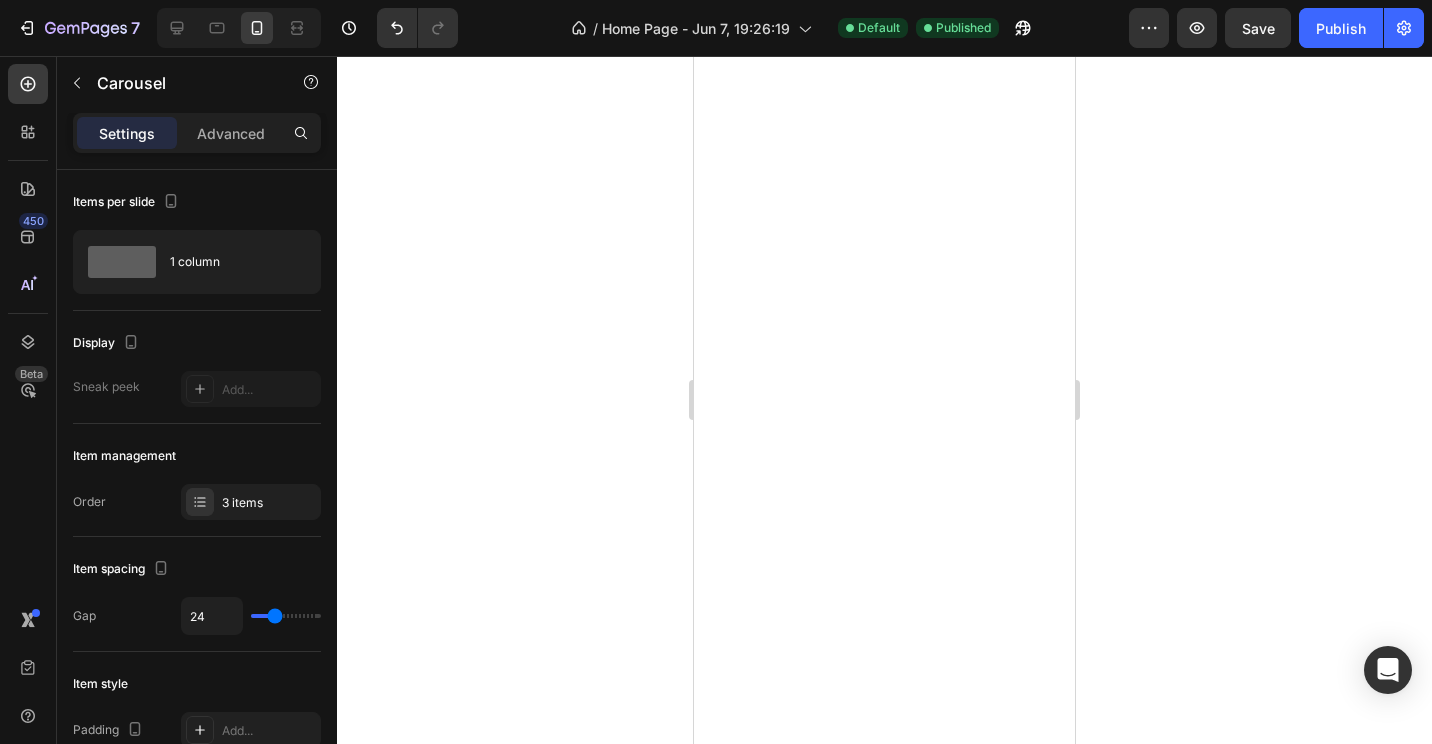scroll, scrollTop: 0, scrollLeft: 0, axis: both 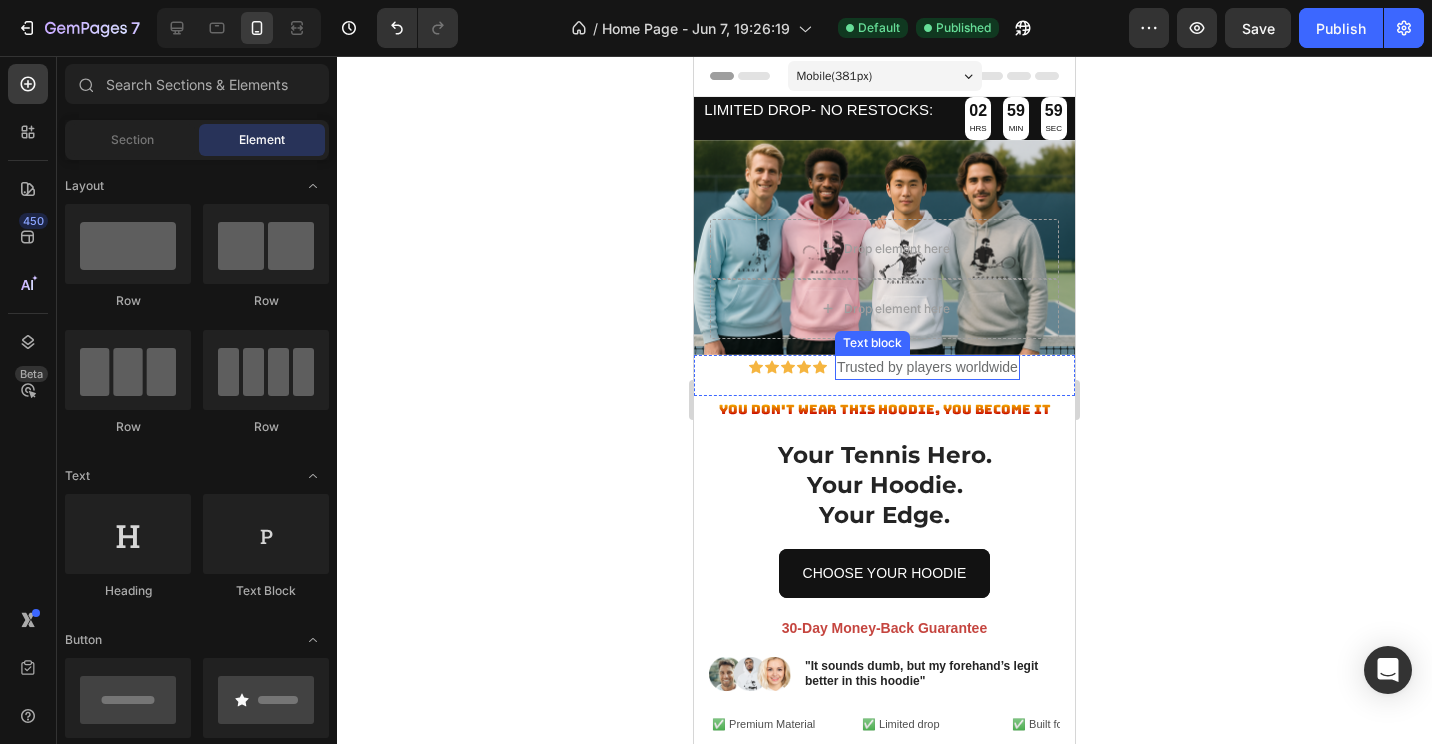 click on "Trusted by players worldwide" at bounding box center [927, 367] 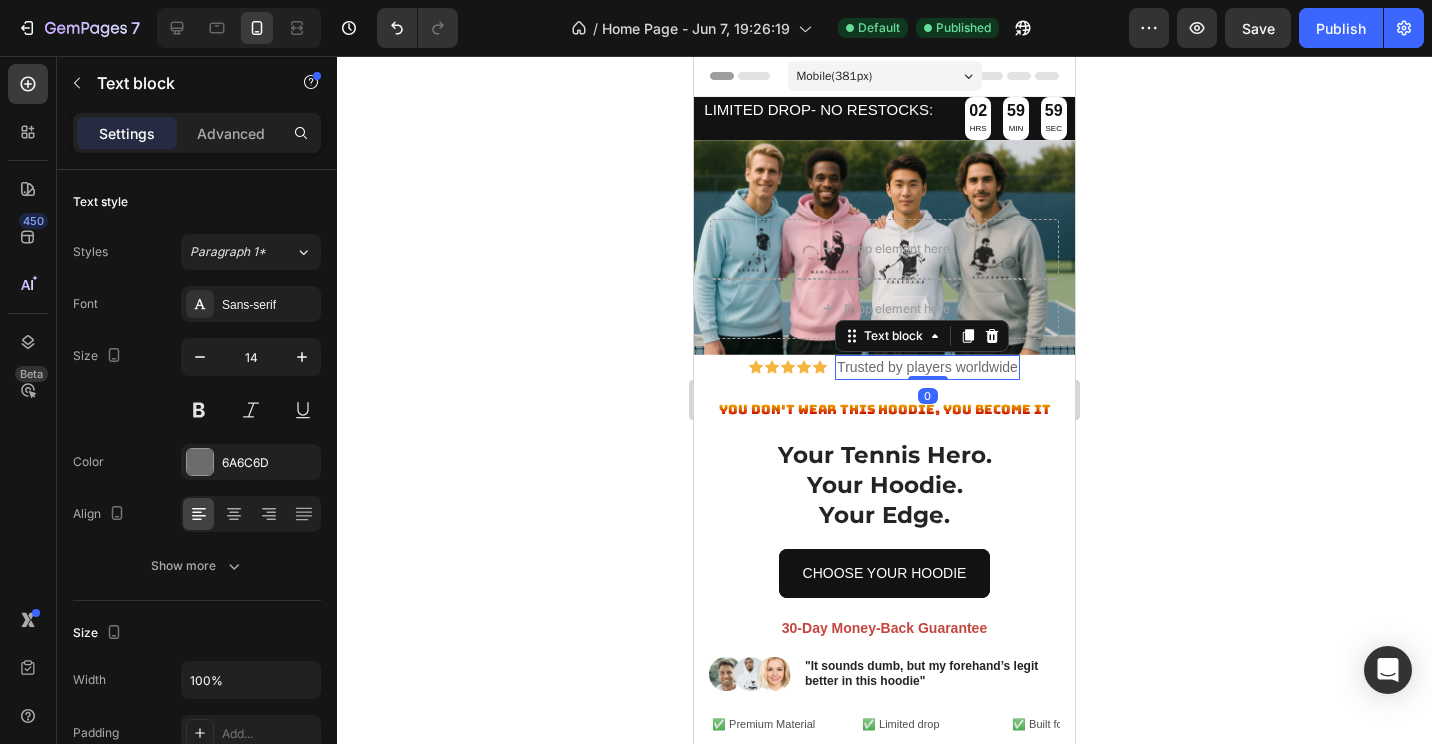 click on "Trusted by players worldwide" at bounding box center [927, 367] 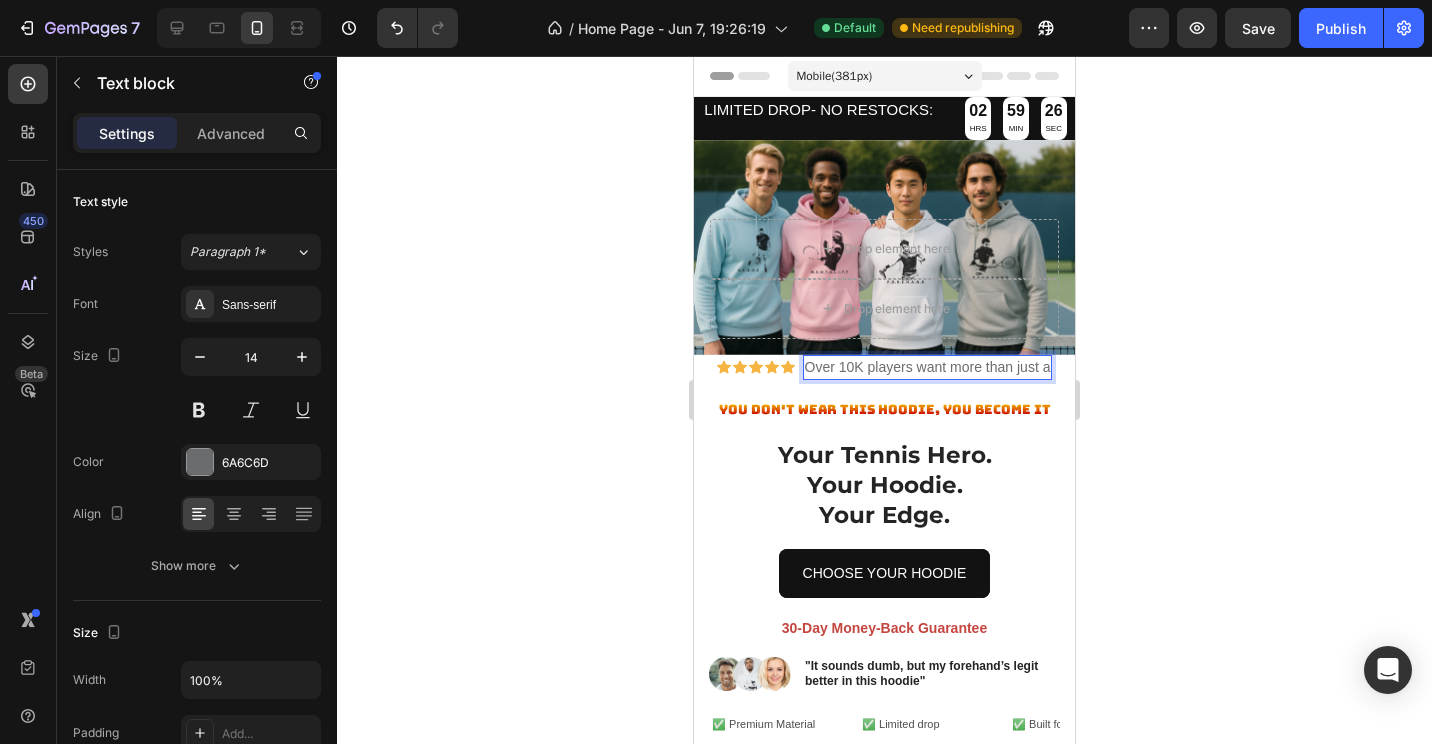 click on "Over 10K players want more than just a" at bounding box center [928, 367] 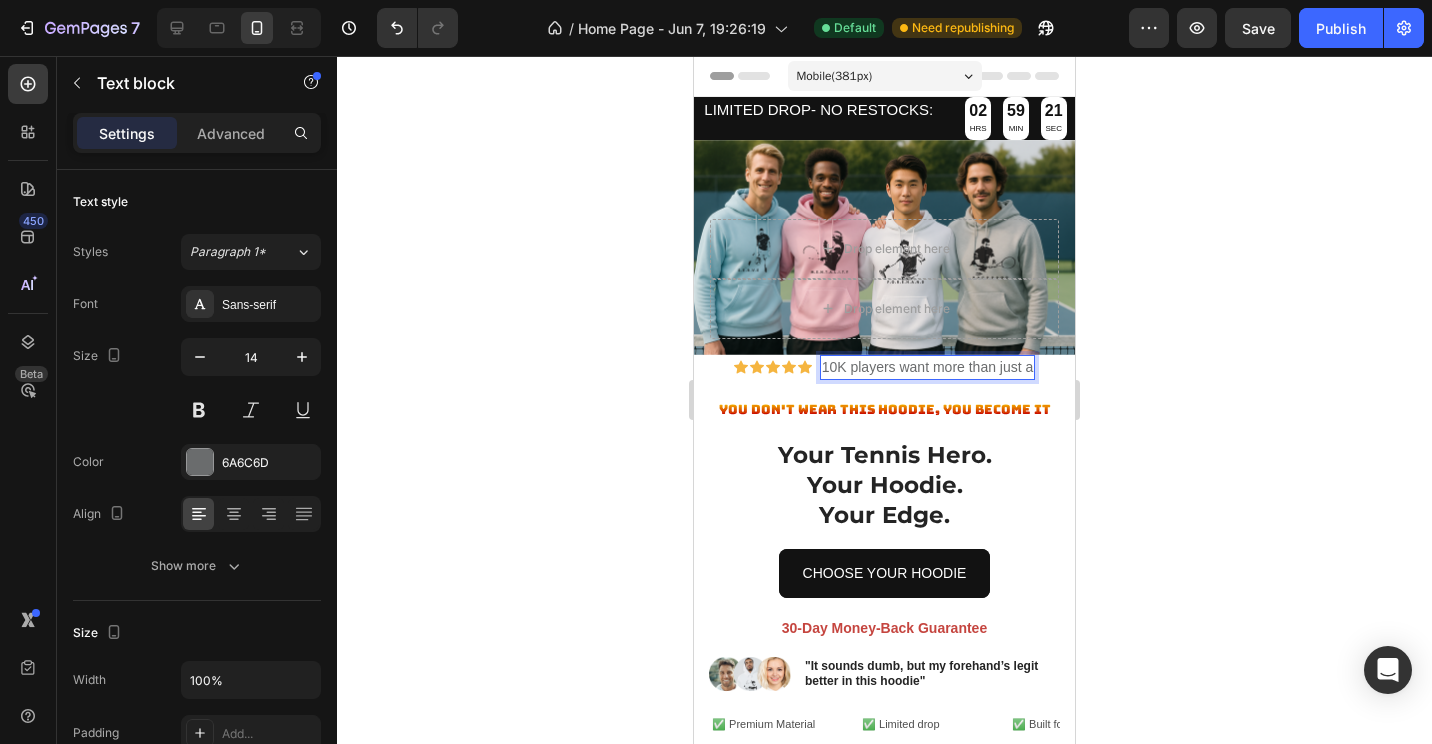 click on "10K players want more than just a" at bounding box center [928, 367] 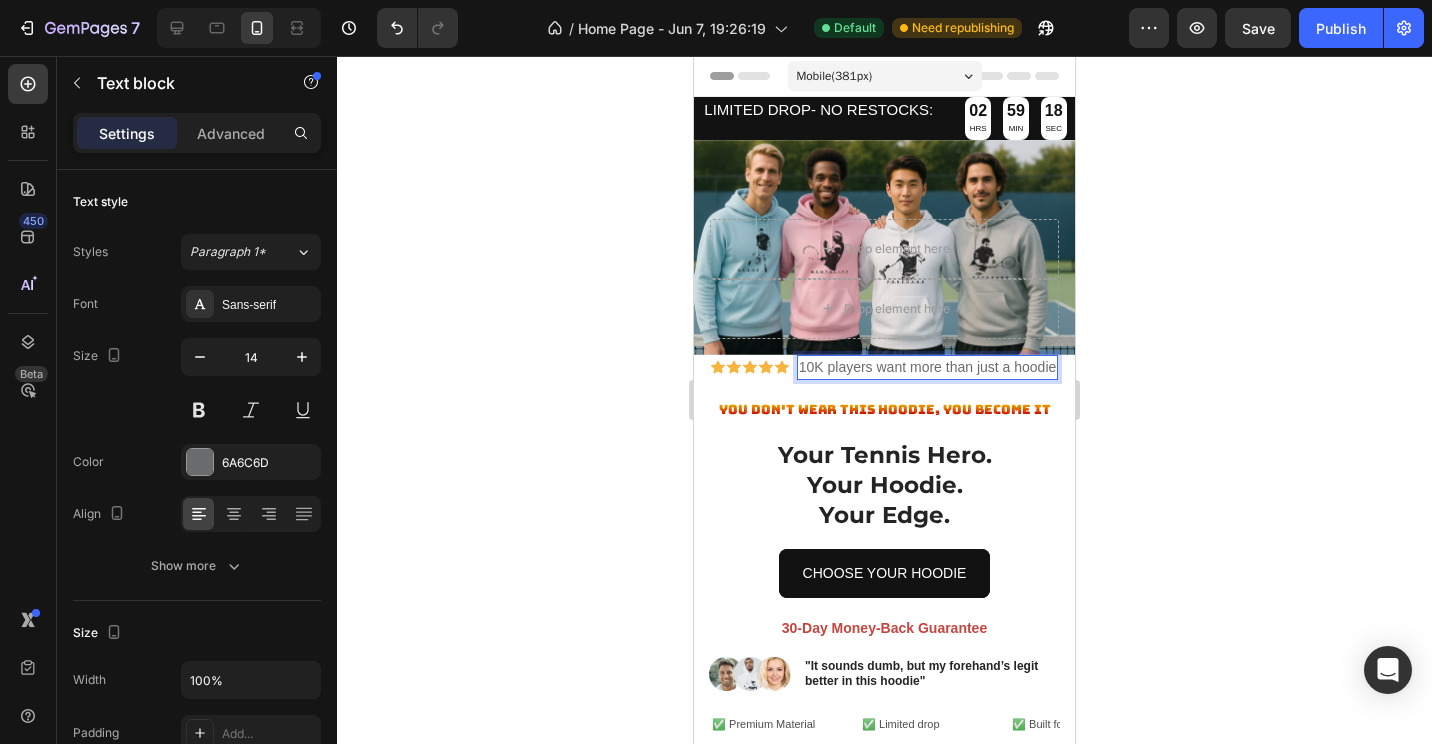 click 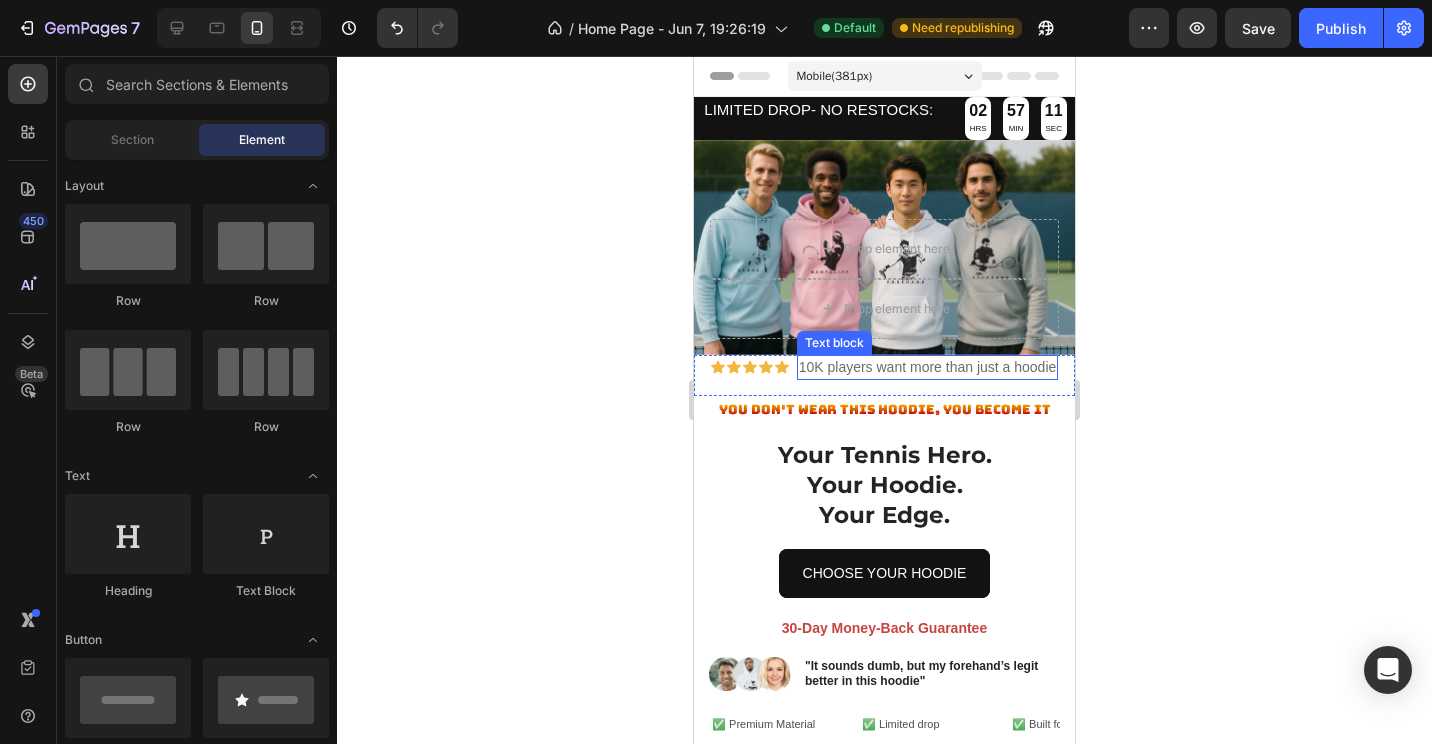 click on "10K players want more than just a hoodie" at bounding box center (928, 367) 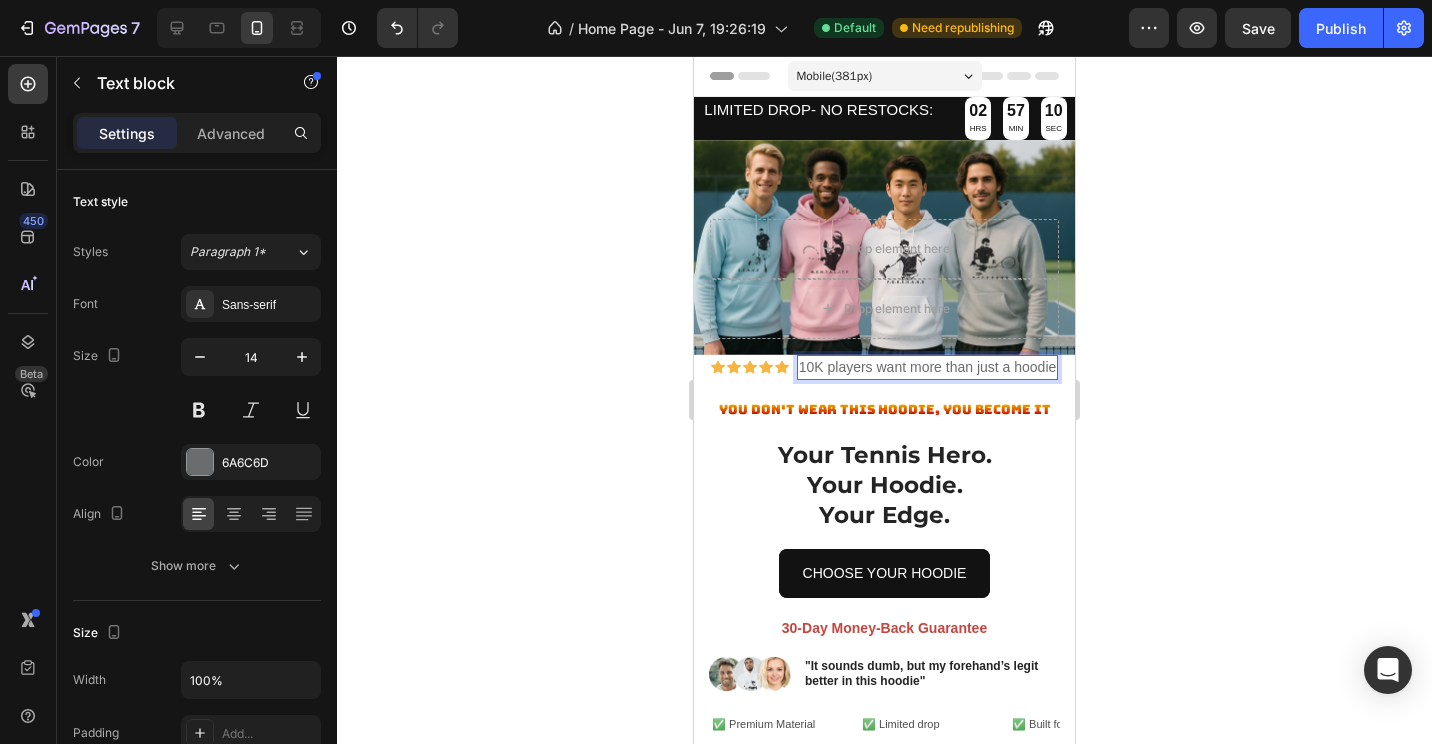 click on "10K players want more than just a hoodie" at bounding box center [928, 367] 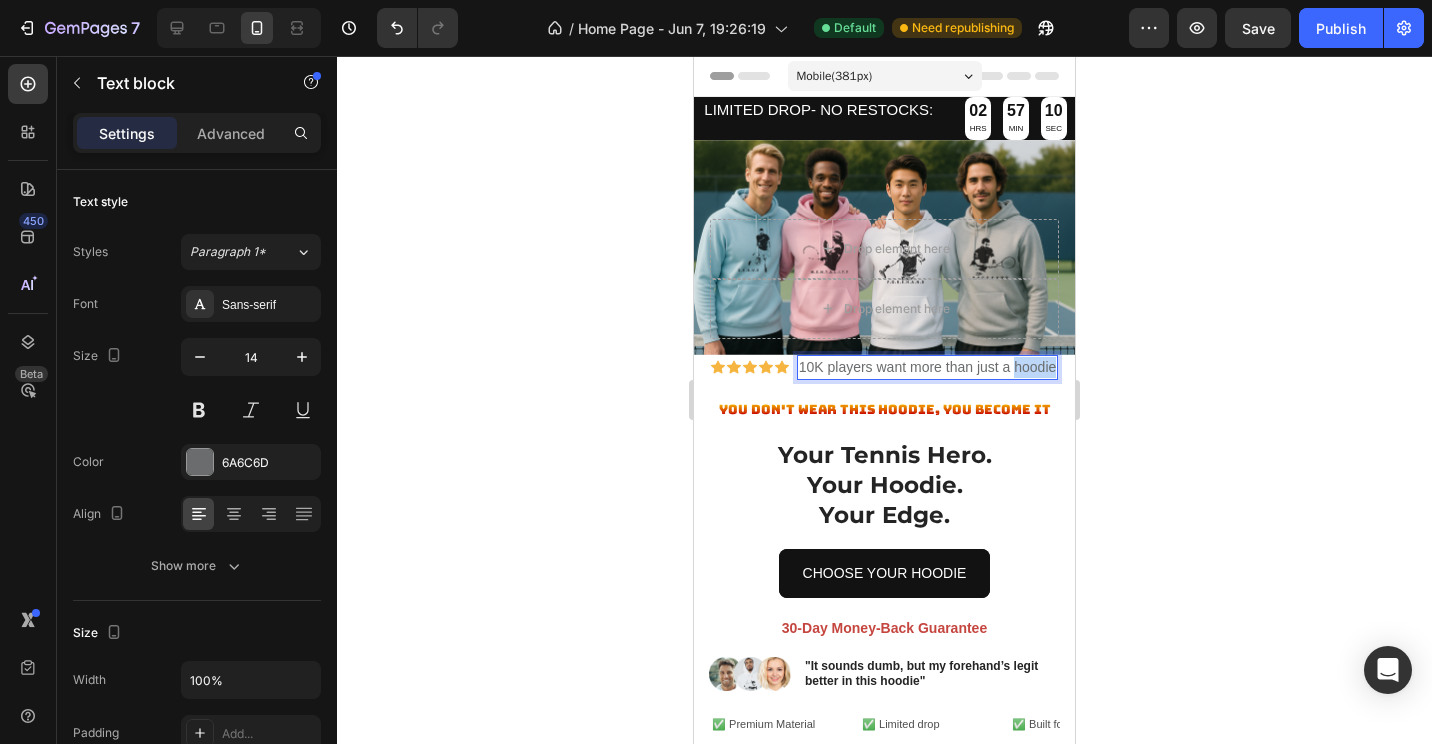 click on "10K players want more than just a hoodie" at bounding box center (928, 367) 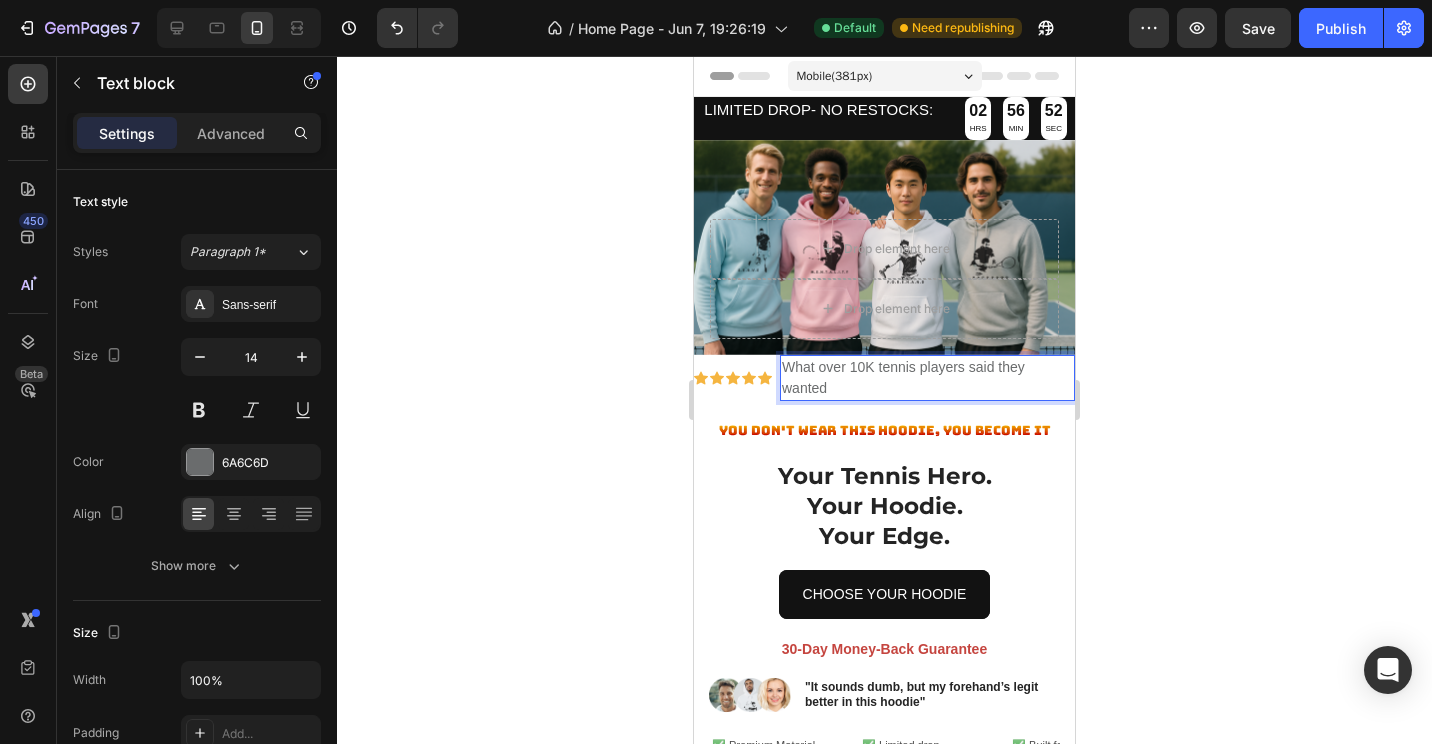 click 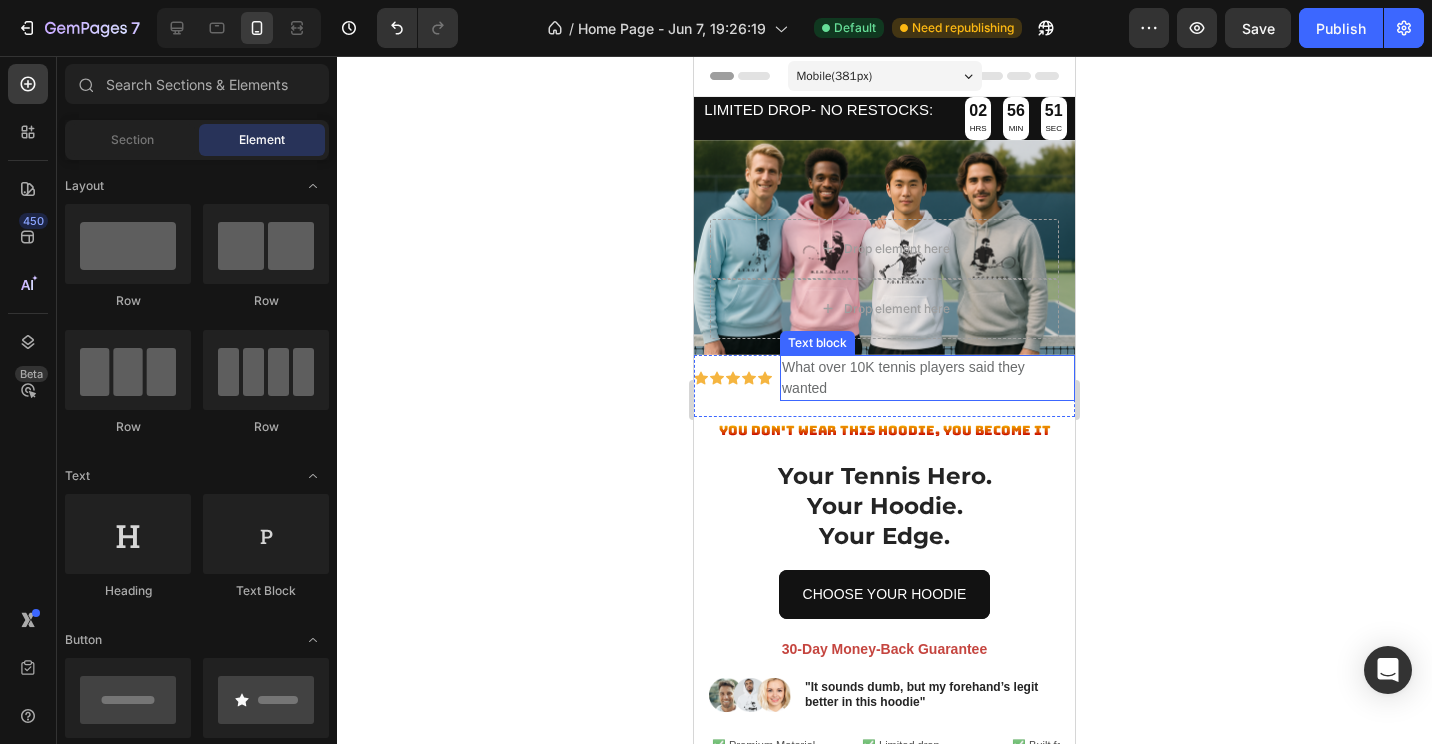 click on "What over 10K tennis players said they wanted" at bounding box center [927, 378] 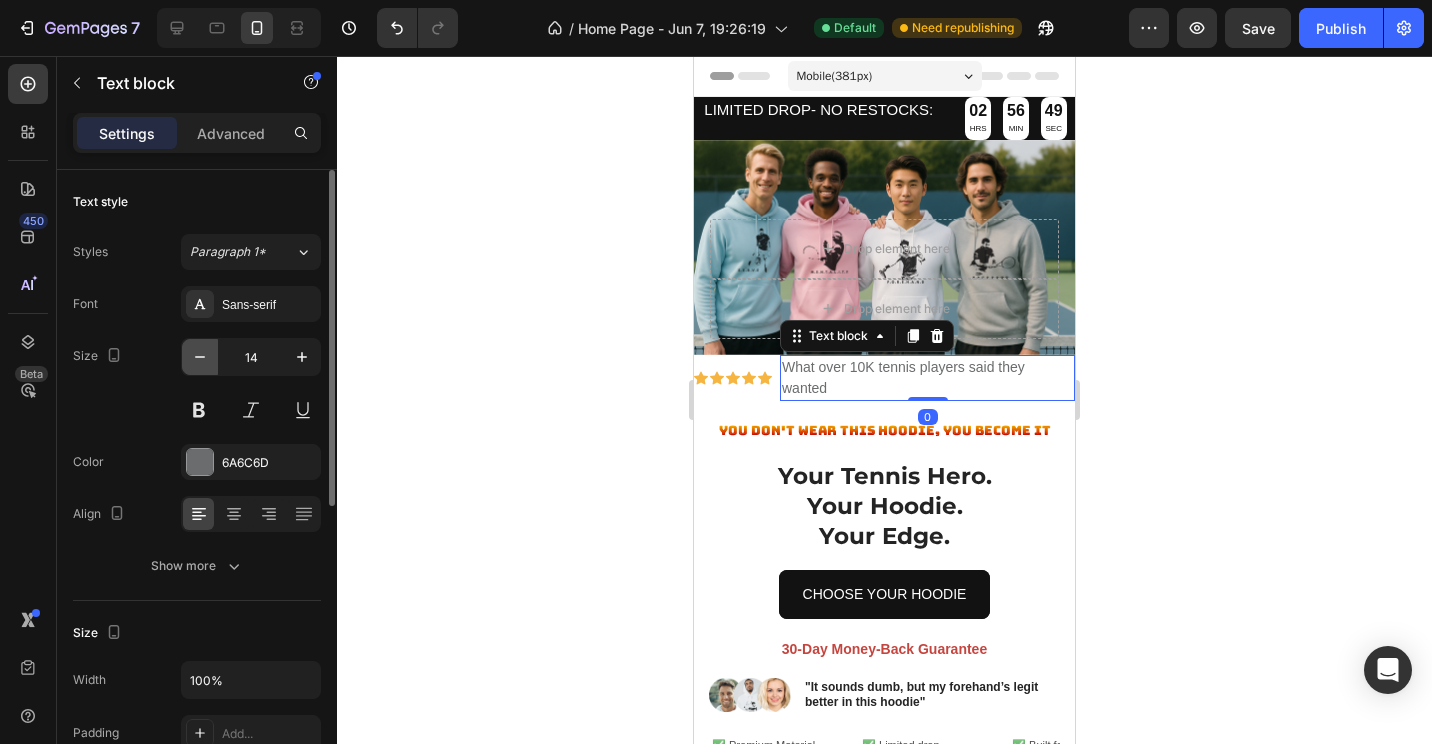 click 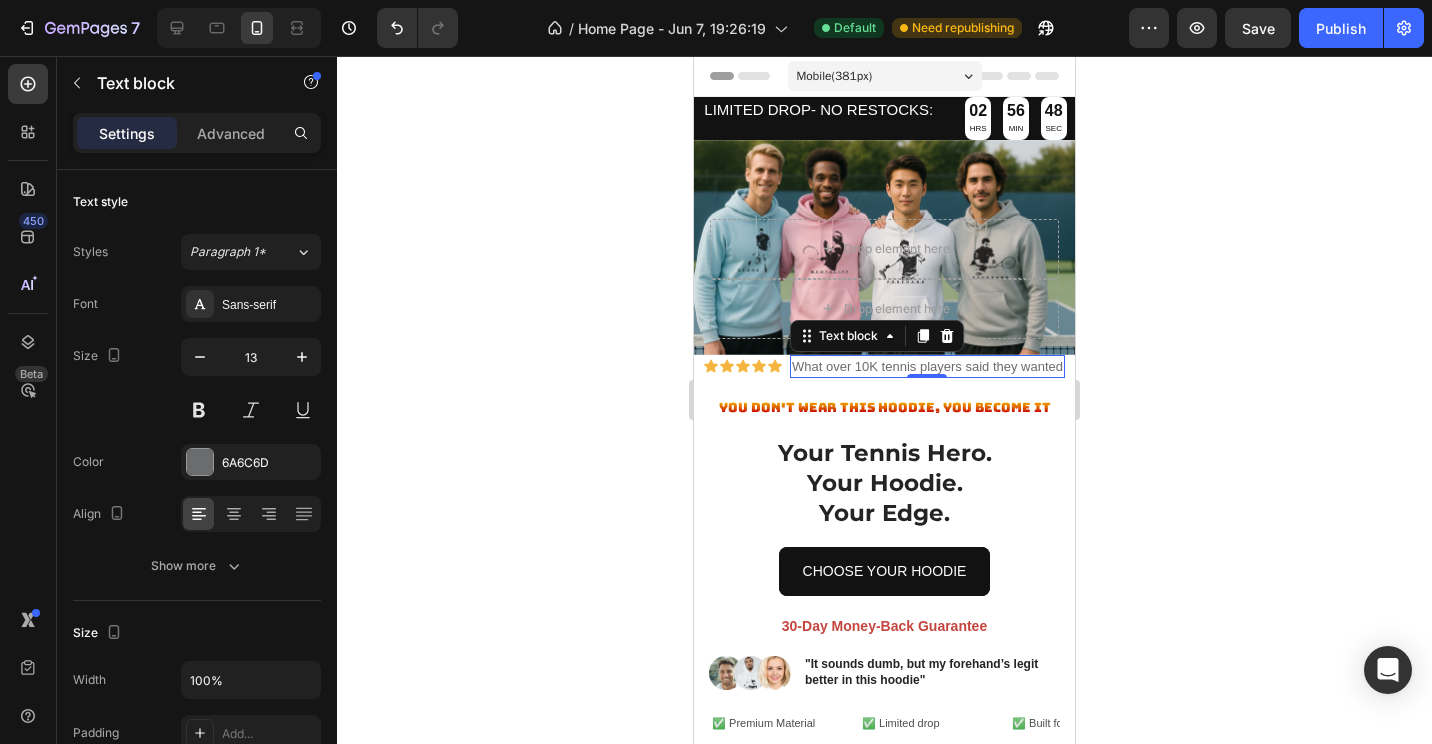 click 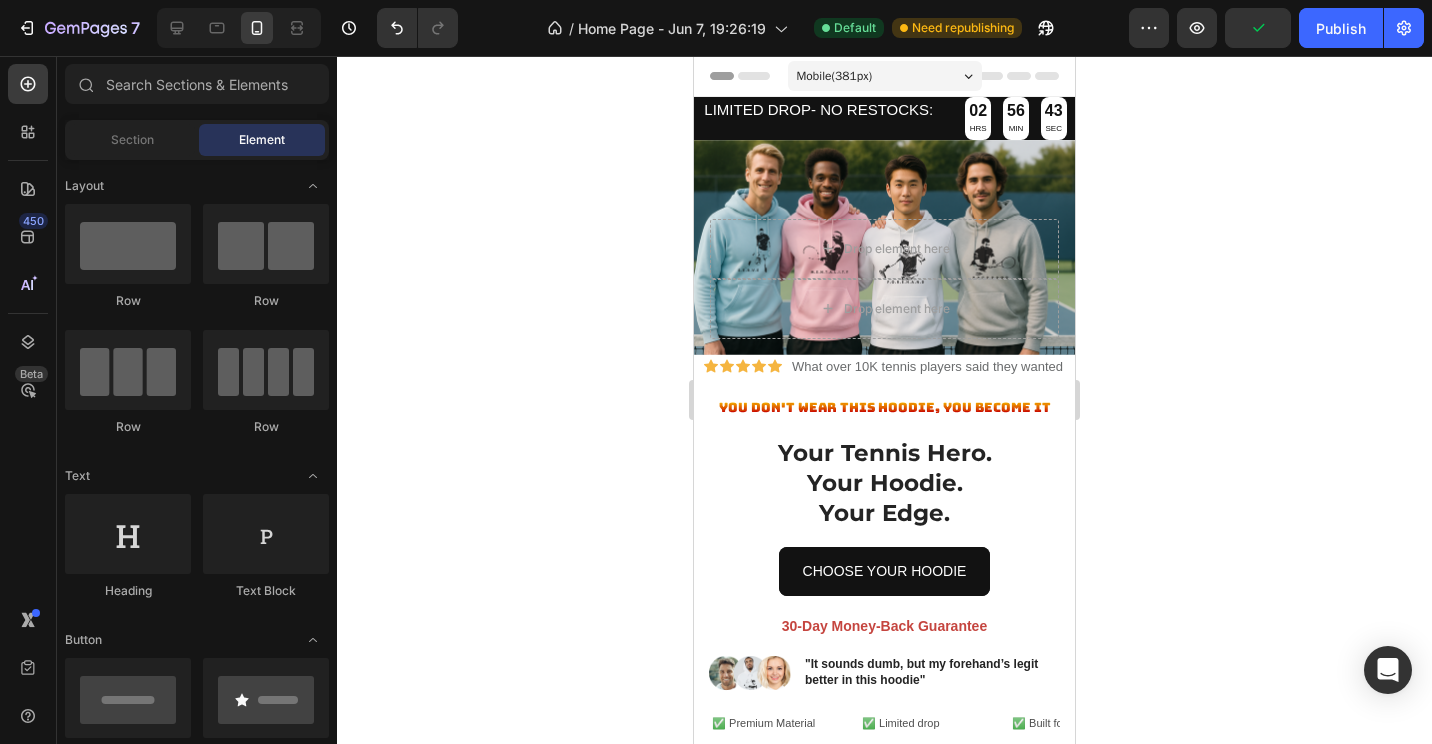 click 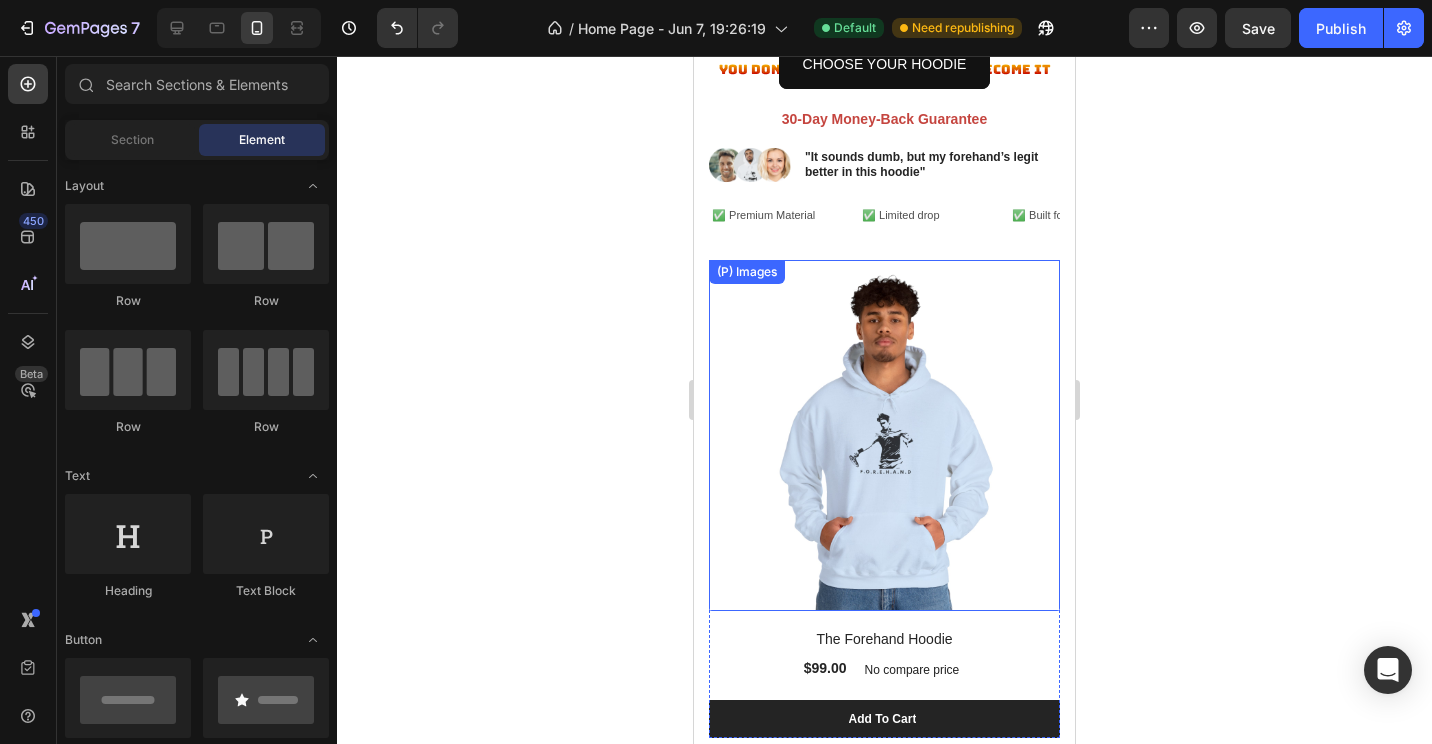 scroll, scrollTop: 500, scrollLeft: 0, axis: vertical 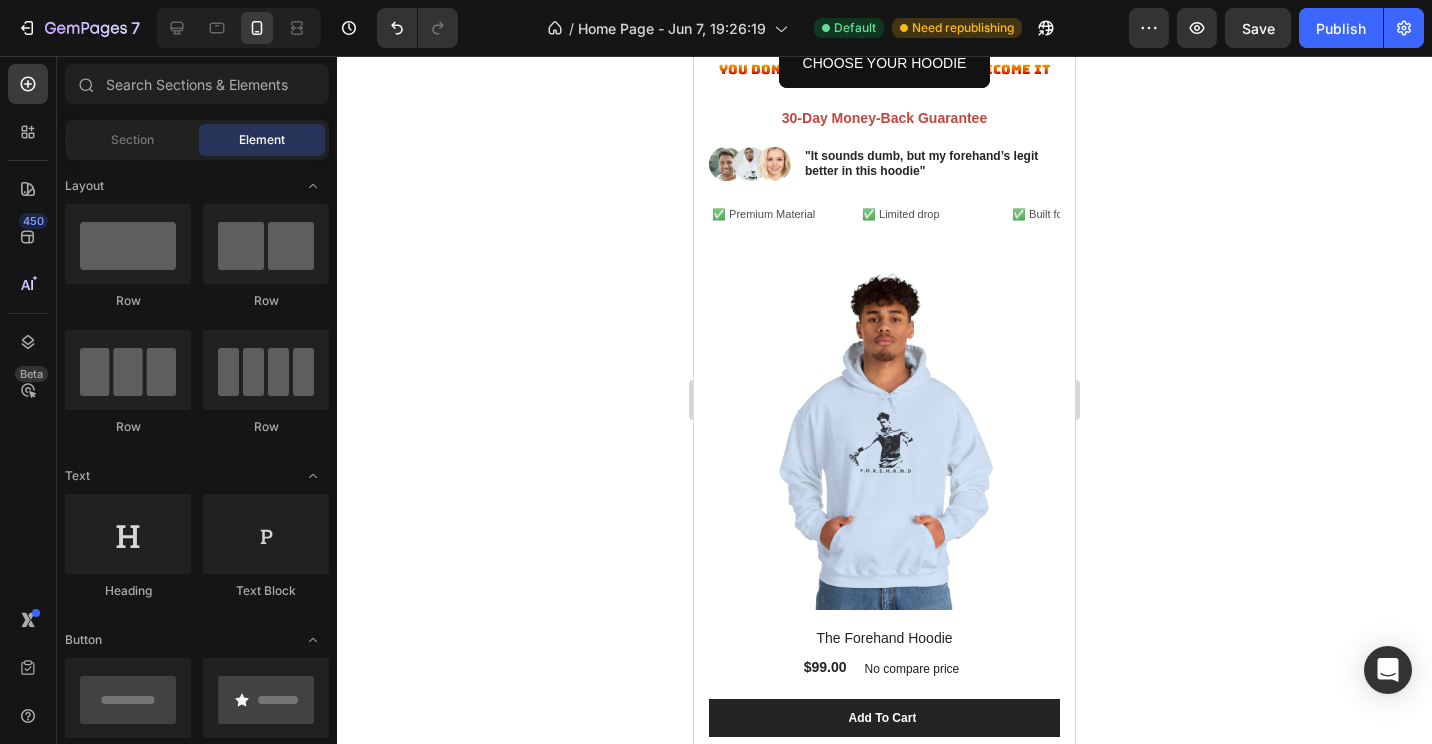 click 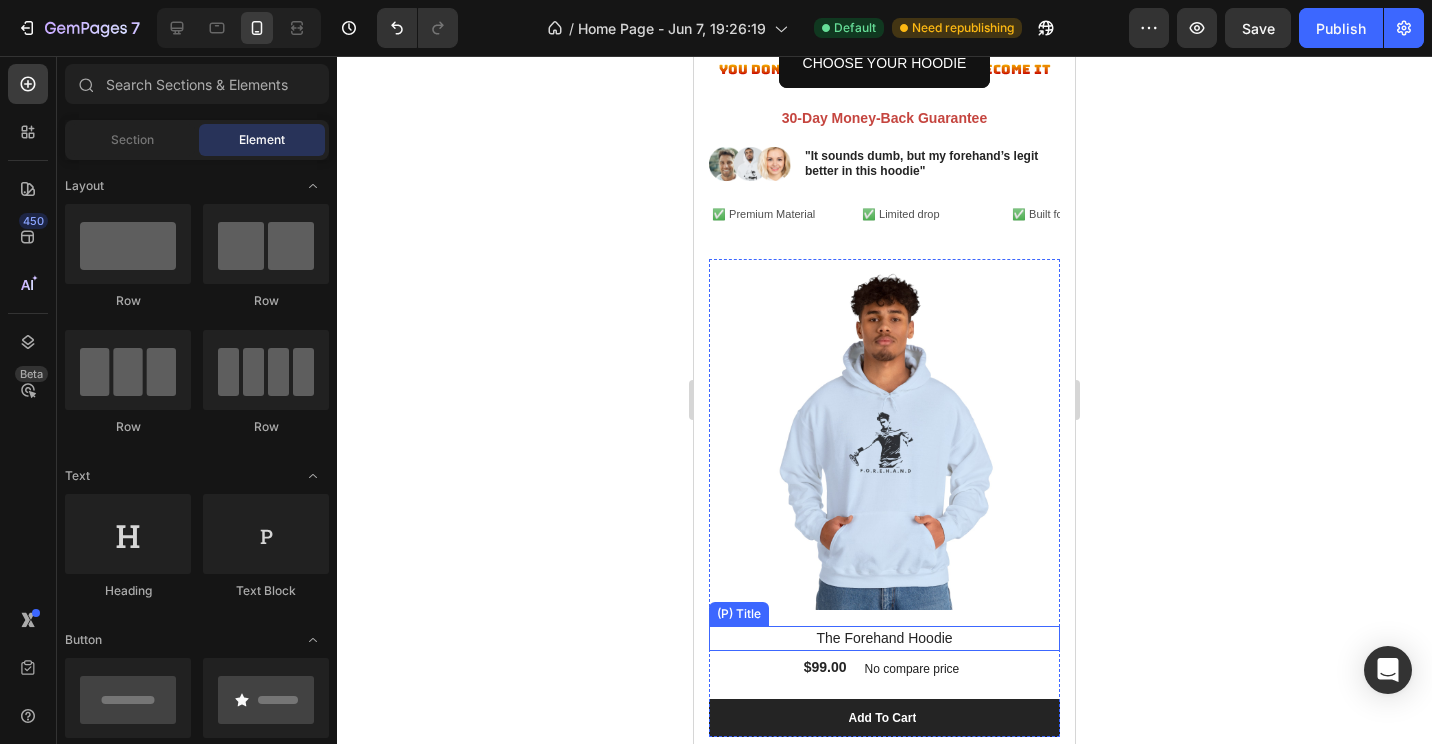 click on "The Forehand Hoodie" at bounding box center [884, 638] 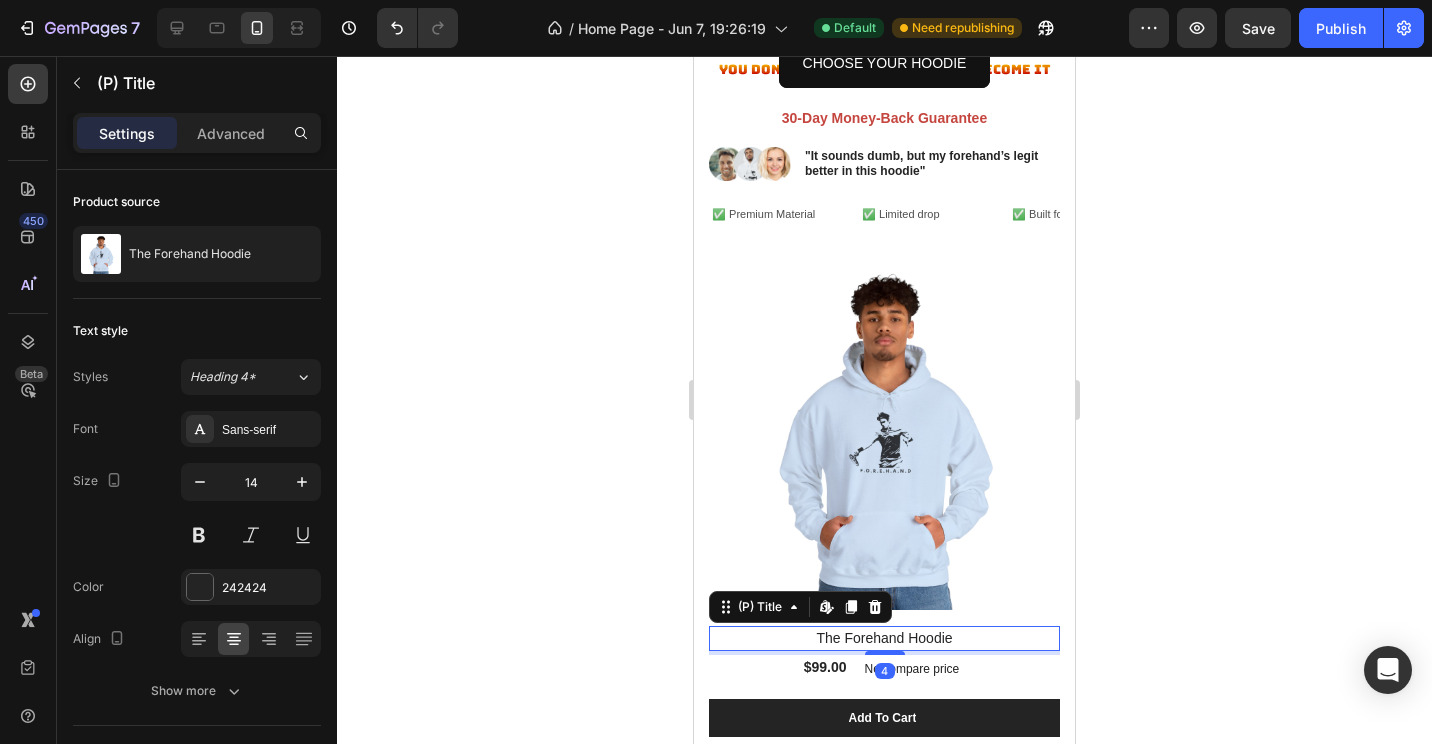 click on "The Forehand Hoodie" at bounding box center [884, 638] 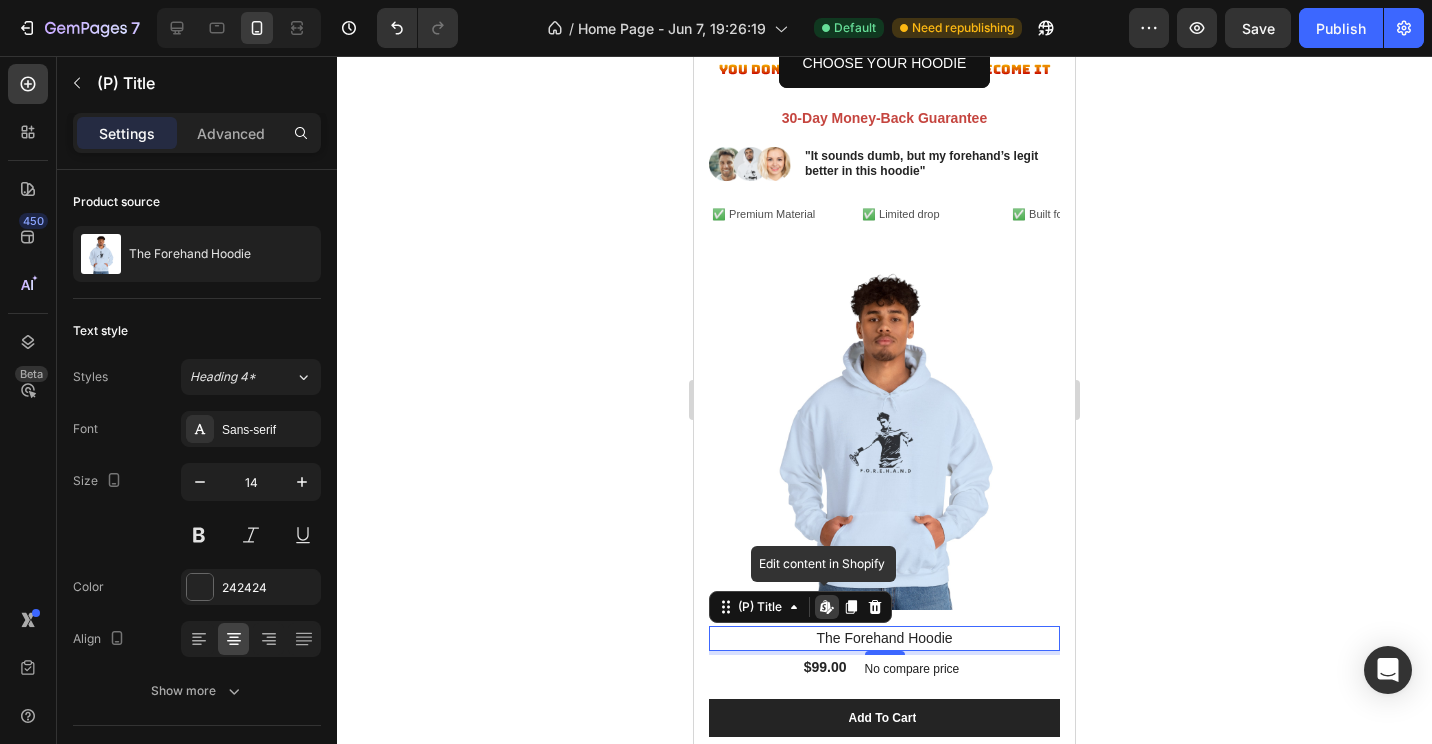 click 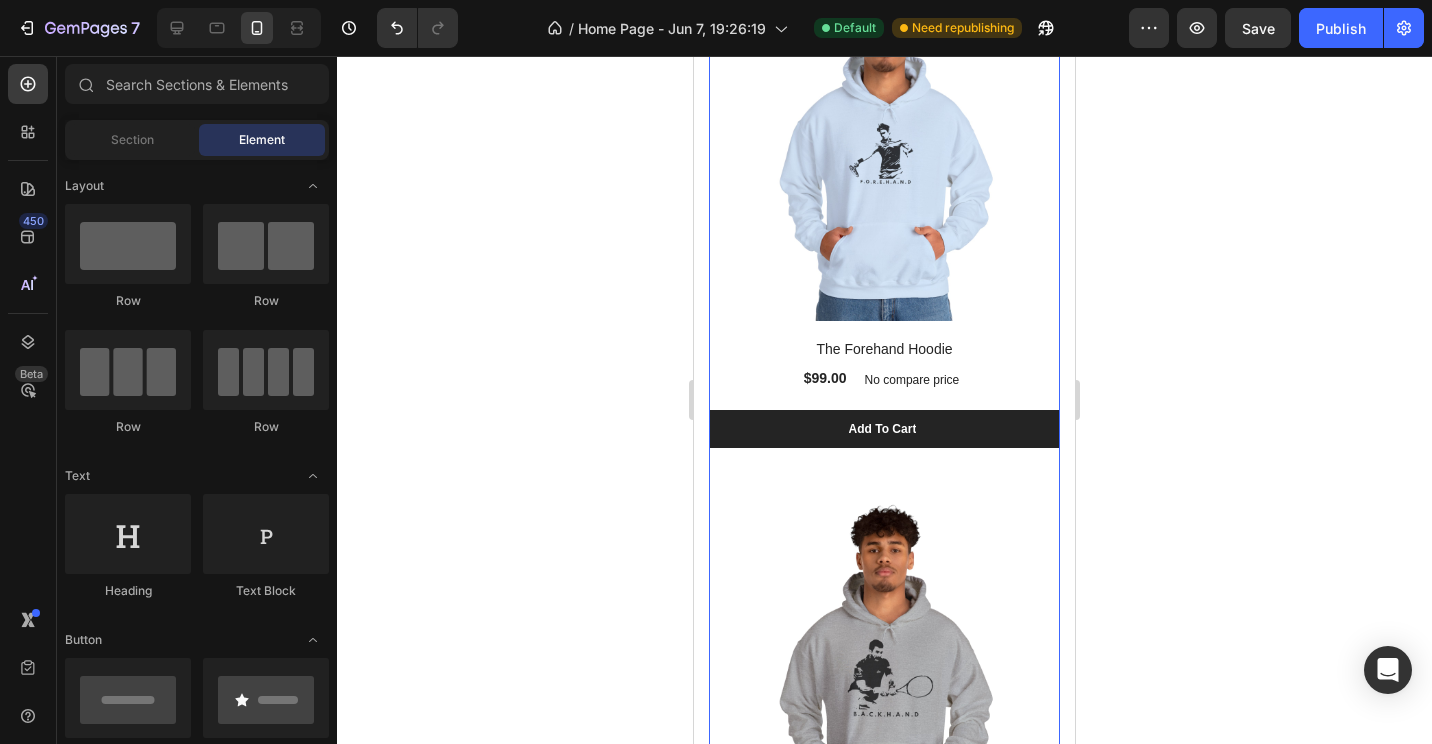 scroll, scrollTop: 500, scrollLeft: 0, axis: vertical 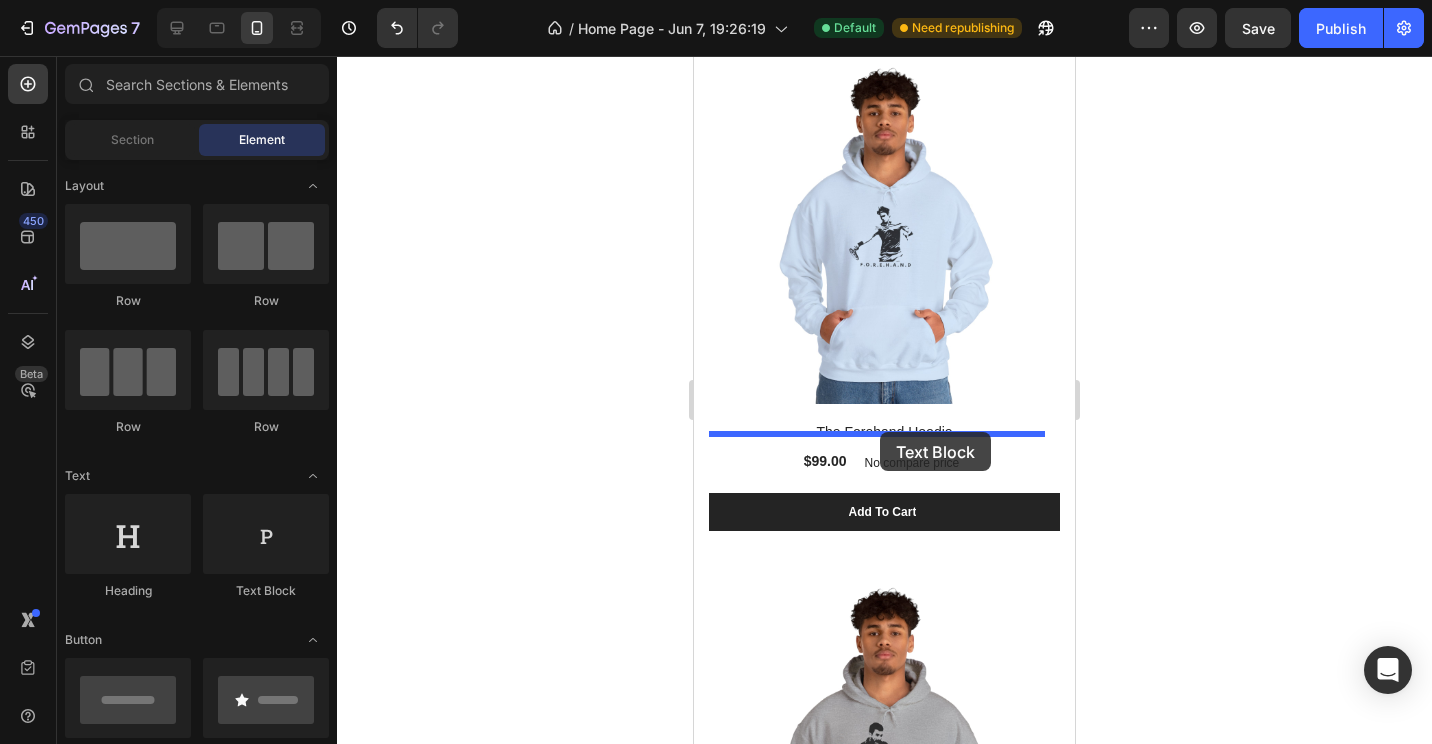 drag, startPoint x: 995, startPoint y: 583, endPoint x: 880, endPoint y: 432, distance: 189.80516 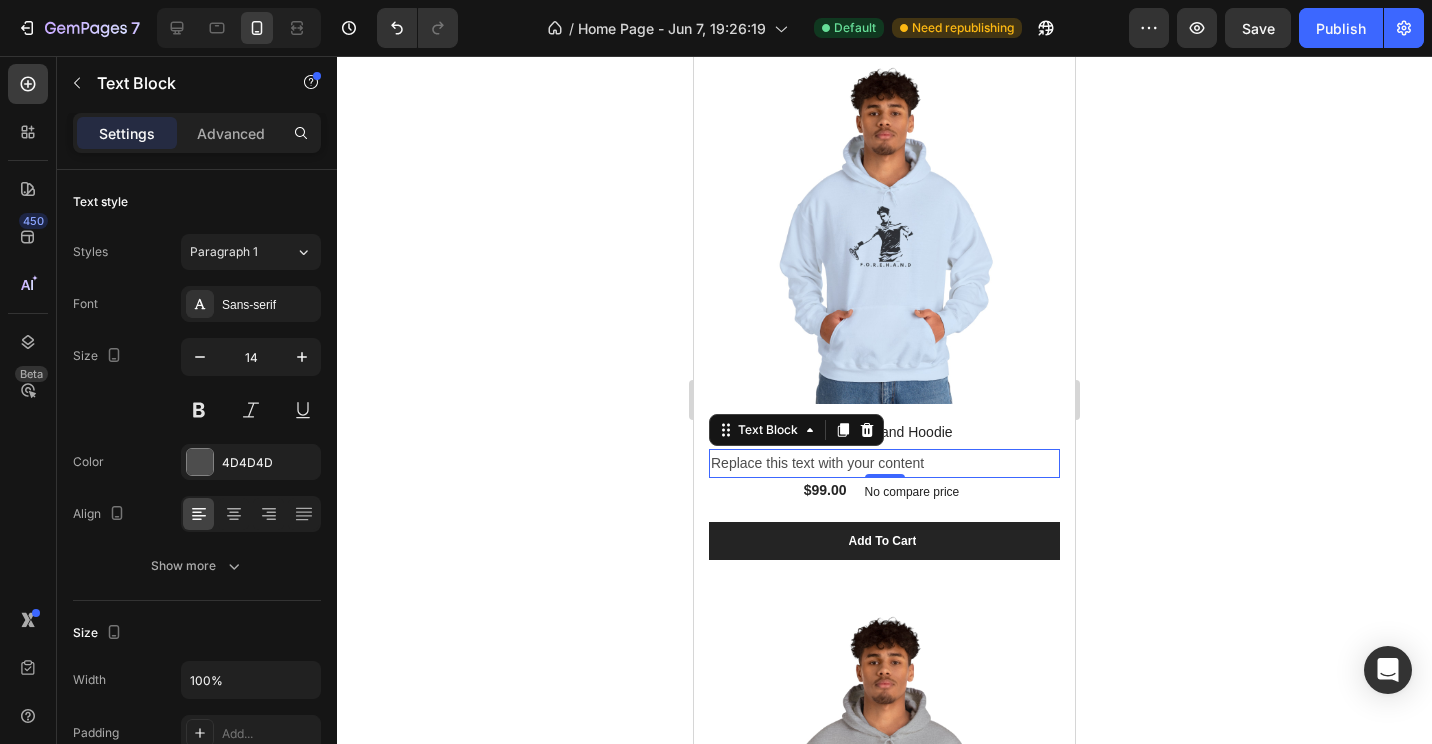 click on "Replace this text with your content" at bounding box center (884, 463) 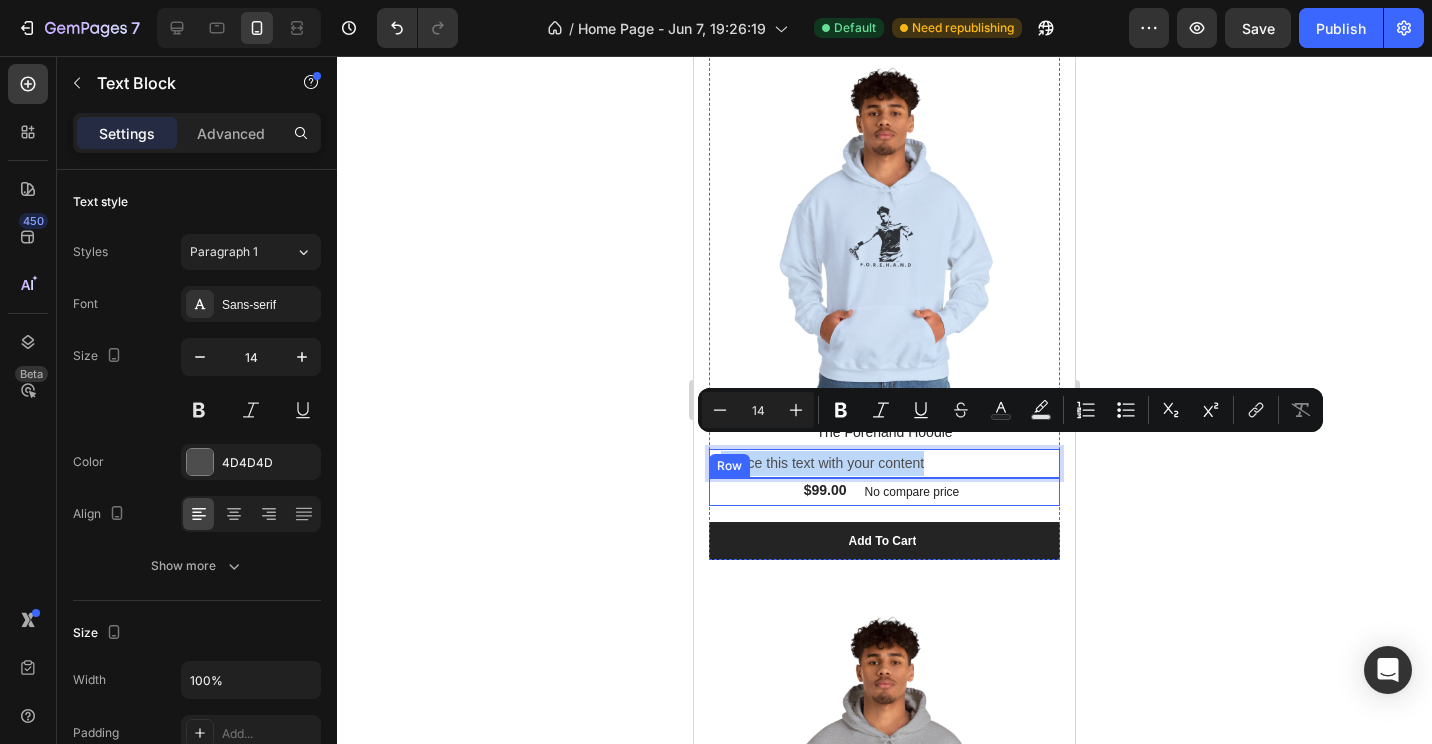 drag, startPoint x: 956, startPoint y: 448, endPoint x: 718, endPoint y: 466, distance: 238.6797 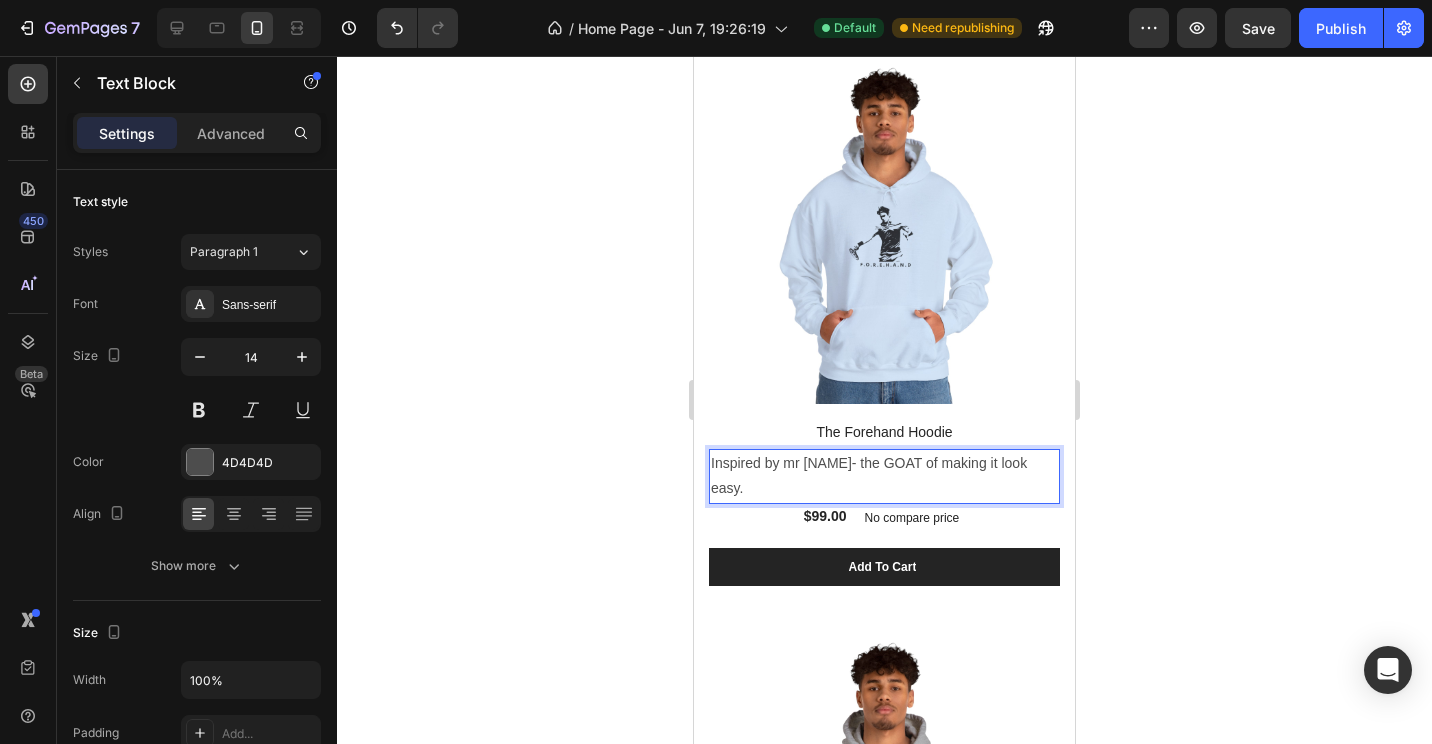 click 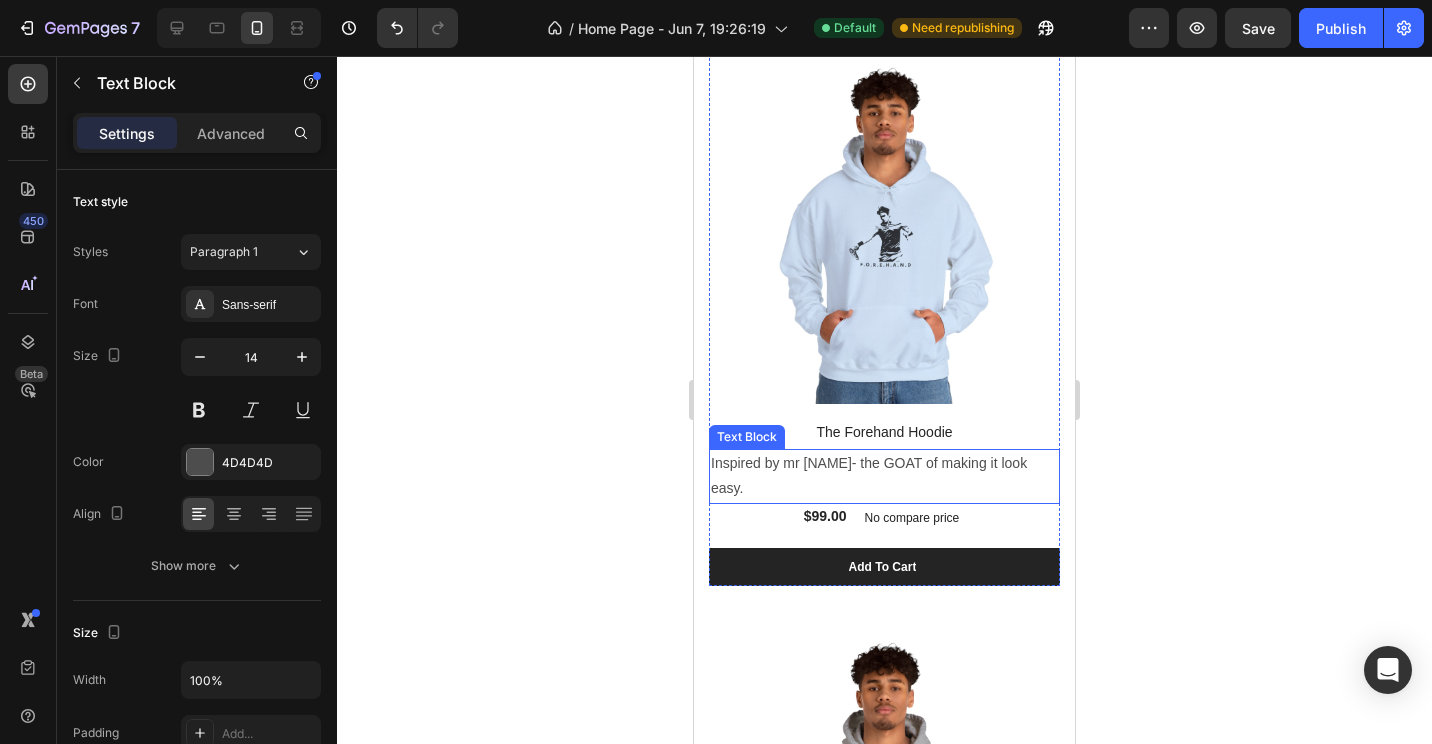 click on "Inspired by mr [NAME]- the GOAT of making it look easy." at bounding box center [884, 476] 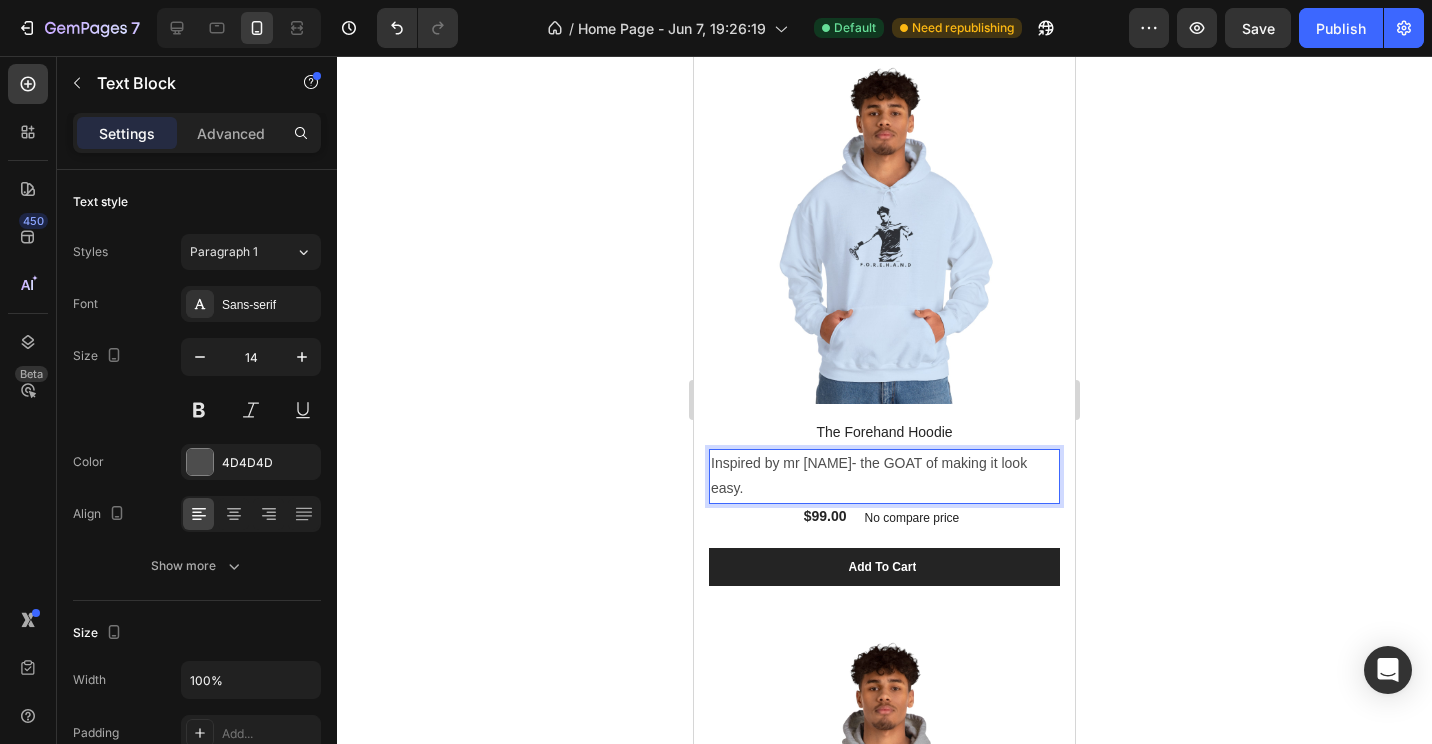 click on "Inspired by mr [NAME]- the GOAT of making it look easy." at bounding box center [884, 476] 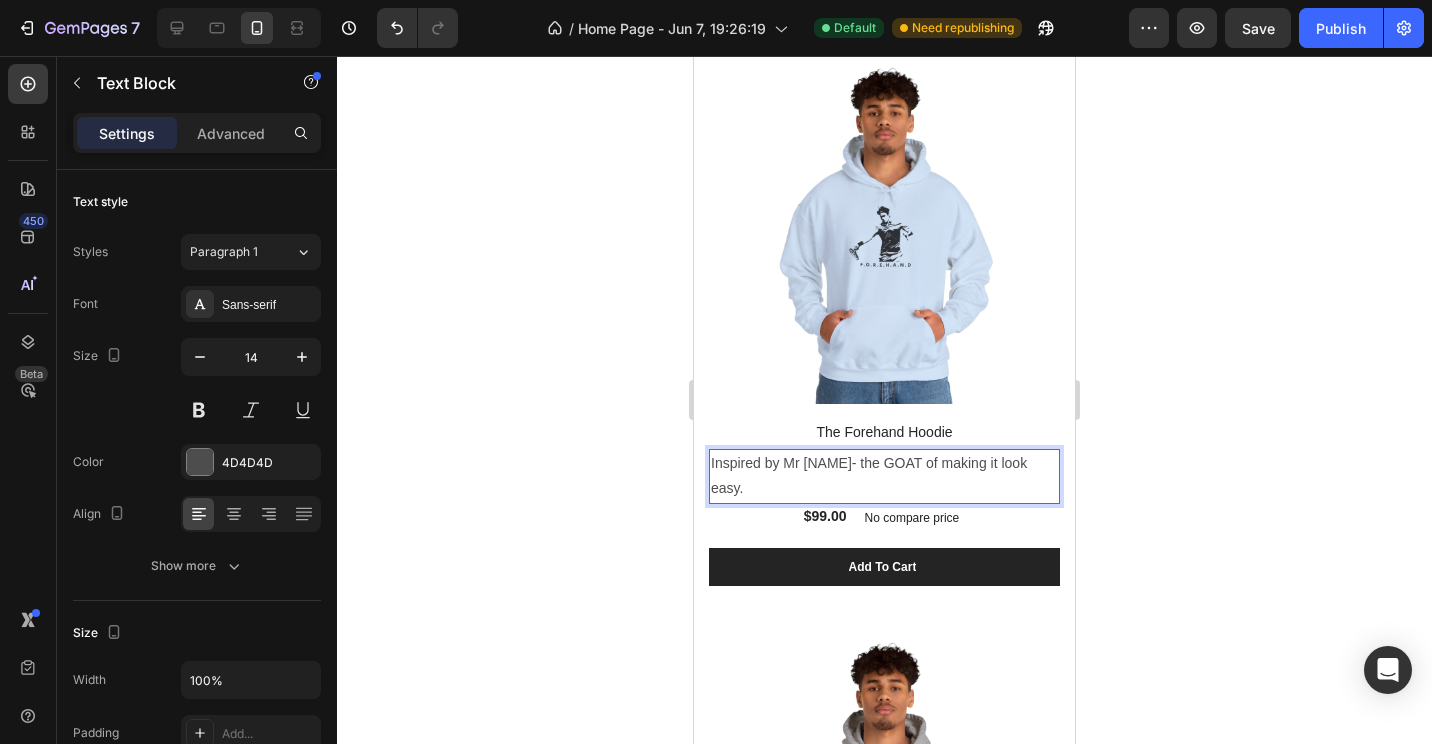 click 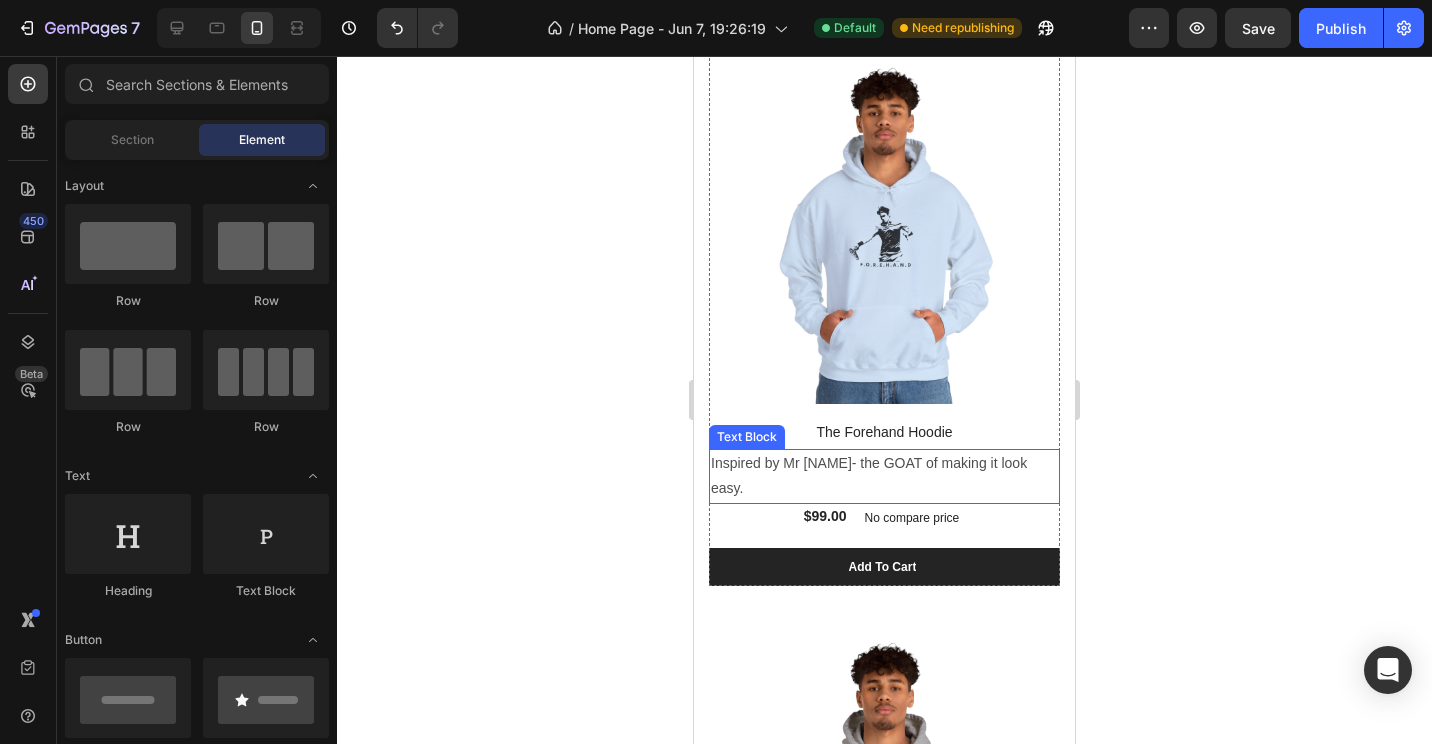click on "Inspired by Mr [NAME]- the GOAT of making it look easy." at bounding box center [884, 476] 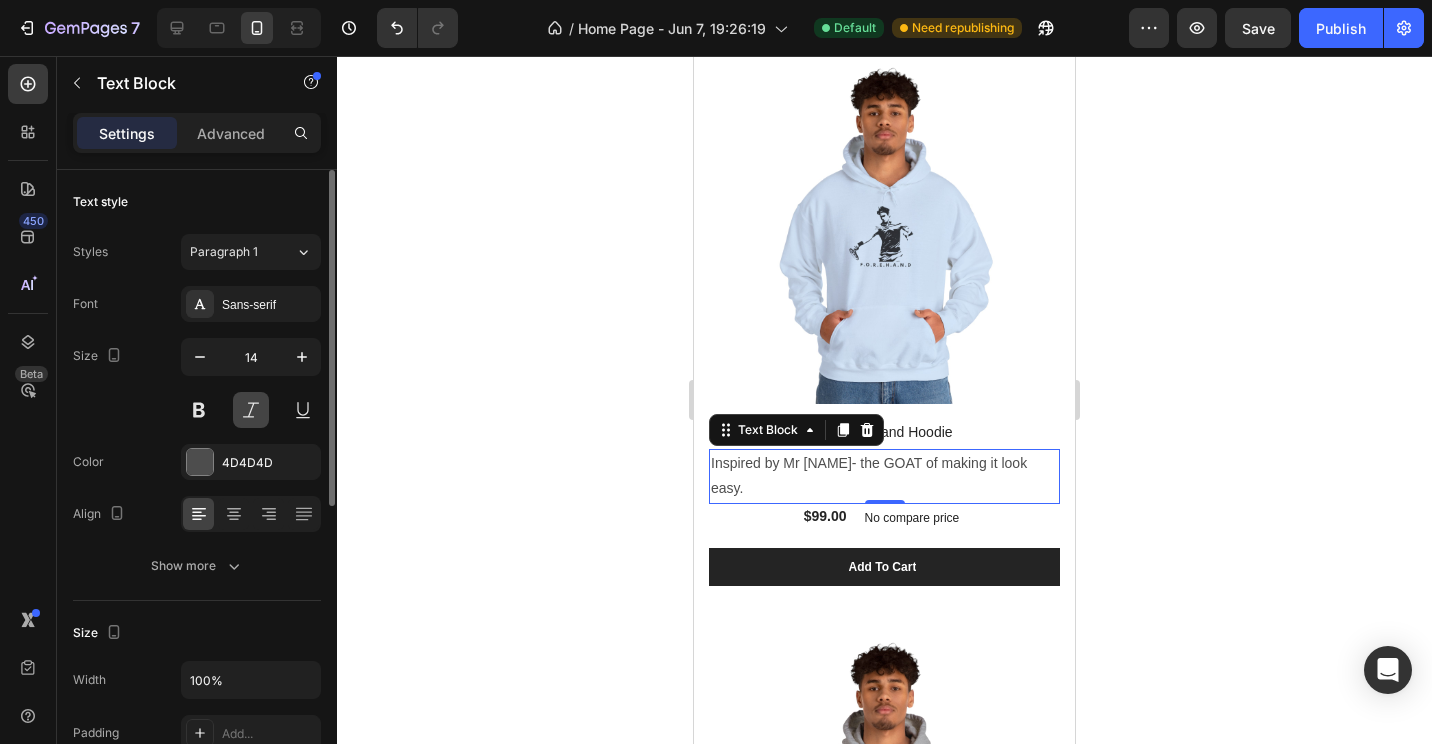 click at bounding box center [251, 410] 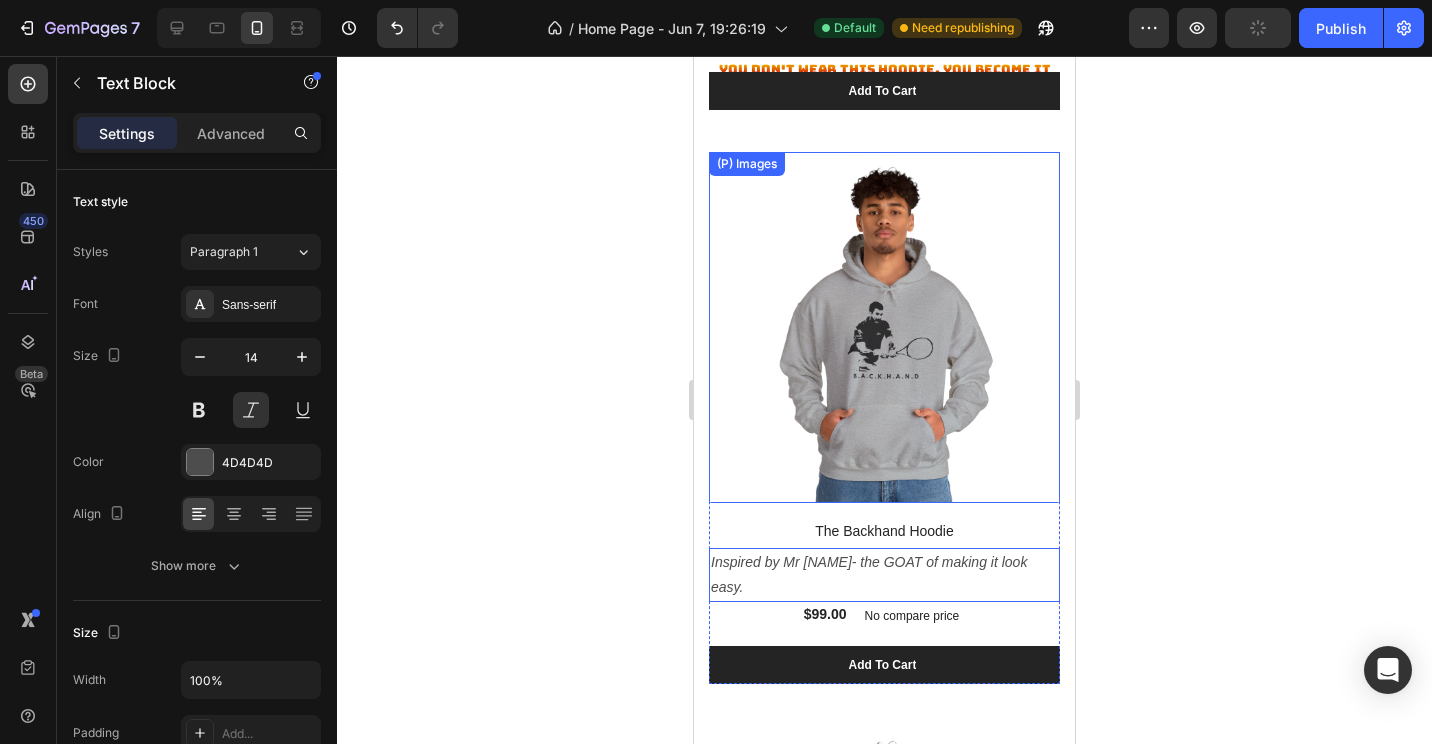scroll, scrollTop: 1000, scrollLeft: 0, axis: vertical 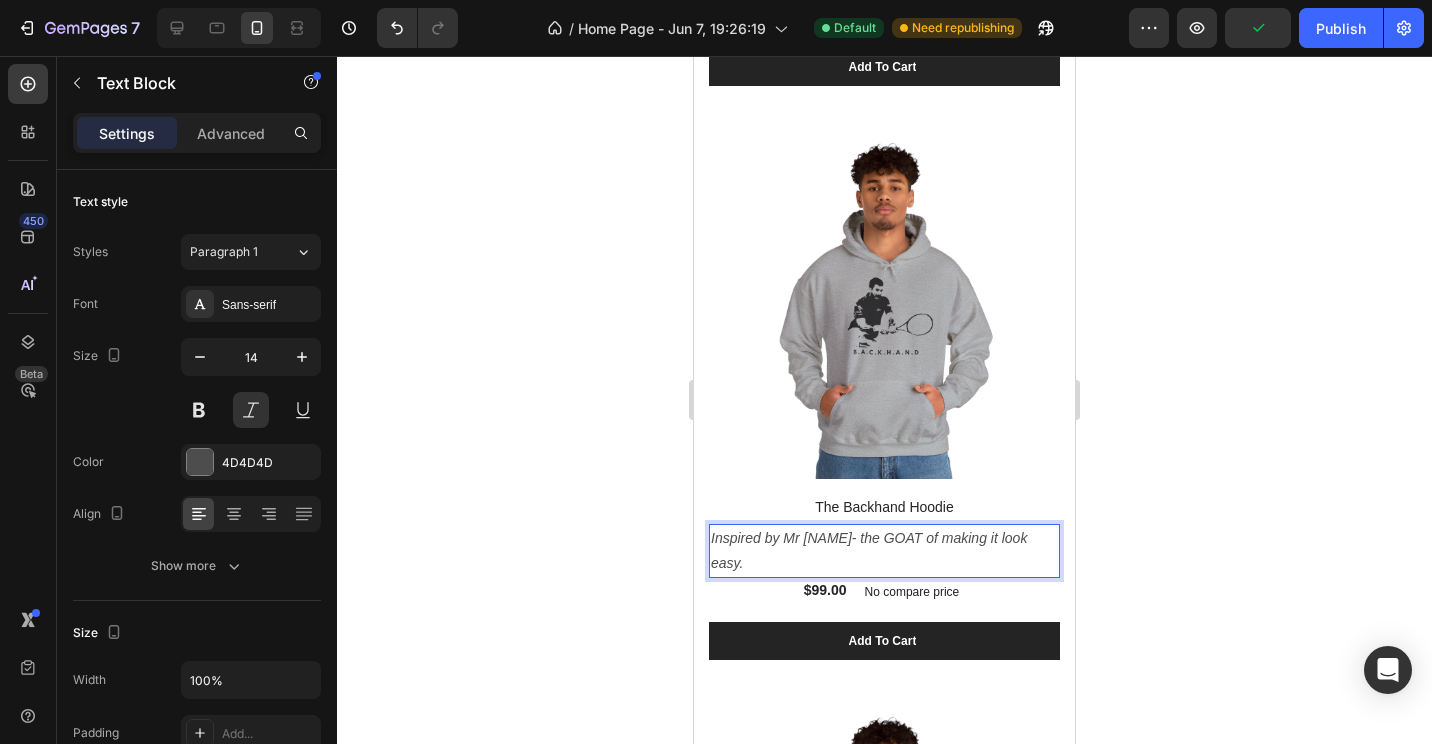 click on "Inspired by Mr [NAME]- the GOAT of making it look easy." at bounding box center [884, 551] 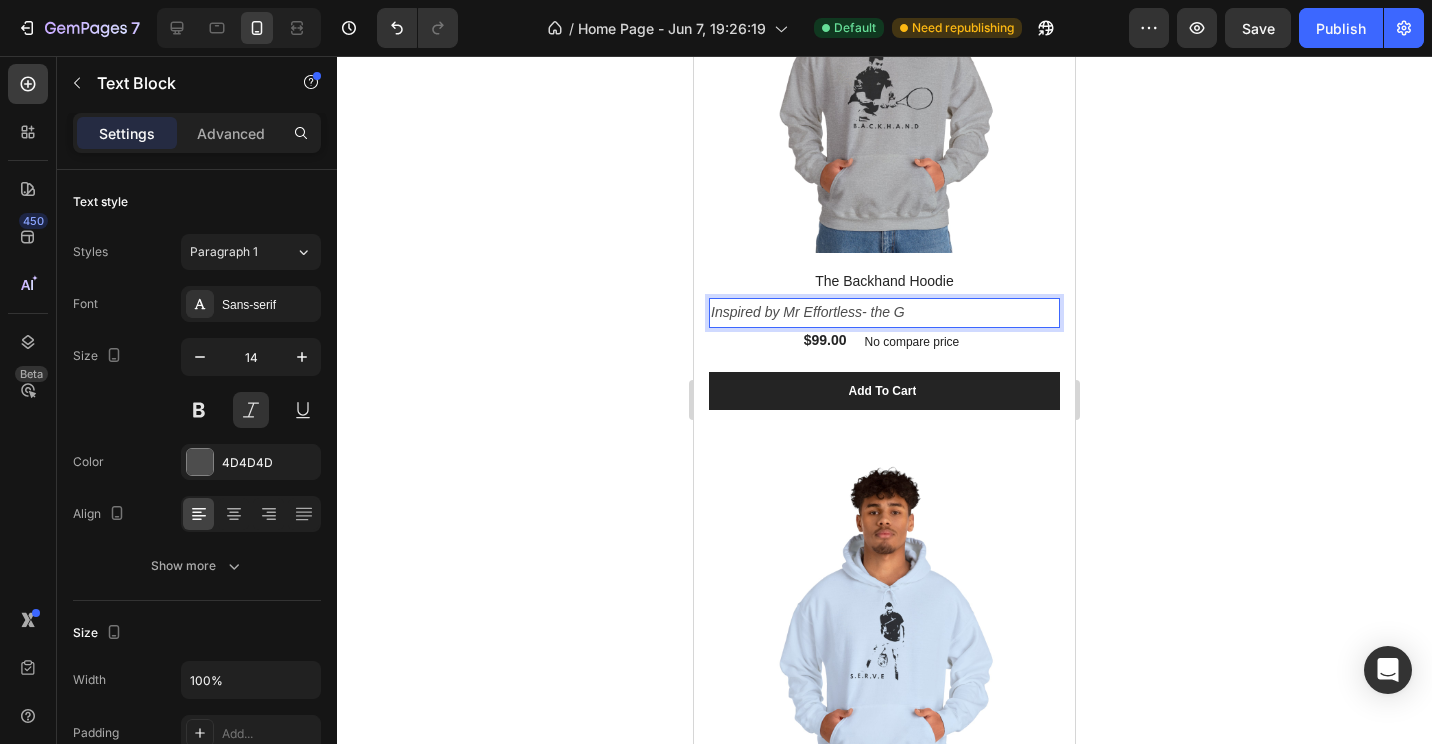 scroll, scrollTop: 1175, scrollLeft: 0, axis: vertical 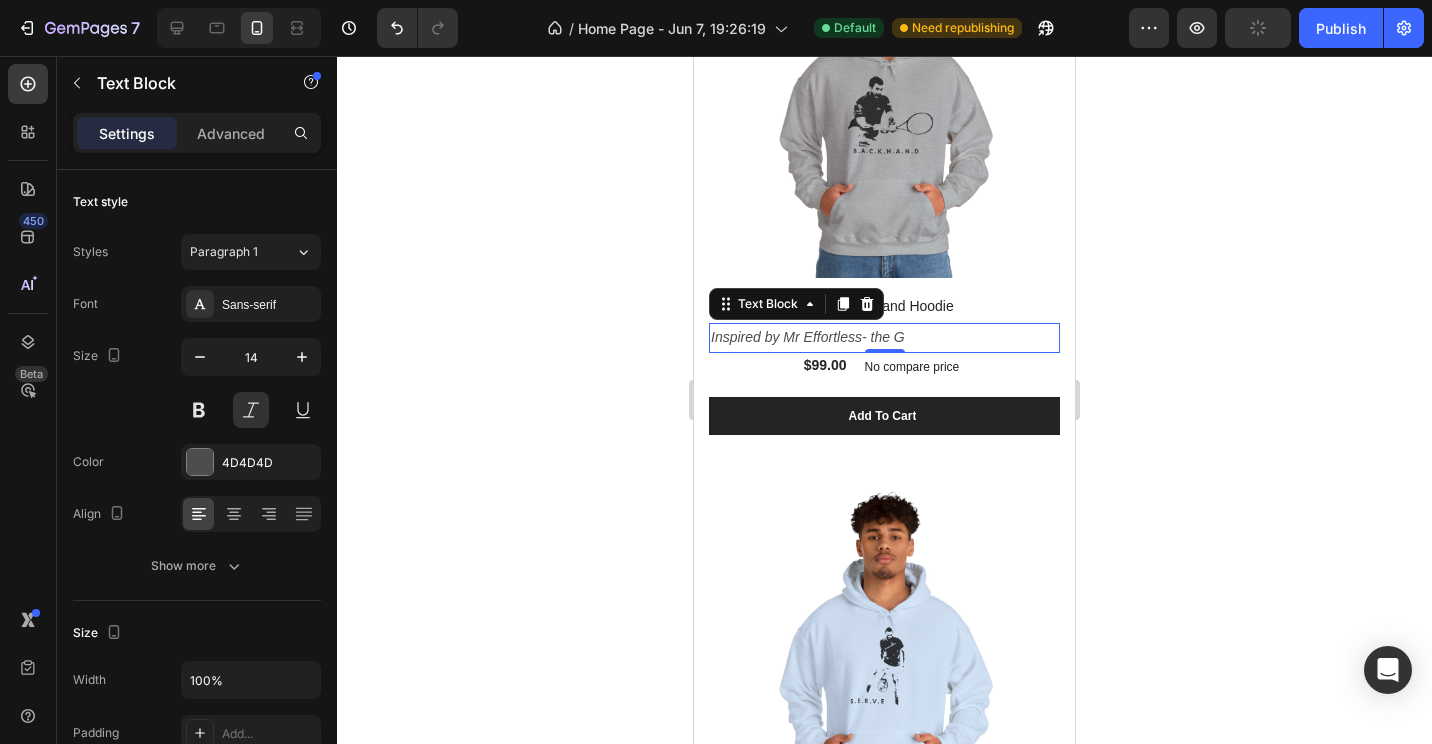 click on "Inspired by Mr Effortless- the G" at bounding box center [884, 337] 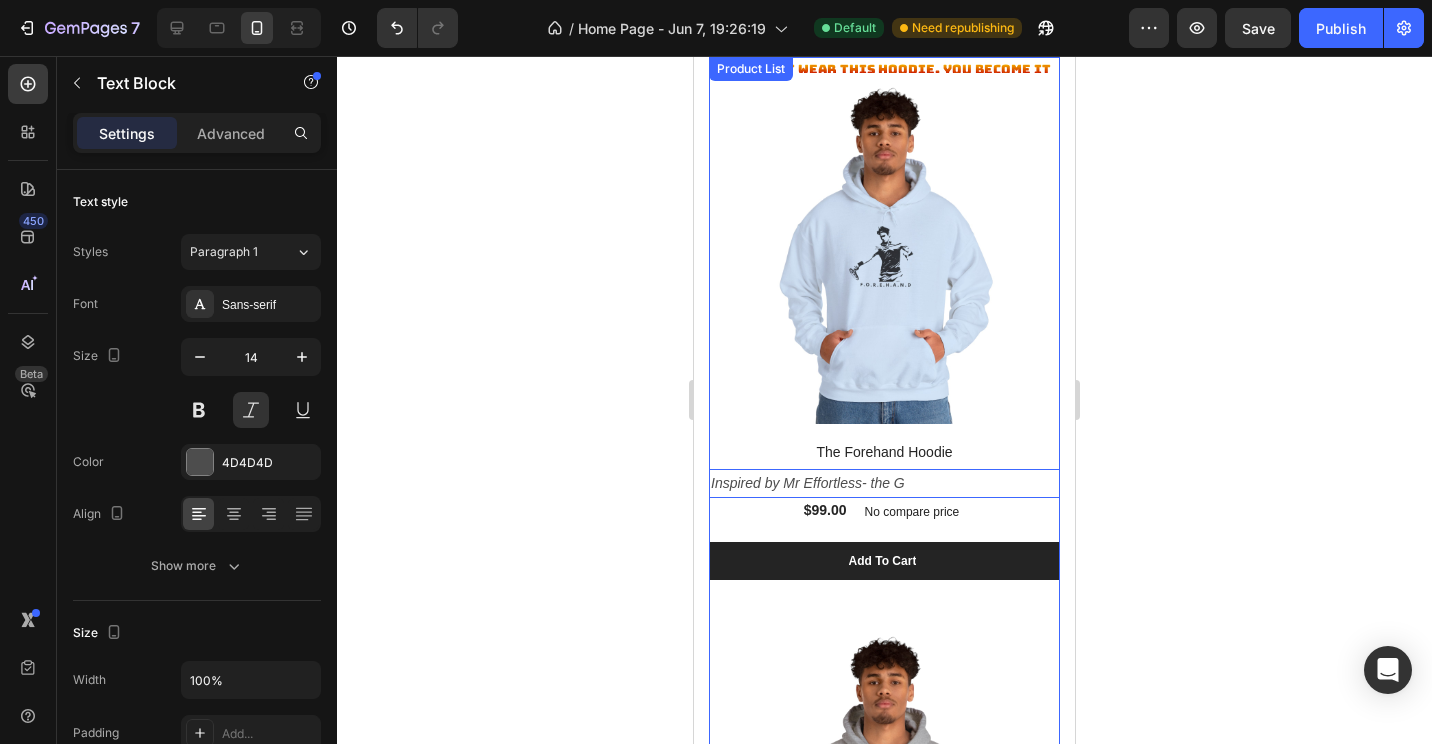scroll, scrollTop: 475, scrollLeft: 0, axis: vertical 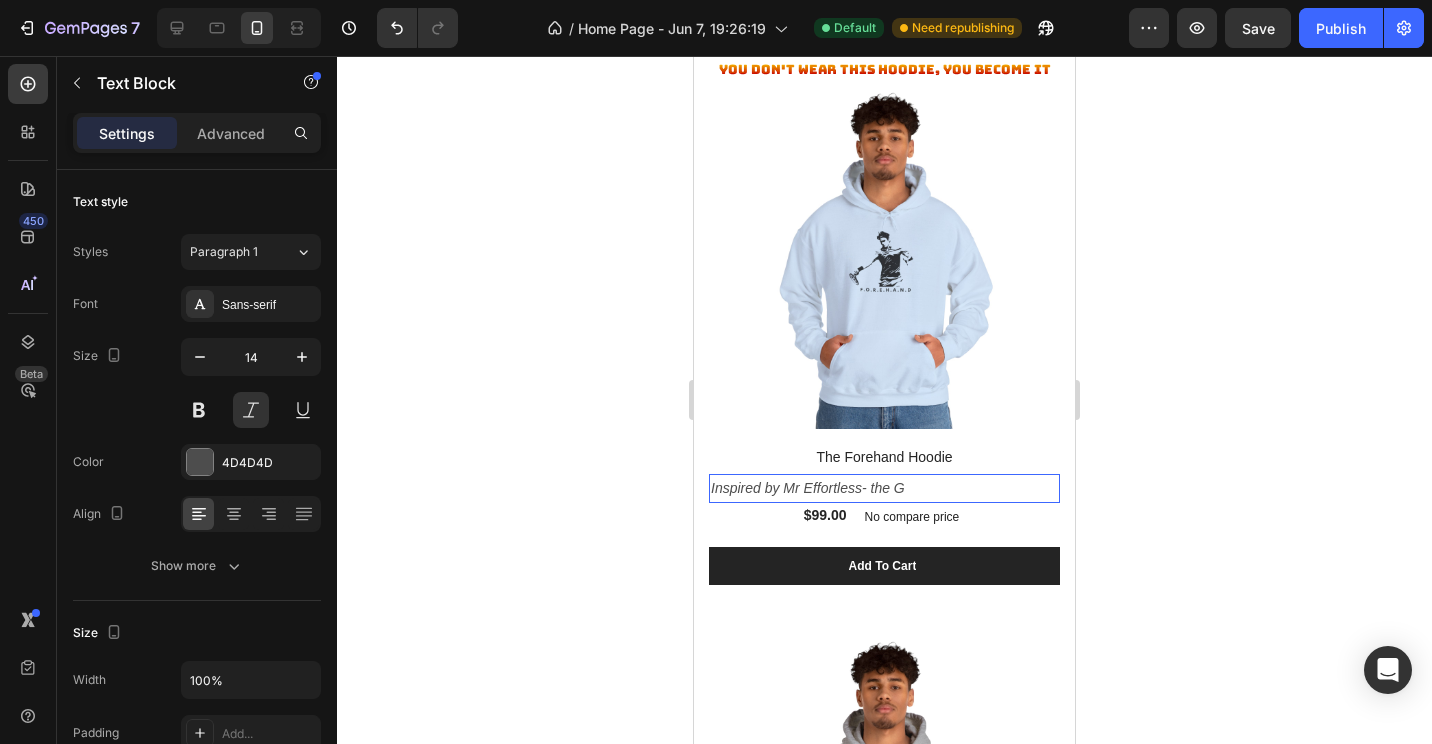 click 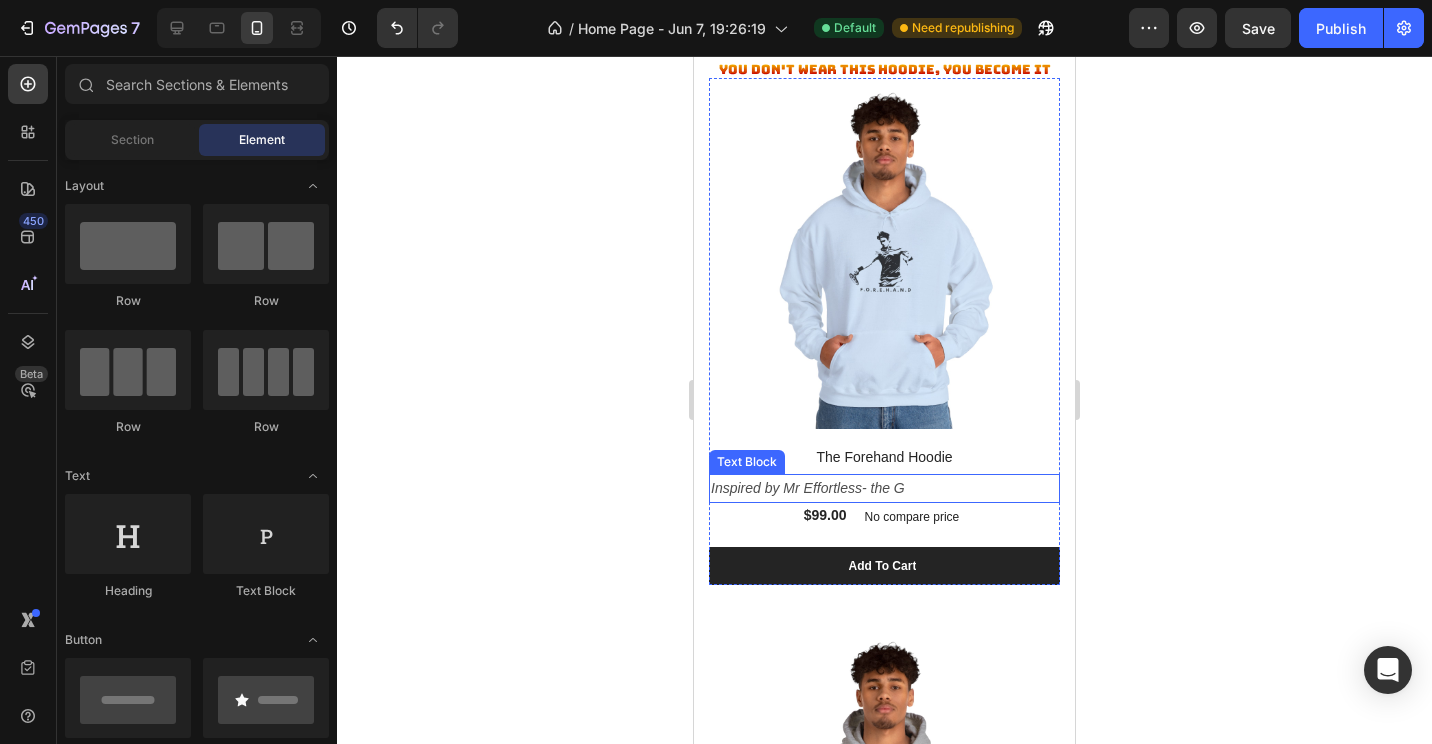 click on "Text Block" at bounding box center [747, 462] 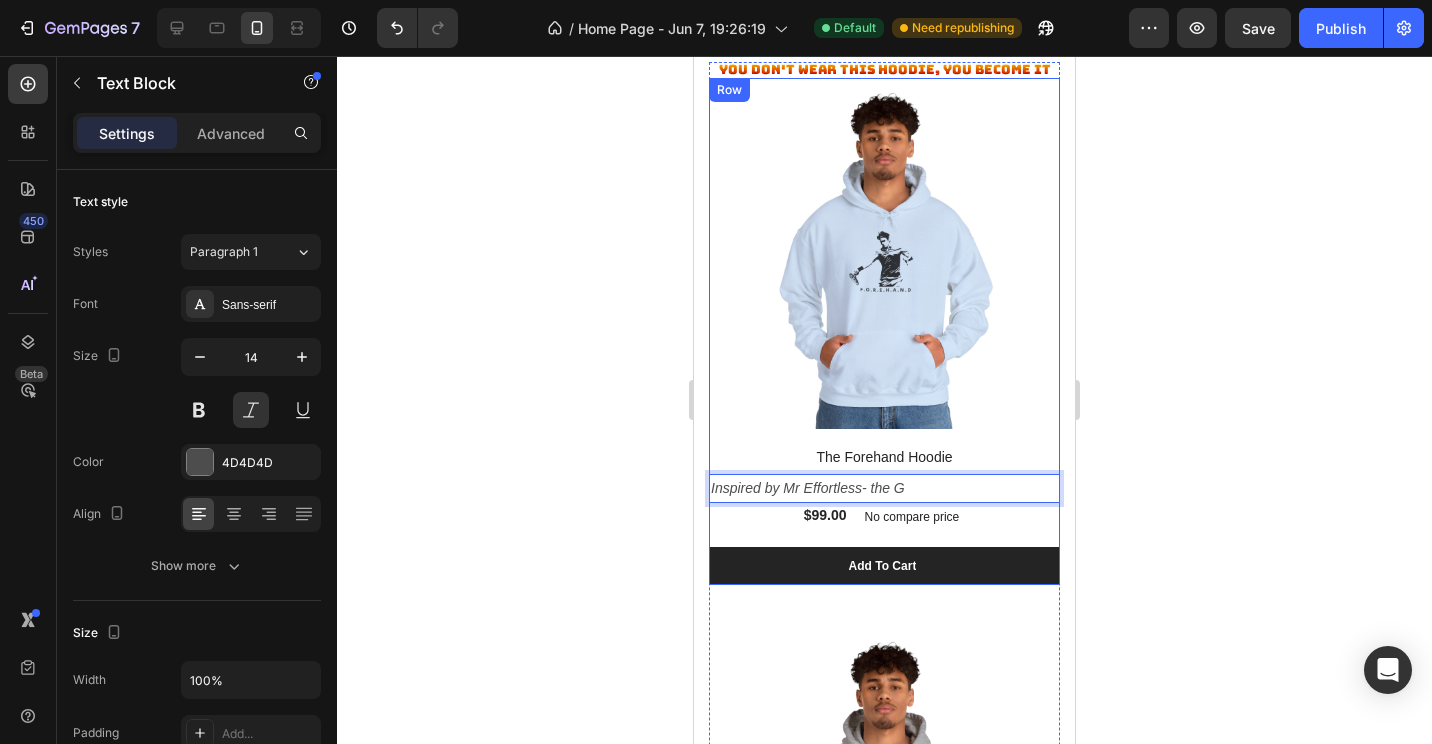 click on "The Forehand Hoodie (P) Title" at bounding box center (884, 451) 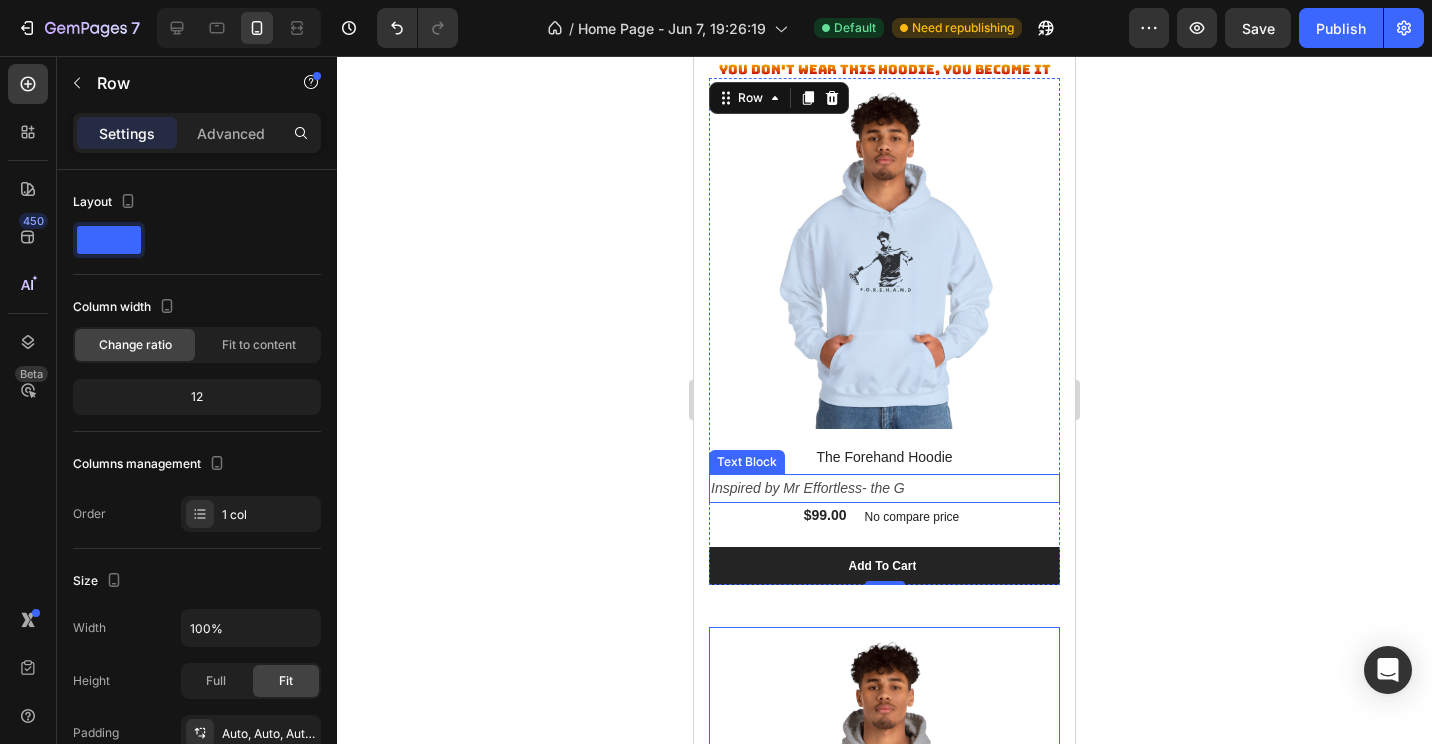 click on "Text Block" at bounding box center (747, 462) 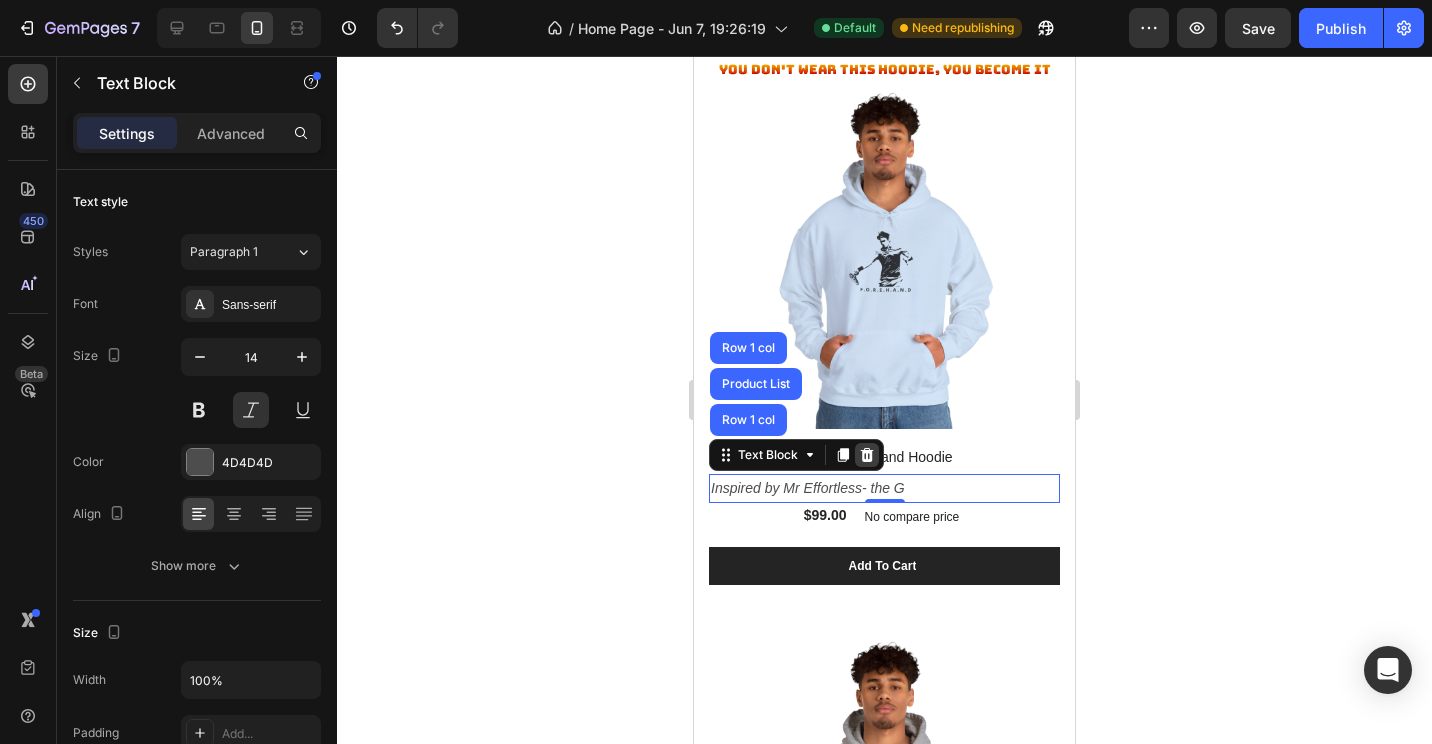 click at bounding box center [867, 455] 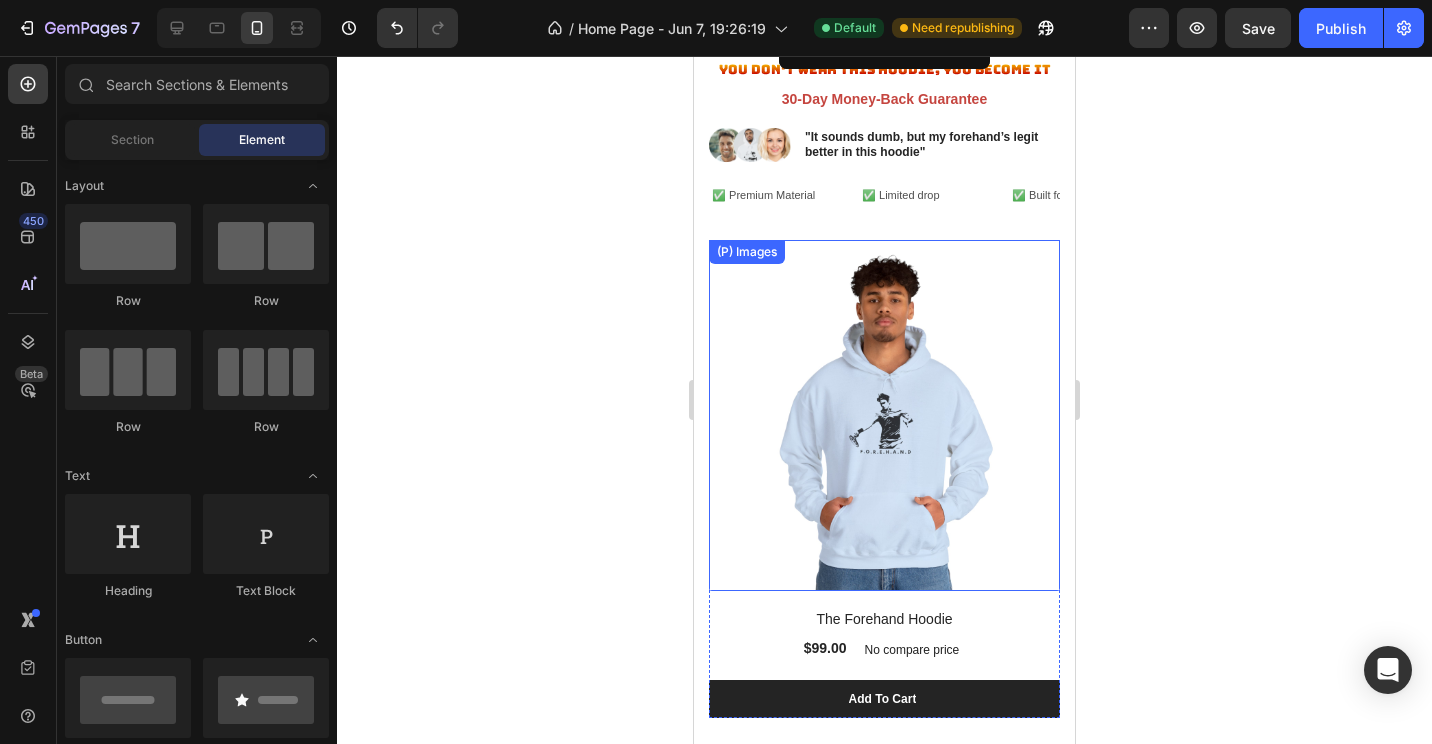 scroll, scrollTop: 275, scrollLeft: 0, axis: vertical 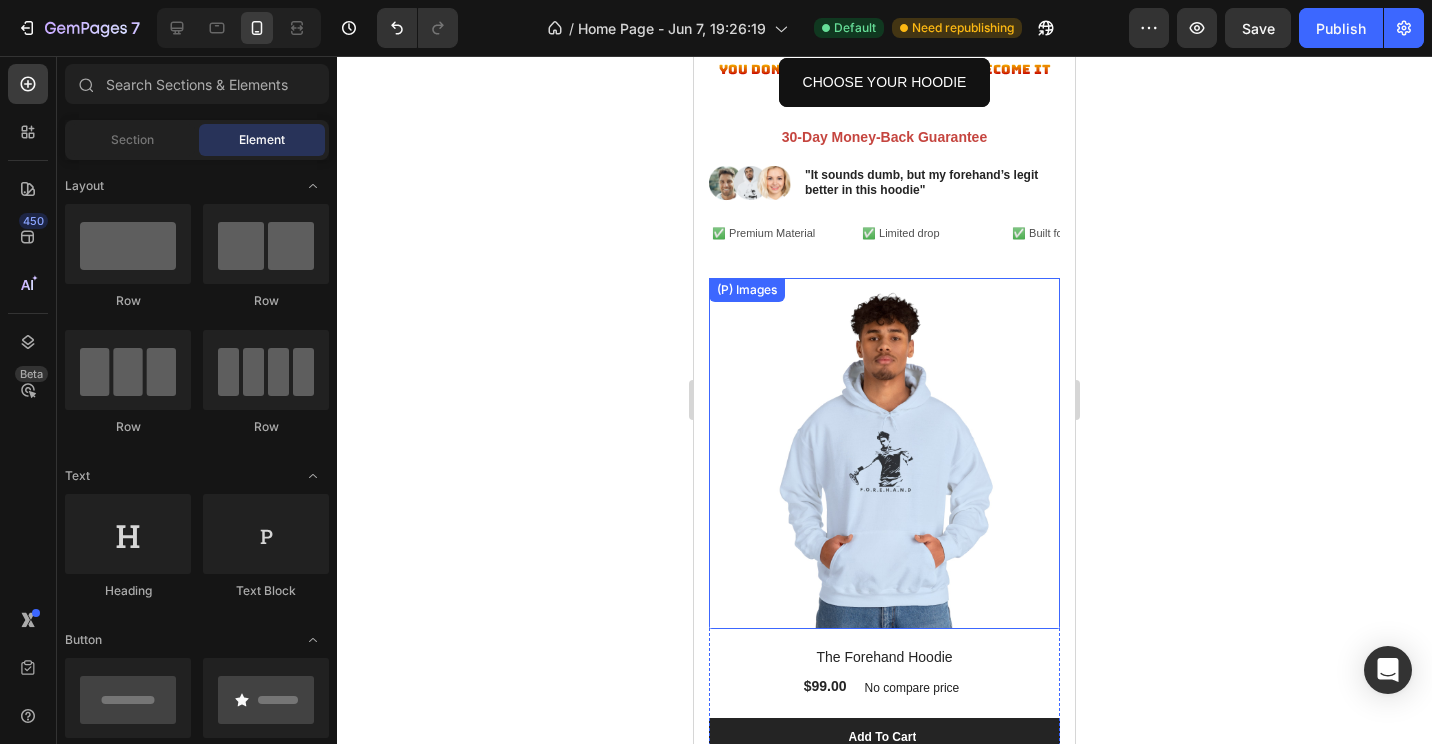 click on "(P) Images" at bounding box center [747, 290] 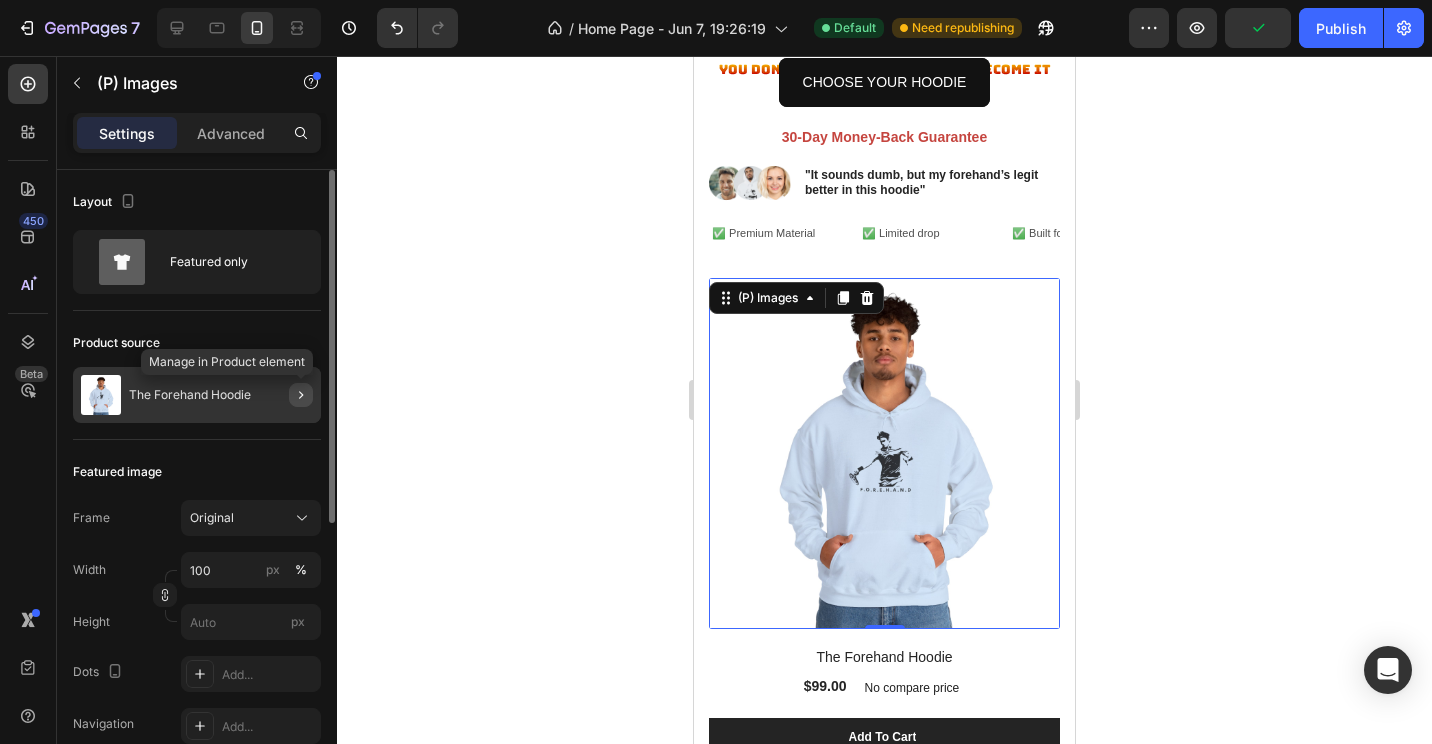 click 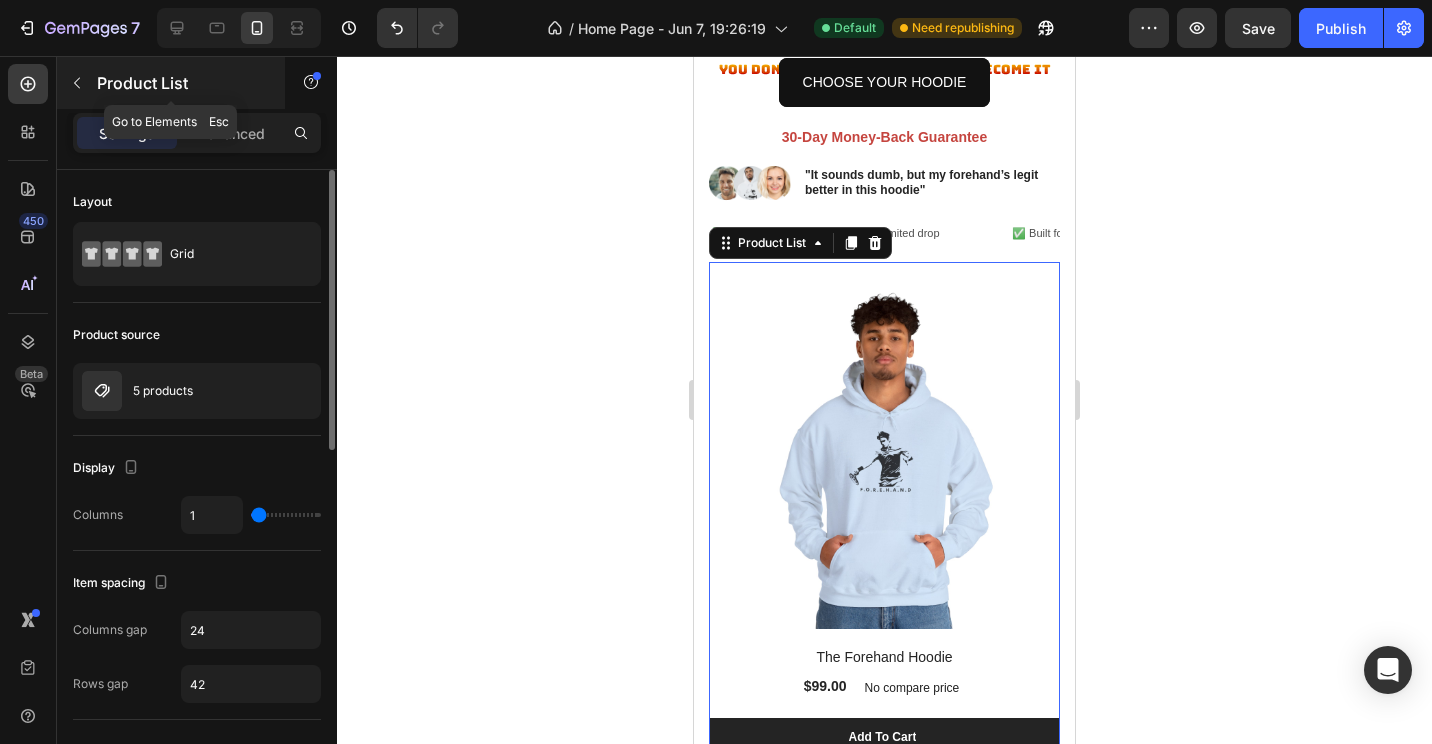 click at bounding box center (77, 83) 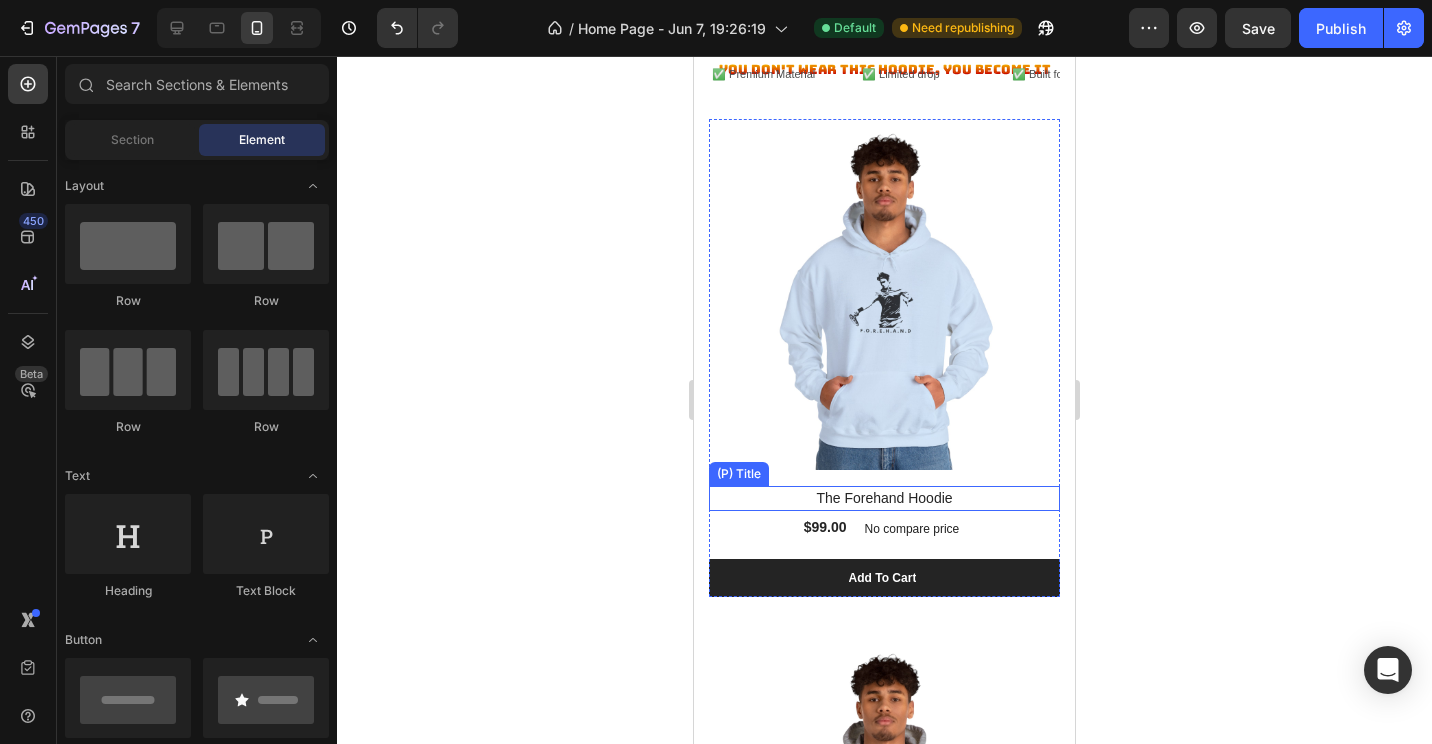 scroll, scrollTop: 475, scrollLeft: 0, axis: vertical 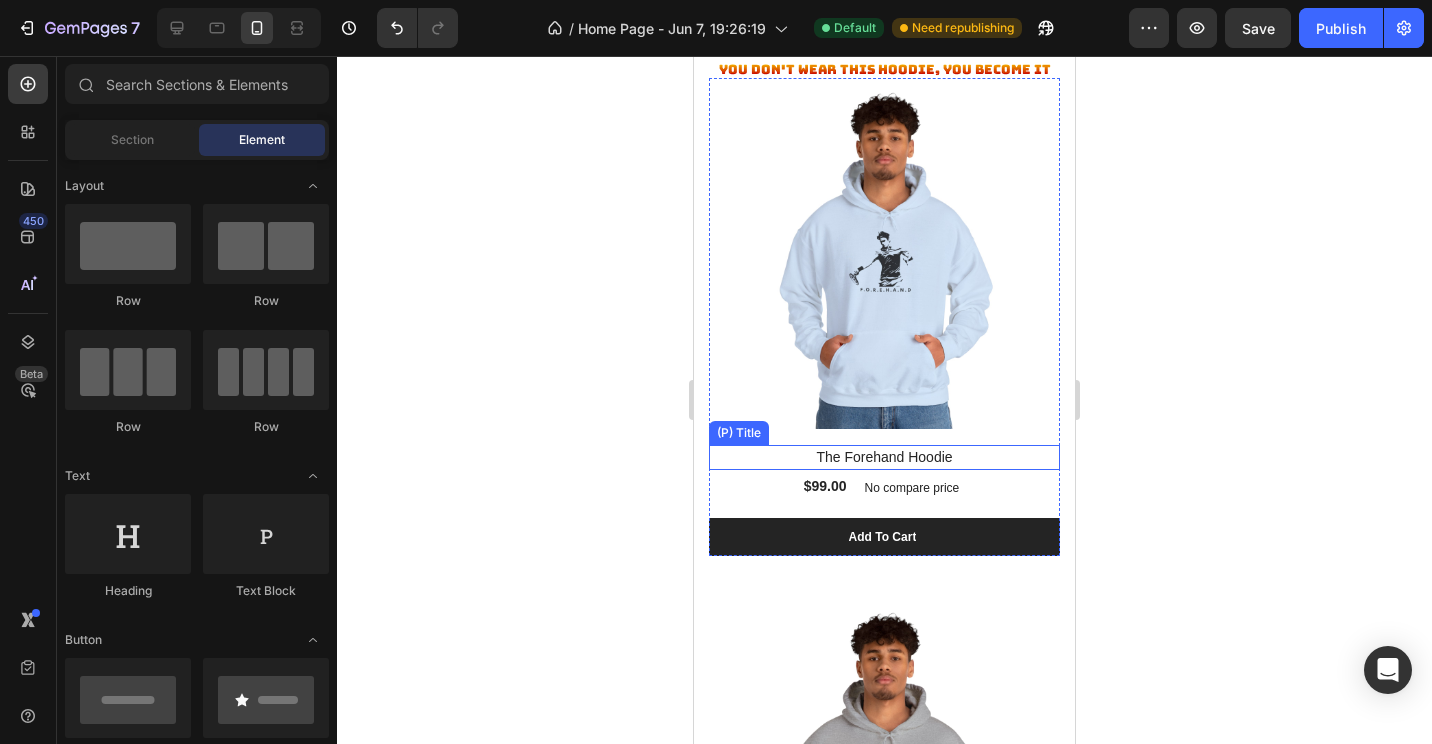 click on "The Forehand Hoodie" at bounding box center [884, 457] 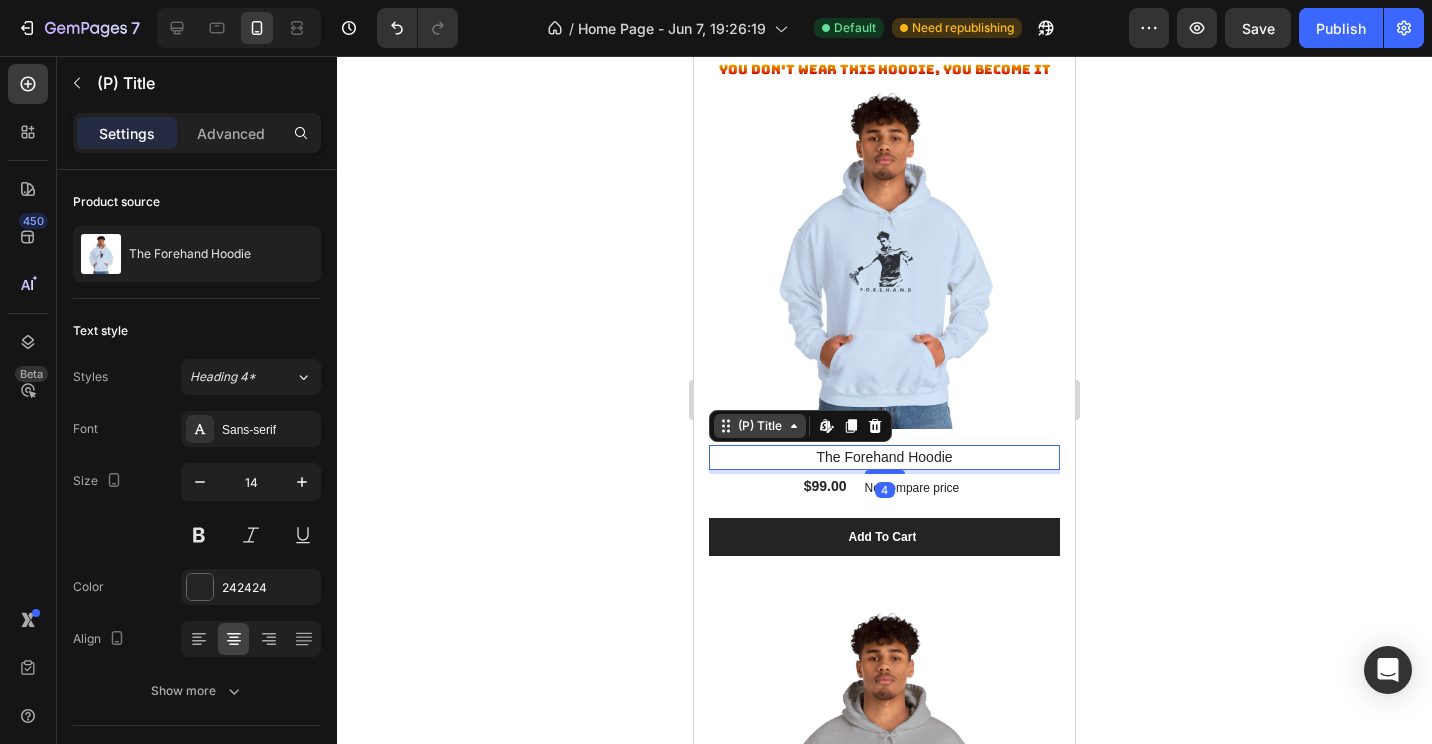 click on "(P) Title" at bounding box center [760, 426] 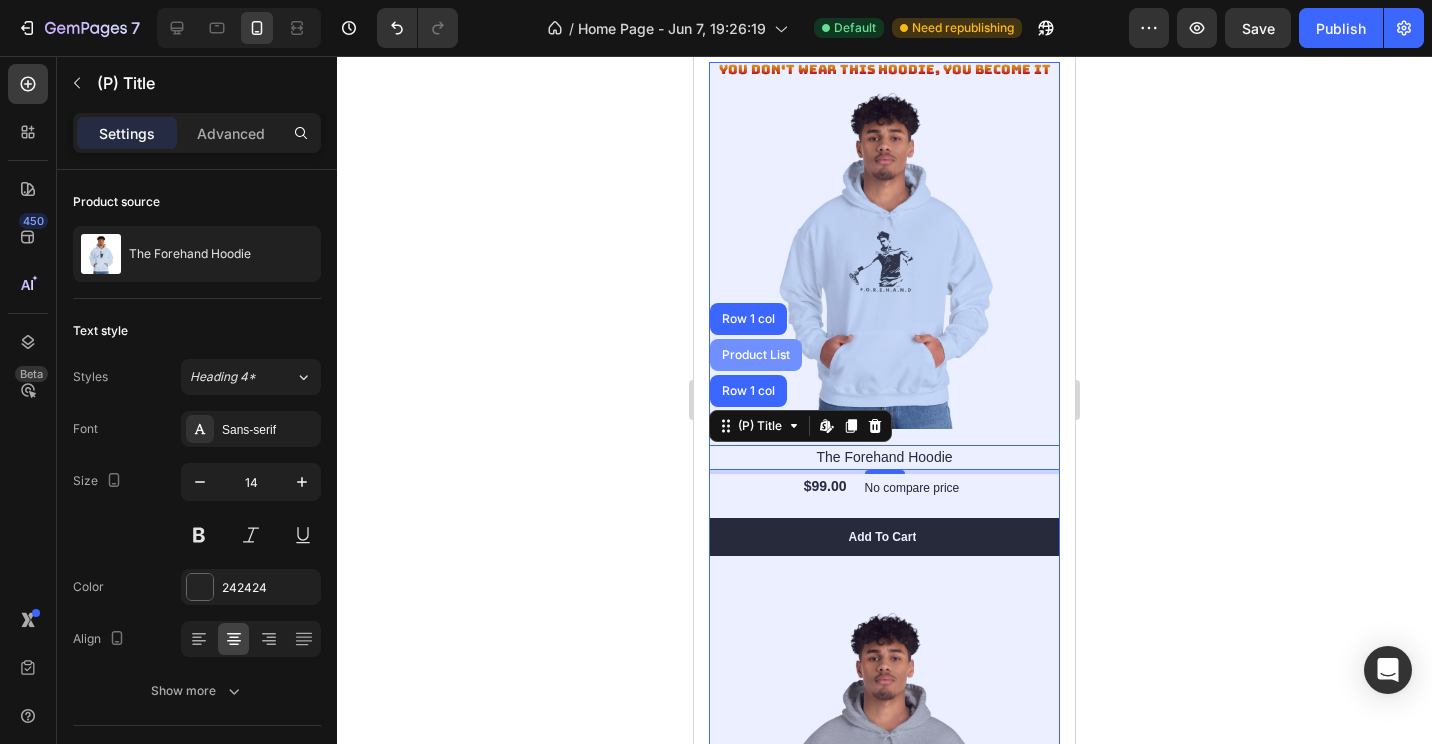 drag, startPoint x: 759, startPoint y: 340, endPoint x: 1073, endPoint y: 404, distance: 320.45593 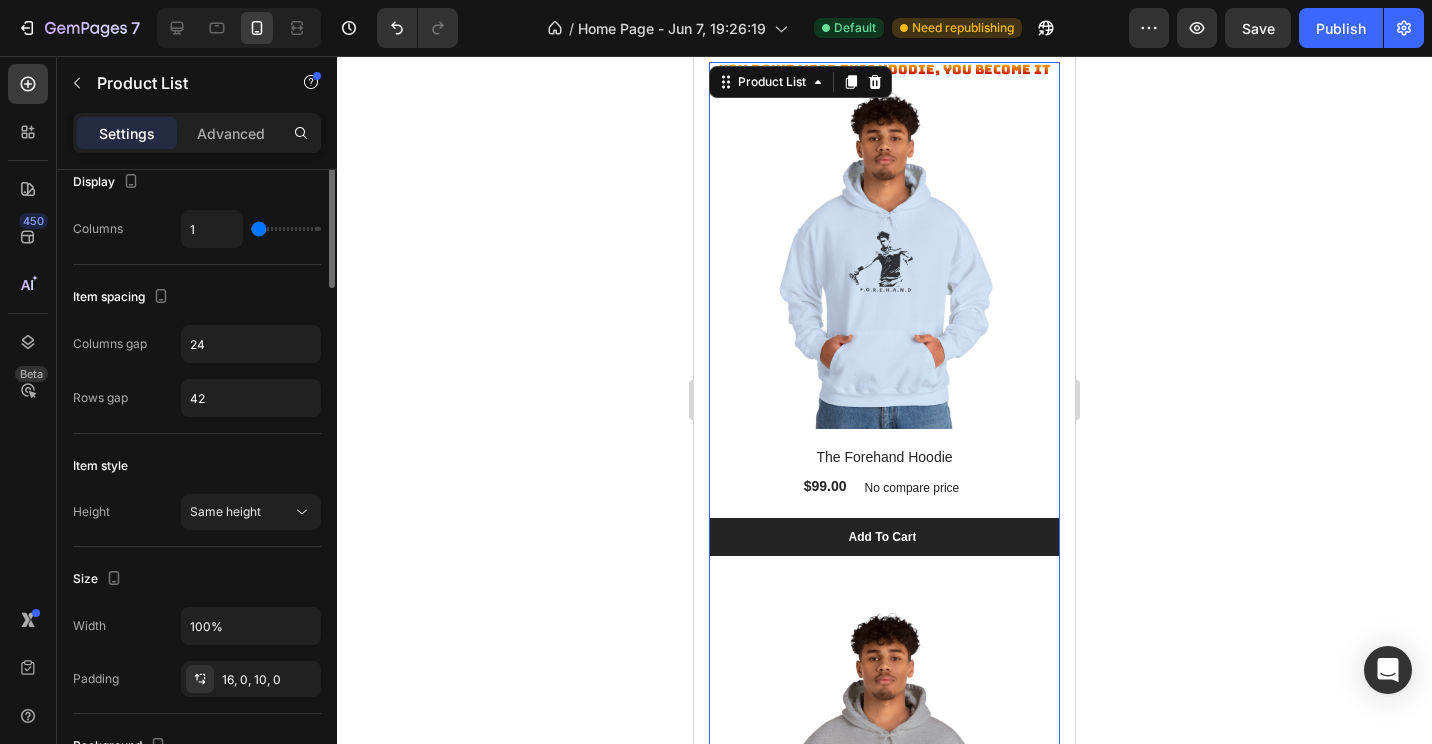 scroll, scrollTop: 0, scrollLeft: 0, axis: both 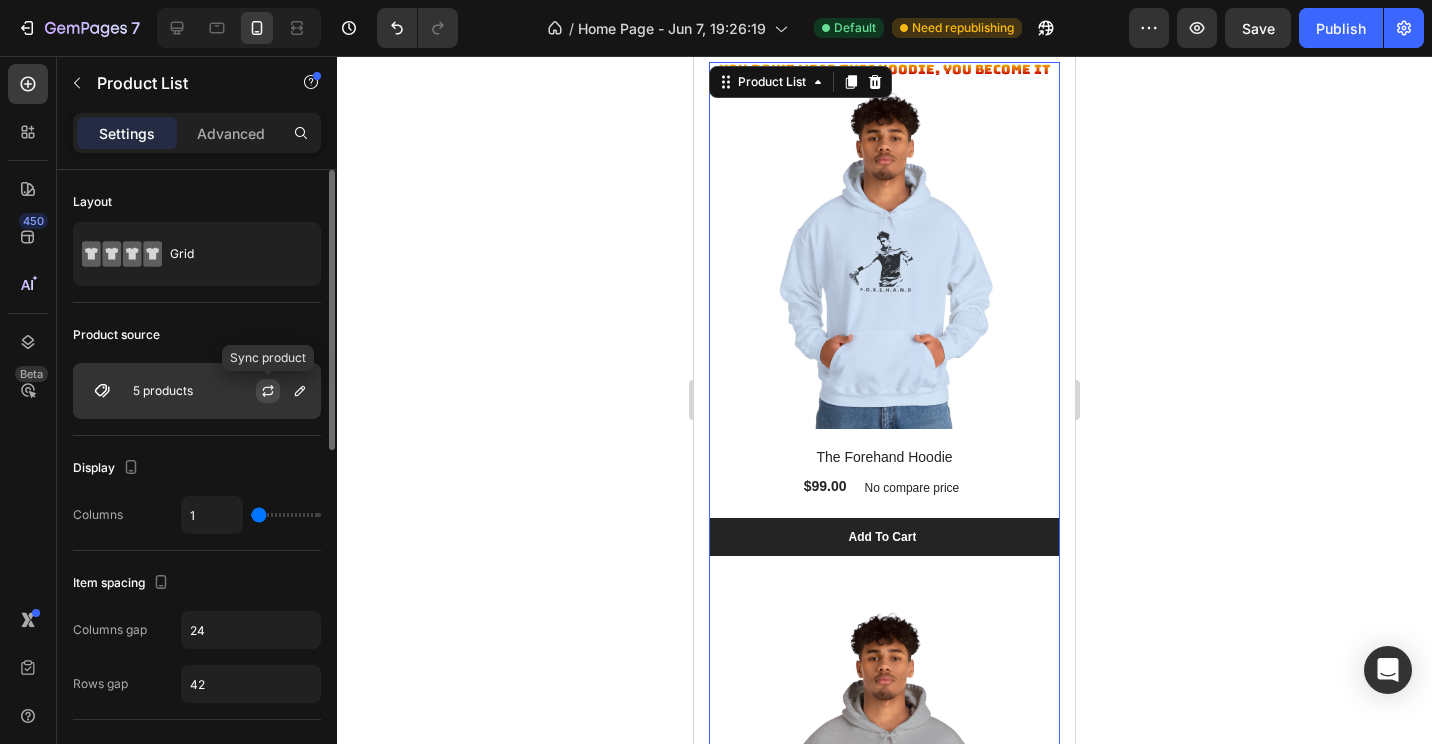 click 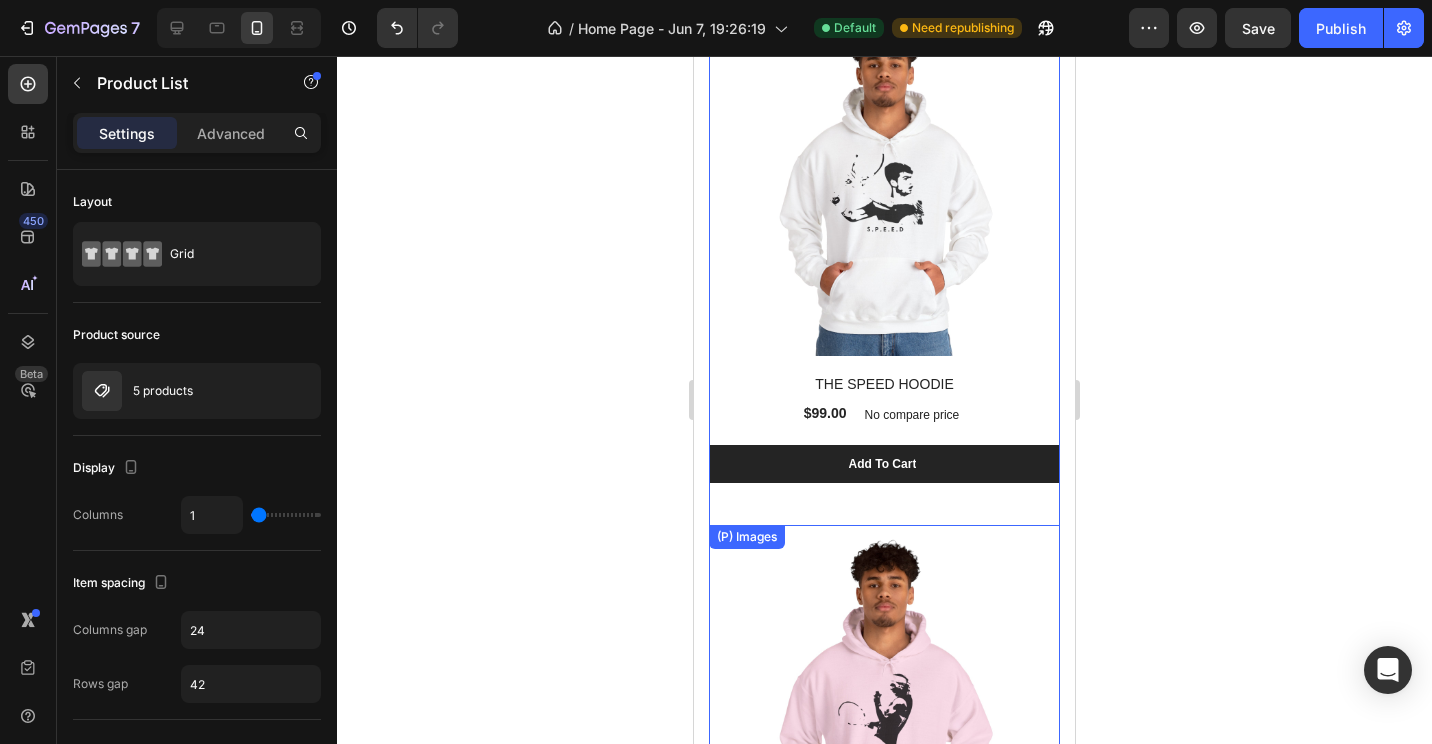 scroll, scrollTop: 2075, scrollLeft: 0, axis: vertical 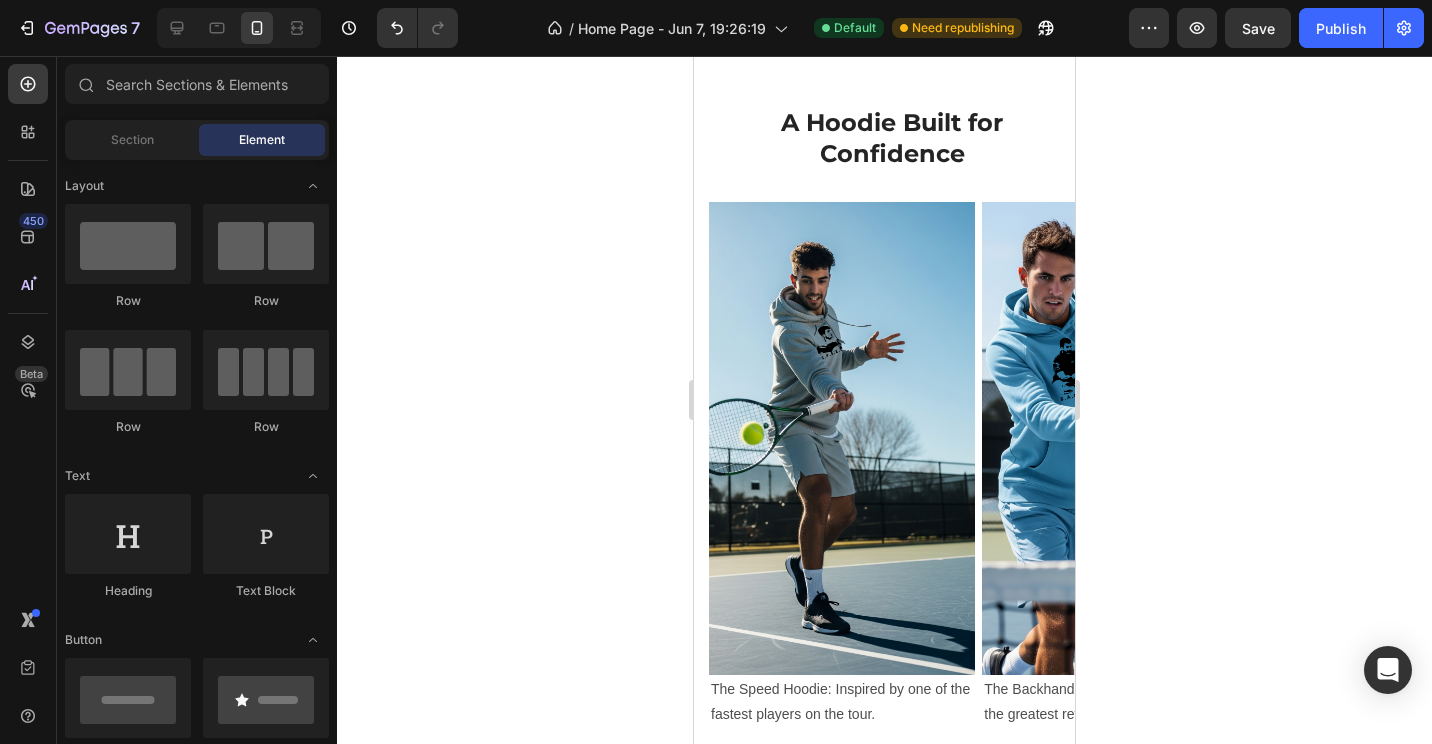 click 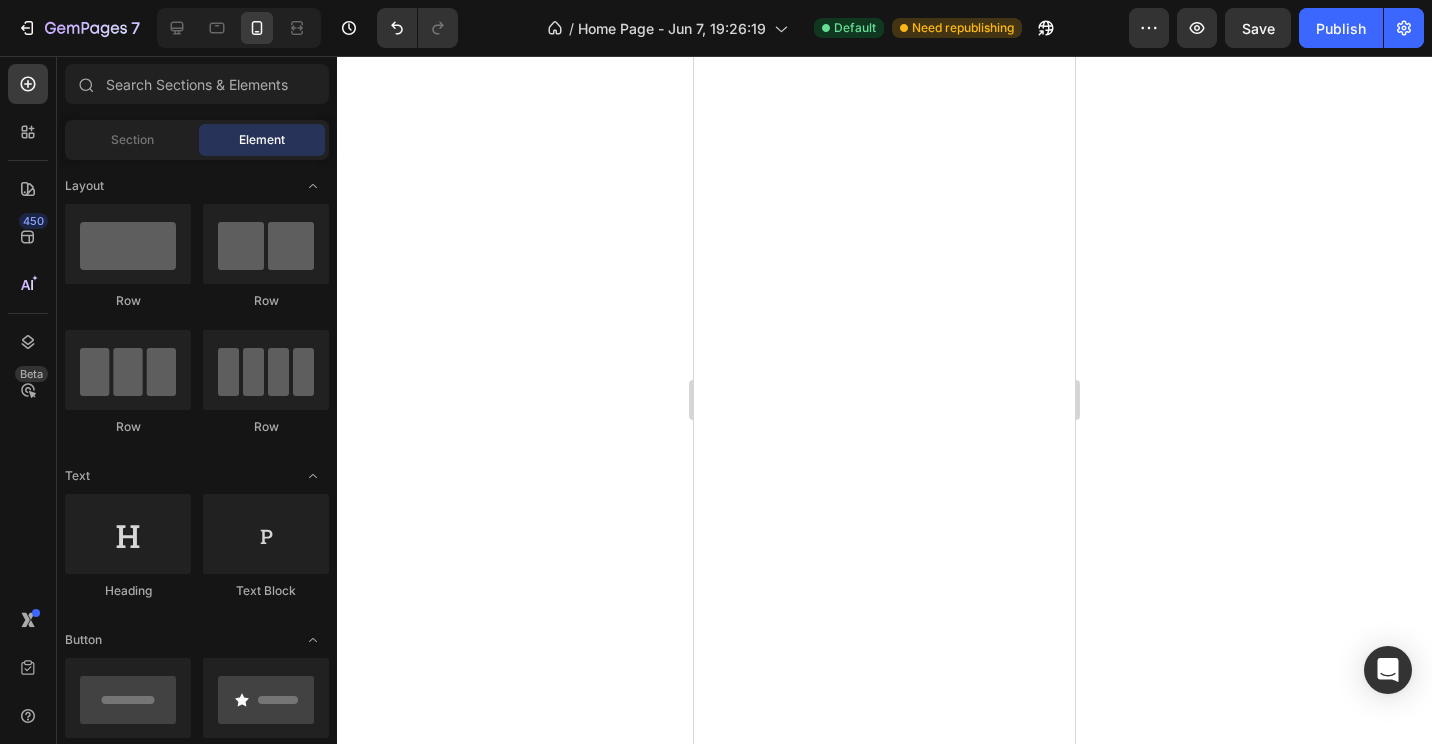 scroll, scrollTop: 3038, scrollLeft: 0, axis: vertical 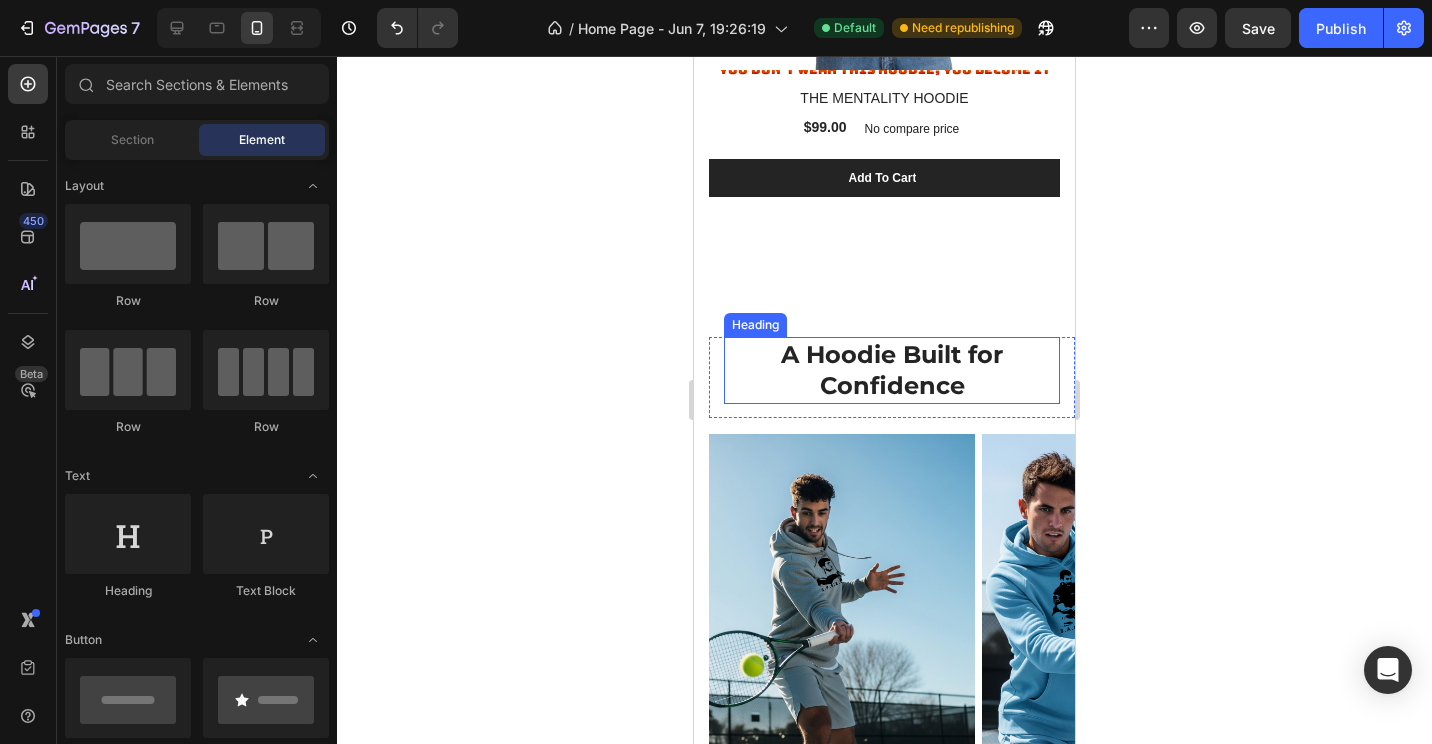 click on "A Hoodie Built for Confidence" at bounding box center (892, 370) 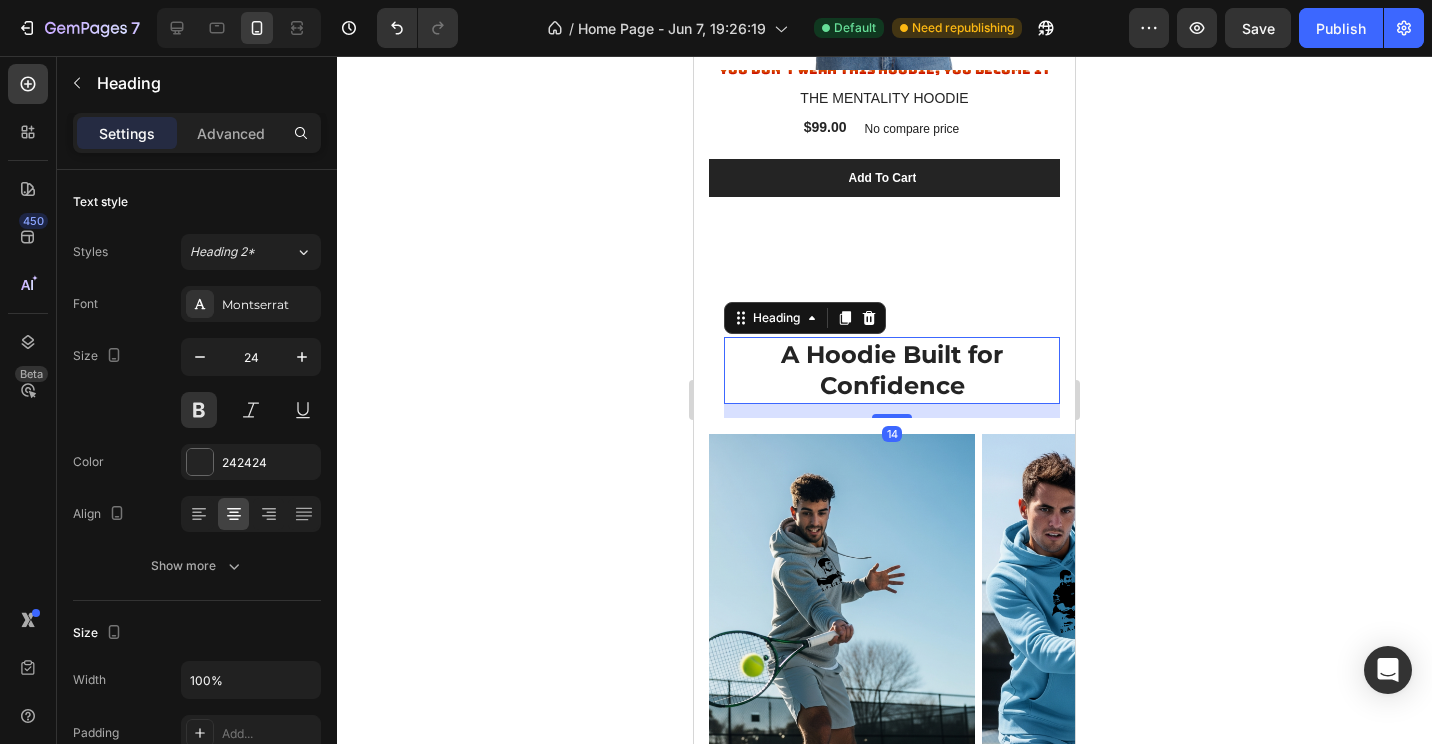 click on "A Hoodie Built for Confidence" at bounding box center [892, 370] 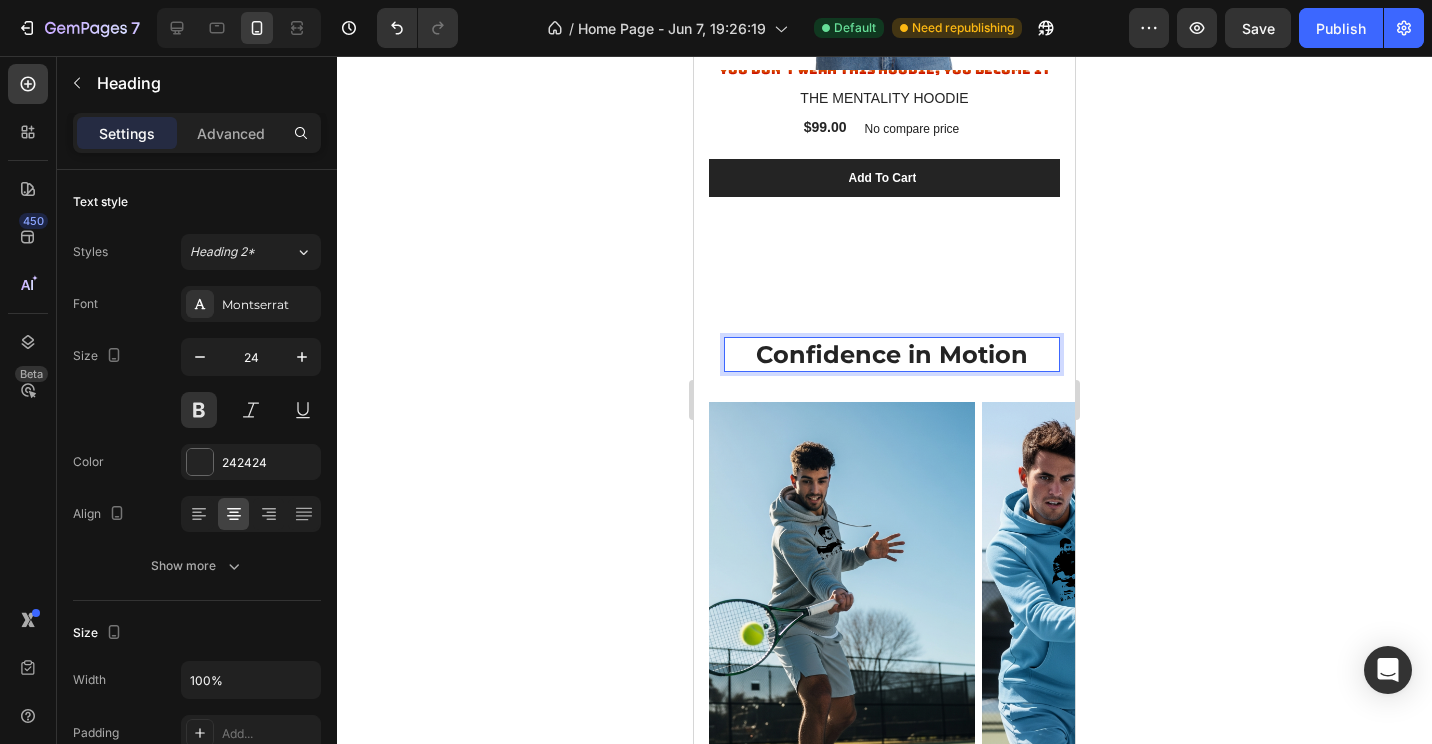 click 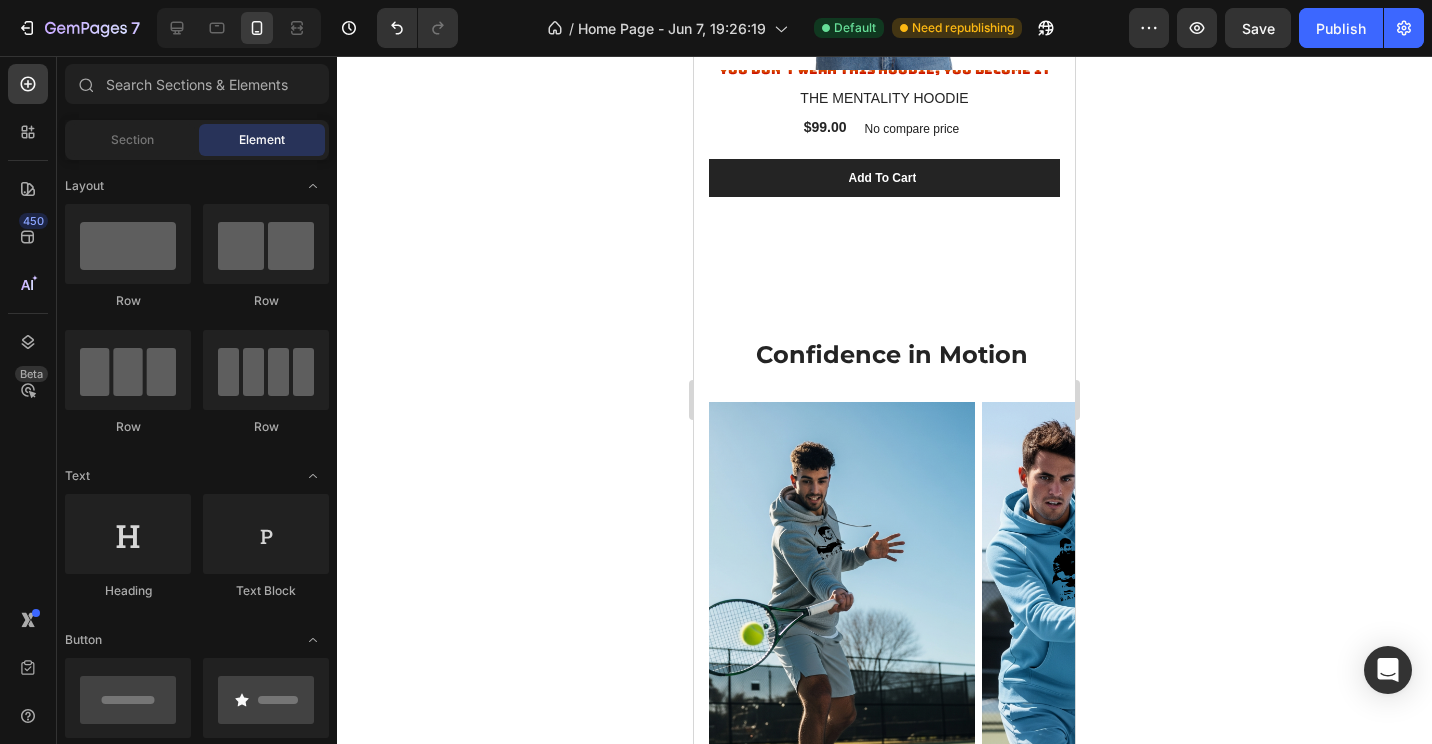 click 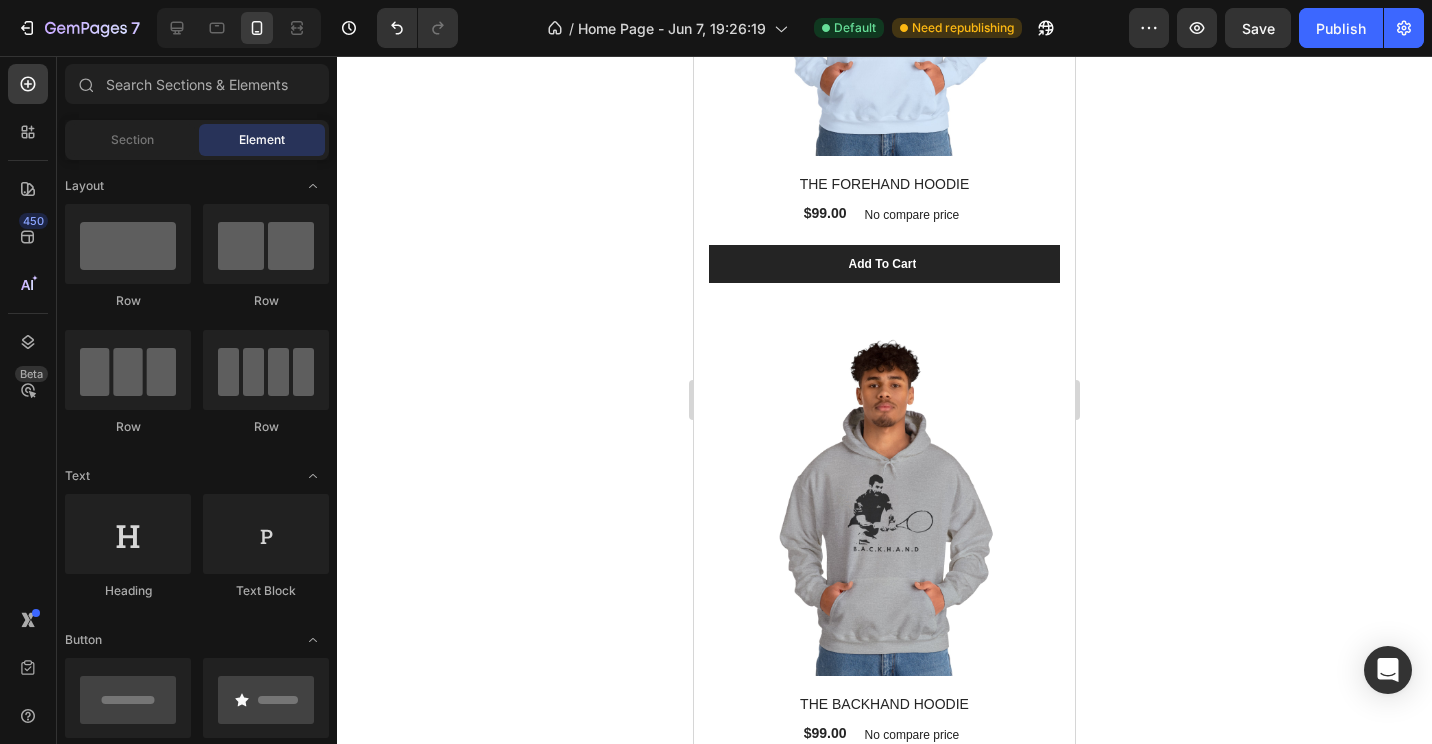 scroll, scrollTop: 0, scrollLeft: 0, axis: both 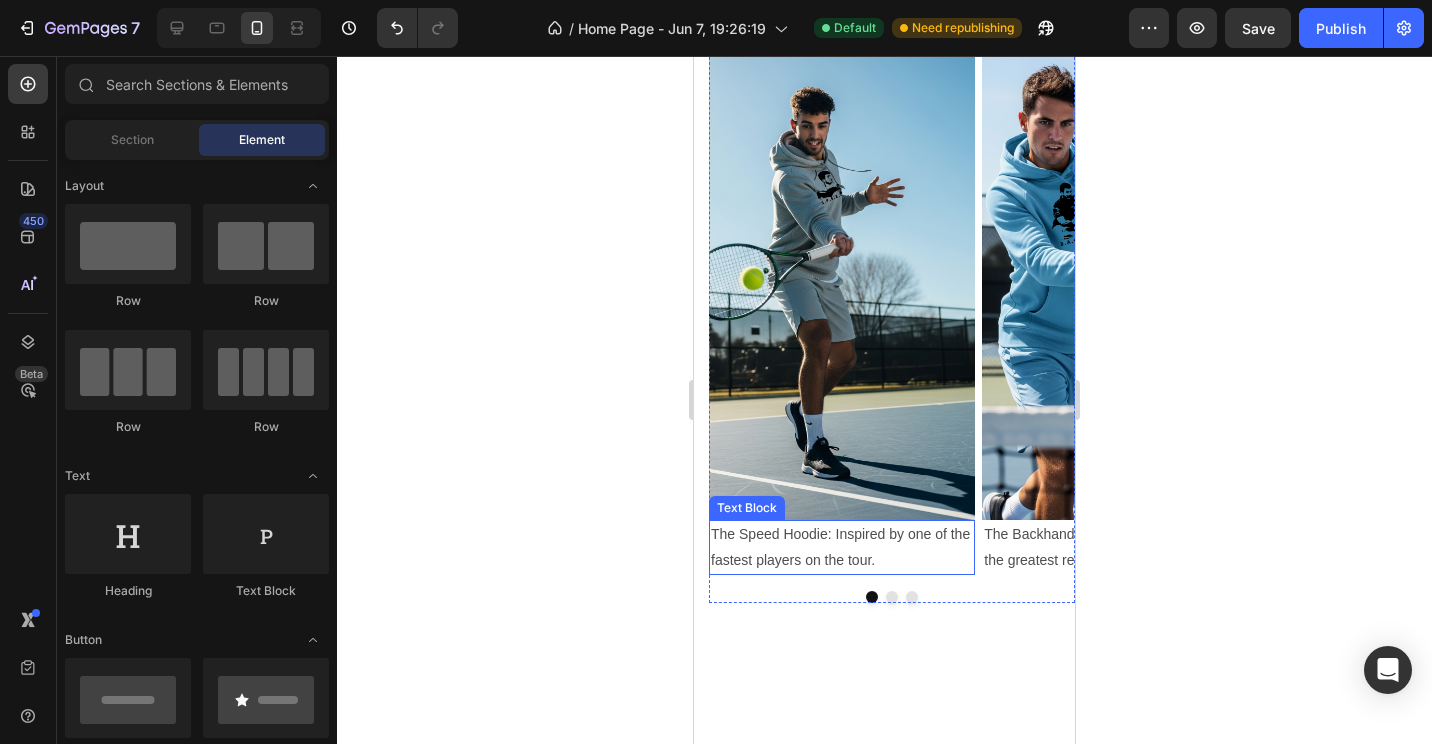 click on "The Speed Hoodie: Inspired by one of the fastest players on the tour." at bounding box center (842, 547) 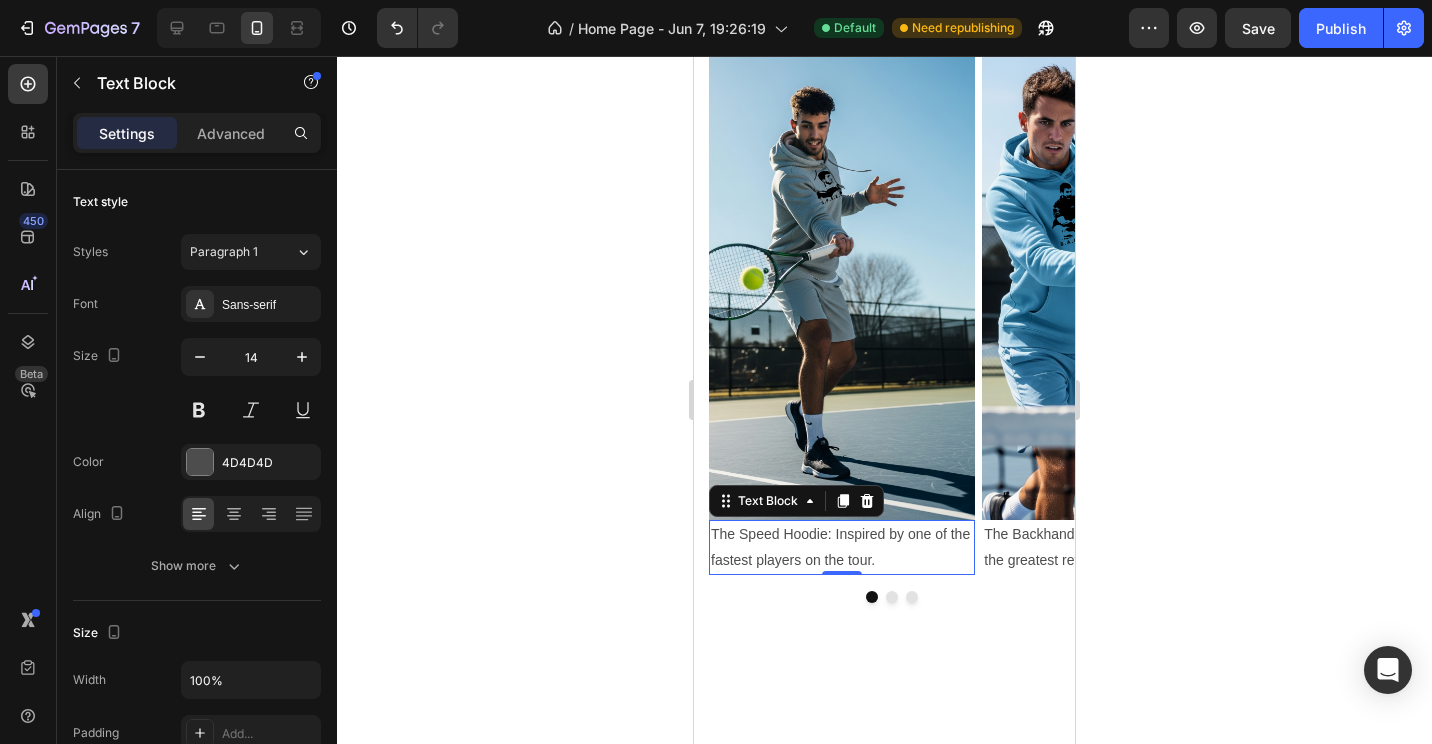 click on "The Speed Hoodie: Inspired by one of the fastest players on the tour." at bounding box center (842, 547) 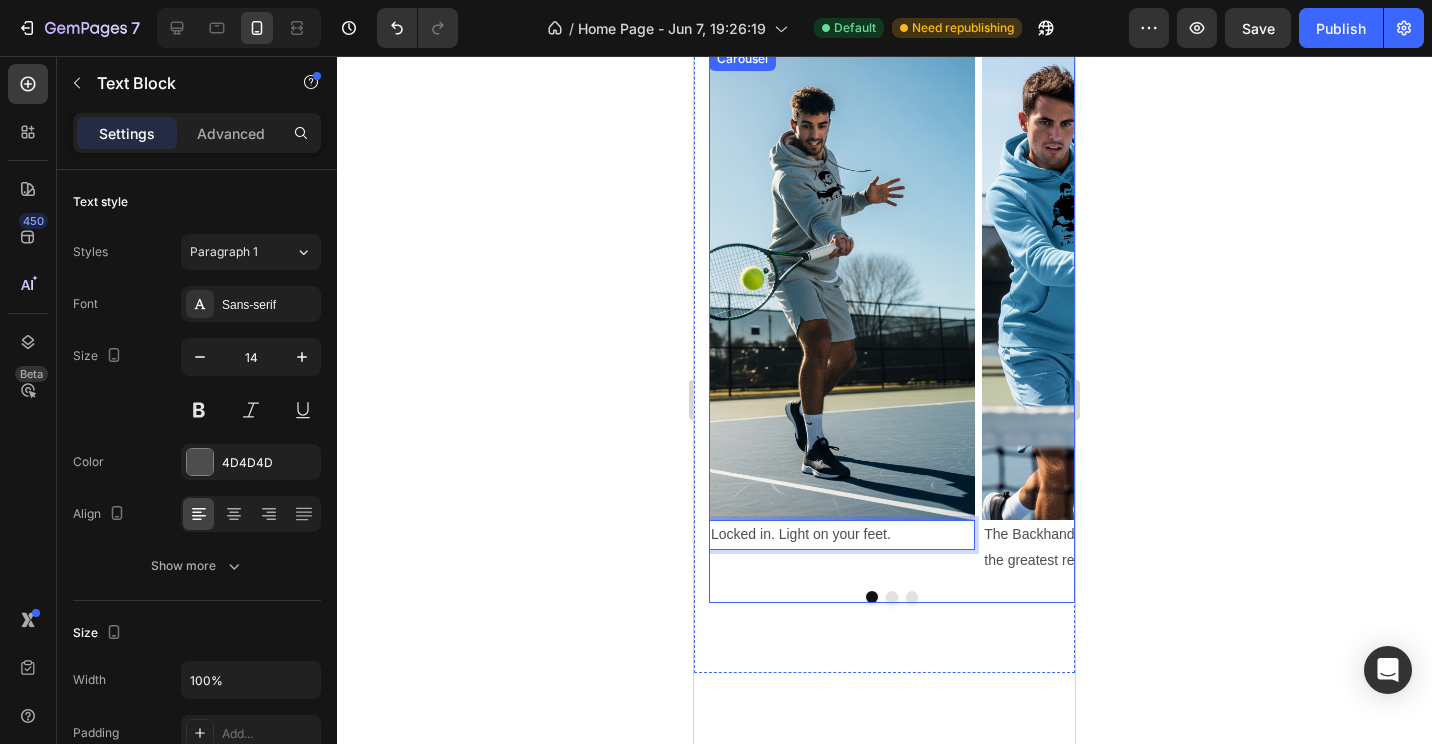 click on "Locked in. Light on your feet." at bounding box center (842, 534) 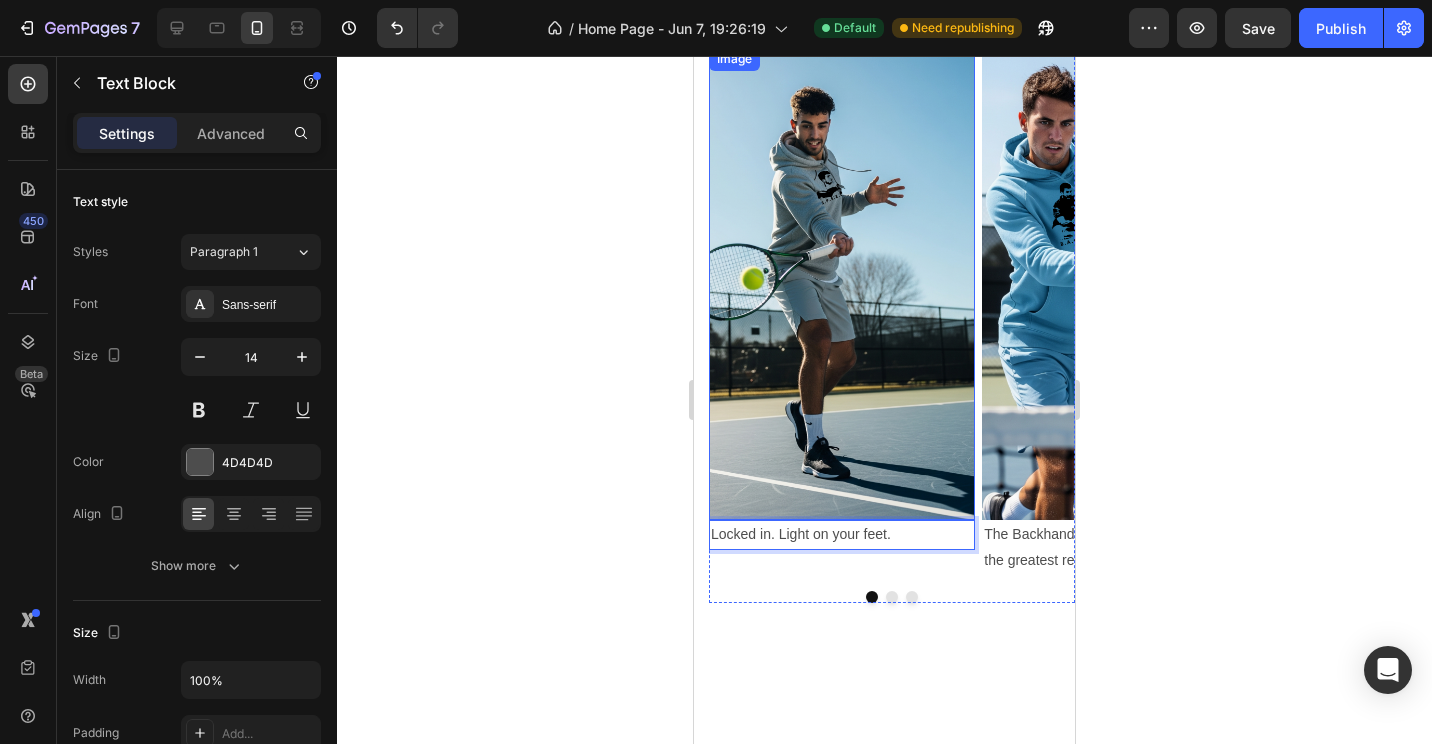 click at bounding box center (842, 283) 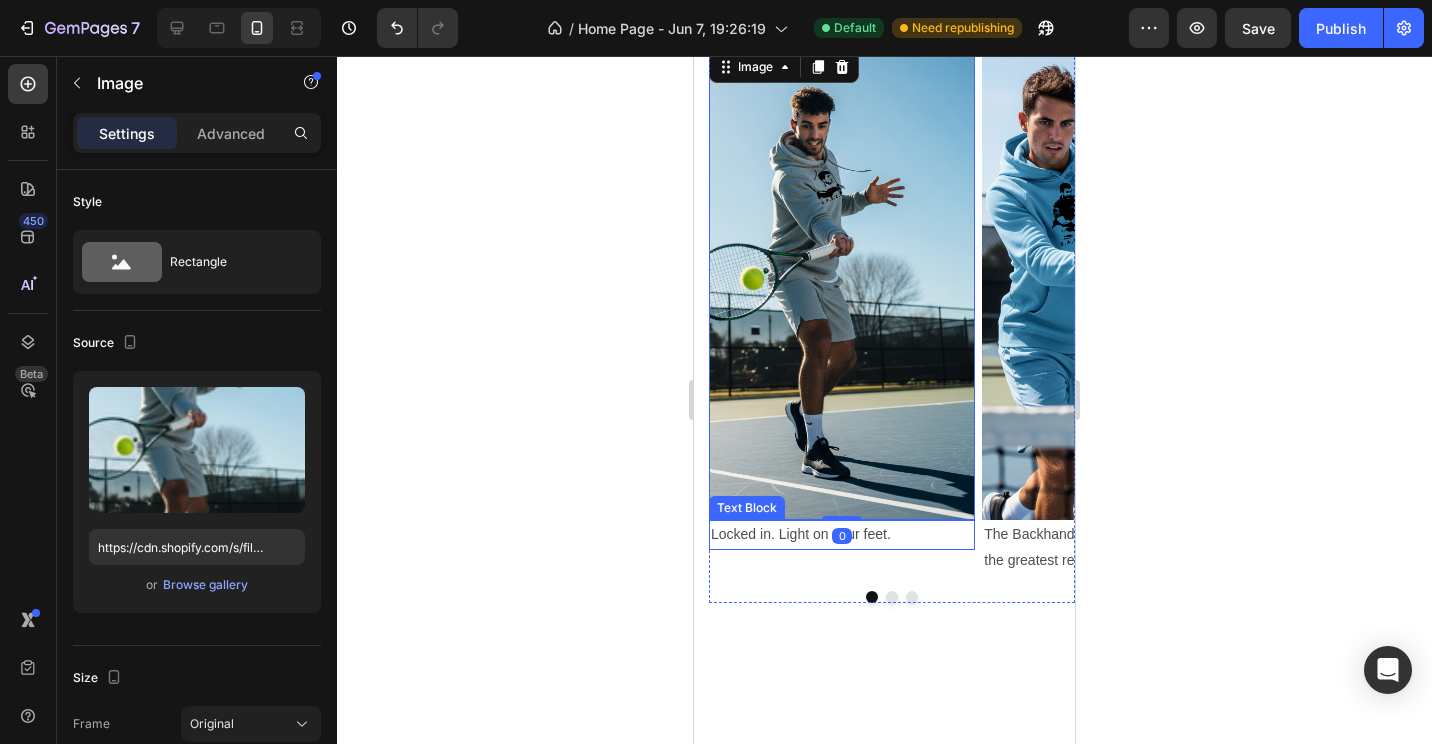 click on "Locked in. Light on your feet." at bounding box center [842, 534] 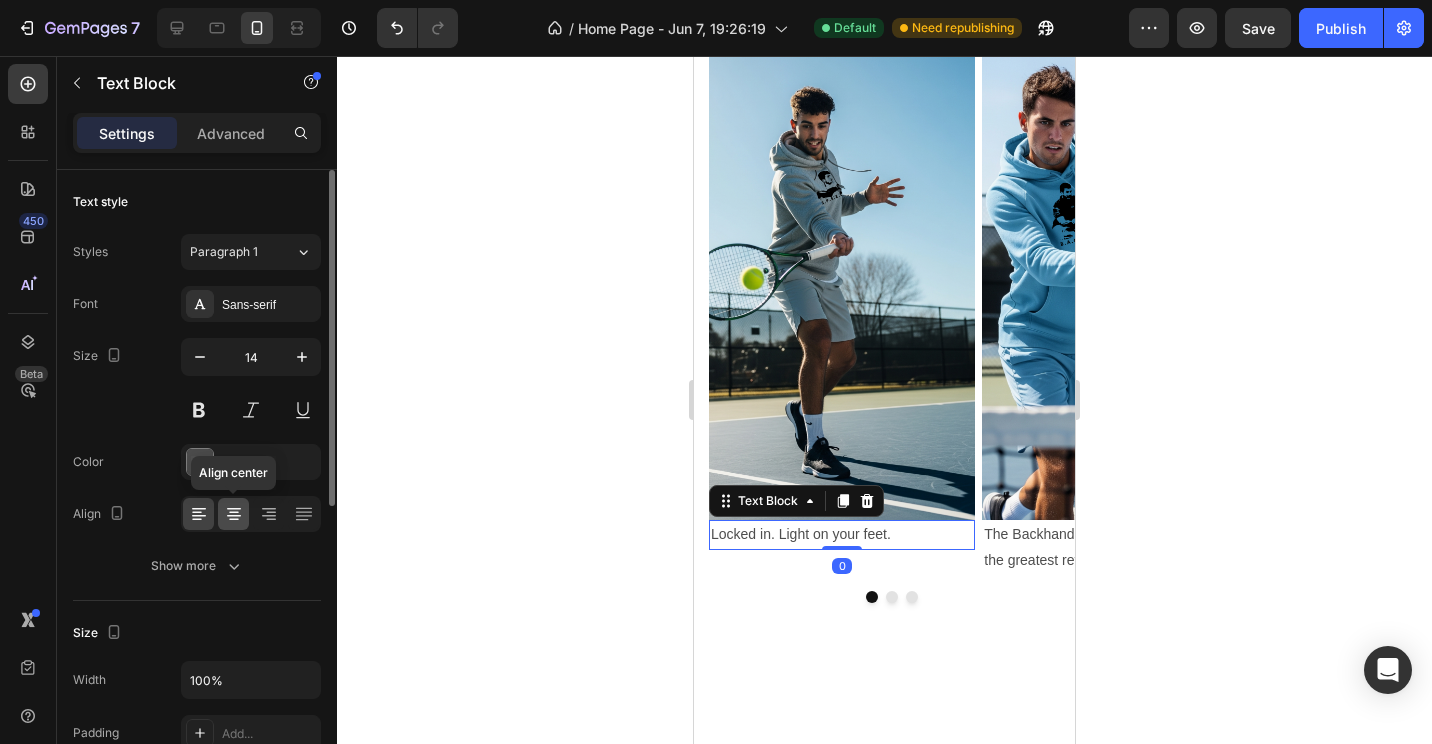 click 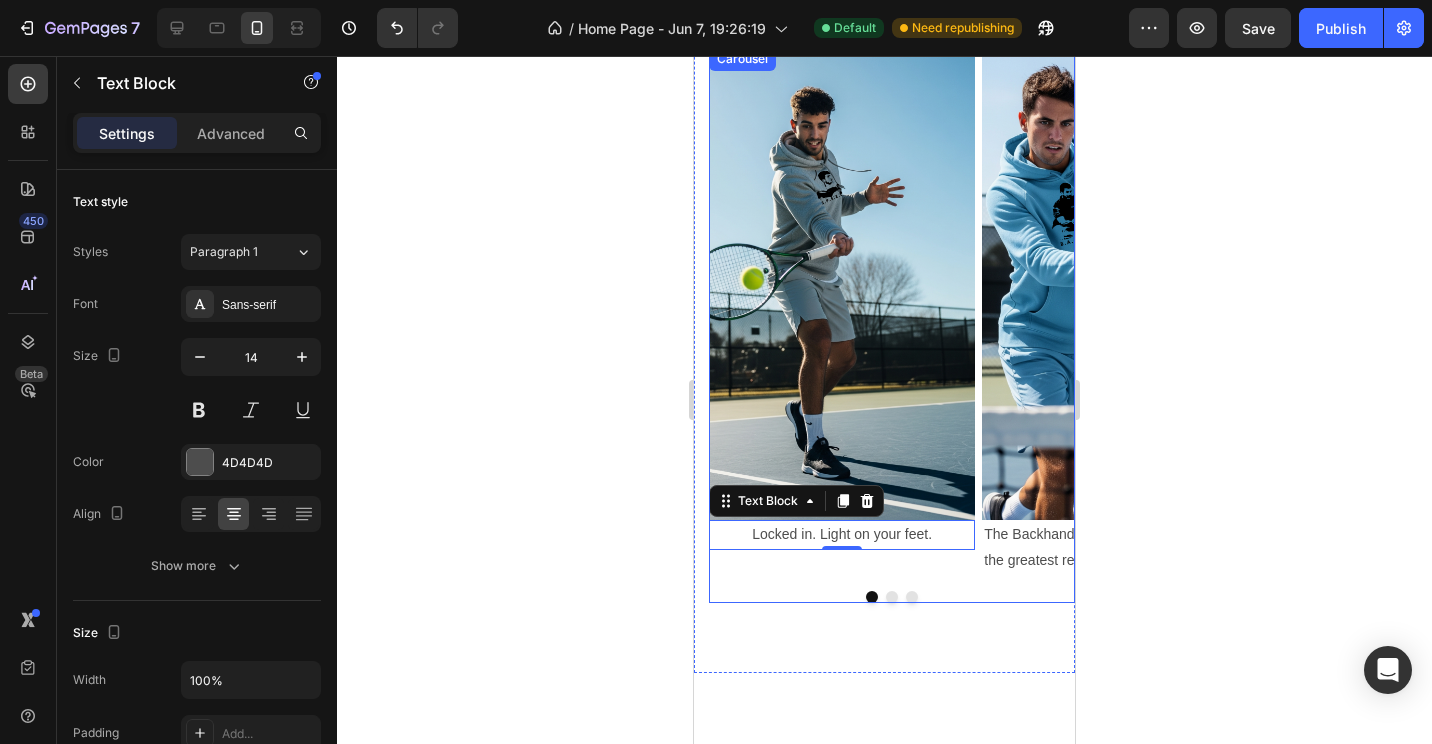 click at bounding box center (892, 597) 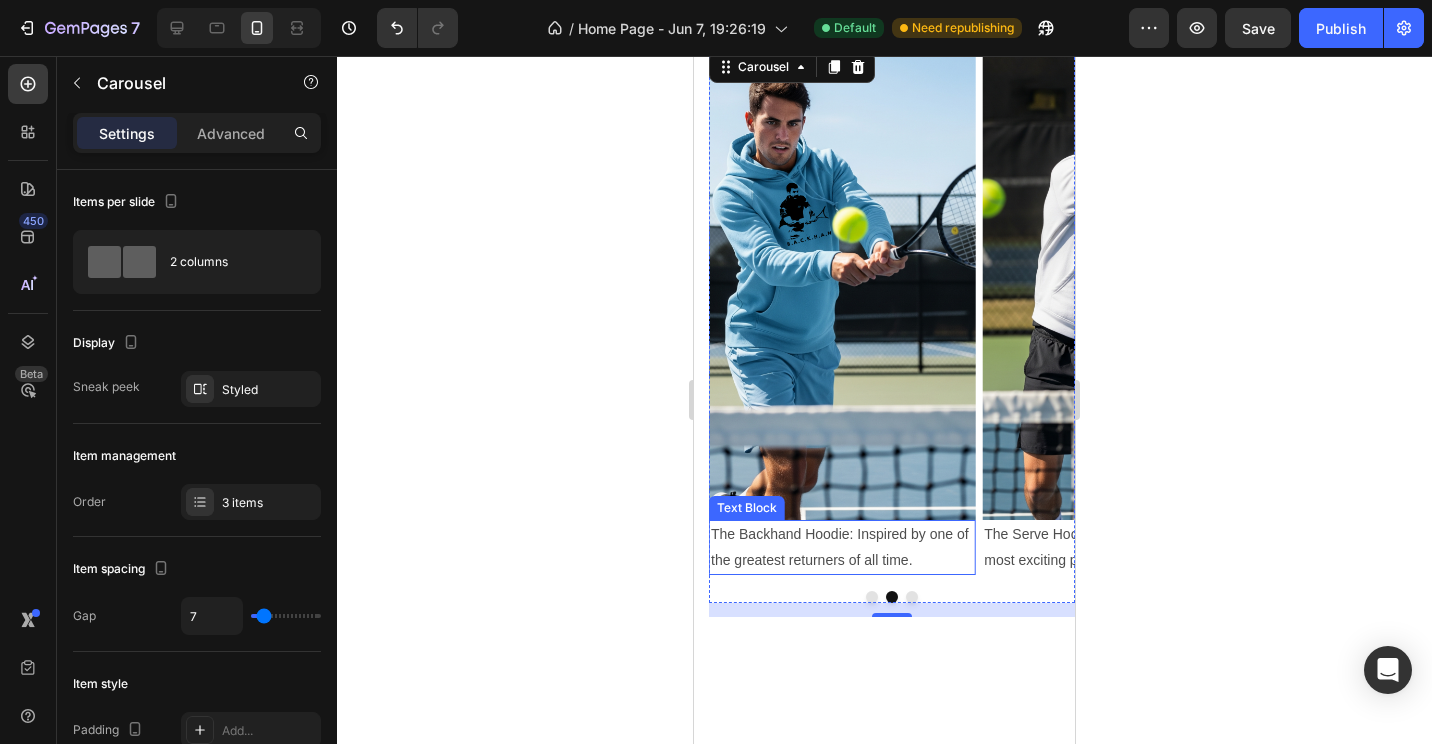 click on "The Backhand Hoodie: Inspired by one of the greatest returners of all time." at bounding box center [842, 547] 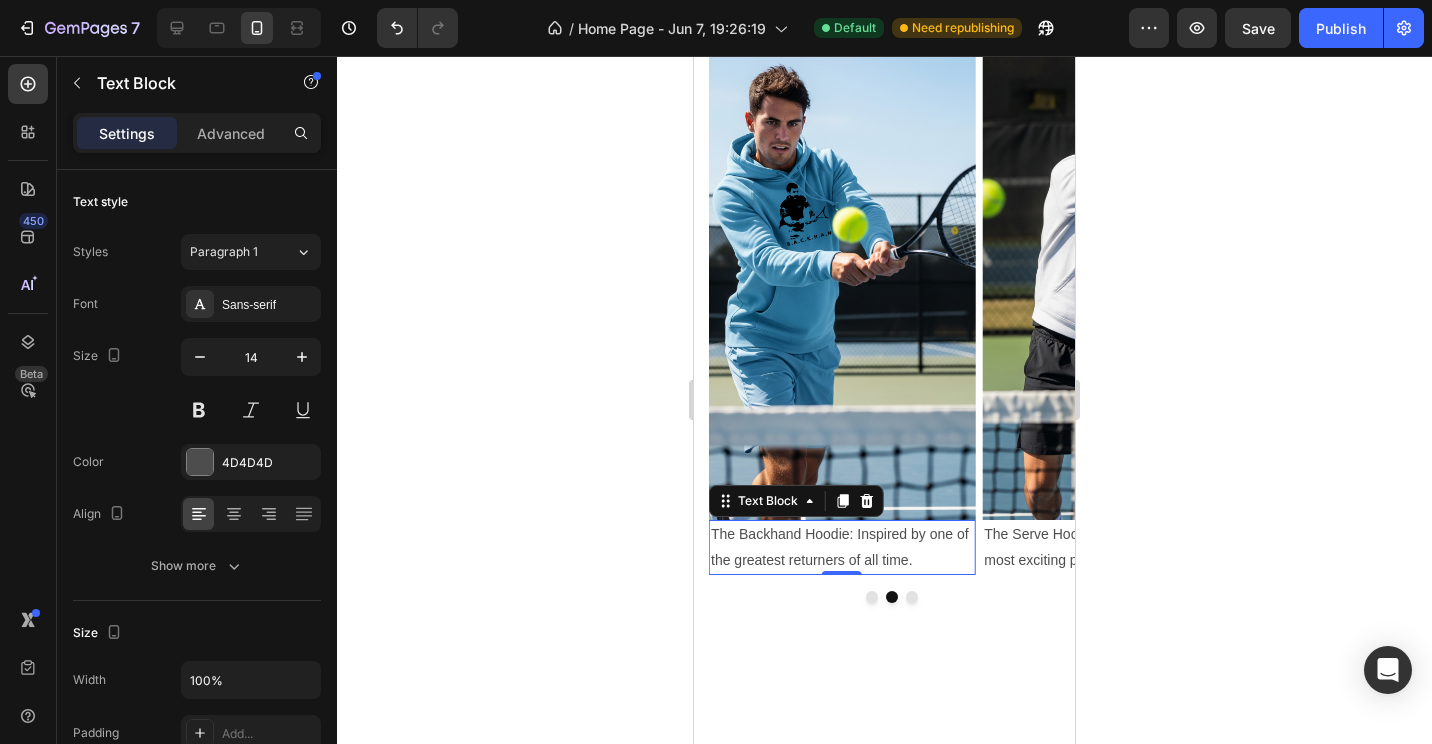 click on "The Backhand Hoodie: Inspired by one of the greatest returners of all time." at bounding box center [842, 547] 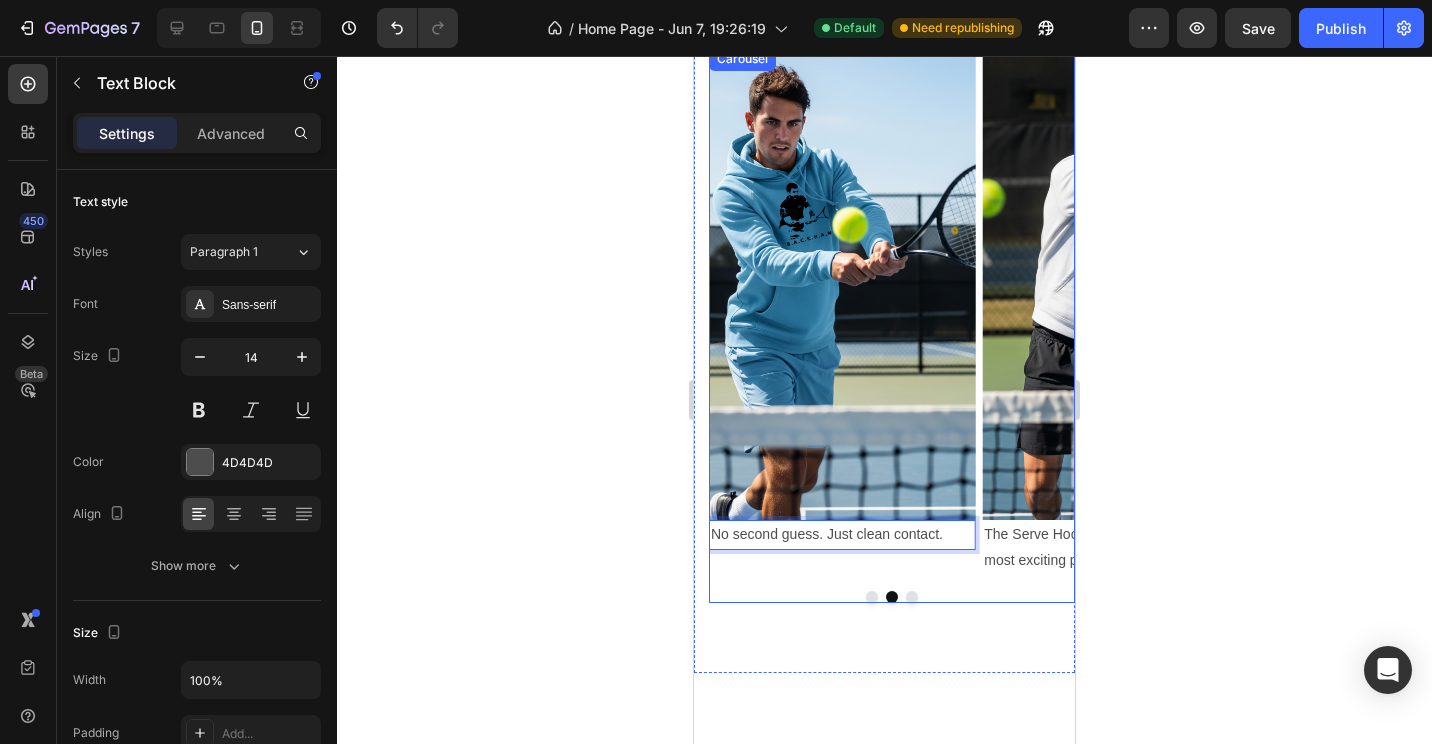 click on "Image No second guess. Just clean contact. Text Block   0" at bounding box center [842, 311] 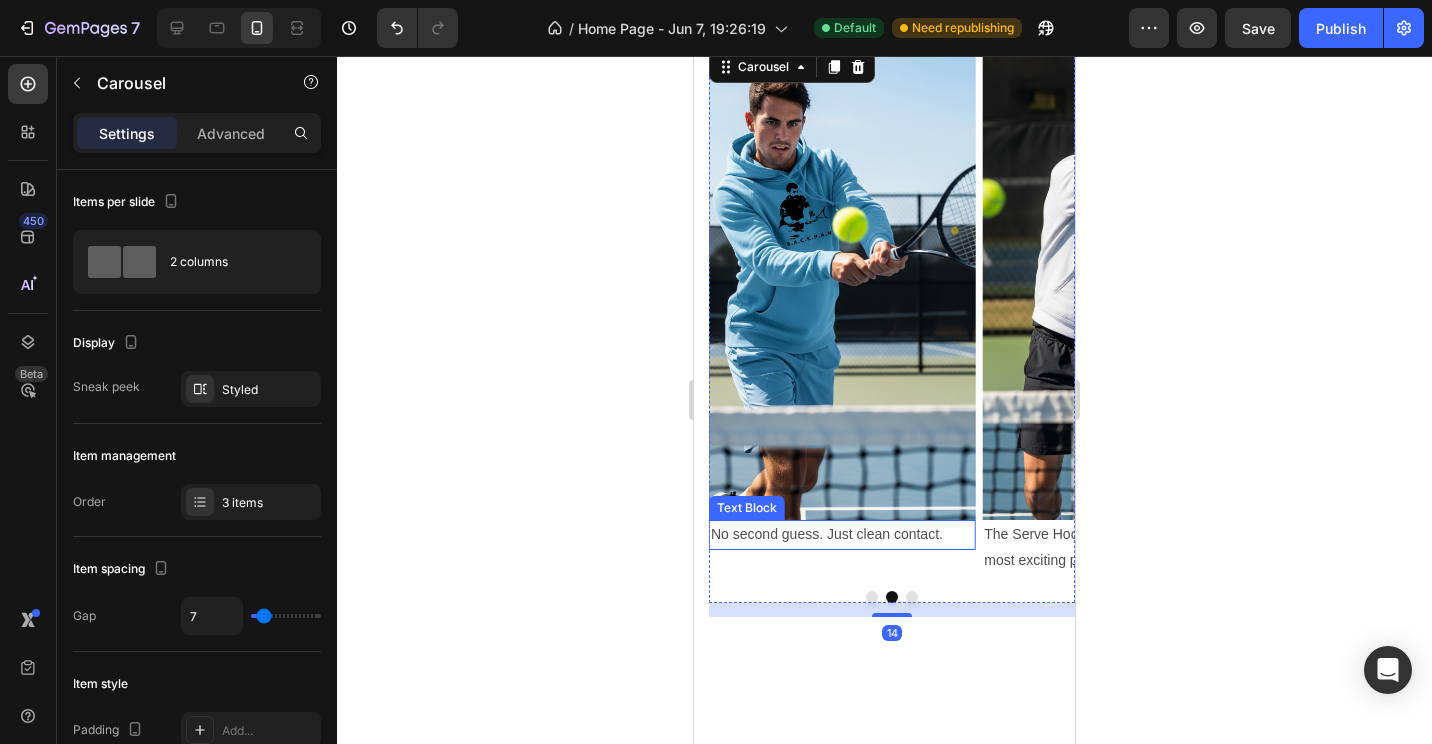 click on "No second guess. Just clean contact." at bounding box center (842, 534) 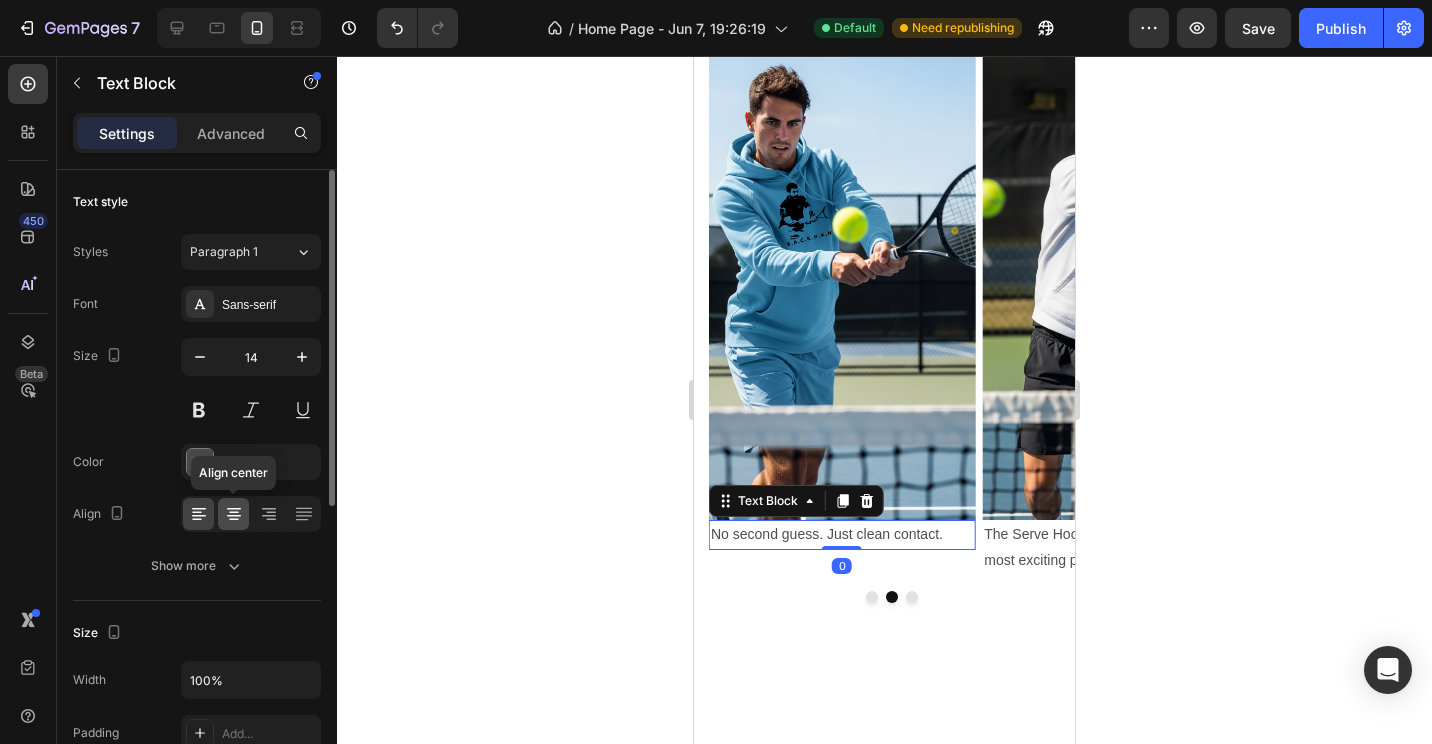 click 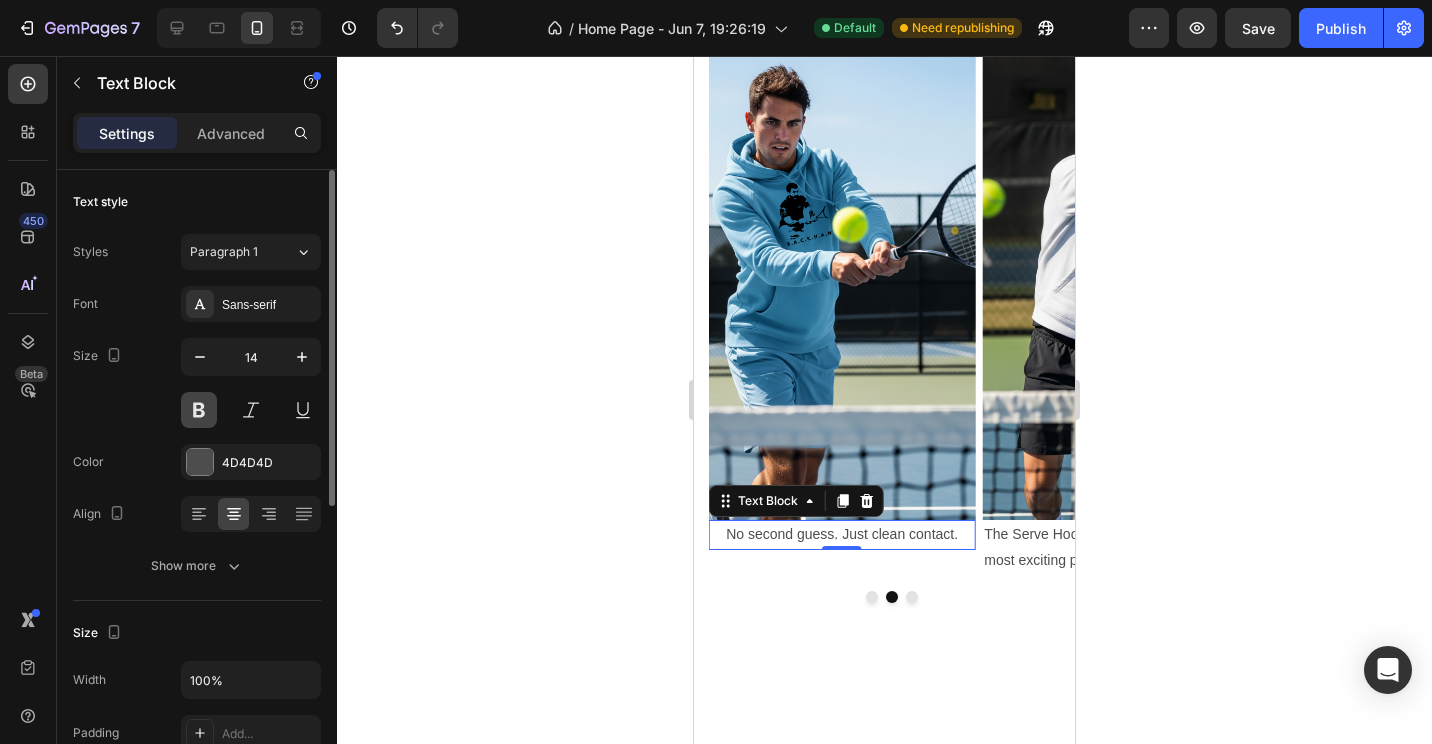 click at bounding box center (199, 410) 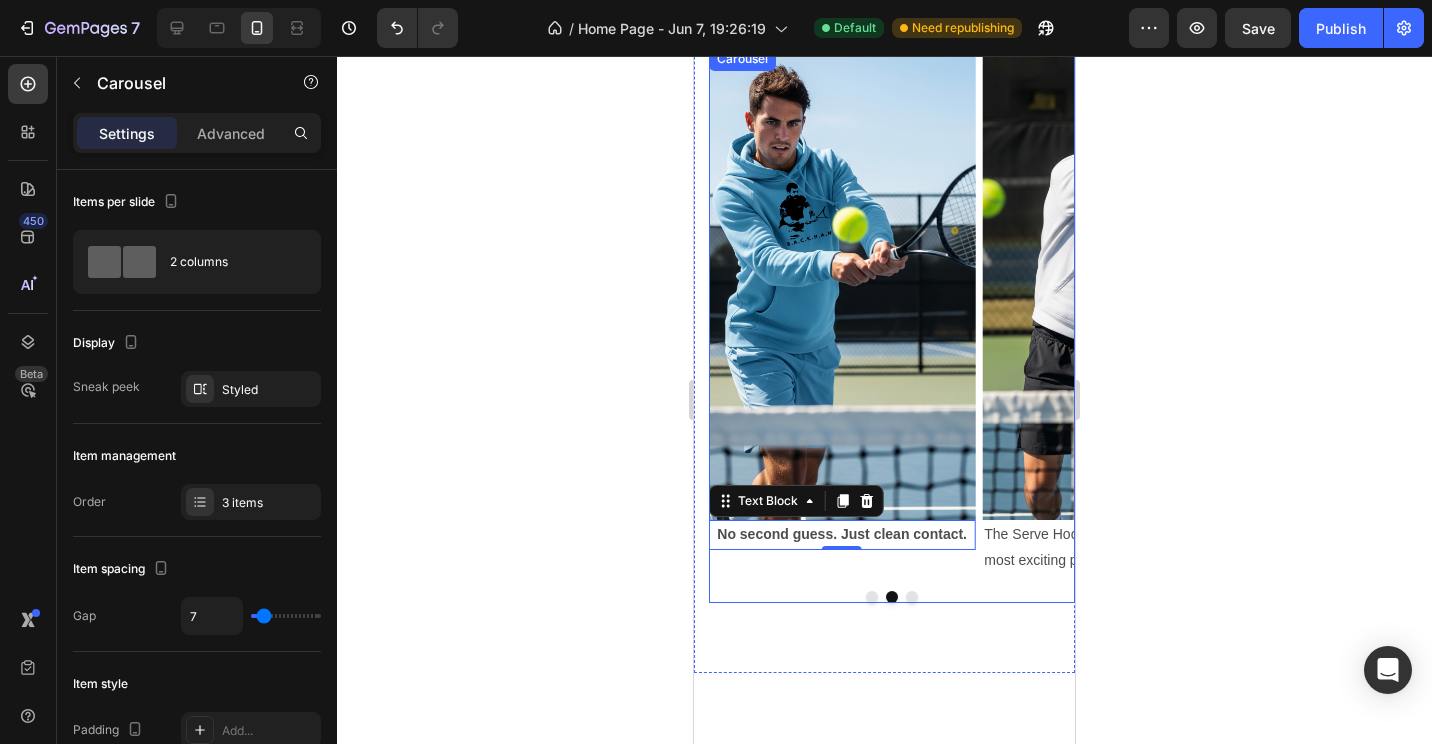 click at bounding box center (872, 597) 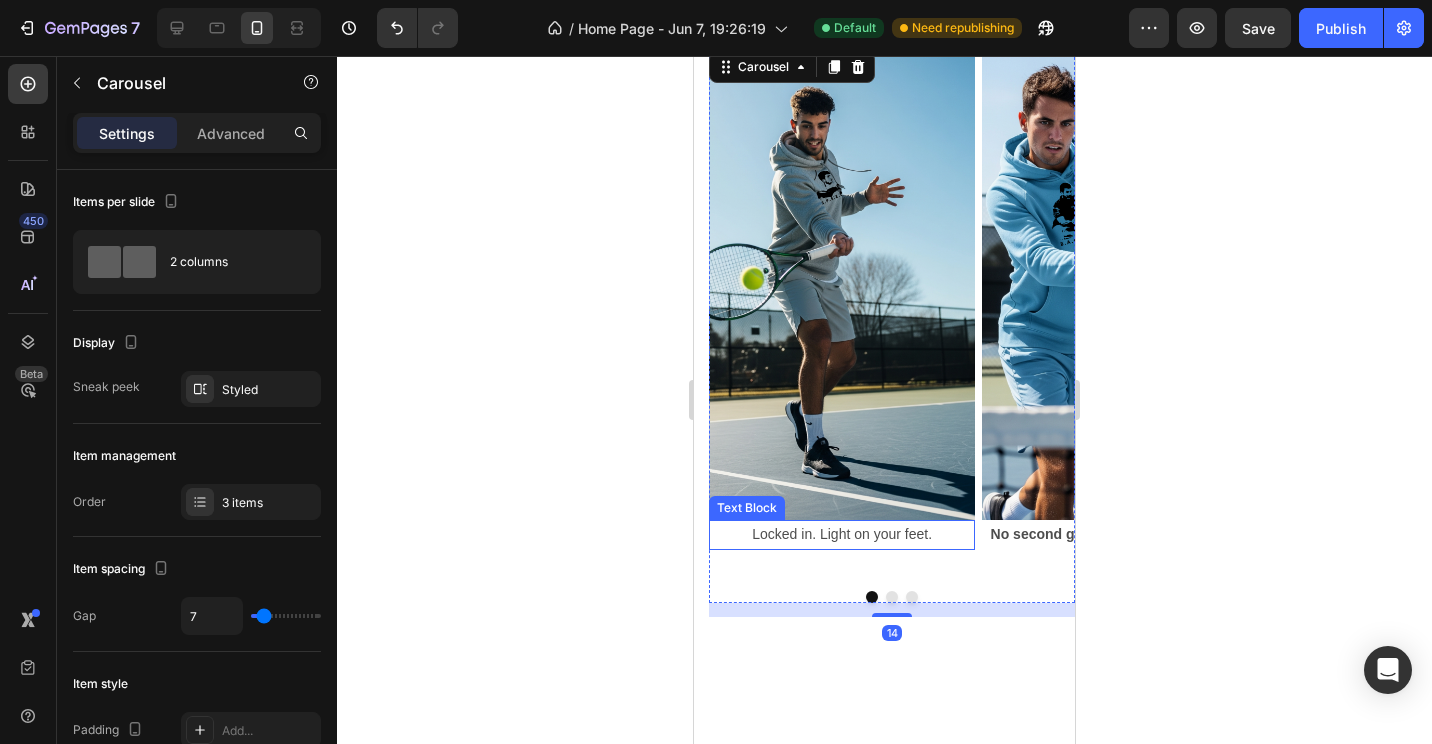click on "Locked in. Light on your feet." at bounding box center (842, 534) 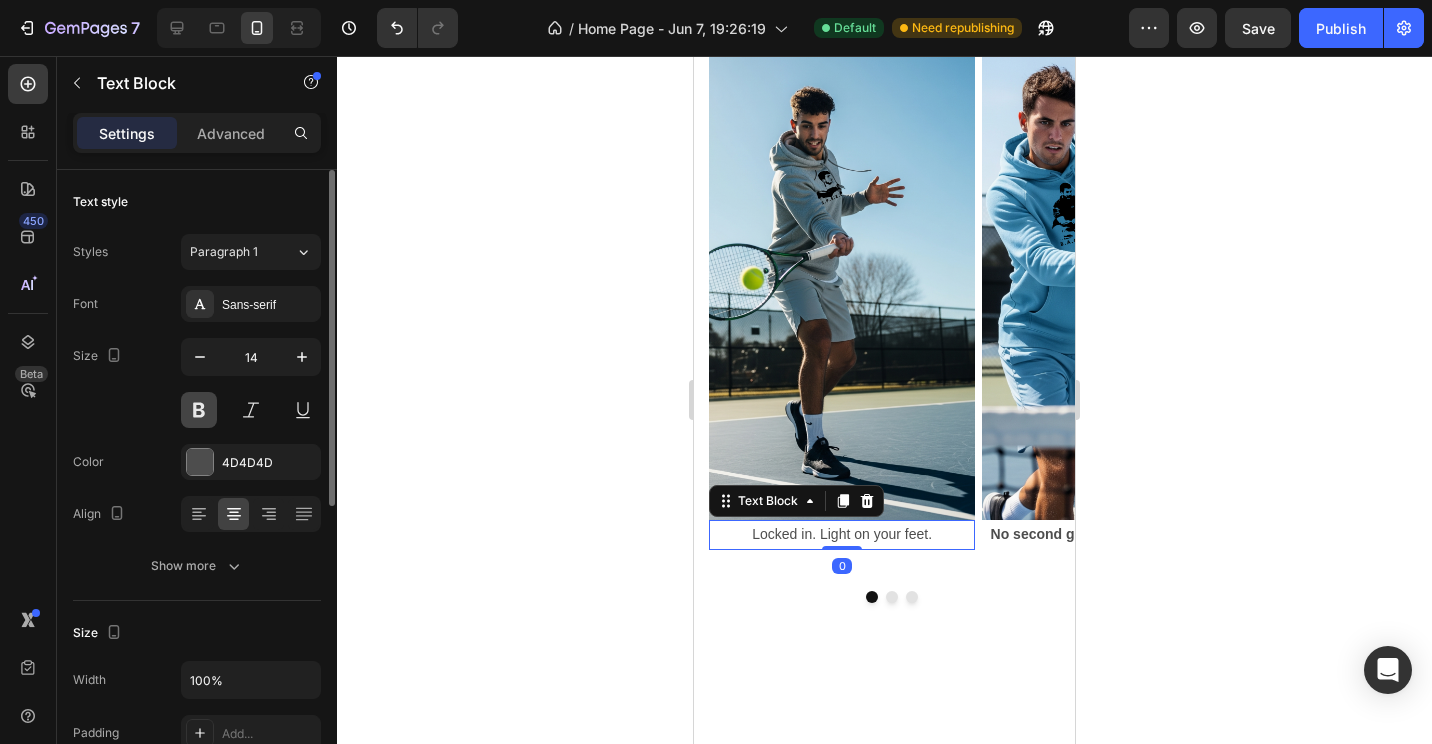 click at bounding box center (199, 410) 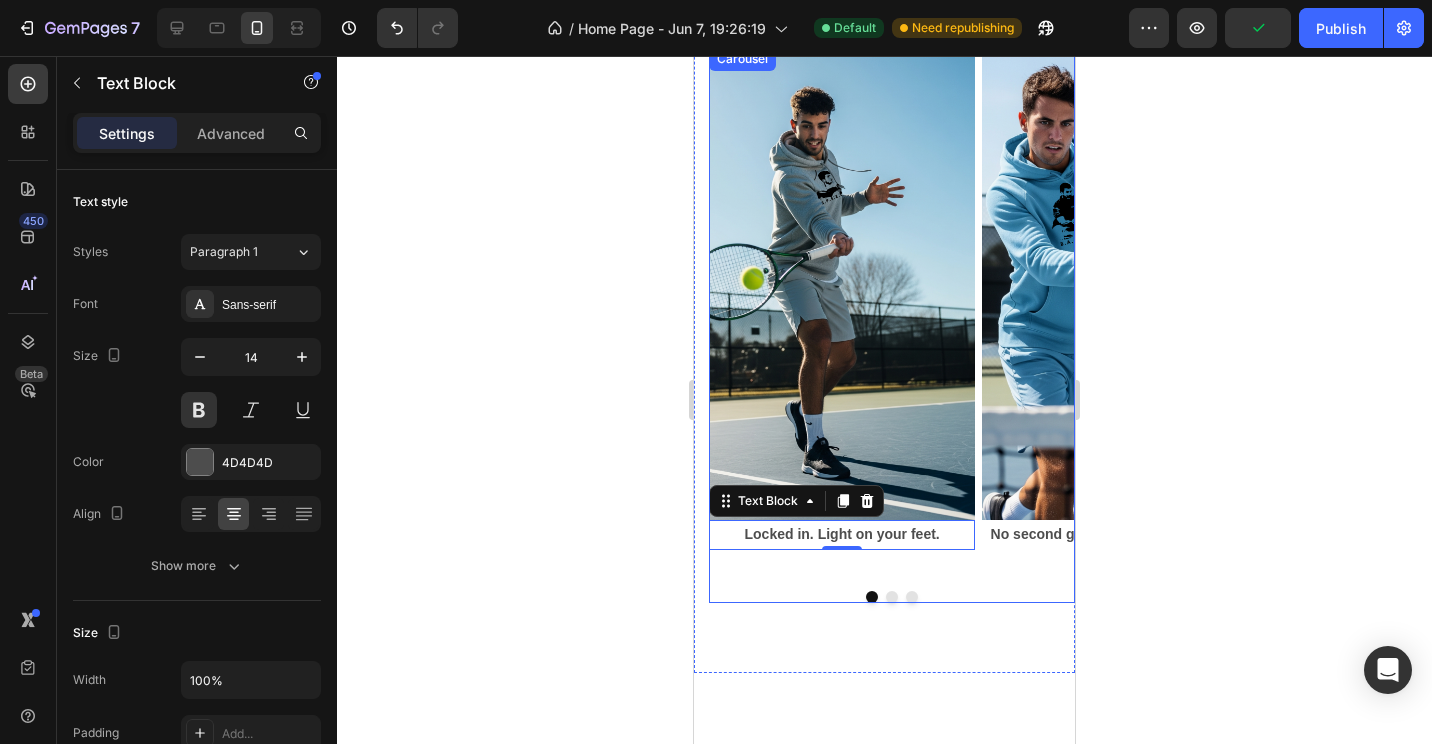 click at bounding box center [892, 597] 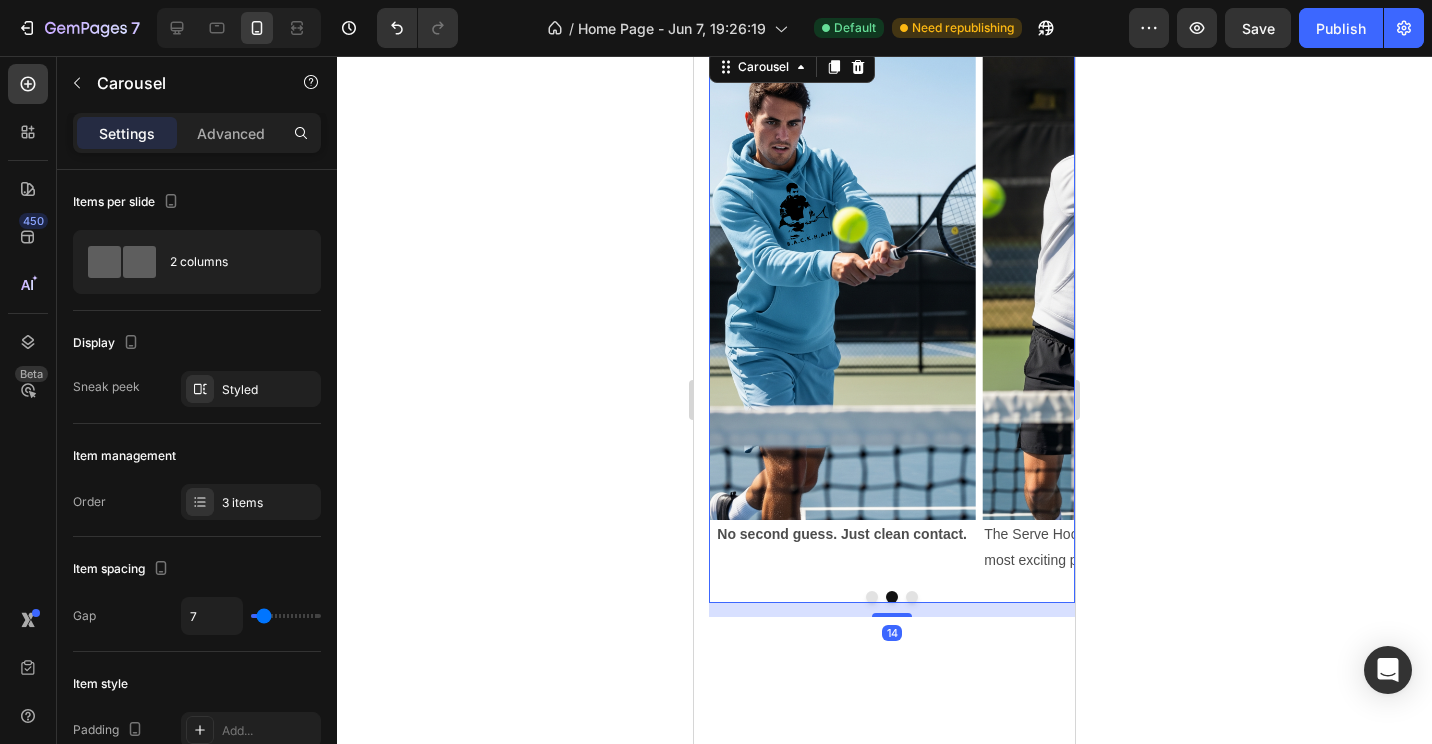 click at bounding box center (912, 597) 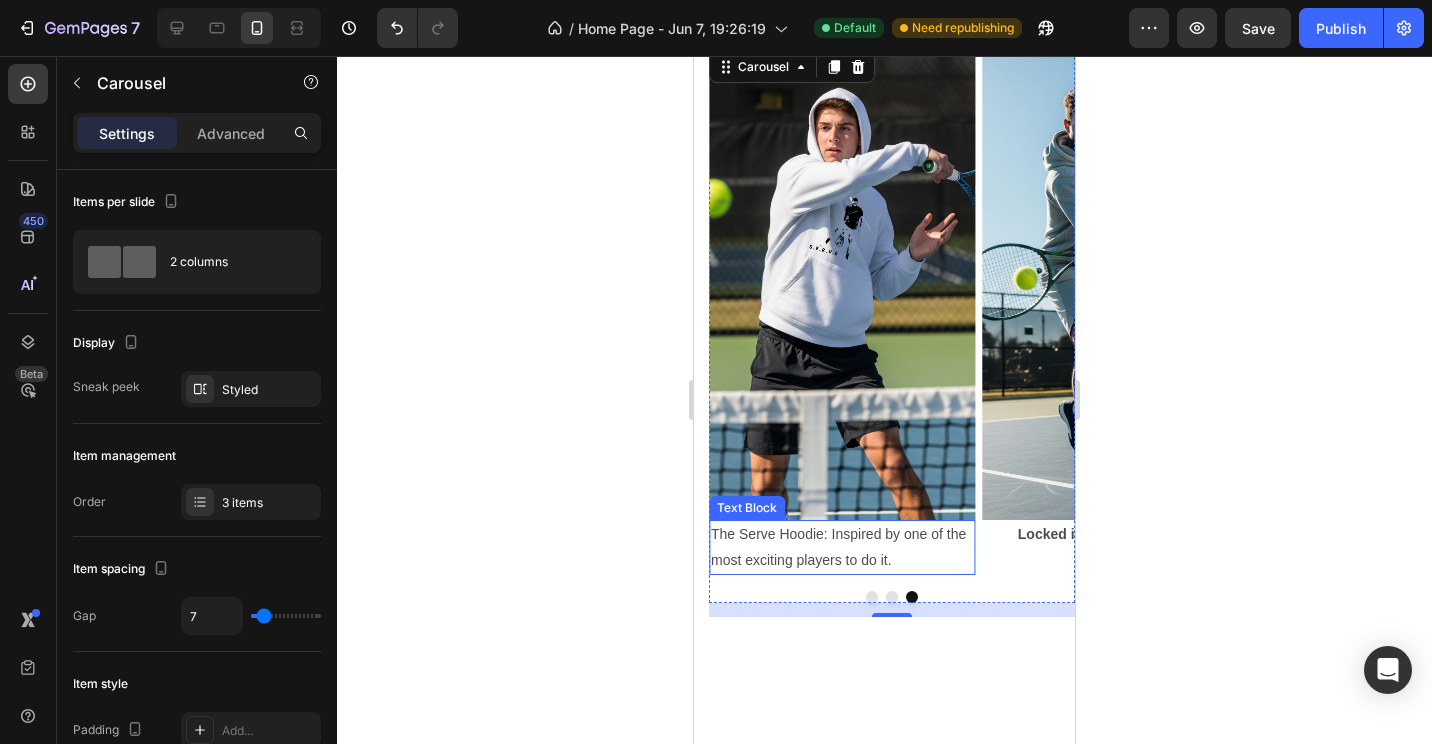 click on "The Serve Hoodie: Inspired by one of the most exciting players to do it." at bounding box center (842, 547) 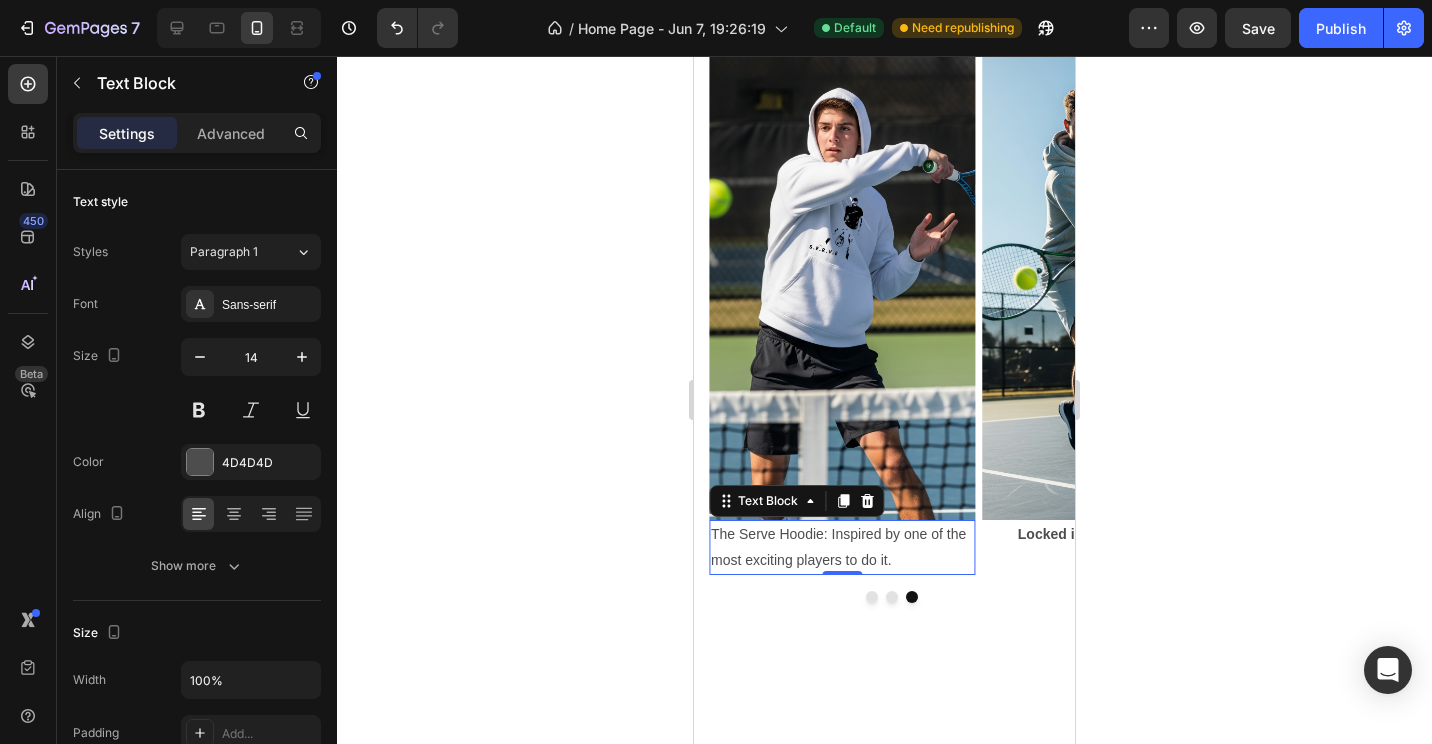 click on "The Serve Hoodie: Inspired by one of the most exciting players to do it." at bounding box center (842, 547) 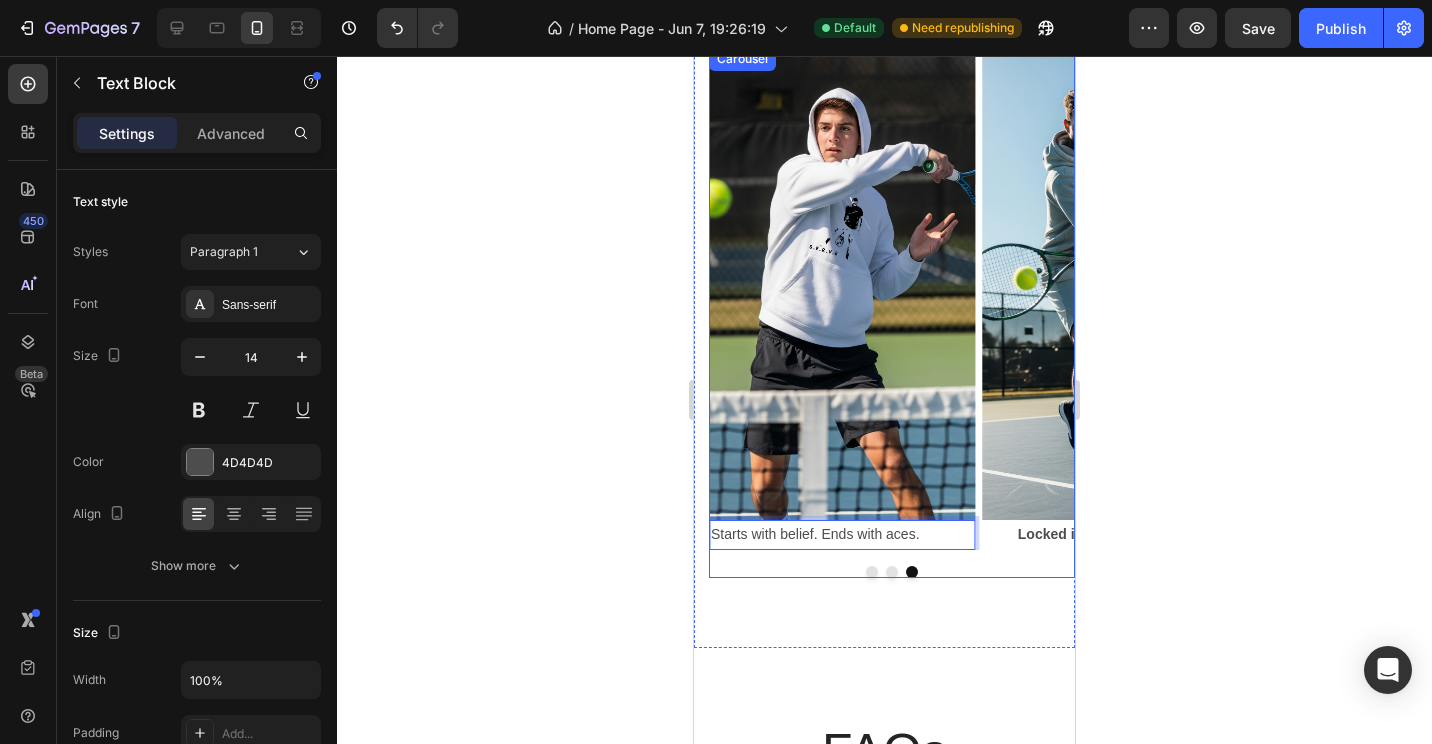 click 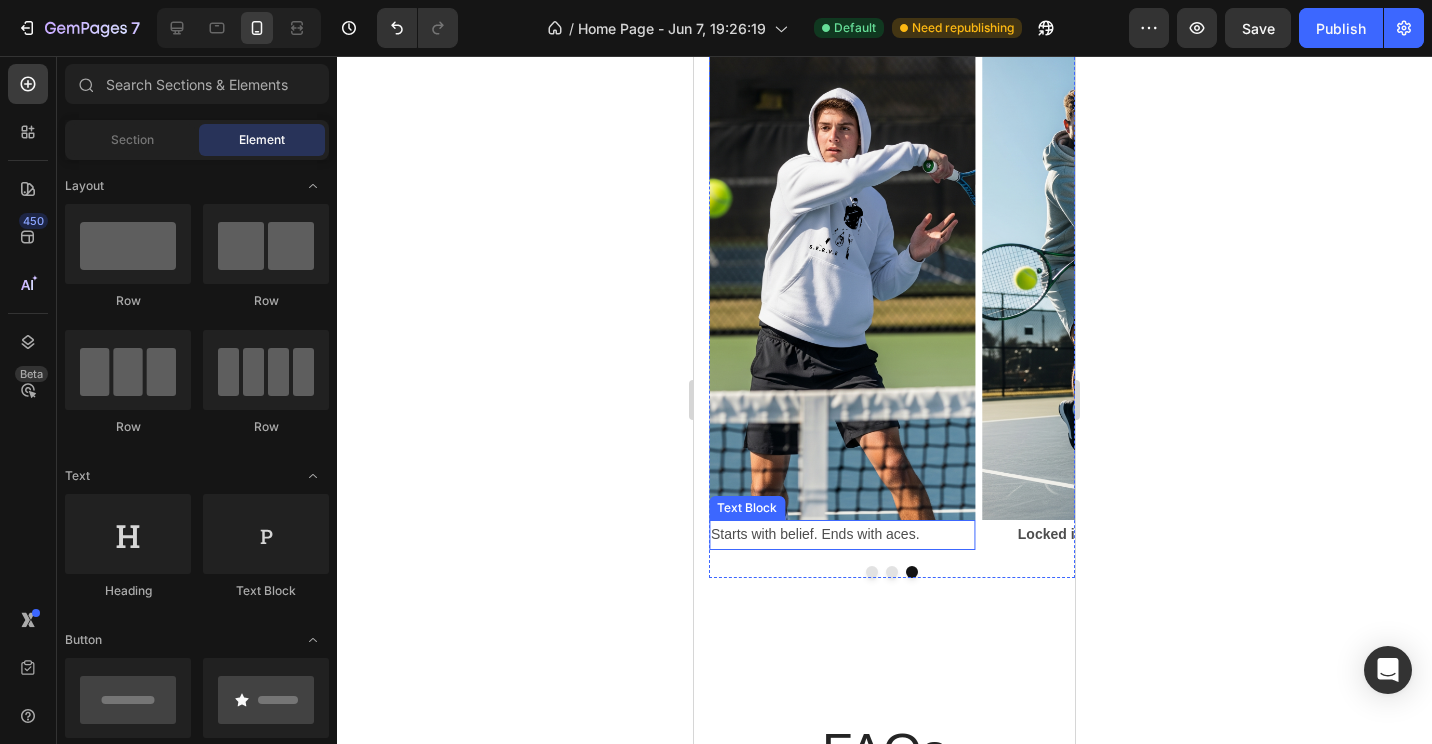 click on "Starts with belief. Ends with aces." at bounding box center (842, 534) 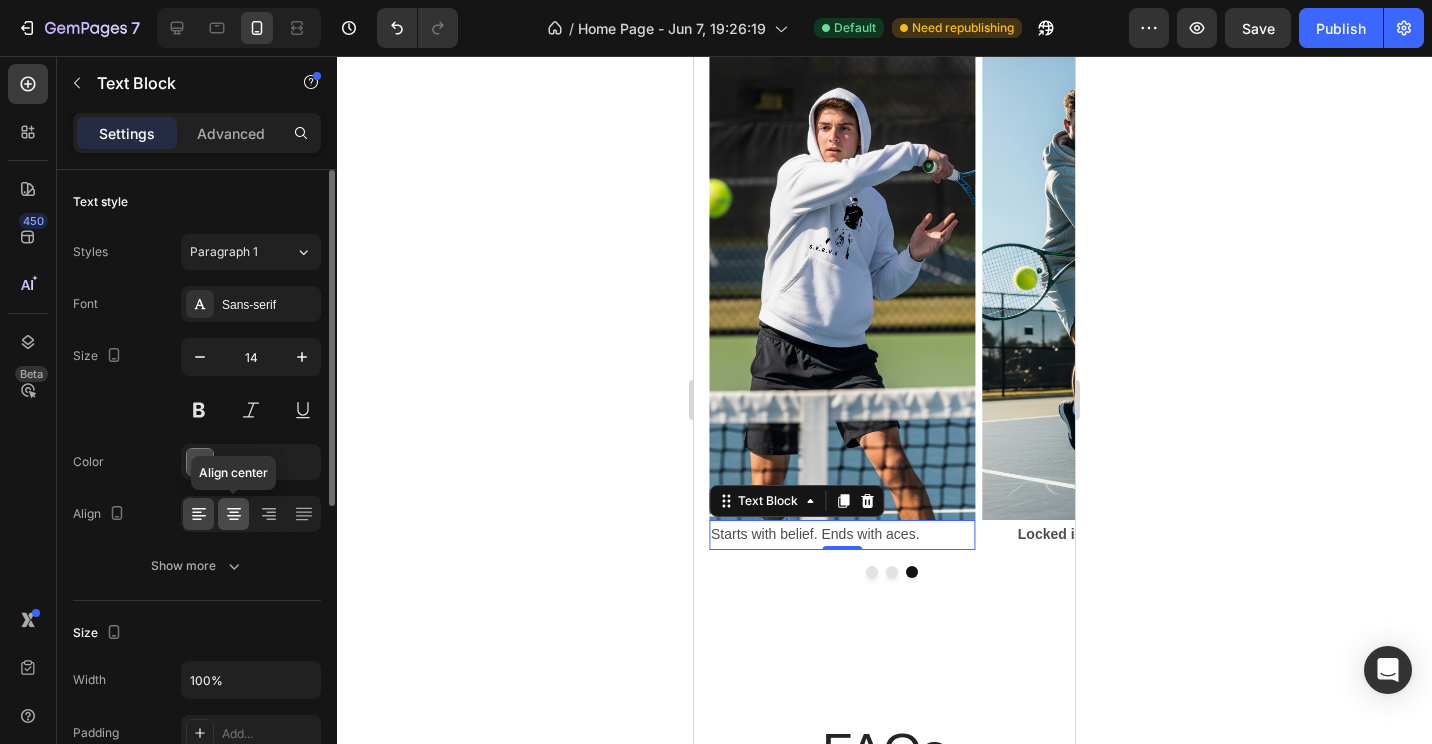 click 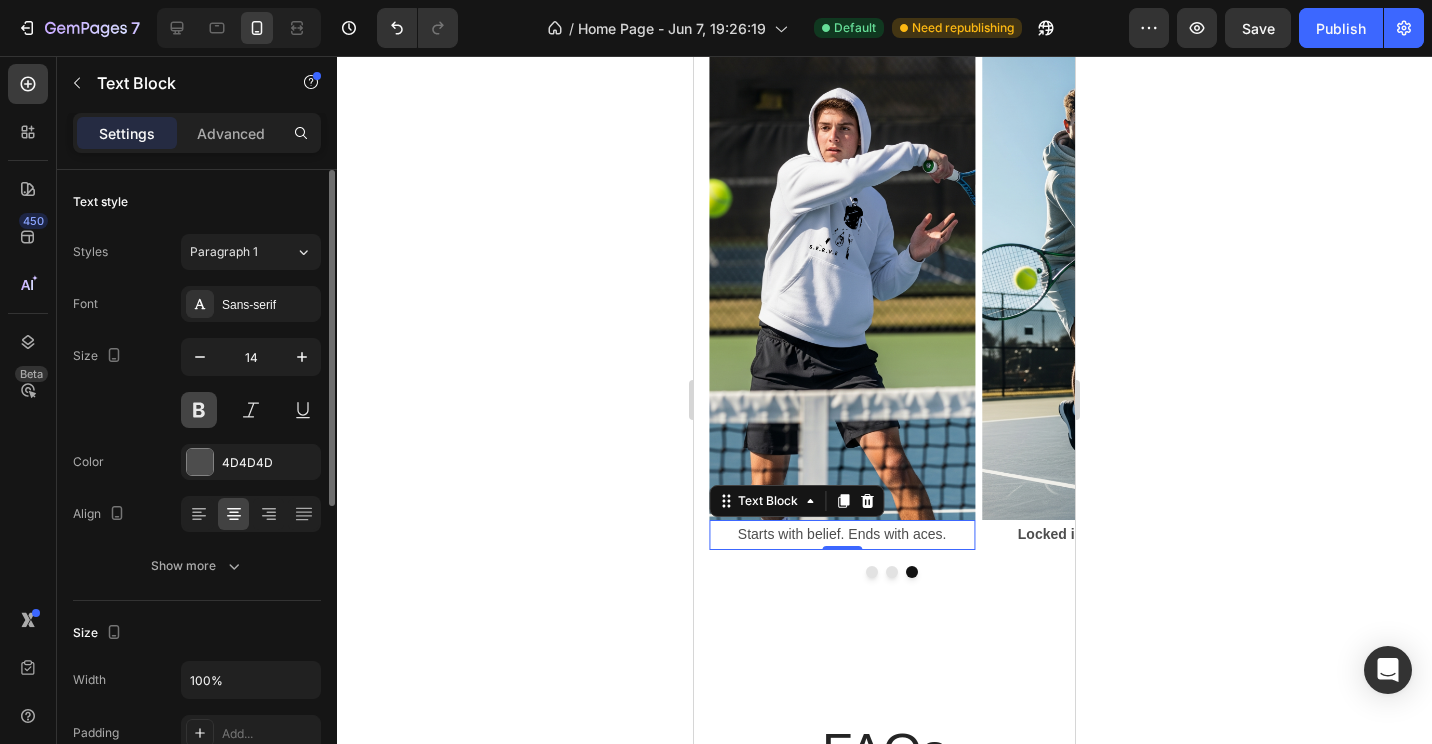 click at bounding box center (199, 410) 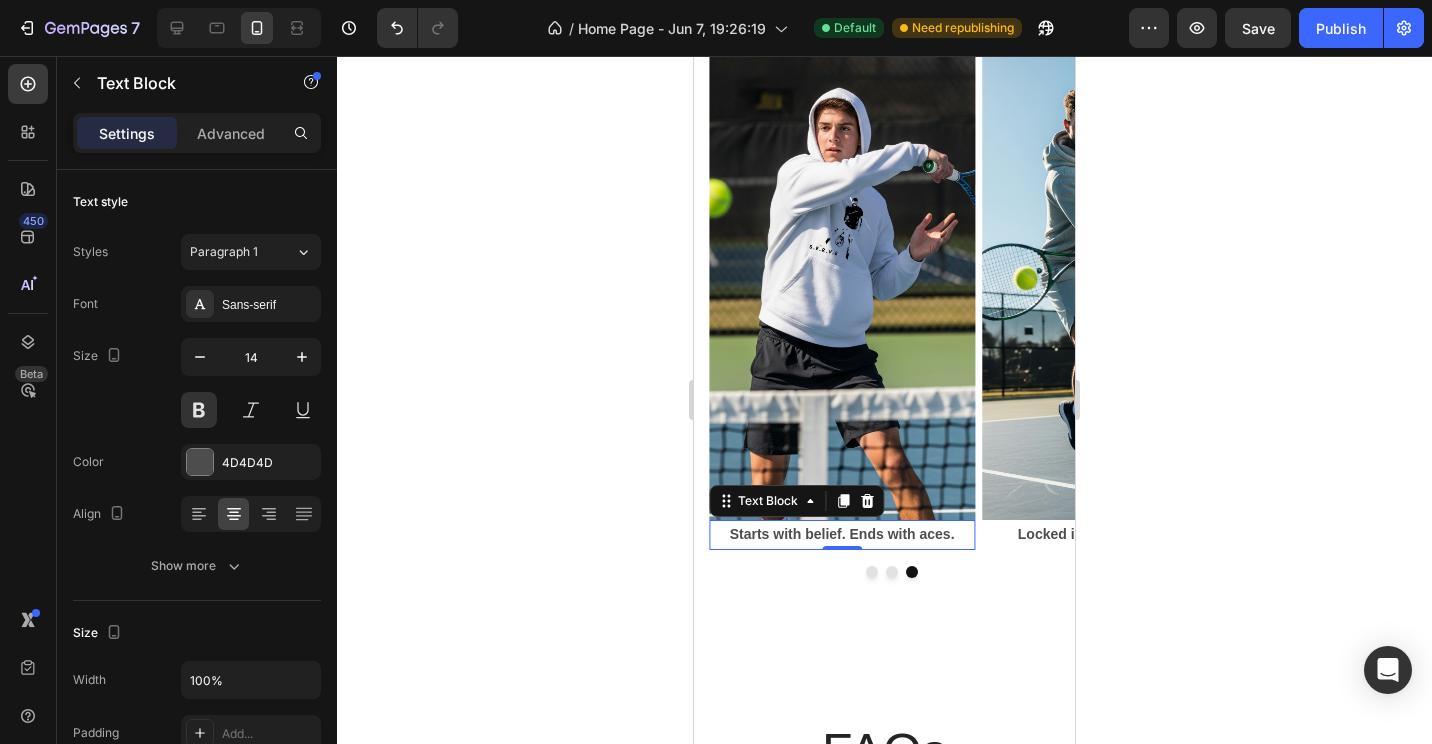 click 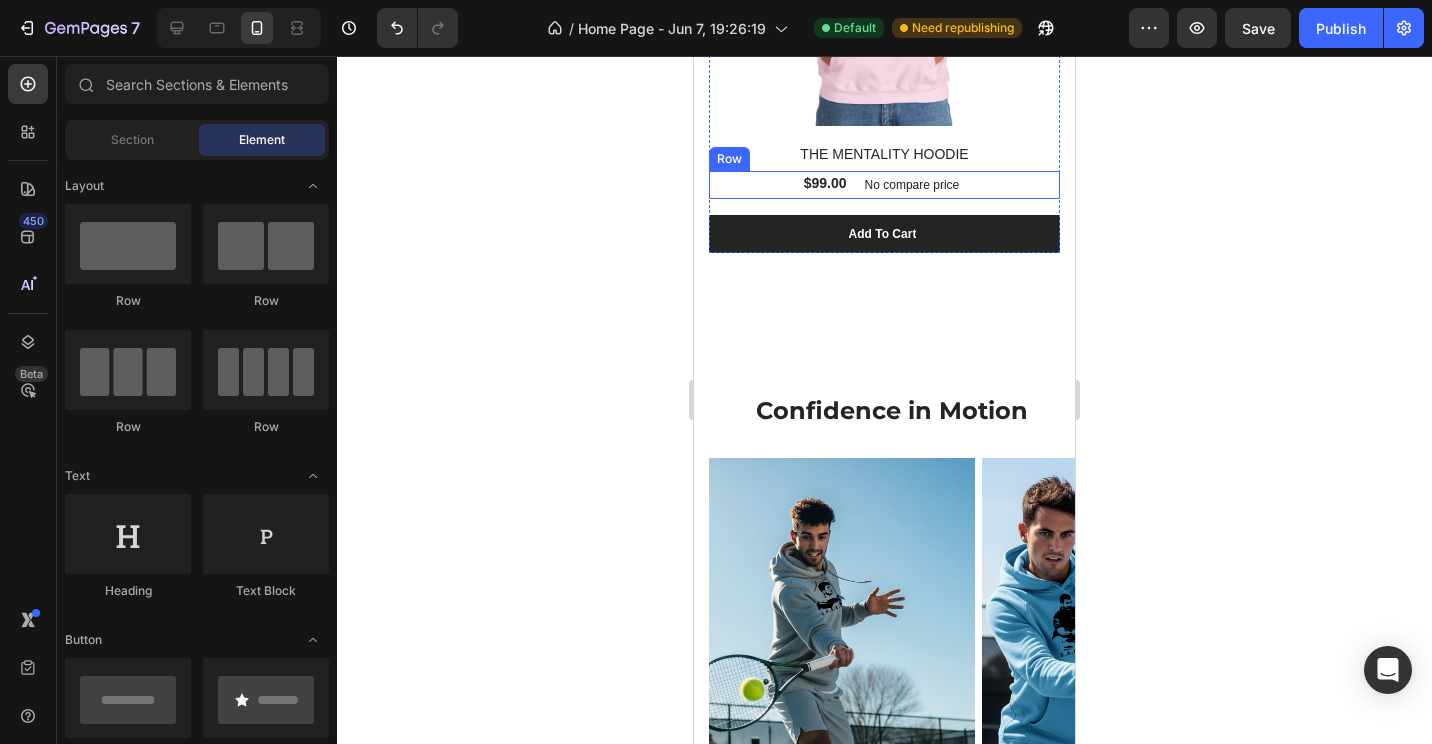 scroll, scrollTop: 3100, scrollLeft: 0, axis: vertical 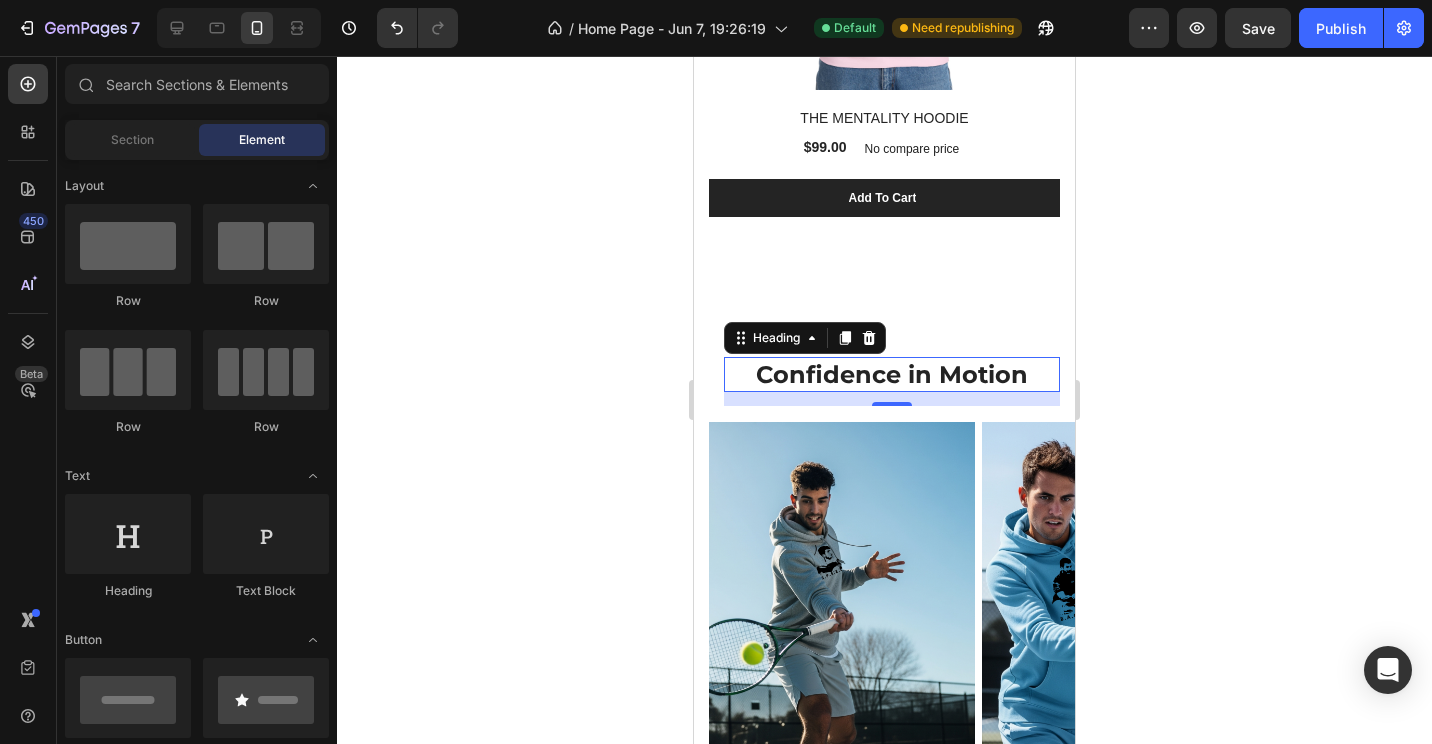 click on "Confidence in Motion" at bounding box center [892, 374] 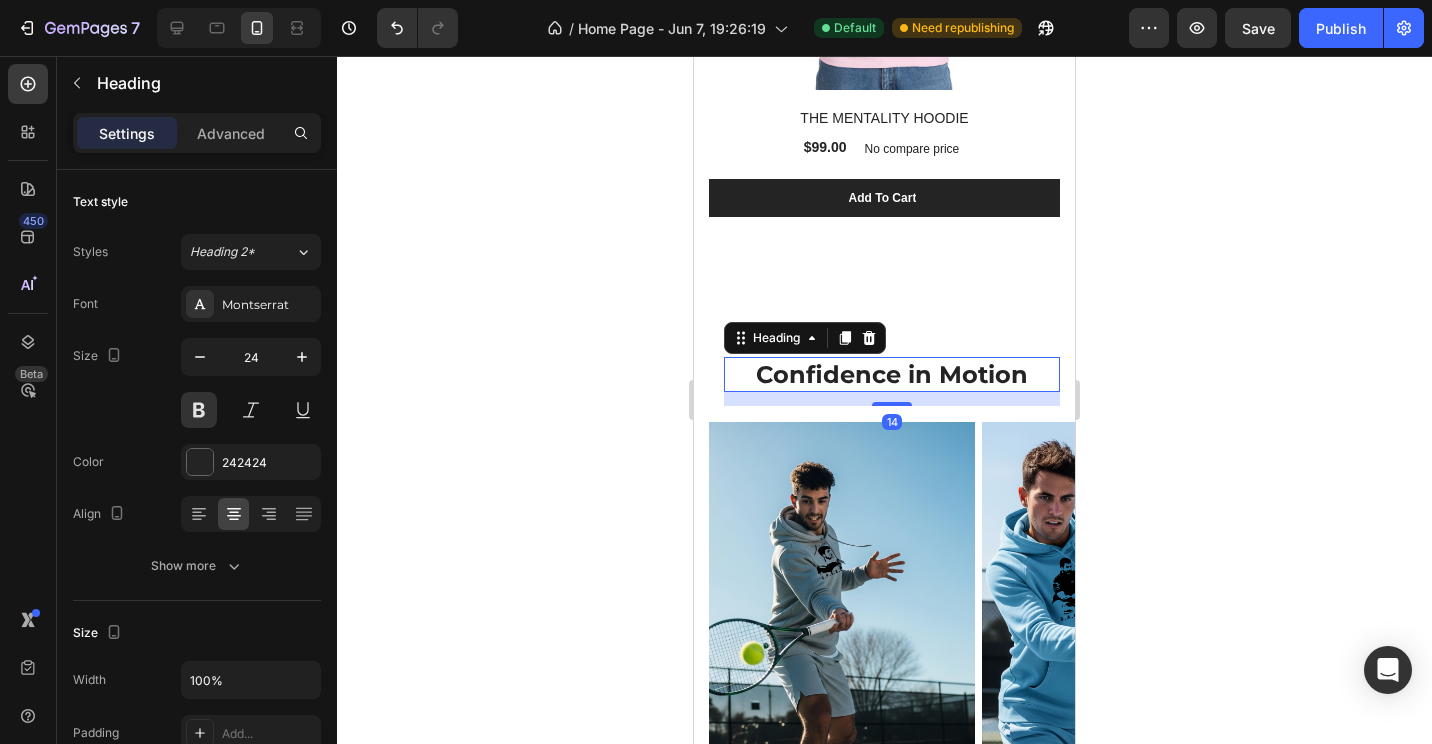 click 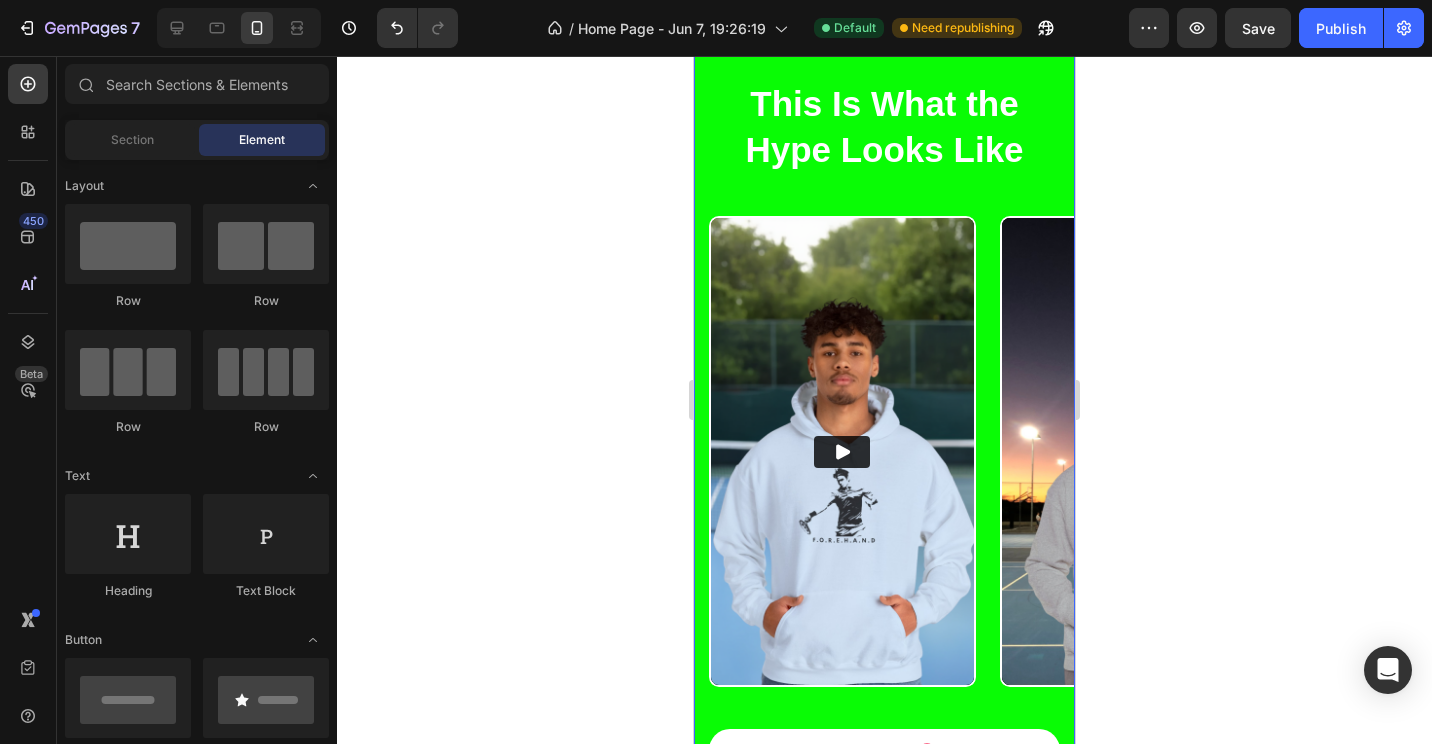 scroll, scrollTop: 4700, scrollLeft: 0, axis: vertical 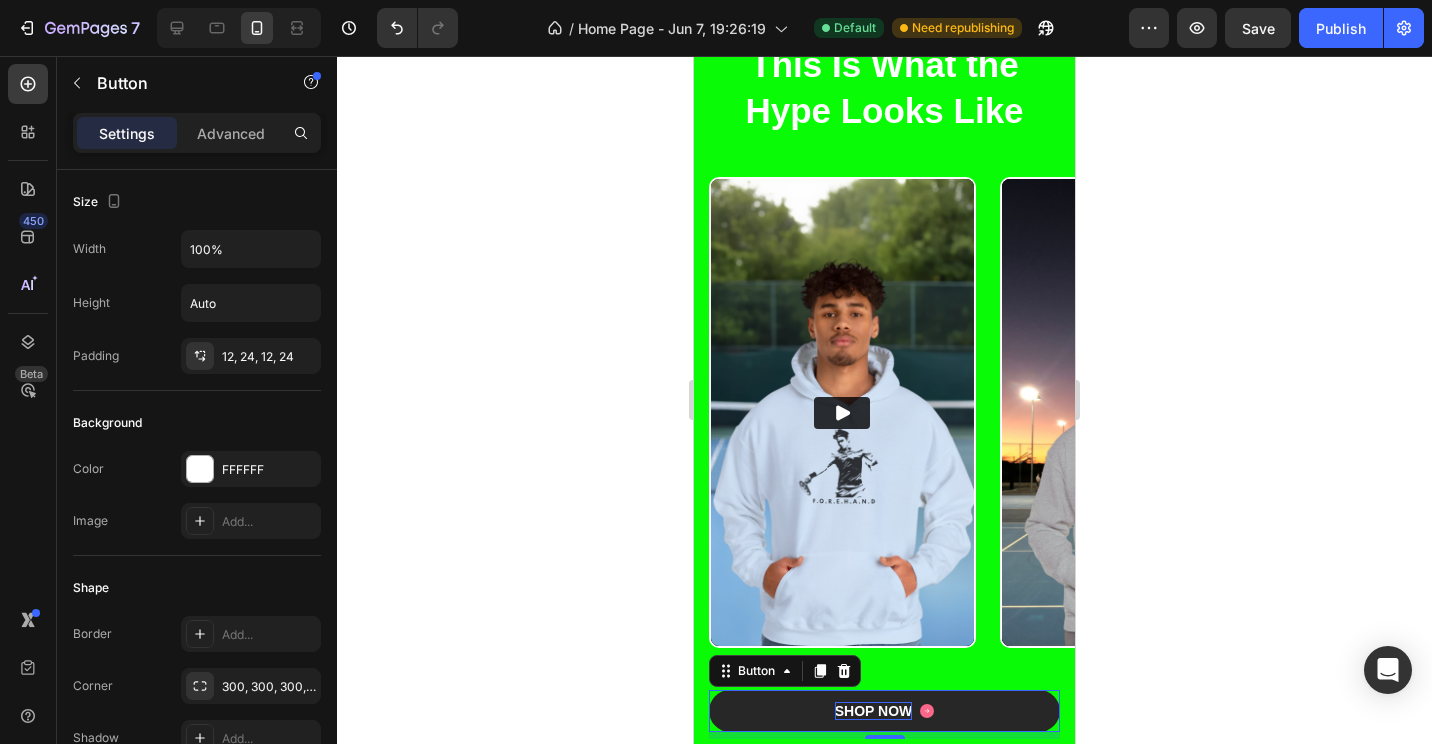 click on "SHOP NOW" at bounding box center (874, 711) 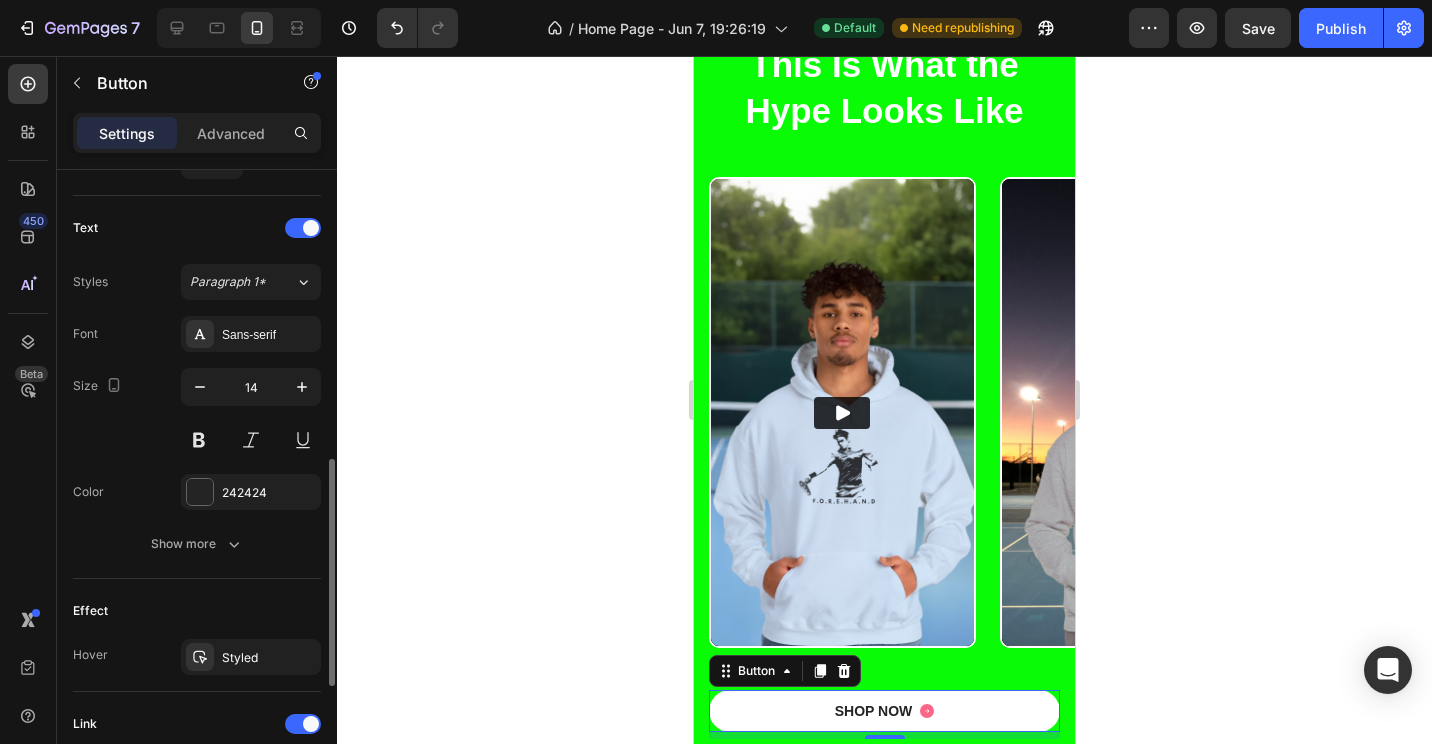 scroll, scrollTop: 1000, scrollLeft: 0, axis: vertical 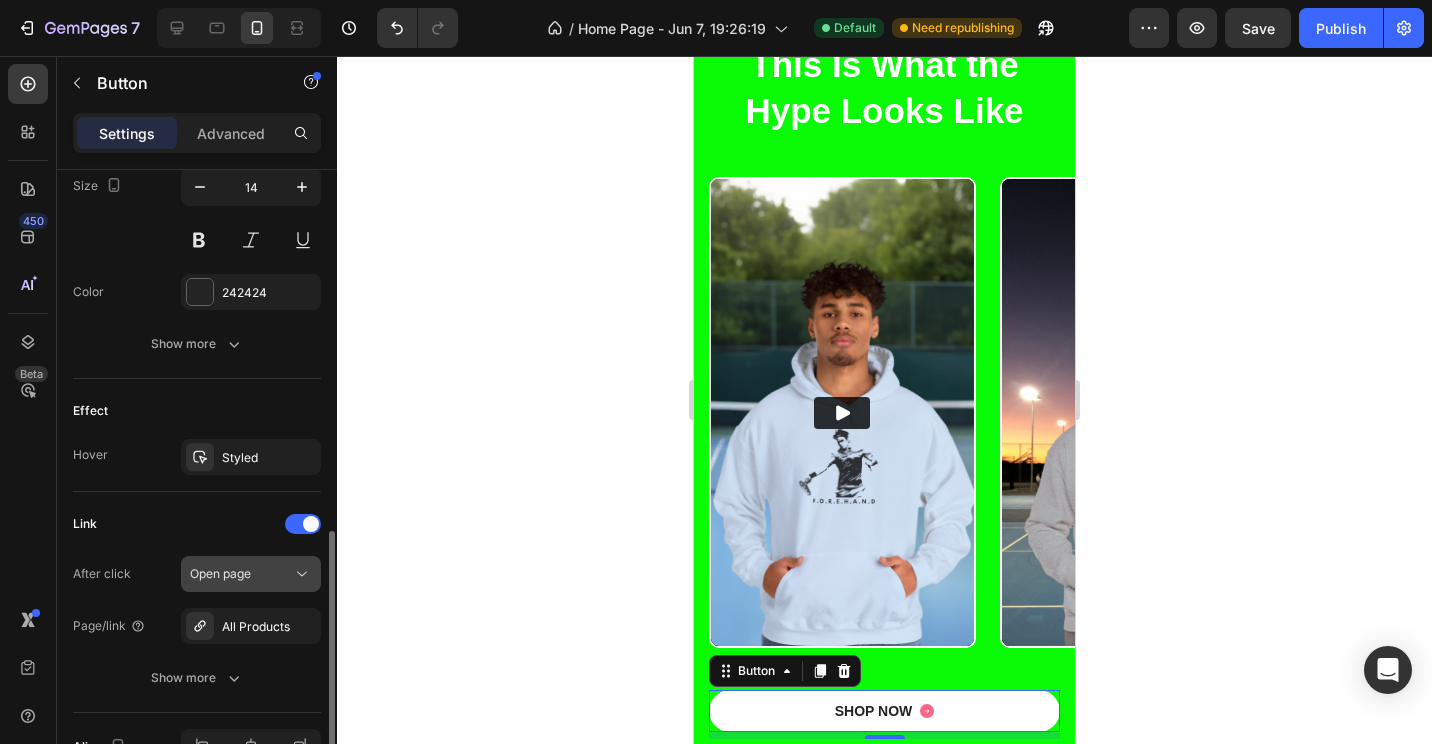 click 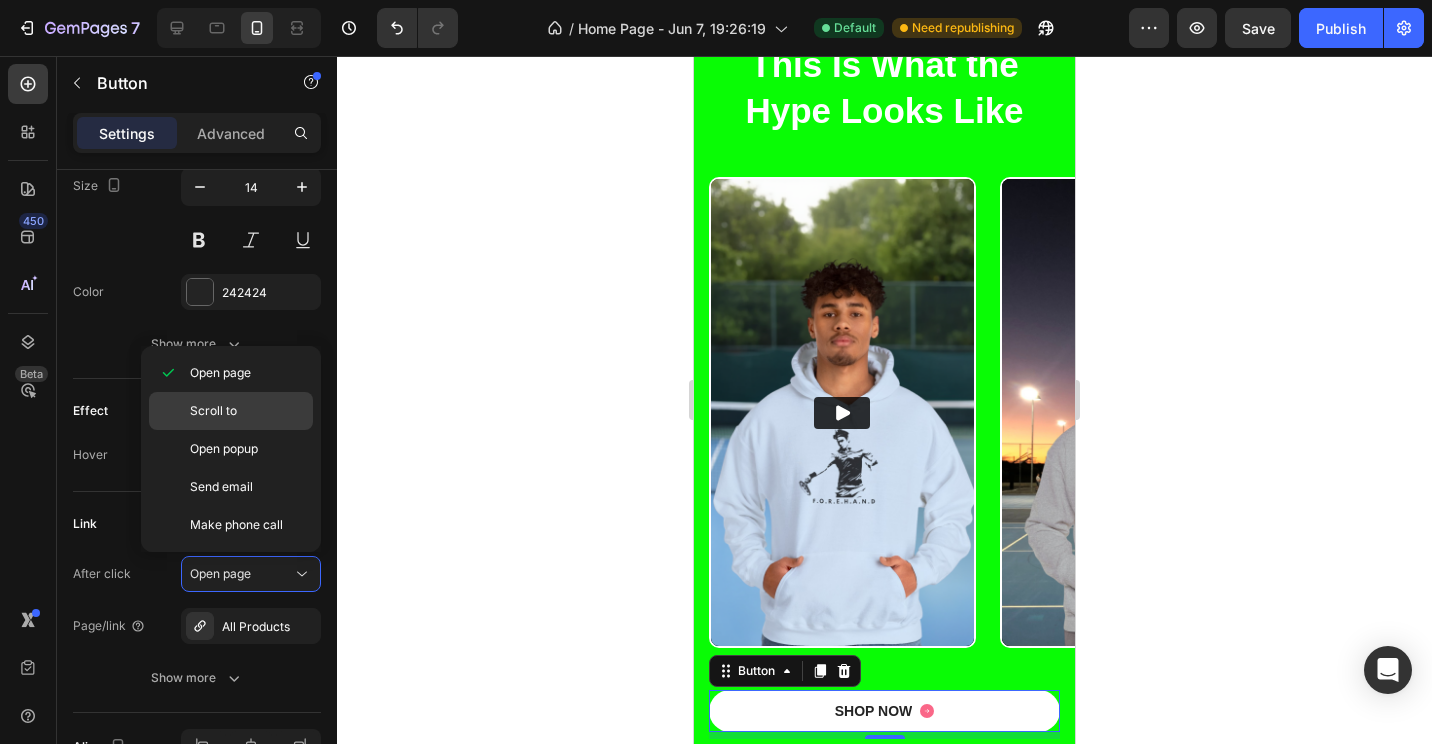 click on "Scroll to" at bounding box center [247, 411] 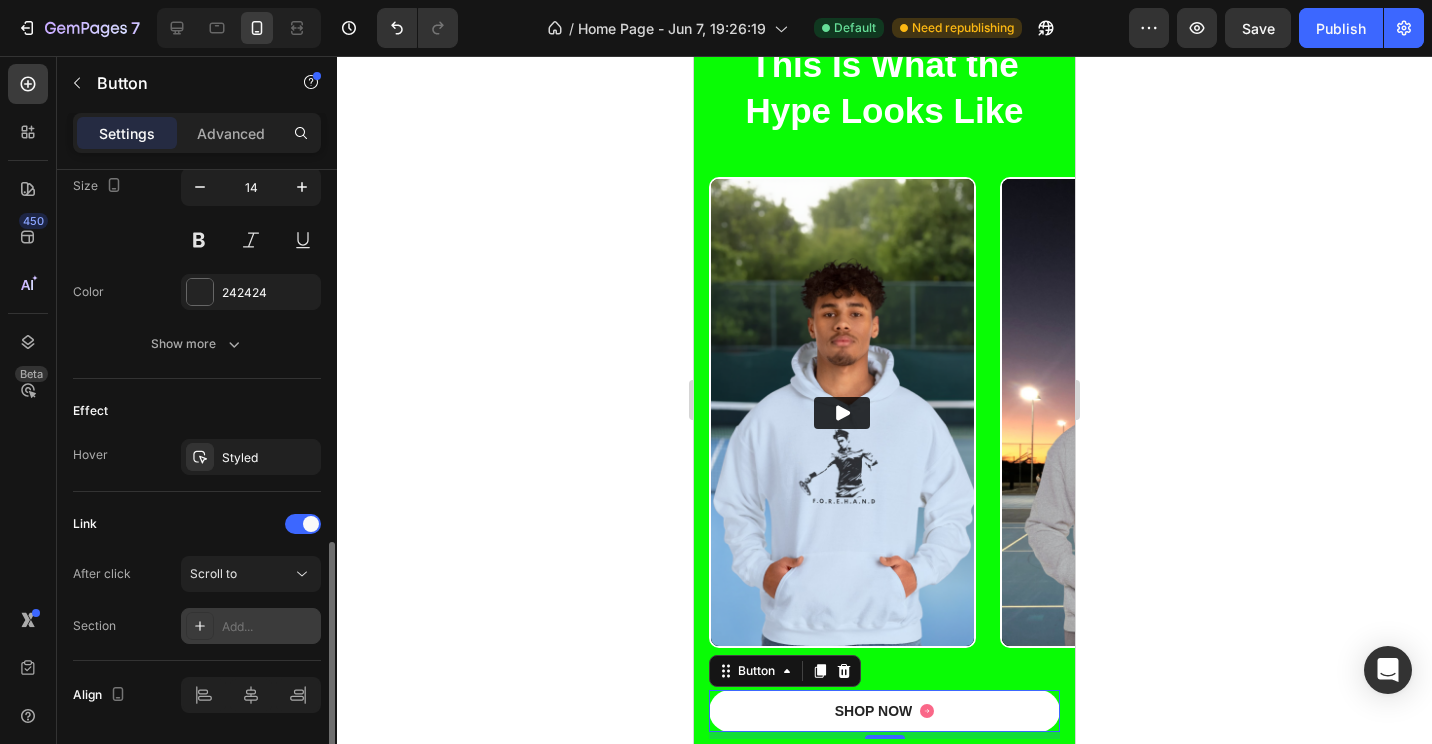 click on "Add..." at bounding box center (269, 627) 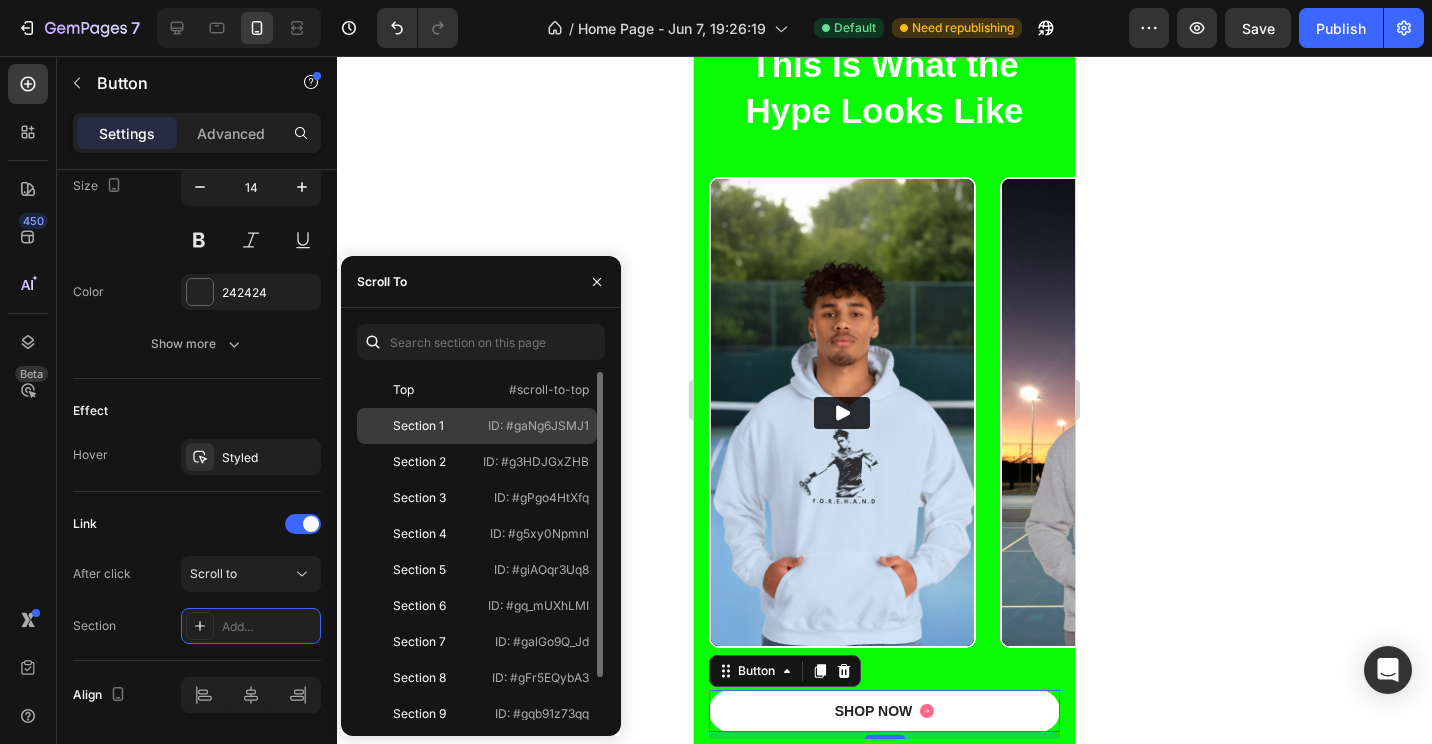 click on "Section 1   ID: #gaNg6JSMJ1" 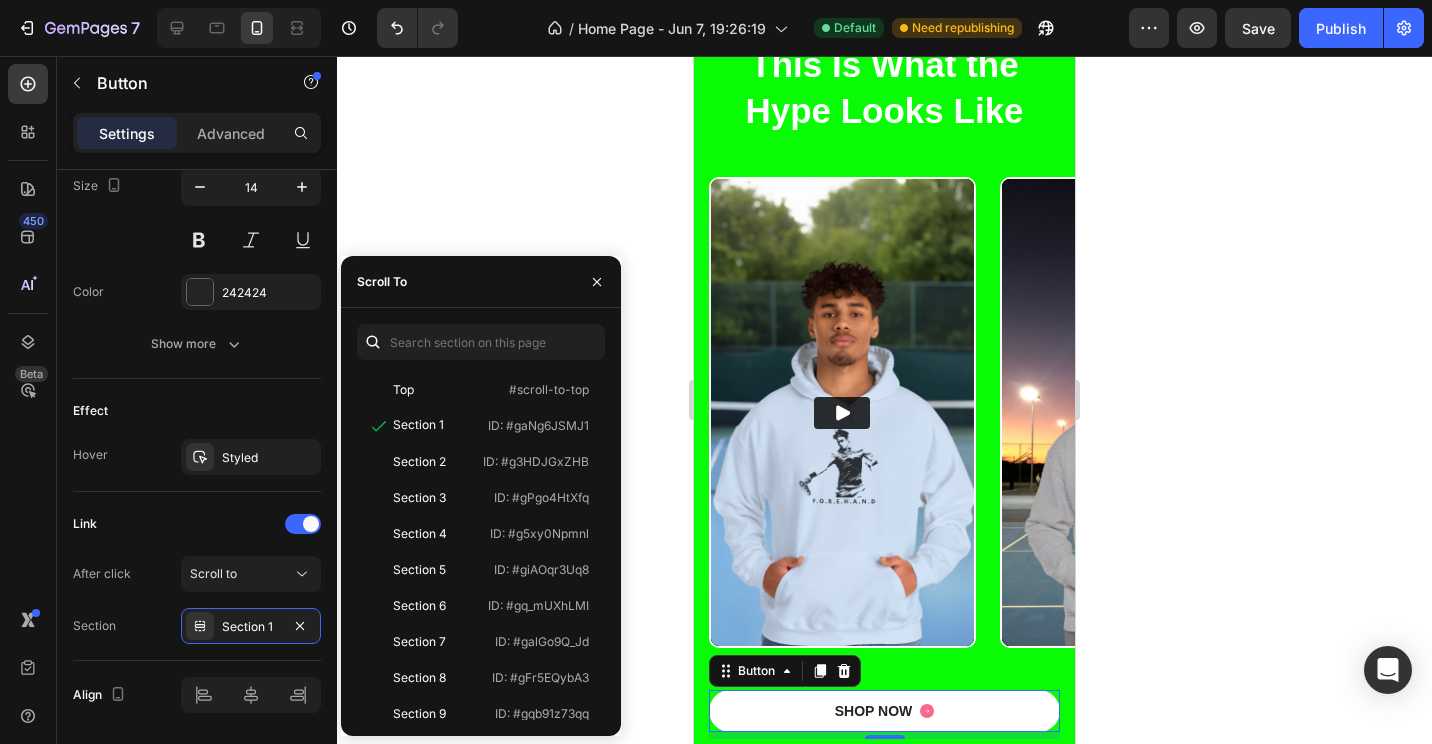 click 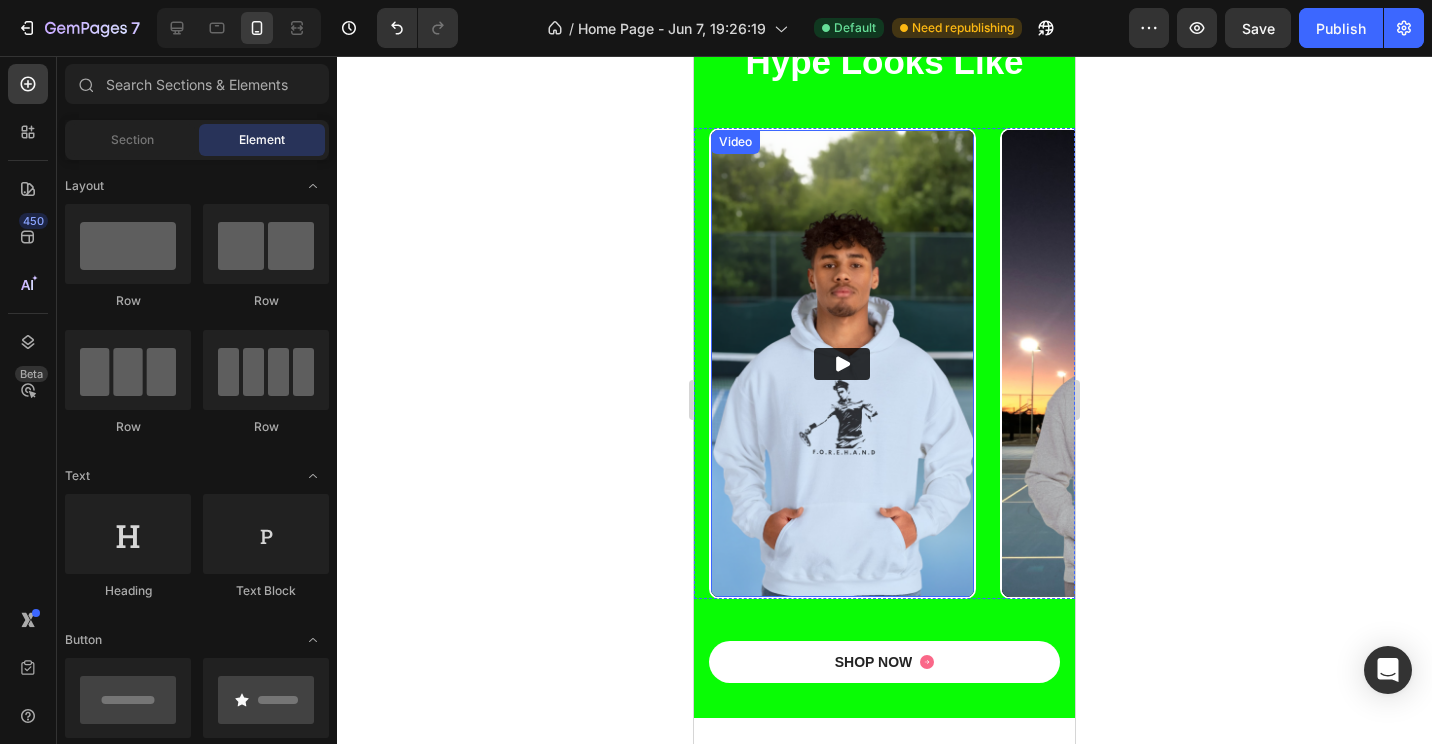 scroll, scrollTop: 4800, scrollLeft: 0, axis: vertical 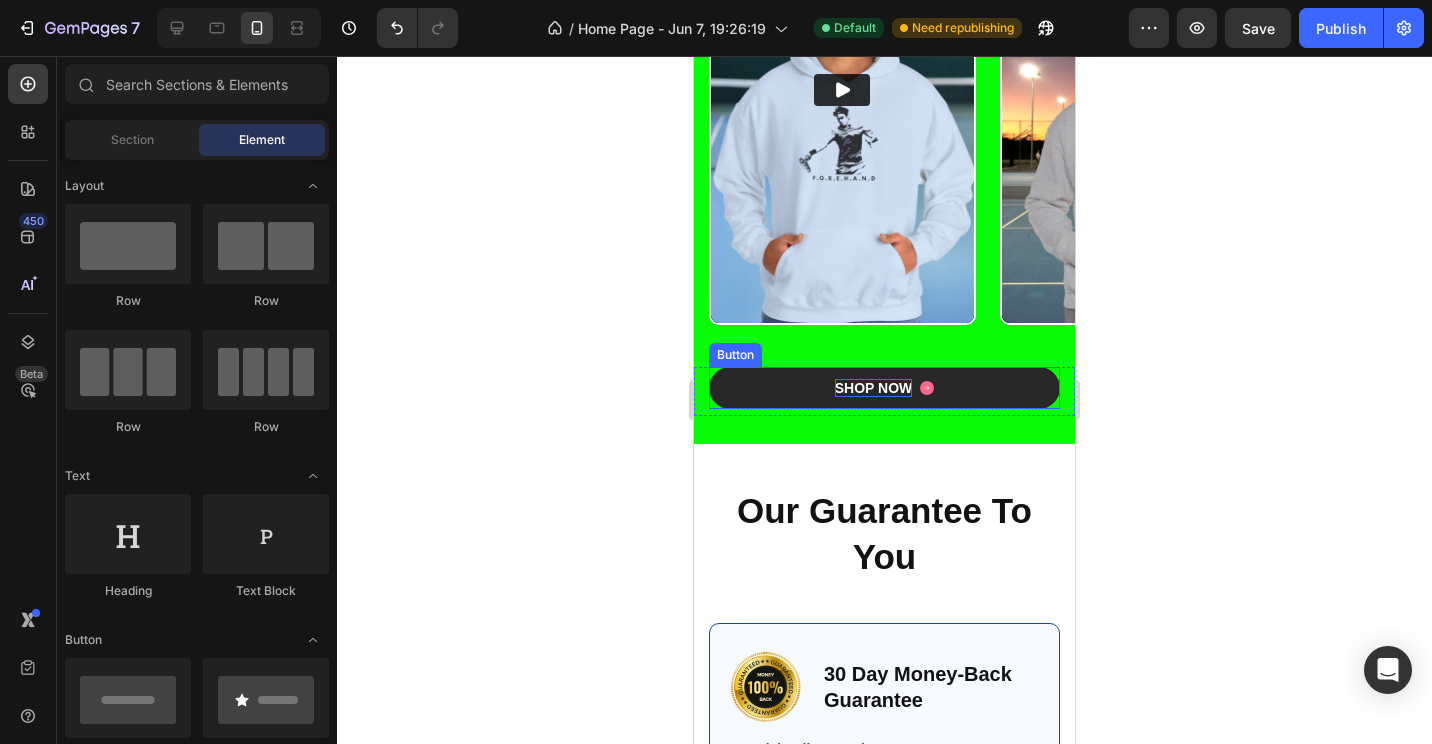 click on "SHOP NOW" at bounding box center (874, 388) 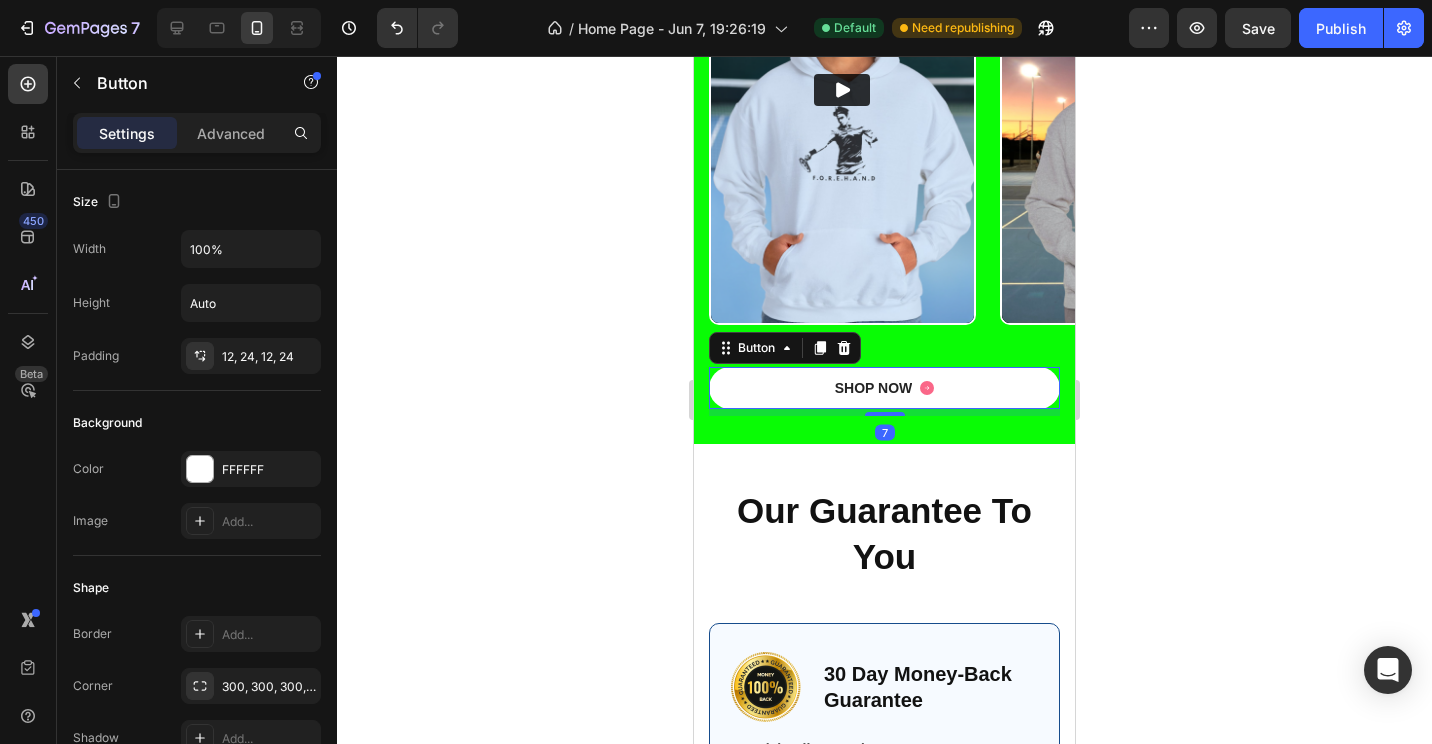 drag, startPoint x: 548, startPoint y: 388, endPoint x: 571, endPoint y: 392, distance: 23.345236 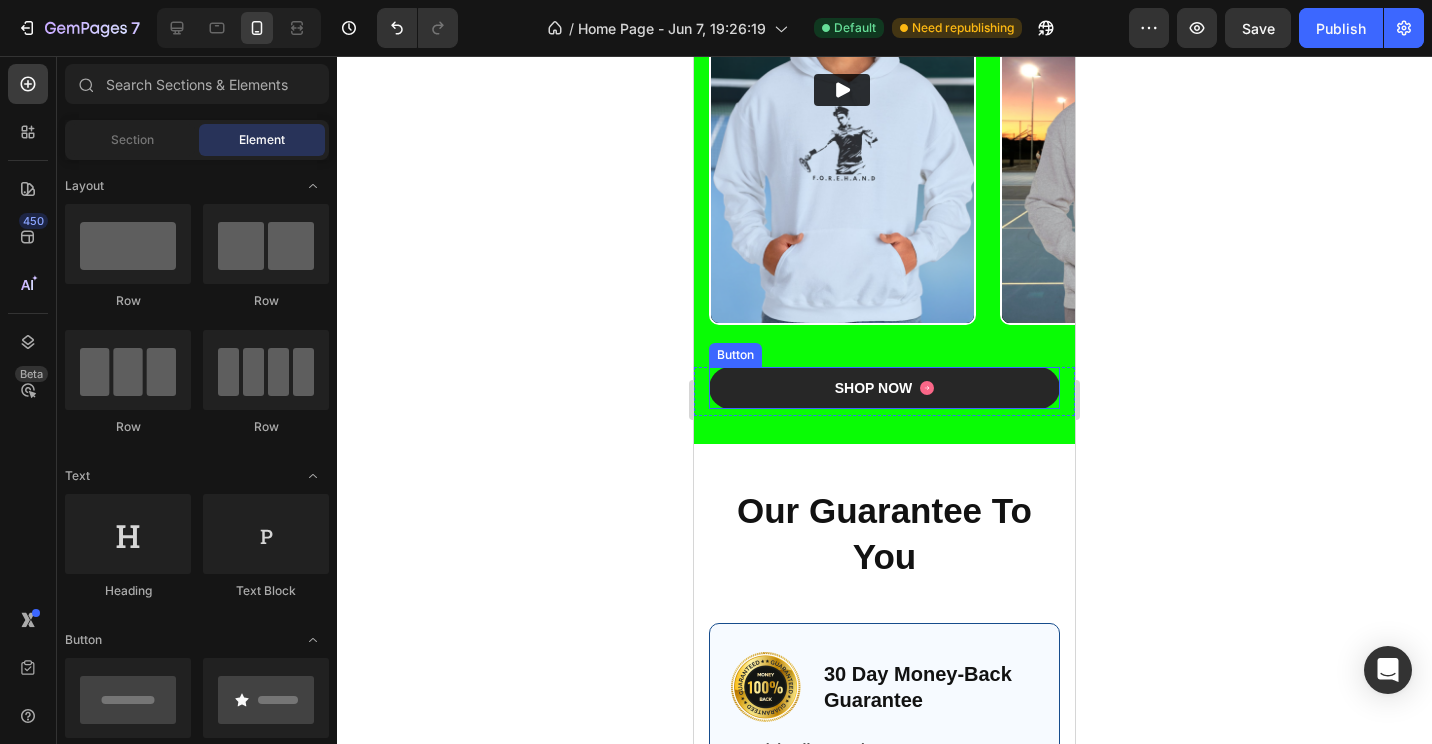 click on "SHOP NOW" at bounding box center (884, 388) 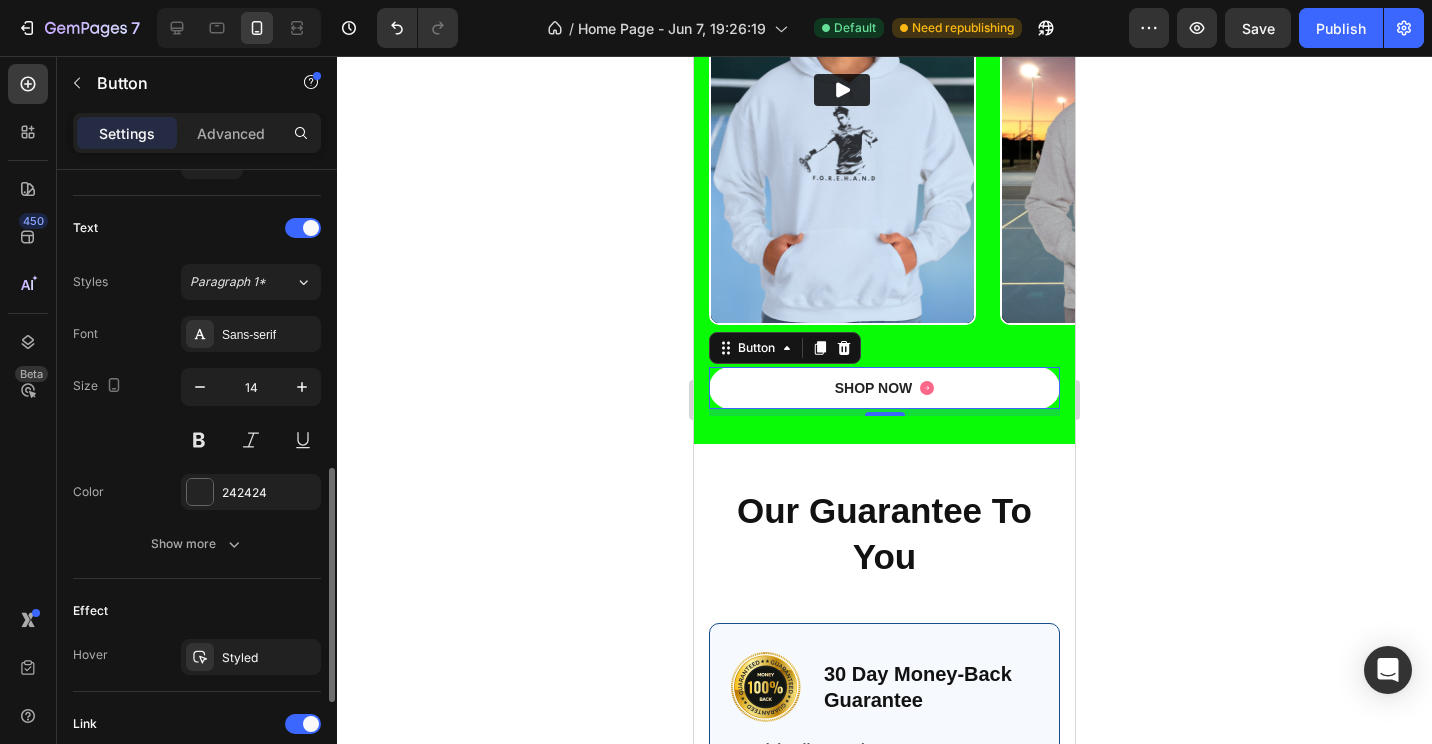scroll, scrollTop: 900, scrollLeft: 0, axis: vertical 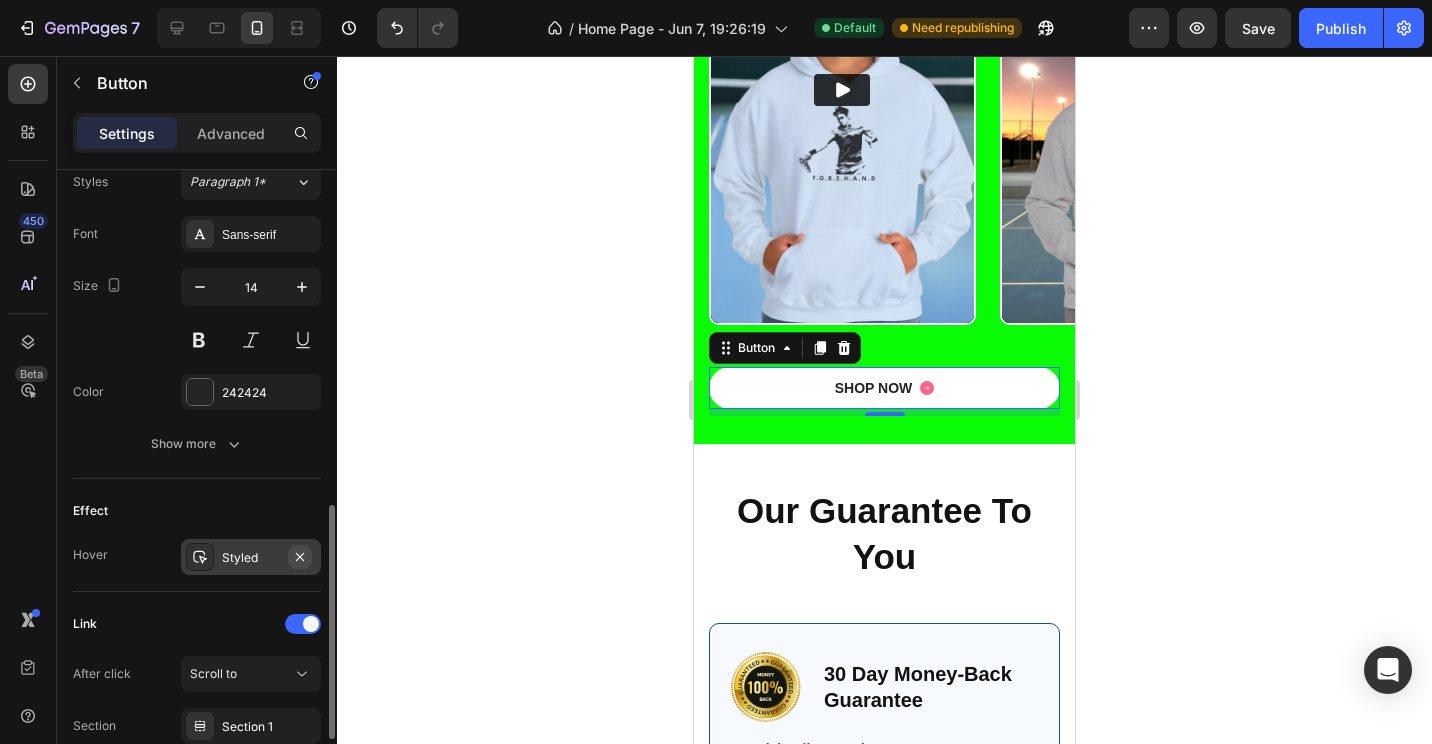 click 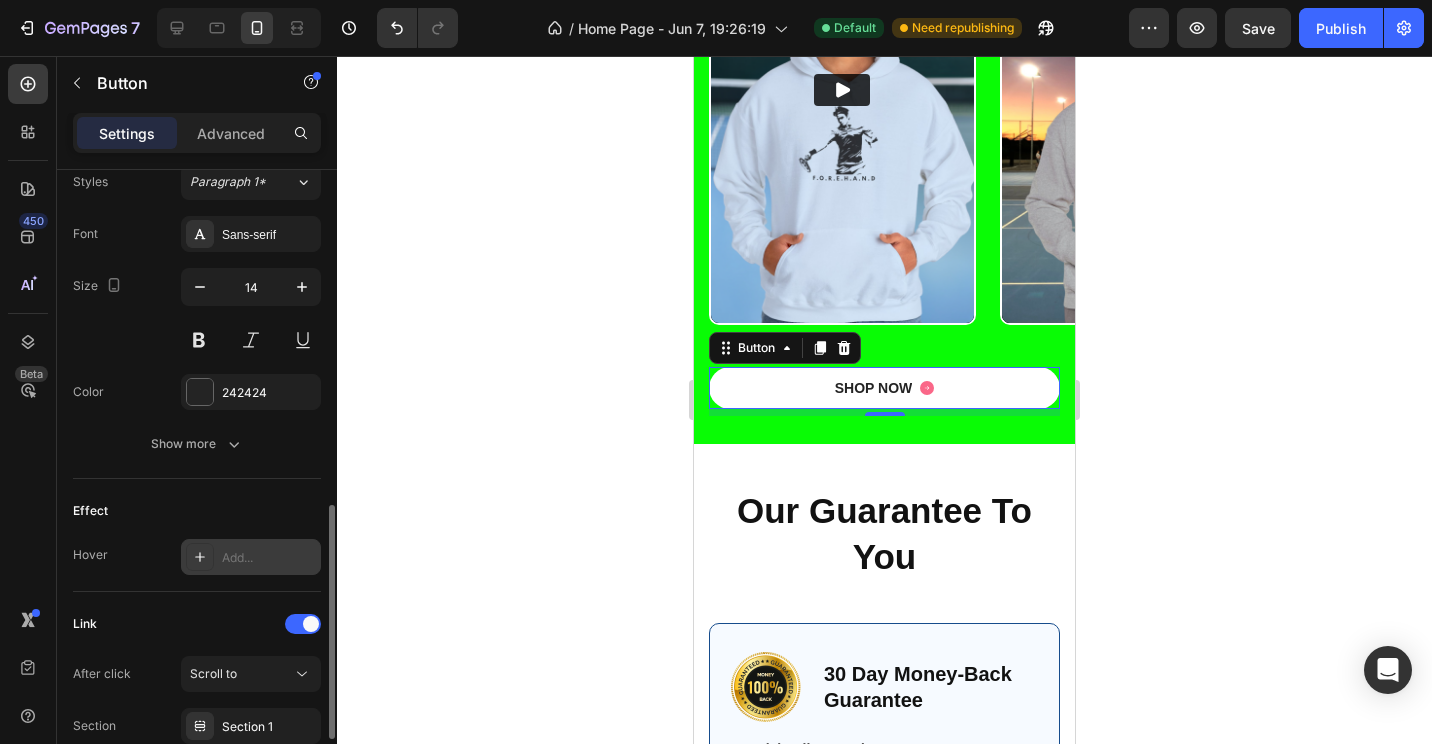 click 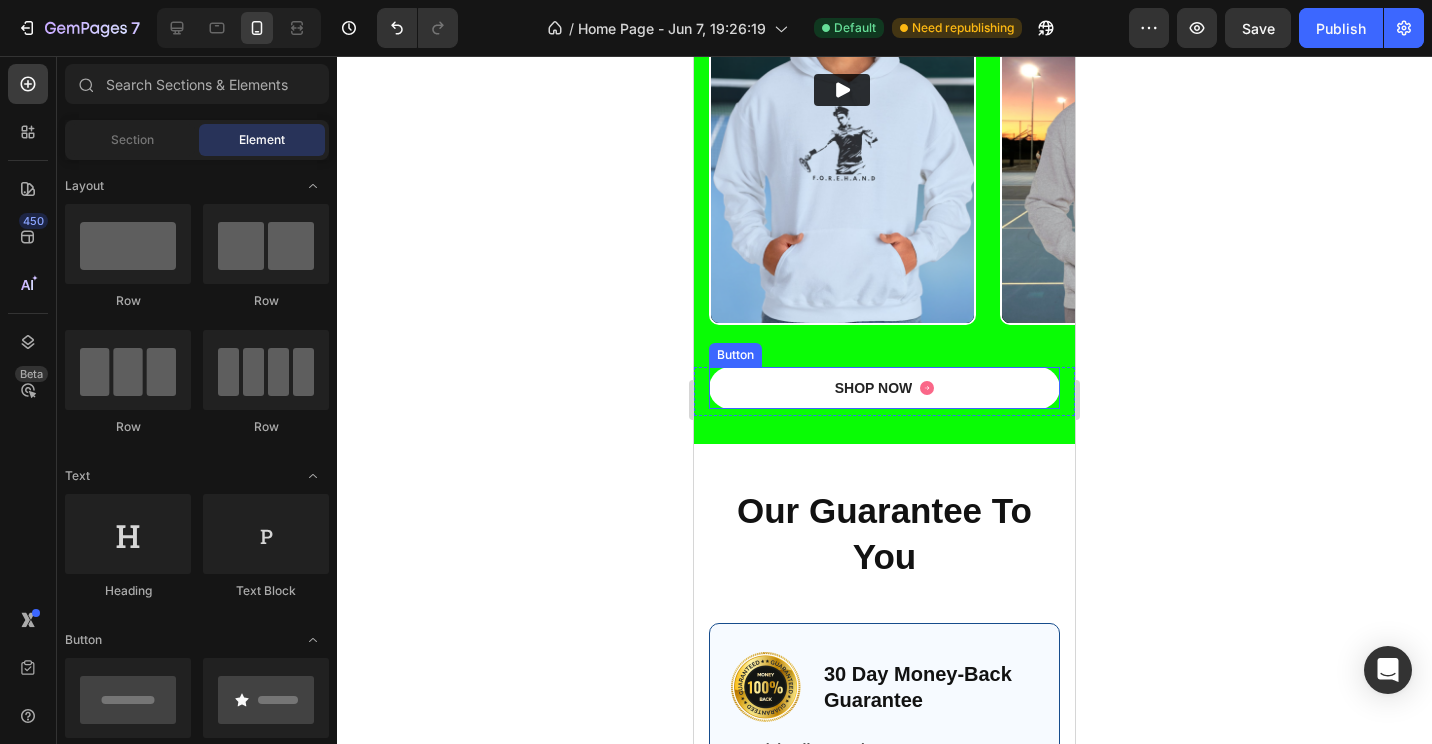 click on "SHOP NOW" at bounding box center (884, 388) 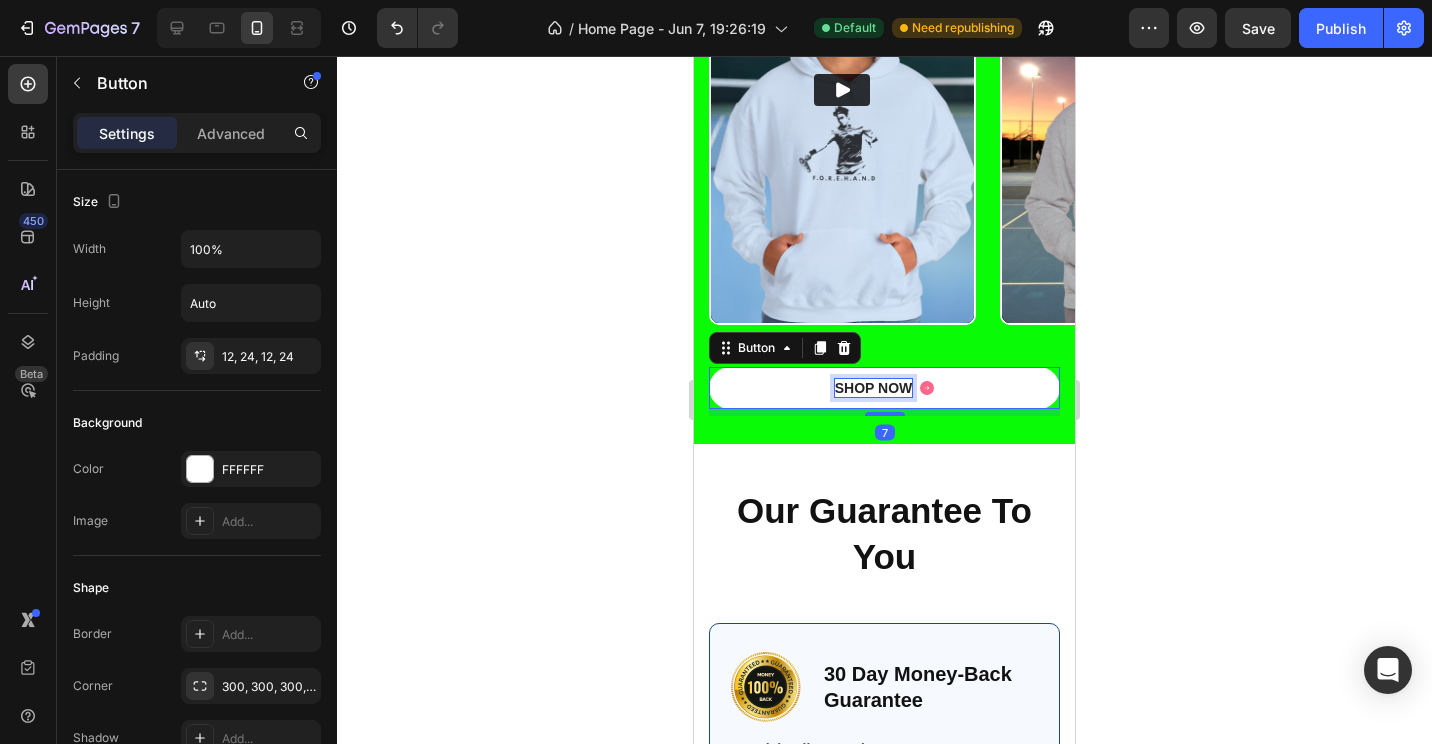 click on "SHOP NOW" at bounding box center [874, 388] 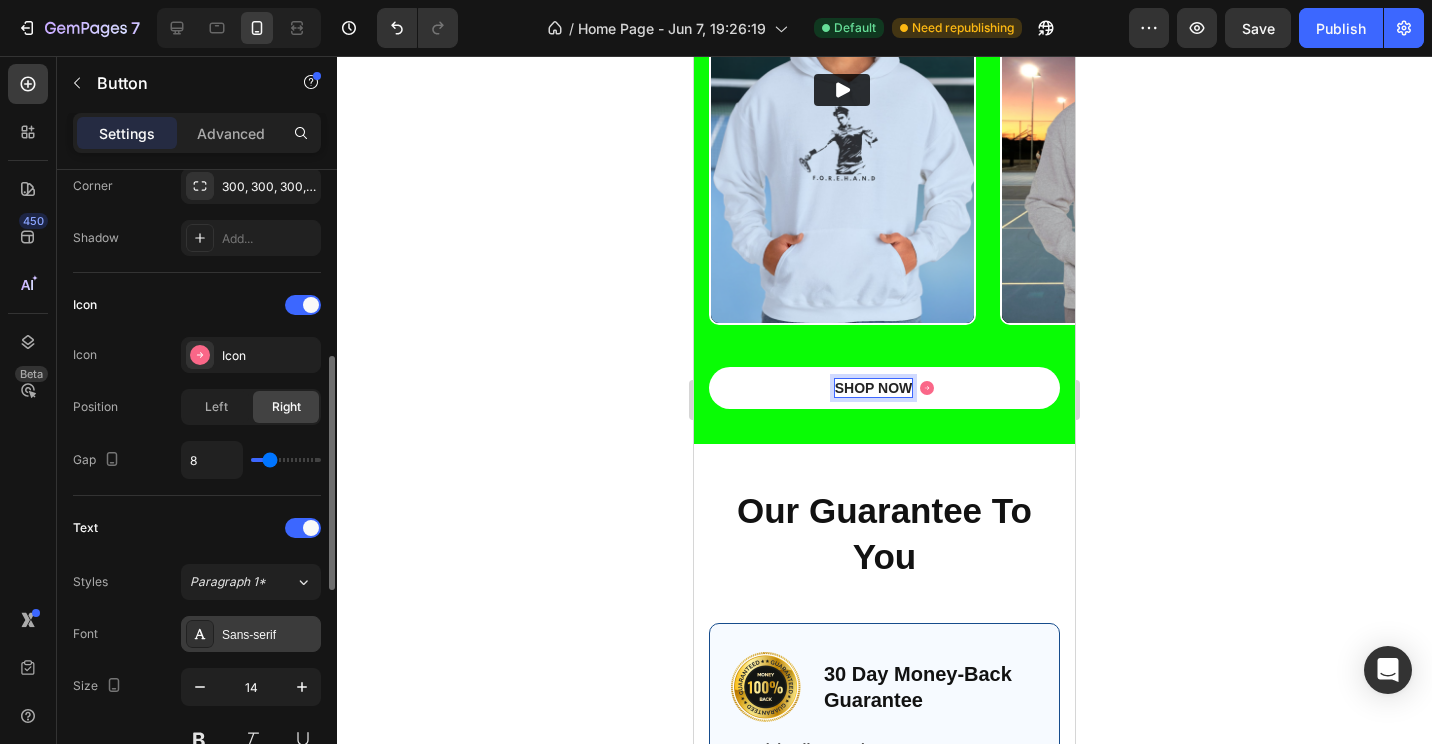 scroll, scrollTop: 600, scrollLeft: 0, axis: vertical 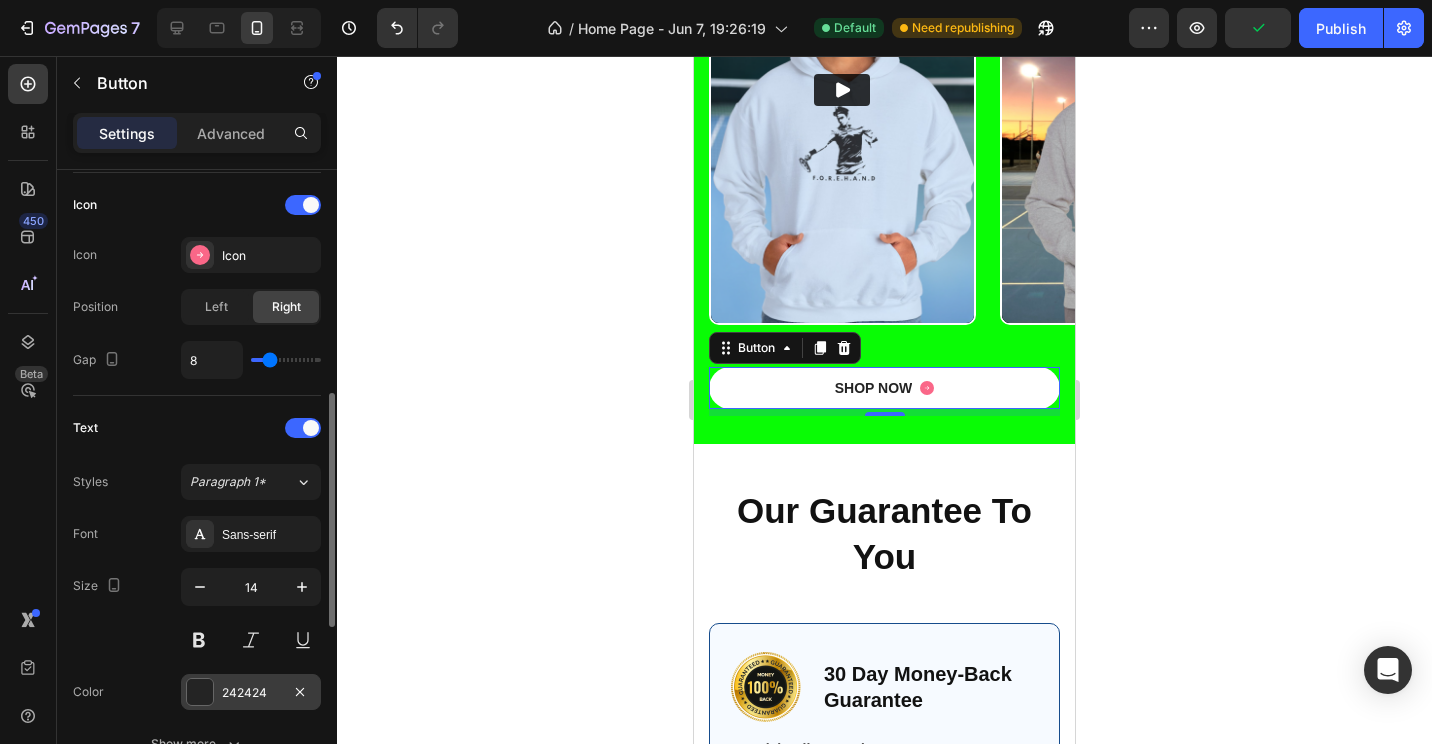 click at bounding box center (200, 692) 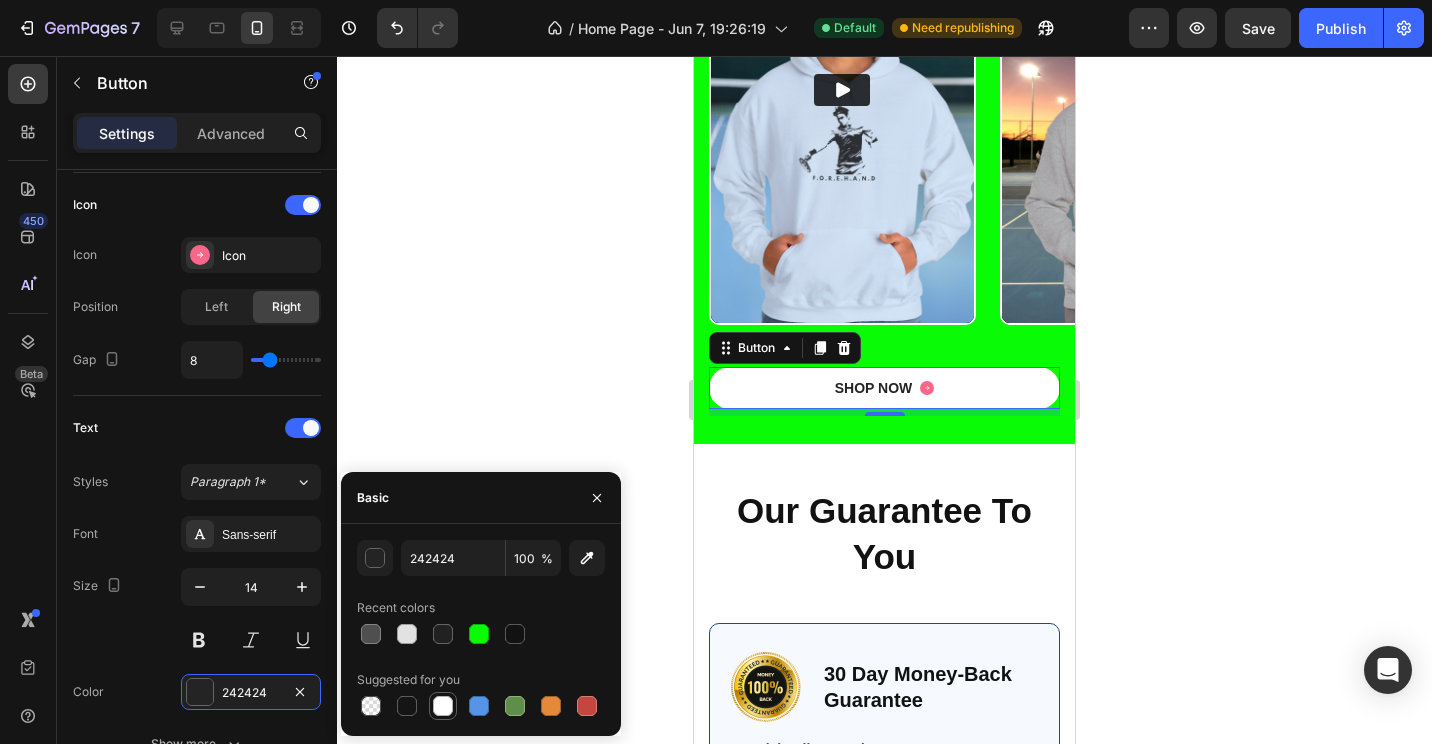 click at bounding box center [443, 706] 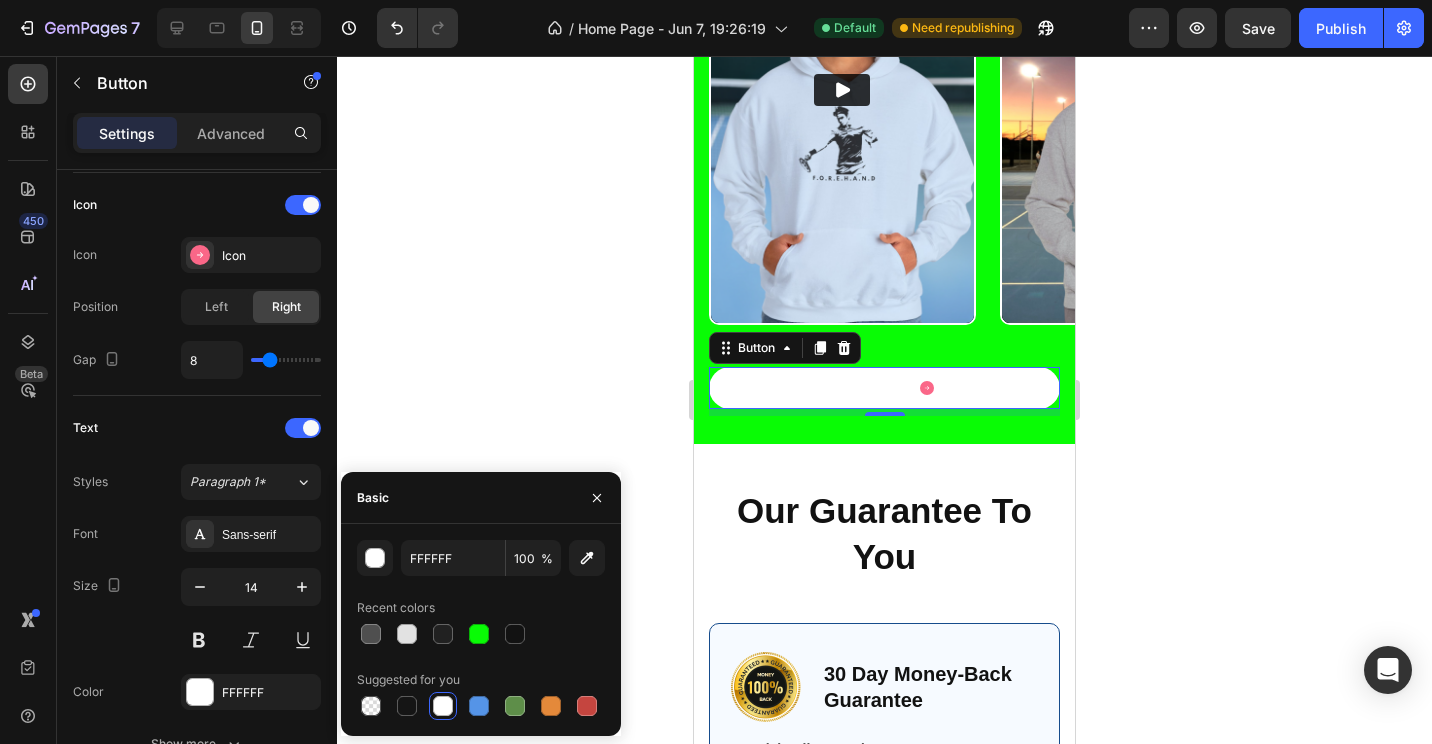 click on "SHOP NOW" at bounding box center (884, 388) 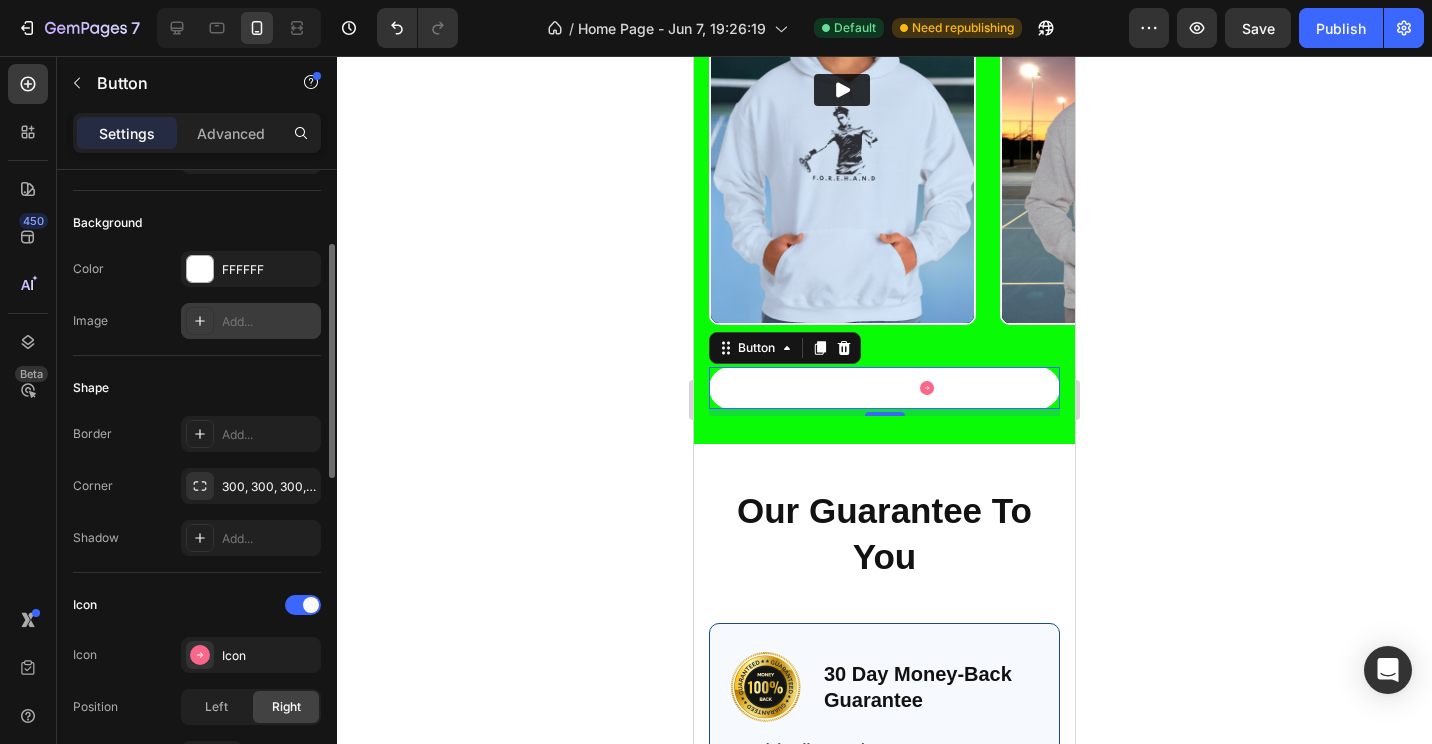 scroll, scrollTop: 100, scrollLeft: 0, axis: vertical 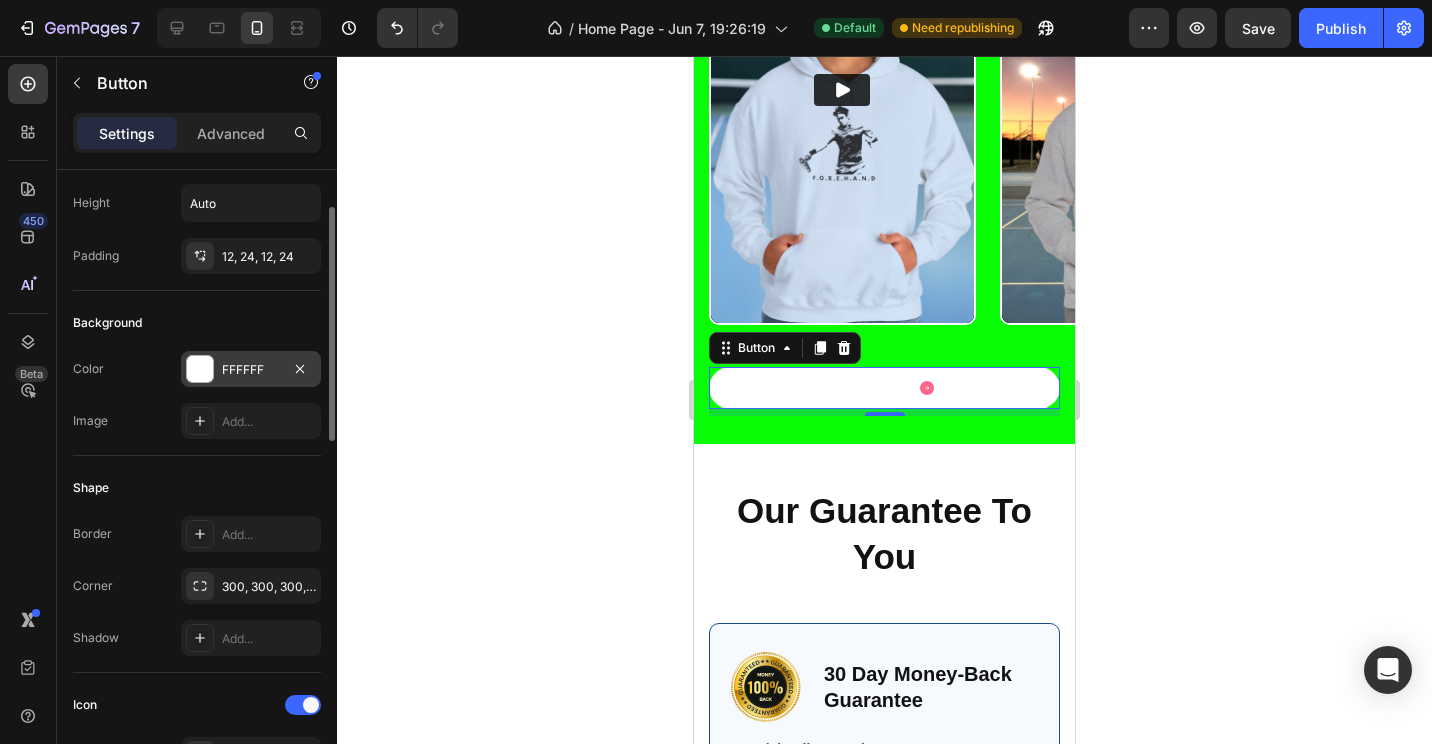 click at bounding box center (200, 369) 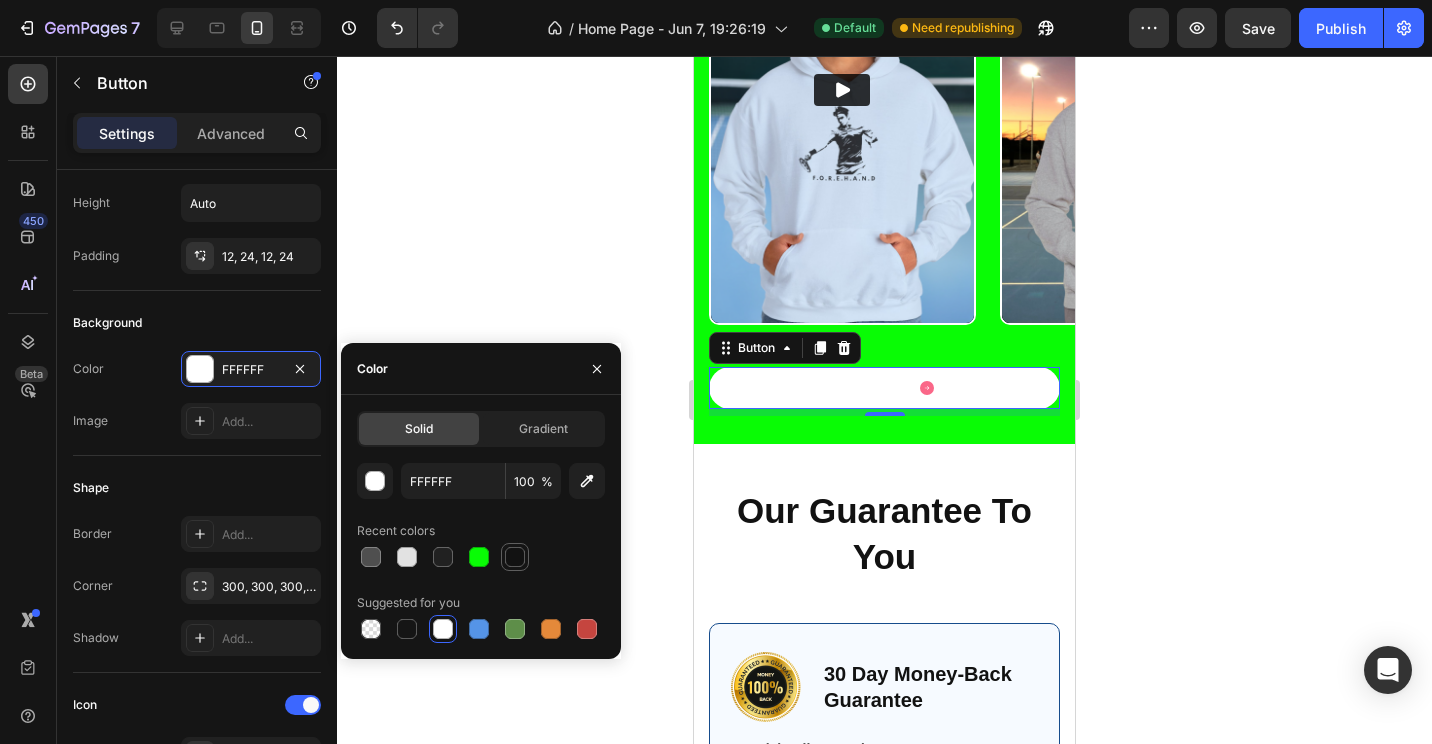 click at bounding box center [515, 557] 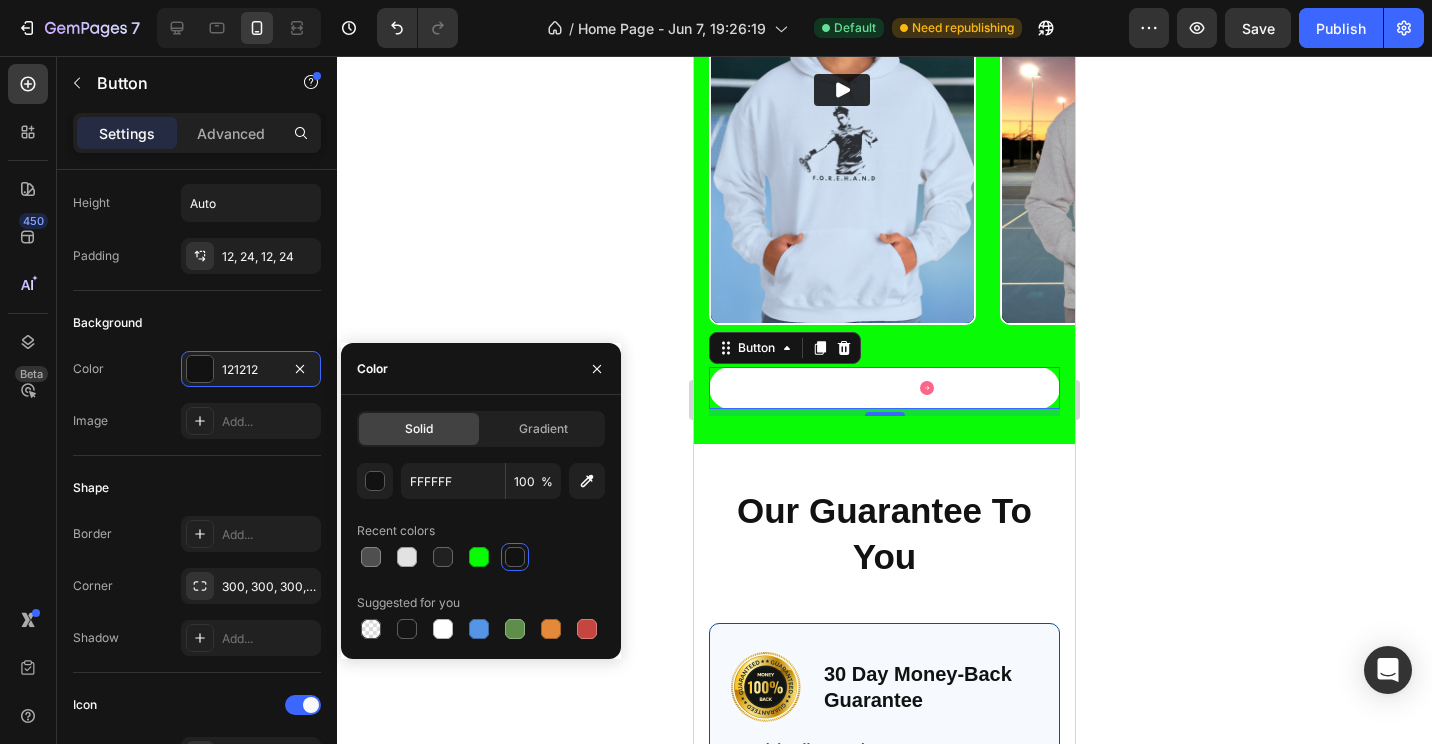 type on "121212" 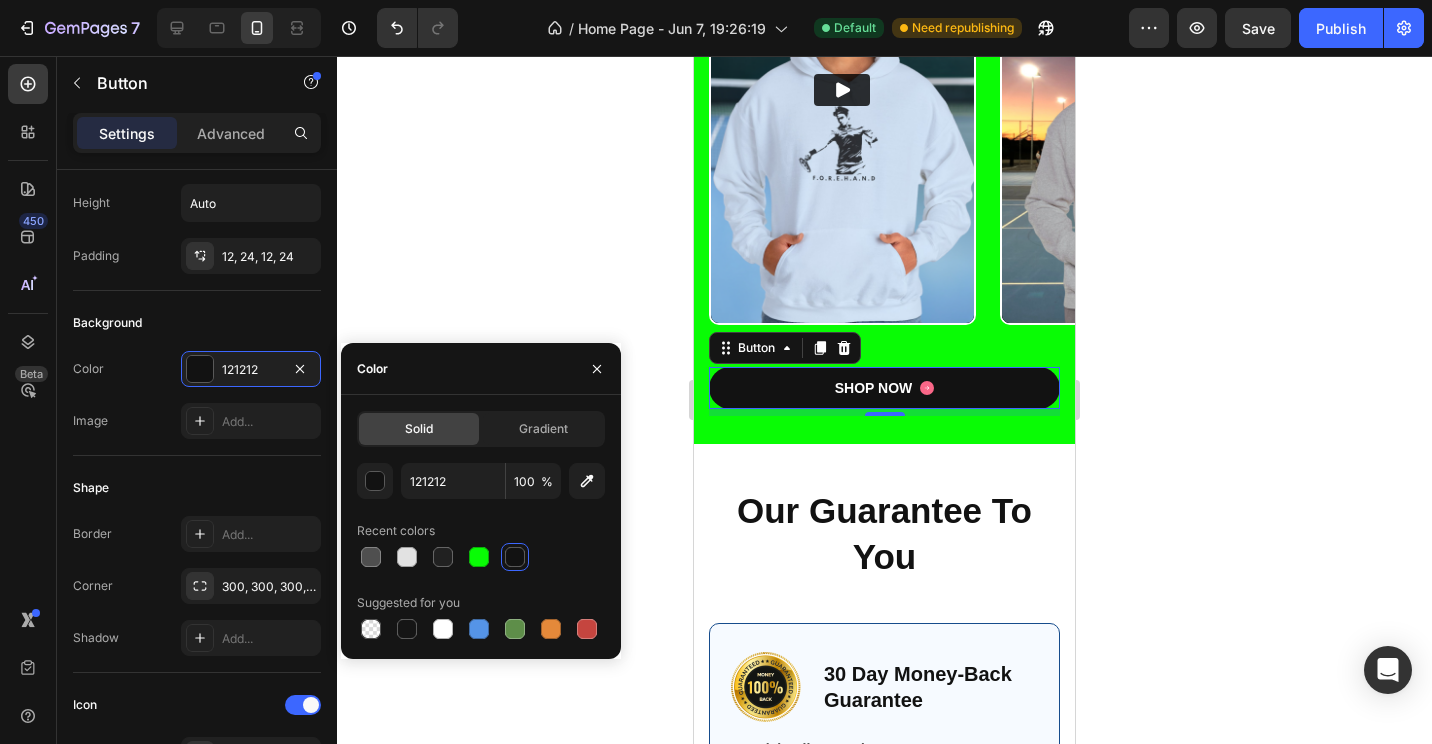 click 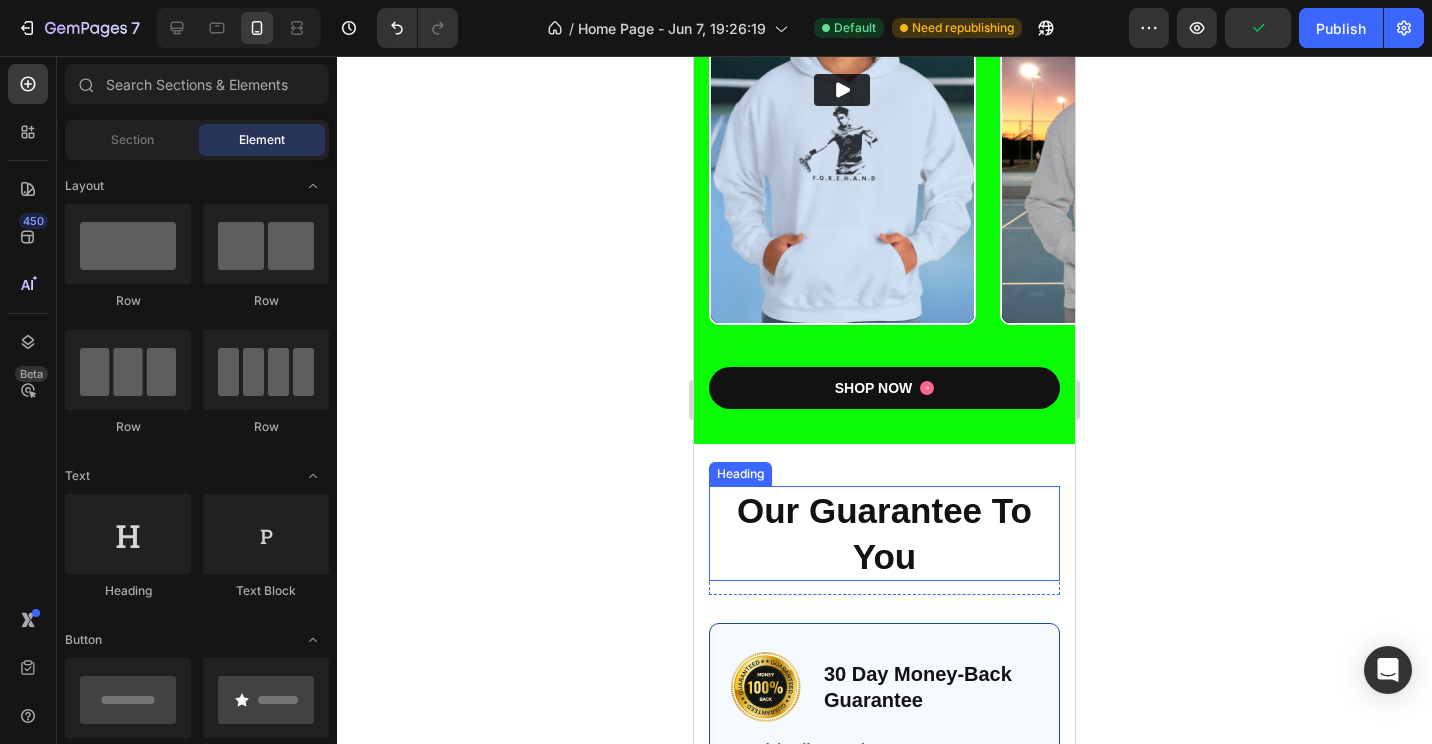 click on "Our Guarantee To You" at bounding box center [884, 533] 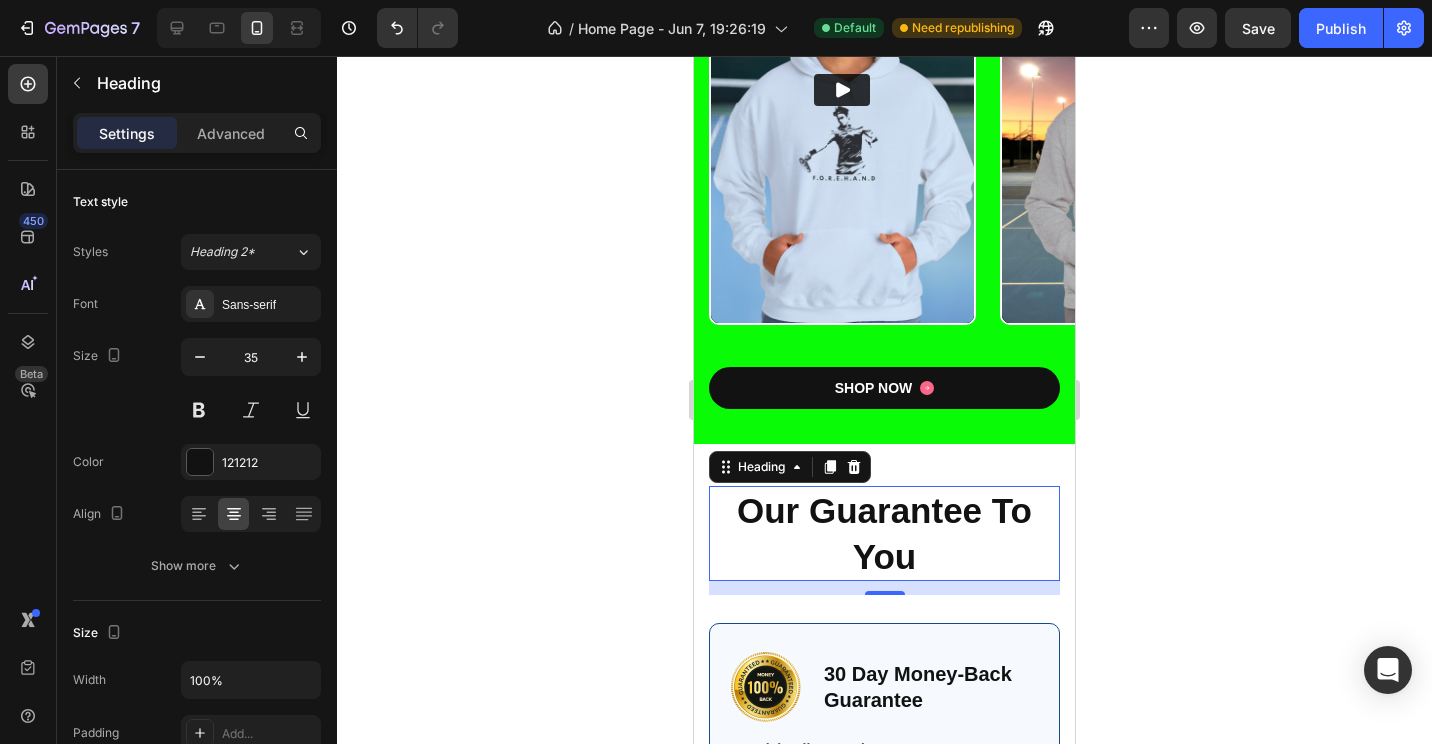 click on "Our Guarantee To You" at bounding box center (884, 533) 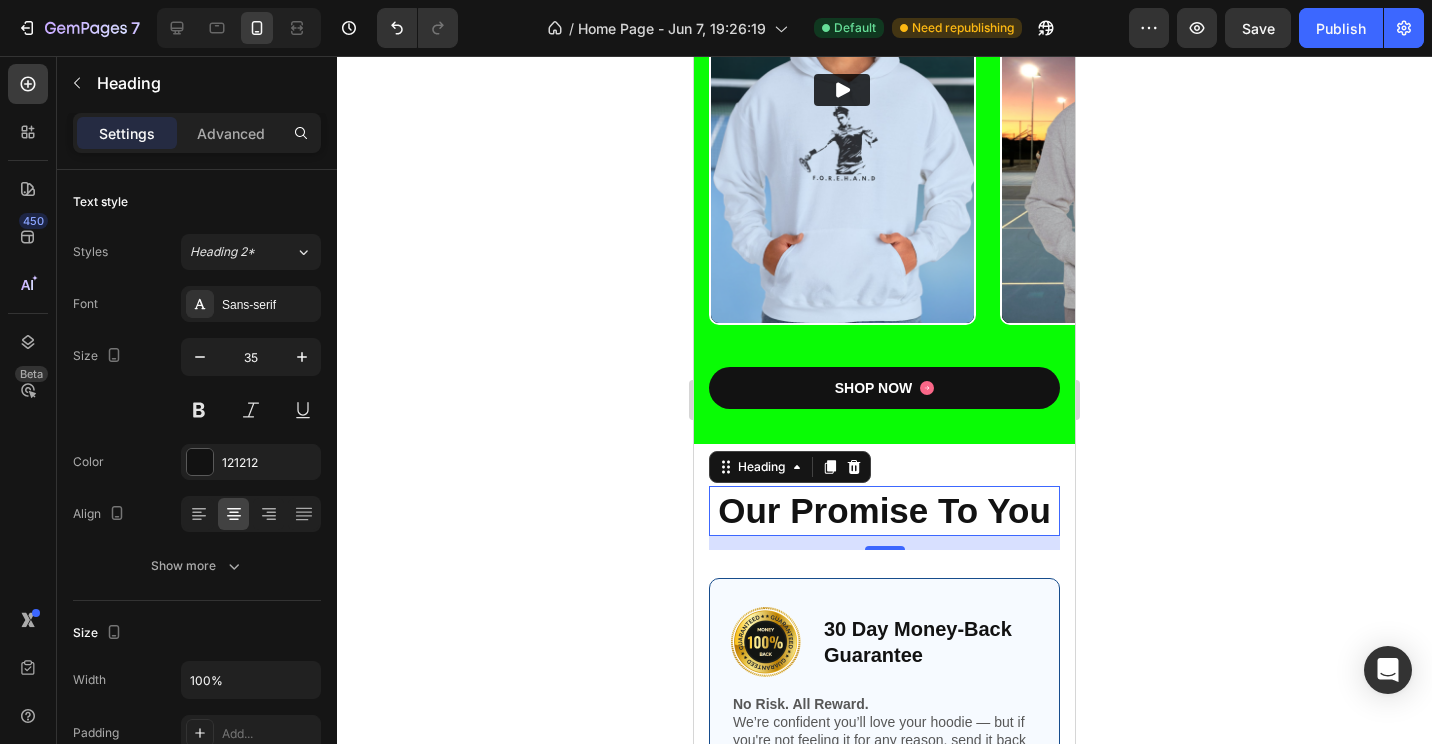 click 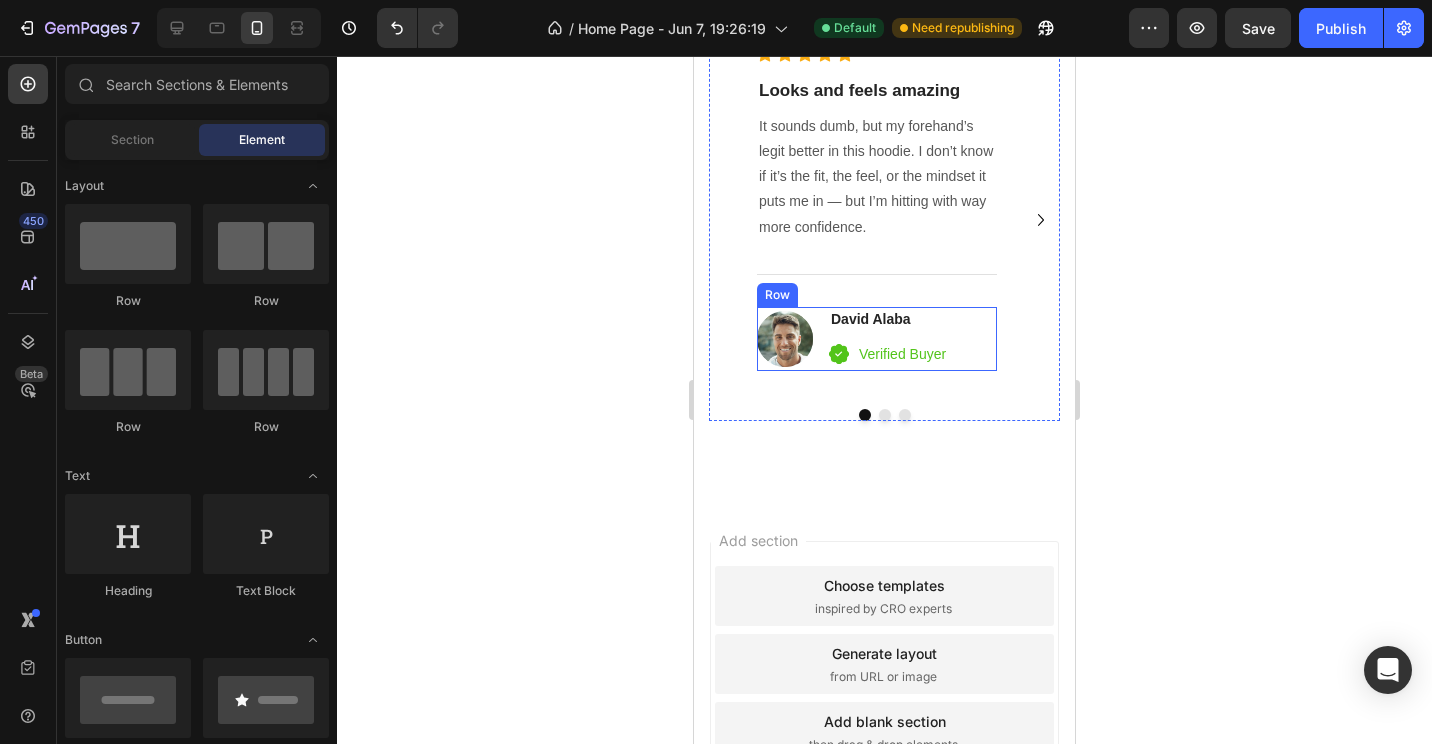 scroll, scrollTop: 6423, scrollLeft: 0, axis: vertical 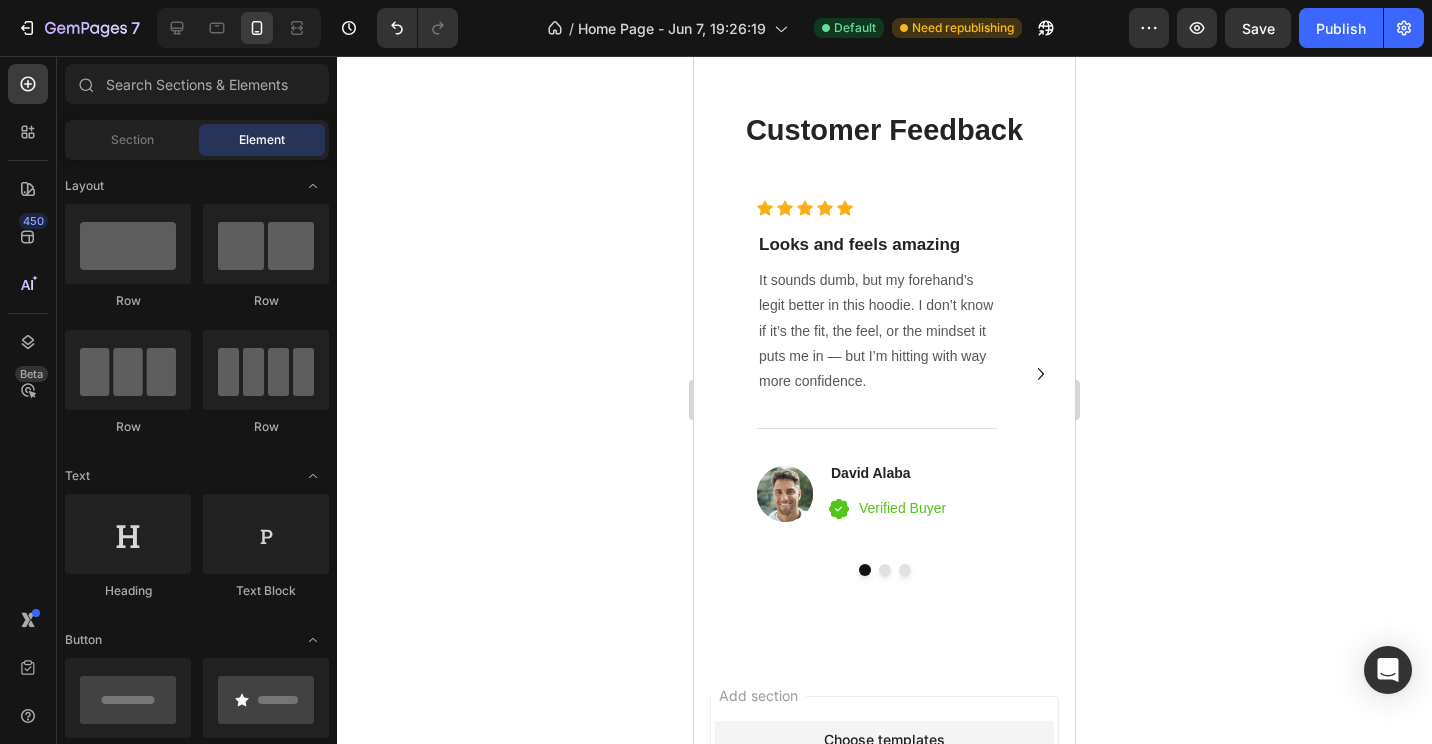 drag, startPoint x: 1071, startPoint y: 676, endPoint x: 1770, endPoint y: 709, distance: 699.77856 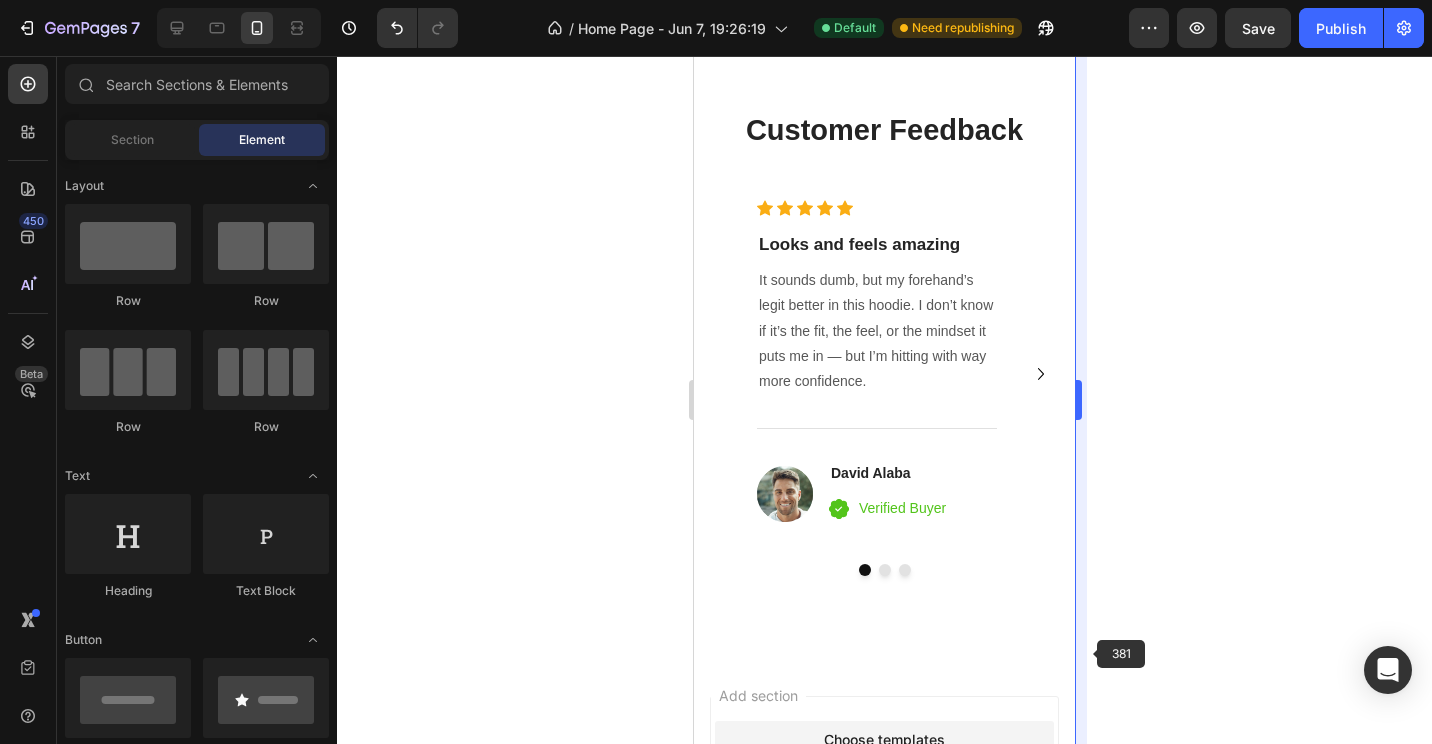 scroll, scrollTop: 6164, scrollLeft: 0, axis: vertical 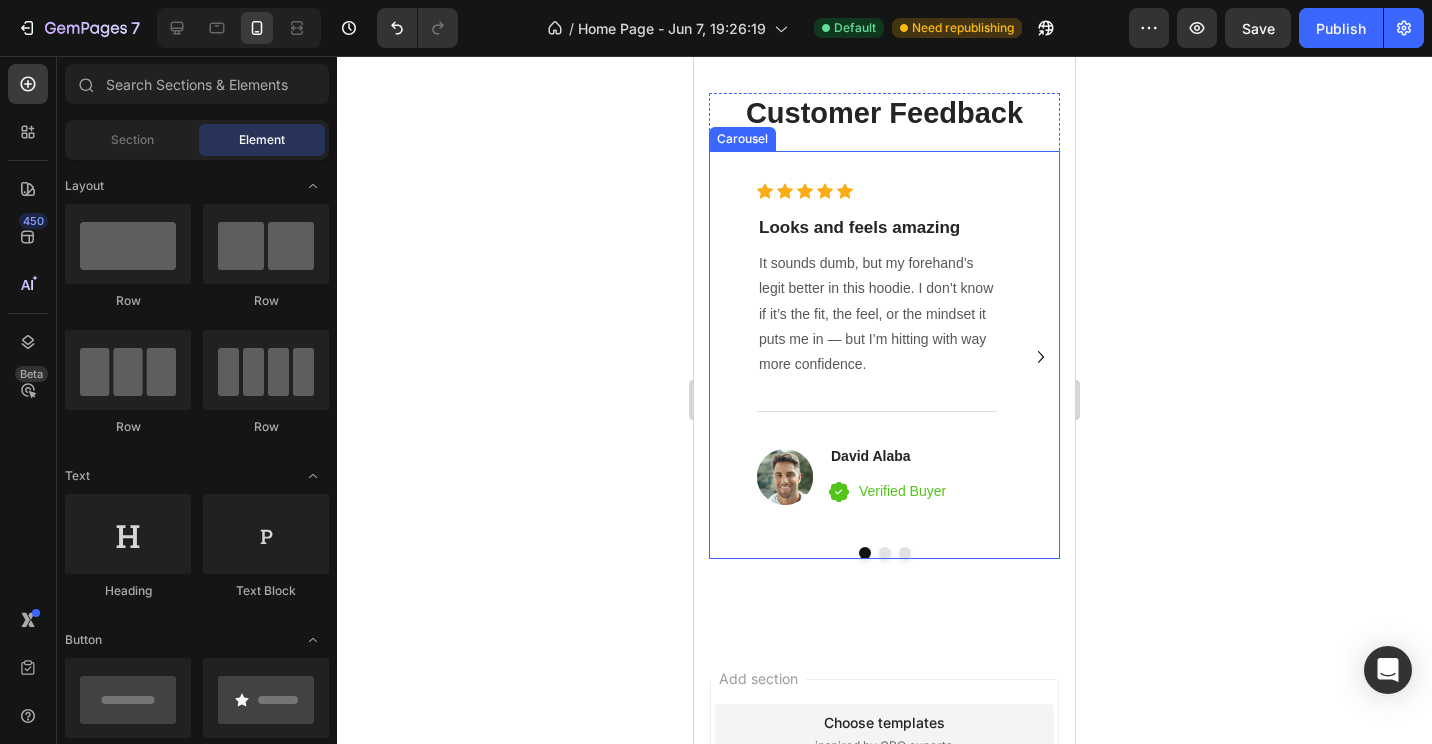 click 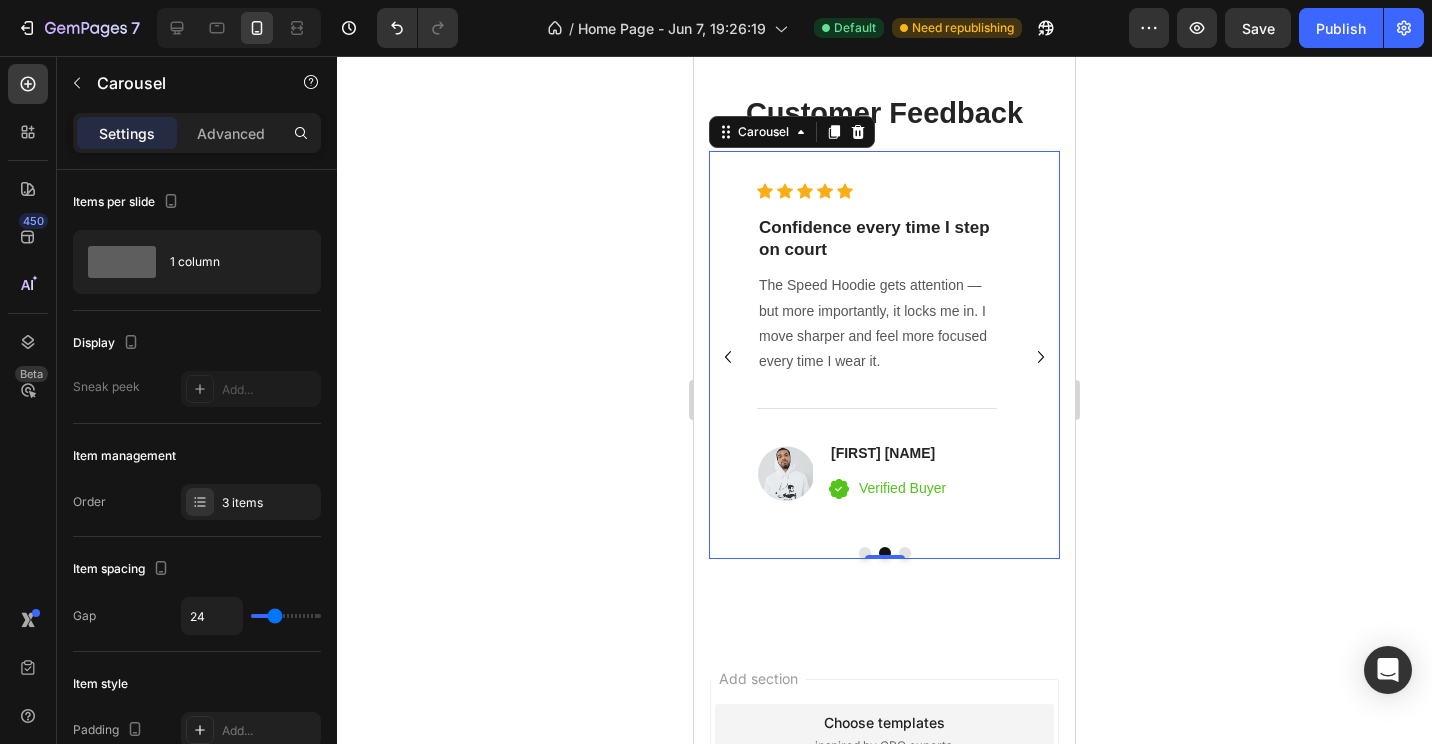 click 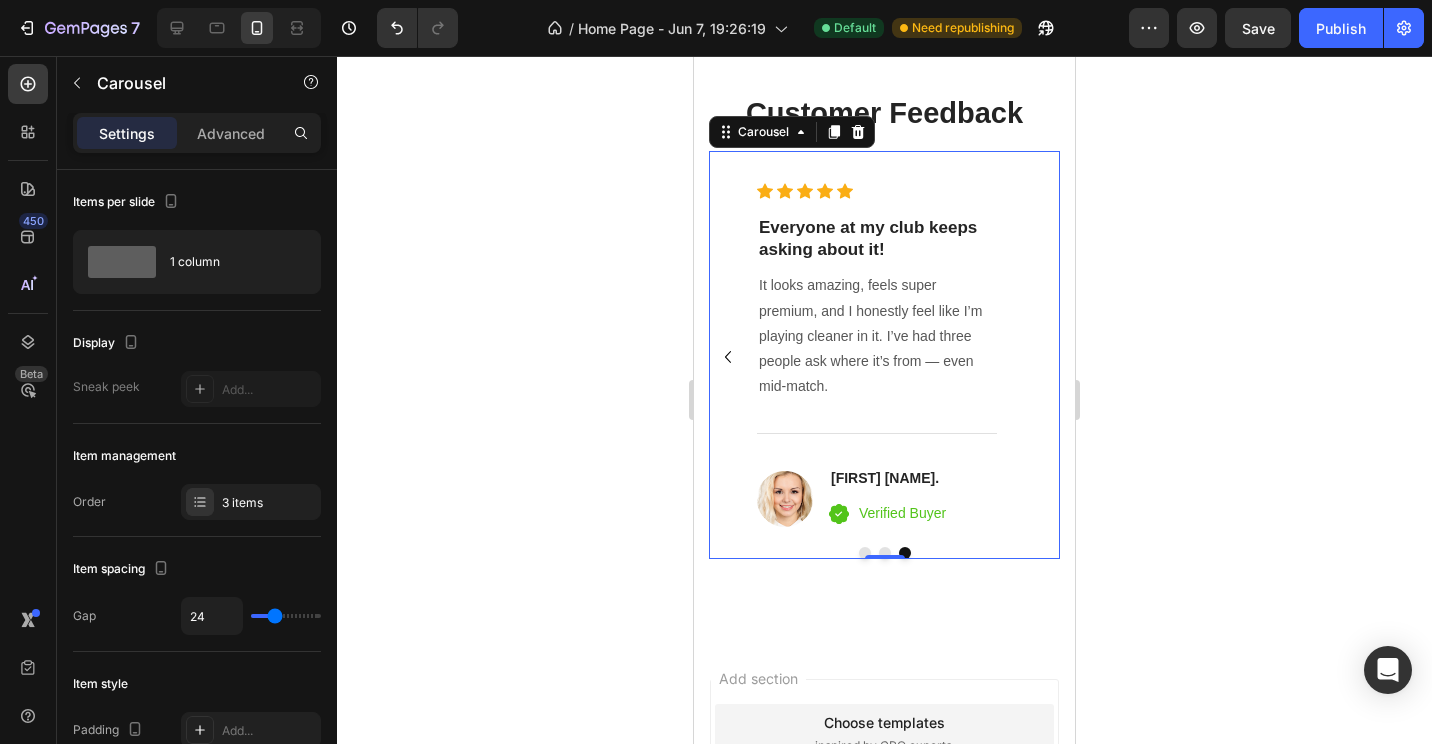 click on "Icon Icon Icon Icon Icon Icon List Hoz Looks and feels amazing Heading It sounds dumb, but my forehand’s legit better in this hoodie. I don’t know if it’s the fit, the feel, or the mindset it puts me in — but I’m hitting with way more confidence. Text block Title Line Image David Alaba Heading Icon Verified Buyer Text block Row Icon List Row Icon Icon Icon Icon Icon Icon List Hoz Confidence every time I step on court Heading The Speed Hoodie gets attention — but more importantly, it locks me in. I move sharper and feel more focused every time I wear it. Text block Title Line Image Shane Brady Heading Icon Verified Buyer Text block Row Icon List Row Icon Icon Icon Icon Icon Icon" at bounding box center [884, 357] 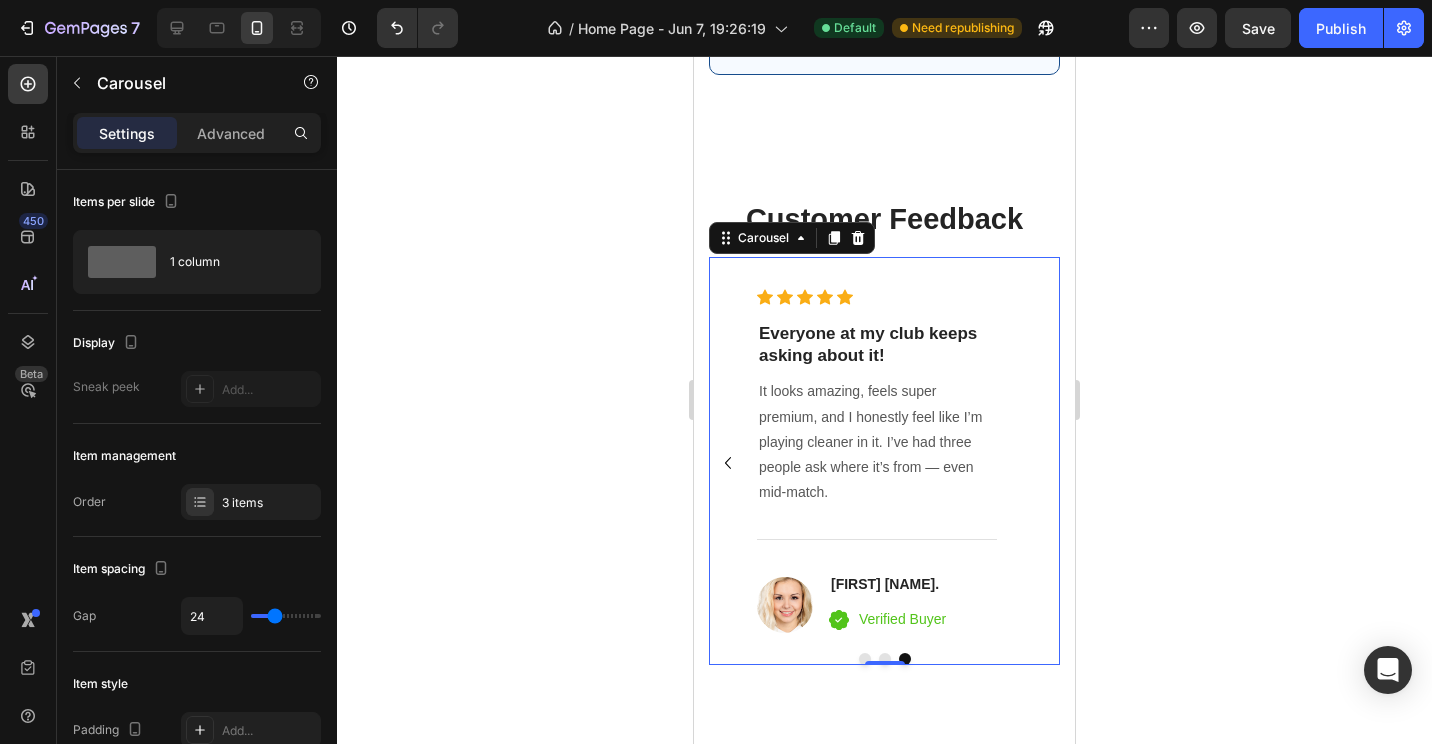 scroll, scrollTop: 5964, scrollLeft: 0, axis: vertical 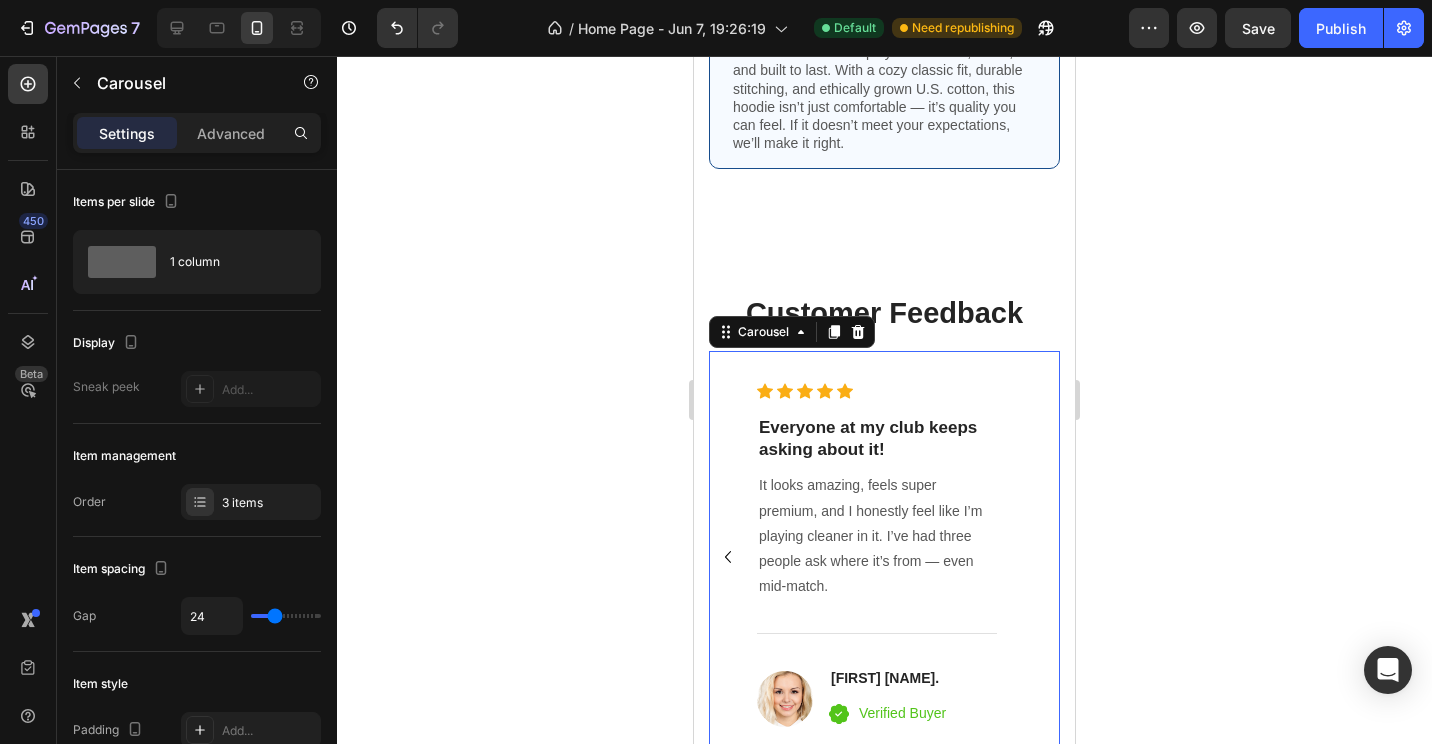 click 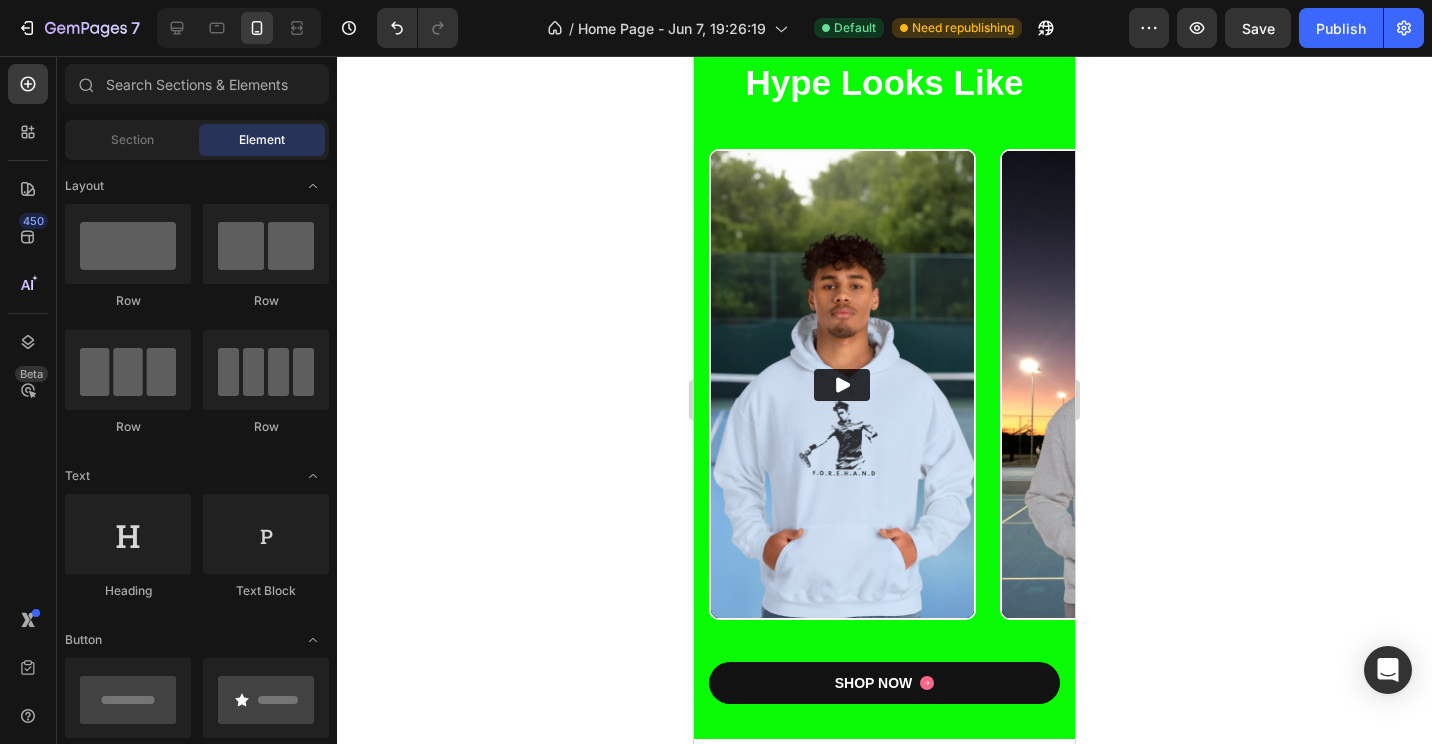 scroll, scrollTop: 4664, scrollLeft: 0, axis: vertical 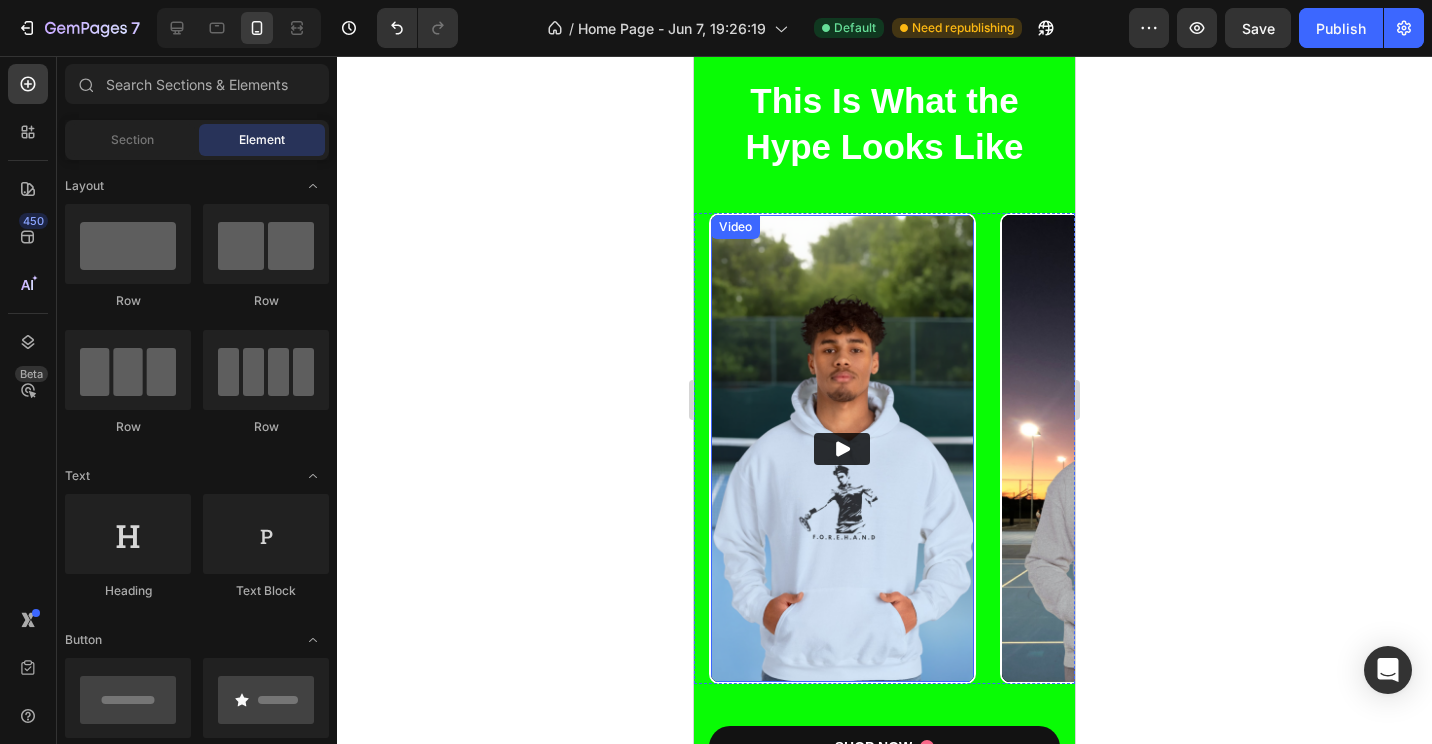 click at bounding box center (842, 449) 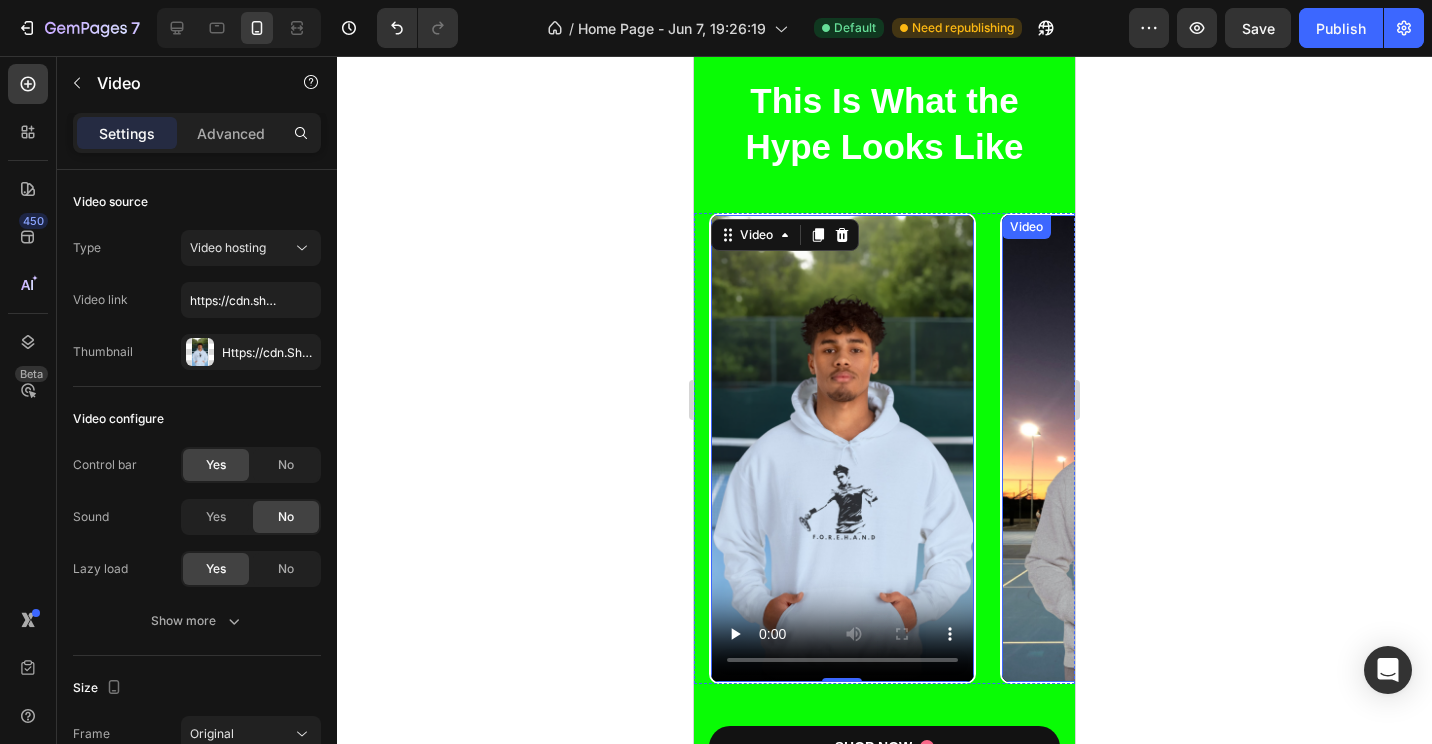 click at bounding box center (1133, 448) 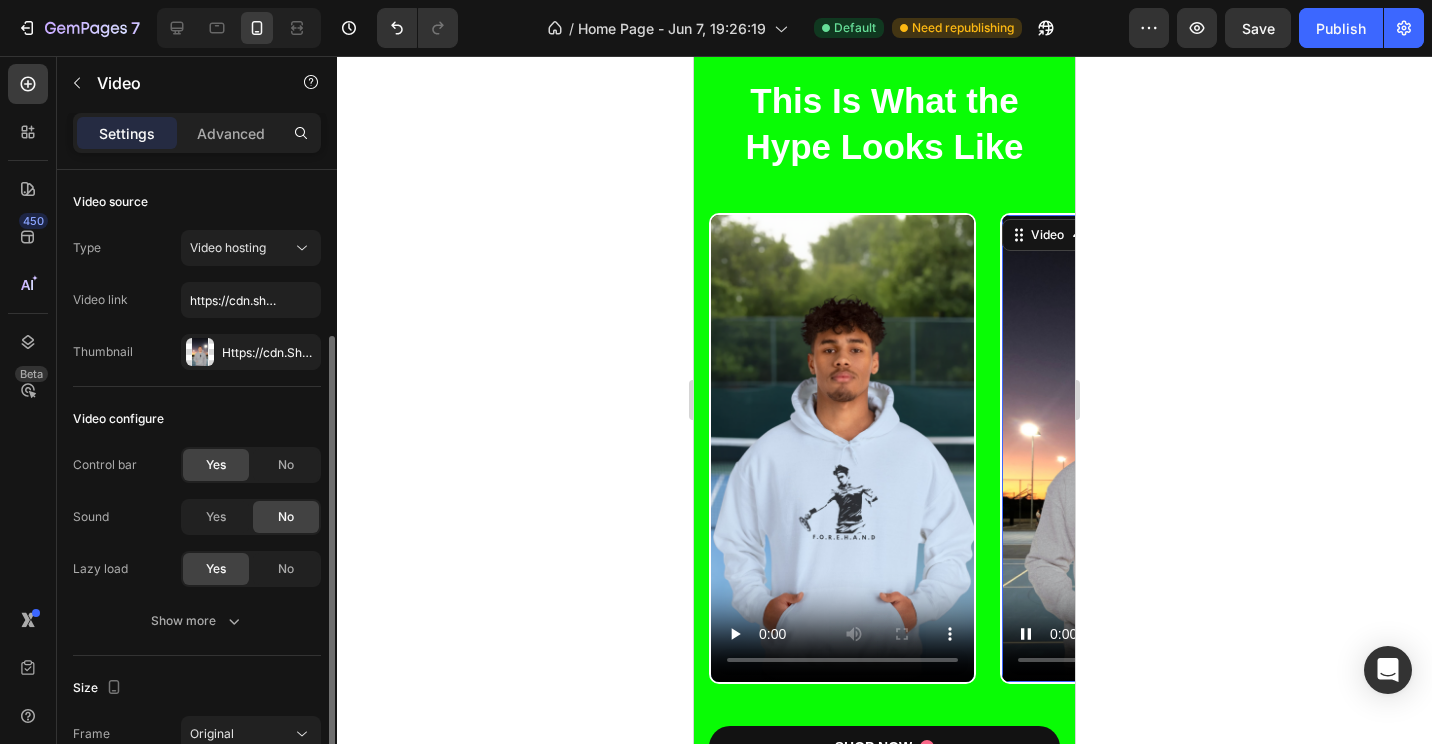 scroll, scrollTop: 100, scrollLeft: 0, axis: vertical 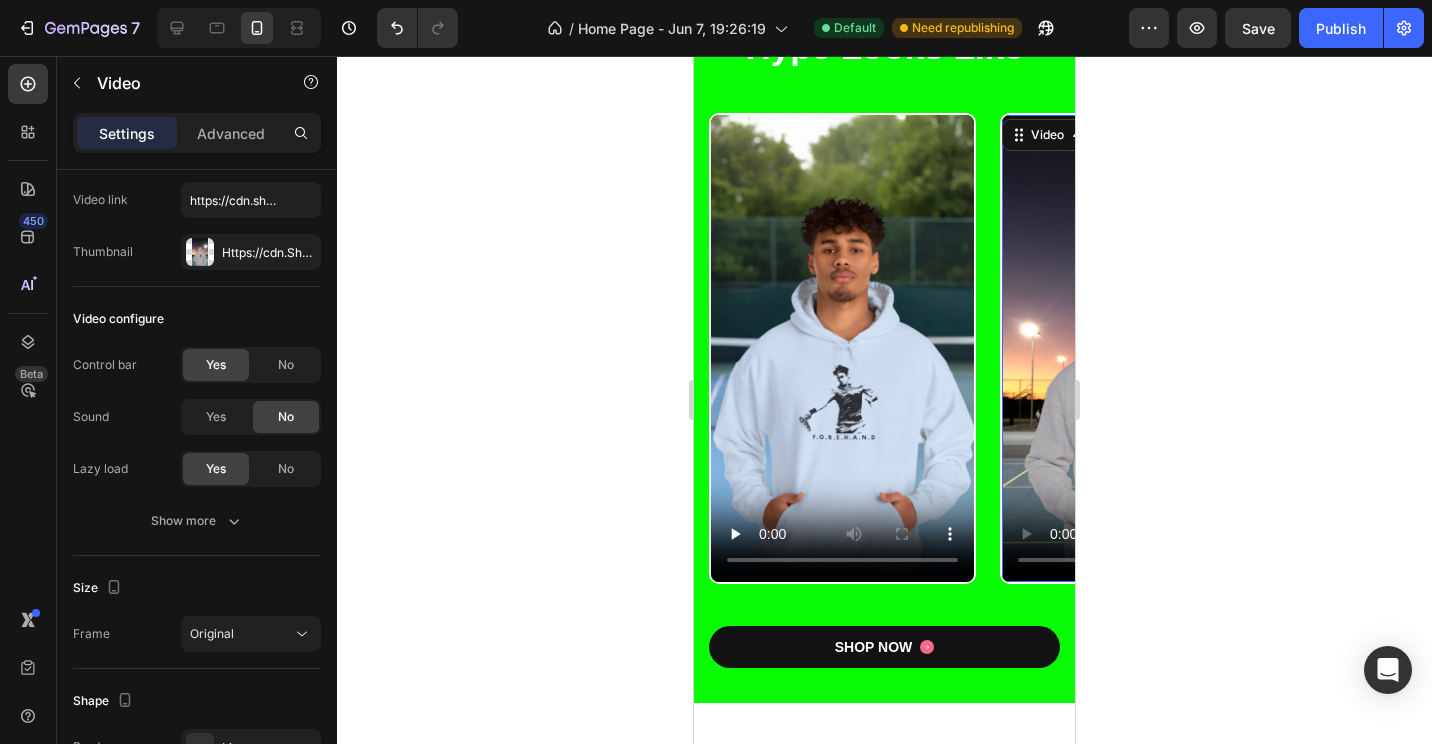 click at bounding box center (1133, 348) 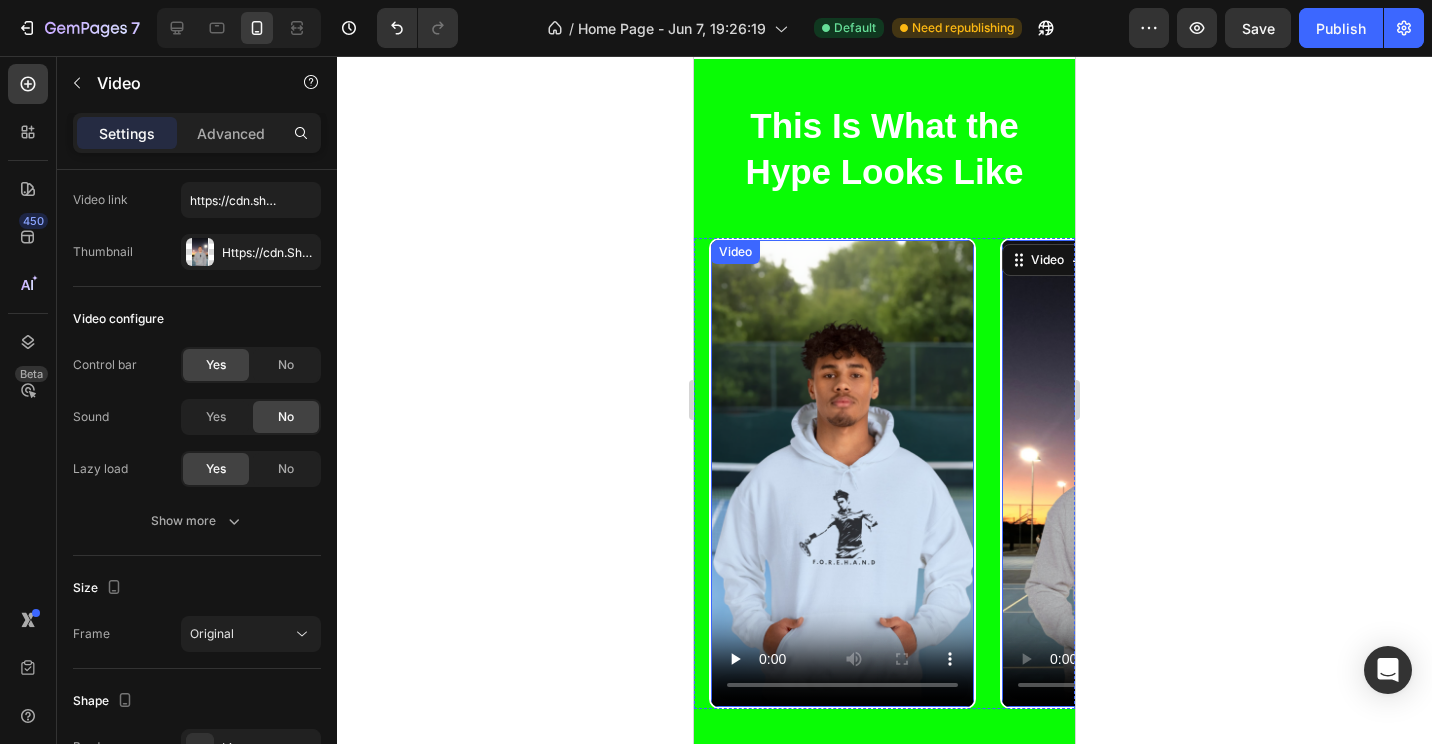 scroll, scrollTop: 4564, scrollLeft: 0, axis: vertical 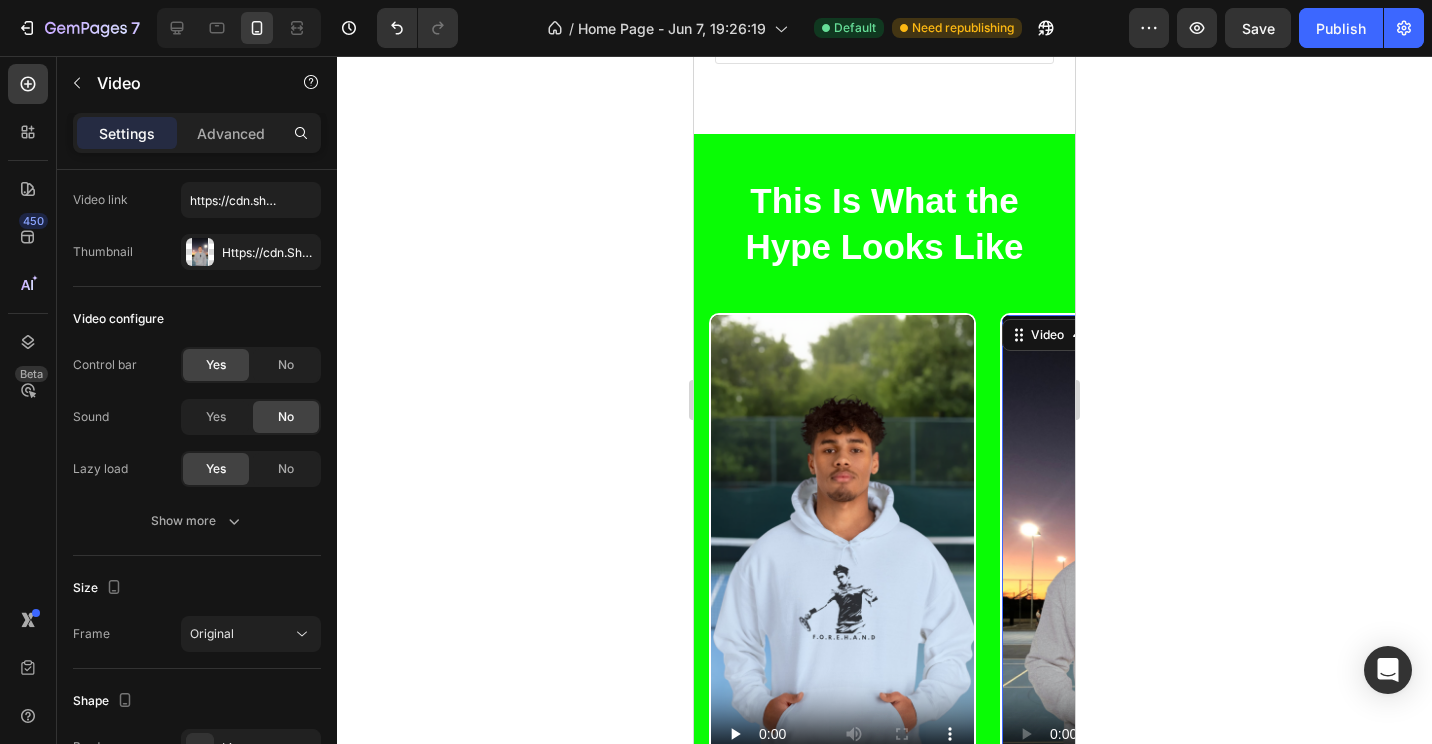click at bounding box center [1133, 548] 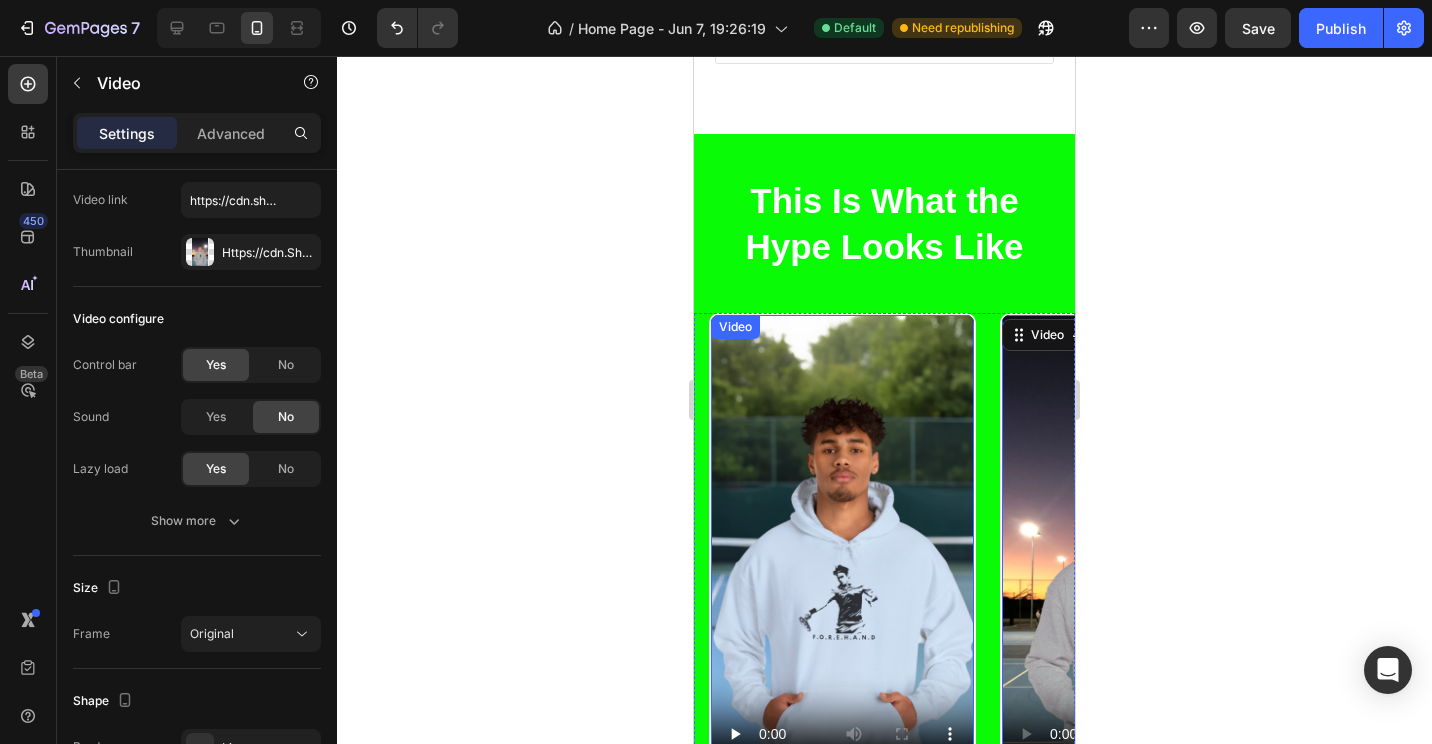 click on "Video" at bounding box center [735, 327] 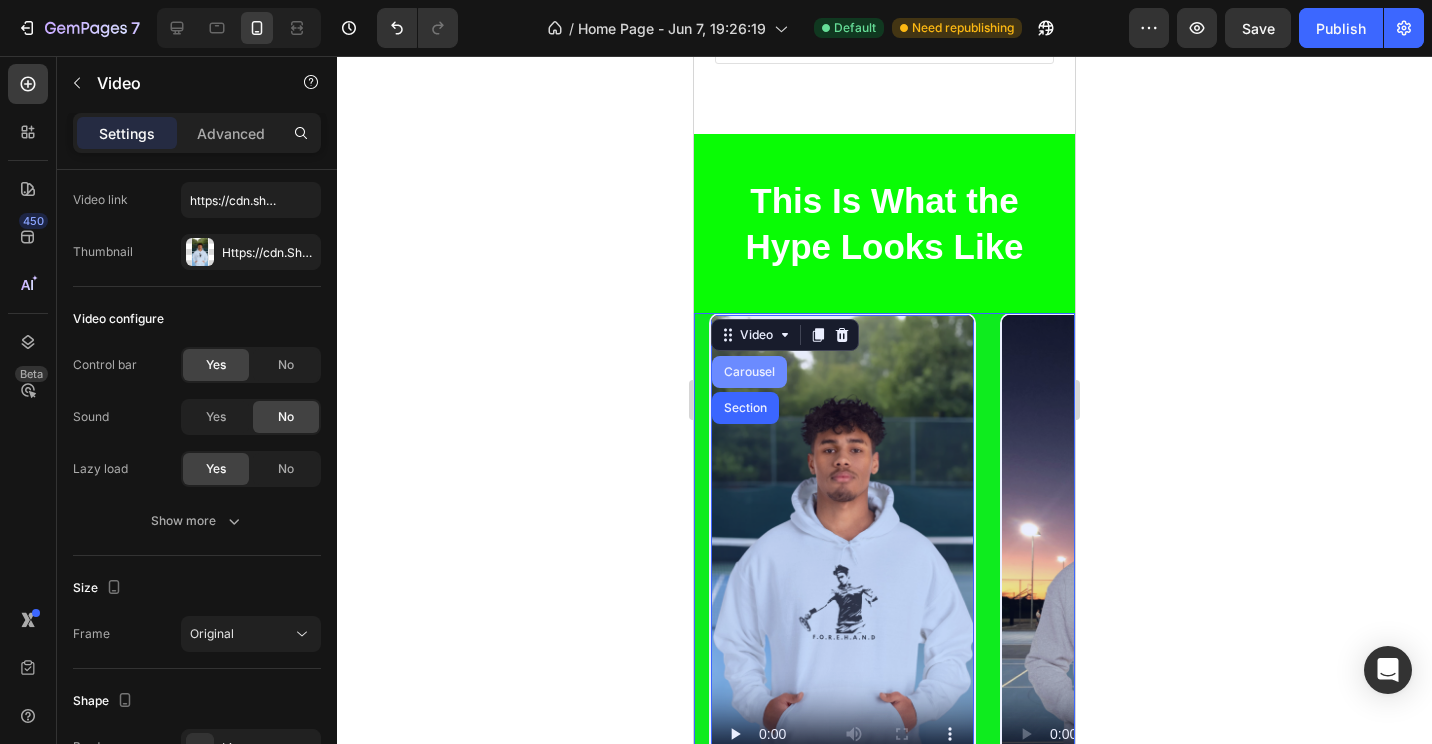 click on "Carousel" at bounding box center (749, 372) 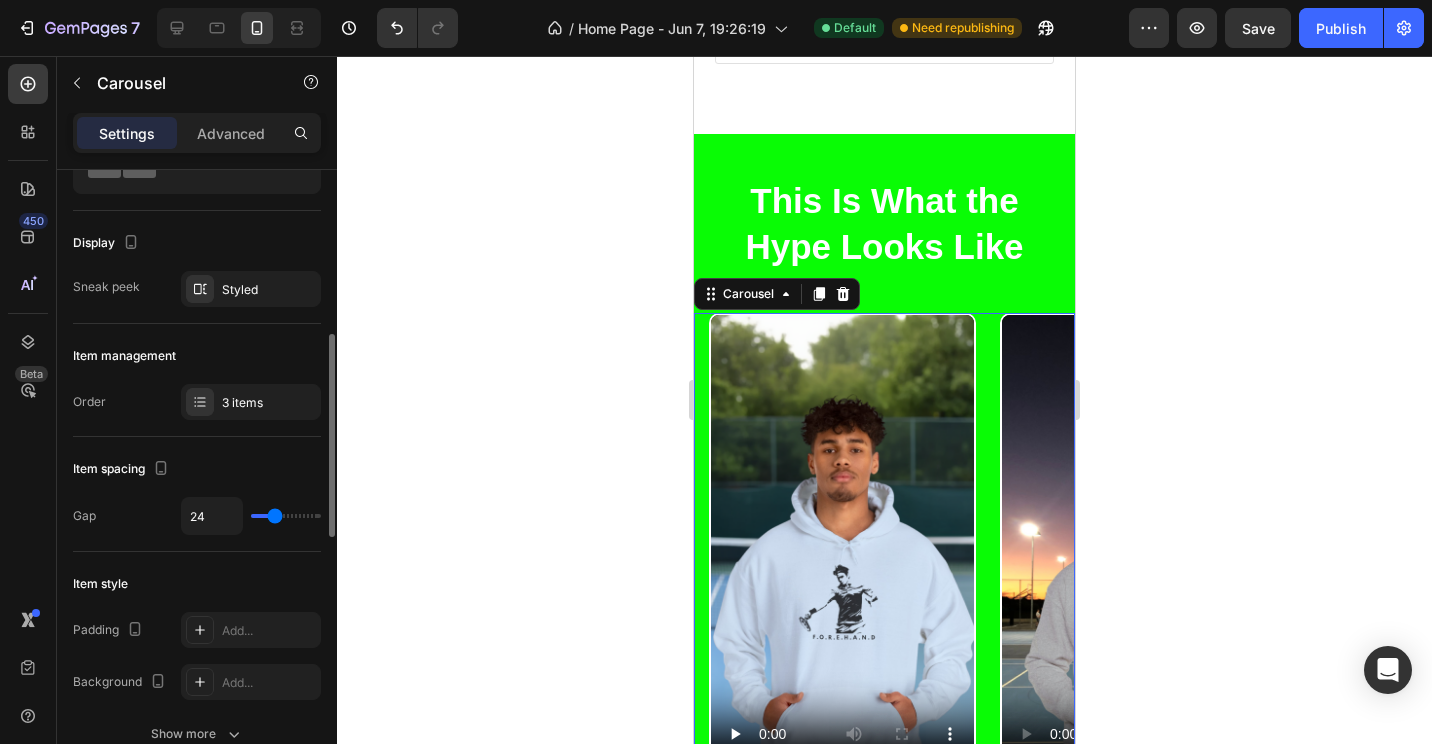 scroll, scrollTop: 200, scrollLeft: 0, axis: vertical 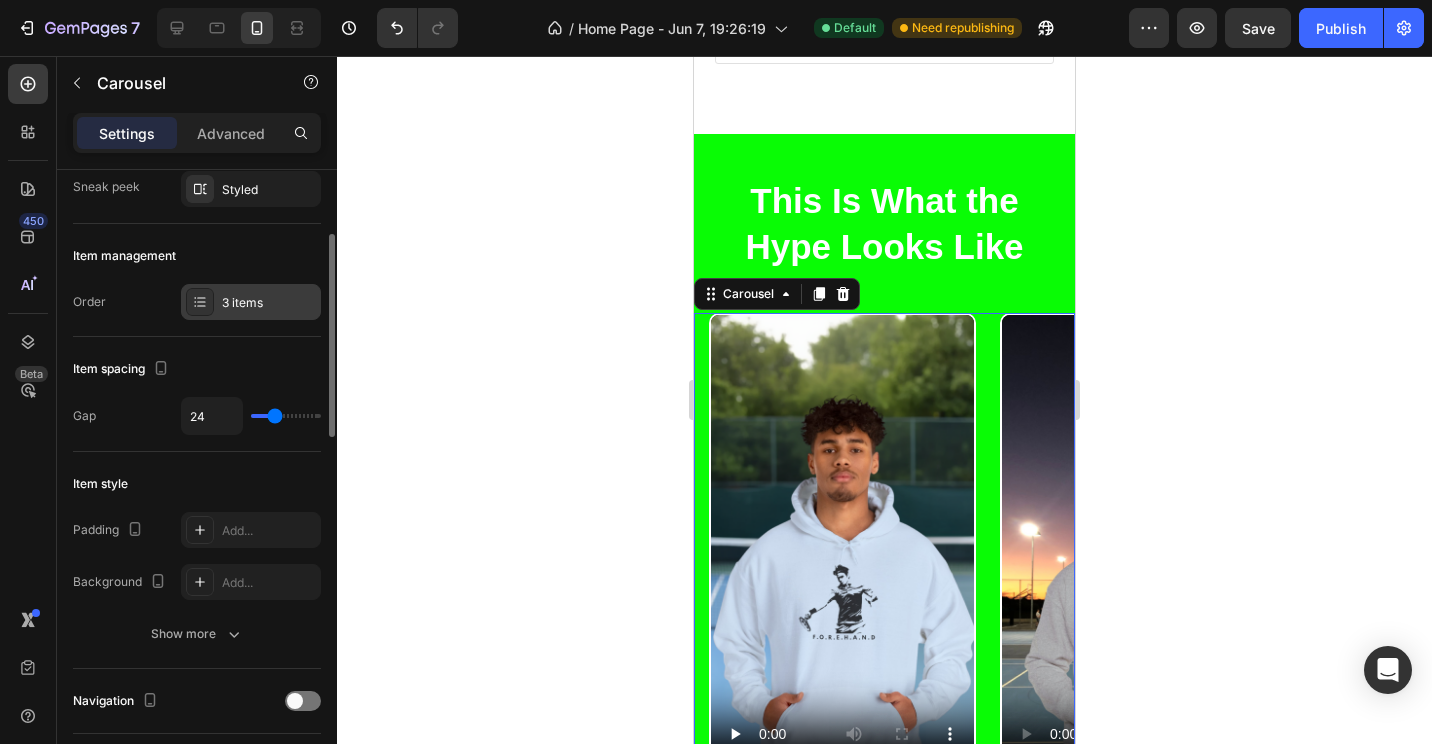 click on "3 items" at bounding box center [251, 302] 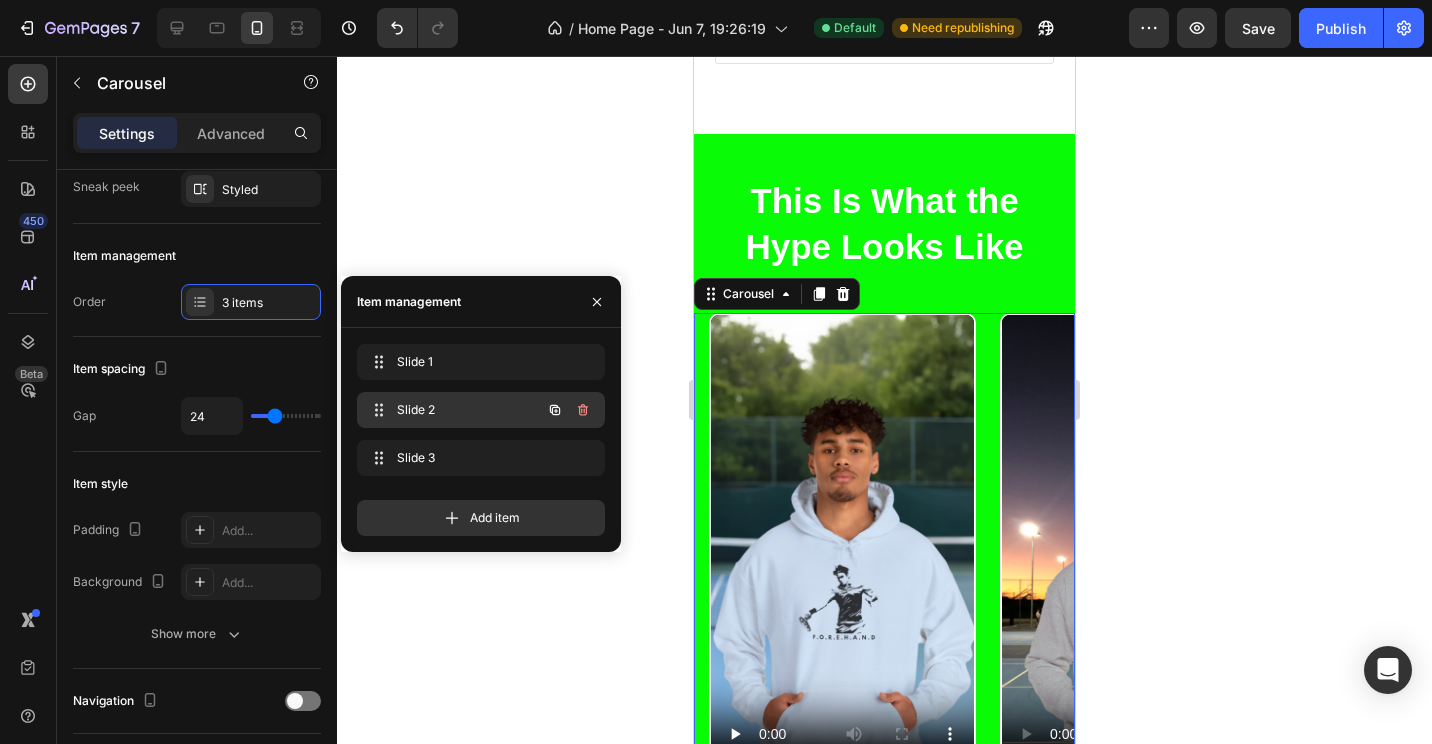 click on "Slide 2" at bounding box center (453, 410) 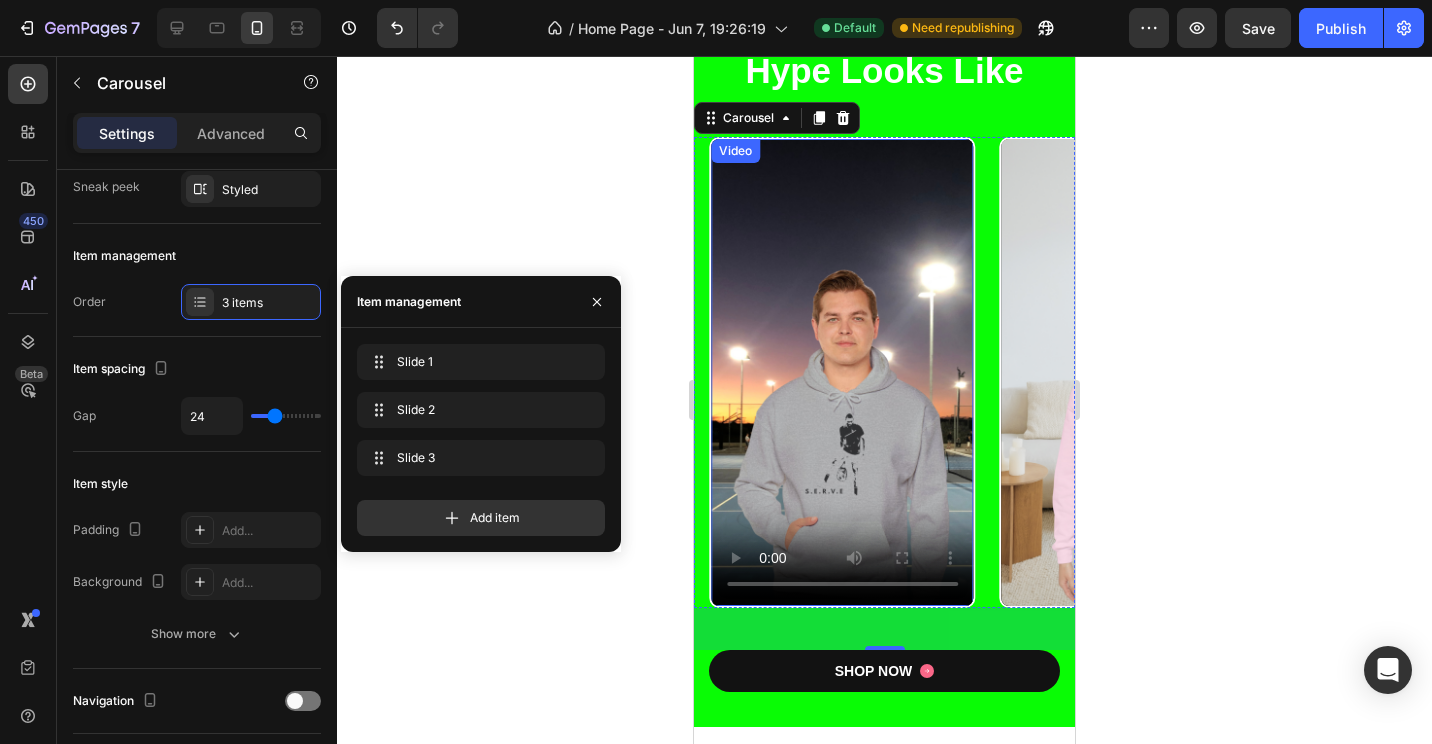 scroll, scrollTop: 4764, scrollLeft: 0, axis: vertical 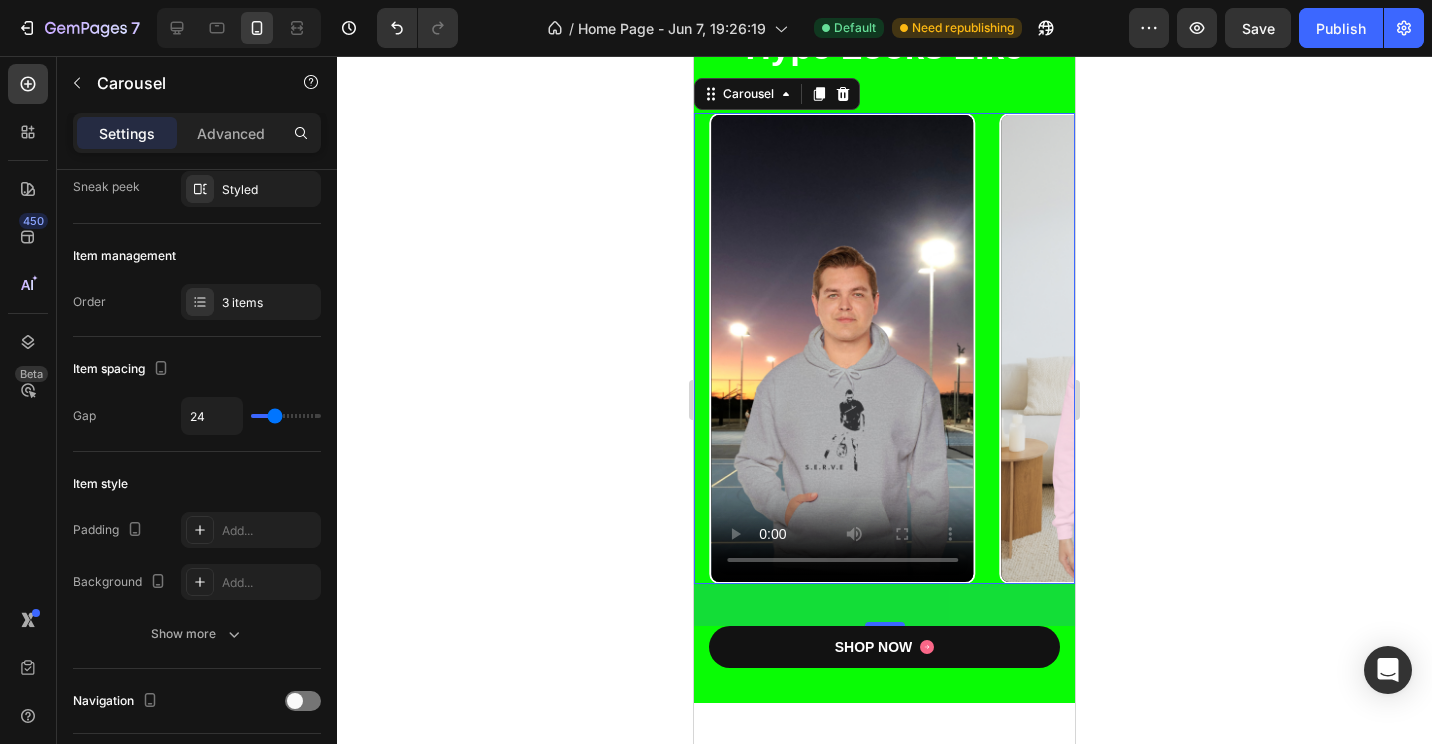 click 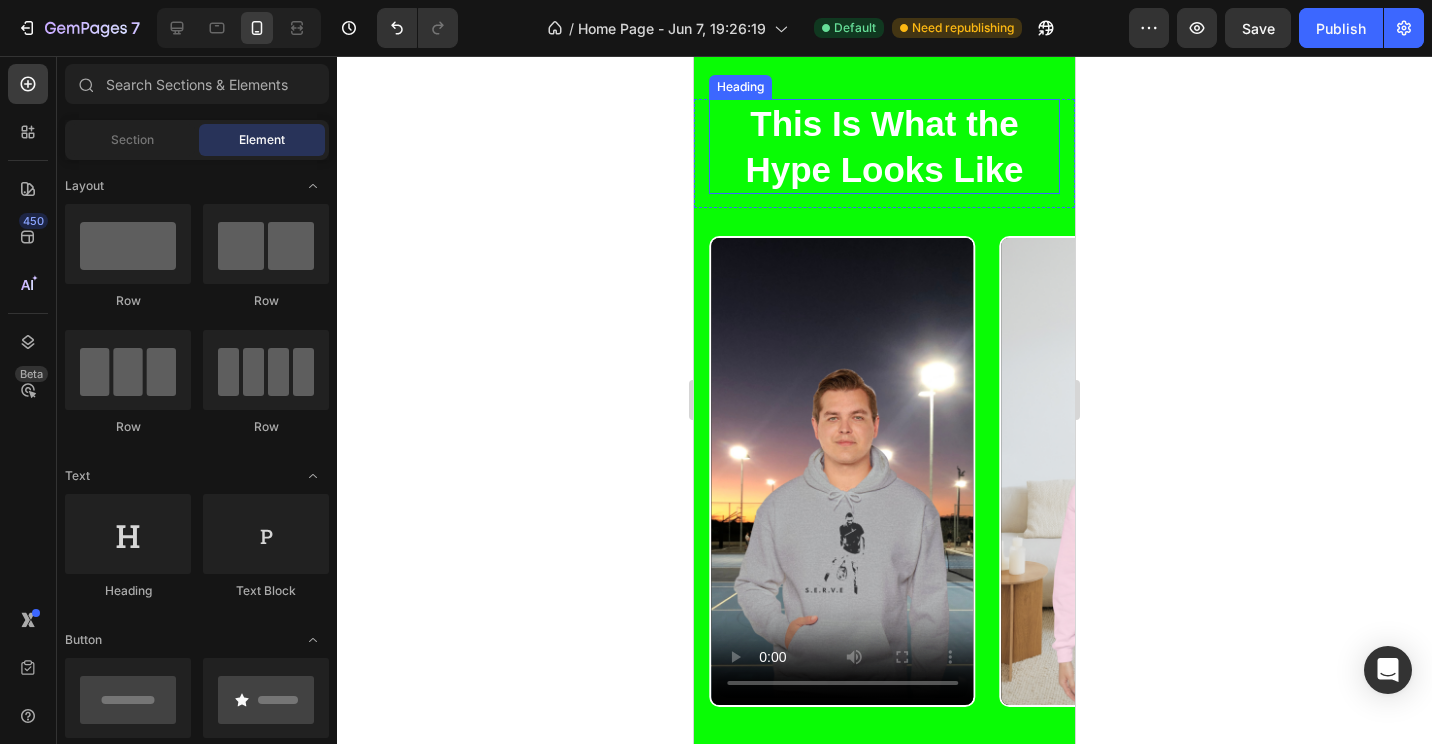 scroll, scrollTop: 4664, scrollLeft: 0, axis: vertical 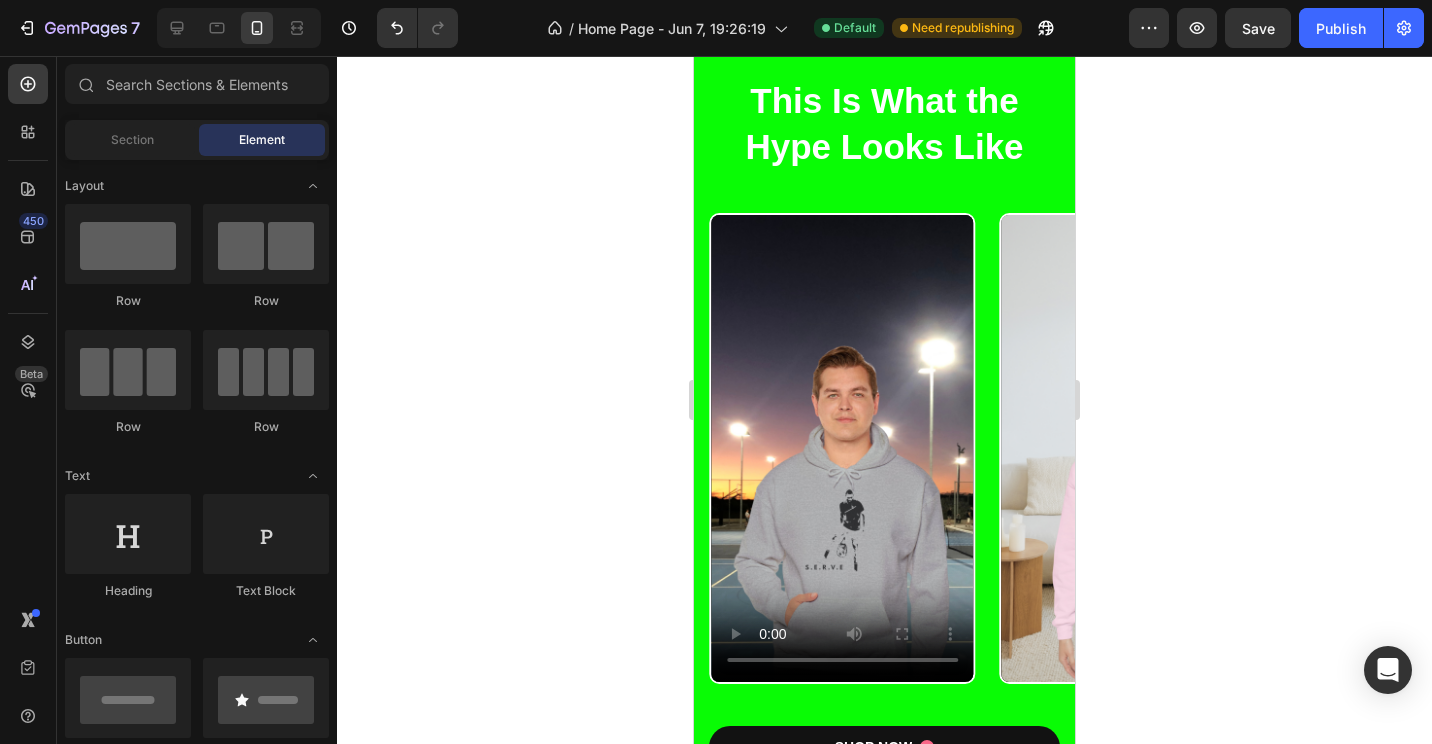 click 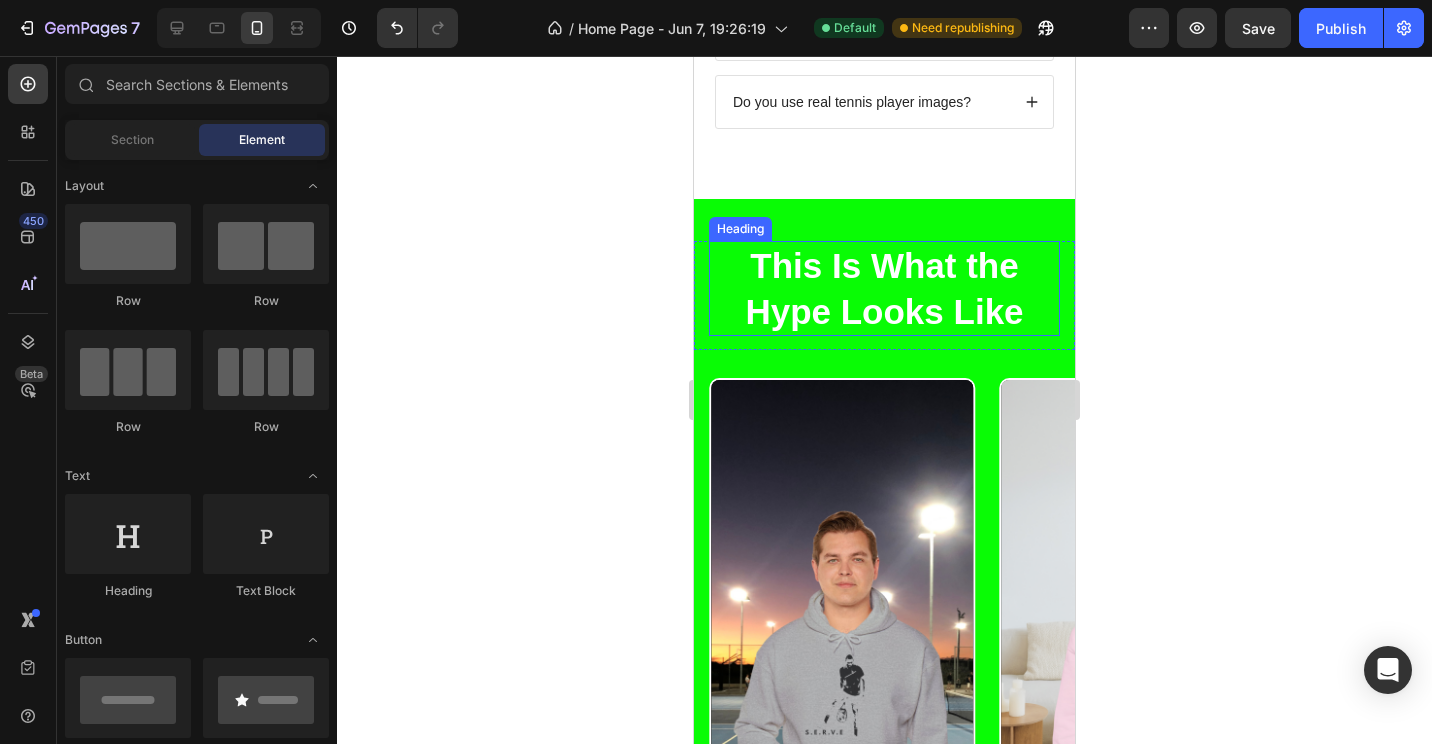 scroll, scrollTop: 4464, scrollLeft: 0, axis: vertical 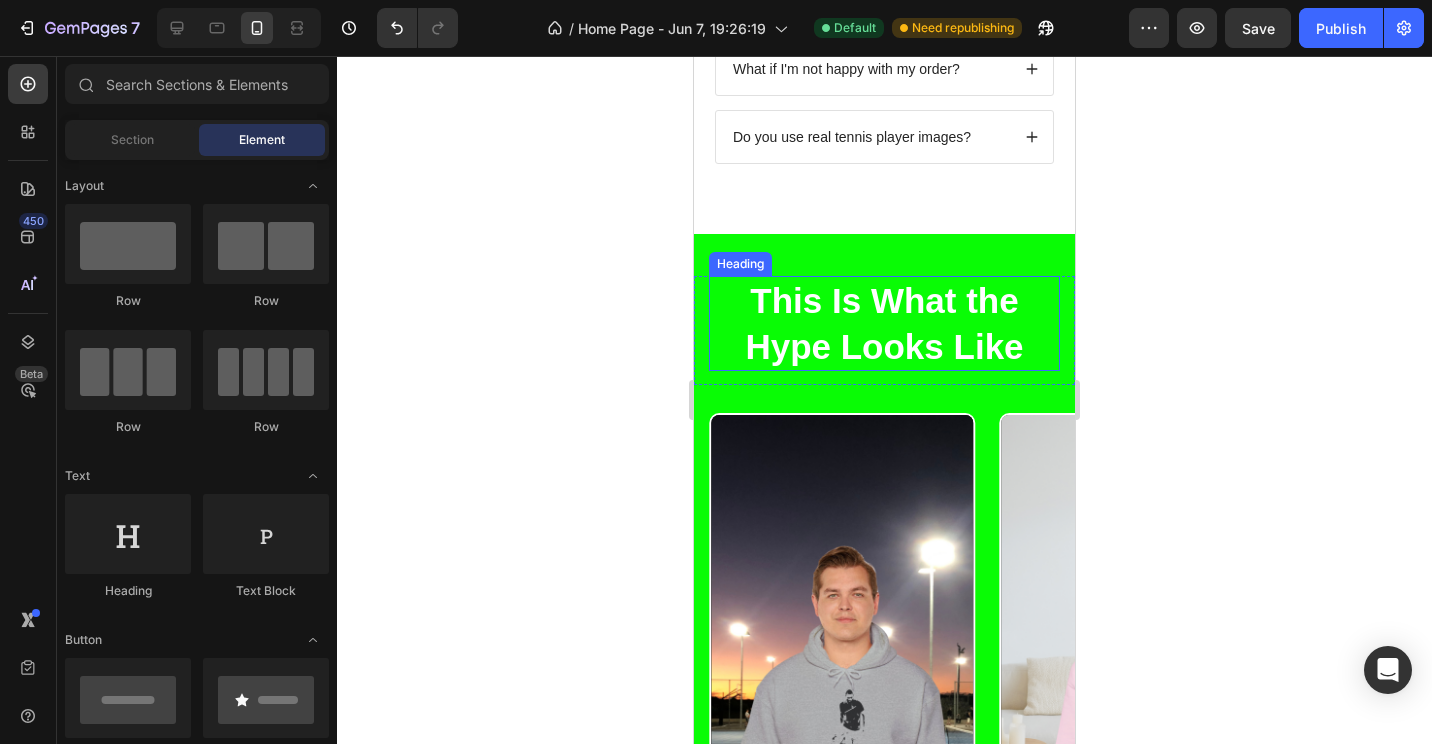 click on "This Is What the Hype Looks Like" at bounding box center [884, 323] 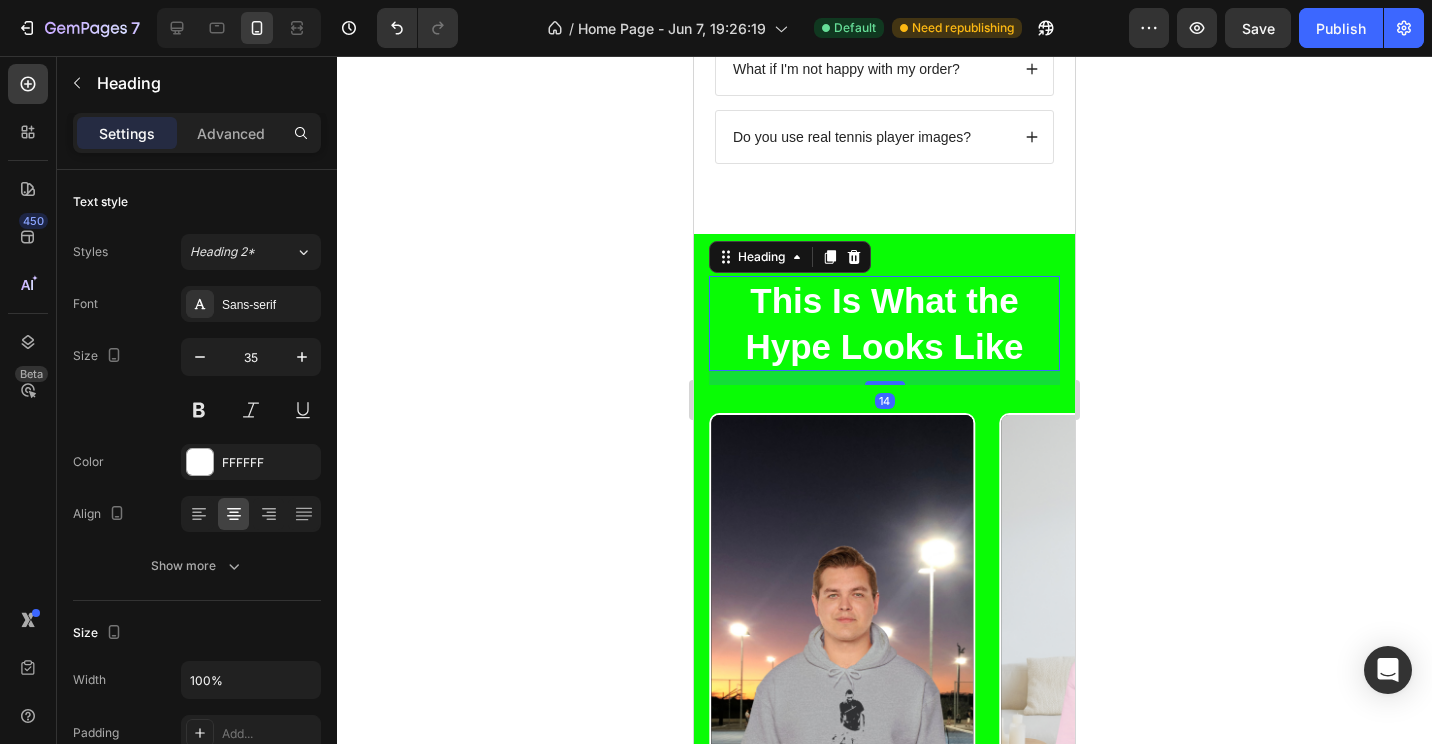 click on "This Is What the Hype Looks Like" at bounding box center [884, 323] 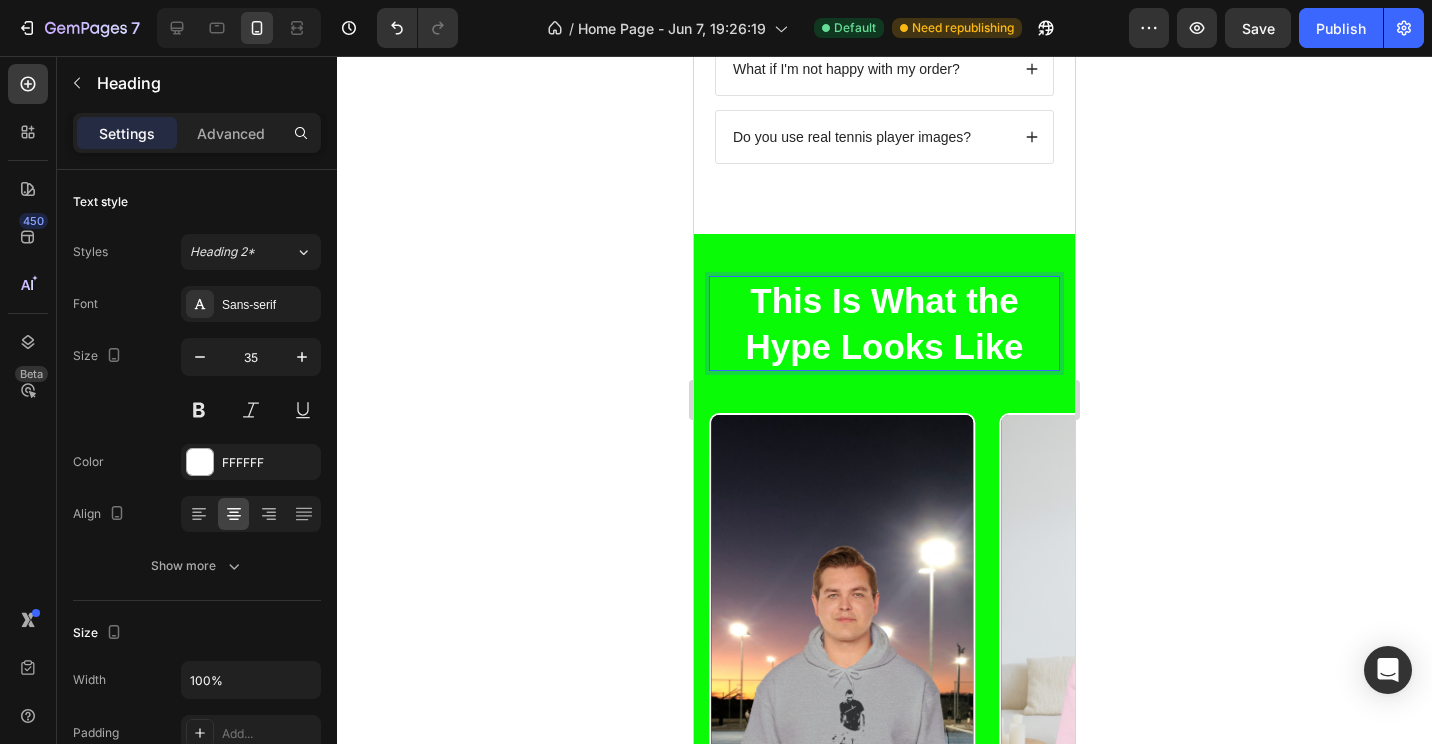 click on "This Is What the Hype Looks Like" at bounding box center (884, 323) 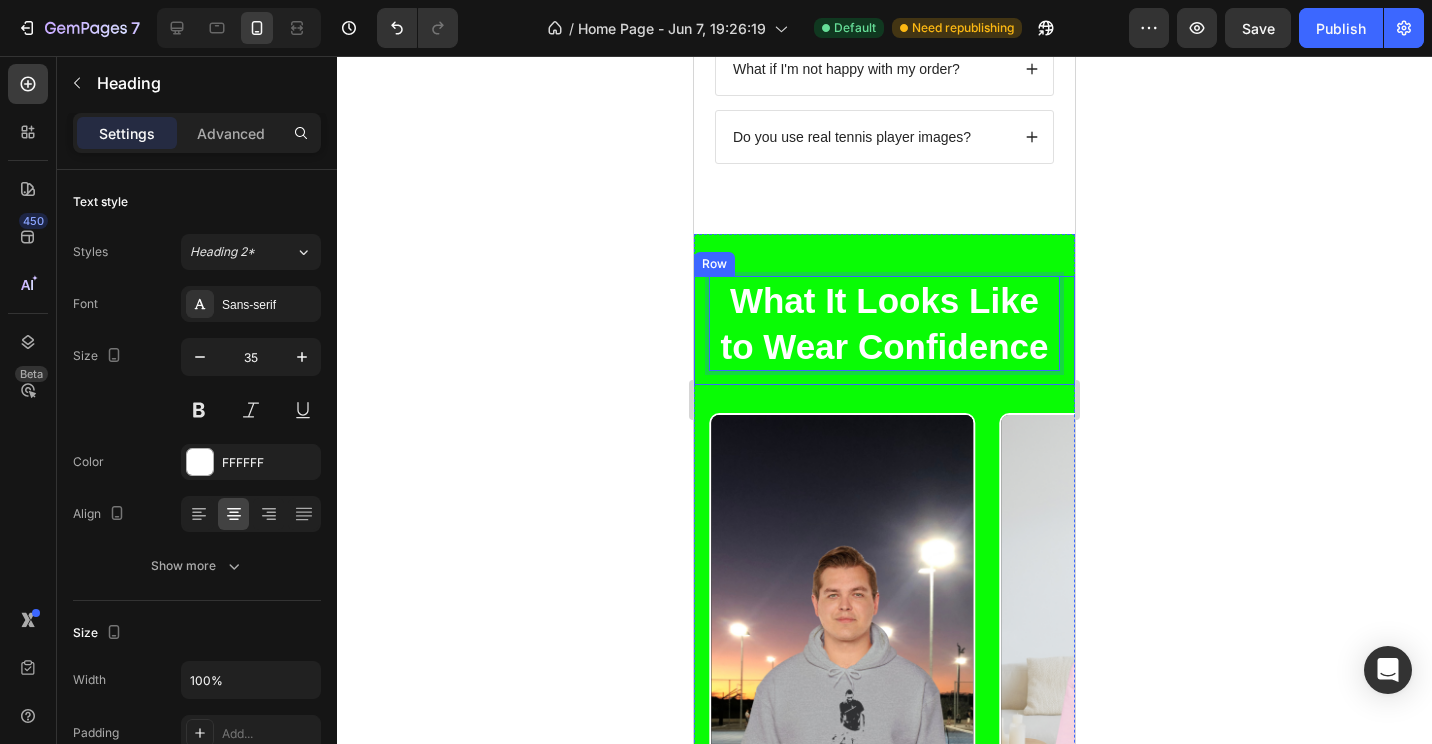 click 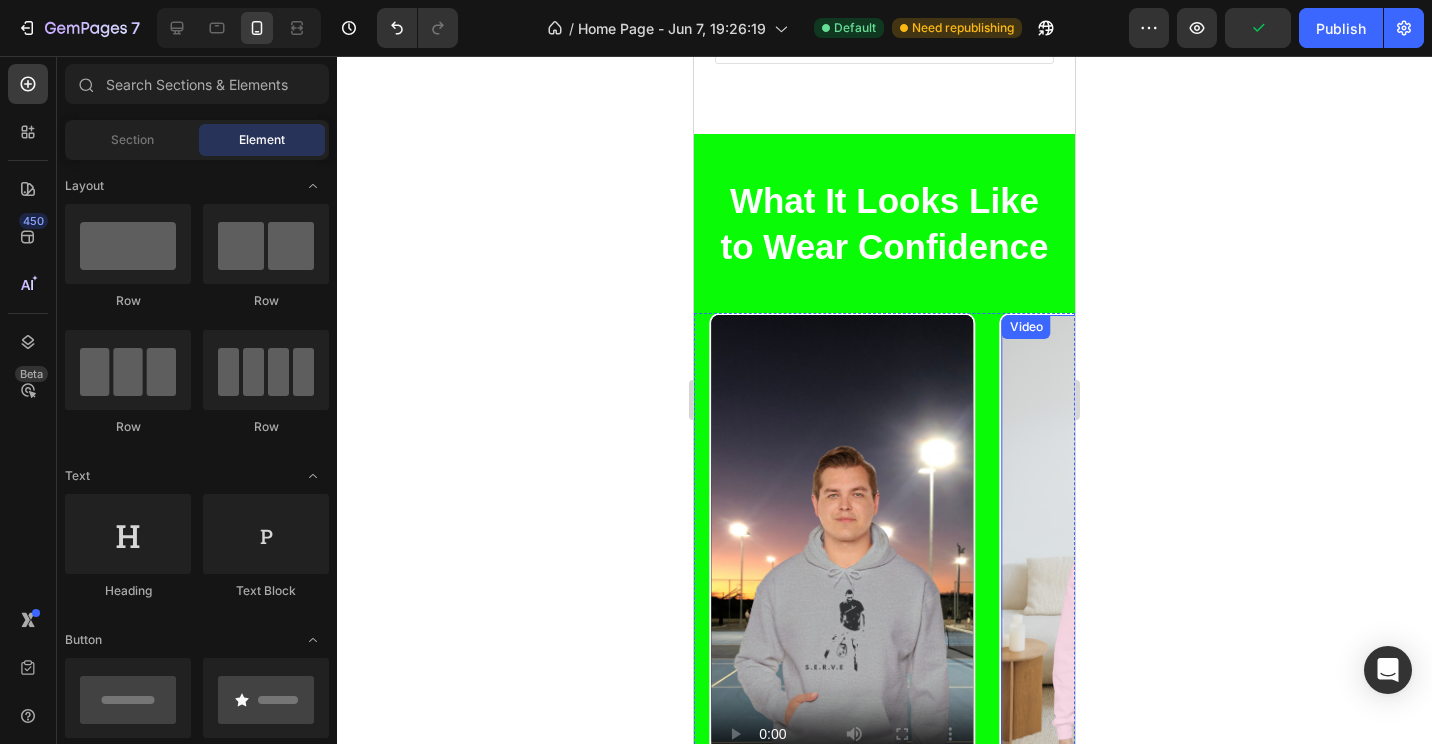 scroll, scrollTop: 4664, scrollLeft: 0, axis: vertical 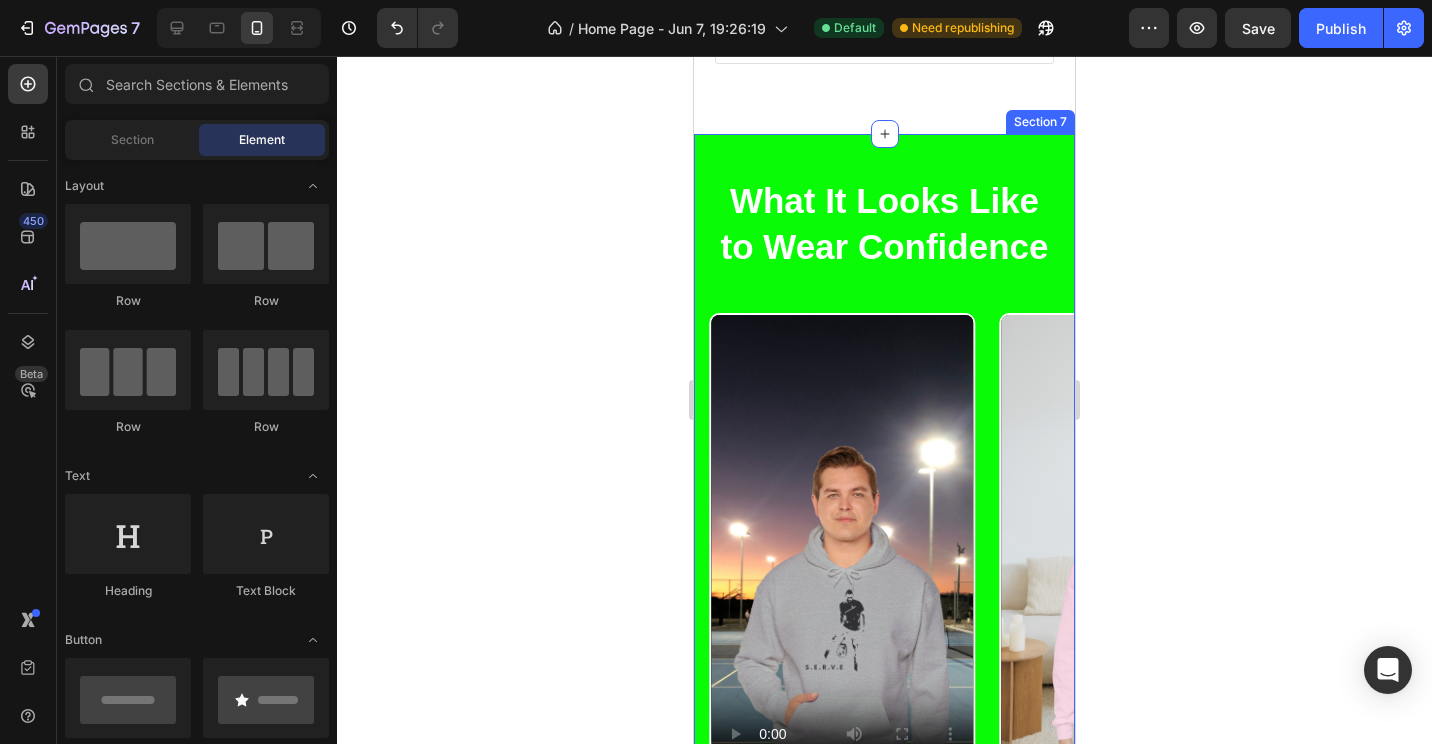 click on "What It Looks Like to Wear Confidence Heading Row Video Video Video Carousel
SHOP NOW Button Row Section 7" at bounding box center [884, 518] 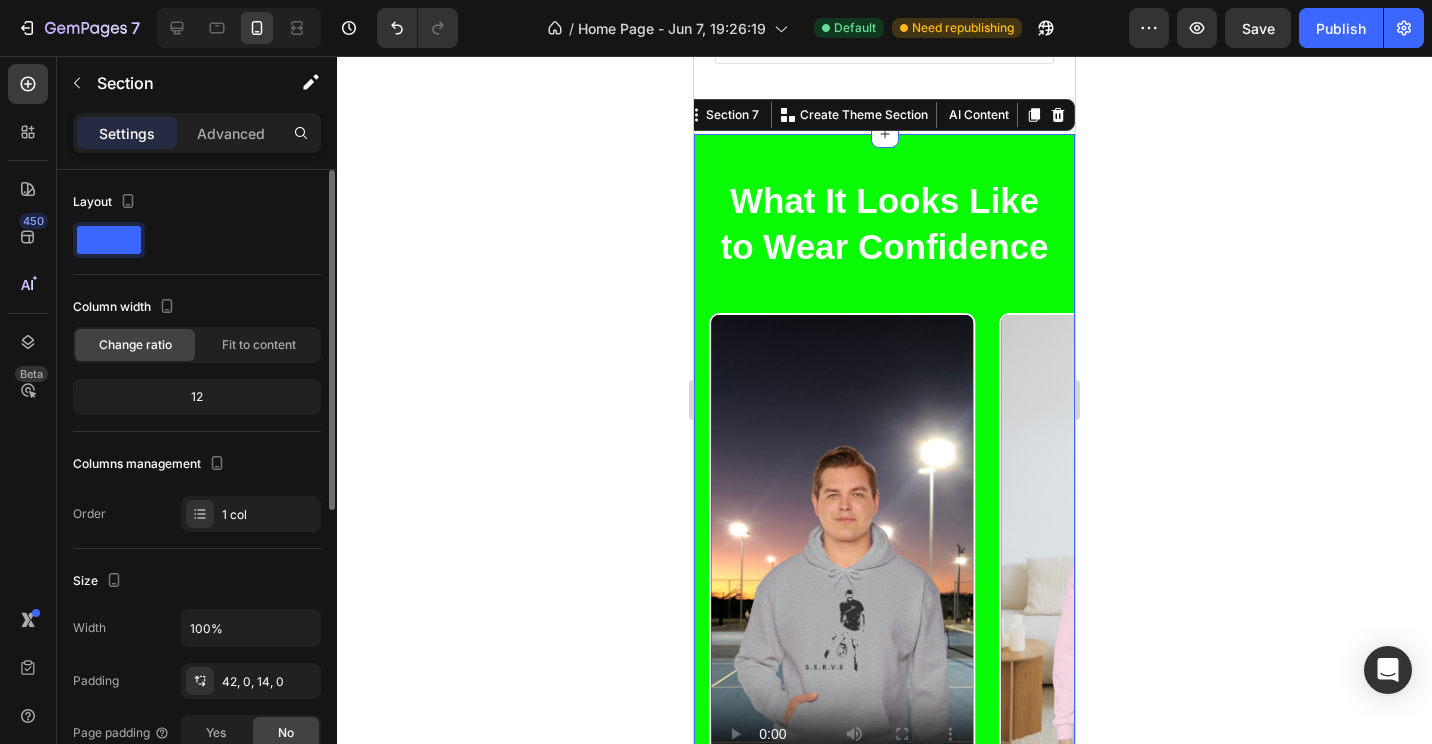 scroll, scrollTop: 200, scrollLeft: 0, axis: vertical 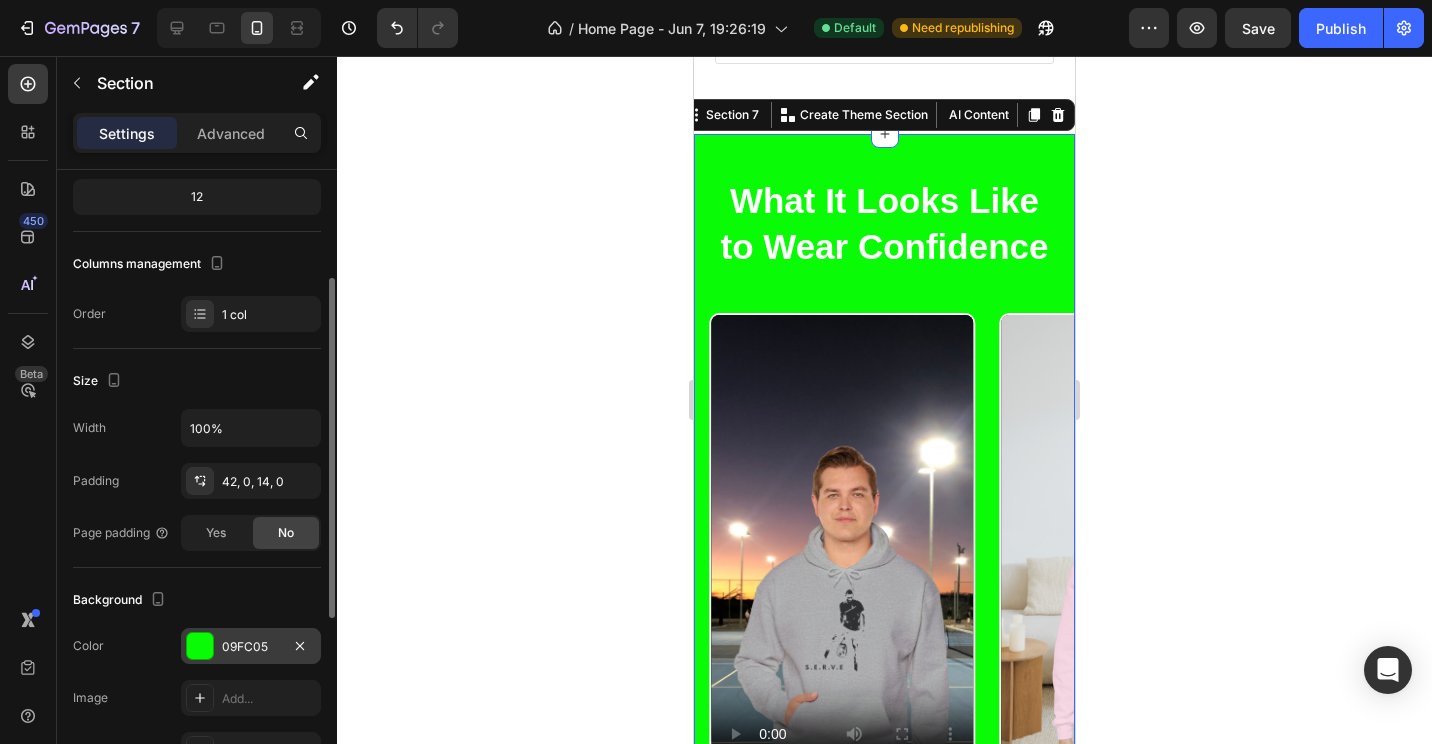 click at bounding box center [200, 646] 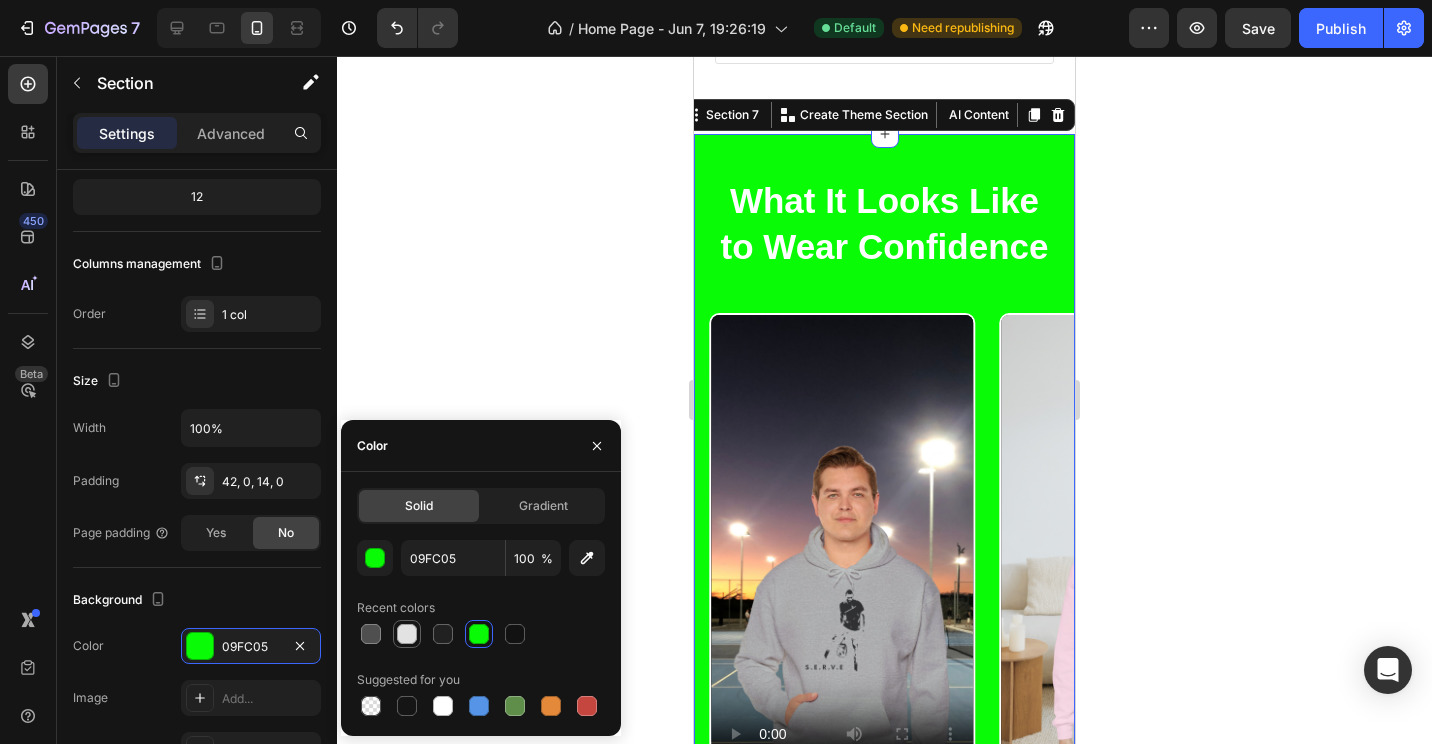 click at bounding box center [407, 634] 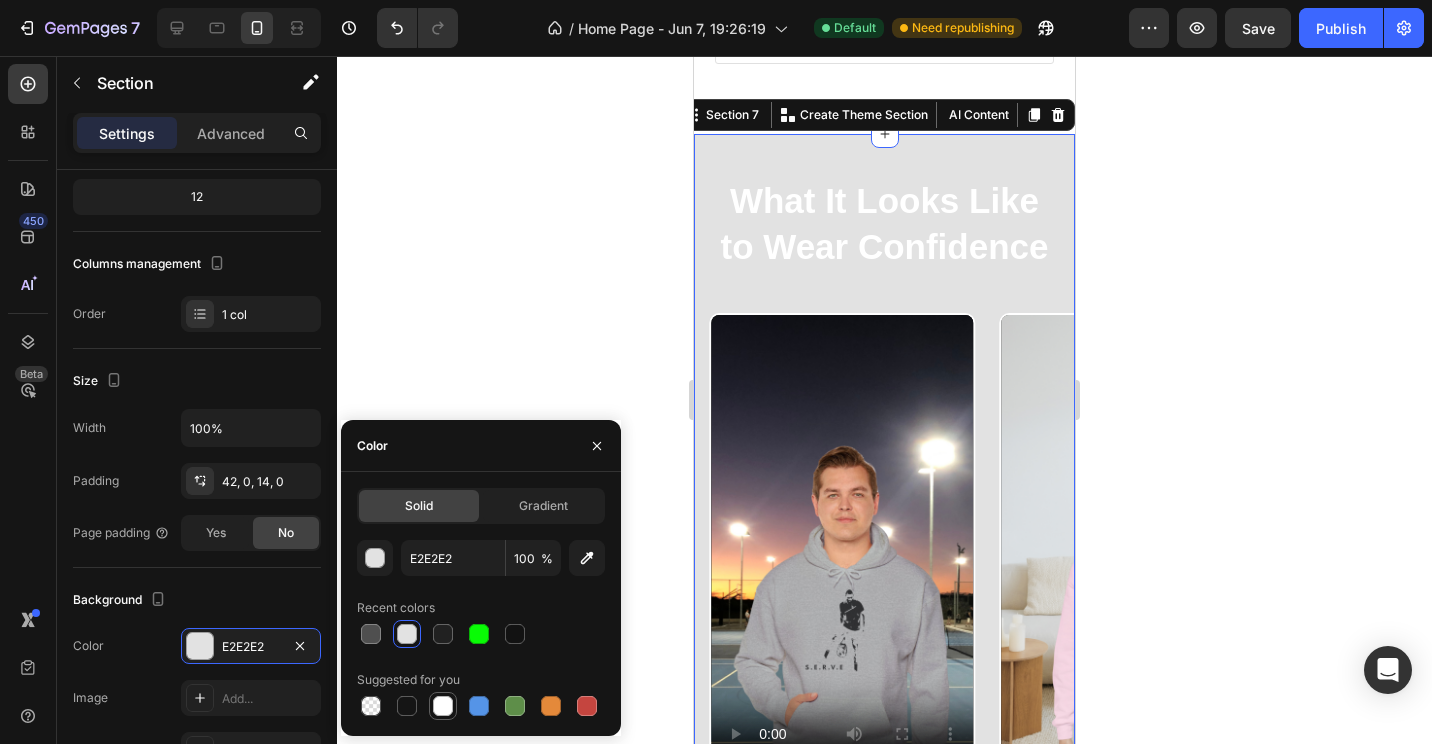 click at bounding box center [443, 706] 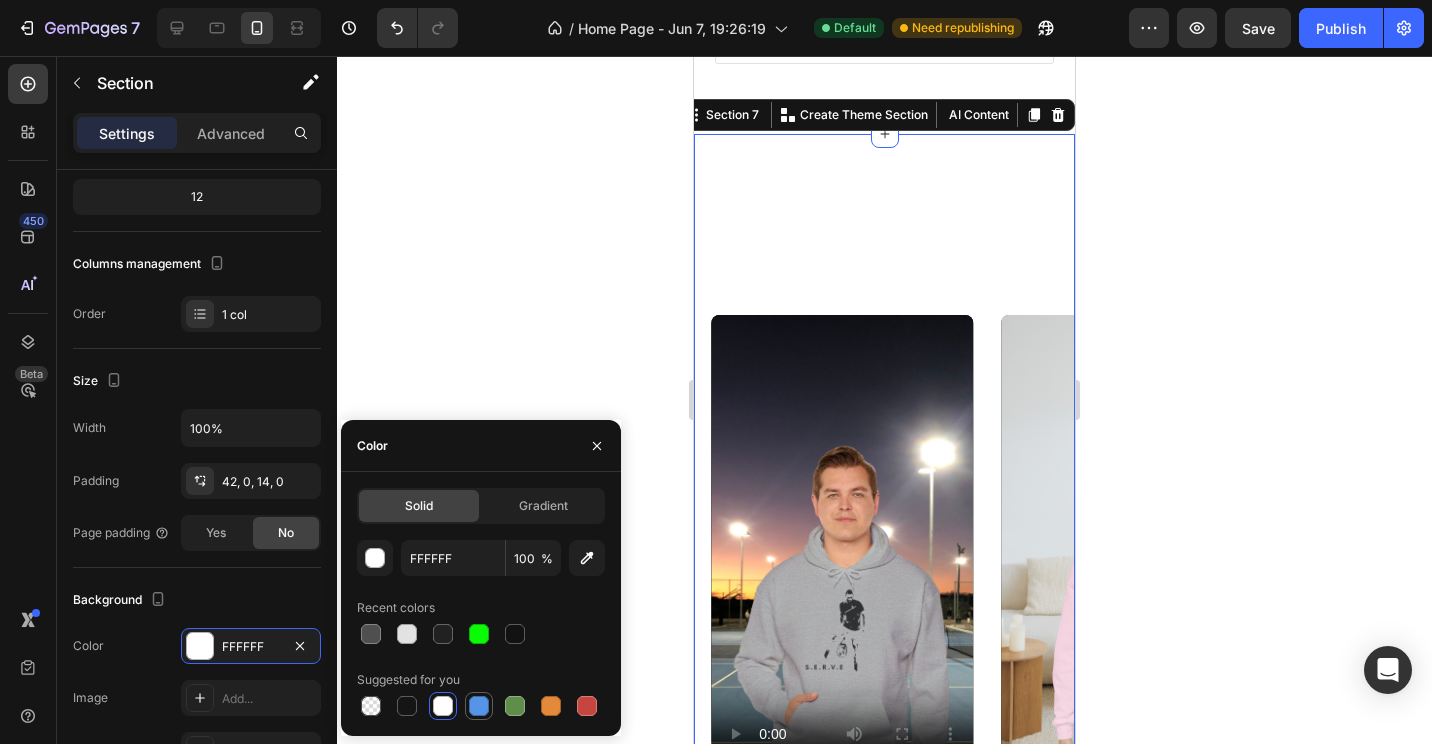click at bounding box center [479, 706] 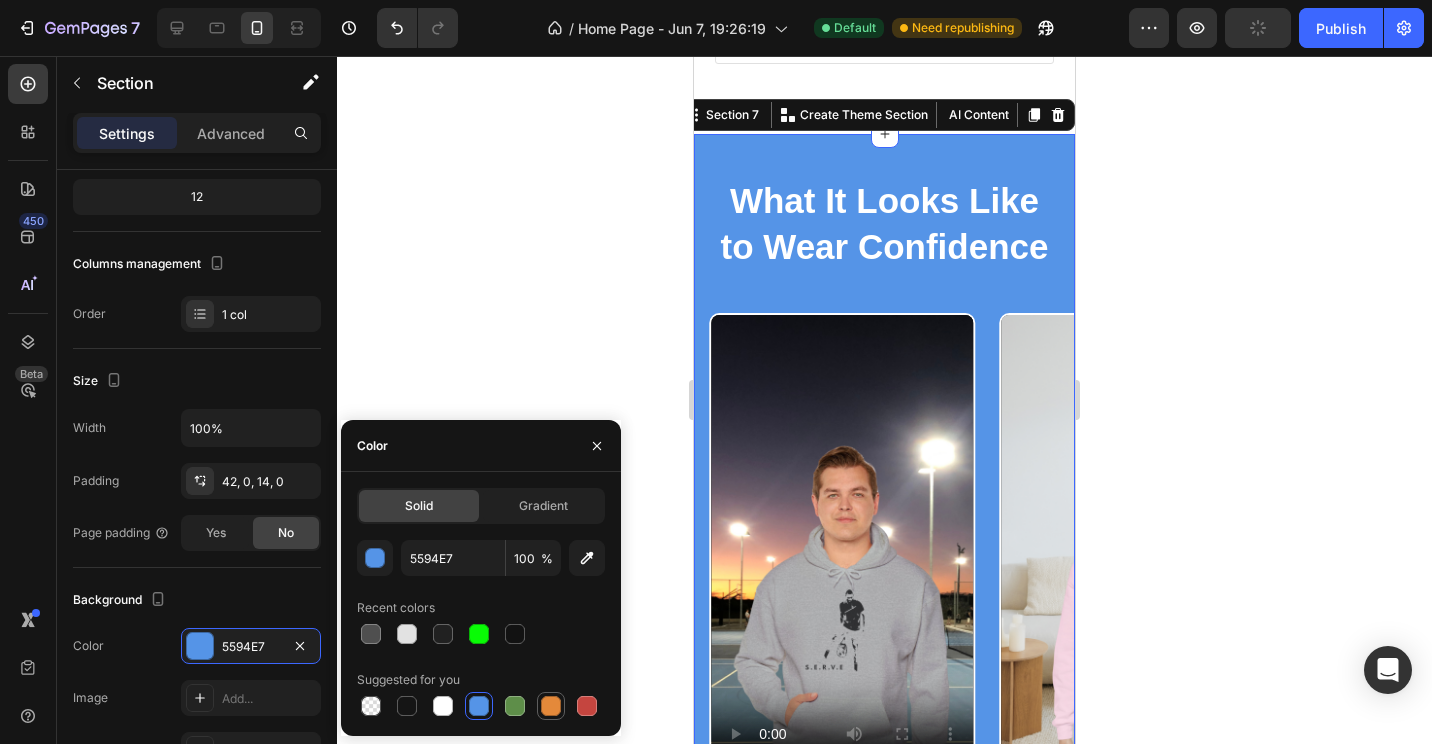 click at bounding box center (551, 706) 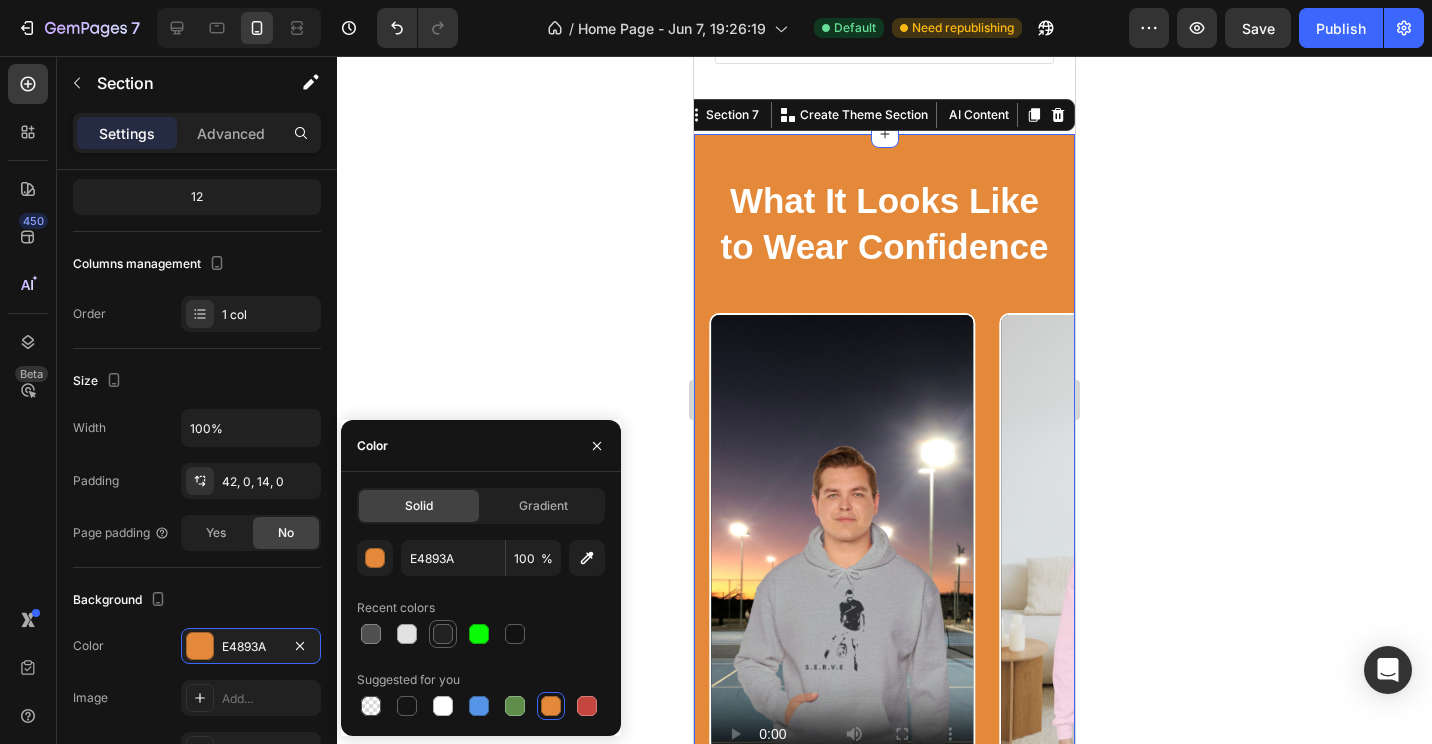 click at bounding box center [443, 634] 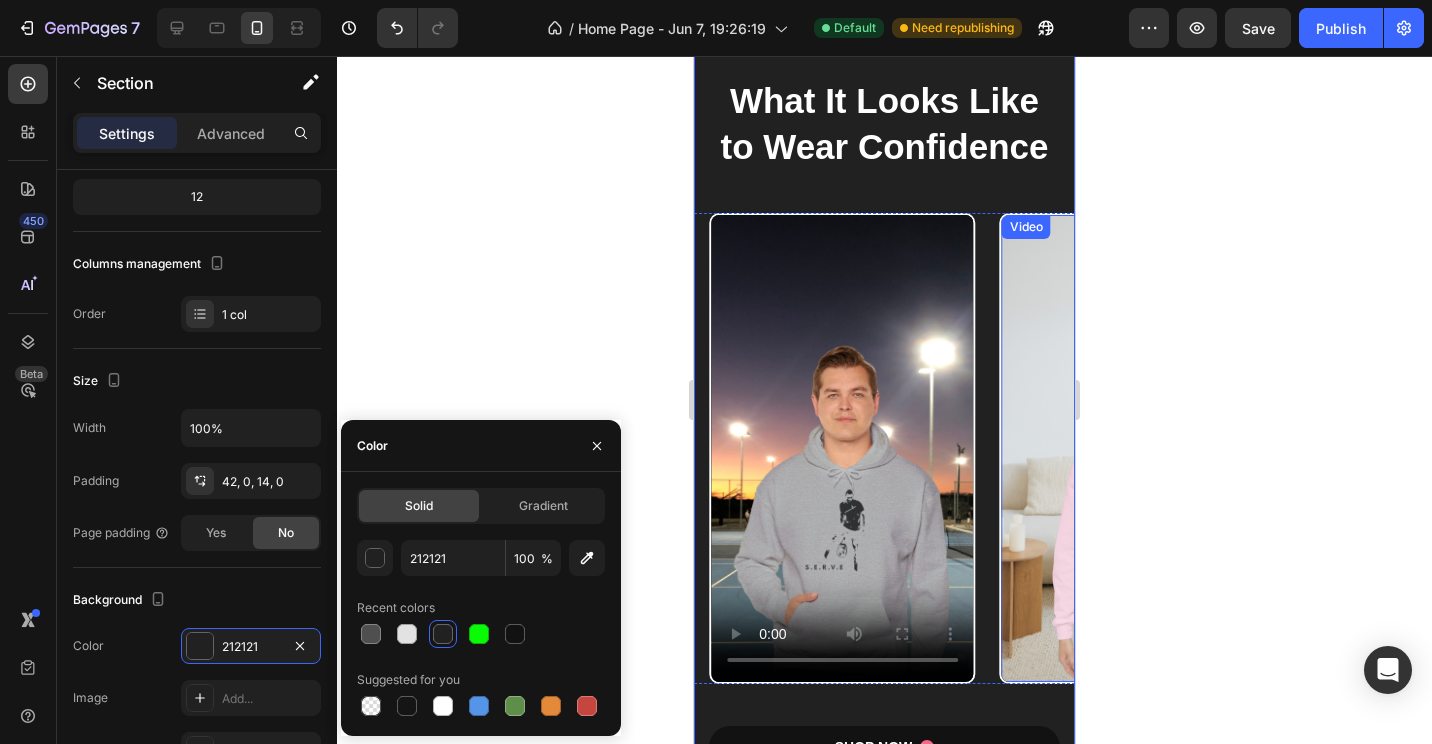 scroll, scrollTop: 4564, scrollLeft: 0, axis: vertical 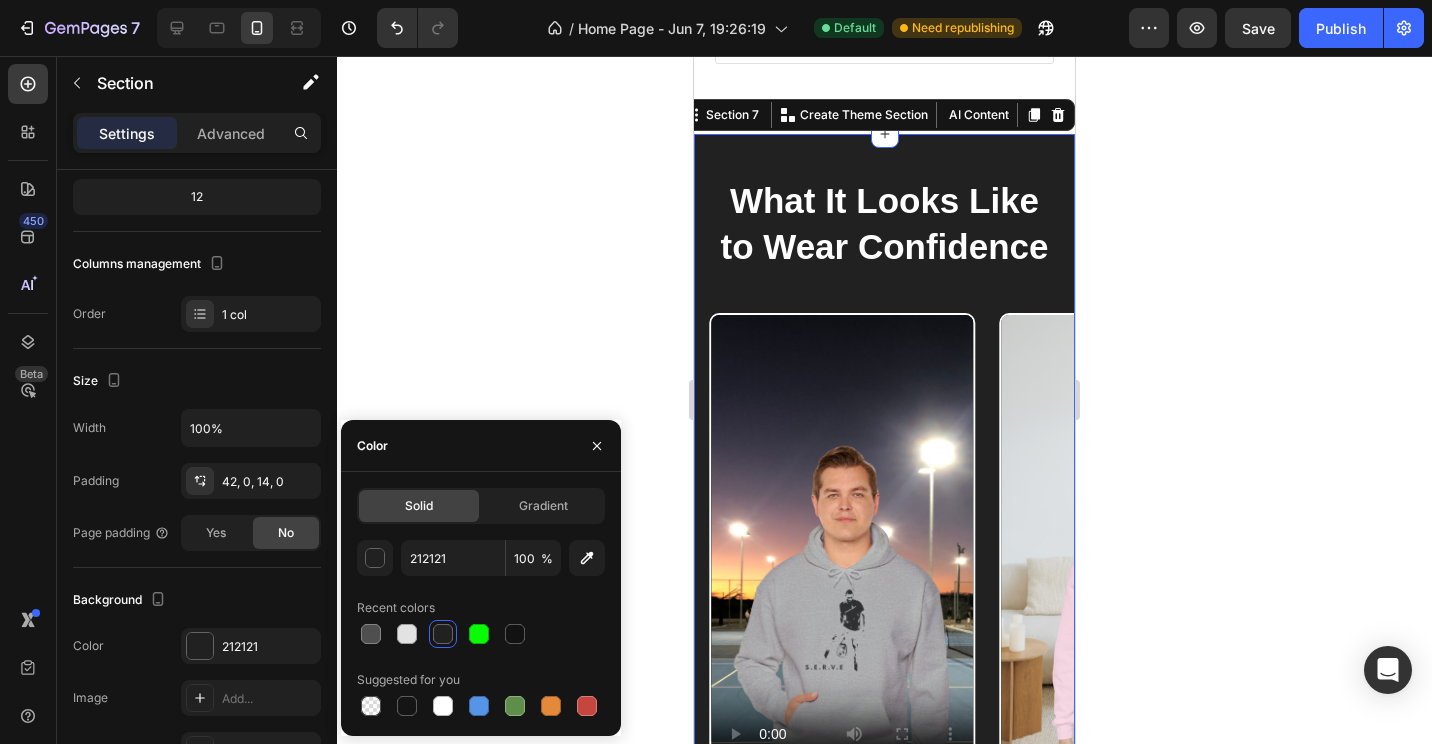 click 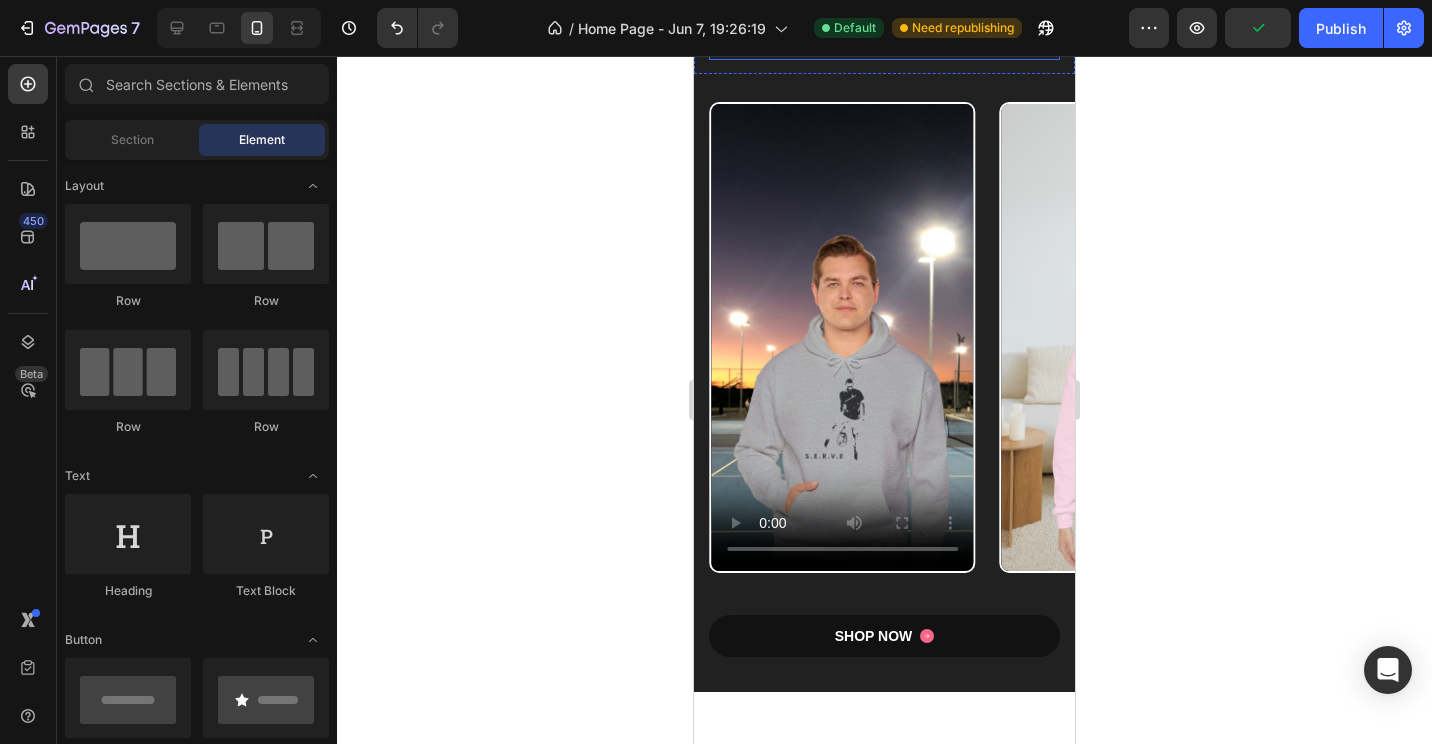 scroll, scrollTop: 4864, scrollLeft: 0, axis: vertical 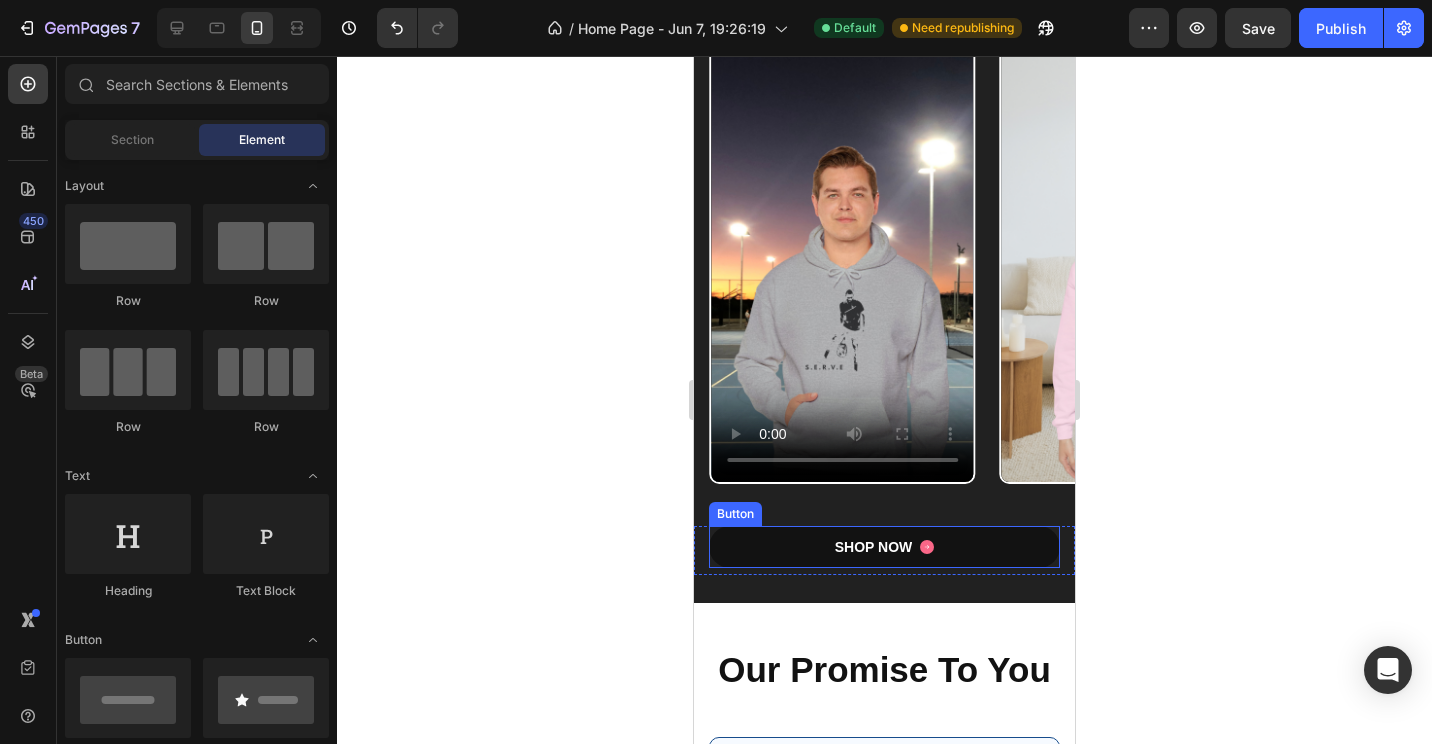 click on "SHOP NOW" at bounding box center (884, 547) 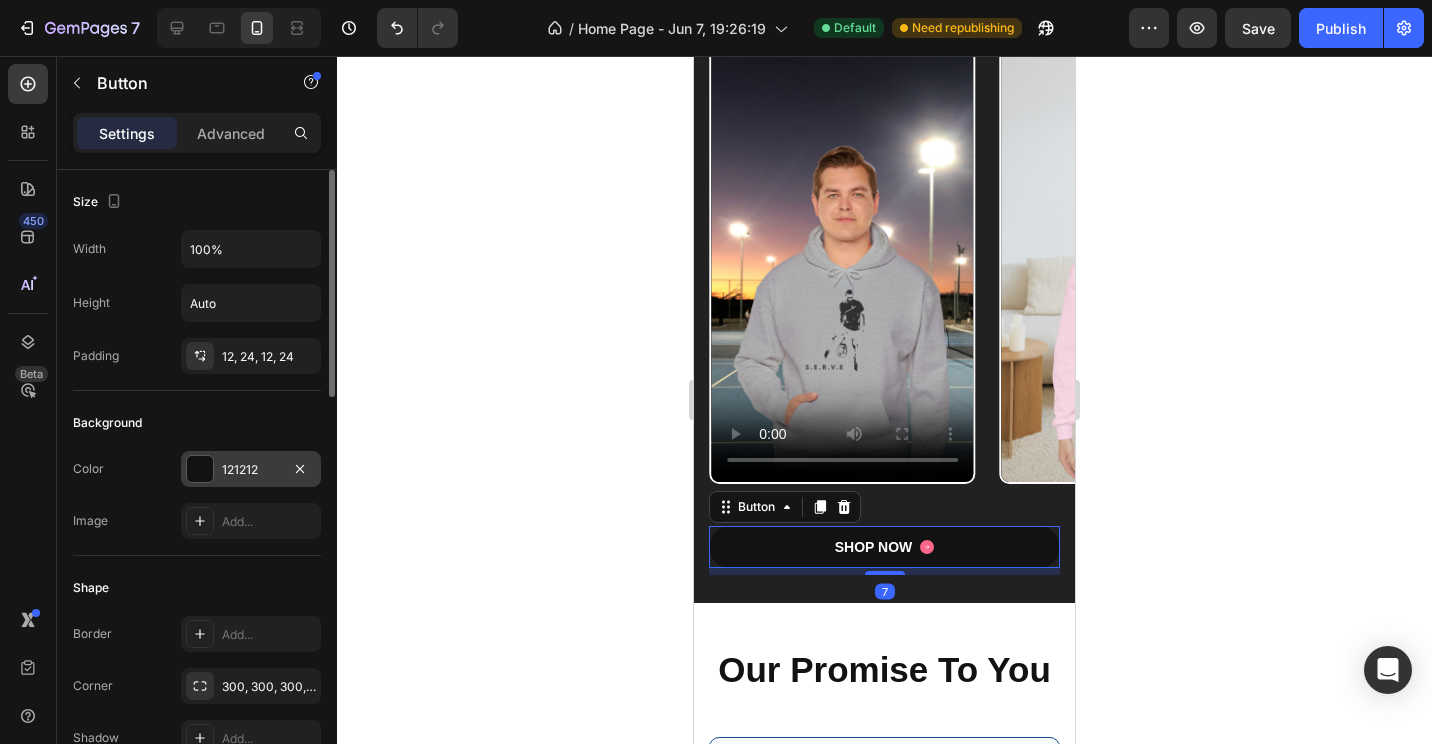 click at bounding box center [200, 469] 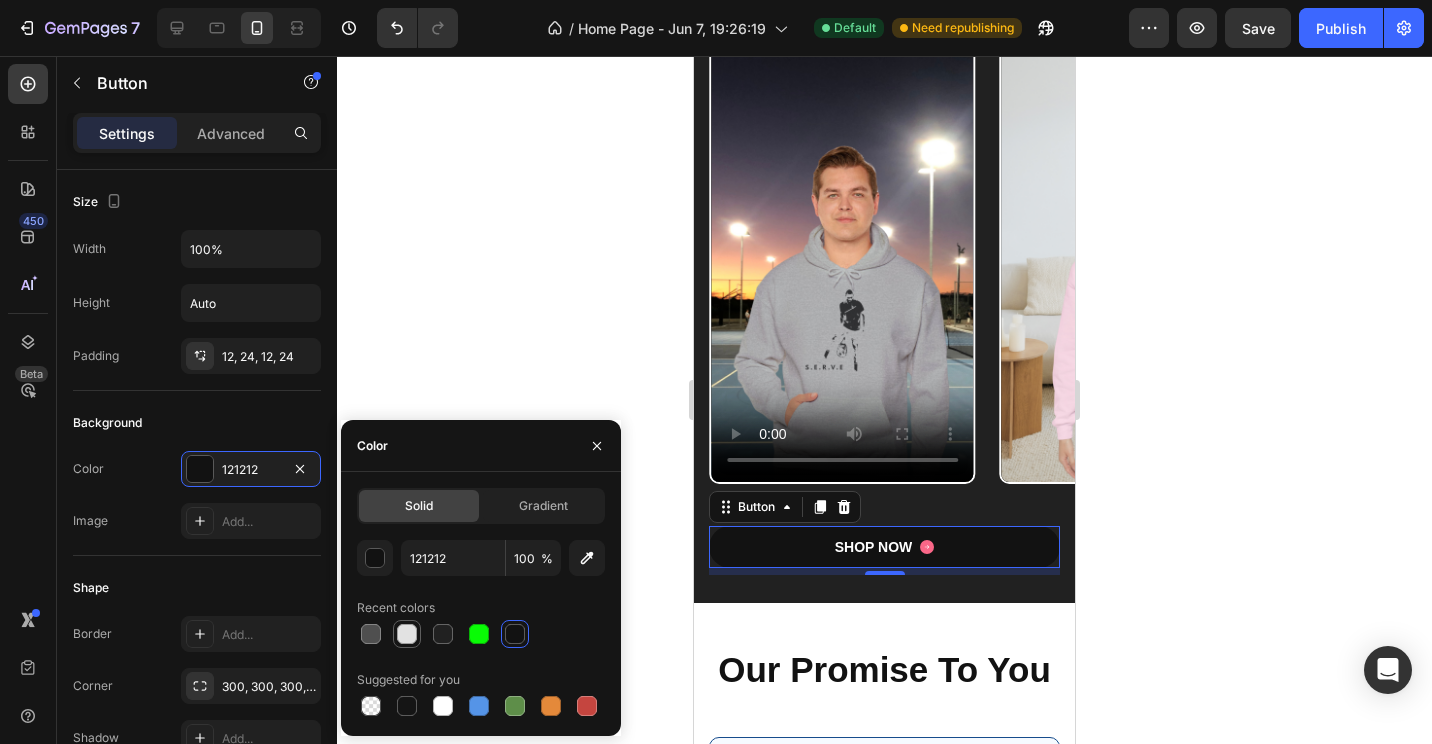 click at bounding box center (407, 634) 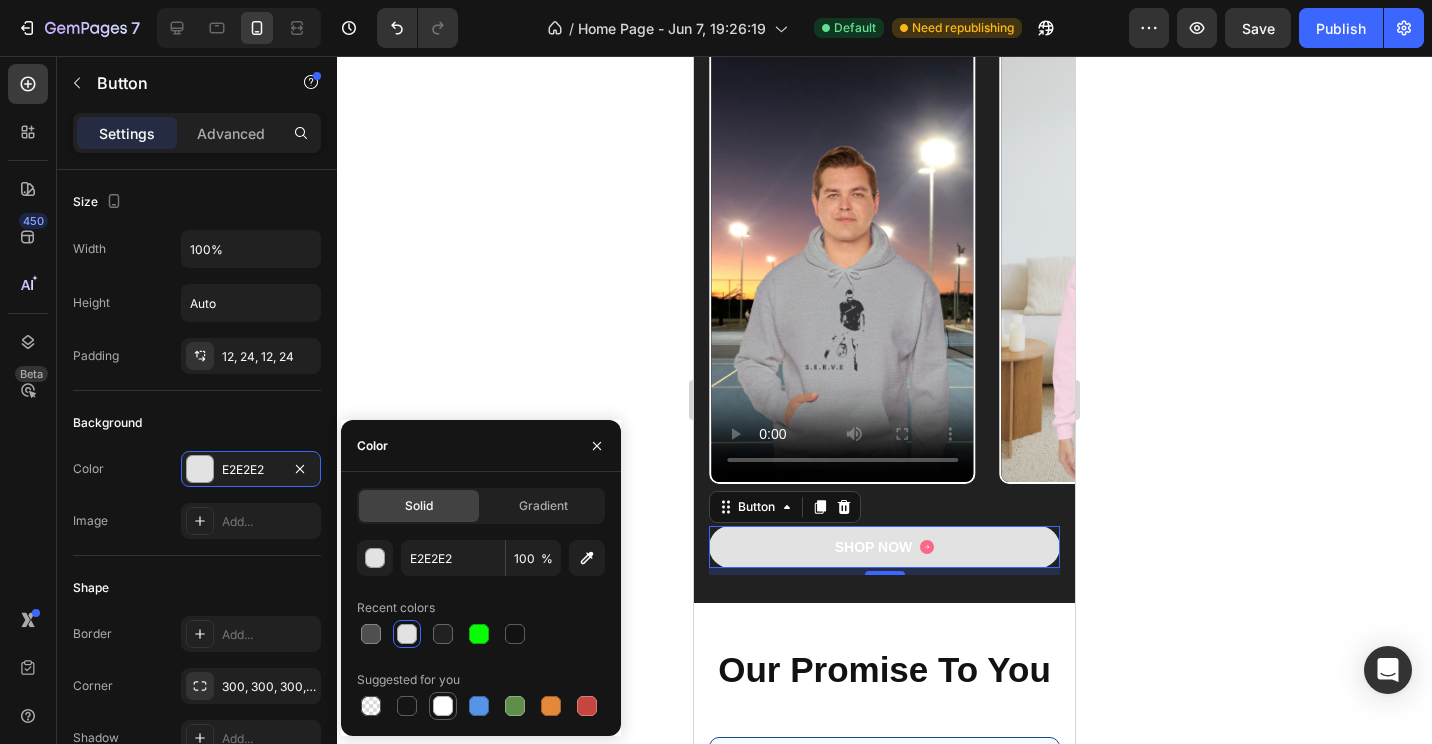click at bounding box center [443, 706] 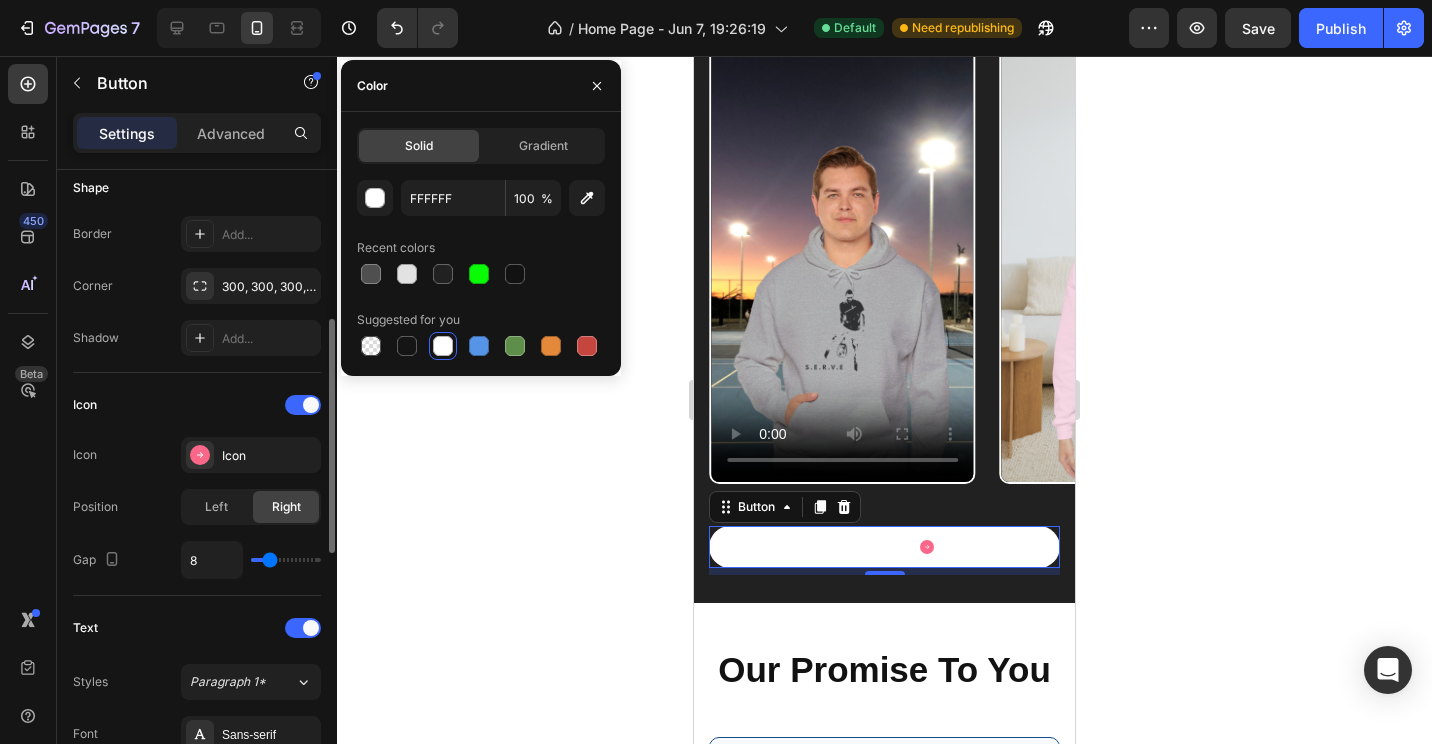 scroll, scrollTop: 600, scrollLeft: 0, axis: vertical 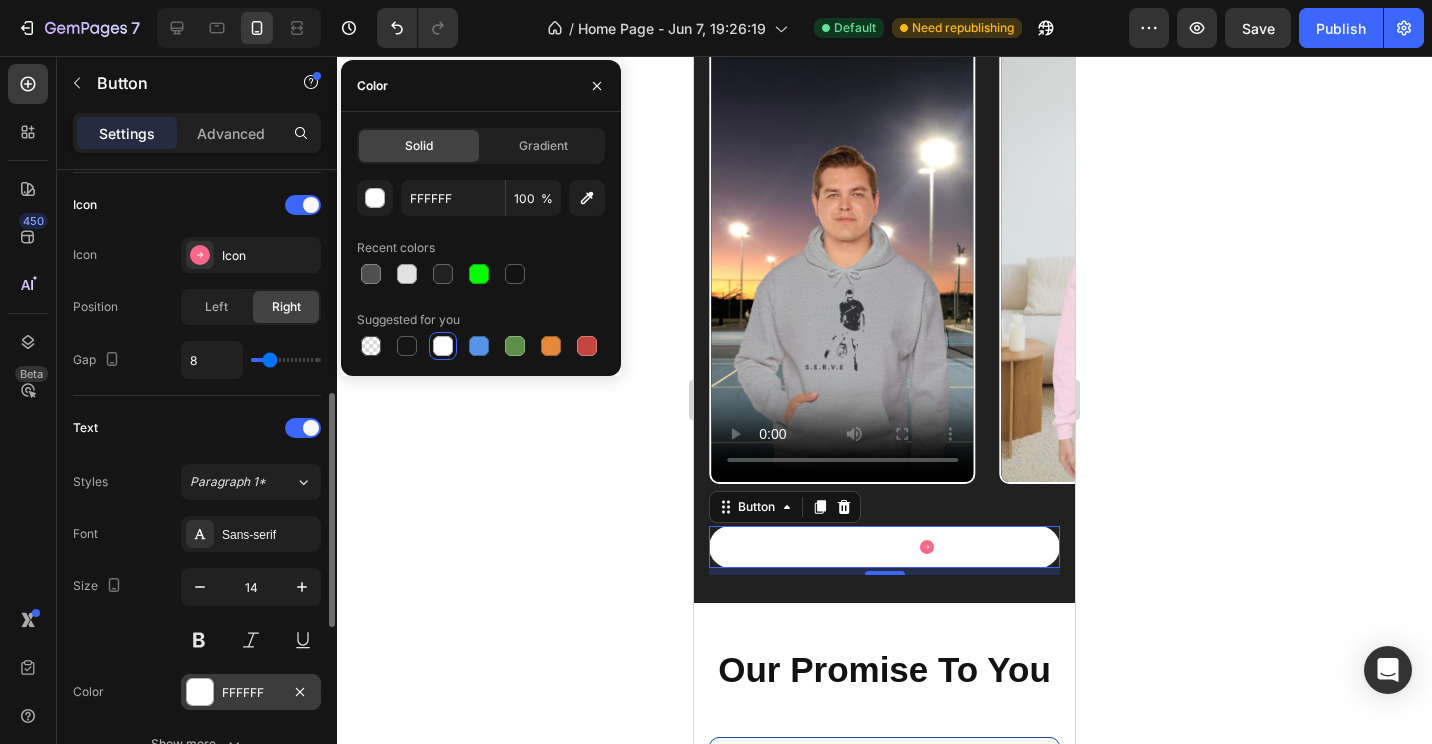 click at bounding box center [200, 692] 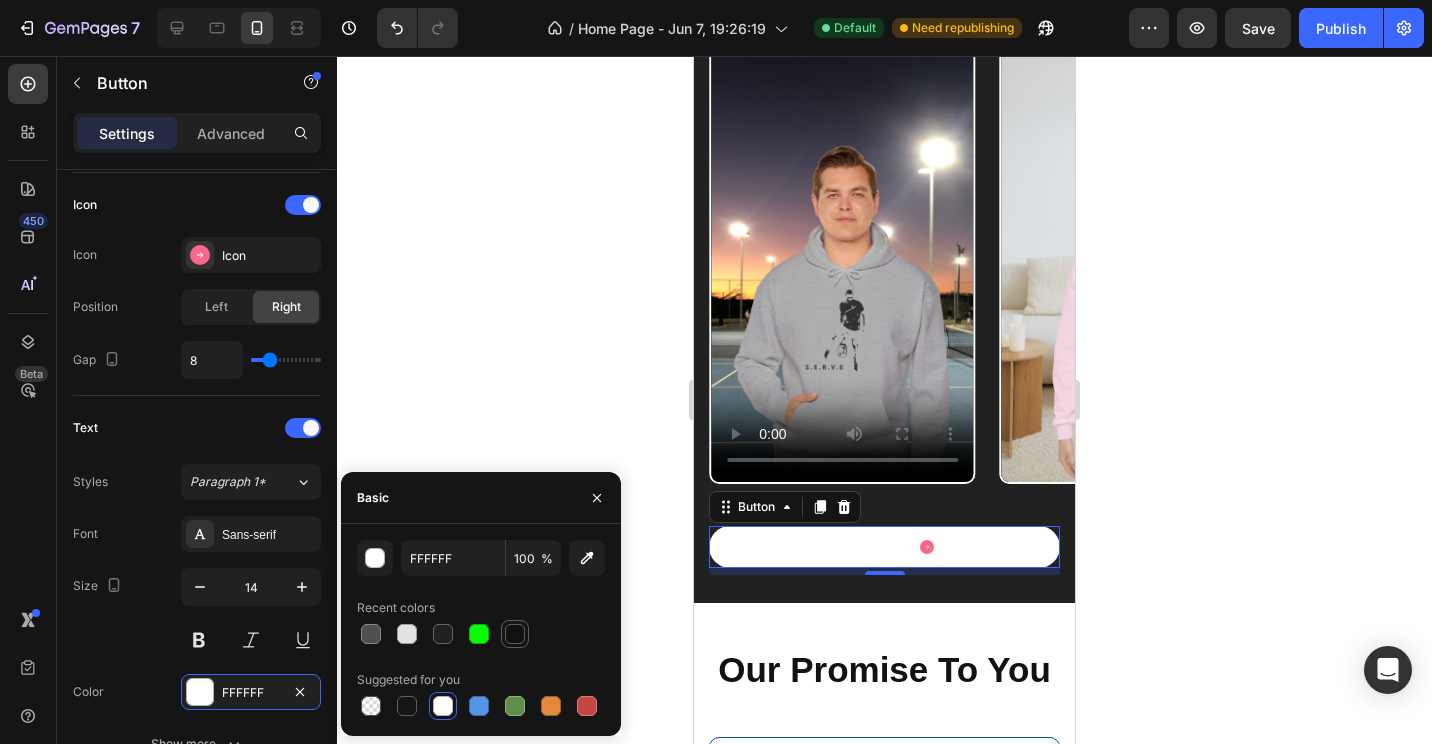 click at bounding box center (515, 634) 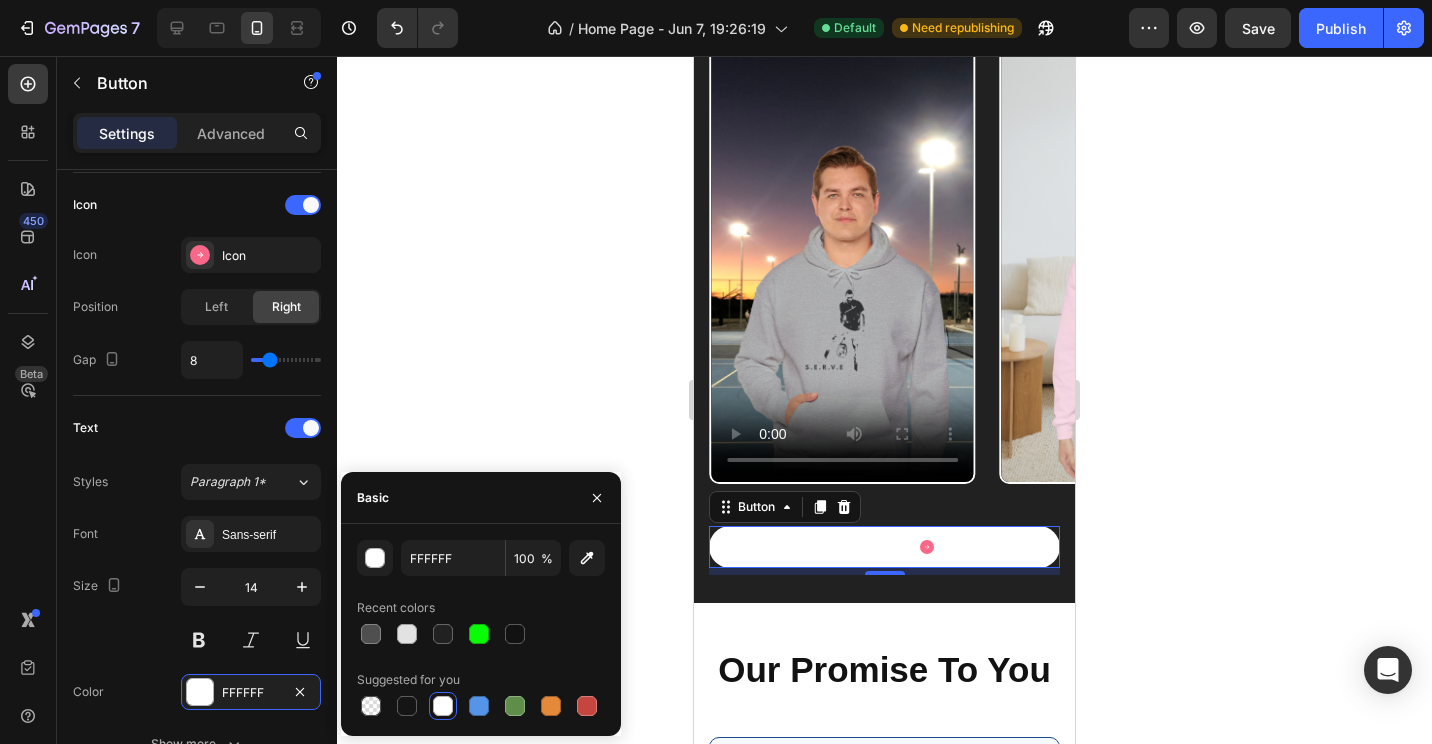type on "121212" 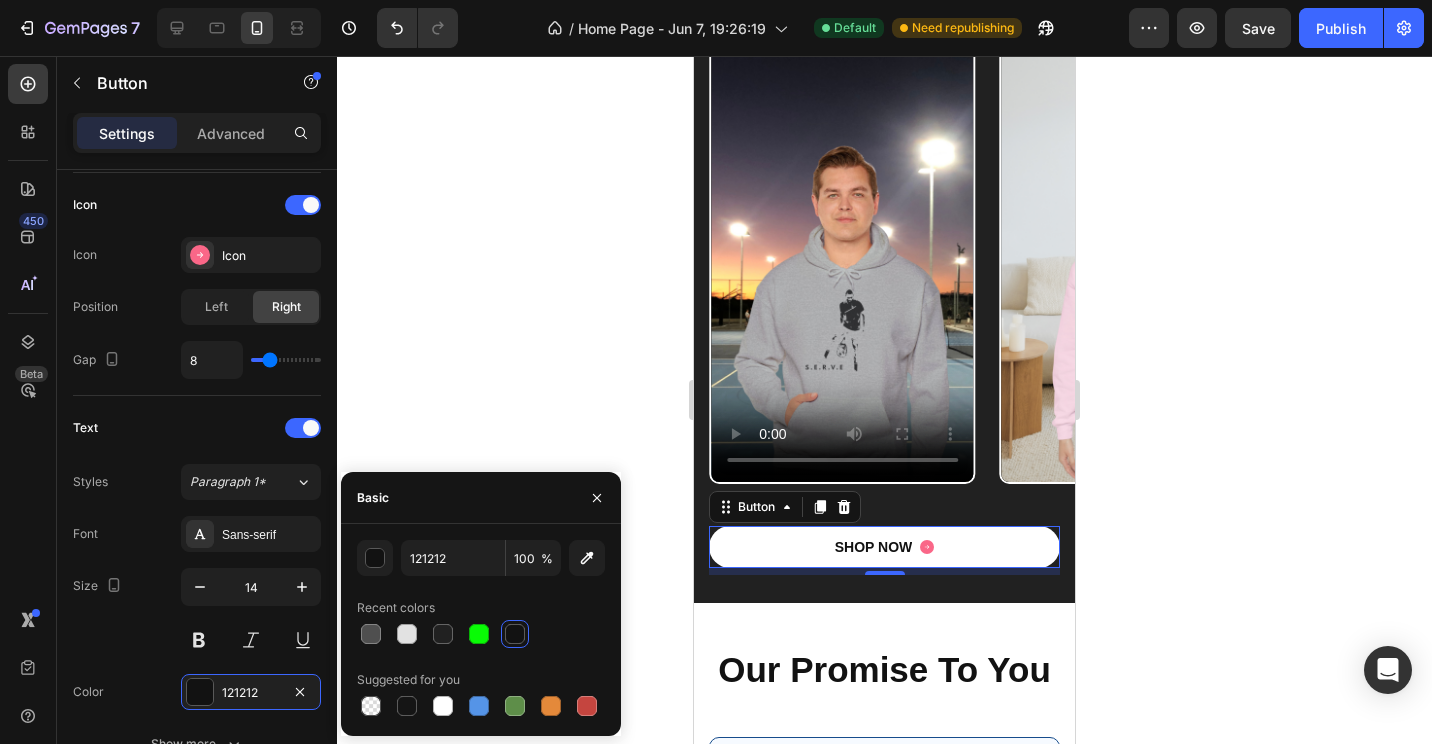 click 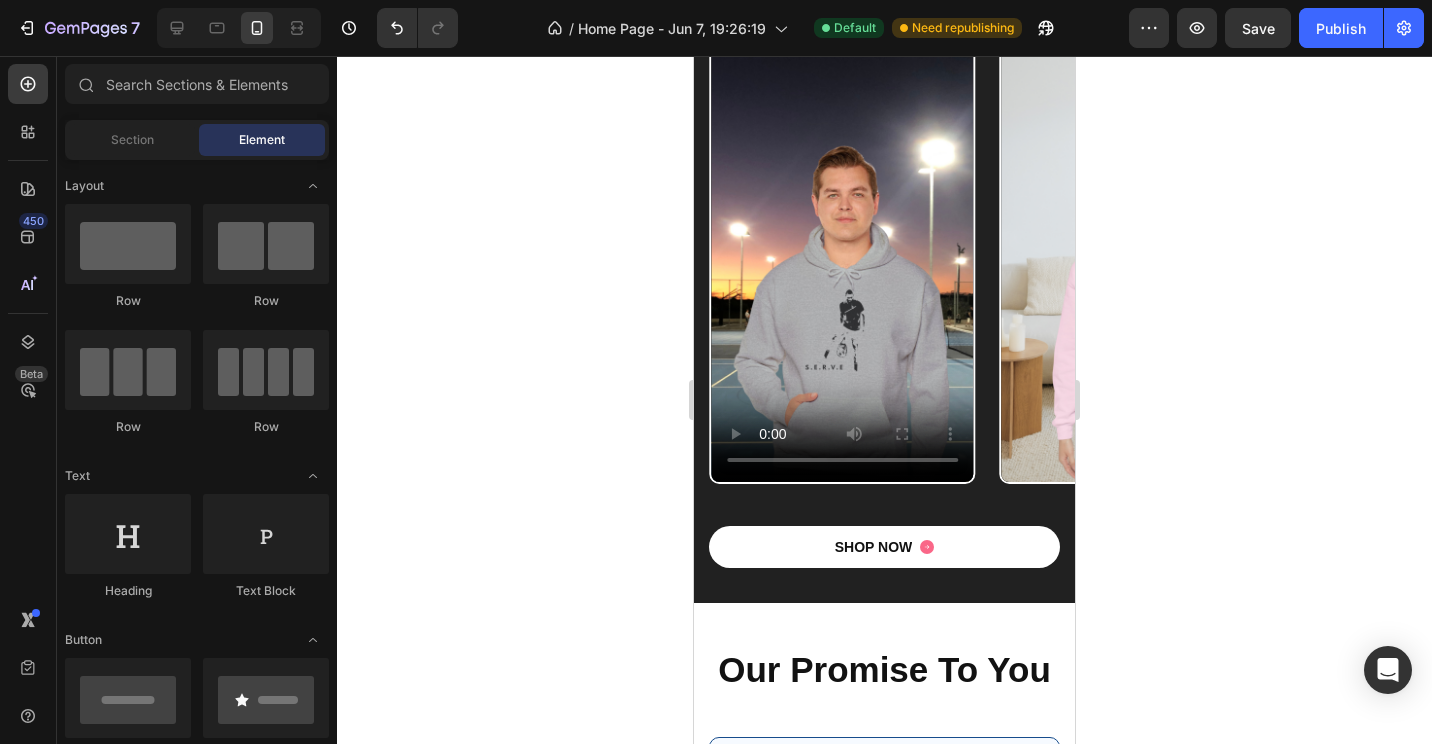 click 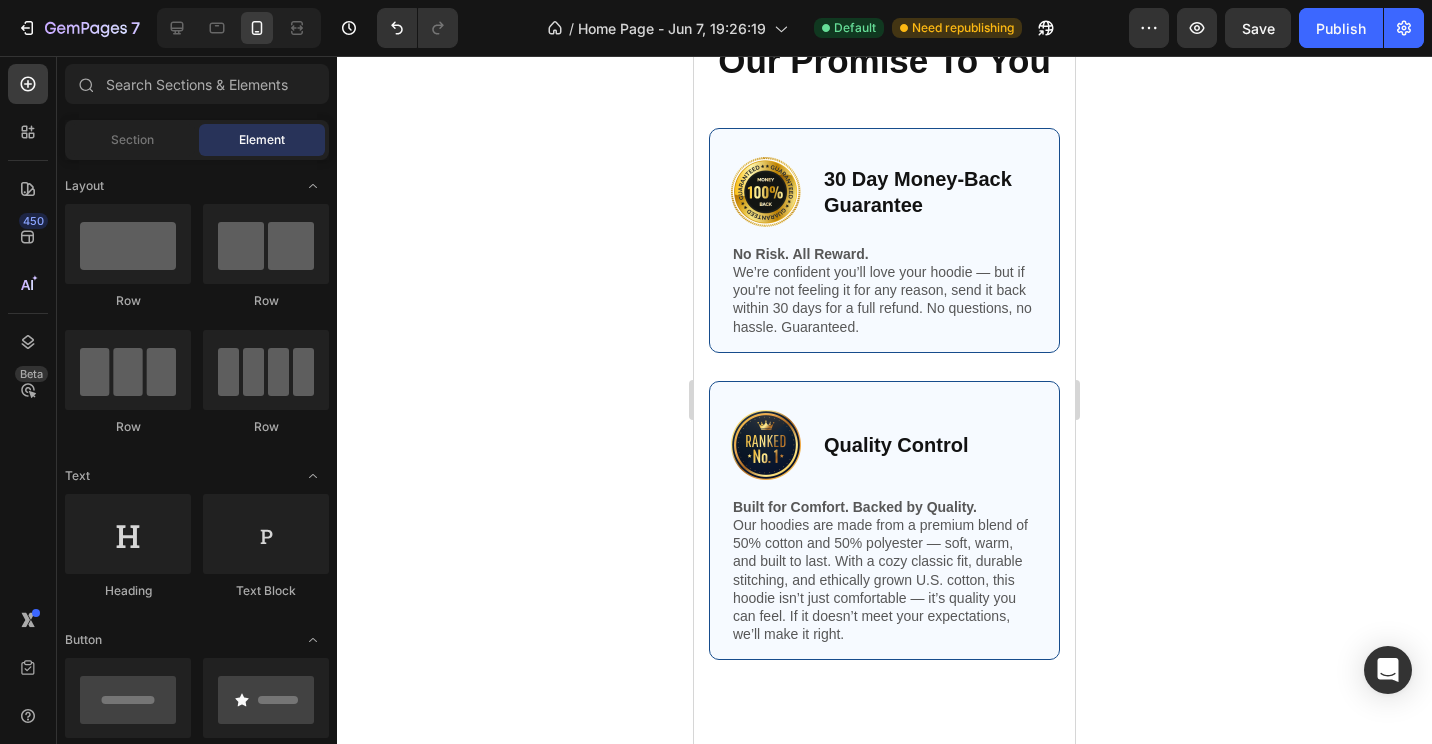scroll, scrollTop: 6064, scrollLeft: 0, axis: vertical 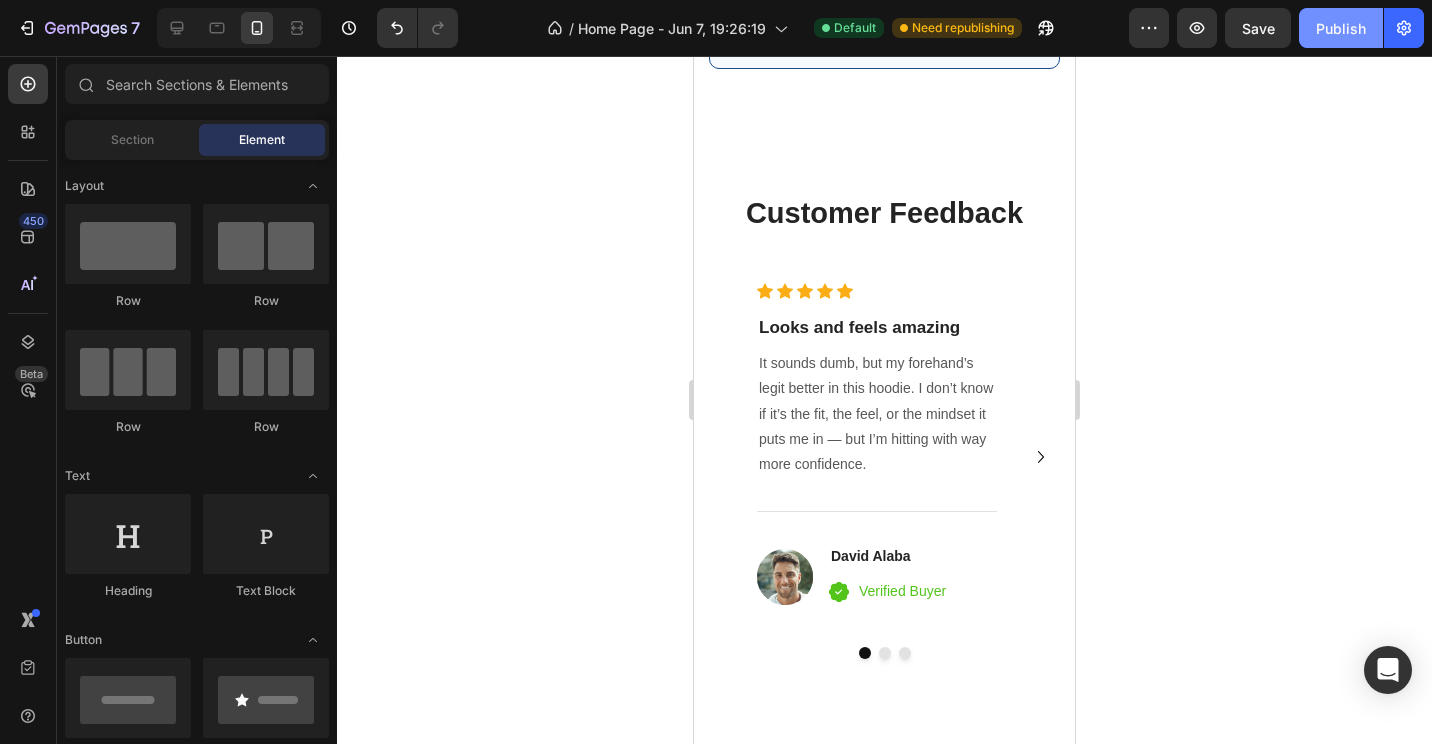 click on "Publish" 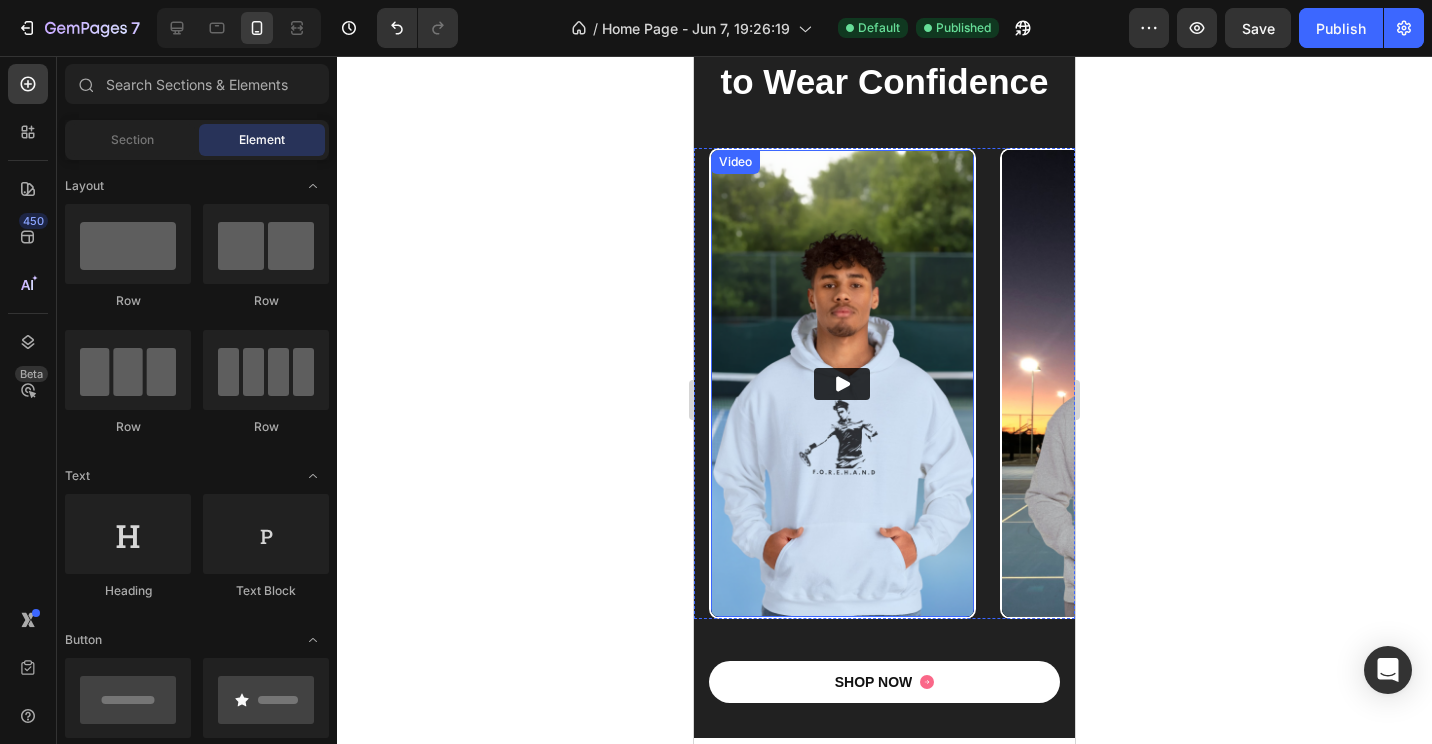 scroll, scrollTop: 4728, scrollLeft: 0, axis: vertical 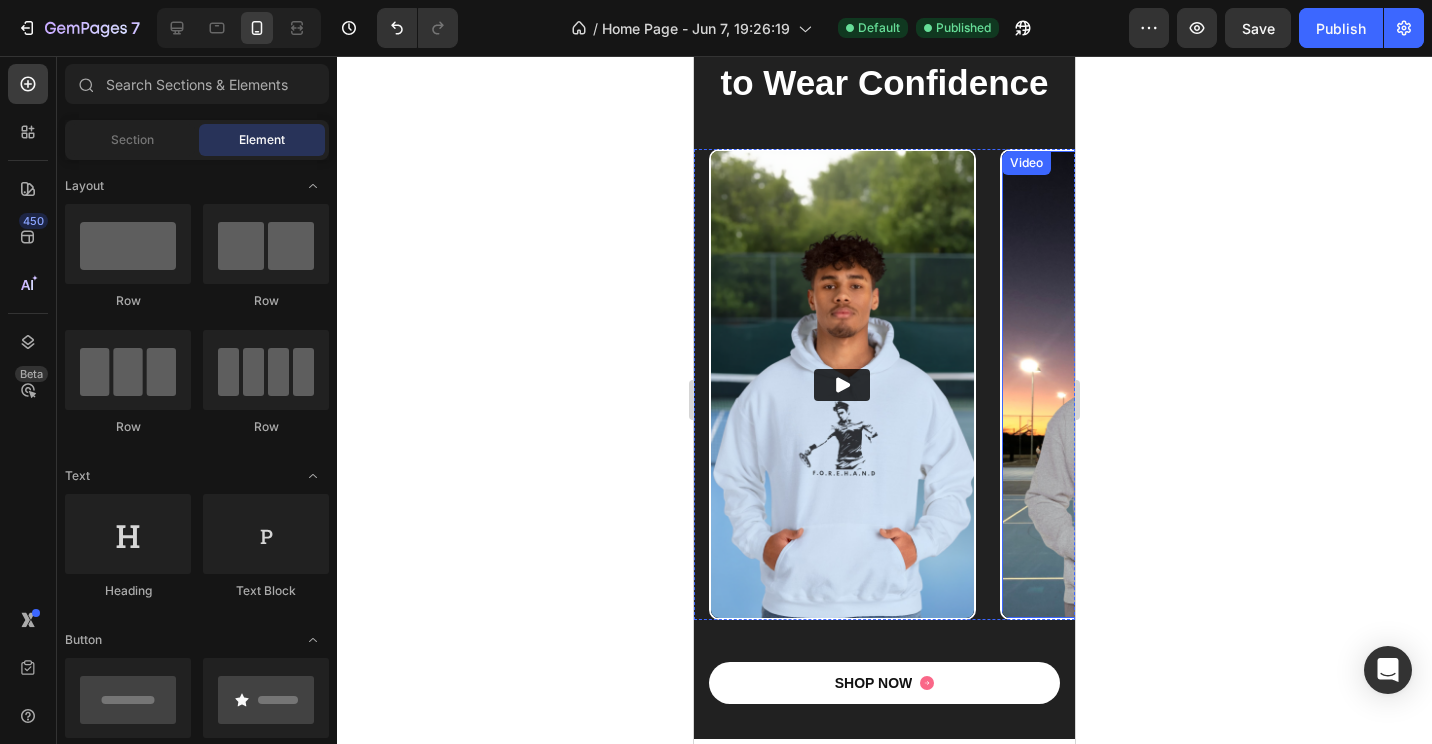 click at bounding box center (1133, 384) 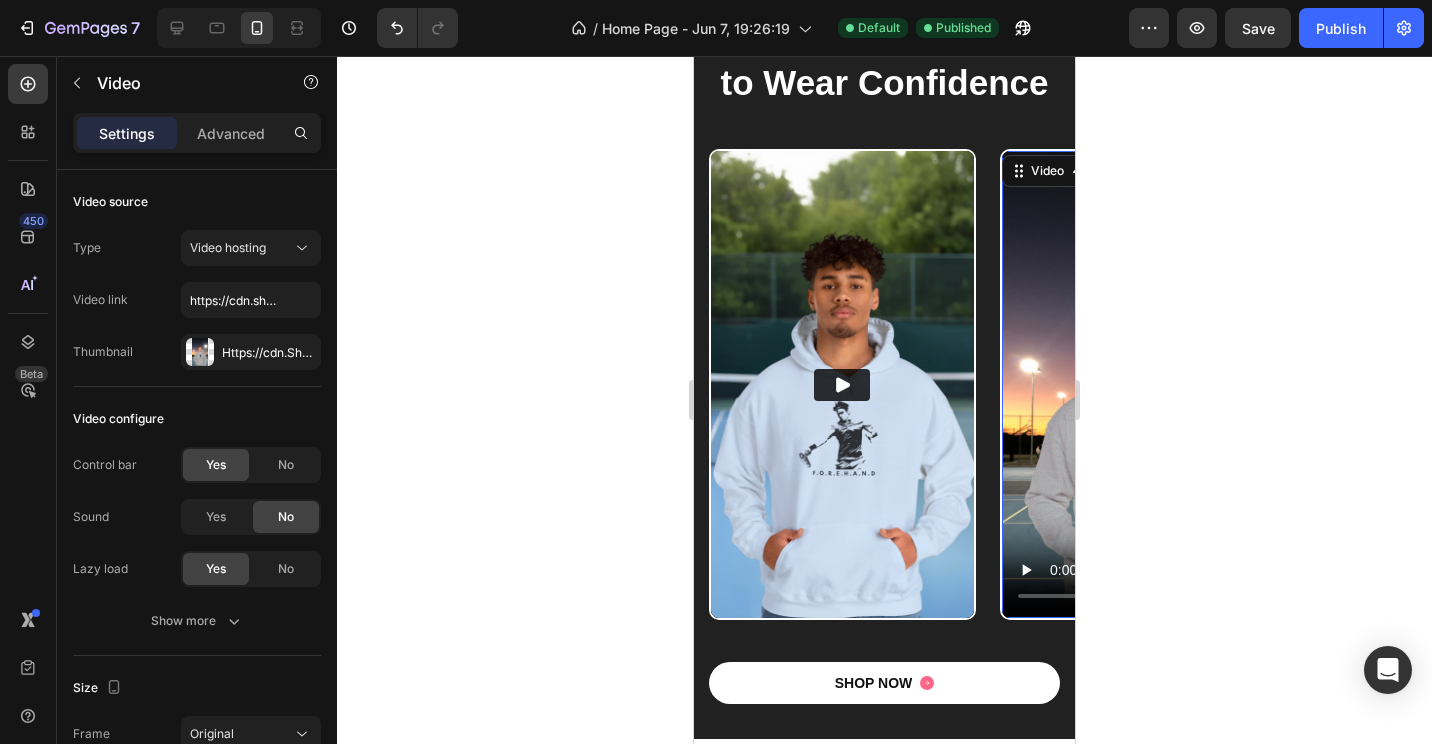 click at bounding box center [1133, 384] 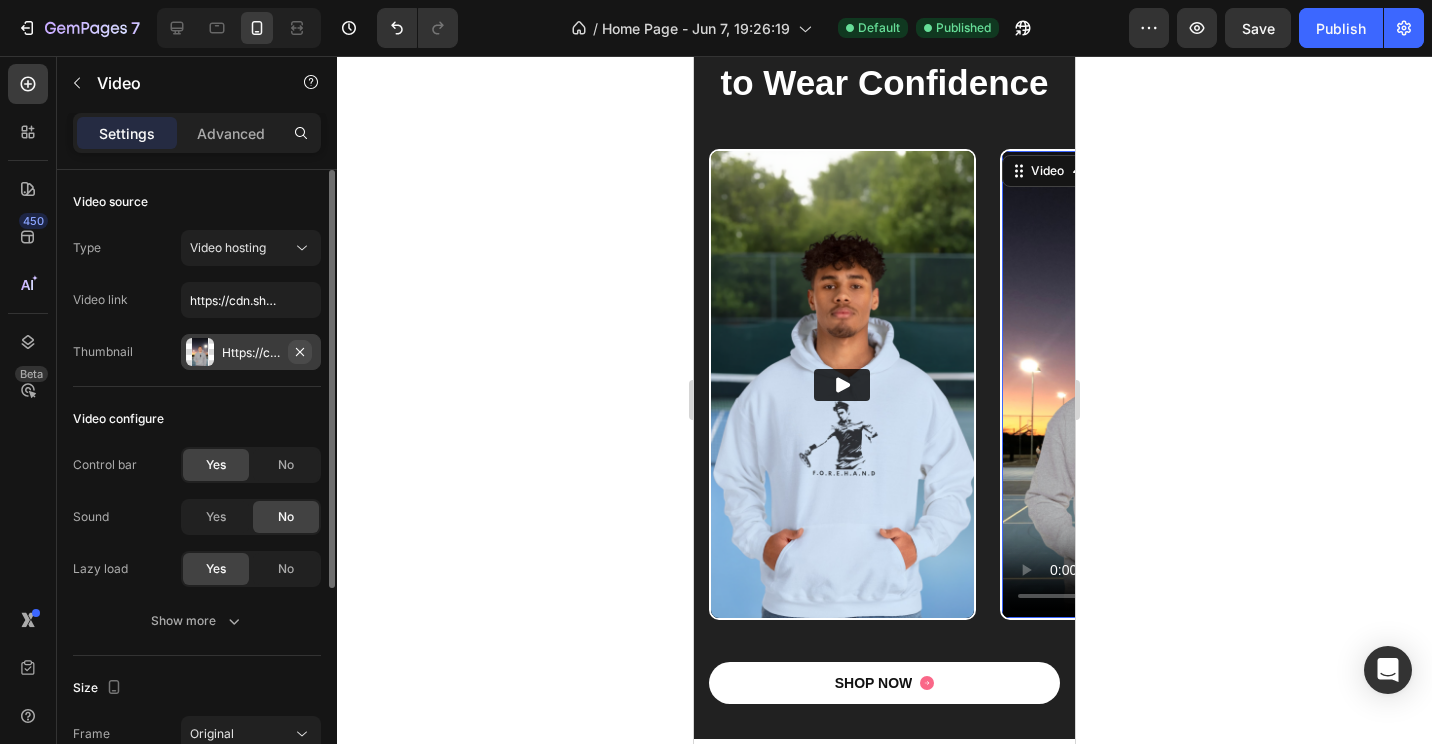 click 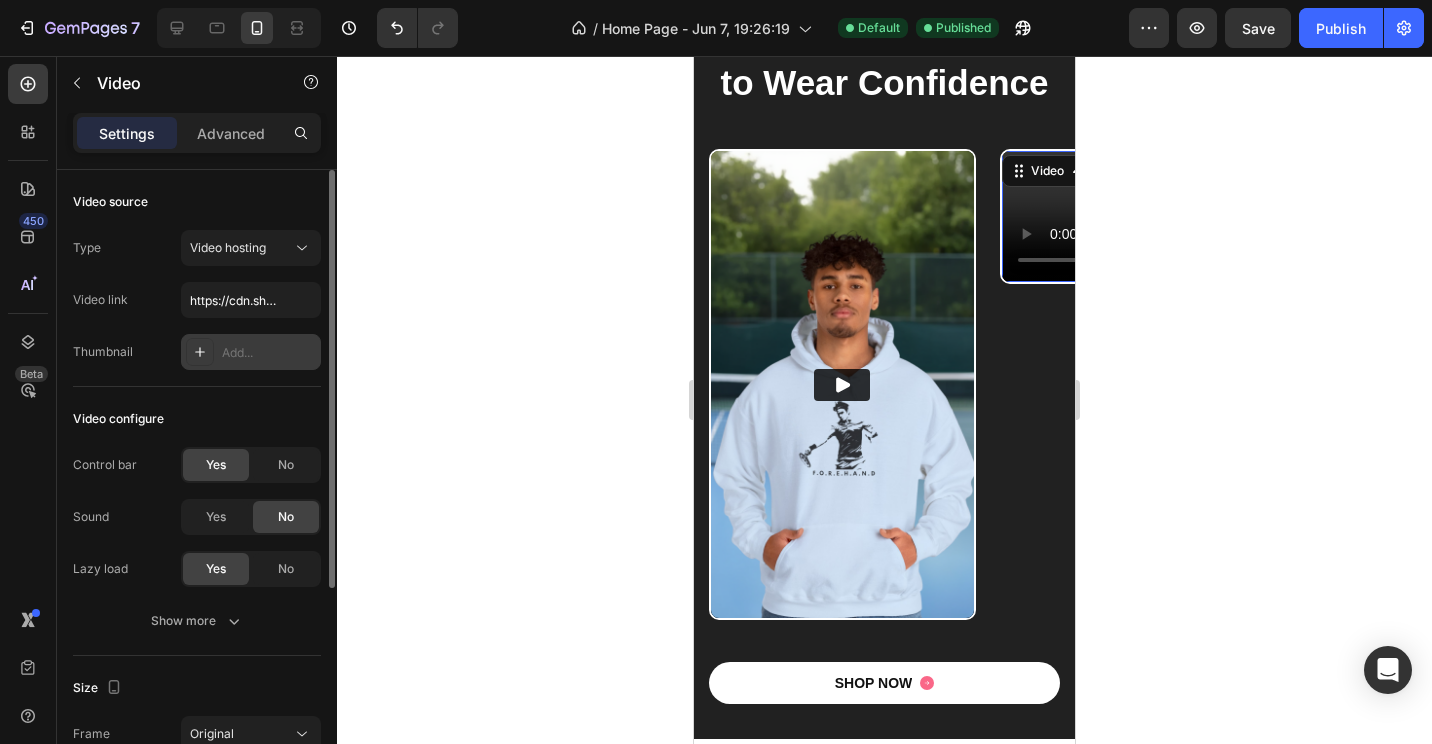 click on "Add..." at bounding box center (269, 353) 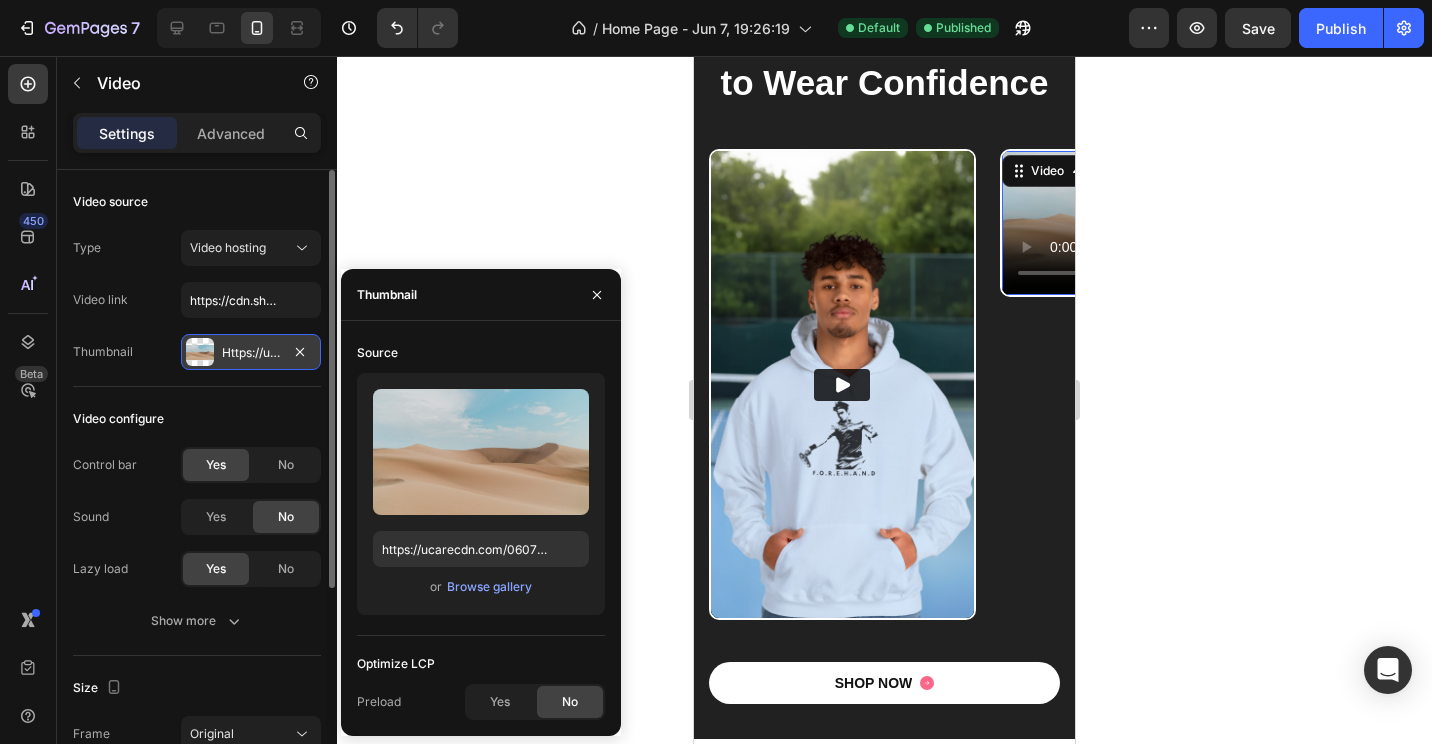 click on "Https://ucarecdn.Com/06075225-af9e-460c-8e3c-6be63c0b773a/-/format/auto/" at bounding box center [251, 353] 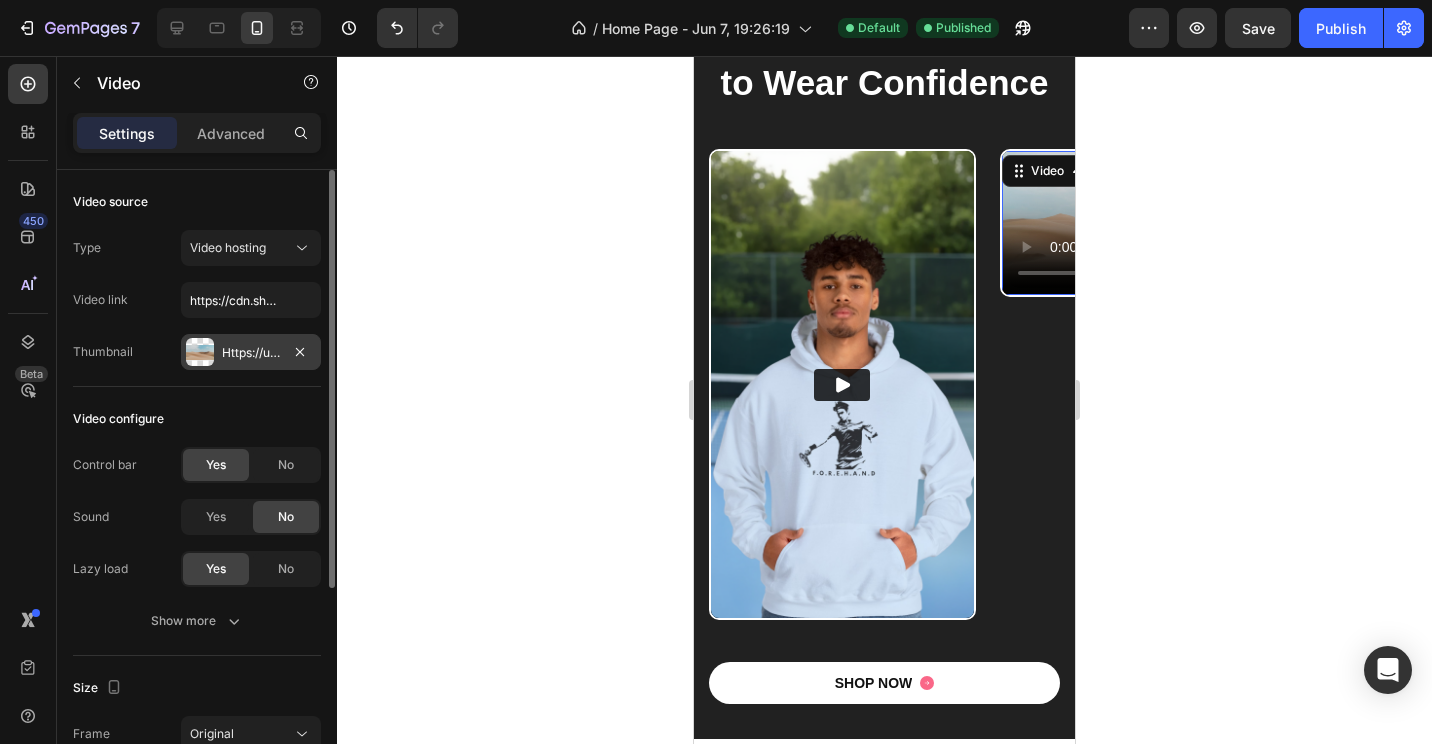 click on "Https://ucarecdn.Com/06075225-af9e-460c-8e3c-6be63c0b773a/-/format/auto/" at bounding box center (251, 353) 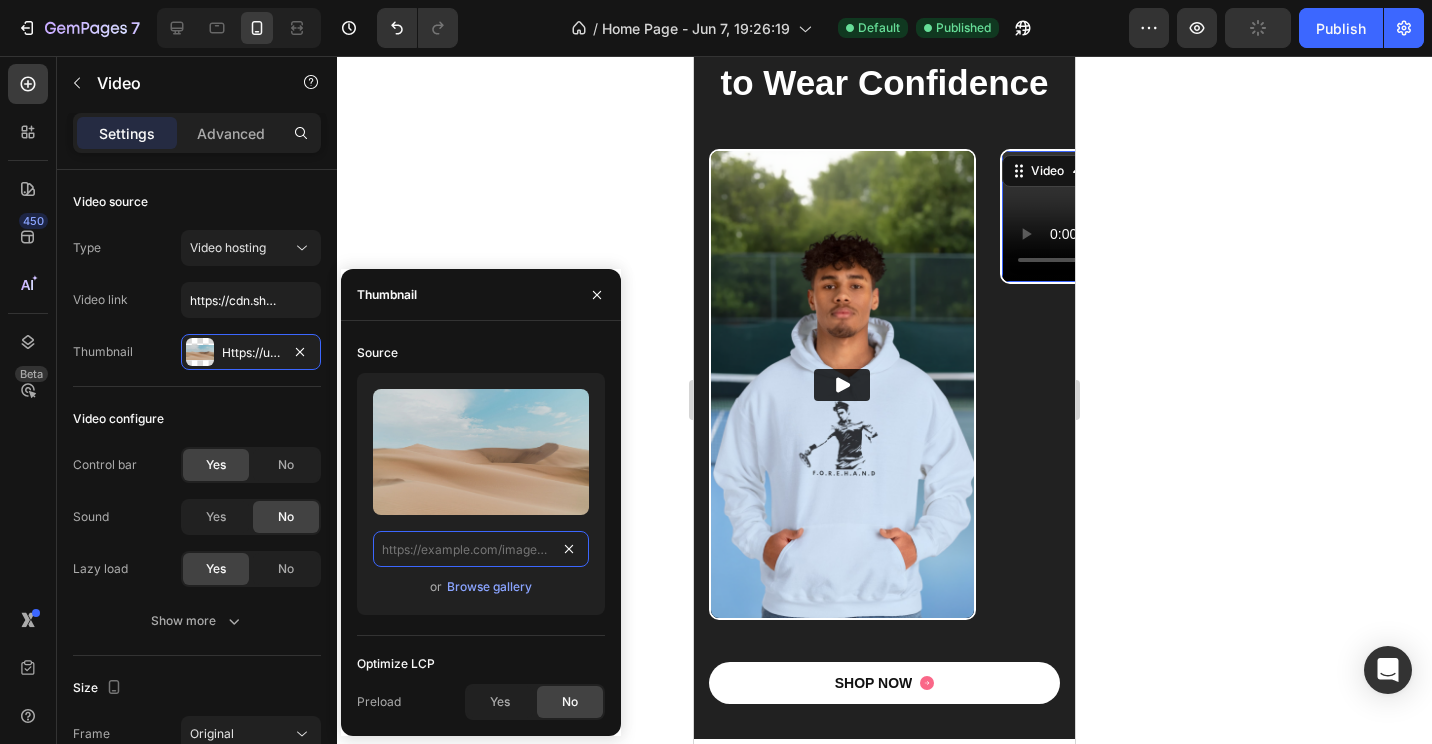 scroll, scrollTop: 0, scrollLeft: 0, axis: both 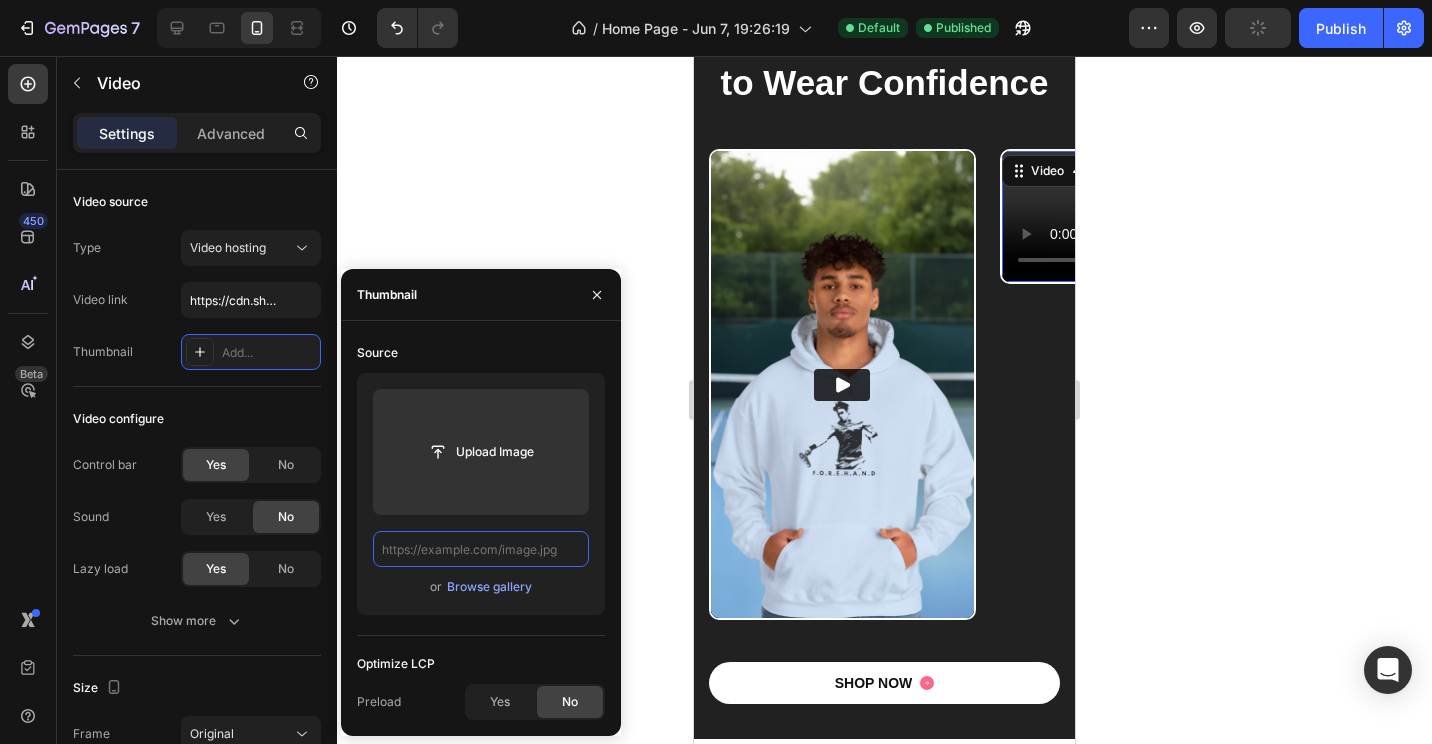 click at bounding box center (481, 549) 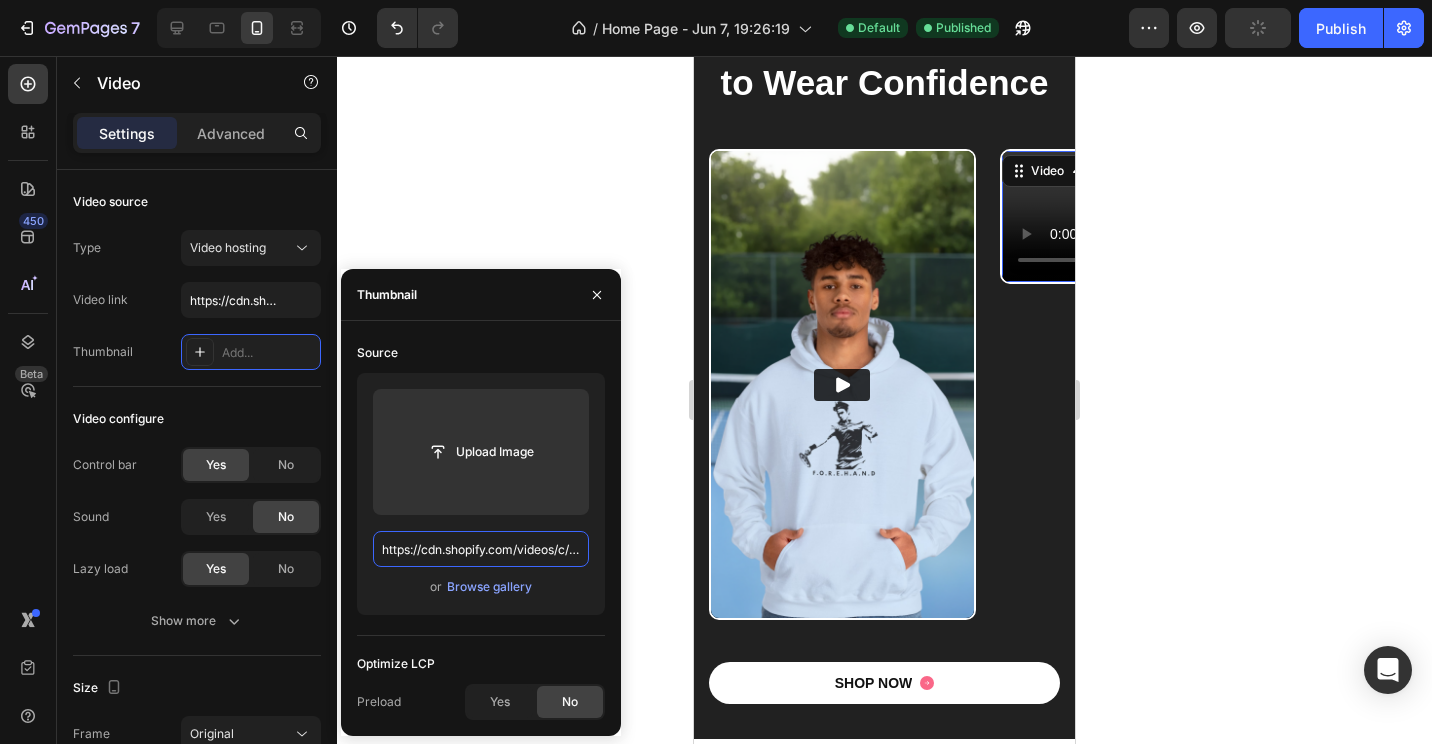 scroll, scrollTop: 0, scrollLeft: 301, axis: horizontal 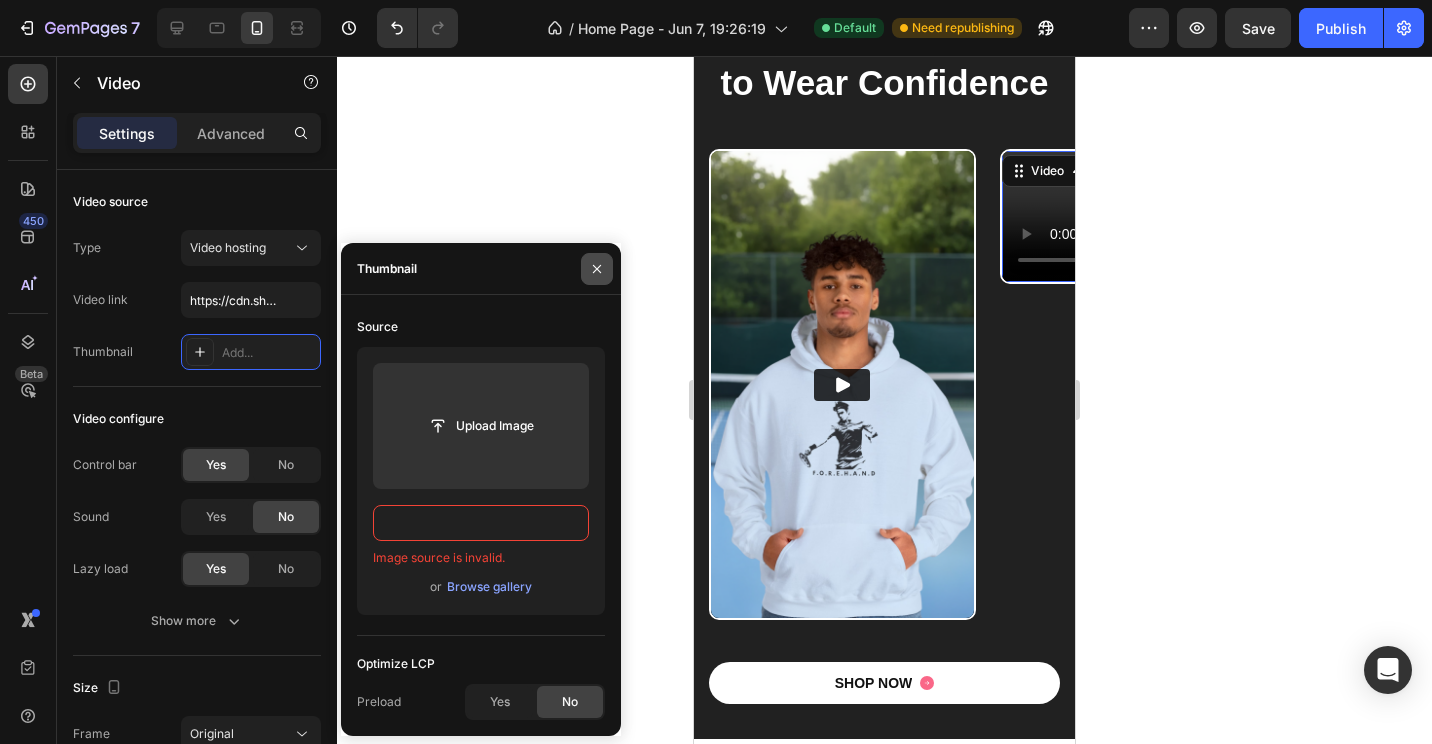 type on "https://cdn.shopify.com/videos/c/o/v/37732102cc694e7496c50624e51165a8.mp4" 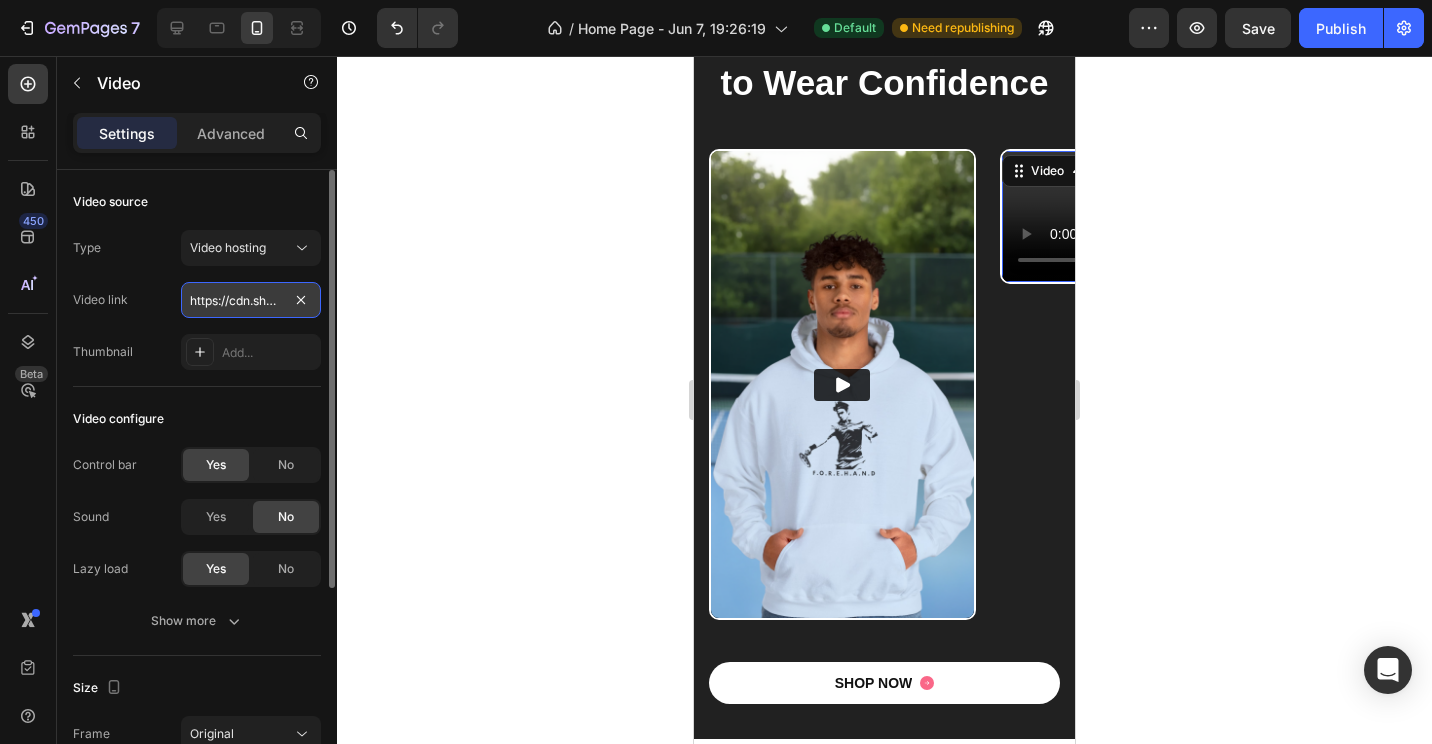 click on "https://cdn.shopify.com/videos/c/o/v/d1a966355ec14fb3b3d12ea6c6936a96.mp4" at bounding box center [251, 300] 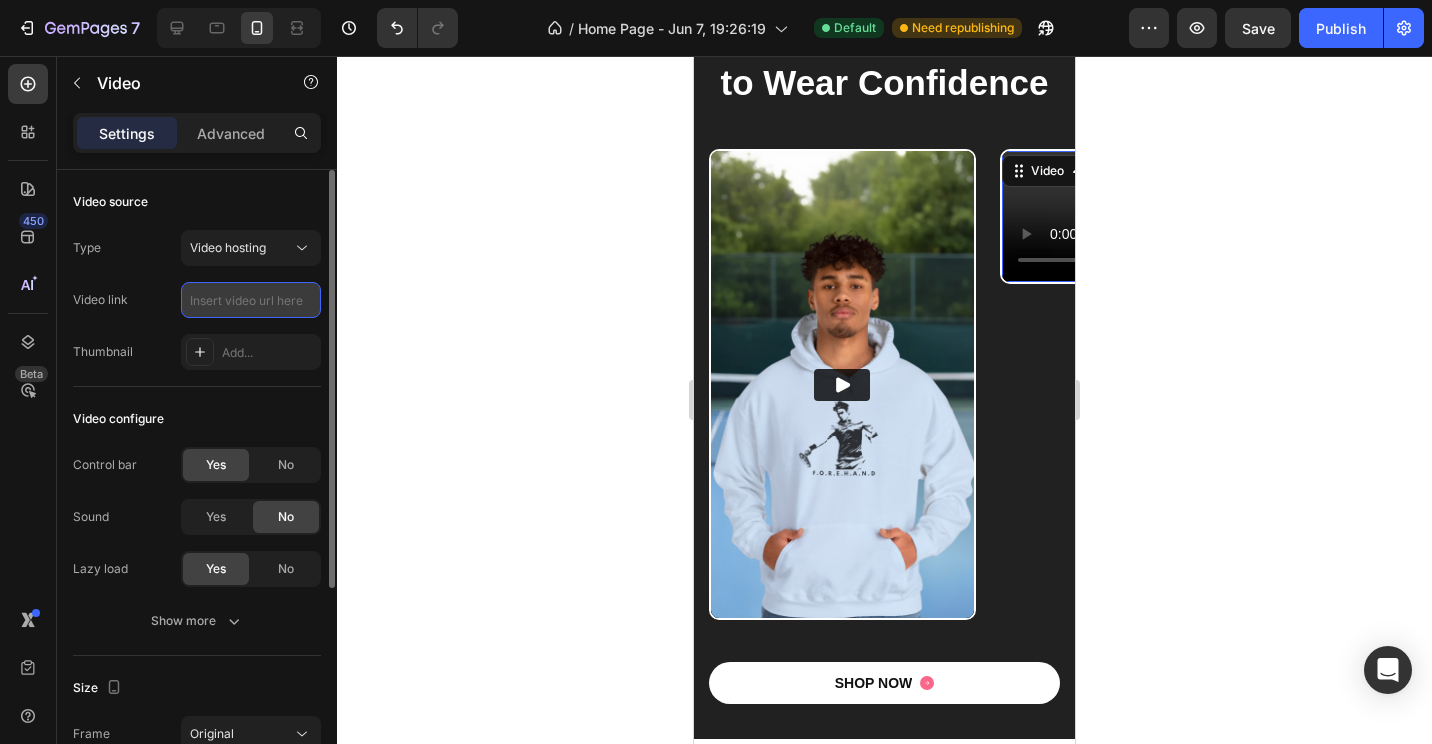 paste on "https://cdn.shopify.com/videos/c/o/v/37732102cc694e7496c50624e51165a8.mp4" 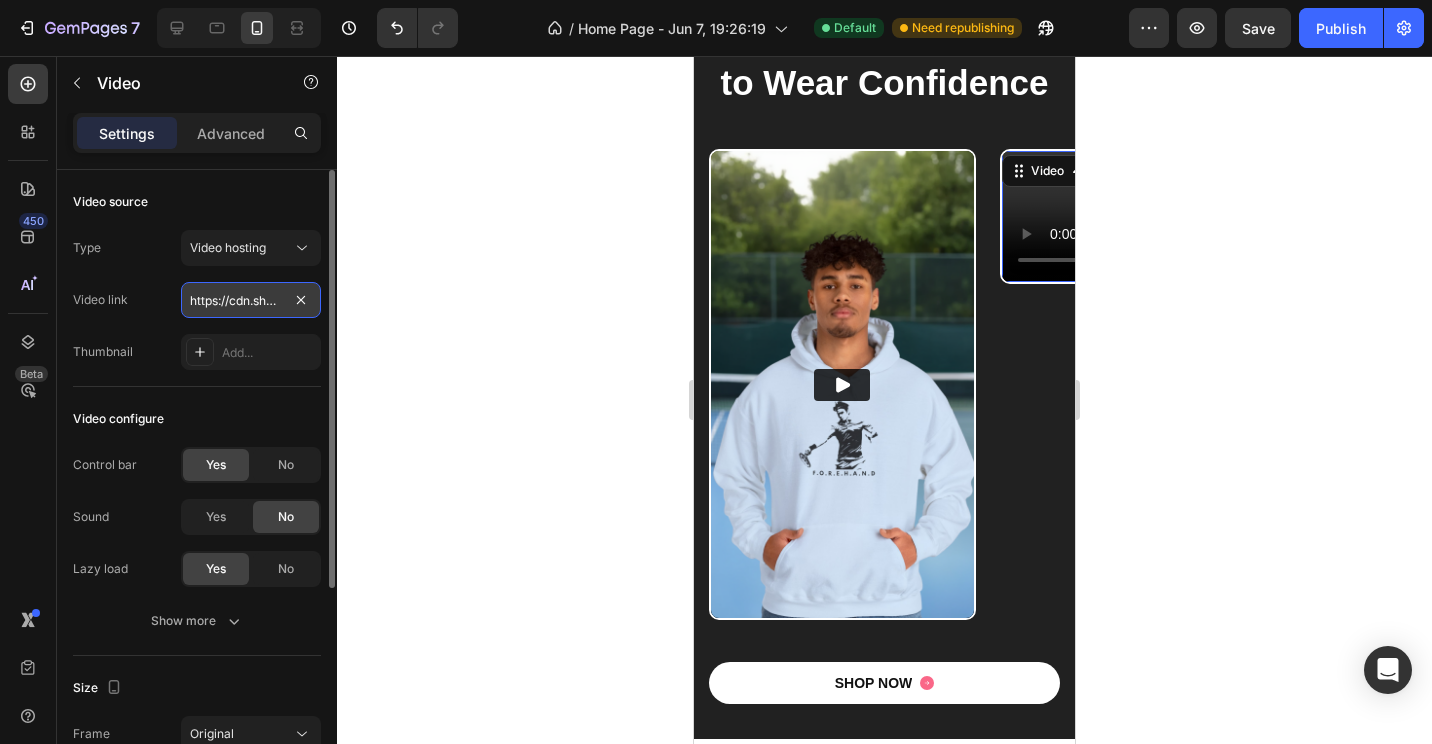 scroll, scrollTop: 0, scrollLeft: 377, axis: horizontal 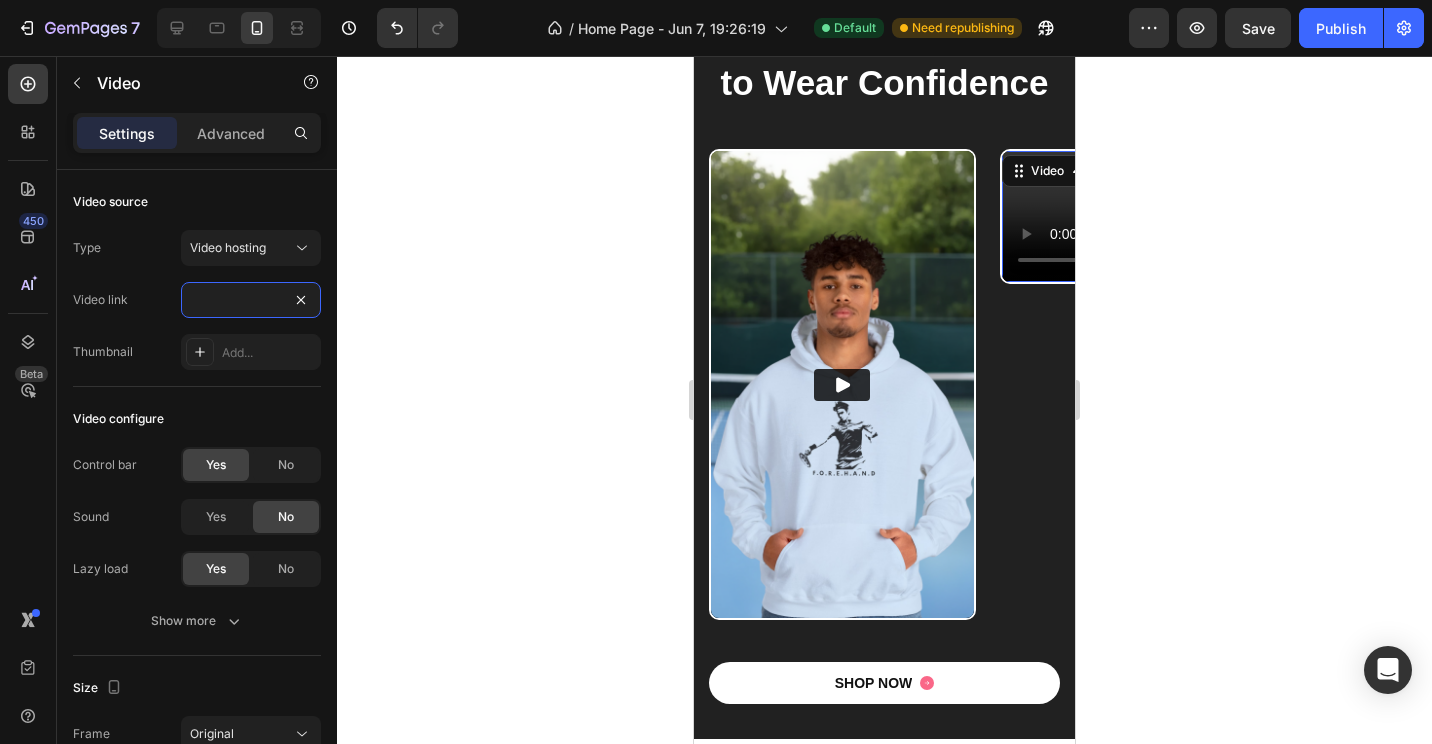 type on "https://cdn.shopify.com/videos/c/o/v/37732102cc694e7496c50624e51165a8.mp4" 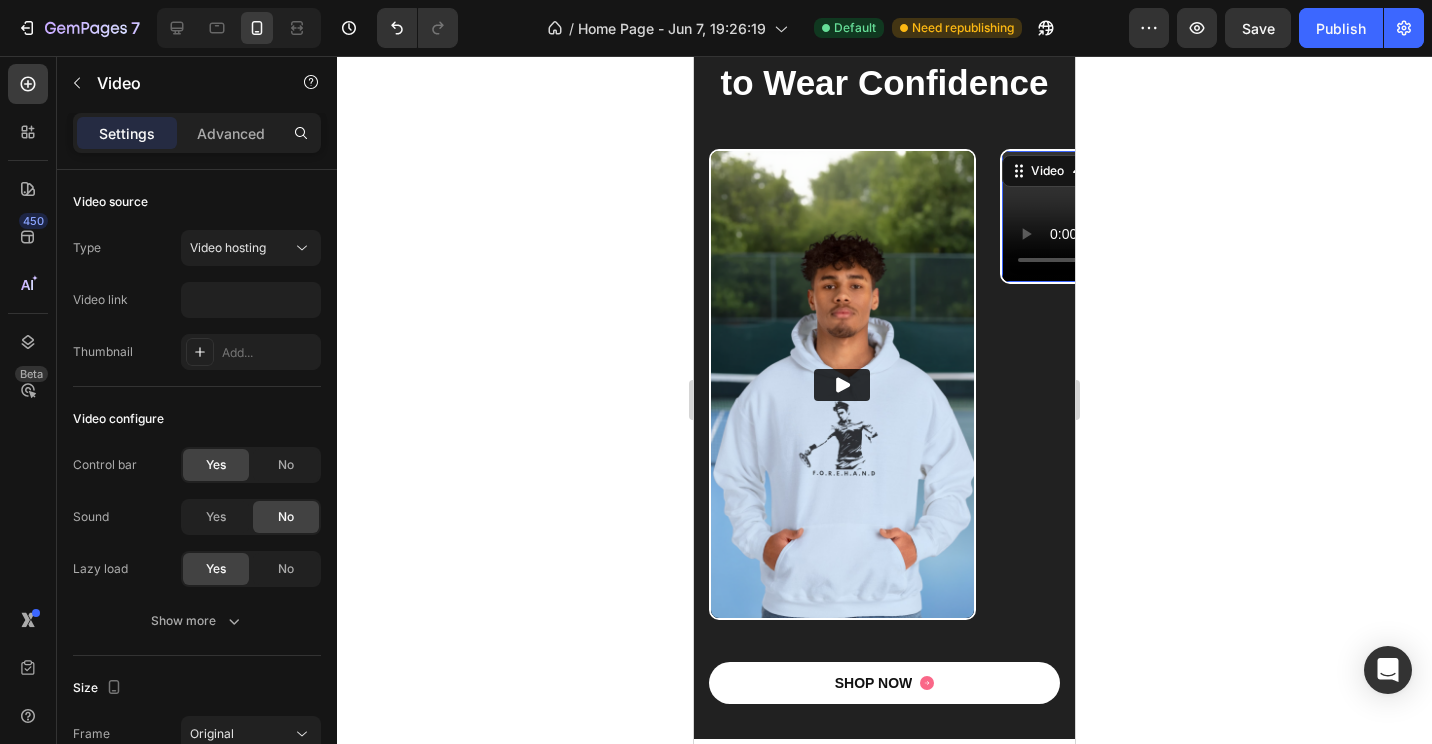 scroll, scrollTop: 0, scrollLeft: 0, axis: both 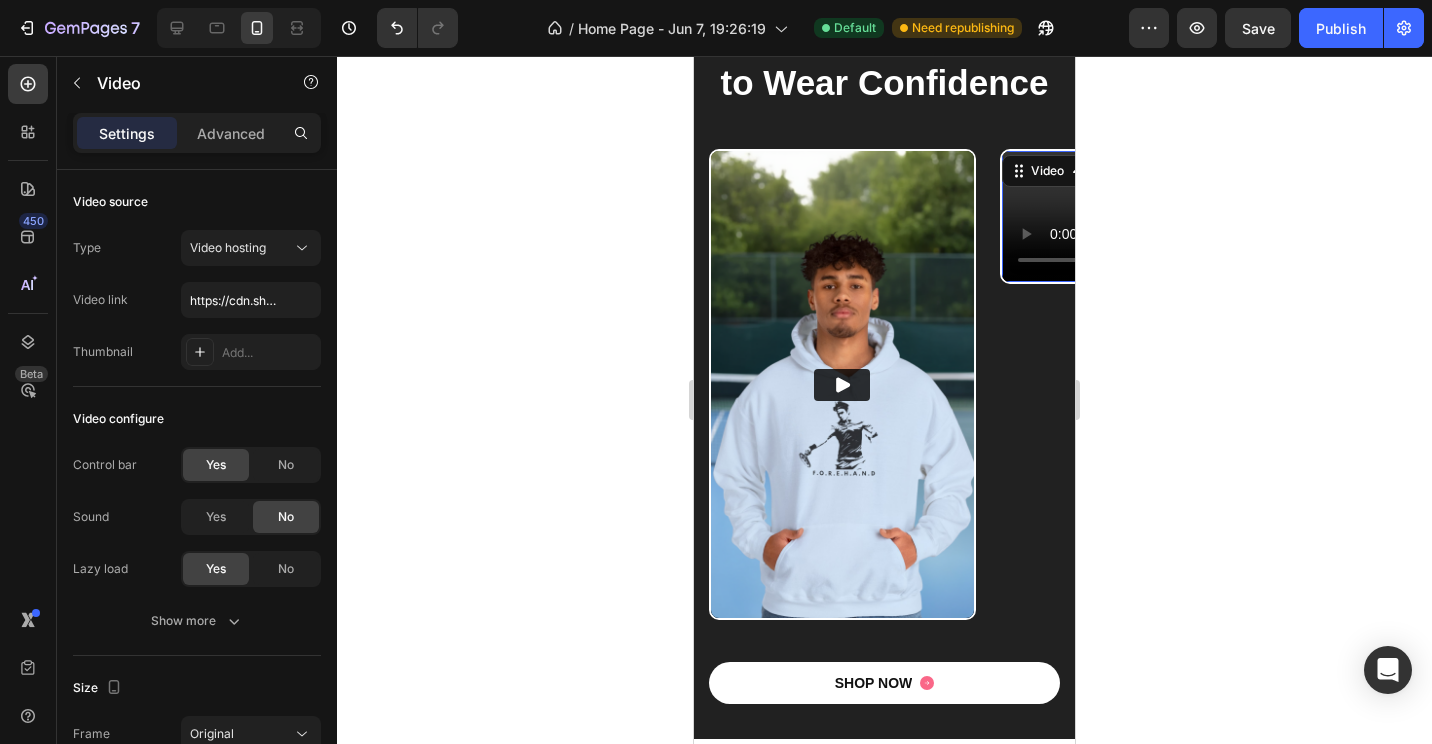 click at bounding box center (1133, 216) 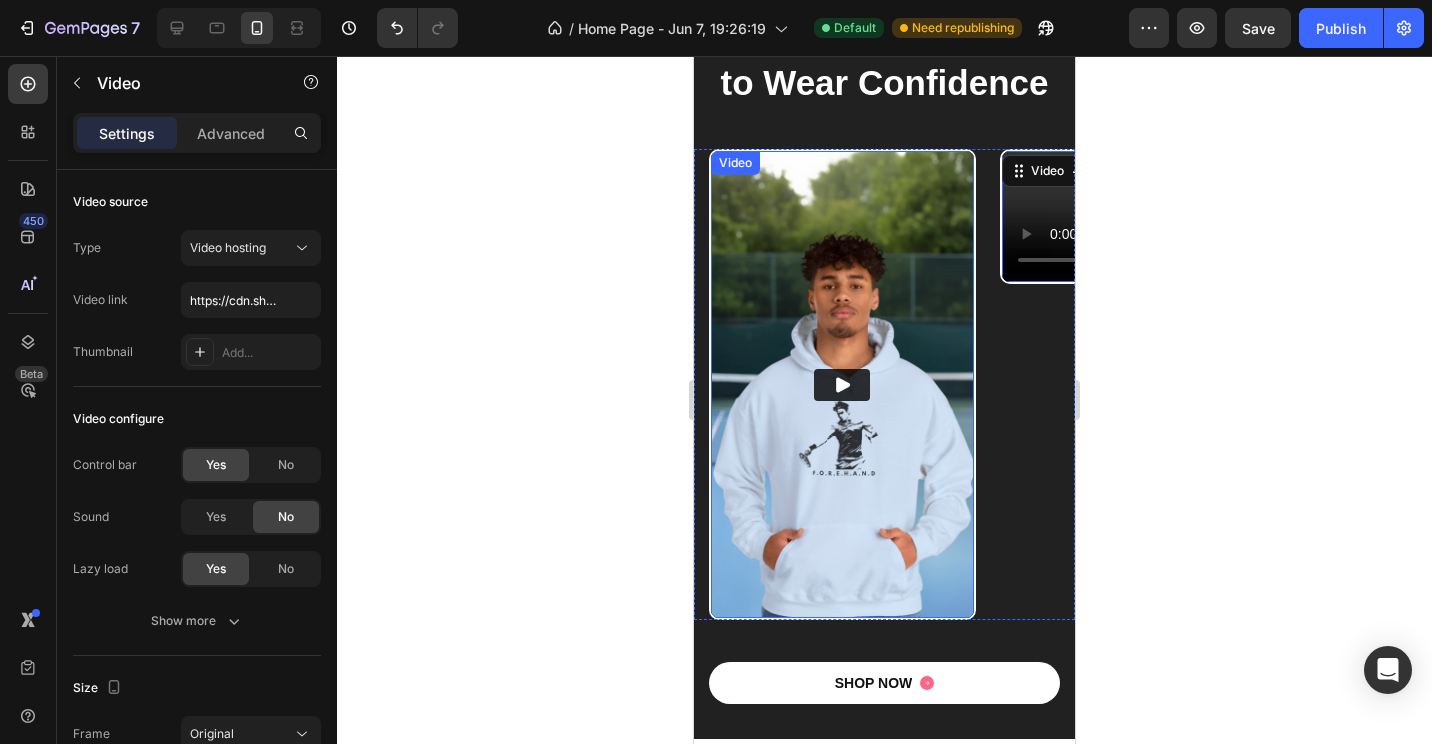 click on "Video" at bounding box center [735, 163] 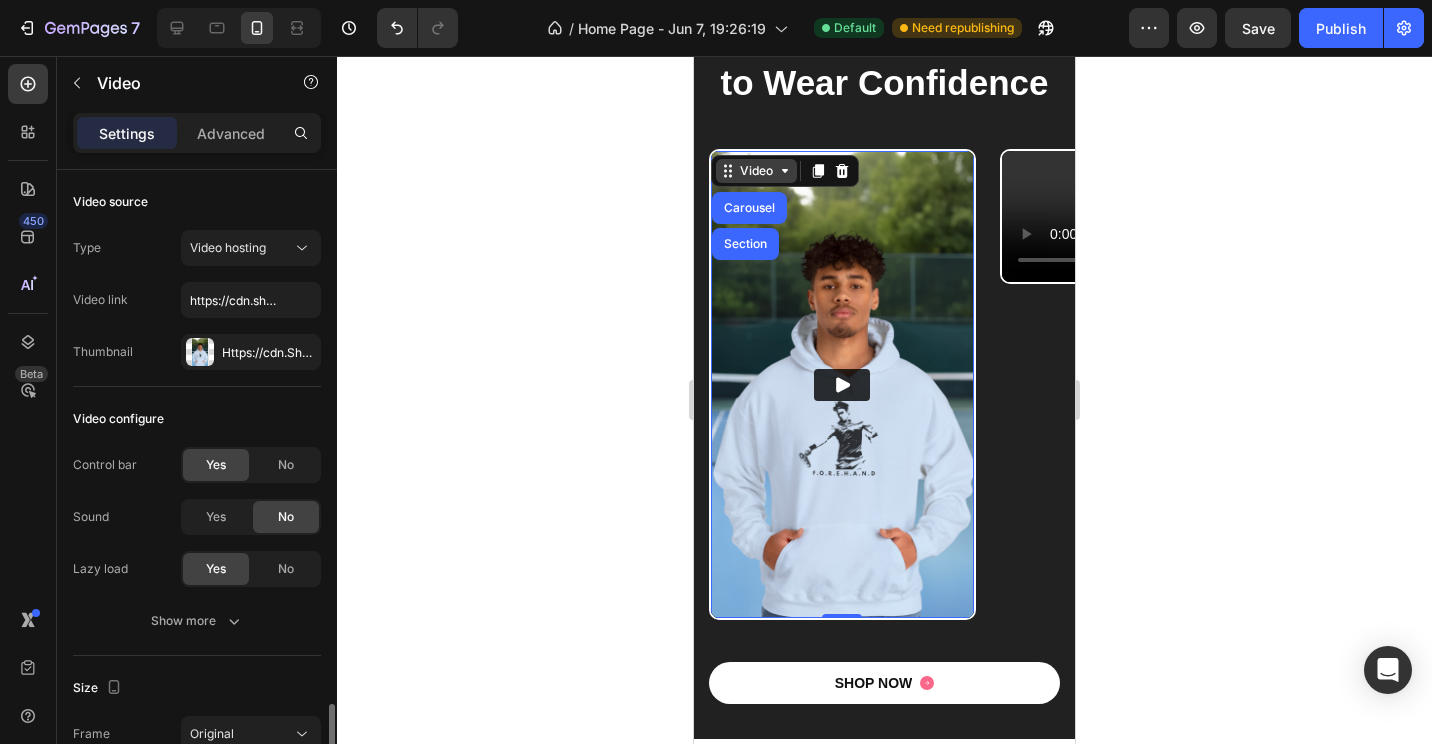 scroll, scrollTop: 321, scrollLeft: 0, axis: vertical 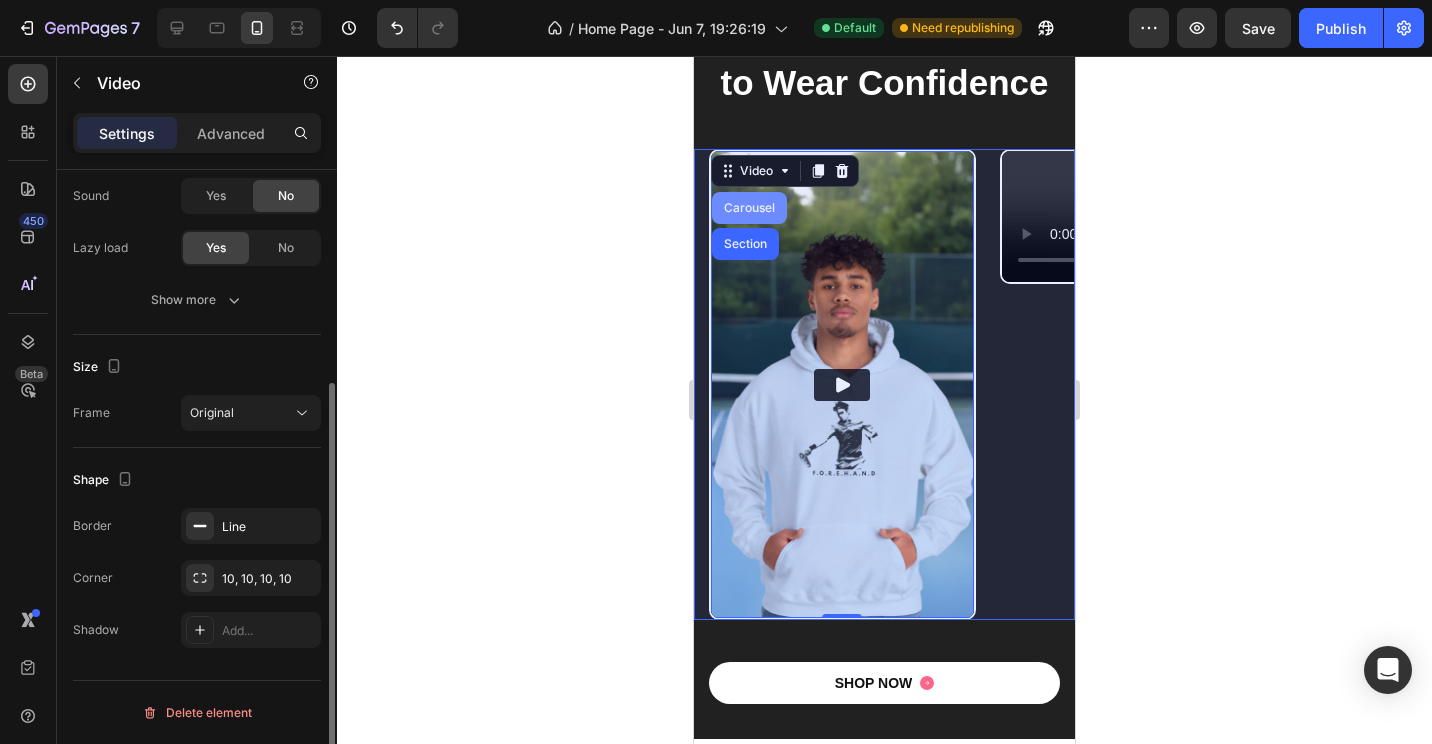 click on "Carousel" at bounding box center (749, 208) 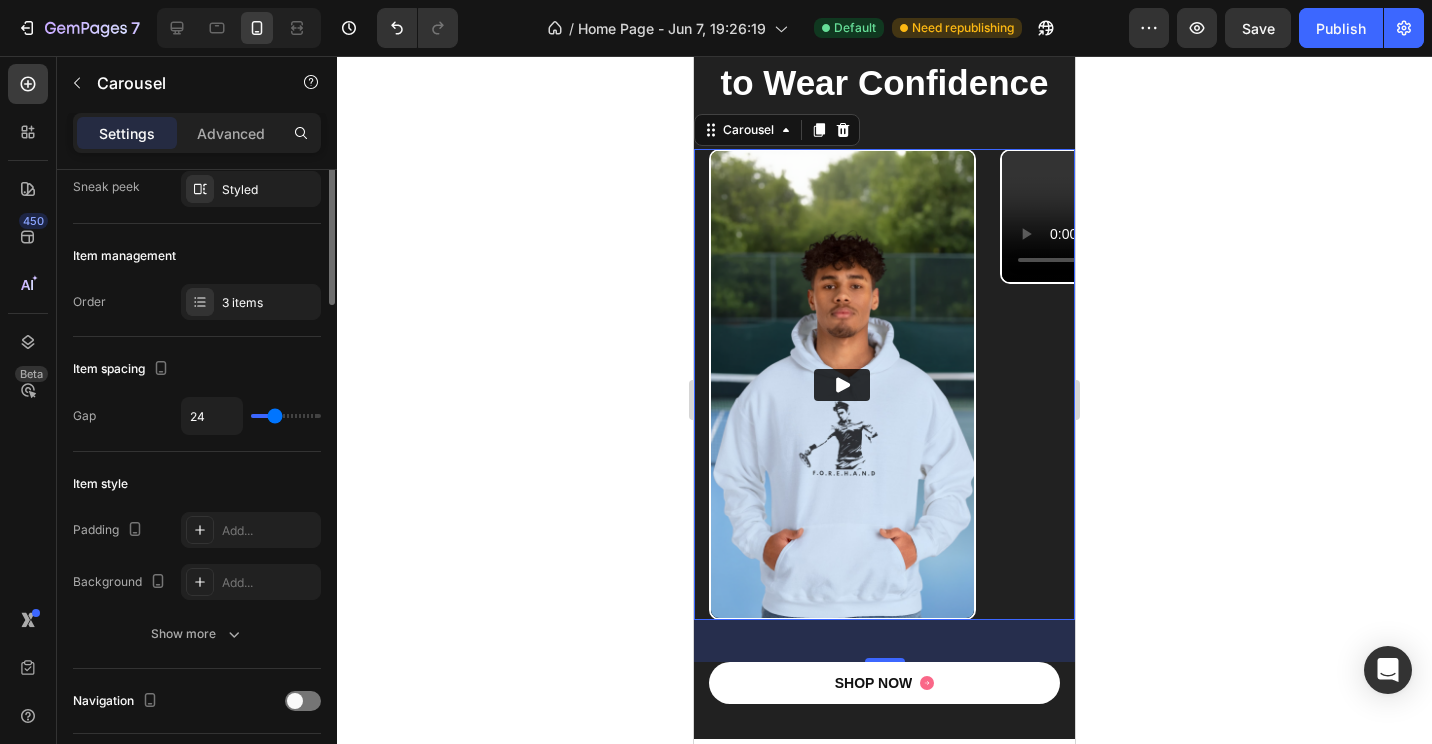 scroll, scrollTop: 0, scrollLeft: 0, axis: both 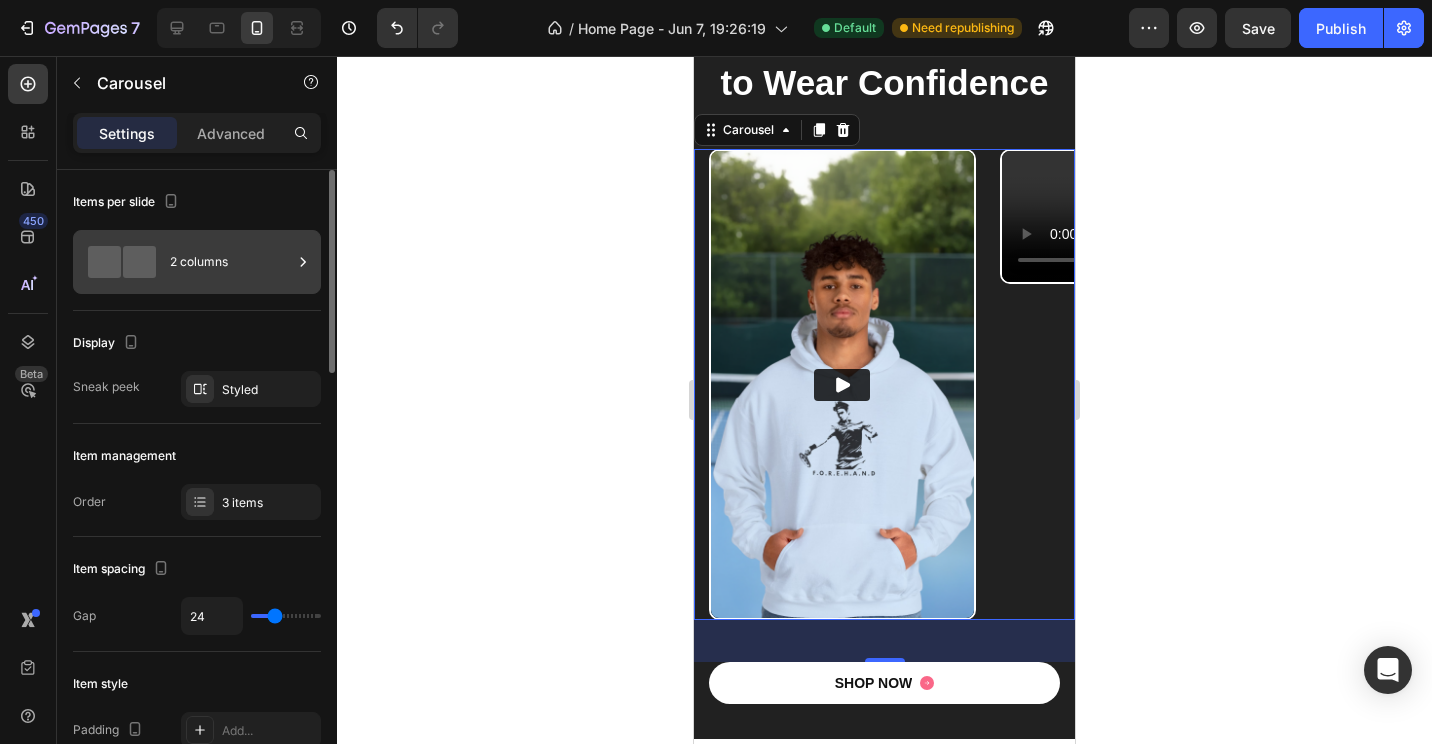 click 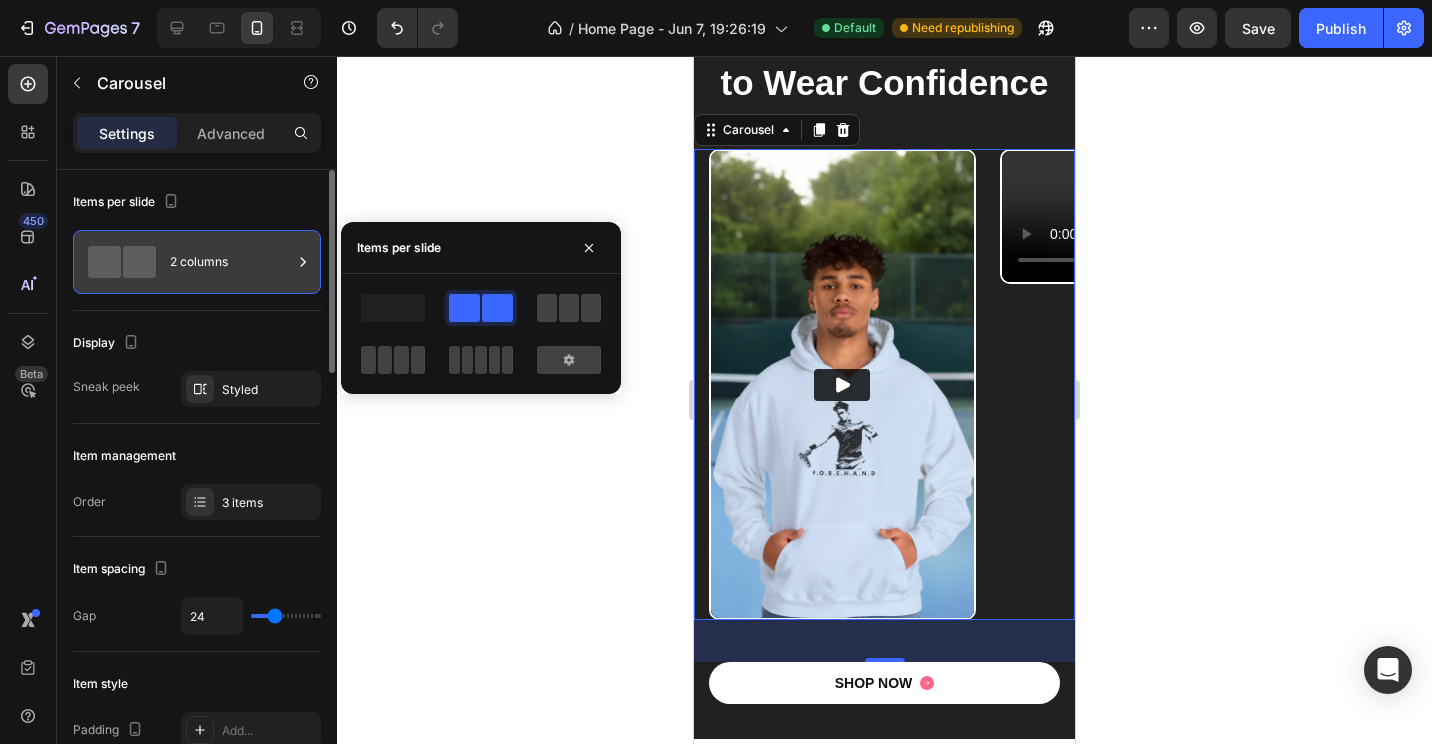 click 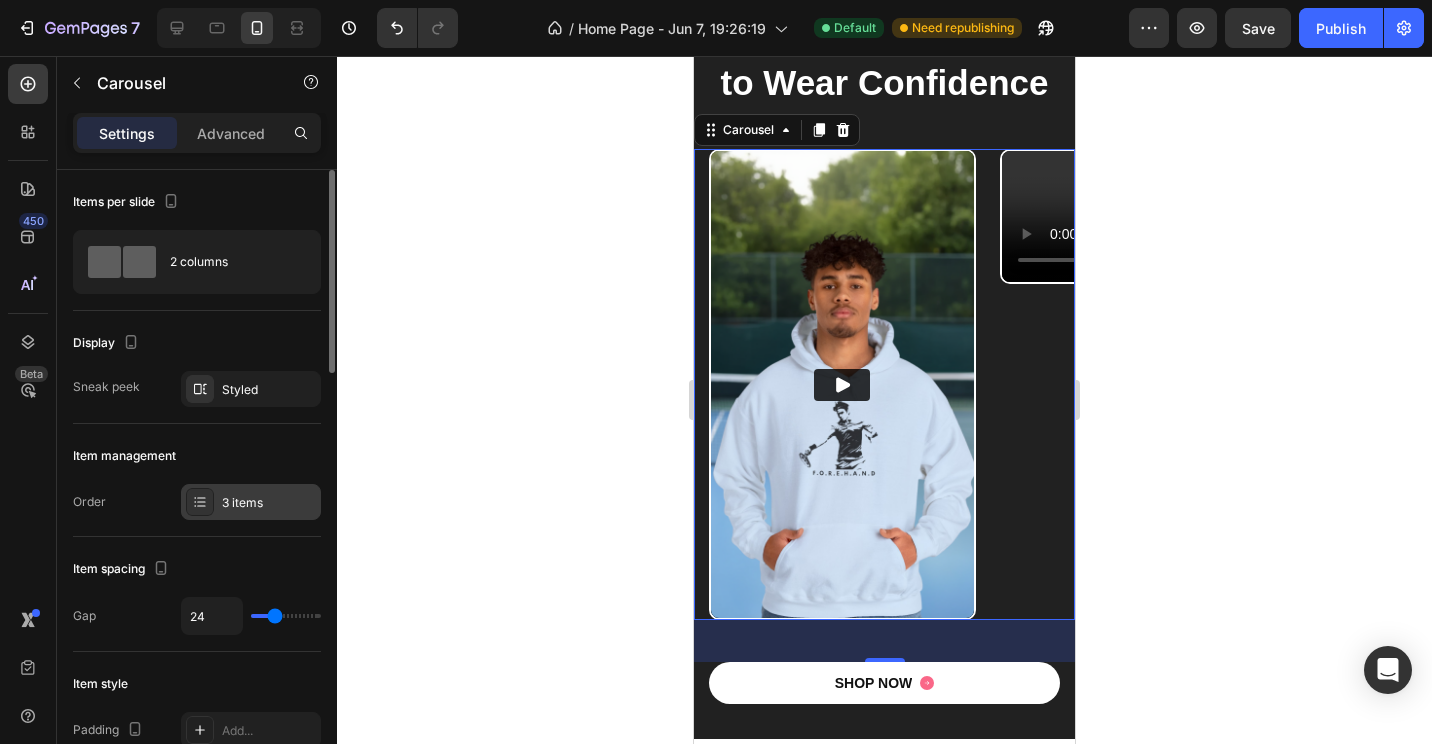 click on "3 items" at bounding box center (269, 503) 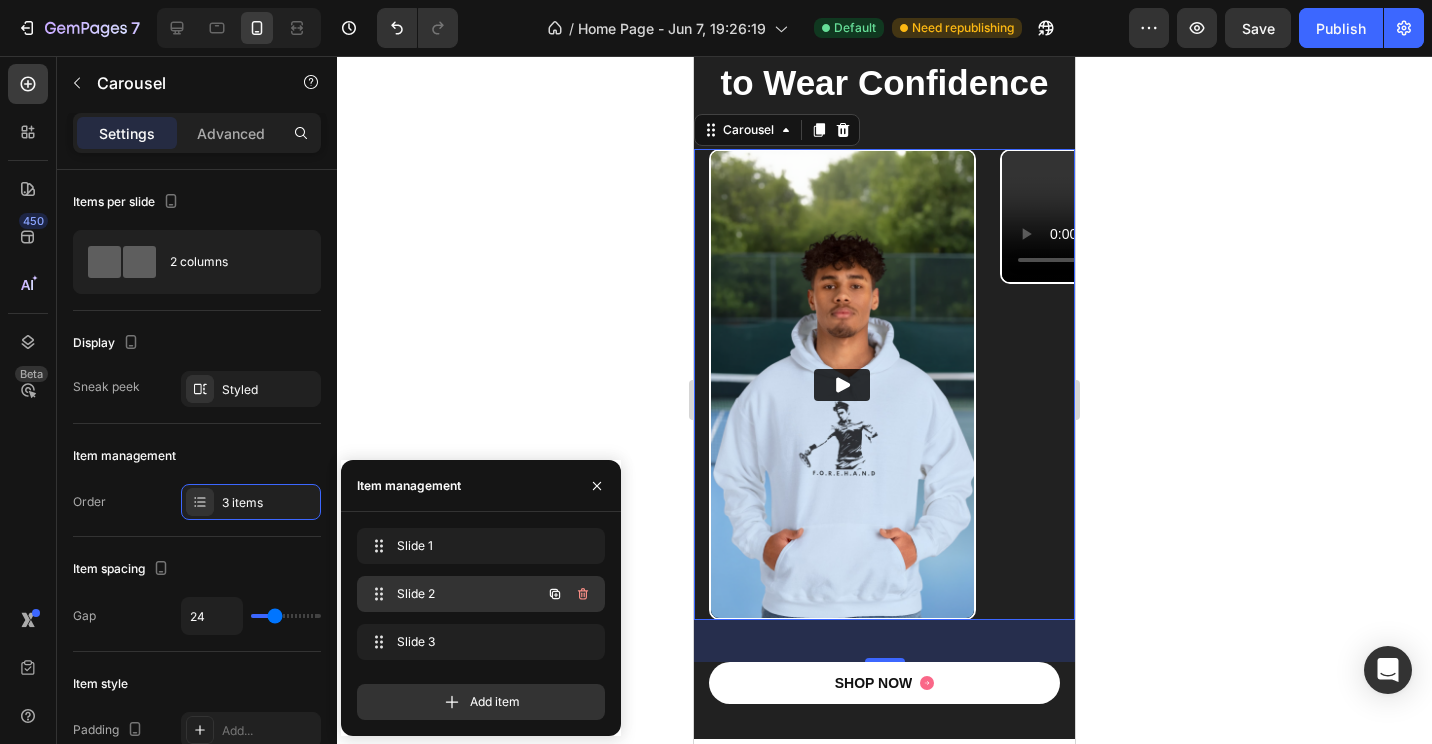 click on "Slide 2 Slide 2" at bounding box center [453, 594] 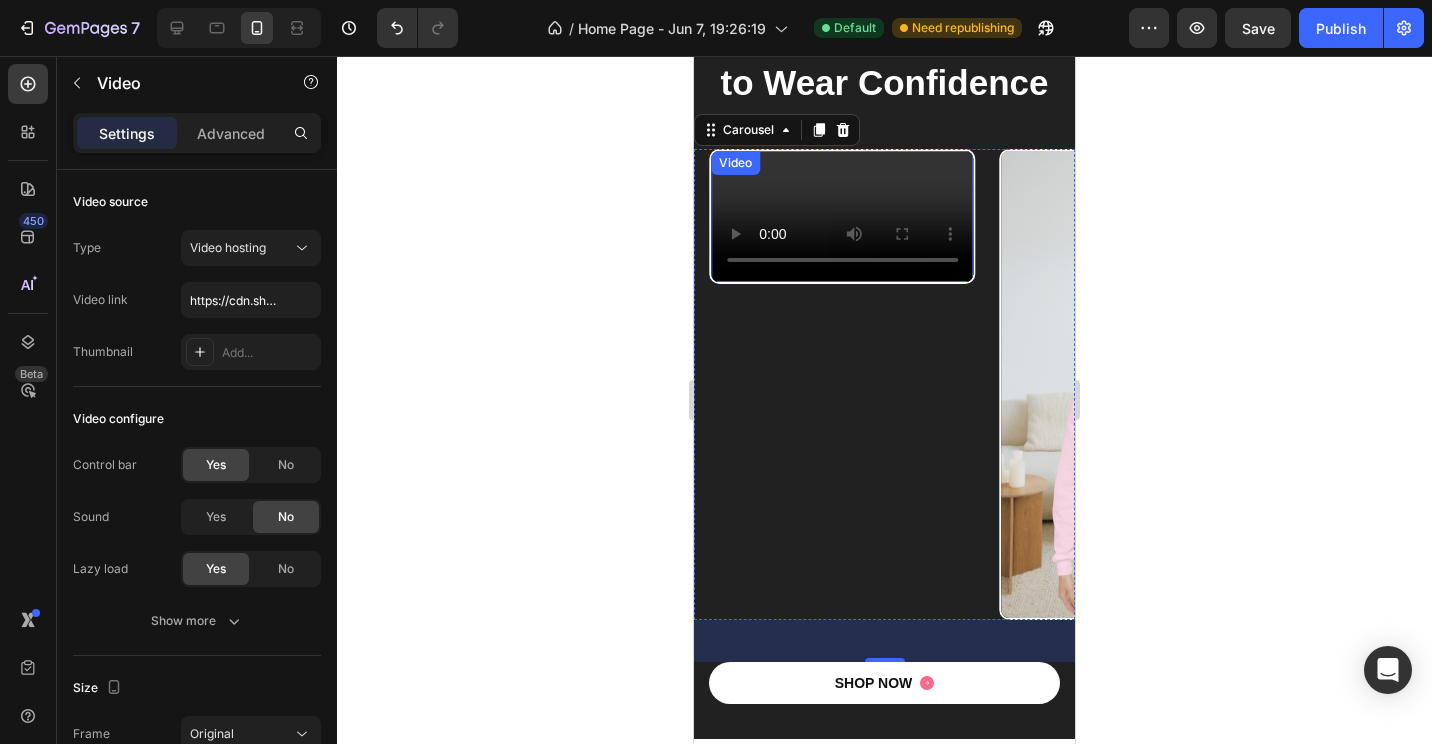click on "Video" at bounding box center [735, 163] 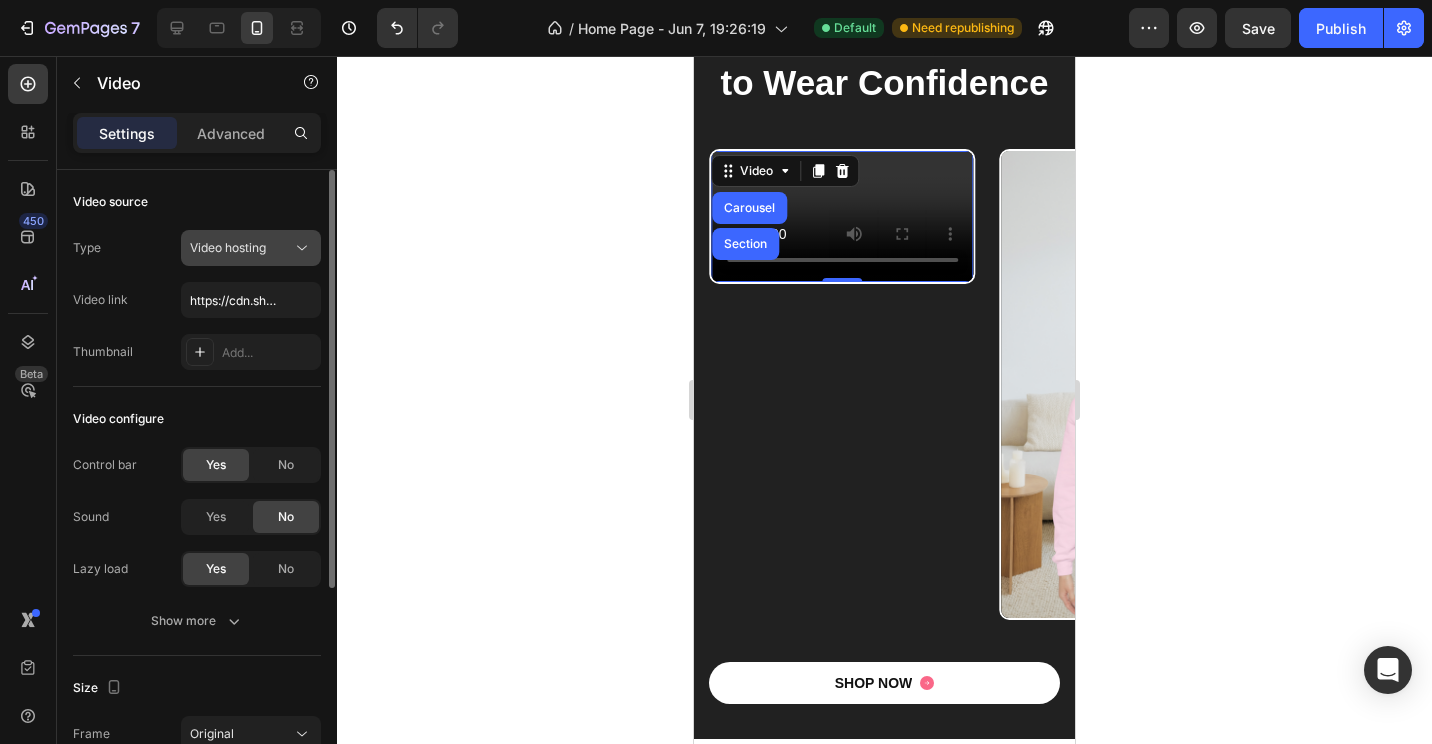 click 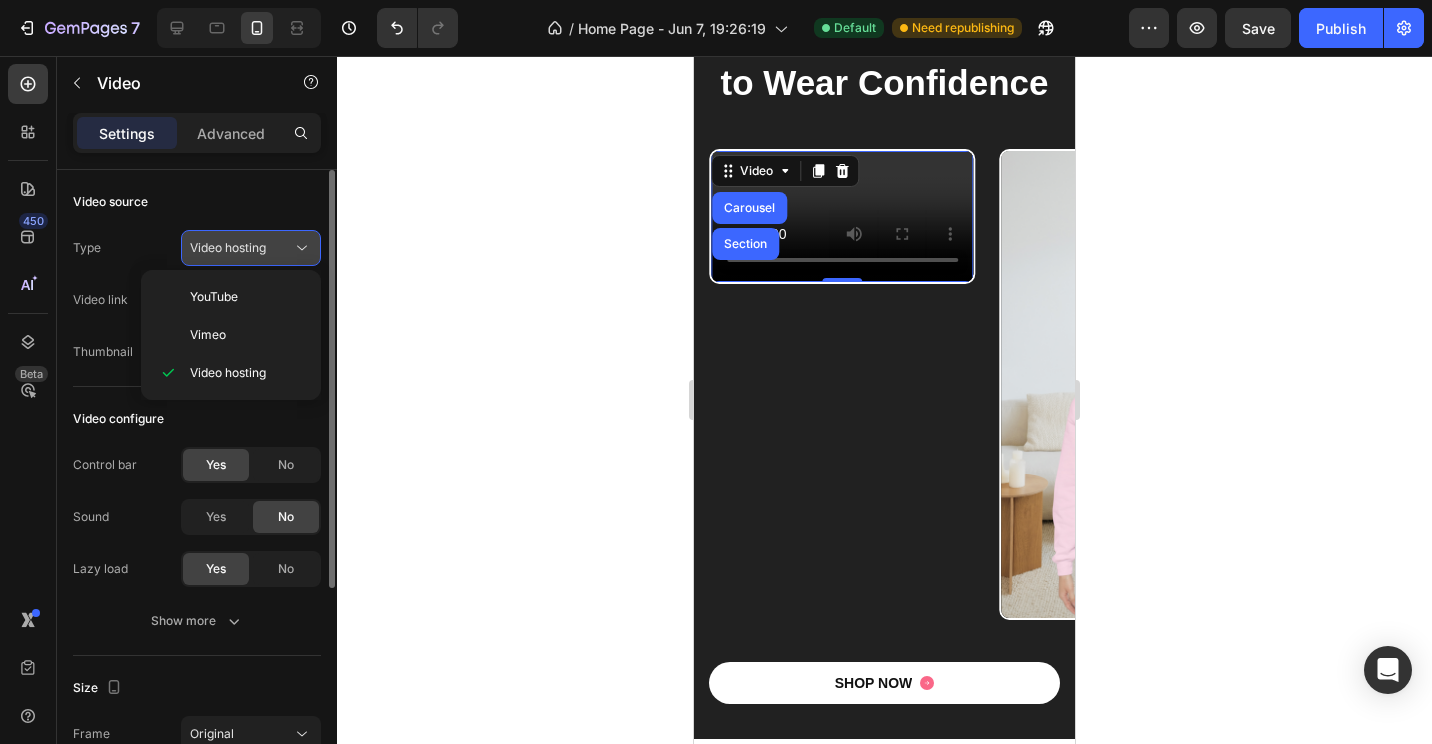 click 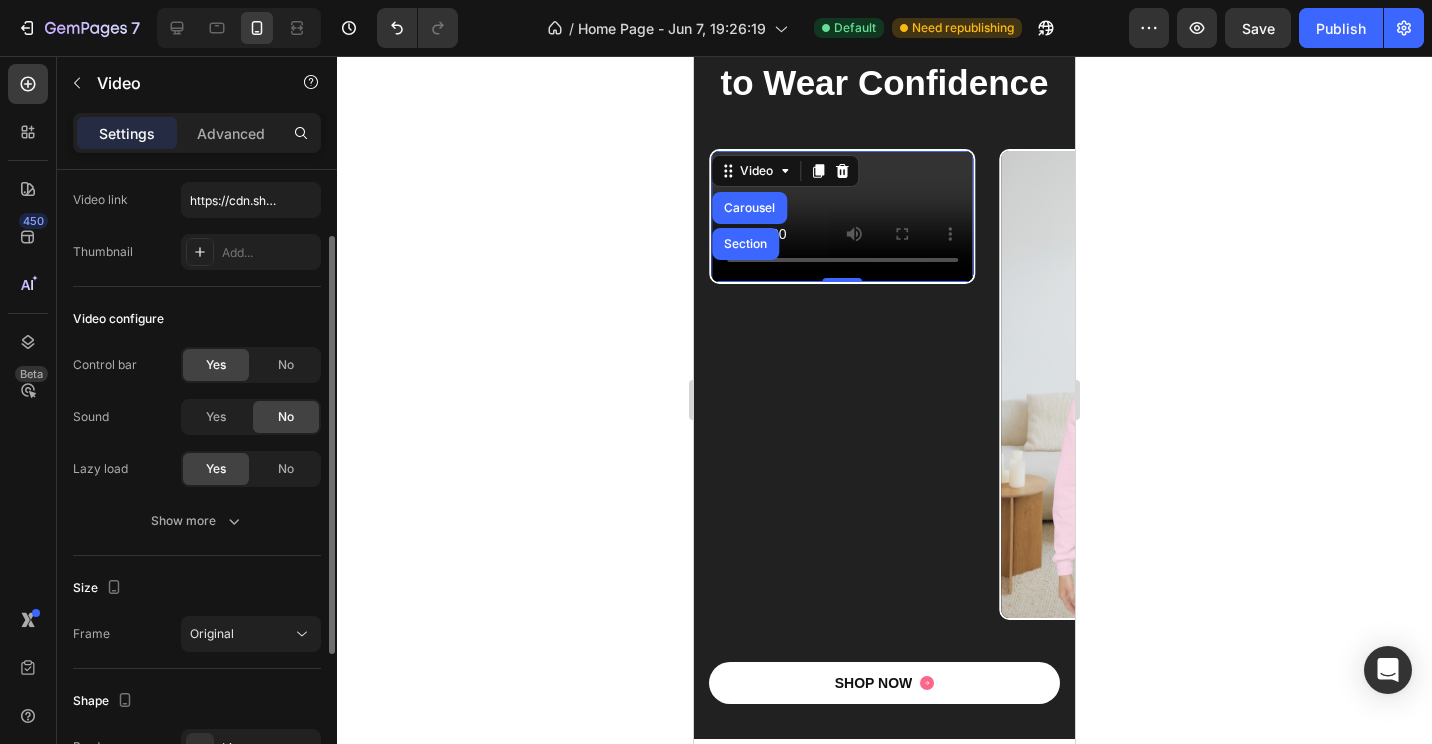 scroll, scrollTop: 300, scrollLeft: 0, axis: vertical 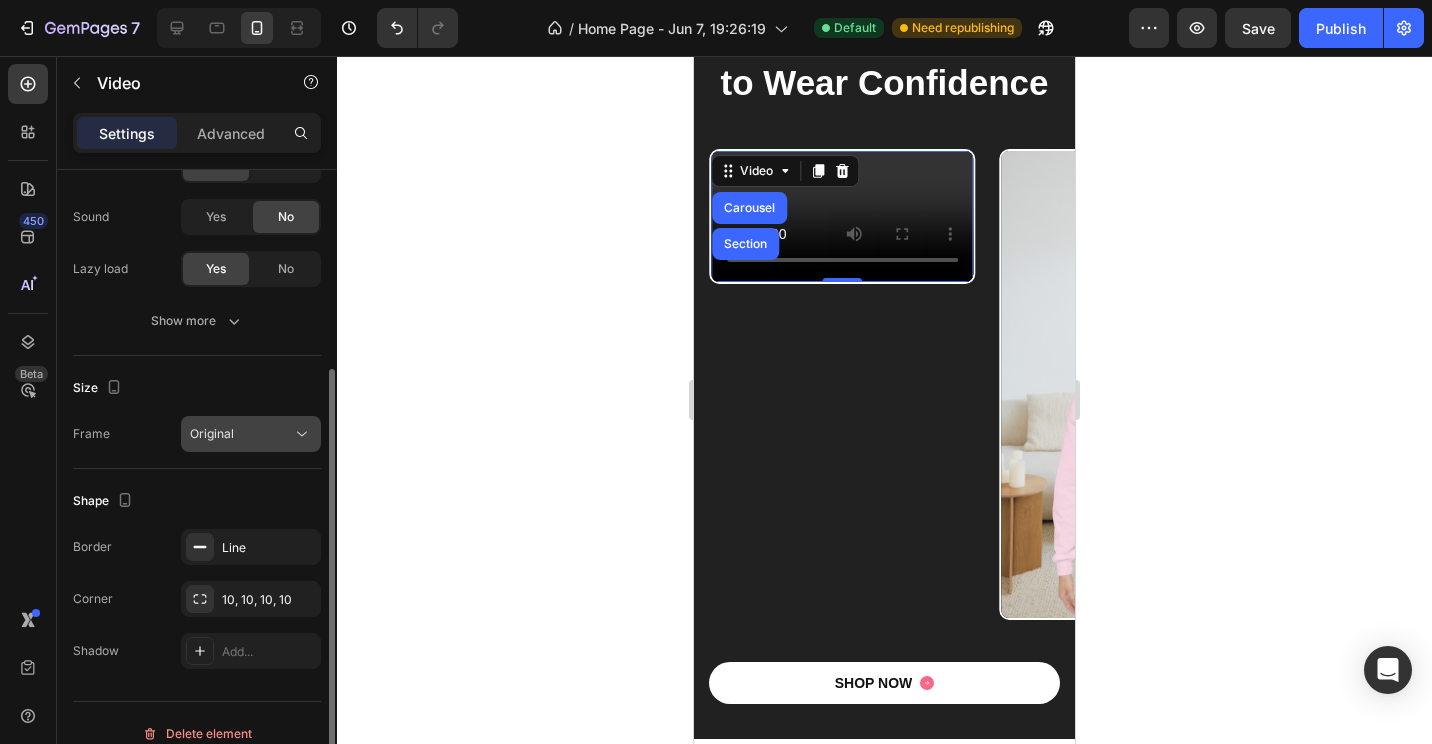 click 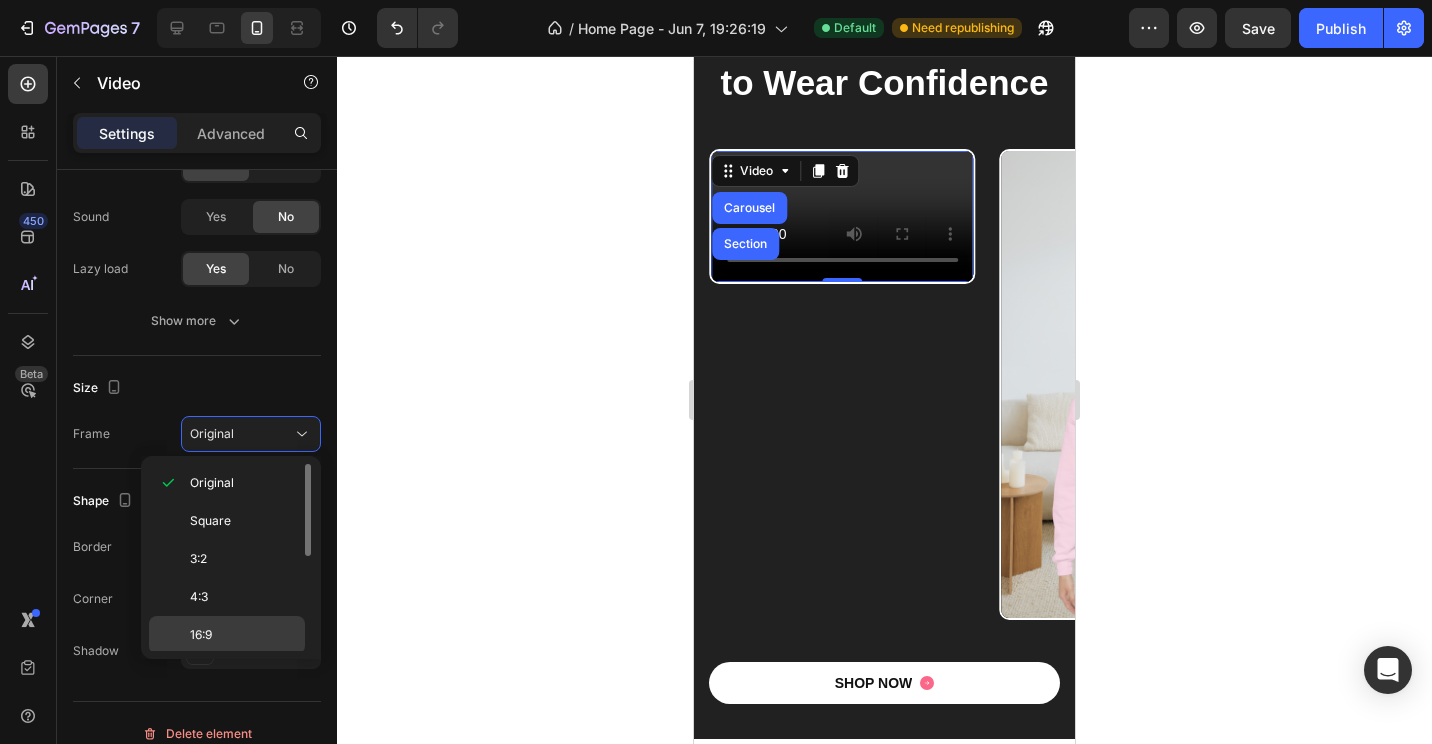 click on "16:9" at bounding box center [243, 635] 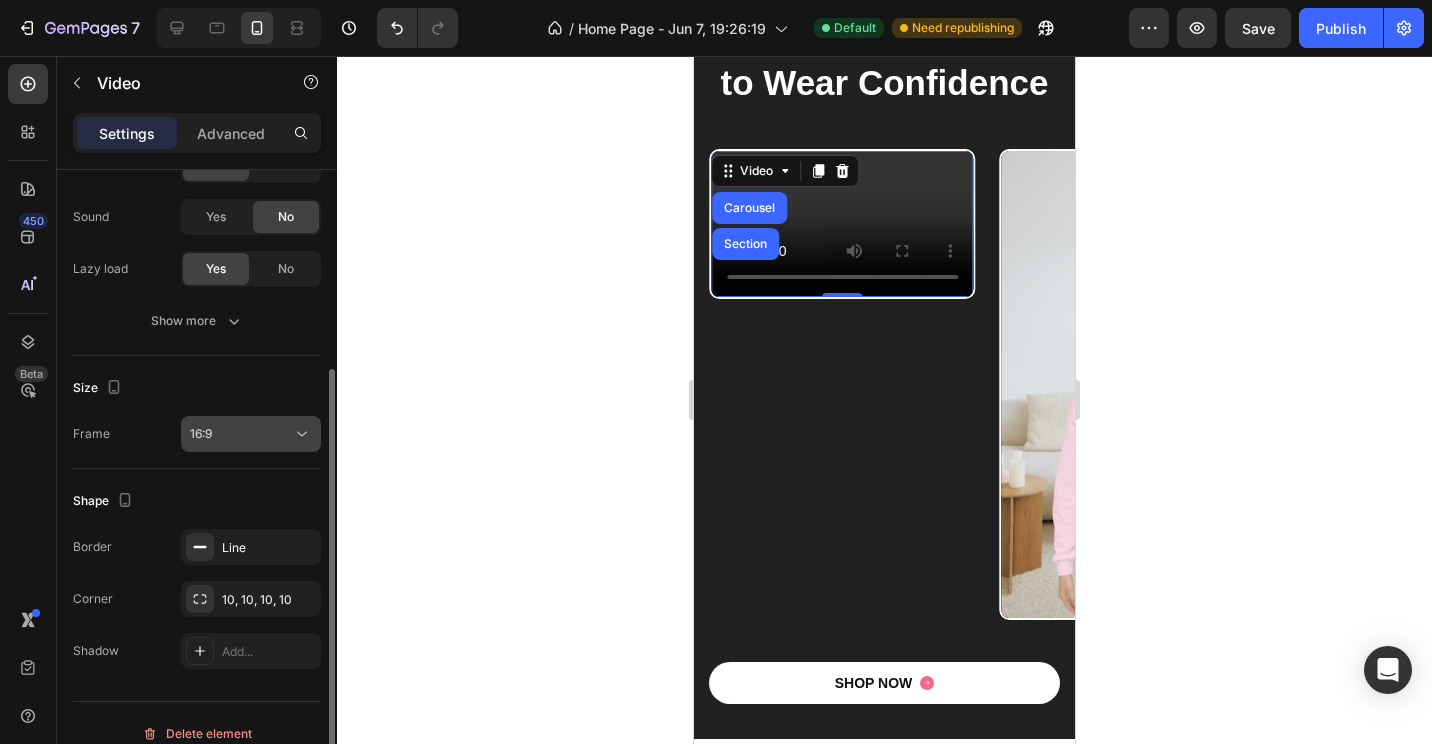 click on "16:9" 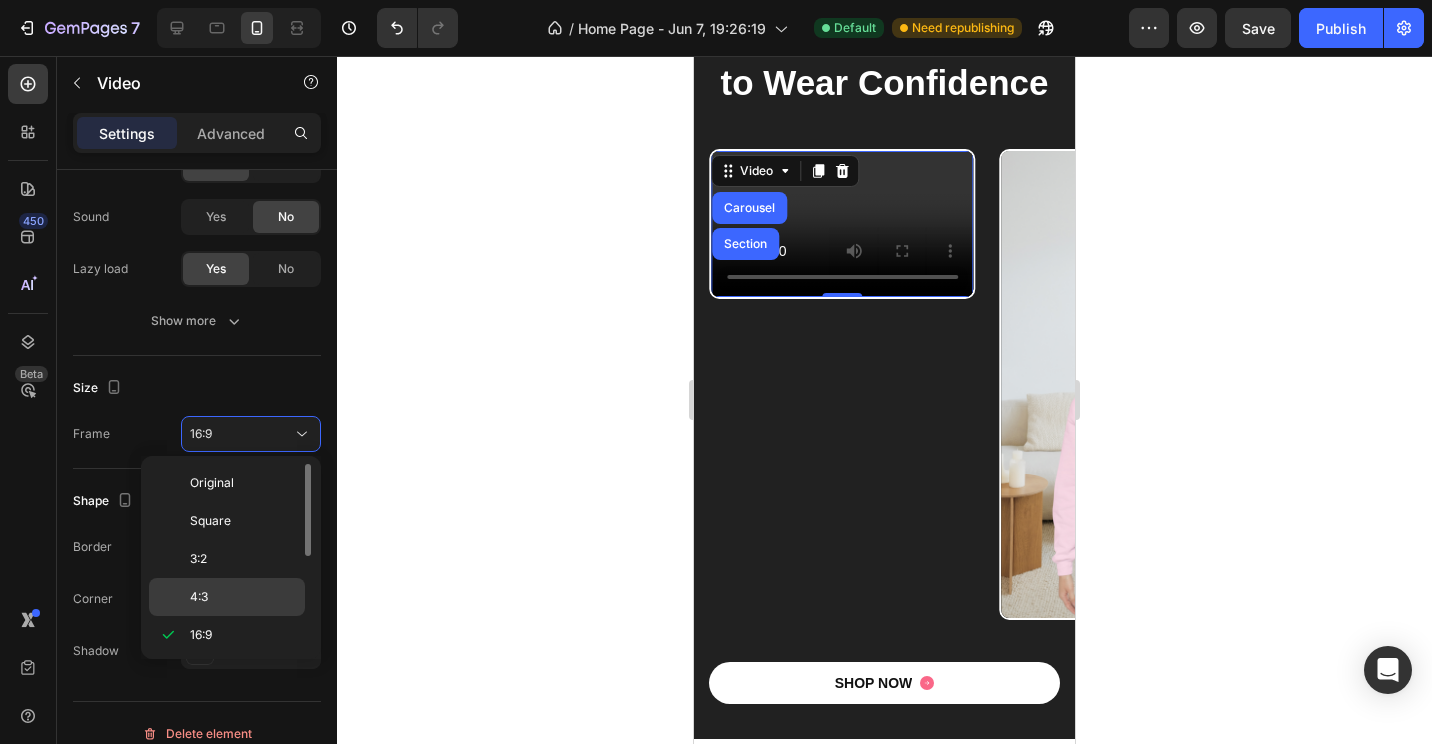 click on "4:3" at bounding box center (243, 597) 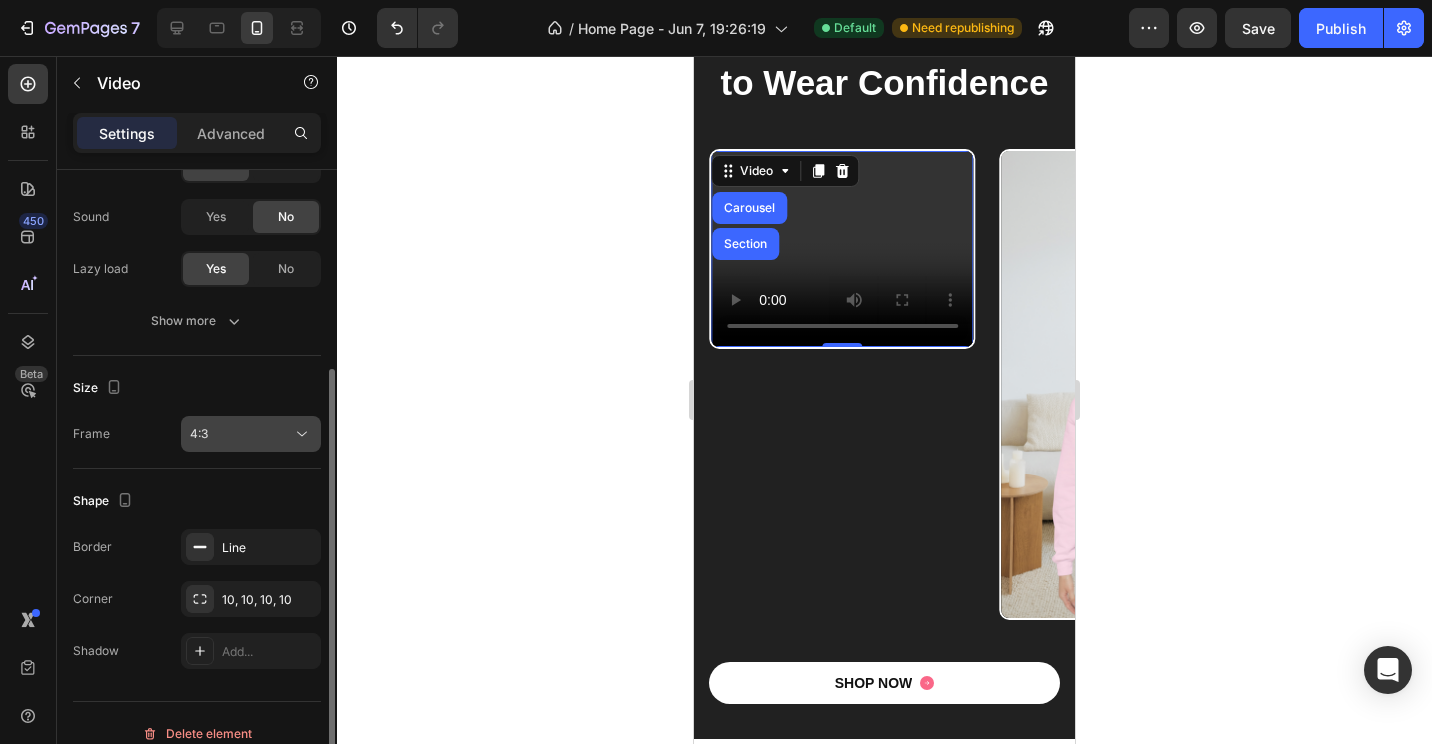 click 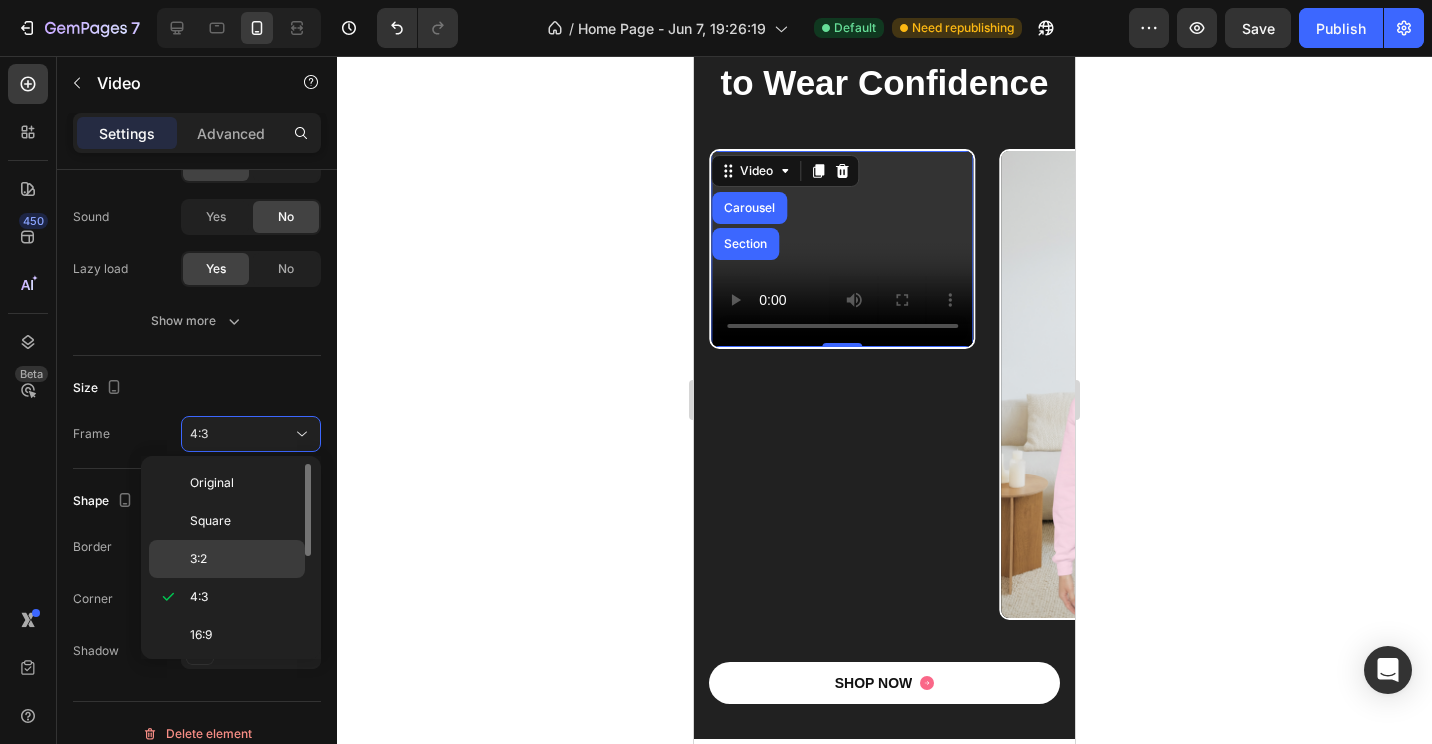 click on "3:2" at bounding box center (243, 559) 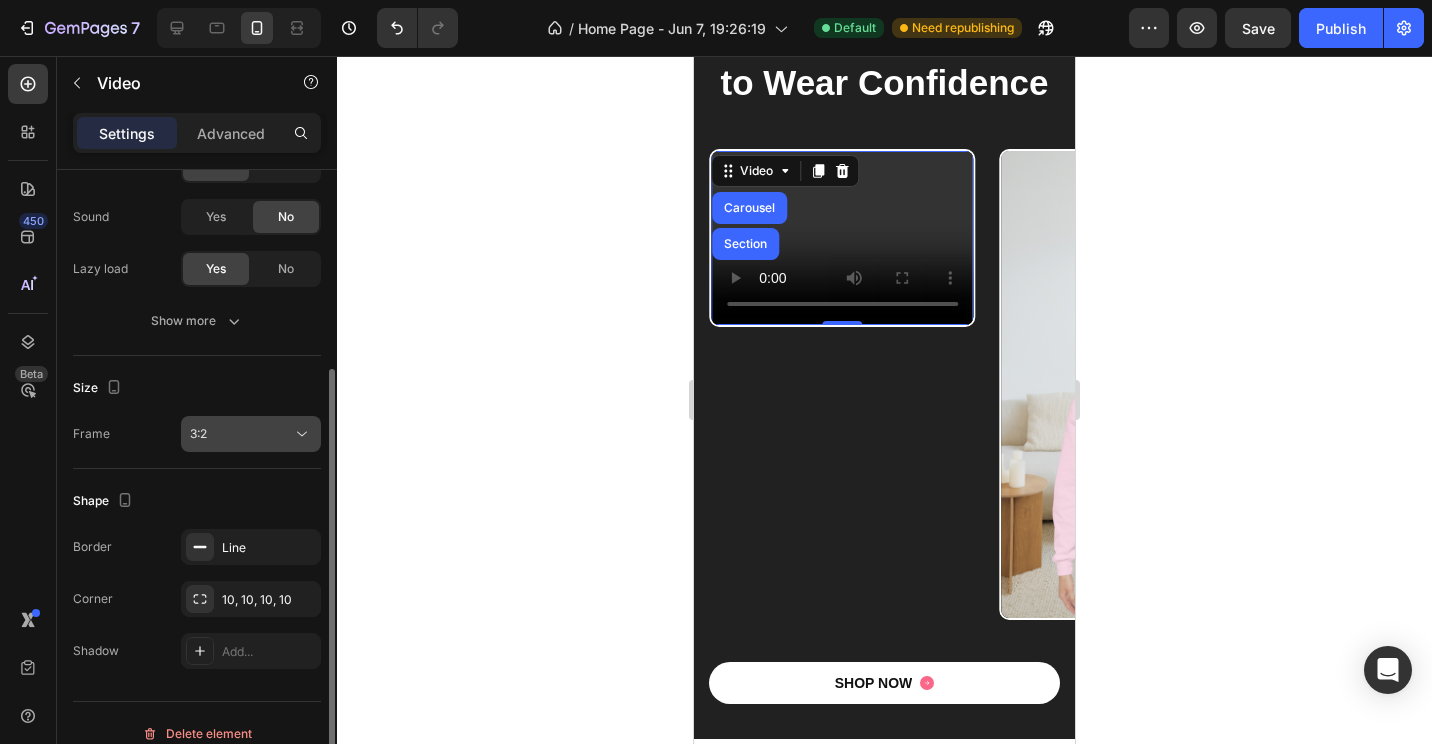 click 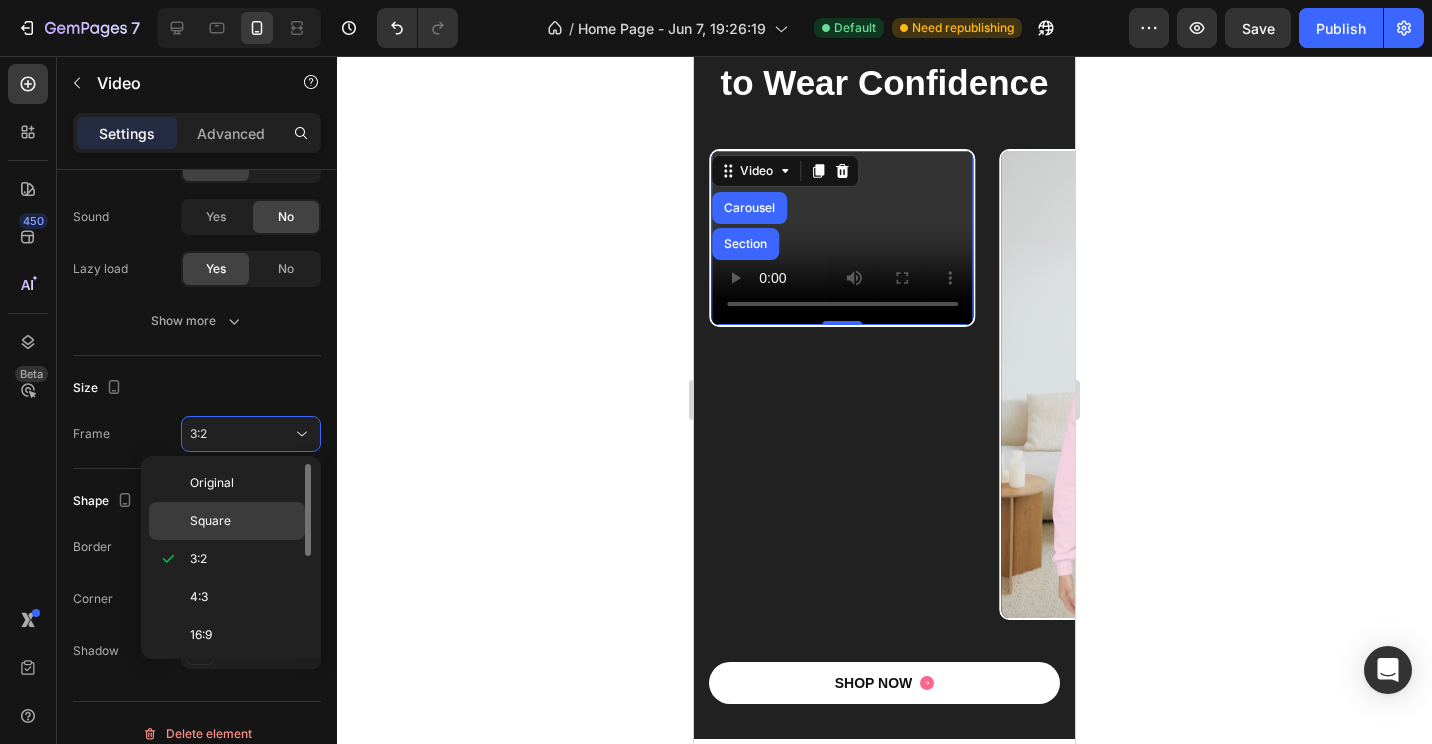 click on "Square" at bounding box center [243, 521] 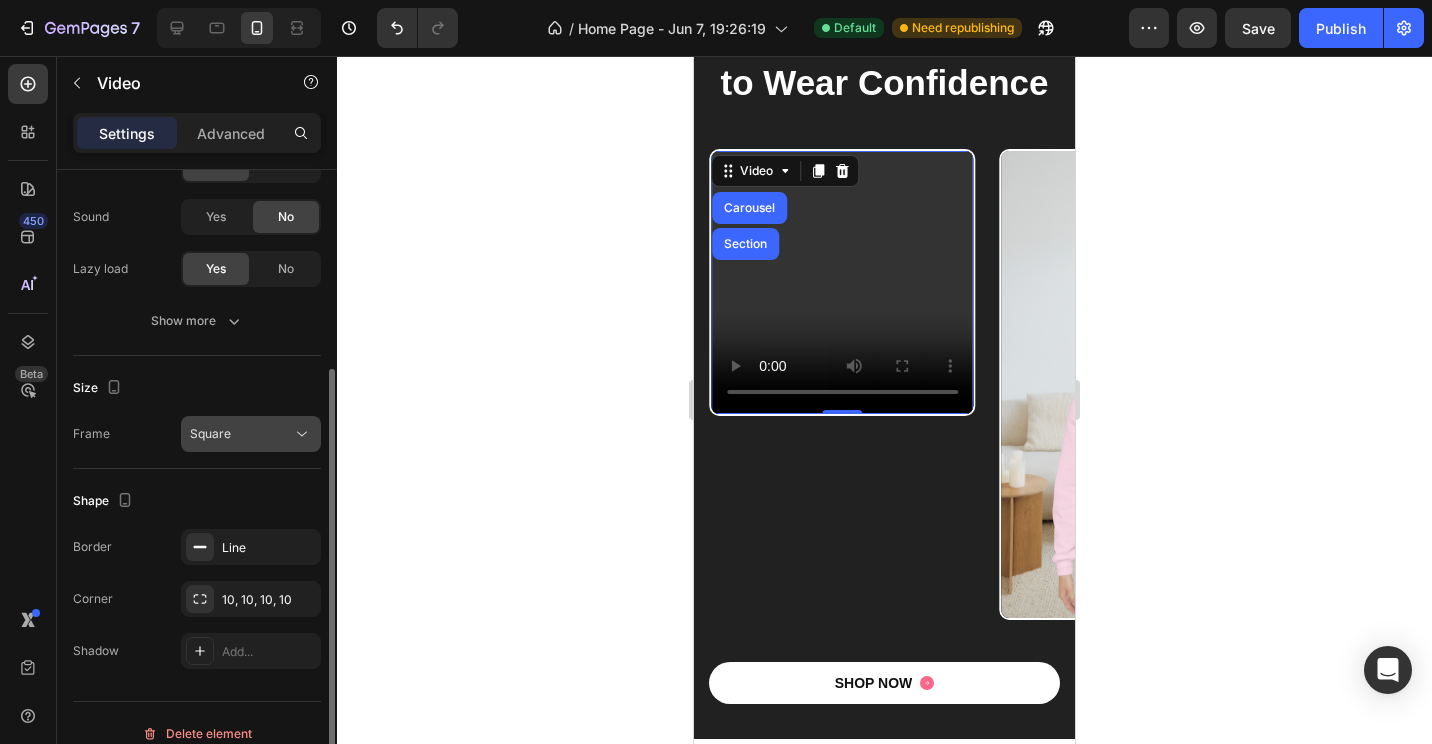 click 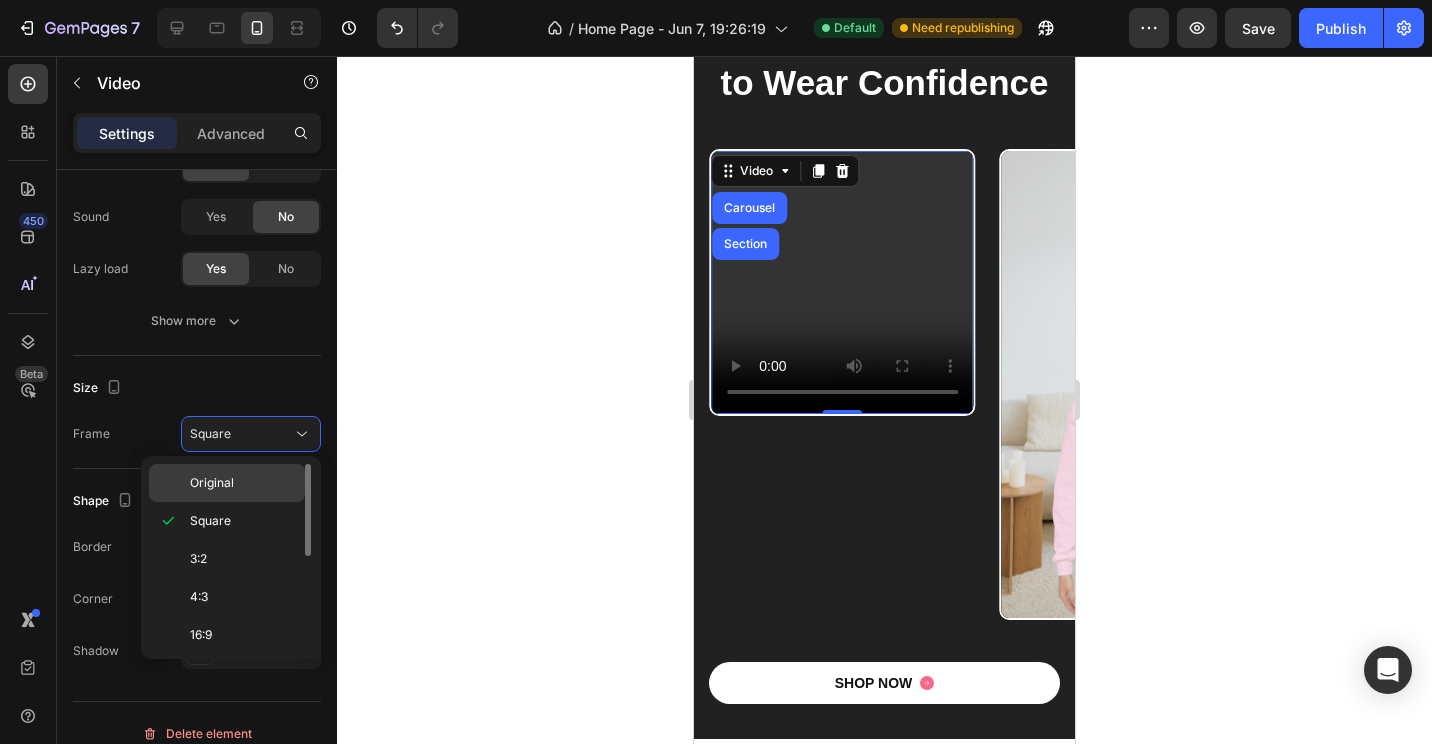 click on "Original" at bounding box center [243, 483] 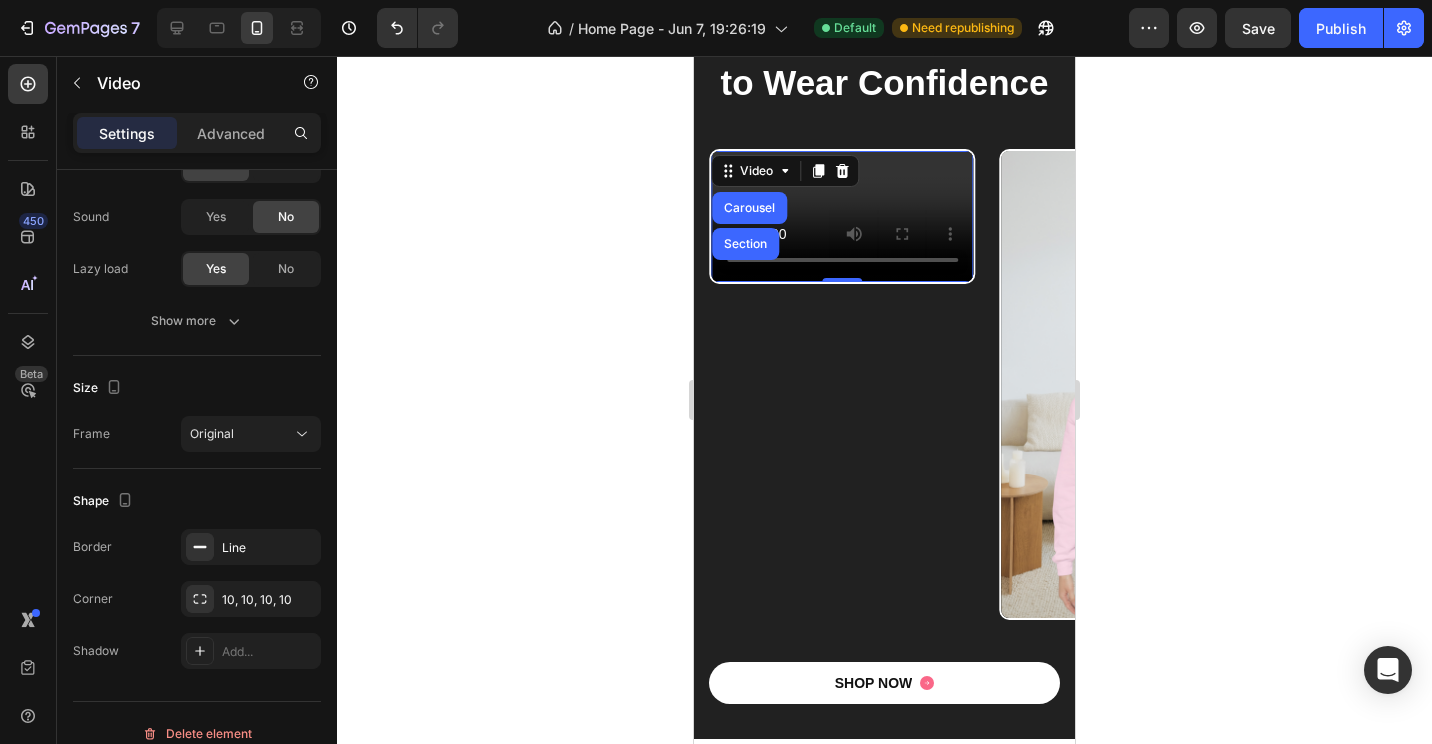 click at bounding box center (842, 216) 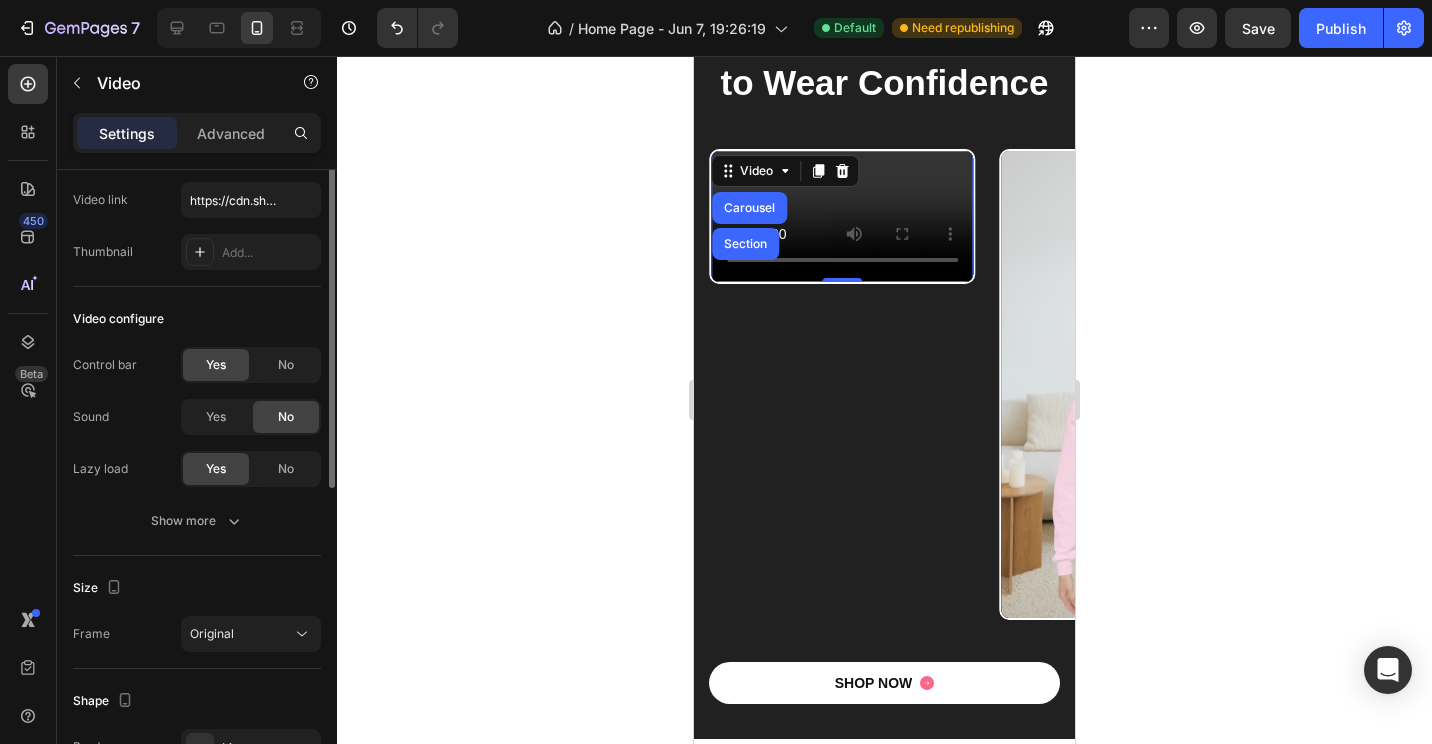 scroll, scrollTop: 0, scrollLeft: 0, axis: both 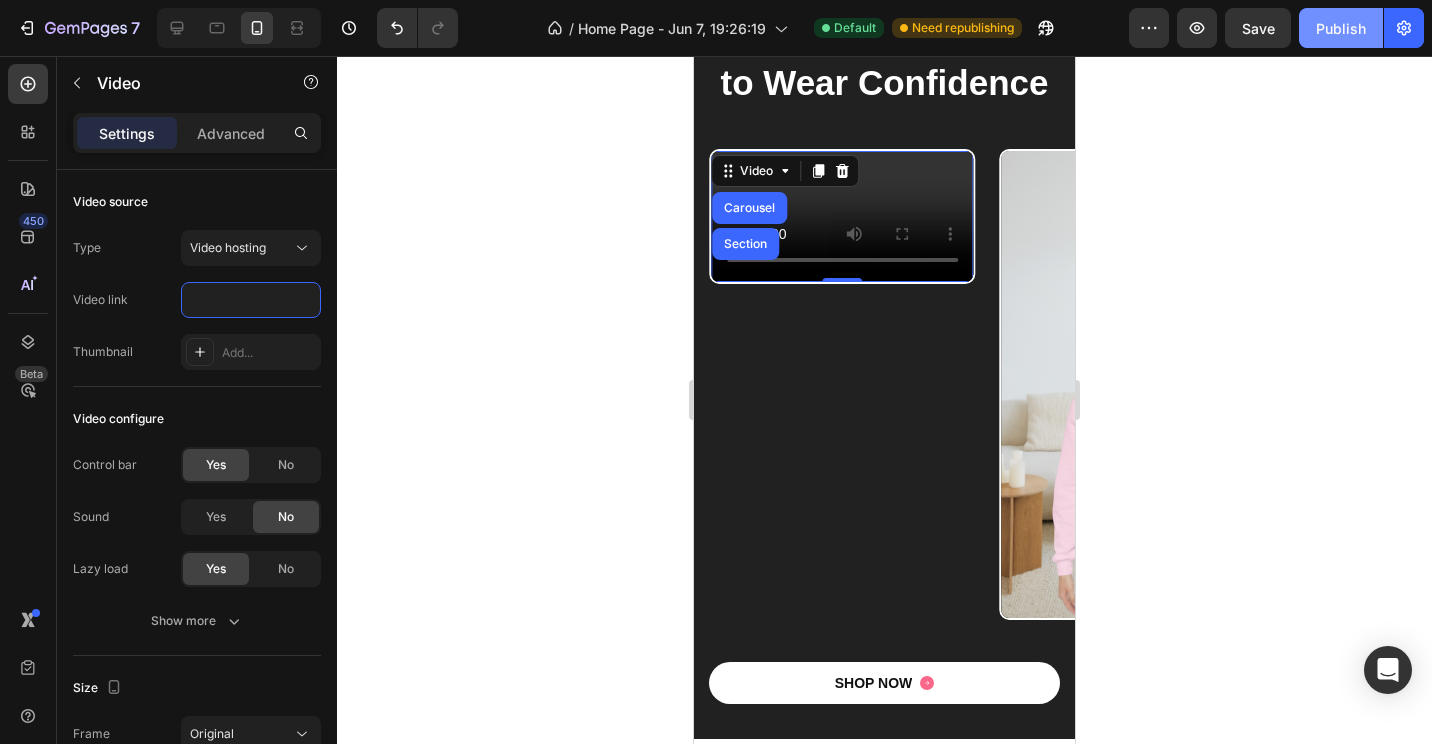 type on "https://cdn.shopify.com/videos/c/o/v/be5fb67762564ae698dca7654fb27067.mp4" 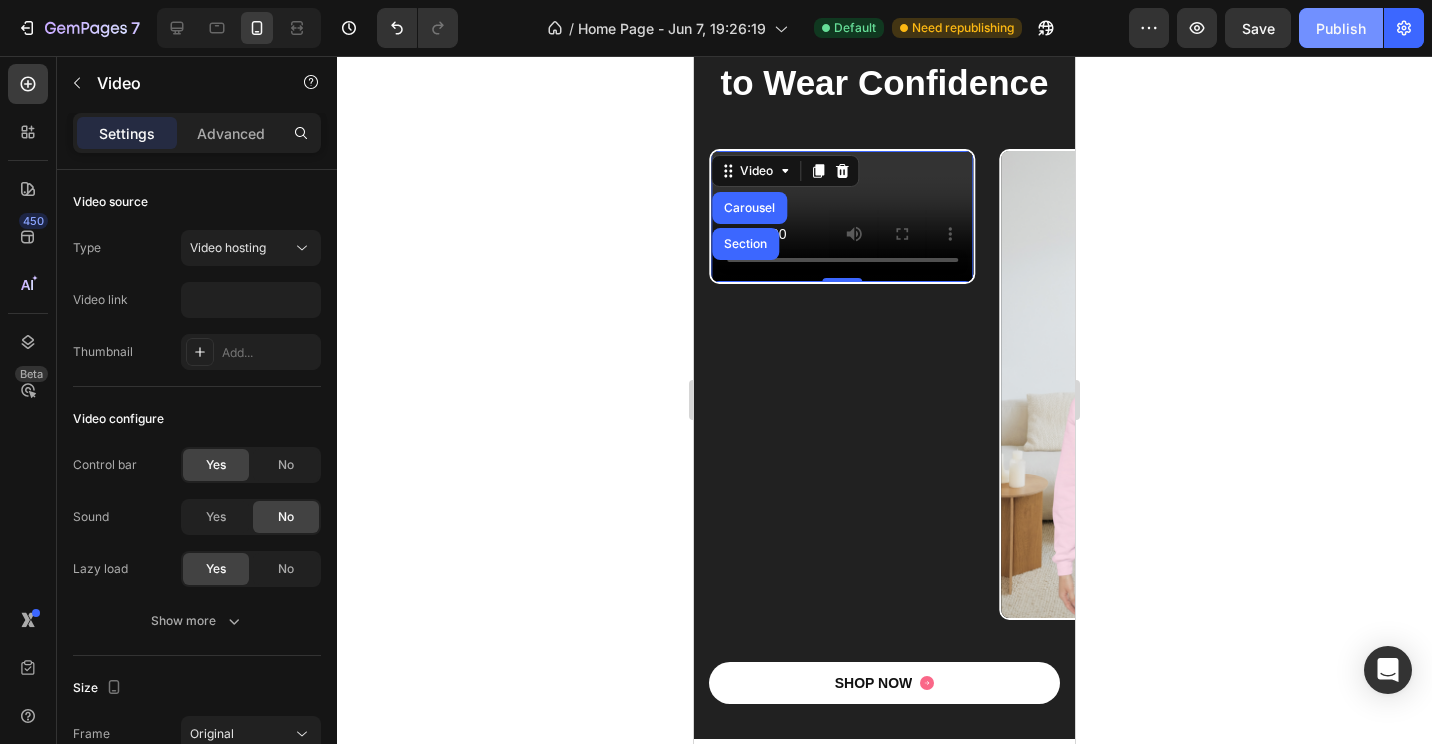 scroll, scrollTop: 0, scrollLeft: 0, axis: both 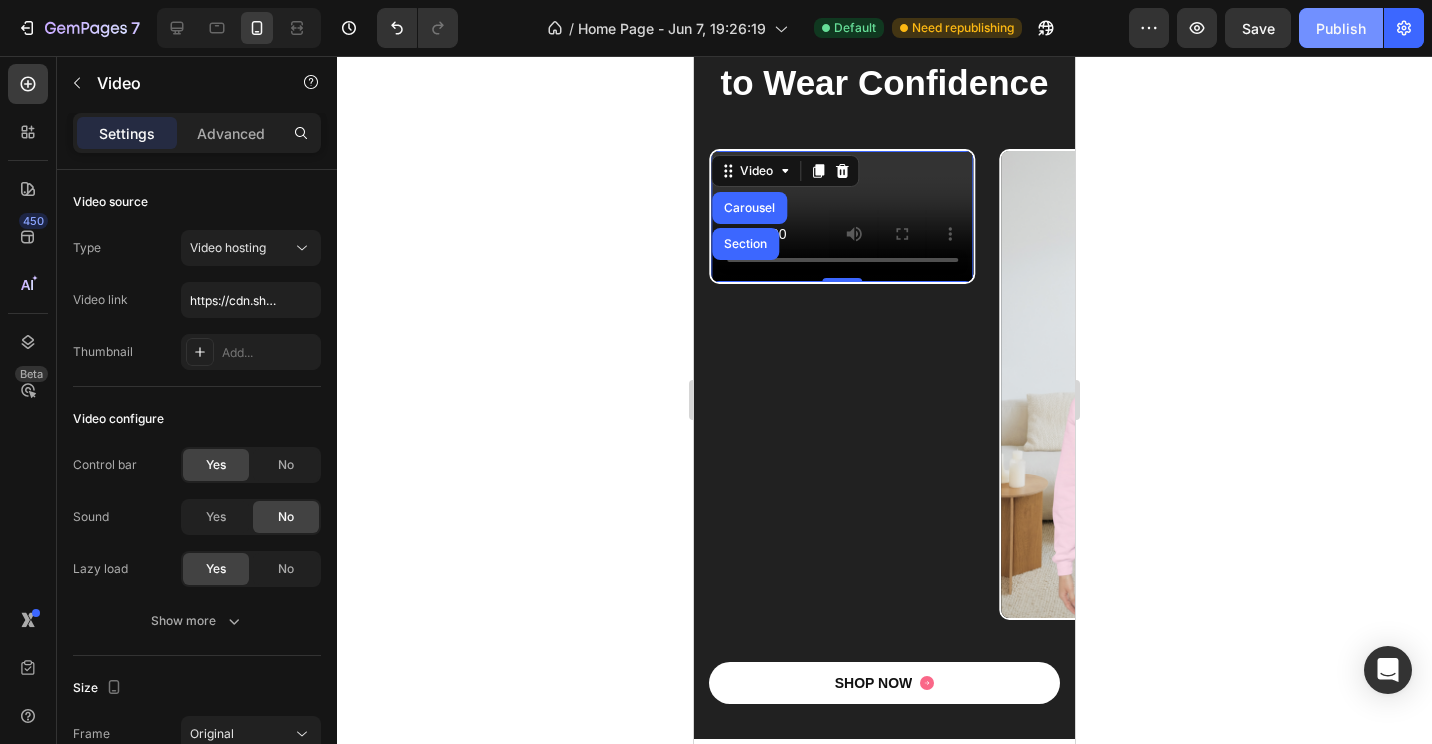 click on "Publish" at bounding box center [1341, 28] 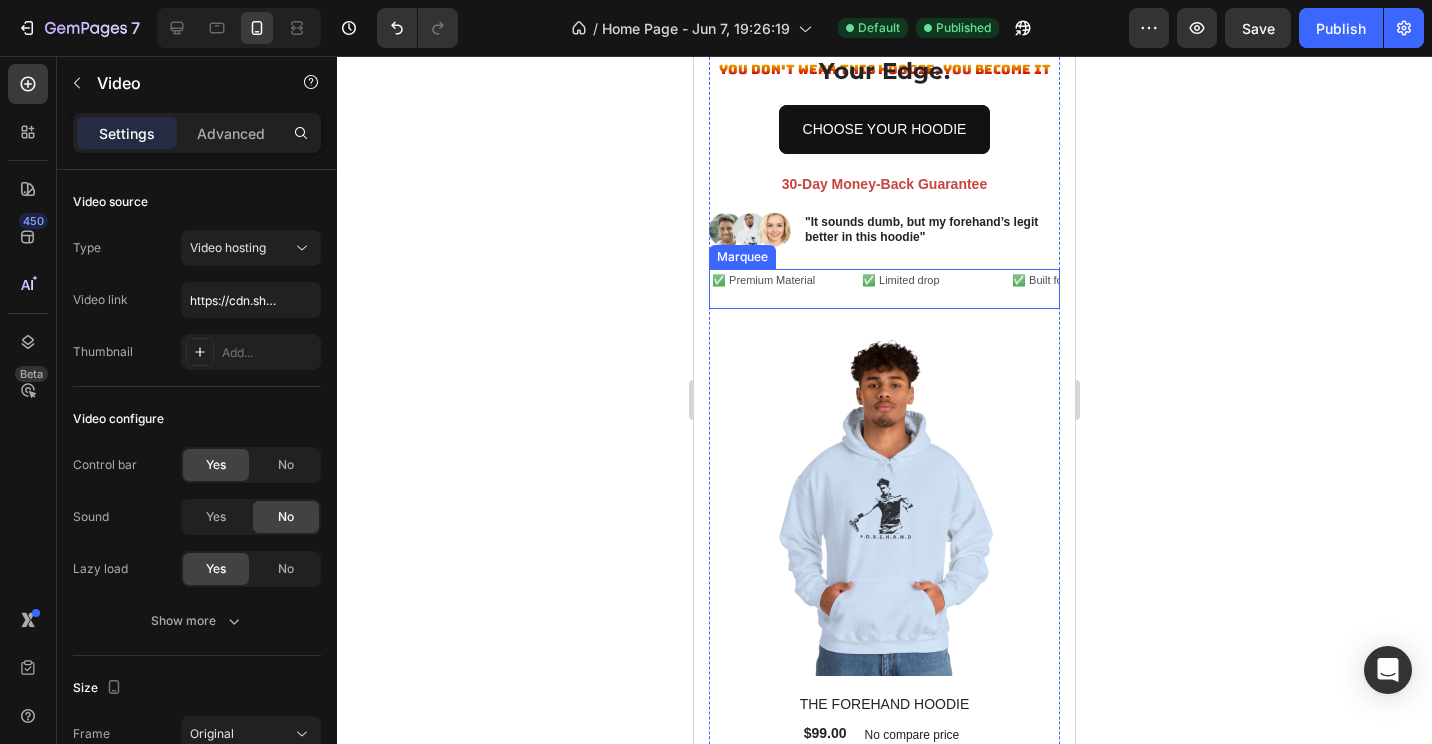 scroll, scrollTop: 400, scrollLeft: 0, axis: vertical 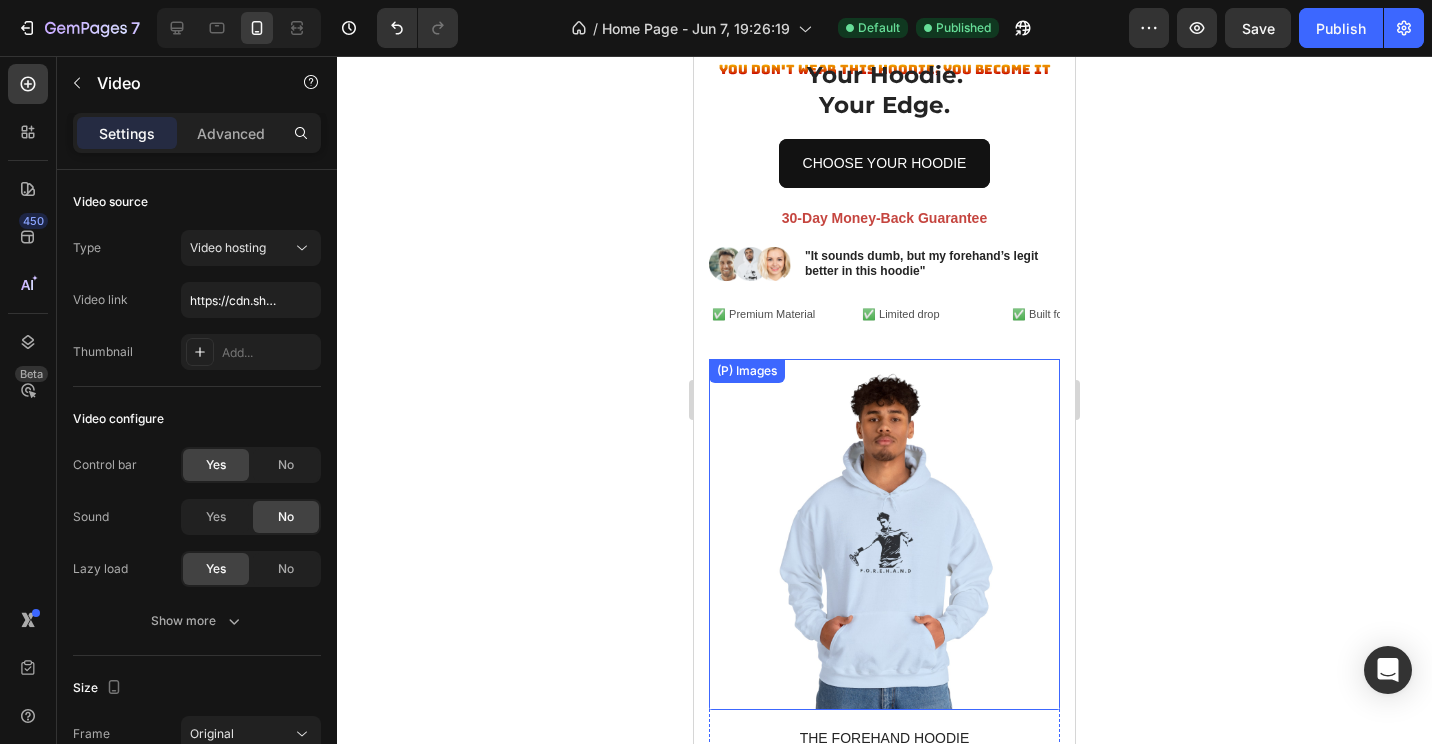 click on "(P) Images" at bounding box center (747, 371) 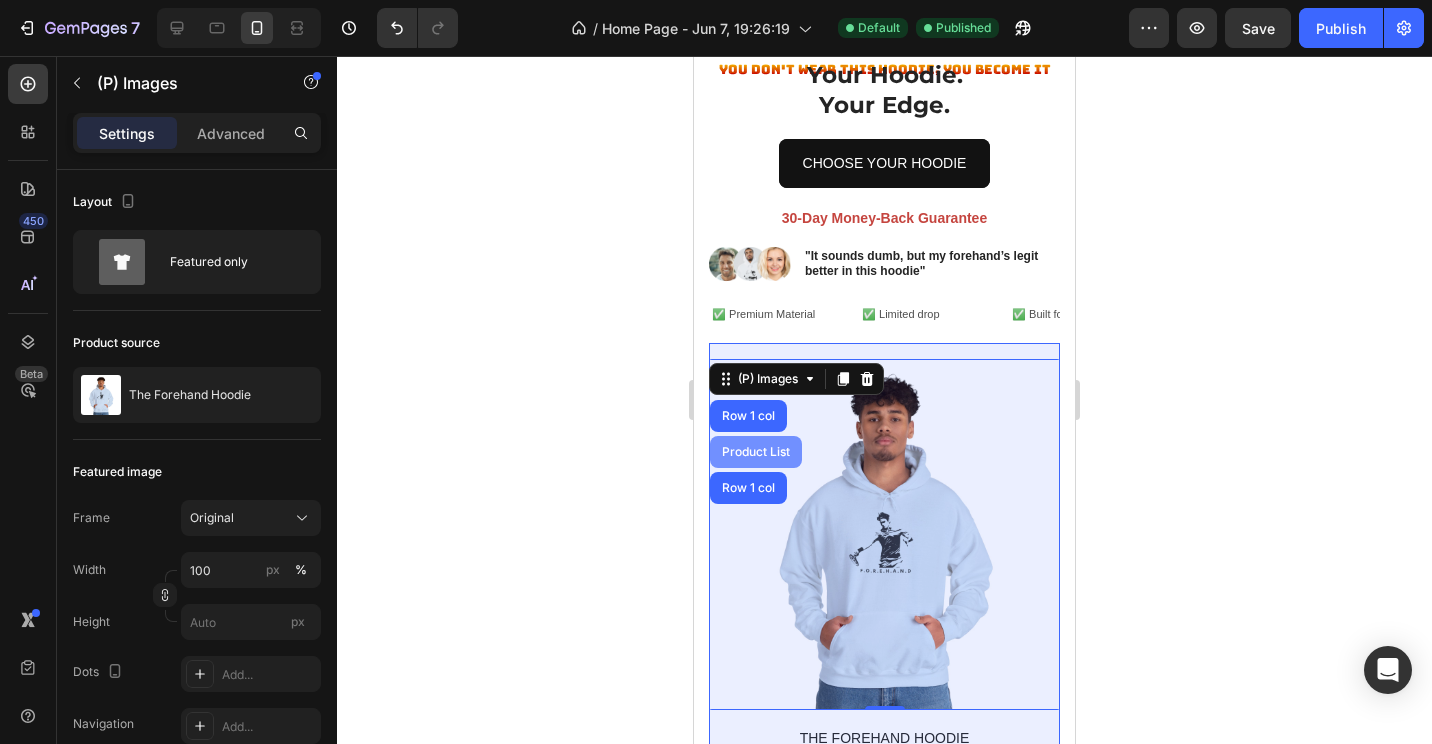 click on "Product List" at bounding box center (756, 452) 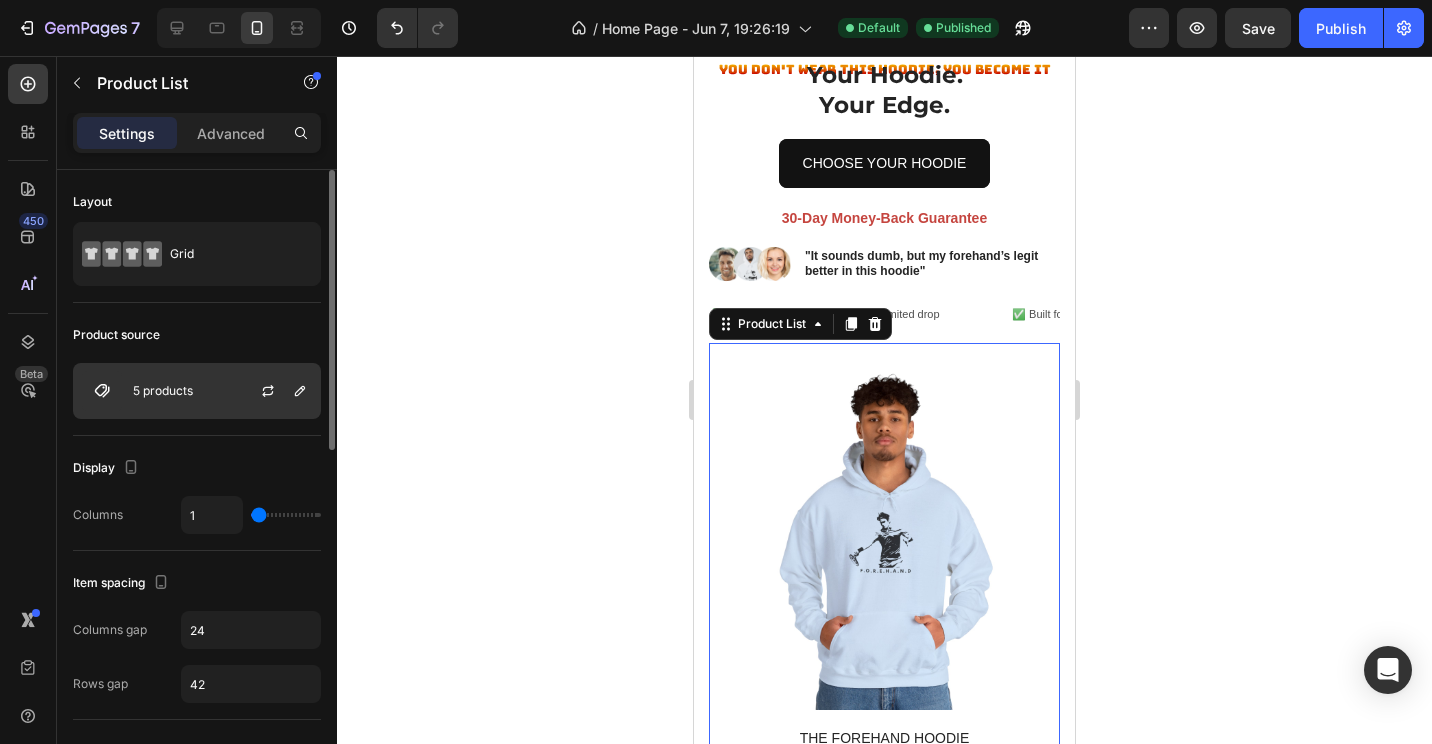 click at bounding box center [276, 391] 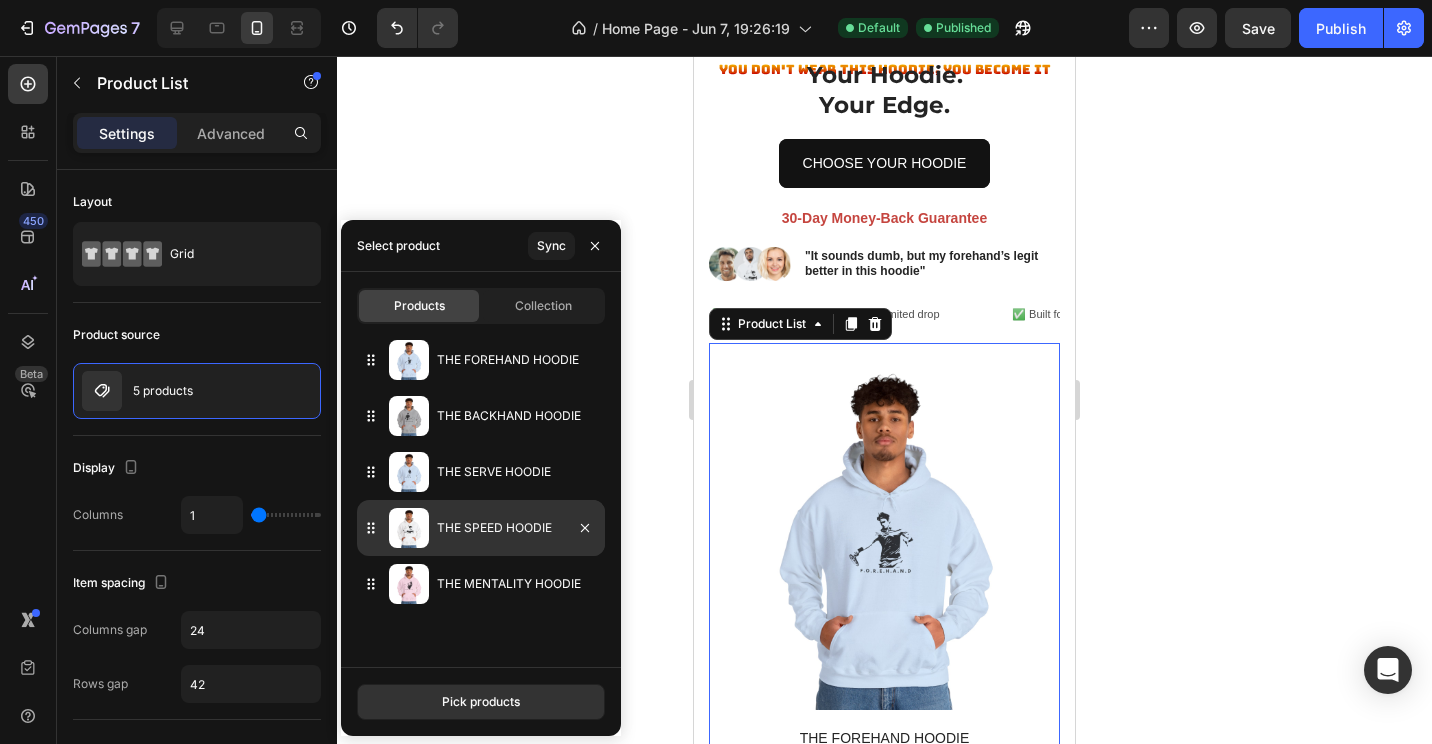 type 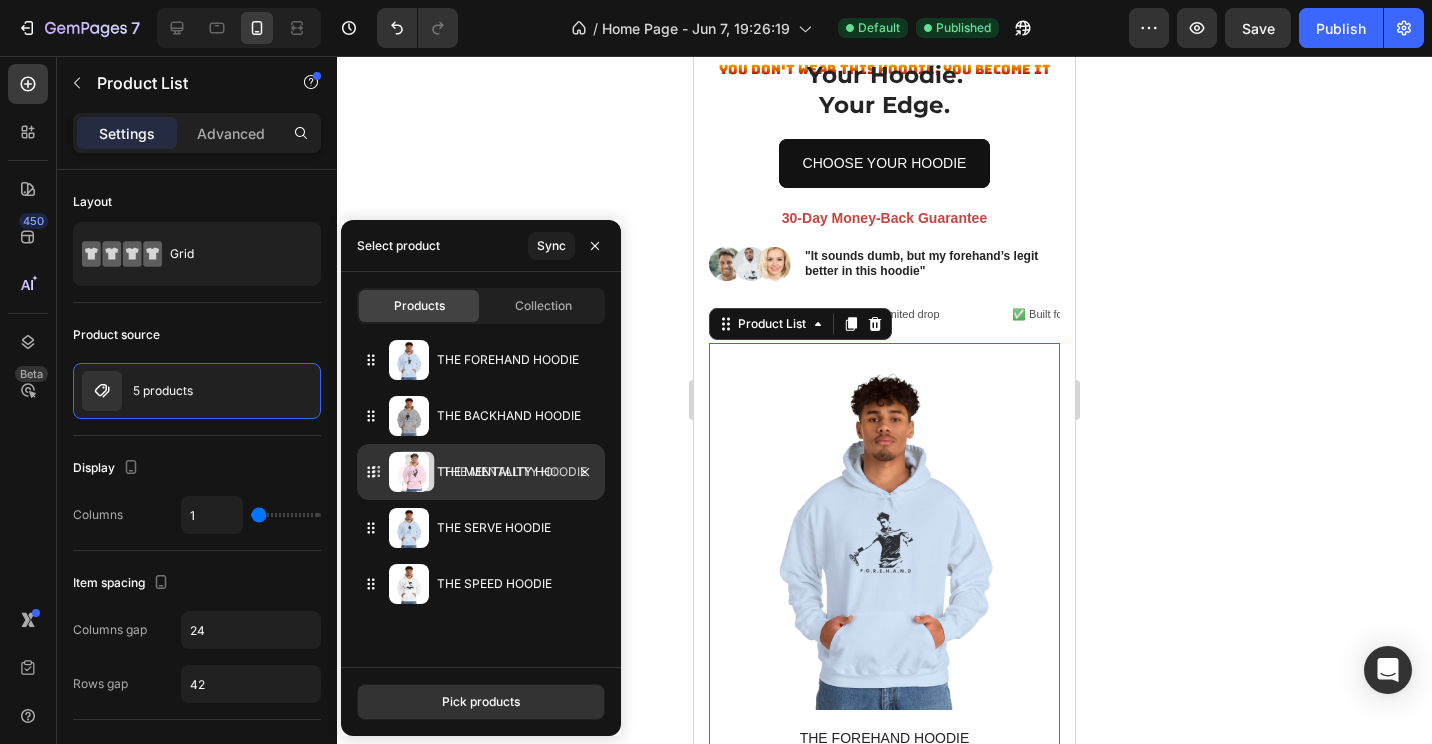 drag, startPoint x: 484, startPoint y: 586, endPoint x: 490, endPoint y: 473, distance: 113.15918 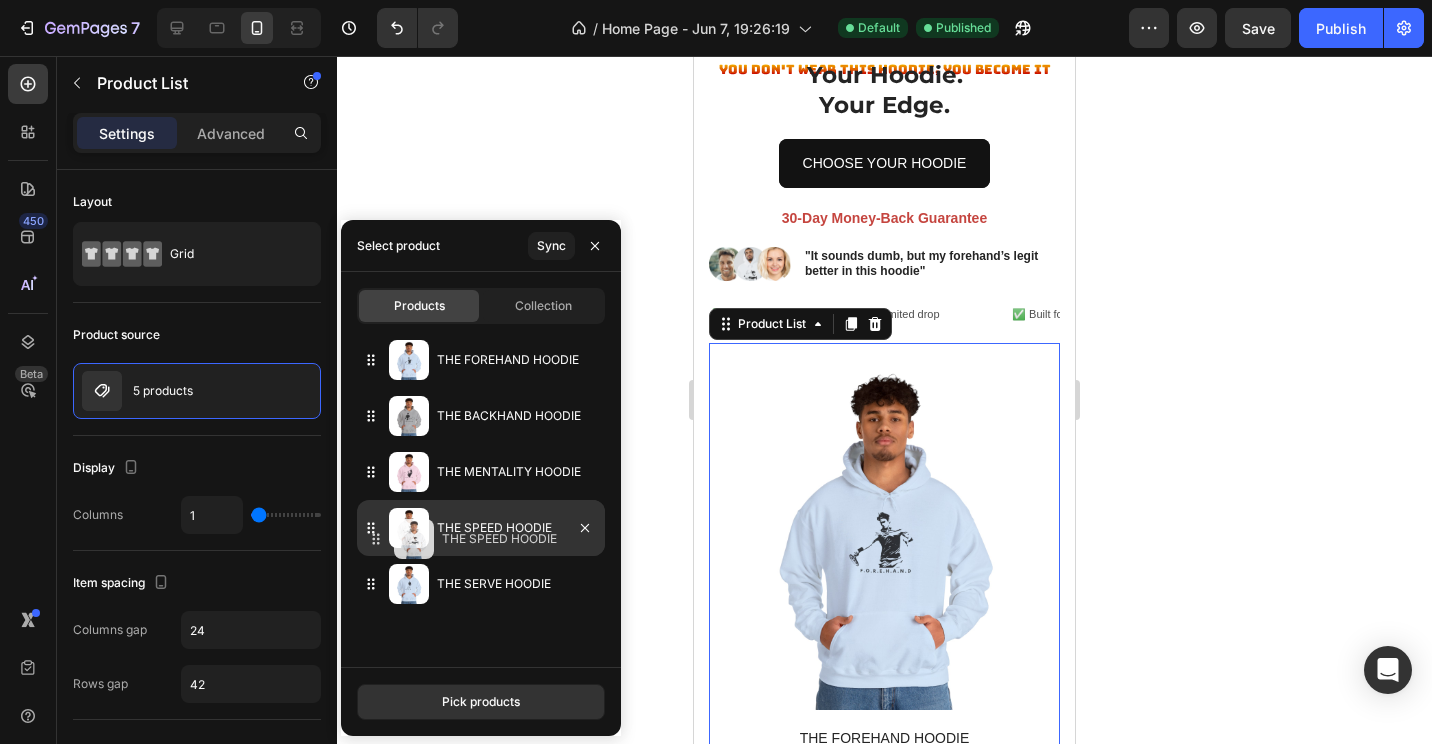 drag, startPoint x: 507, startPoint y: 586, endPoint x: 512, endPoint y: 531, distance: 55.226807 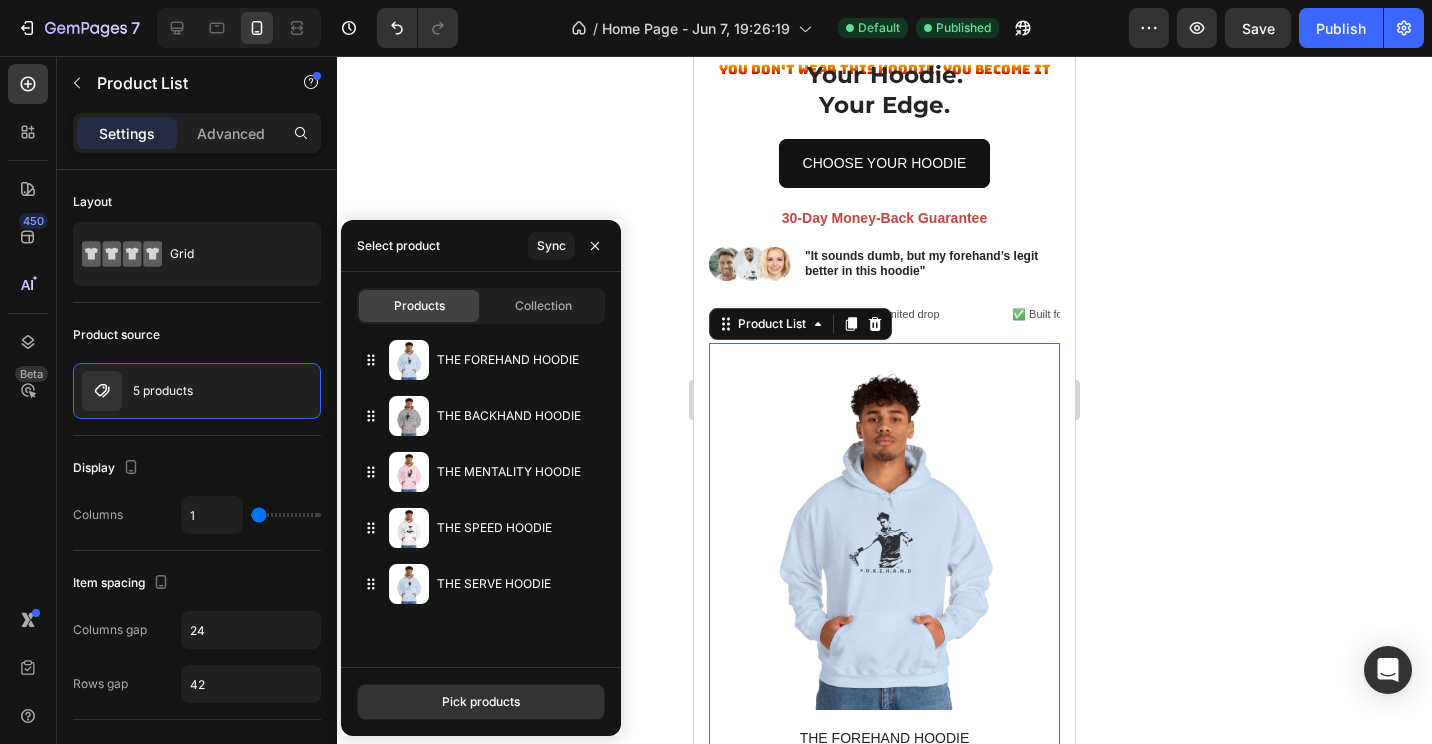 click 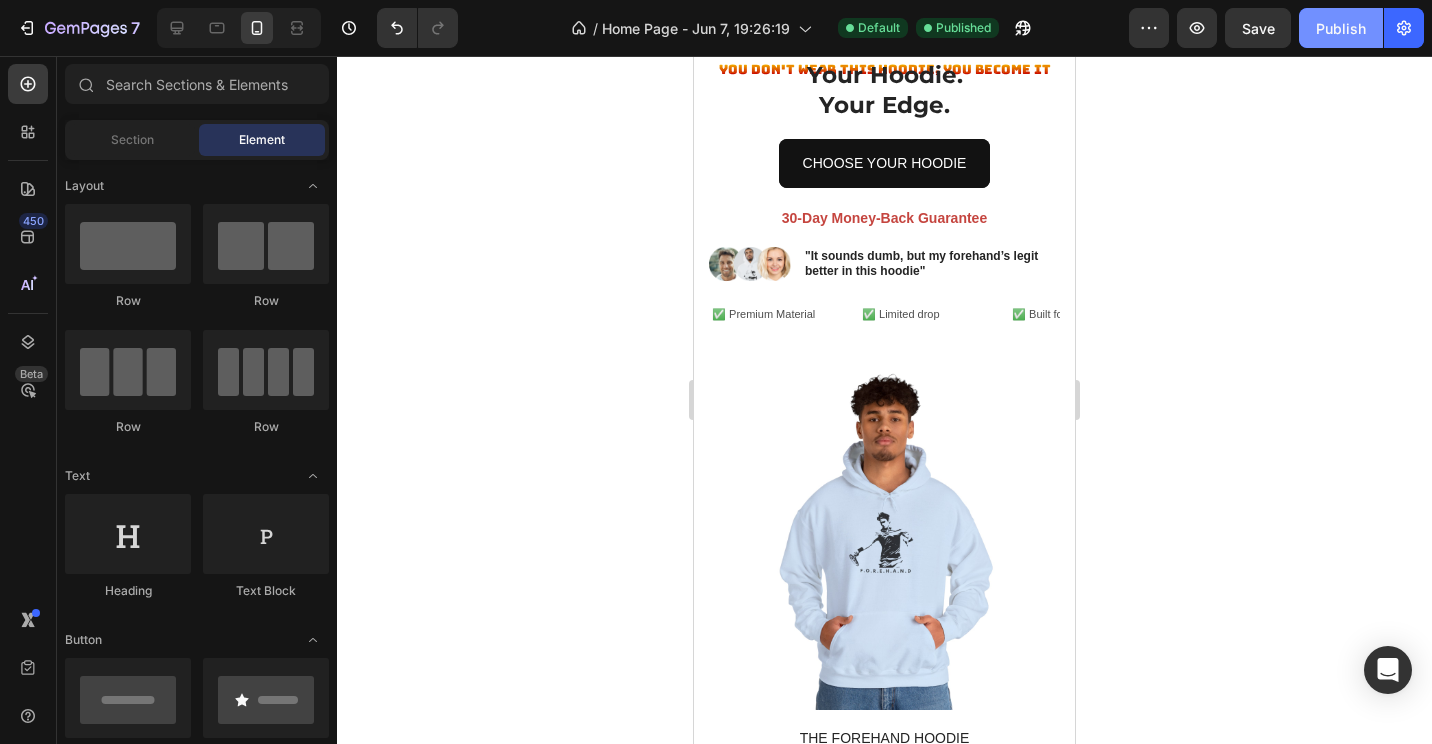 click on "Publish" at bounding box center (1341, 28) 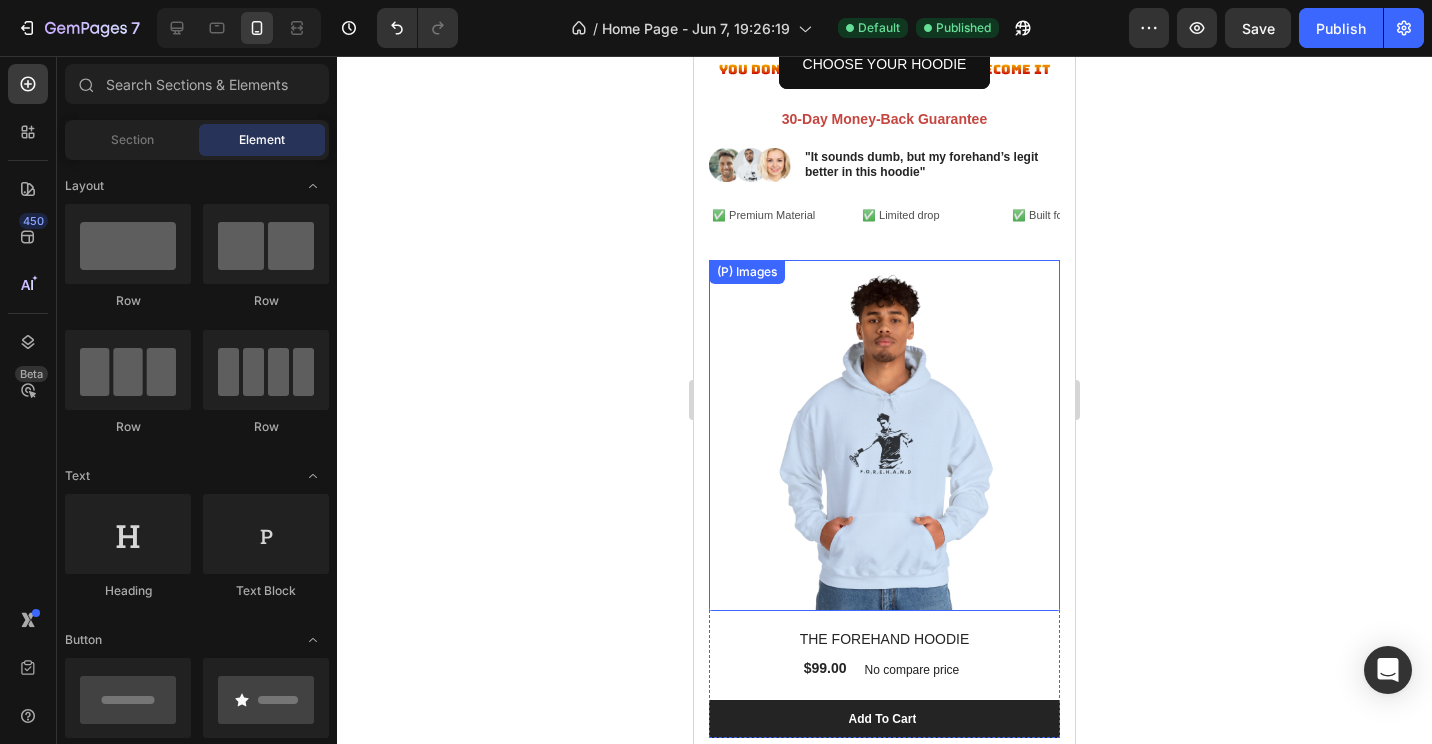 scroll, scrollTop: 500, scrollLeft: 0, axis: vertical 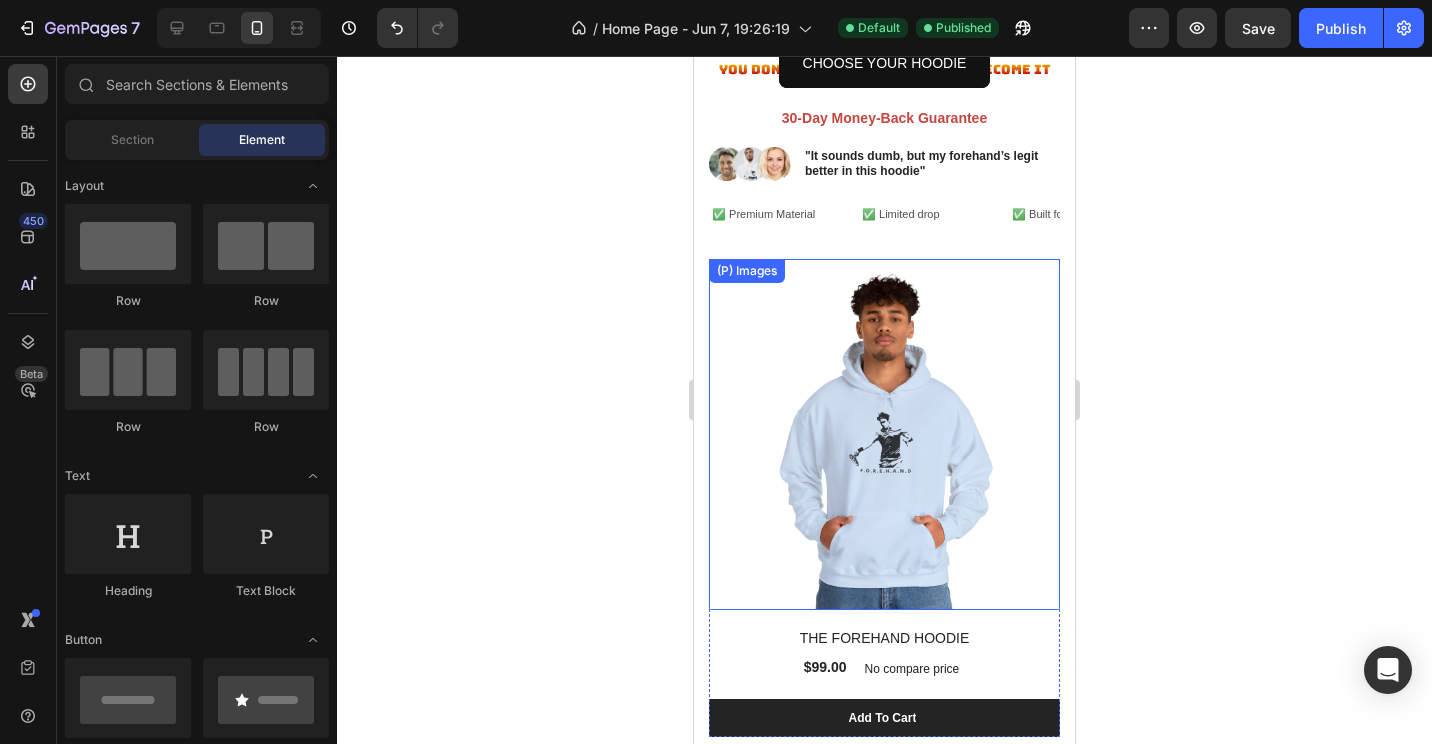 click on "(P) Images" at bounding box center [747, 271] 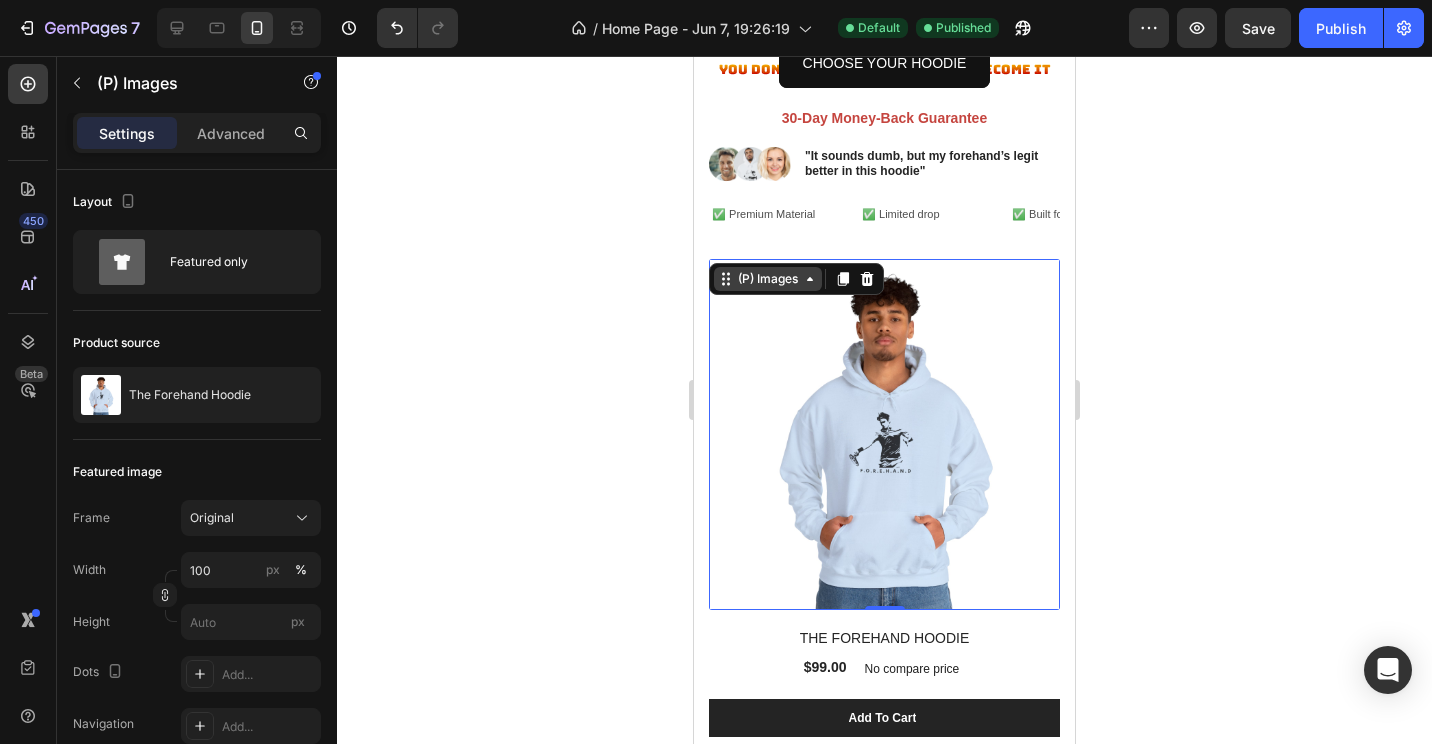 click on "(P) Images" at bounding box center (768, 279) 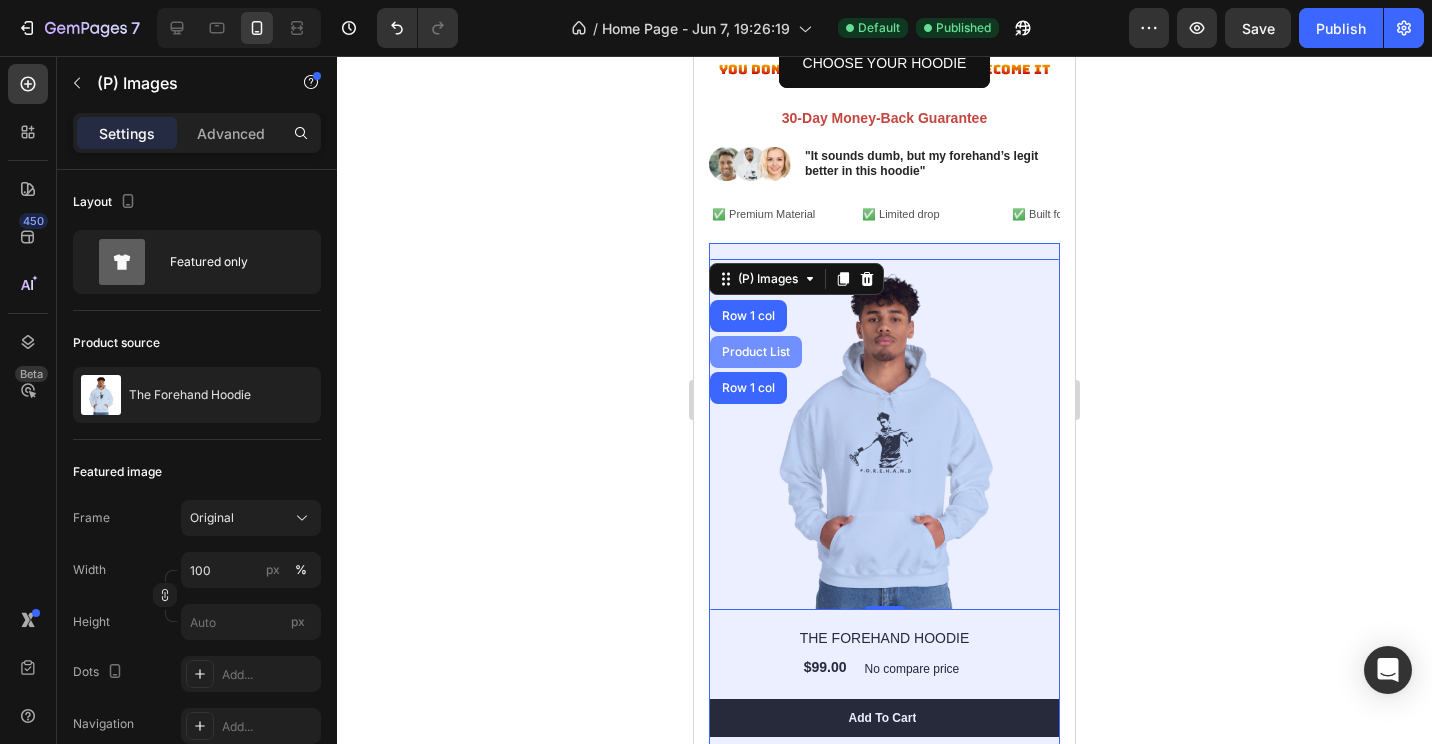 click on "Product List" at bounding box center [756, 352] 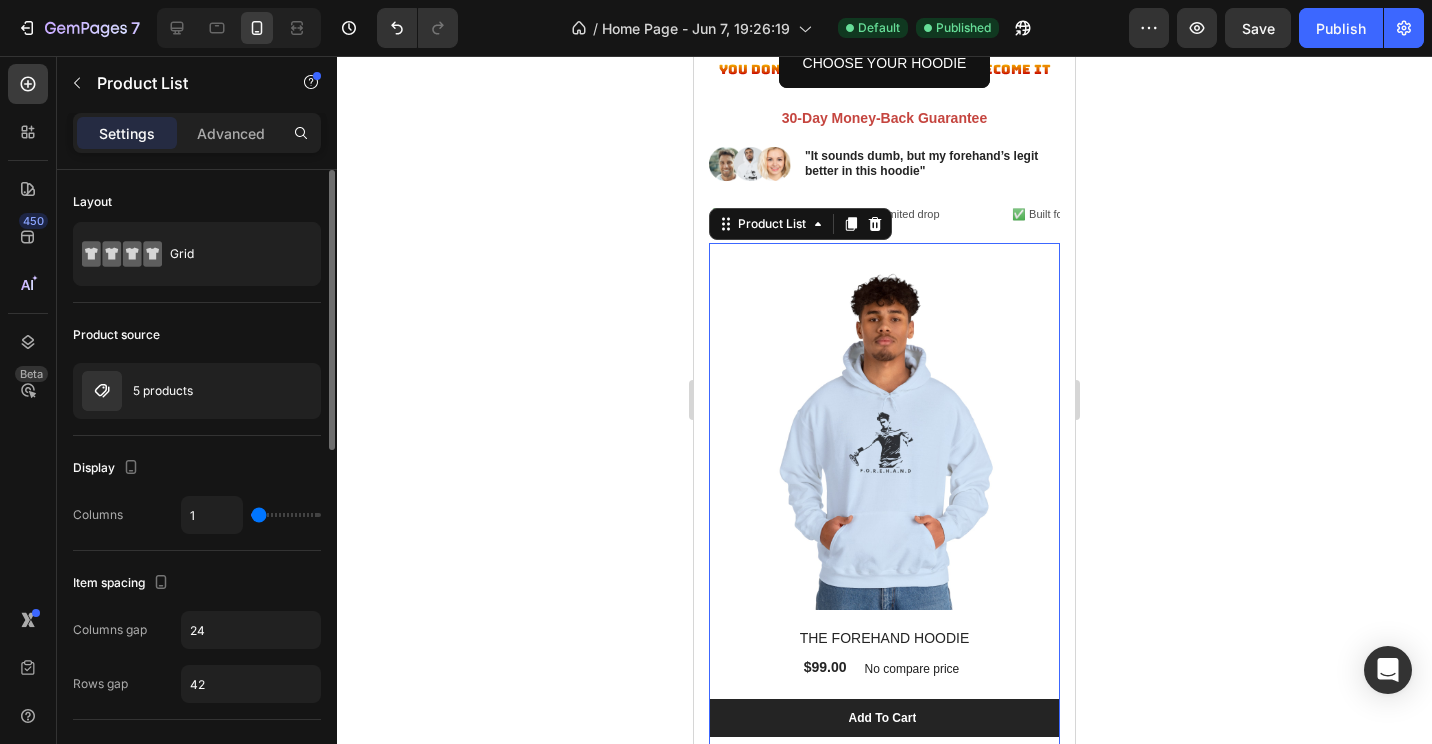 scroll, scrollTop: 200, scrollLeft: 0, axis: vertical 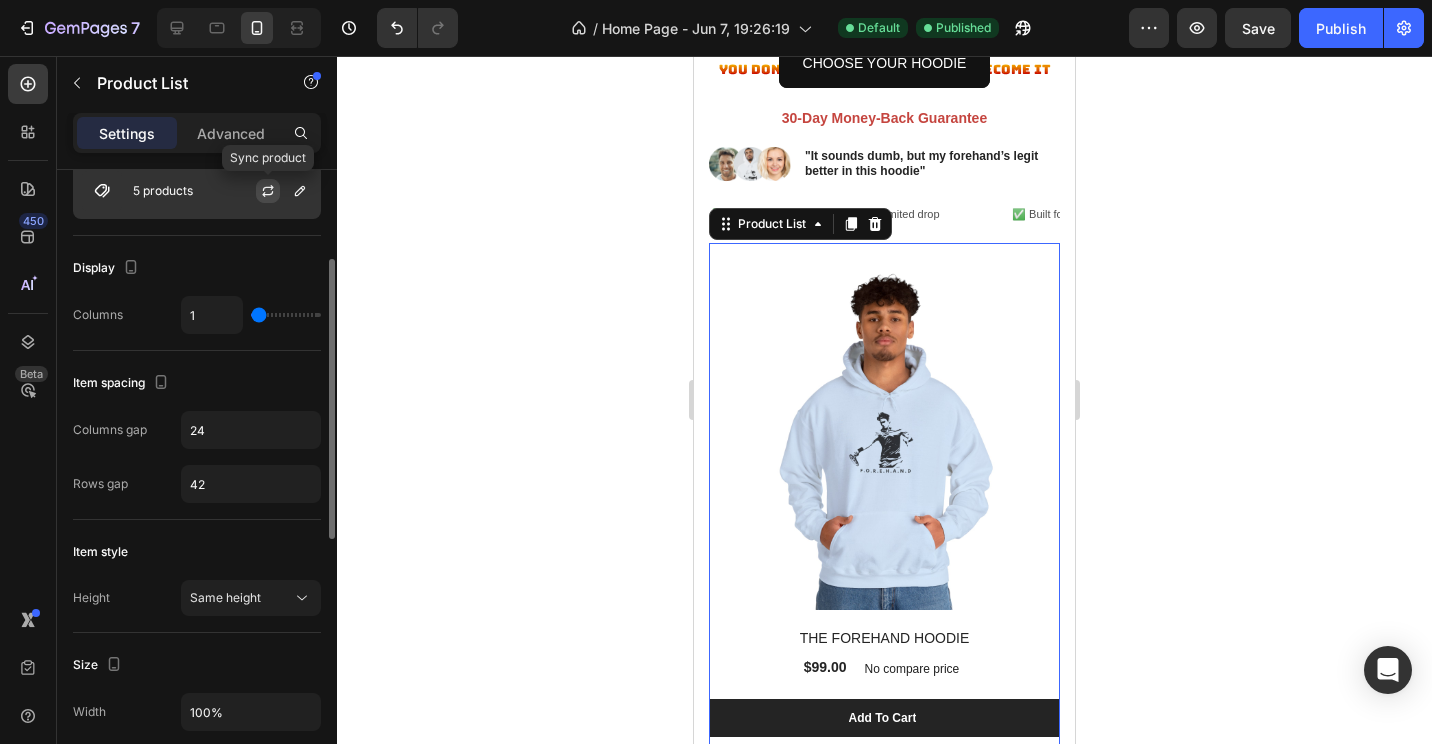 click 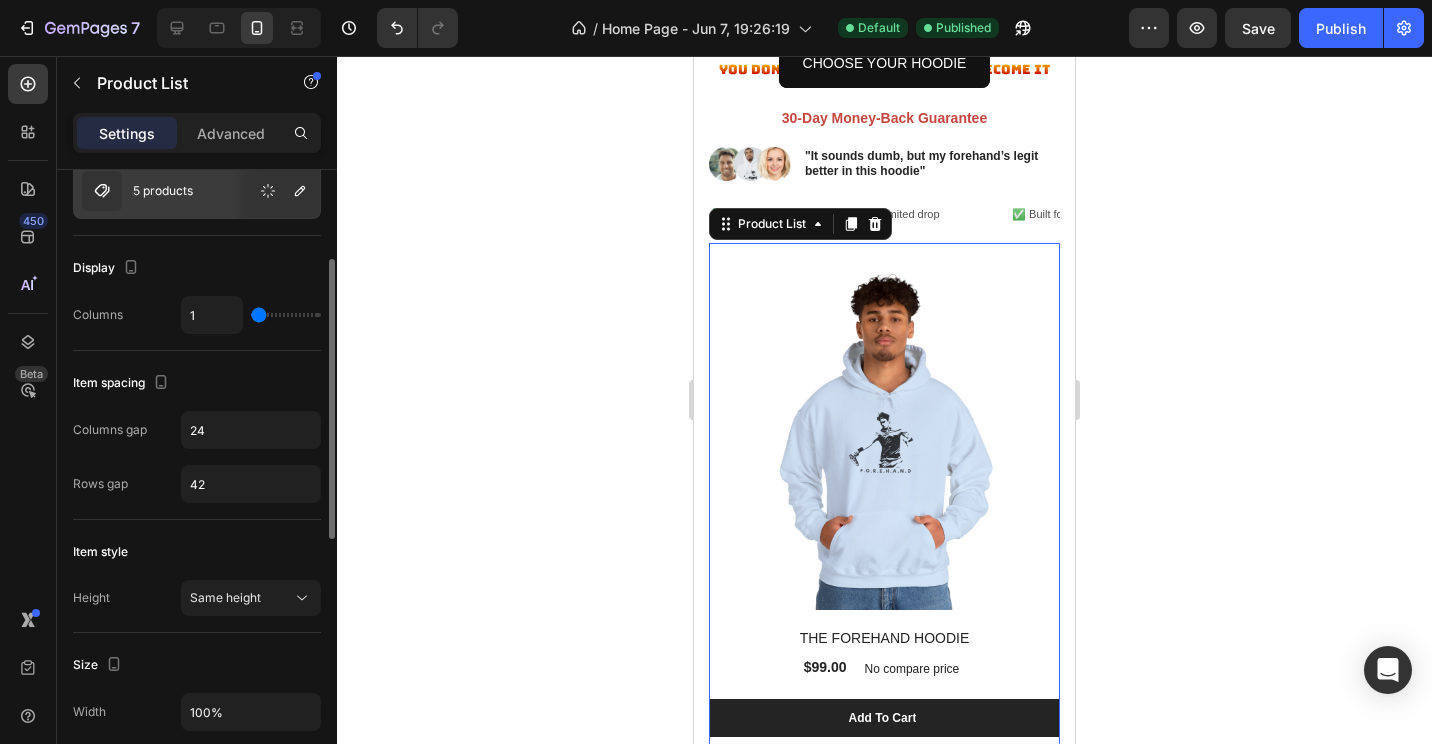 click on "5 products" at bounding box center (197, 191) 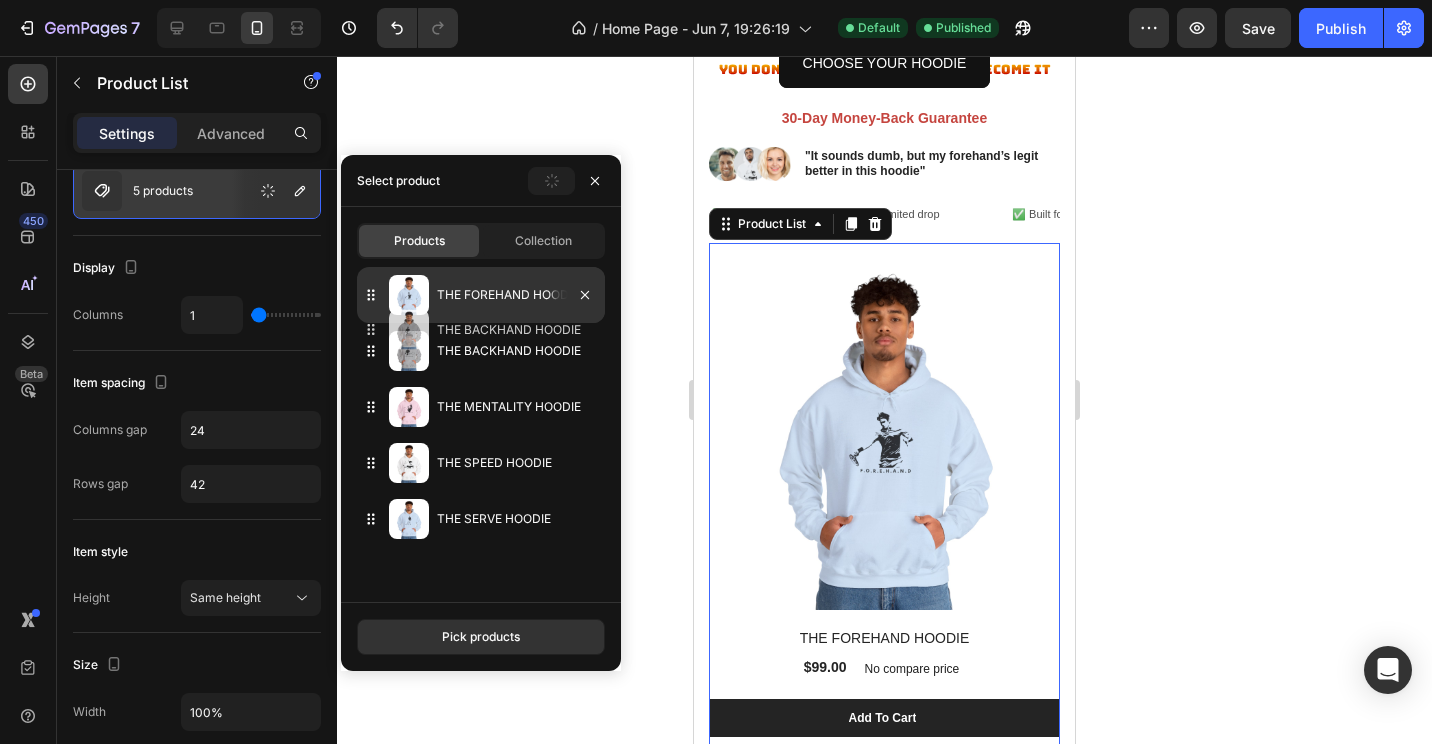 type 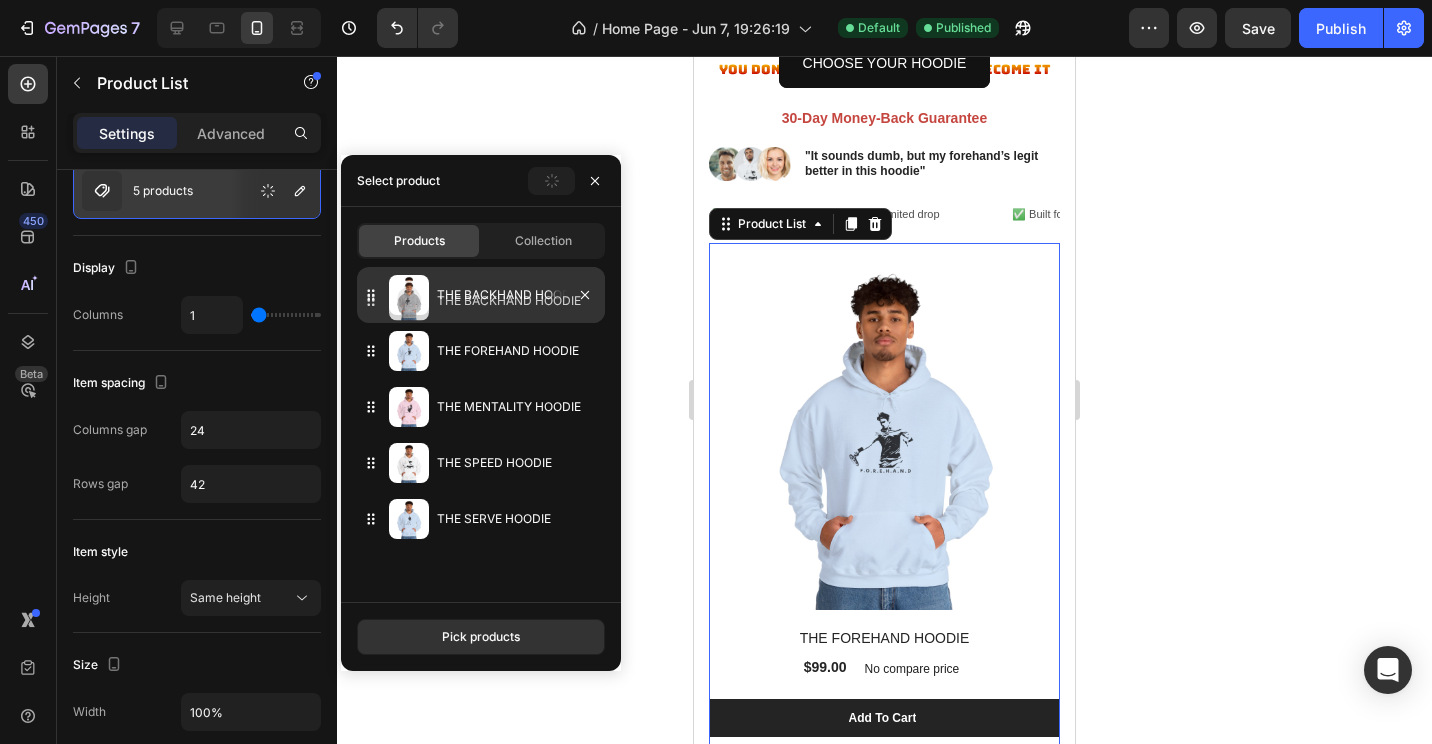 drag, startPoint x: 452, startPoint y: 356, endPoint x: 452, endPoint y: 301, distance: 55 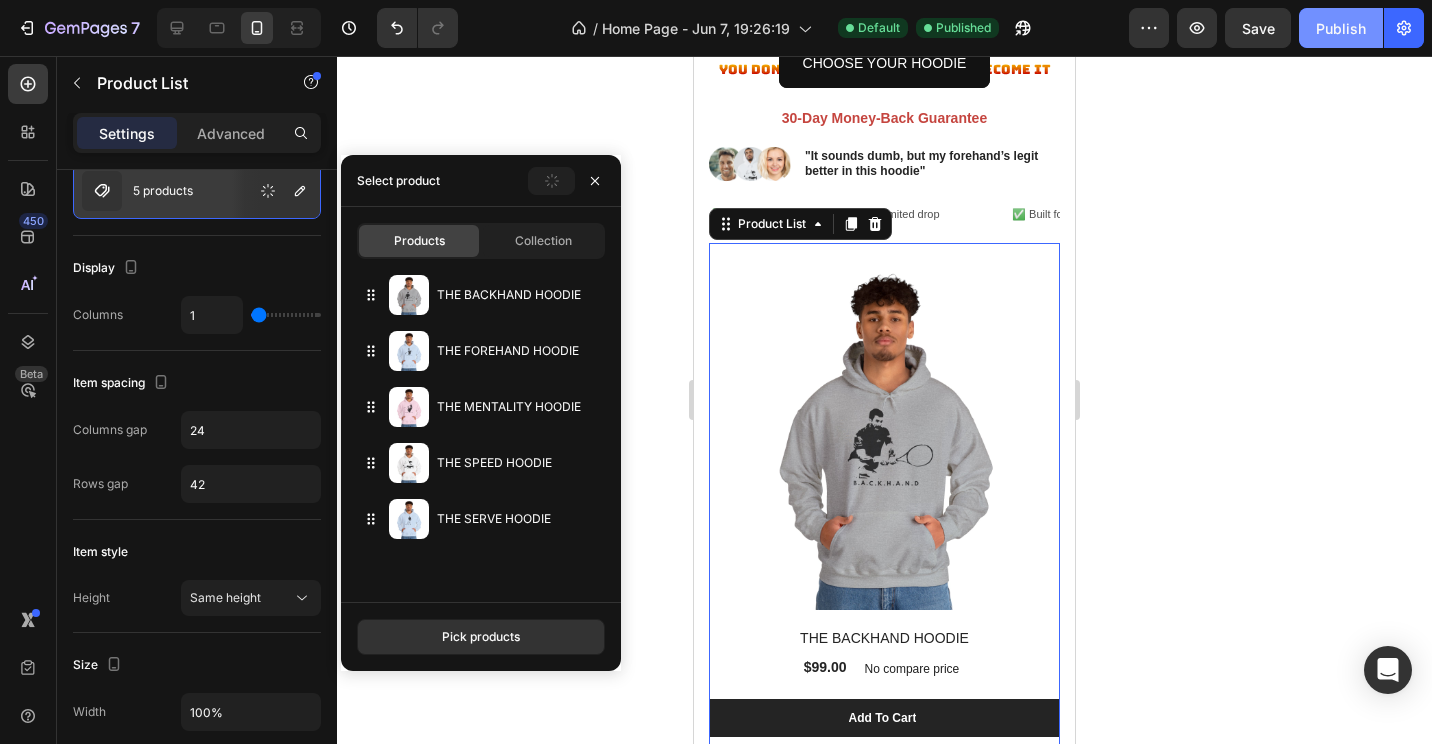 click on "Publish" at bounding box center [1341, 28] 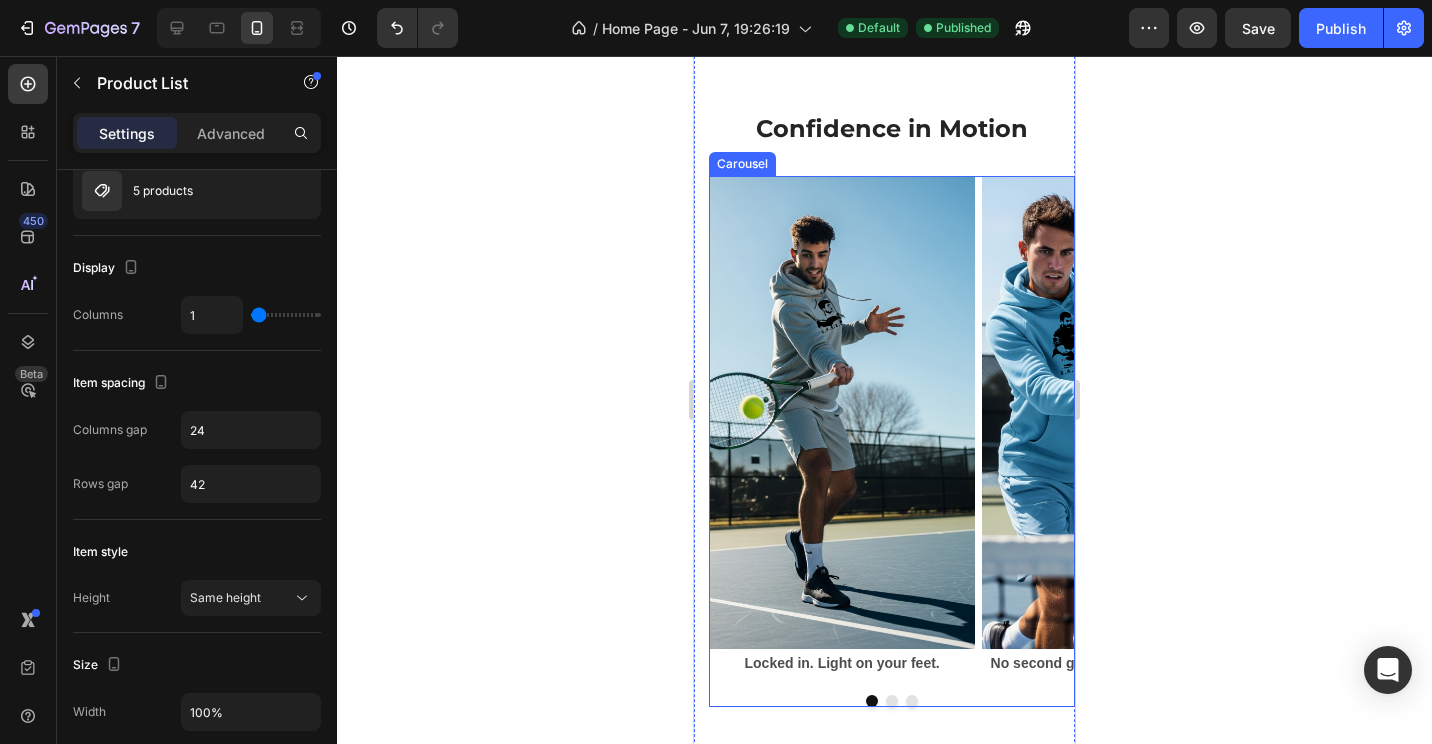 scroll, scrollTop: 3300, scrollLeft: 0, axis: vertical 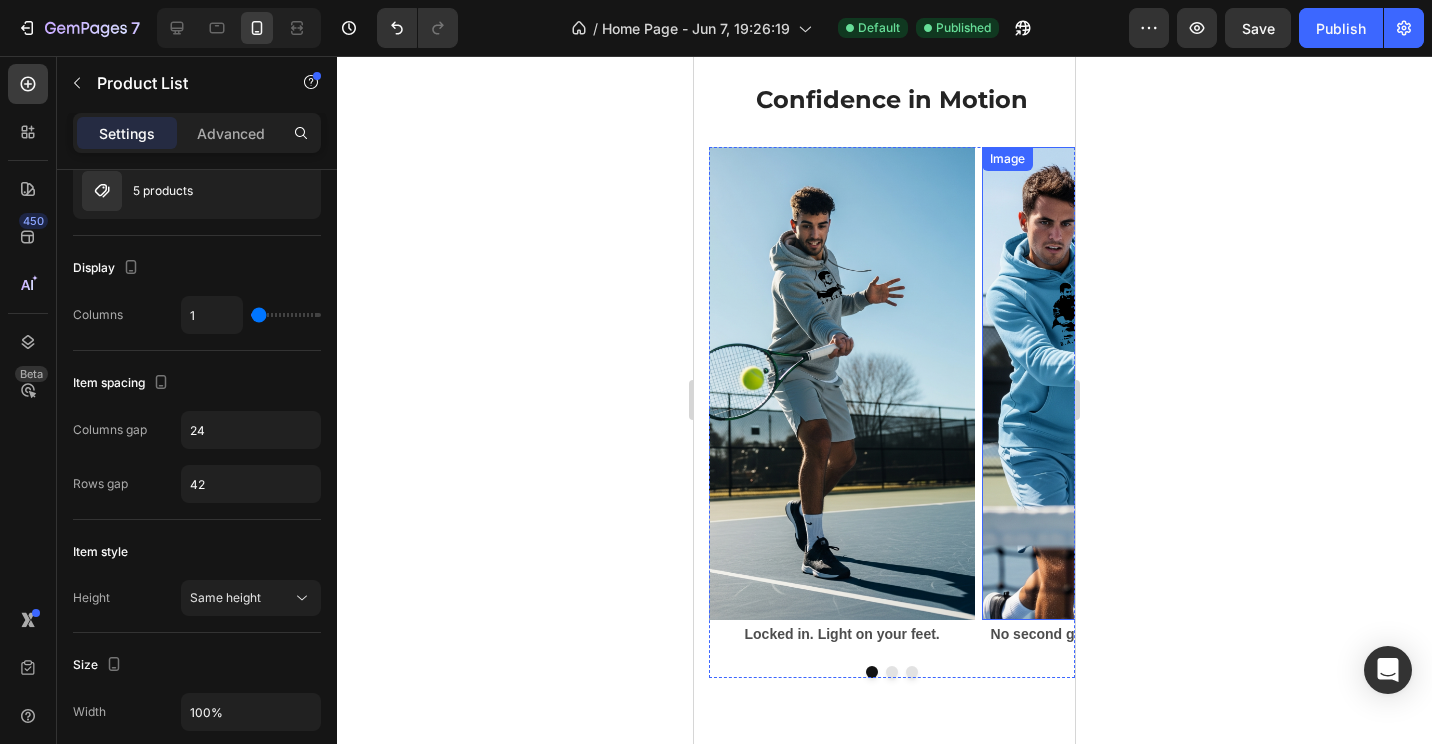 click at bounding box center [1115, 383] 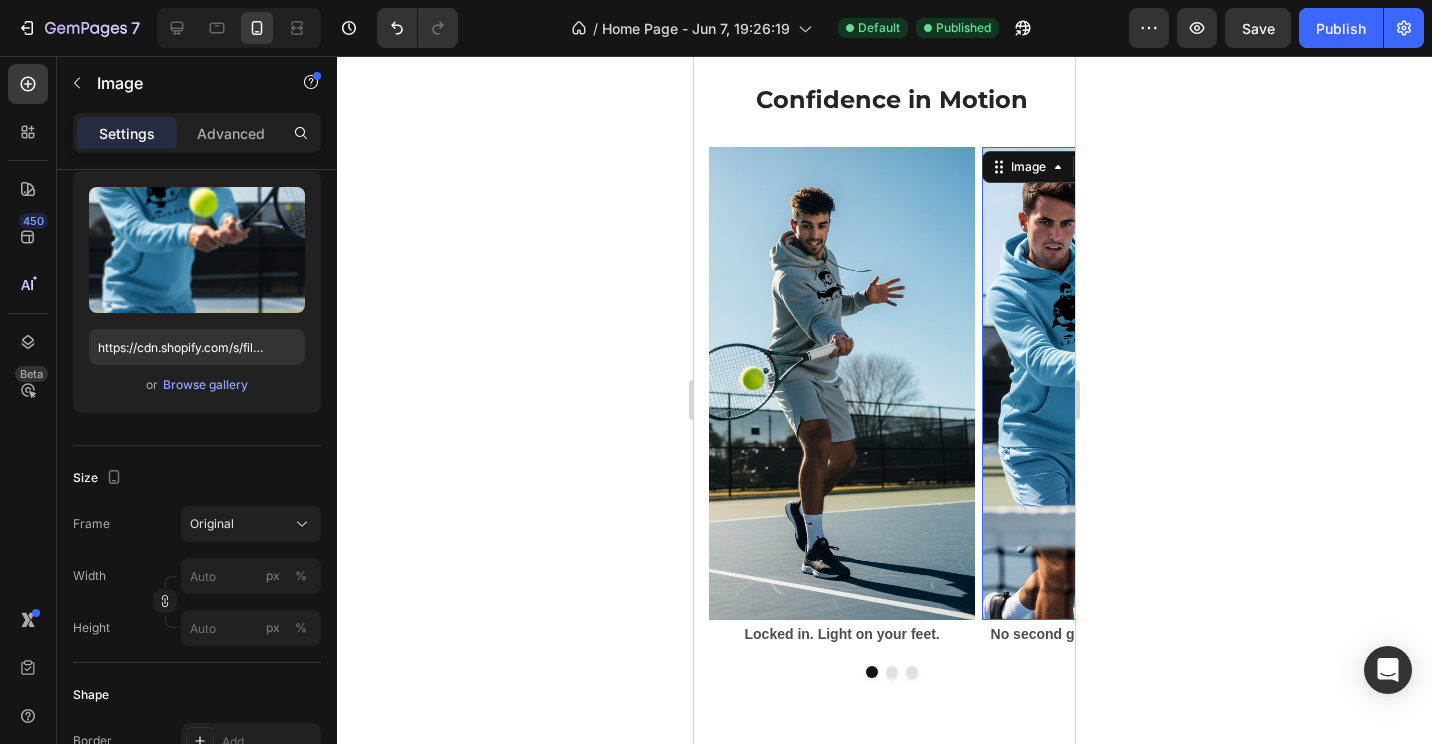 scroll, scrollTop: 0, scrollLeft: 0, axis: both 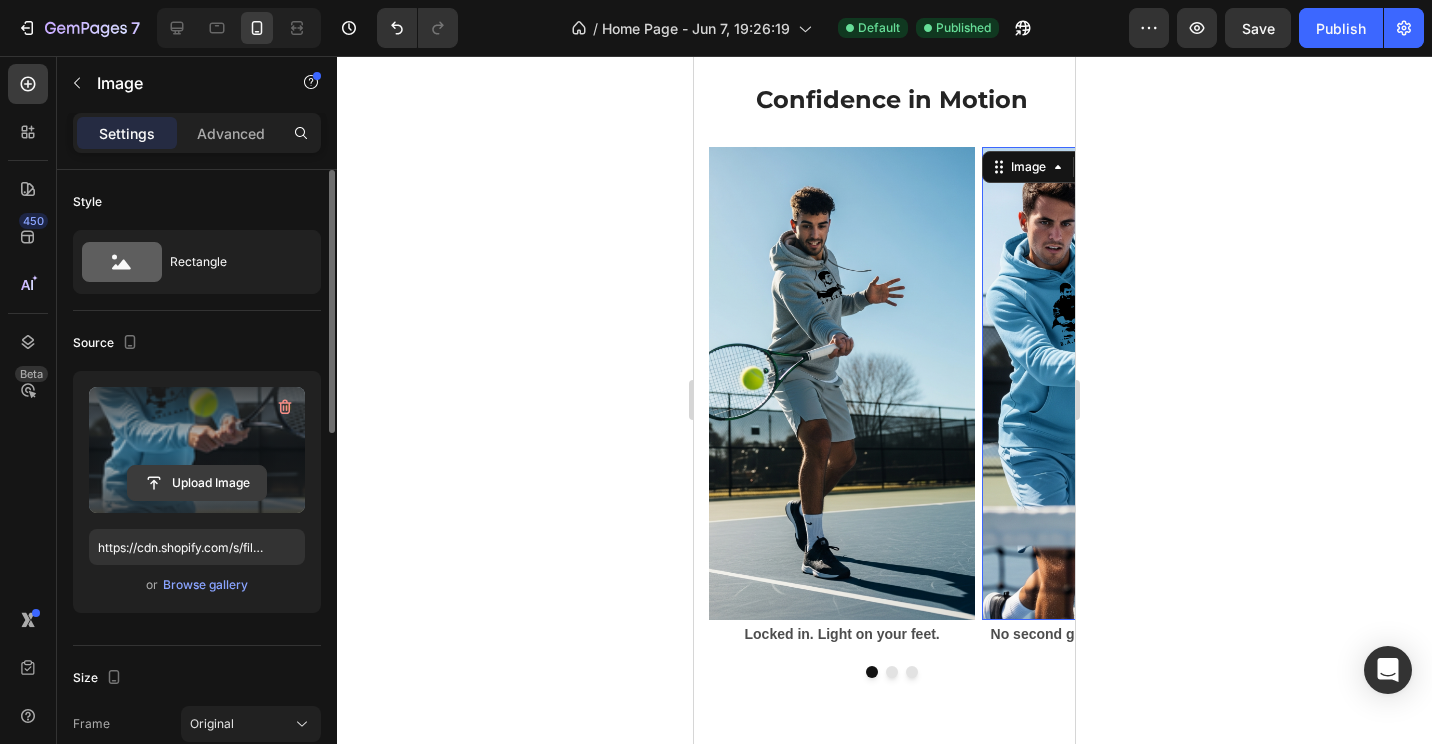 click 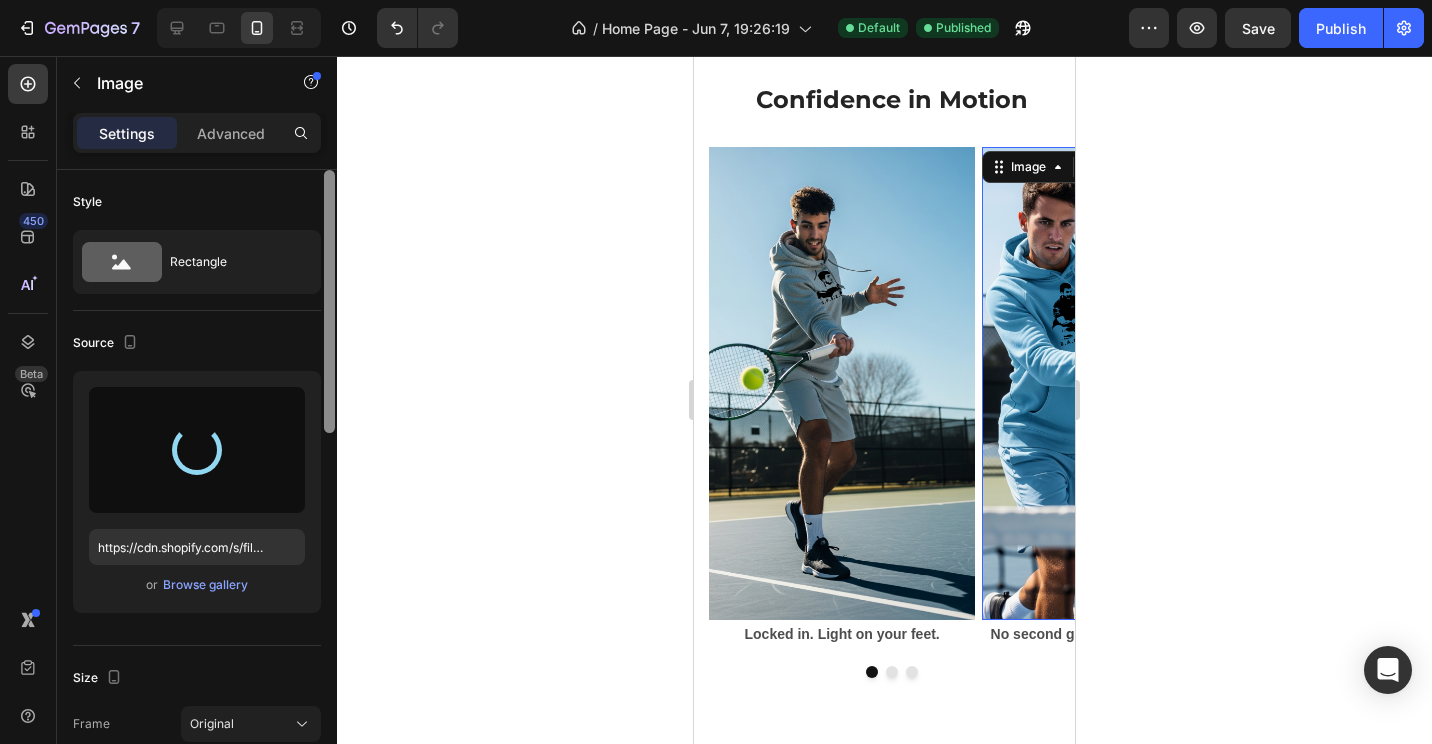 type on "https://cdn.shopify.com/s/files/1/0709/0765/8408/files/gempages_570020413275374816-5cdfe977-9575-4411-8094-4a4214af1bd7.png" 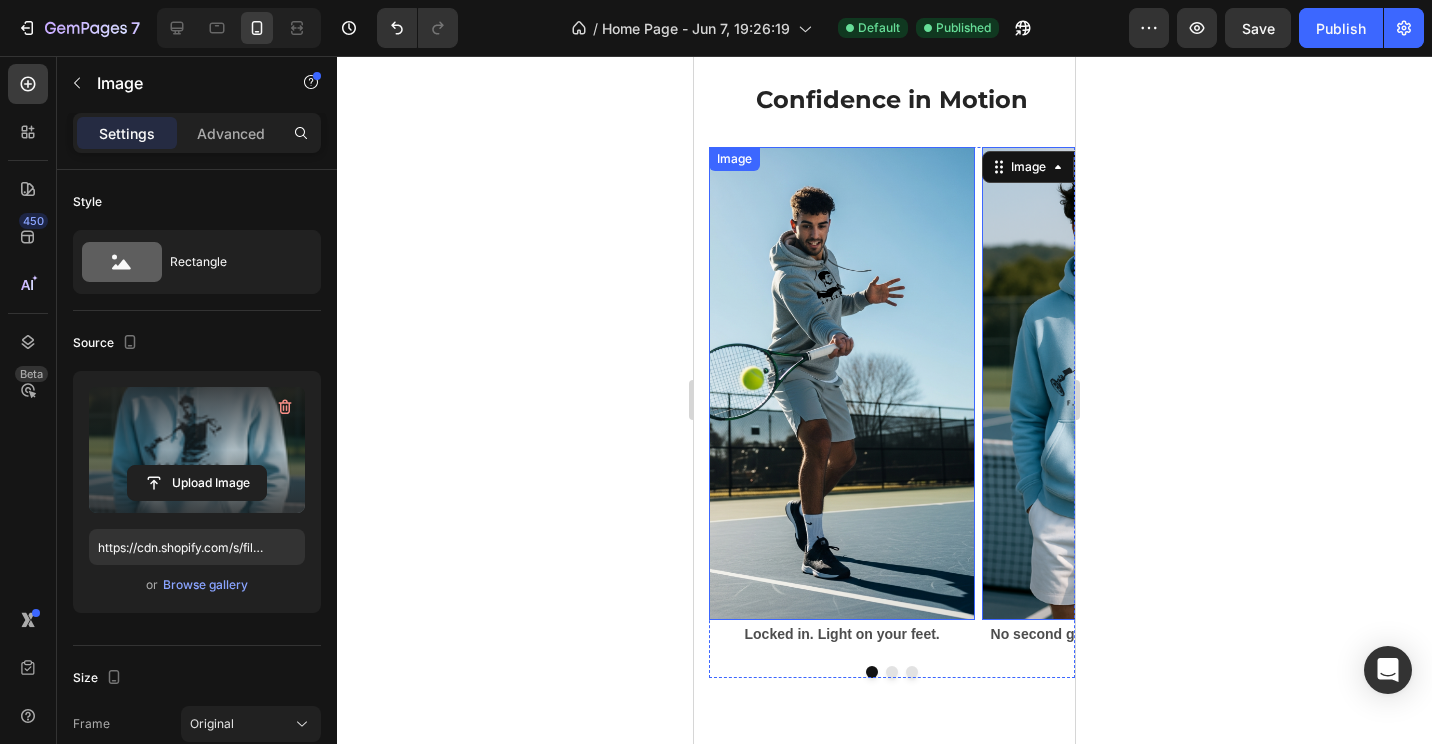 click on "Image" at bounding box center [734, 159] 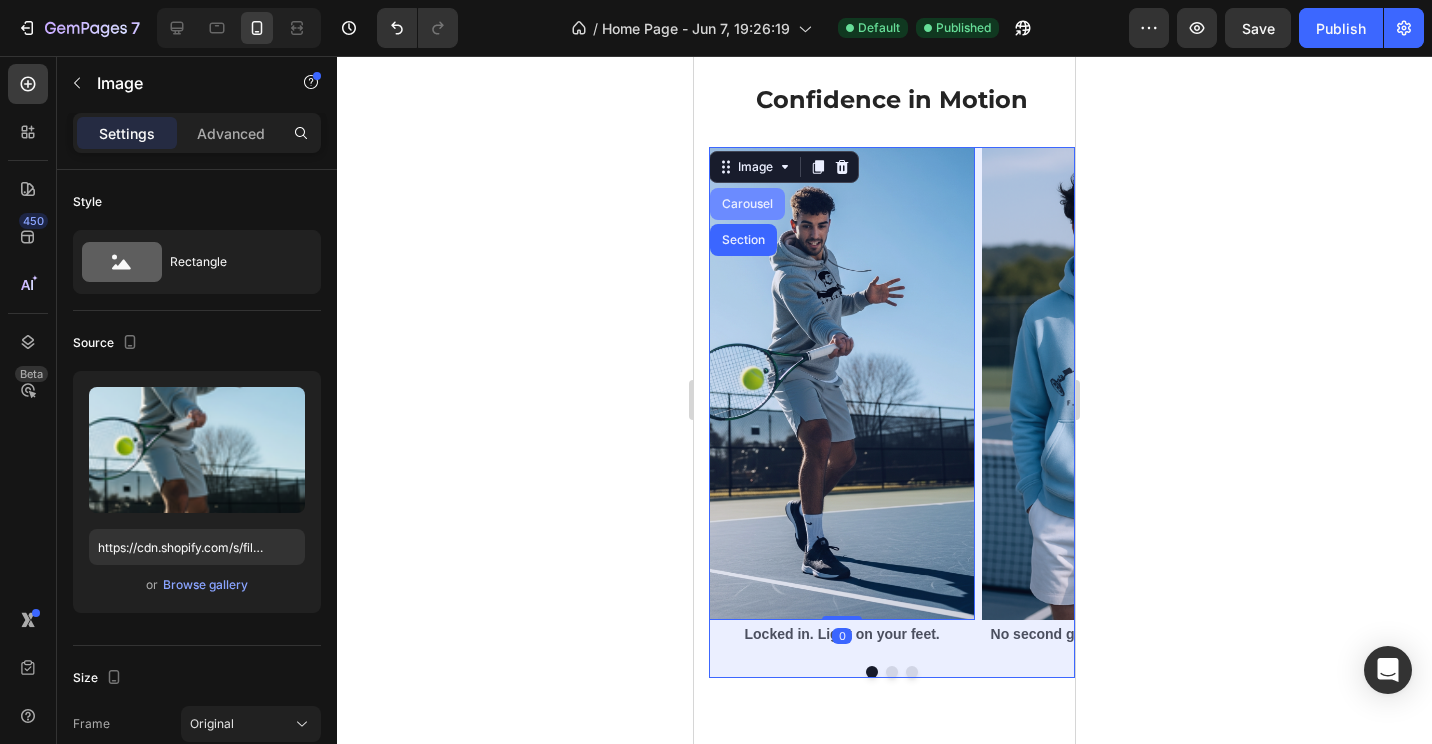 click on "Carousel" at bounding box center (747, 204) 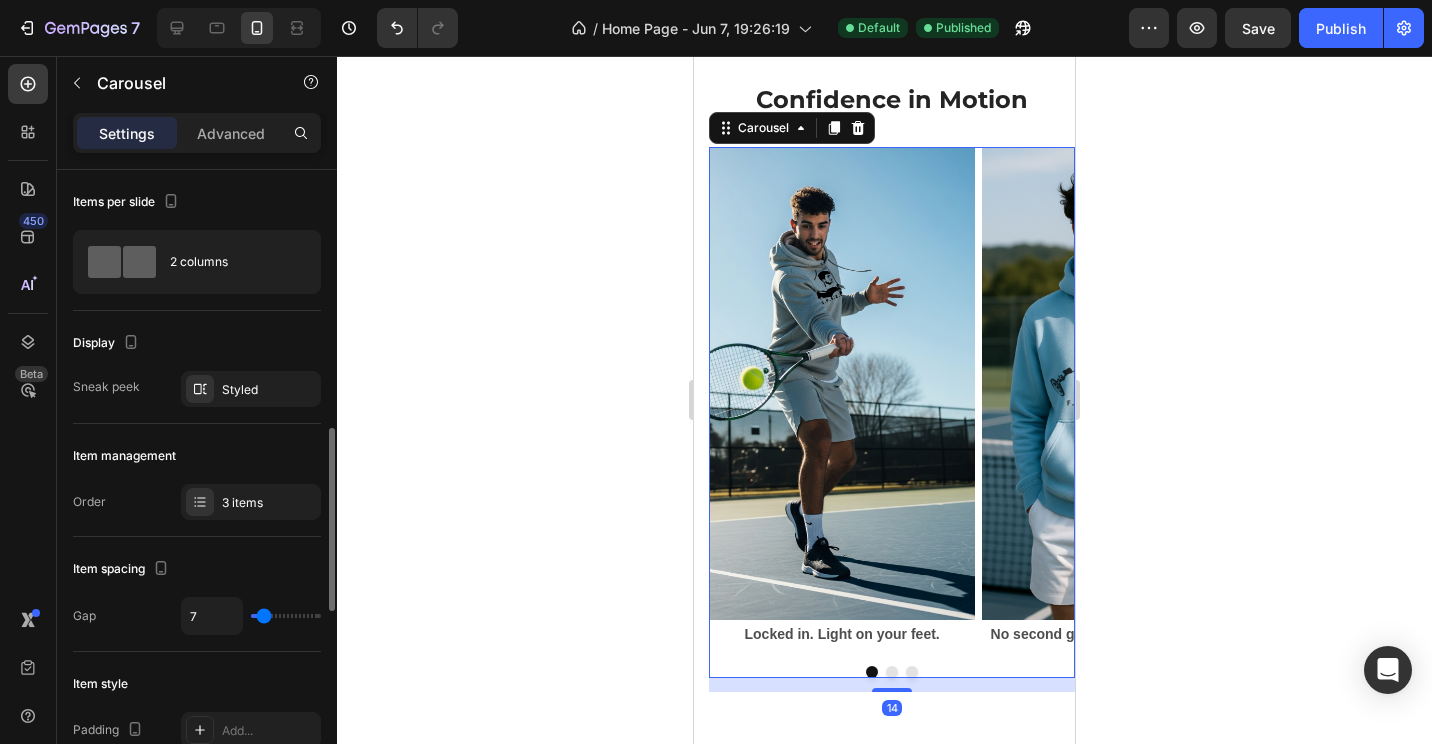 scroll, scrollTop: 200, scrollLeft: 0, axis: vertical 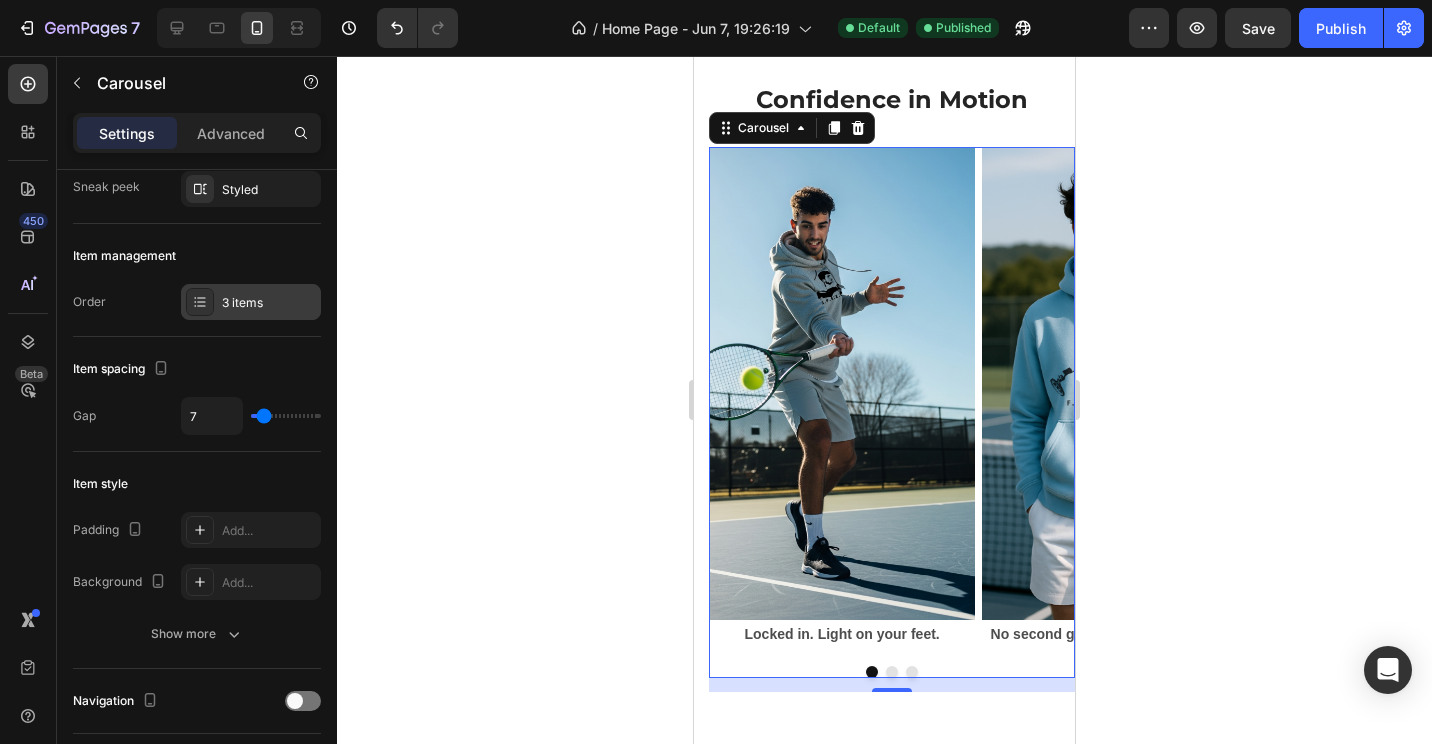 click on "3 items" at bounding box center (269, 303) 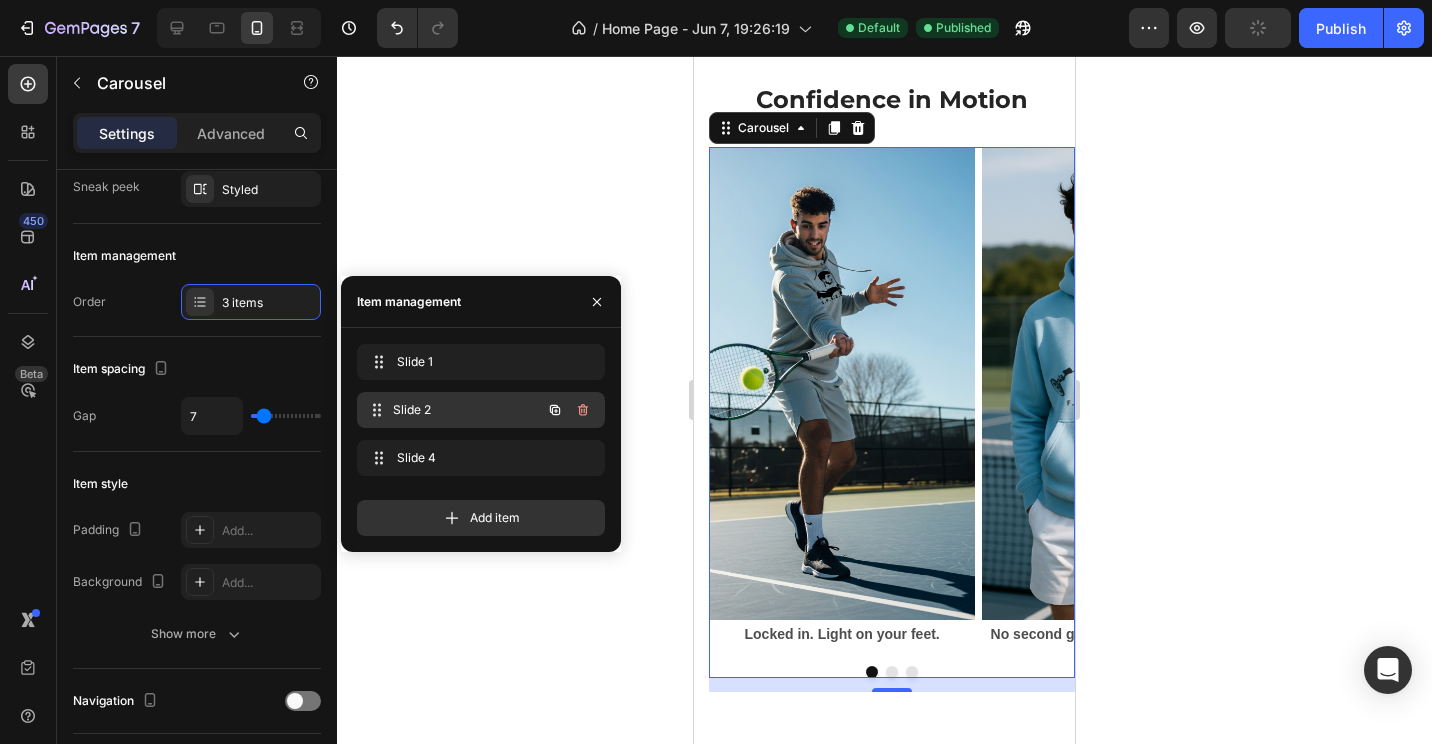 click on "Slide 2" at bounding box center [467, 410] 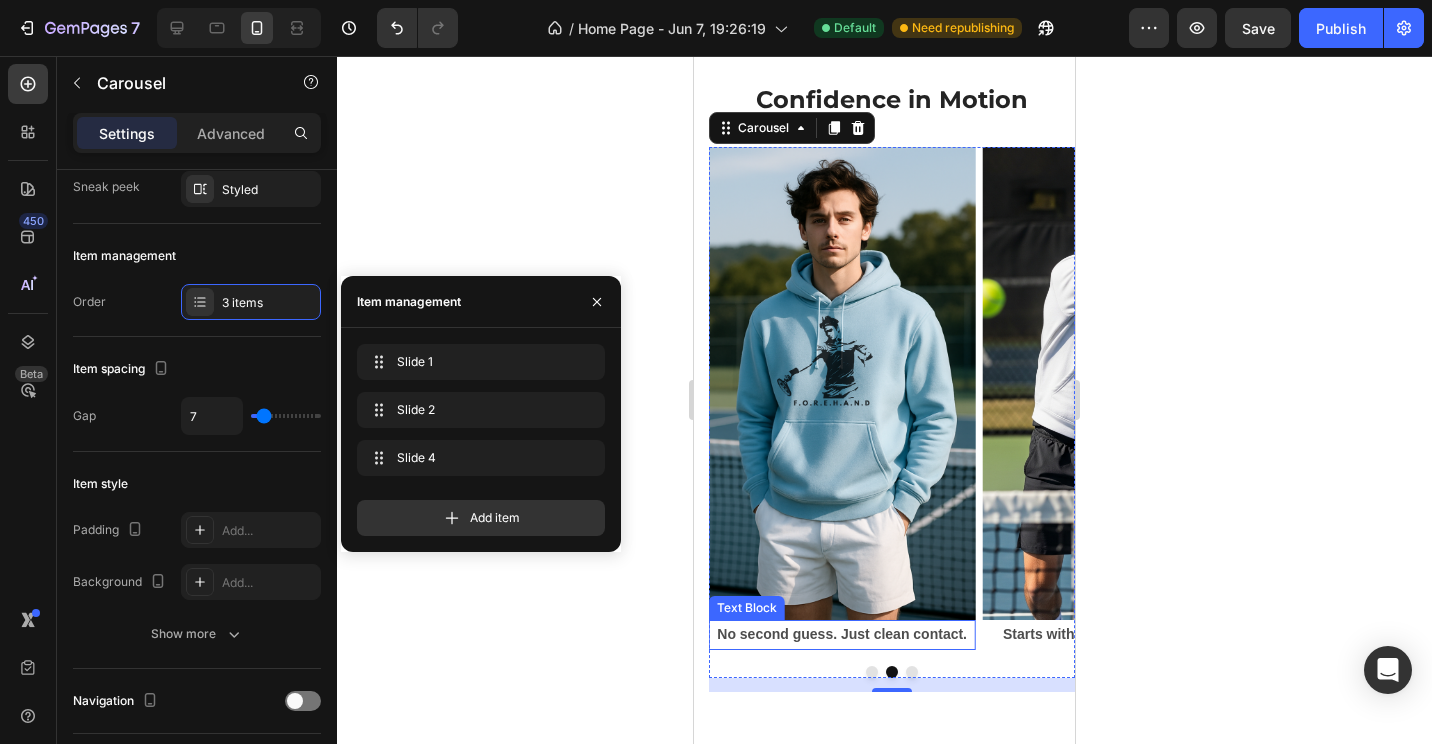 click on "No second guess. Just clean contact." at bounding box center (842, 634) 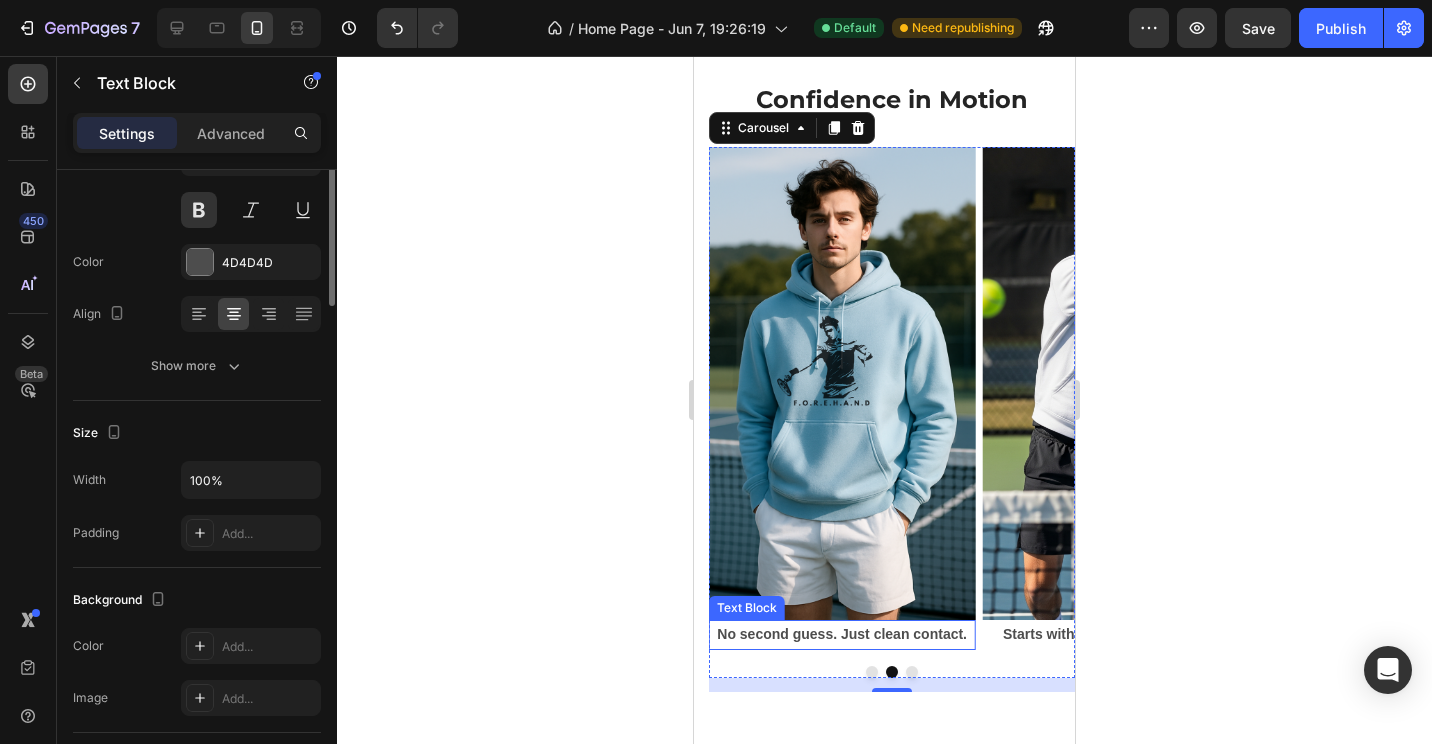 scroll, scrollTop: 0, scrollLeft: 0, axis: both 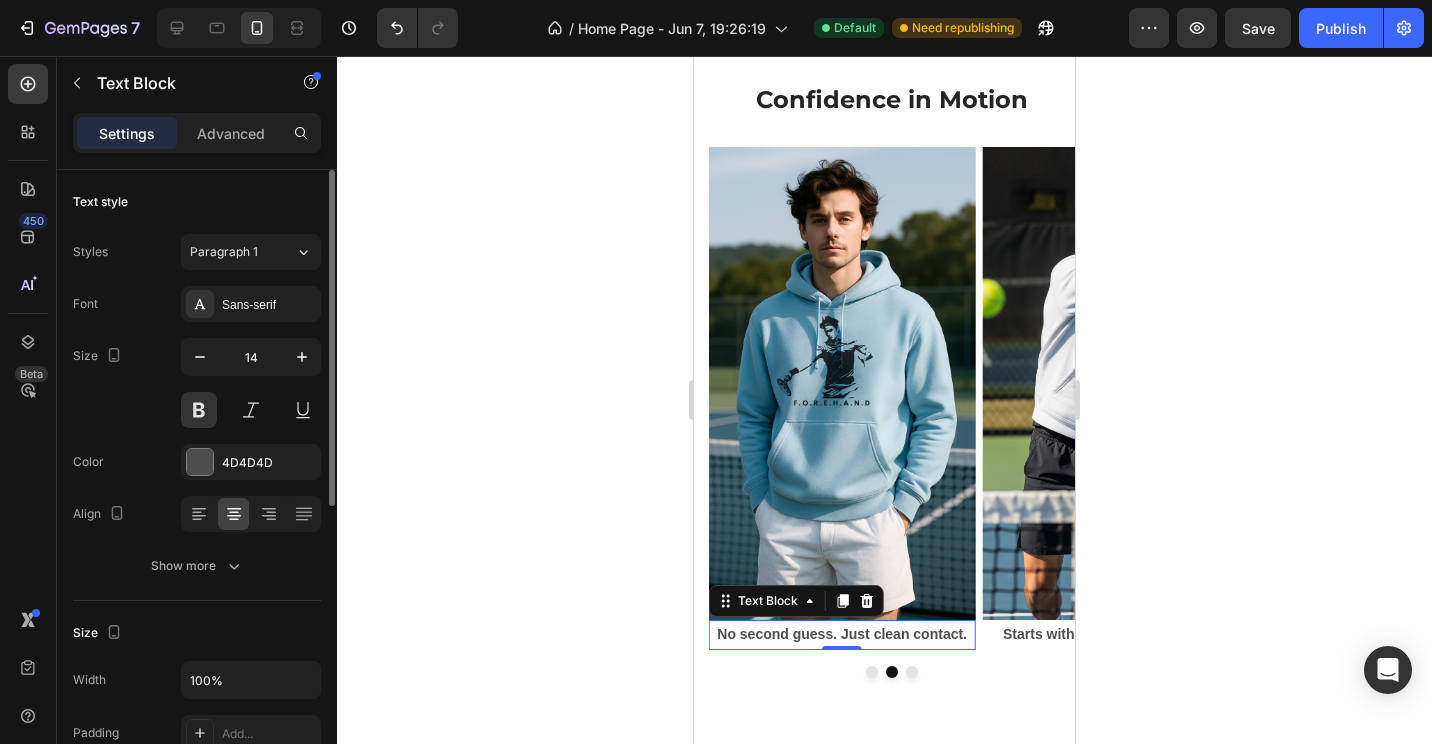 click on "No second guess. Just clean contact." at bounding box center (842, 634) 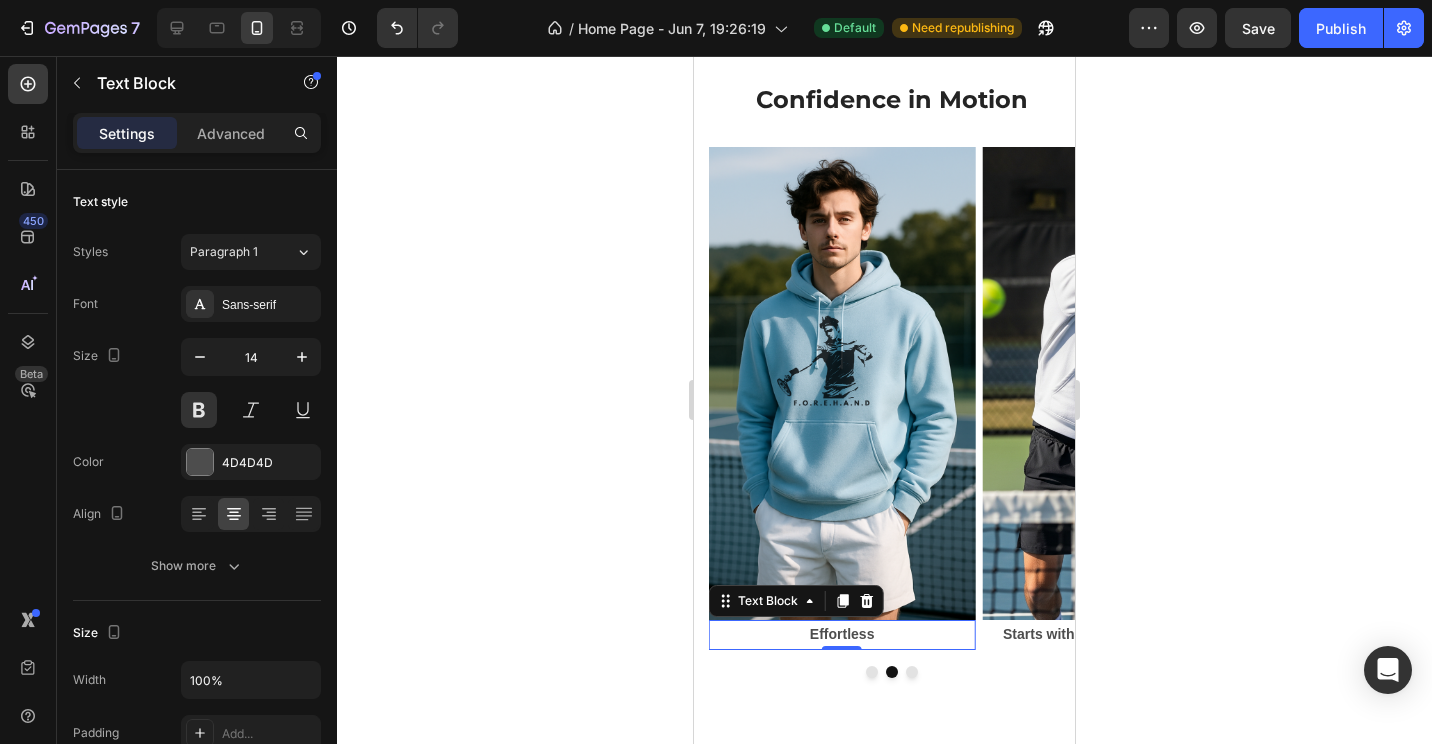click 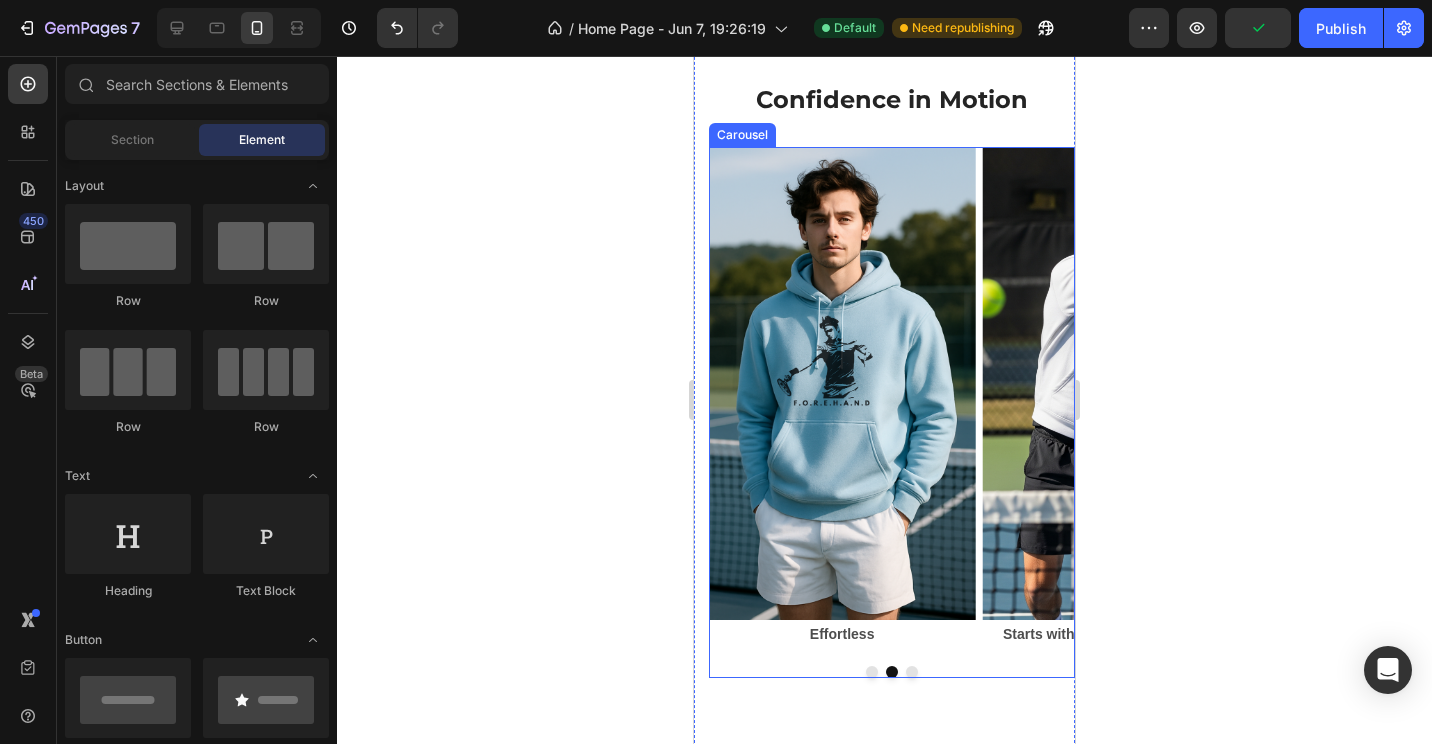 click at bounding box center [912, 672] 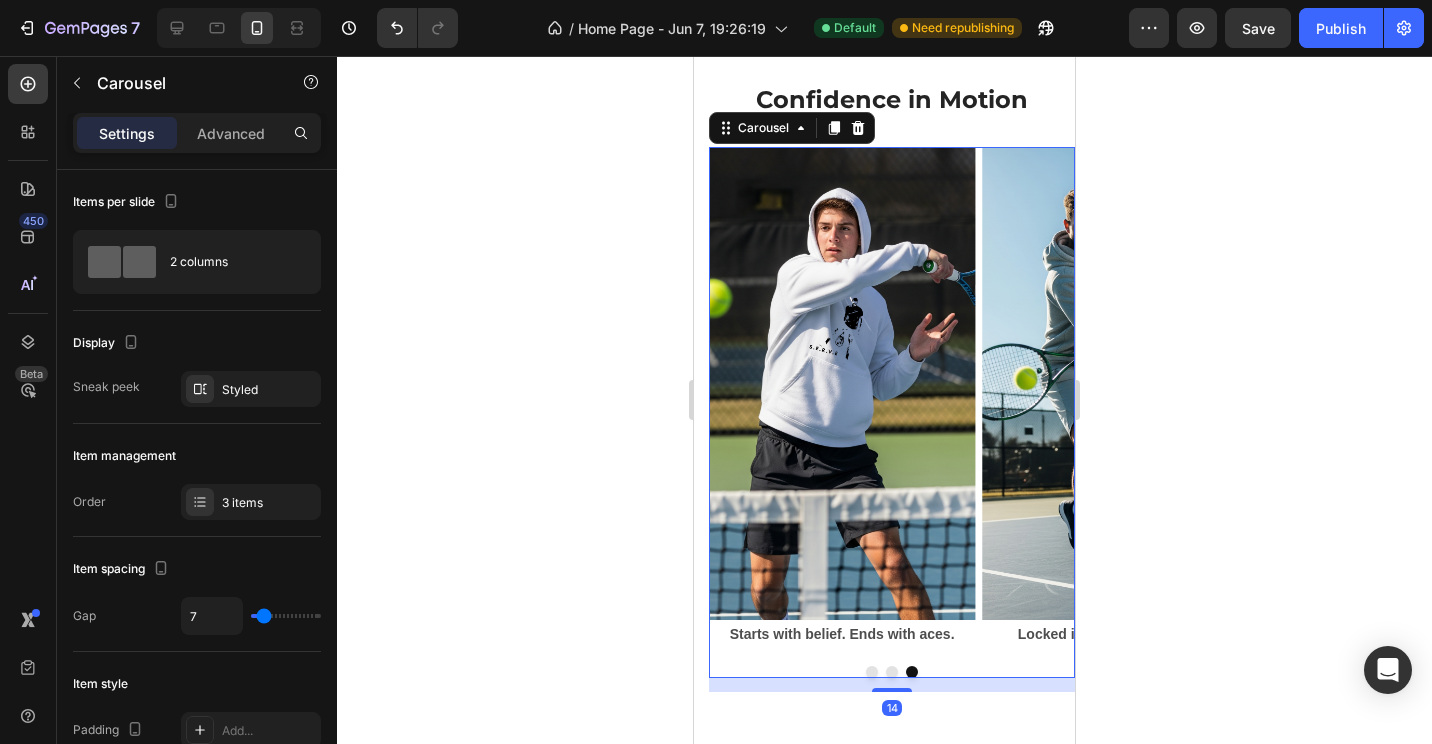 click at bounding box center [892, 672] 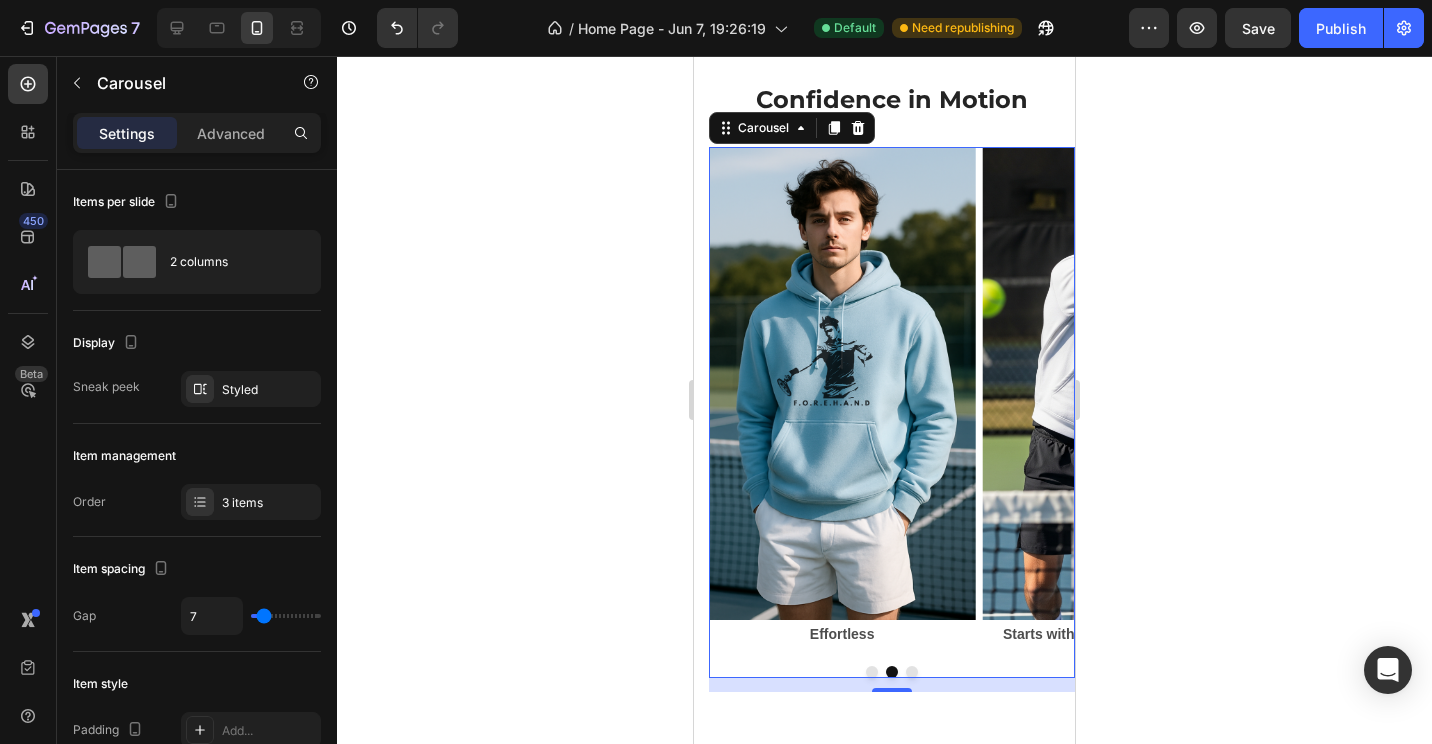 click at bounding box center [872, 672] 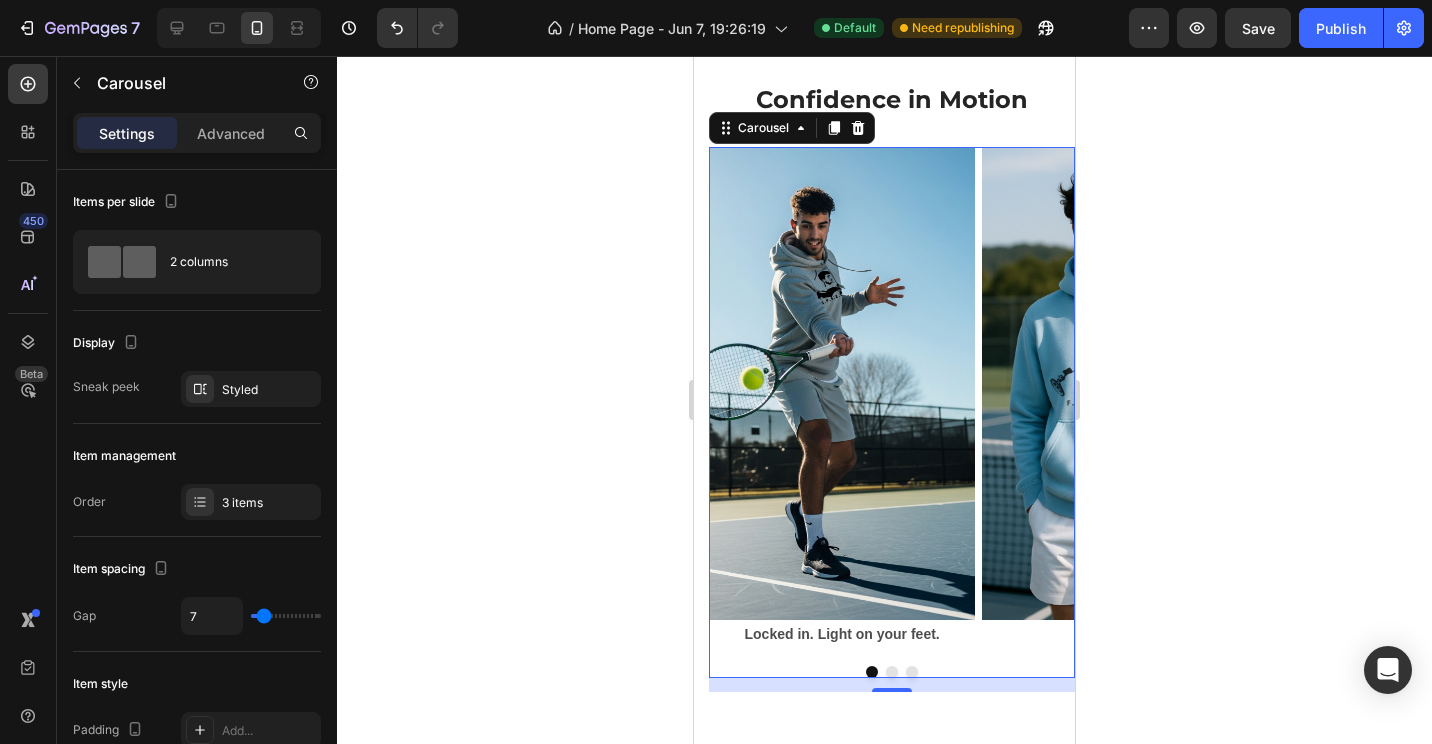 click at bounding box center [892, 672] 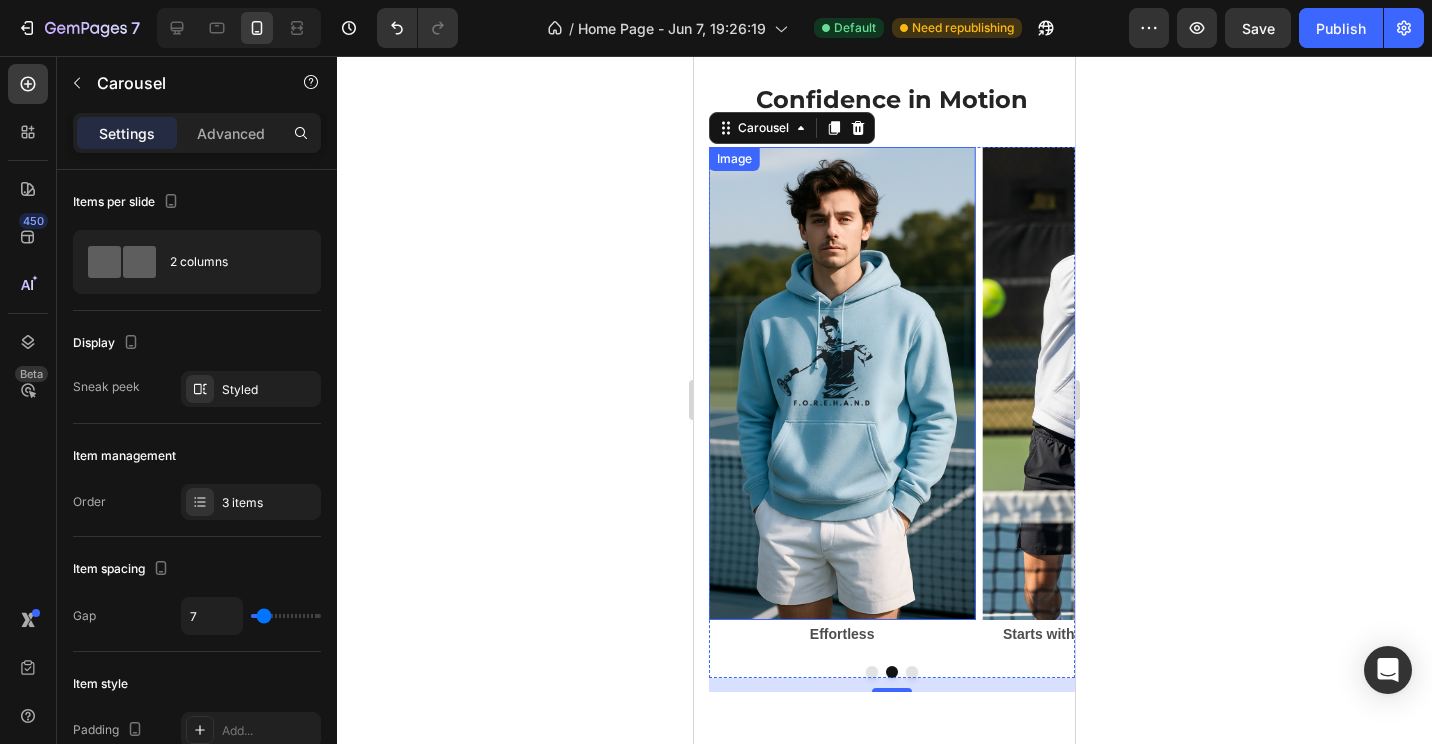 click at bounding box center (842, 383) 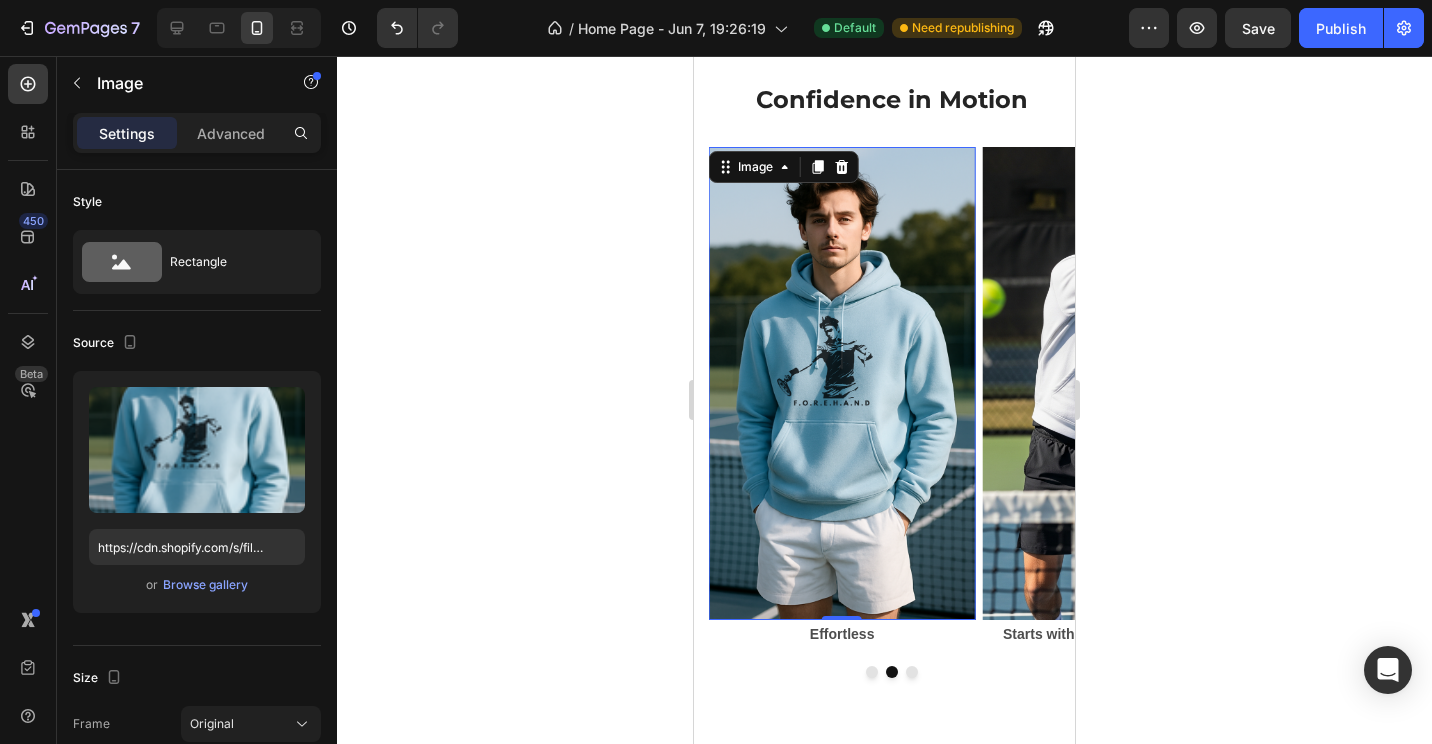 click 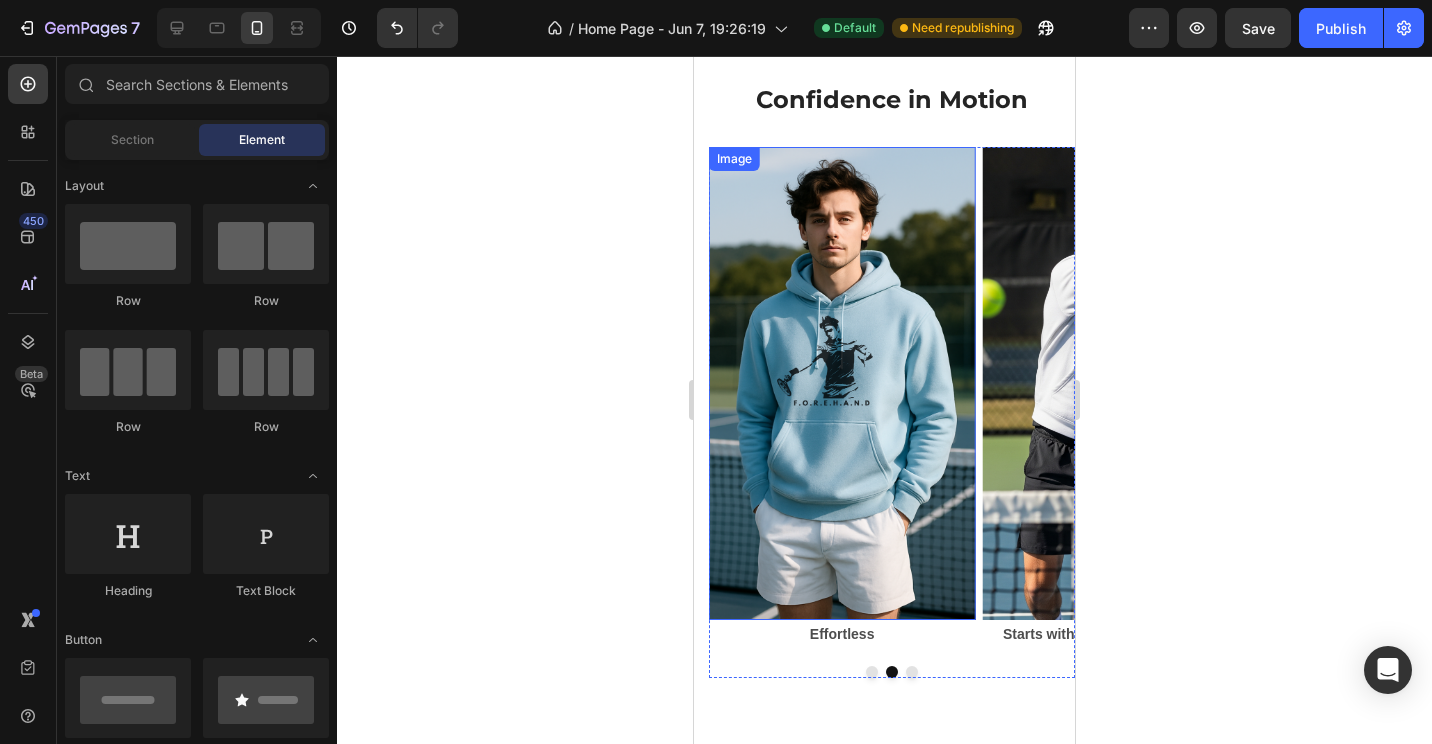 click at bounding box center [842, 383] 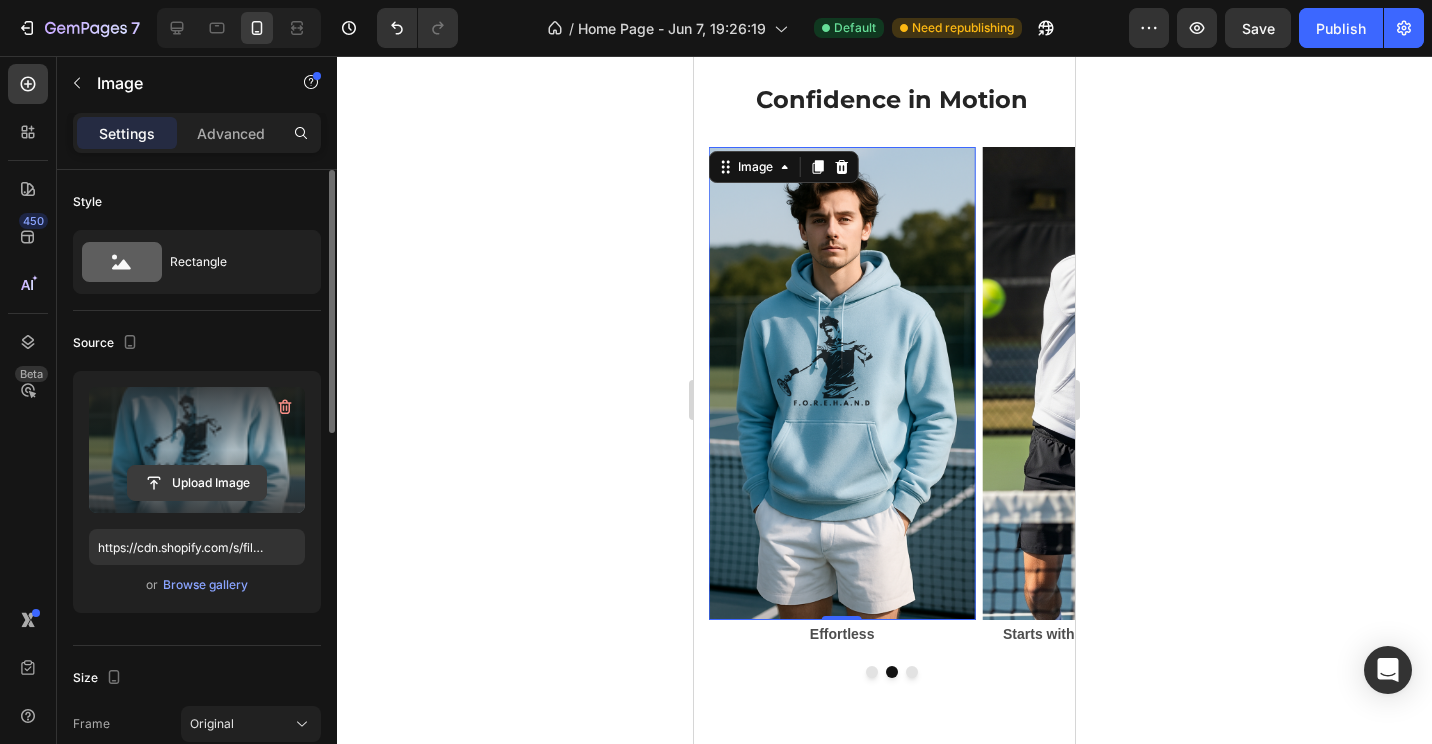 click 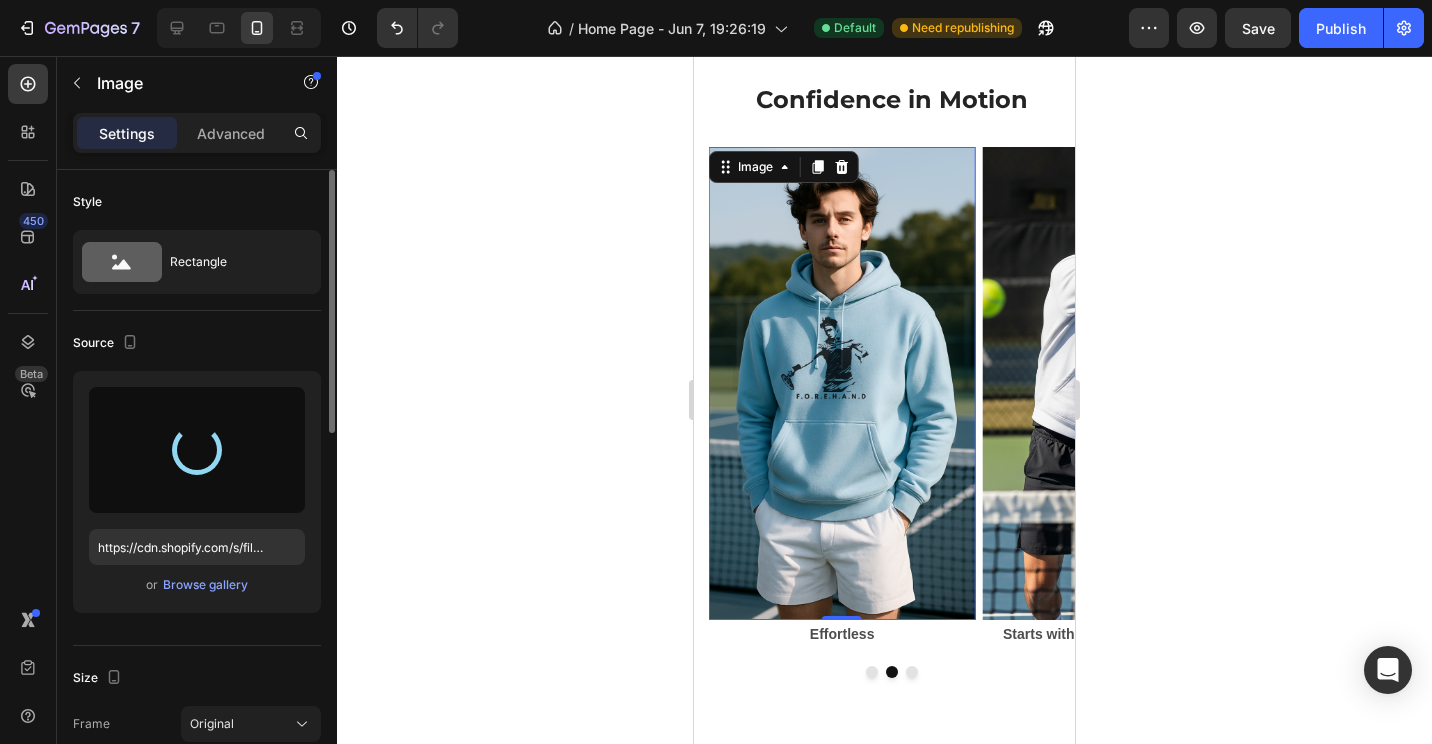 type on "https://cdn.shopify.com/s/files/1/0709/0765/8408/files/gempages_570020413275374816-859ade95-ead1-4131-bedd-48a41dcf47b3.png" 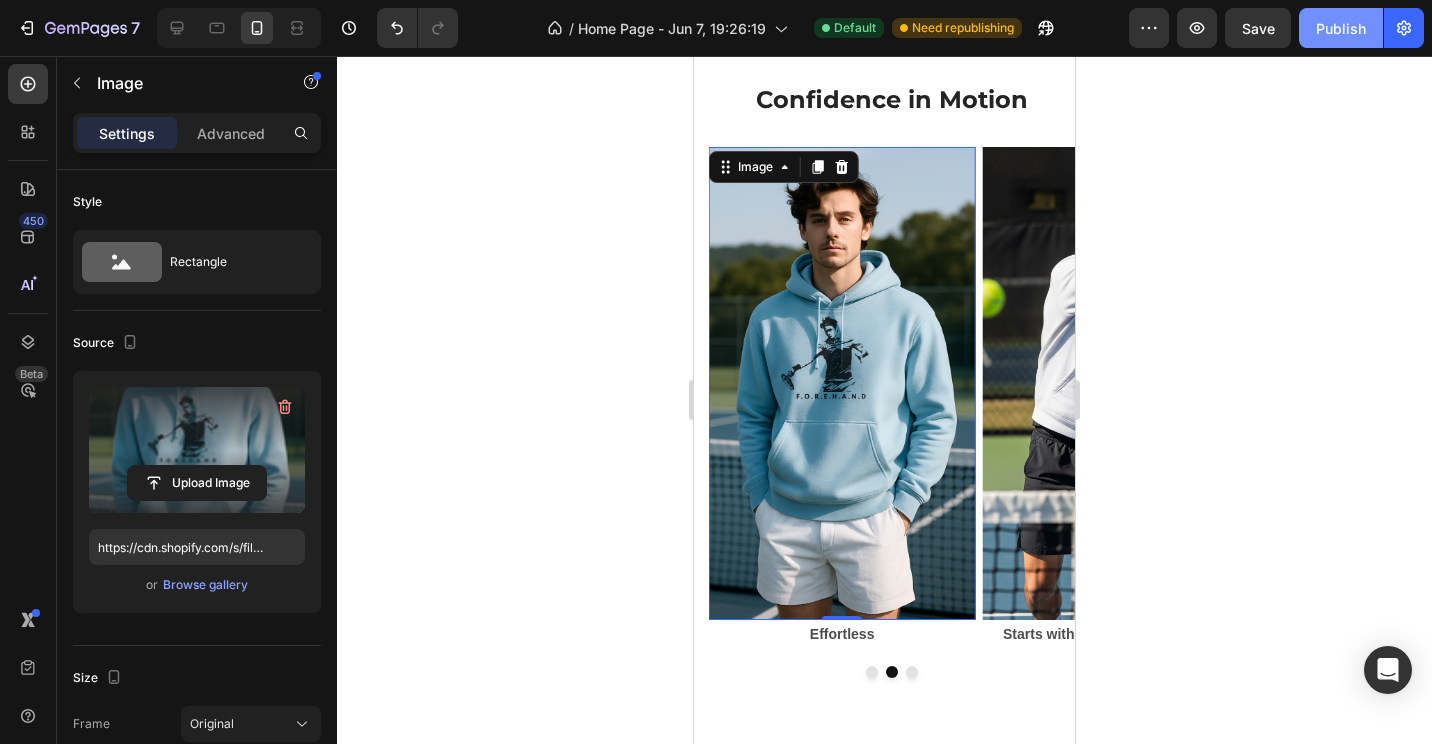 click on "Publish" 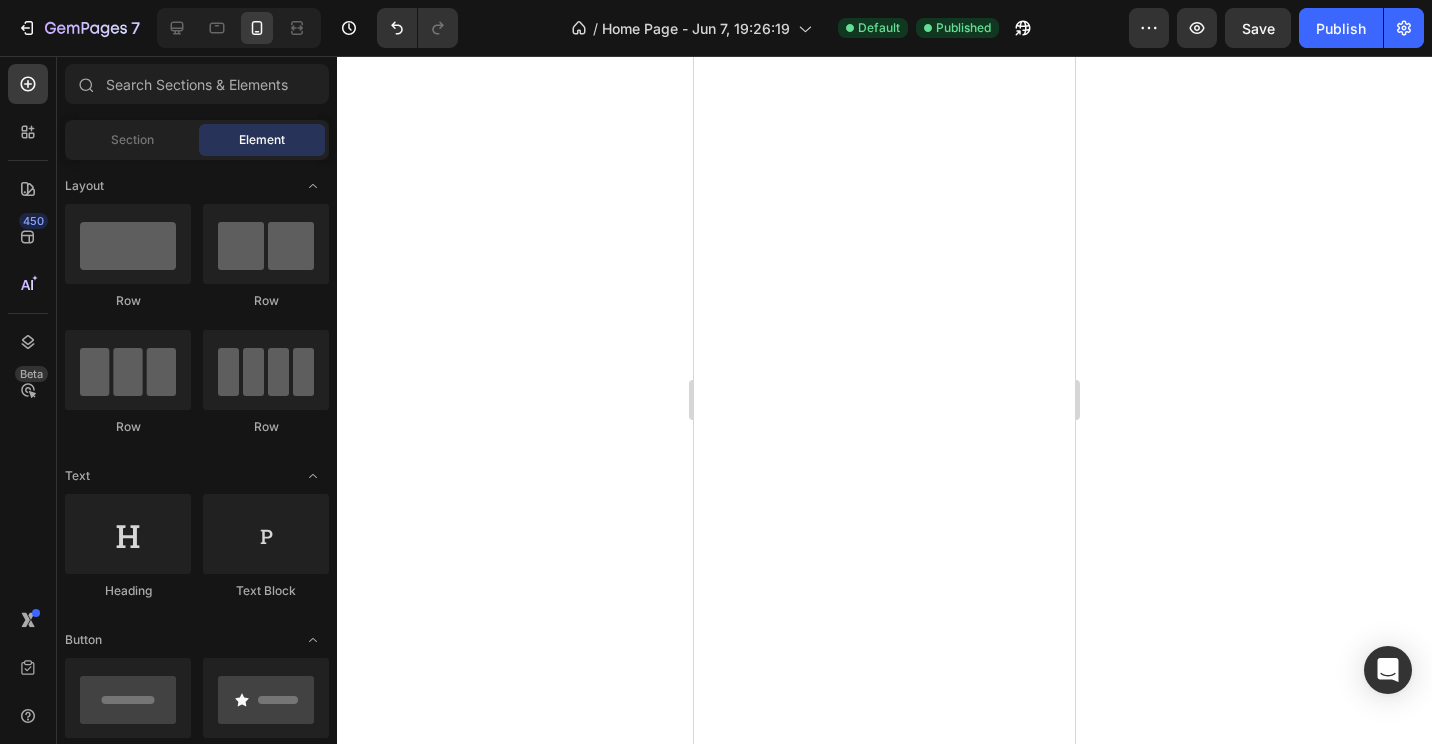 scroll, scrollTop: 0, scrollLeft: 0, axis: both 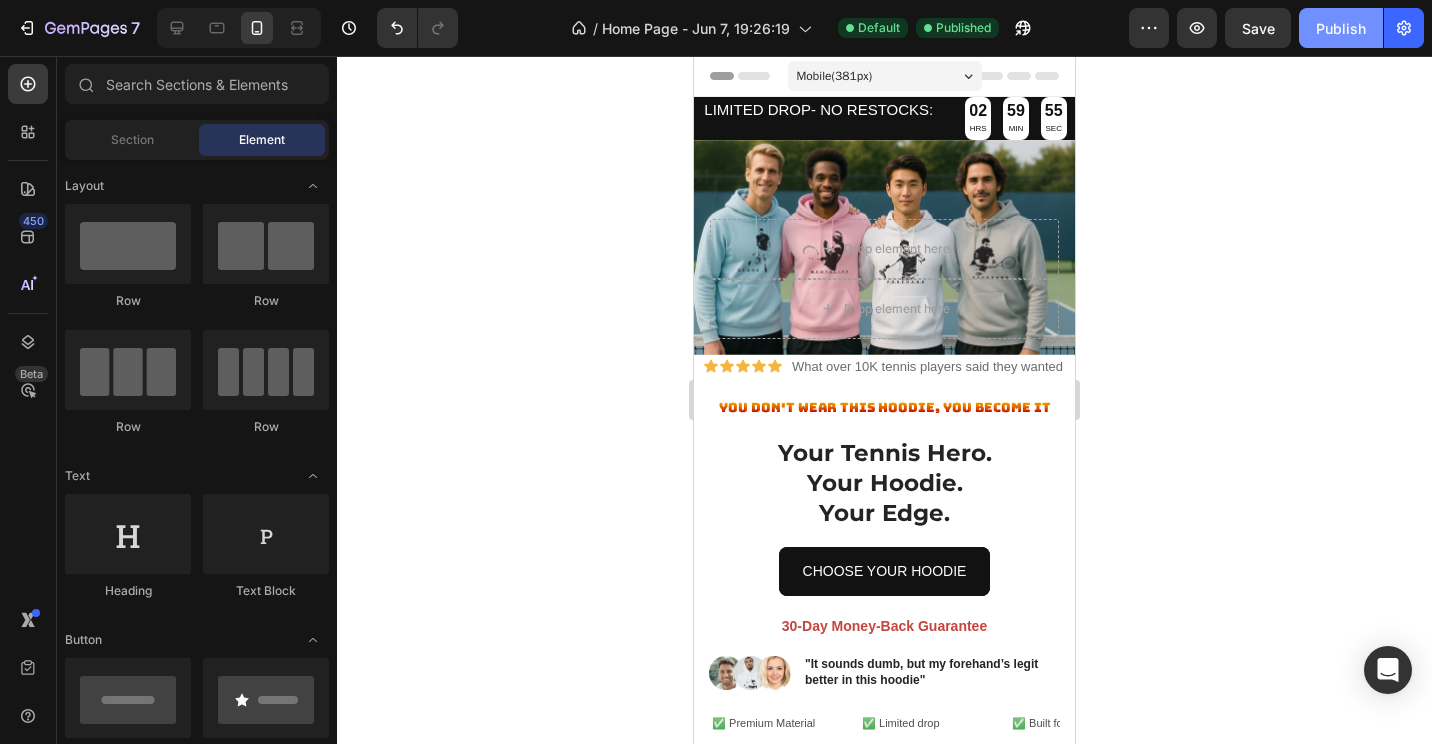 click on "Publish" at bounding box center [1341, 28] 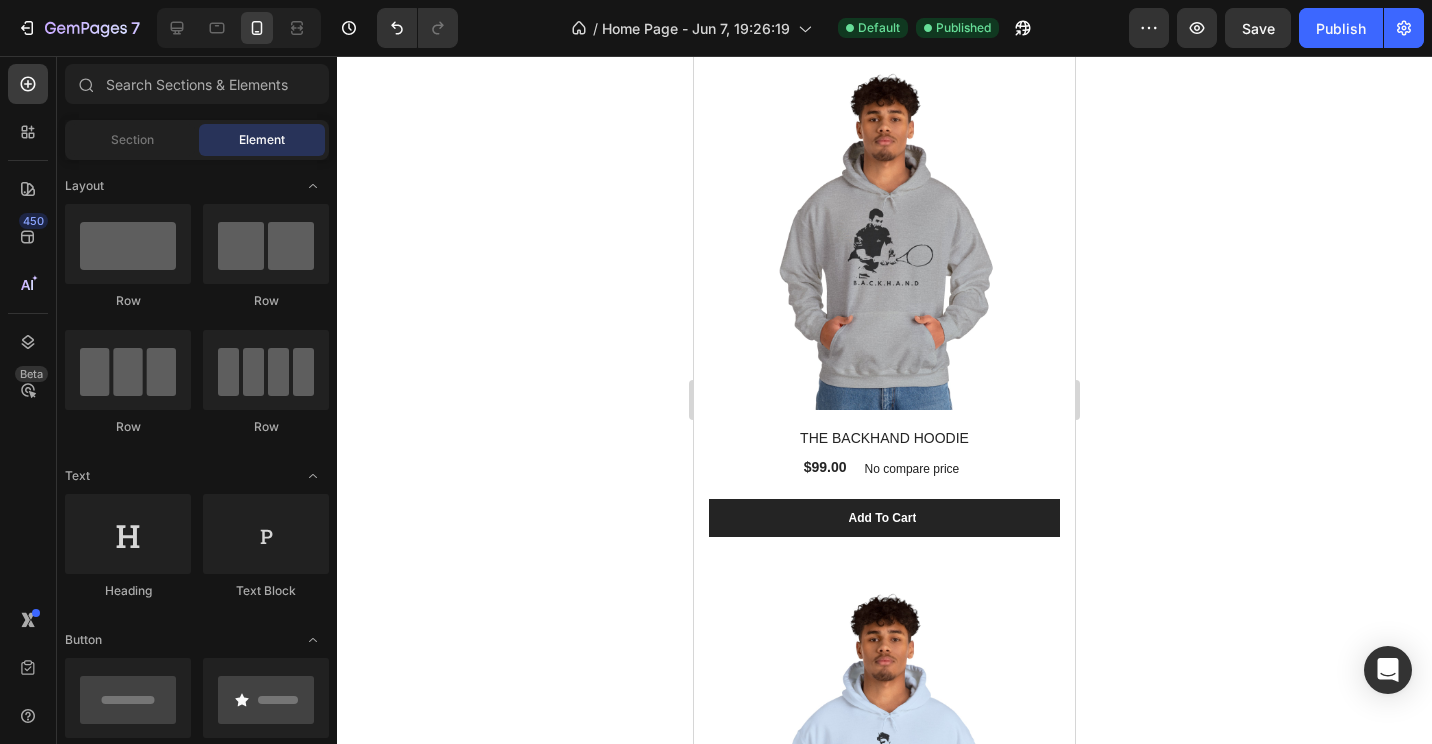 scroll, scrollTop: 800, scrollLeft: 0, axis: vertical 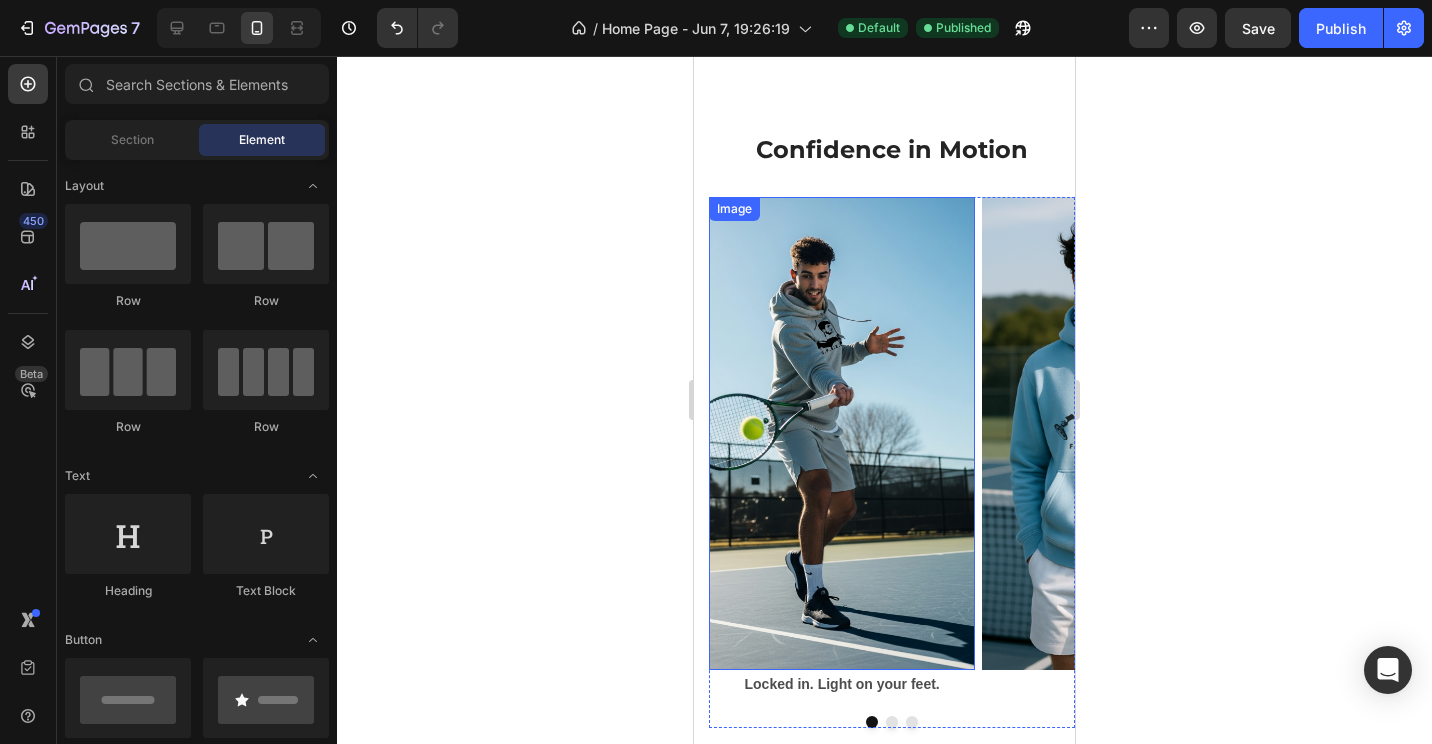 click at bounding box center (892, 722) 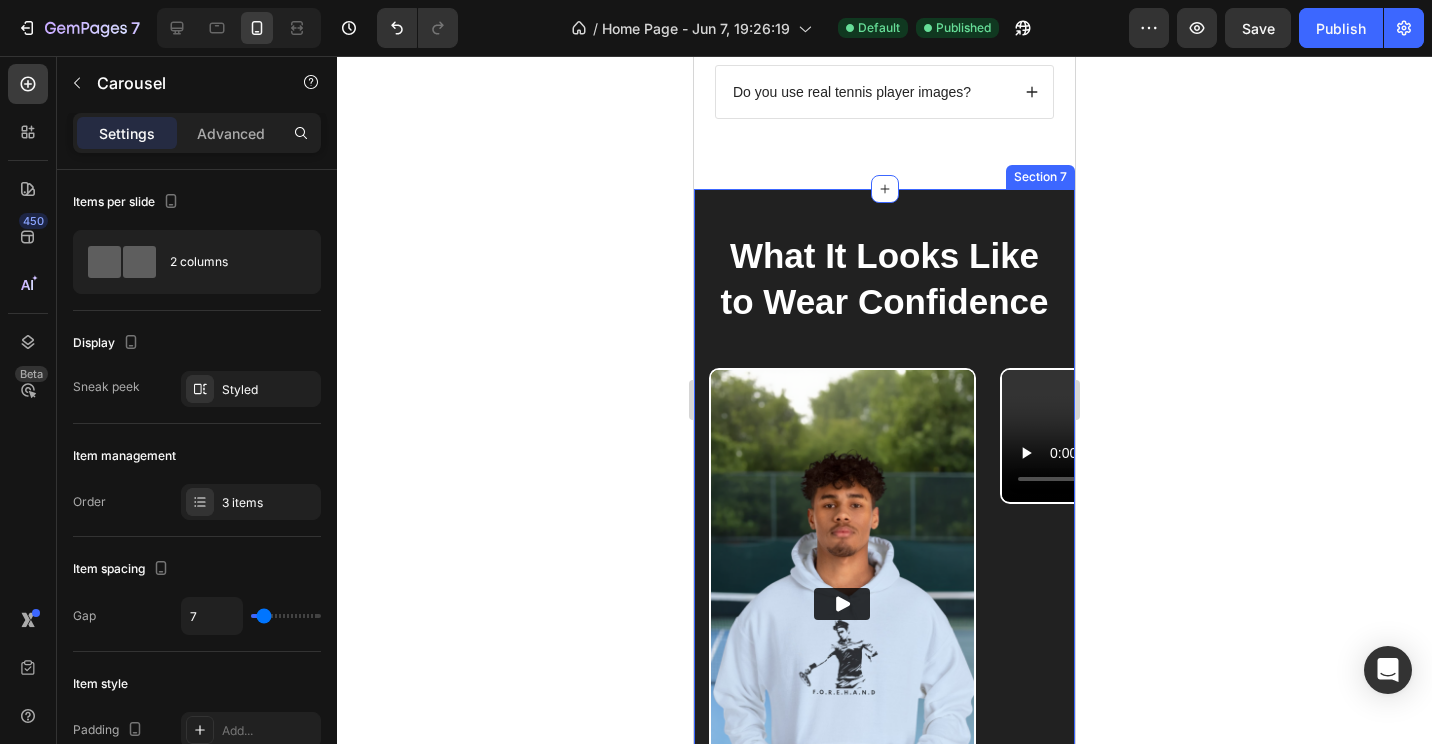 scroll, scrollTop: 4345, scrollLeft: 0, axis: vertical 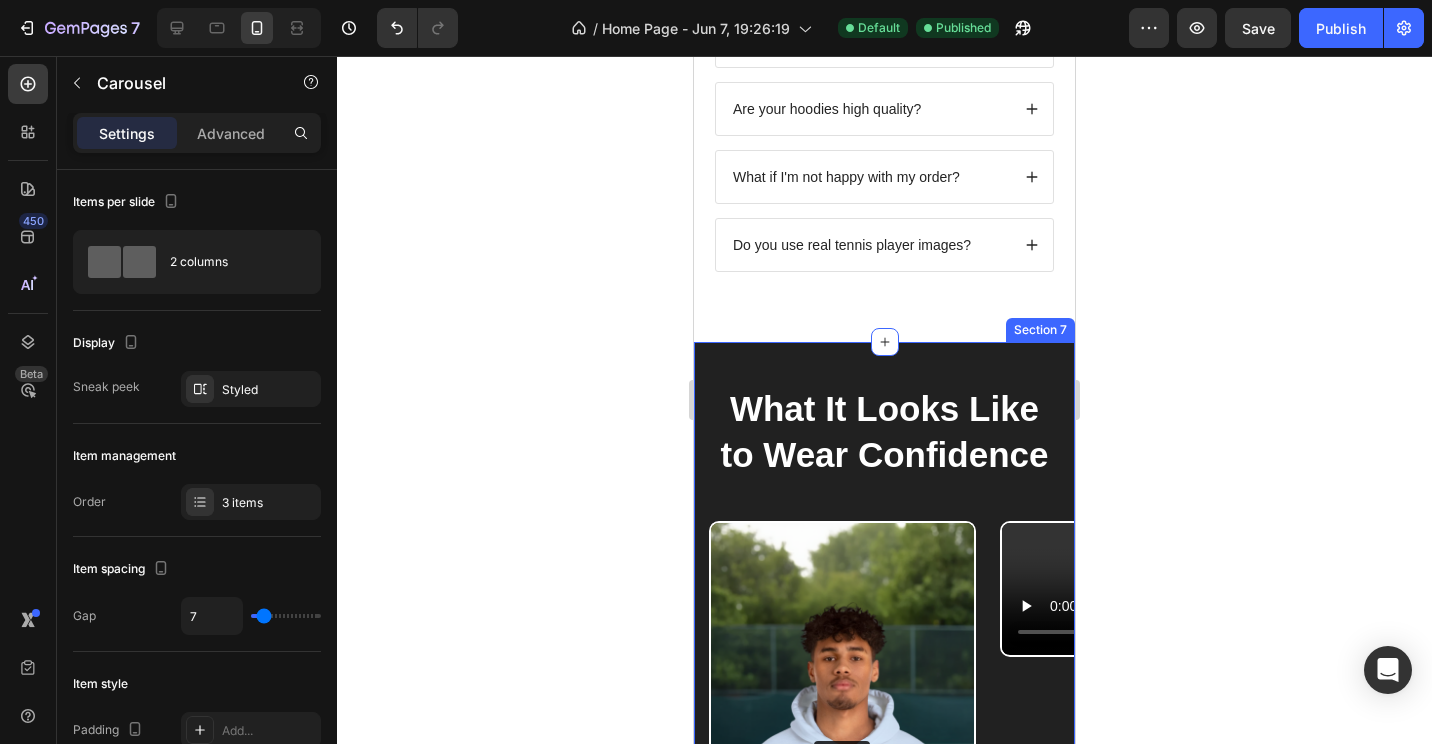 click on "What It Looks Like to Wear Confidence" at bounding box center [884, 431] 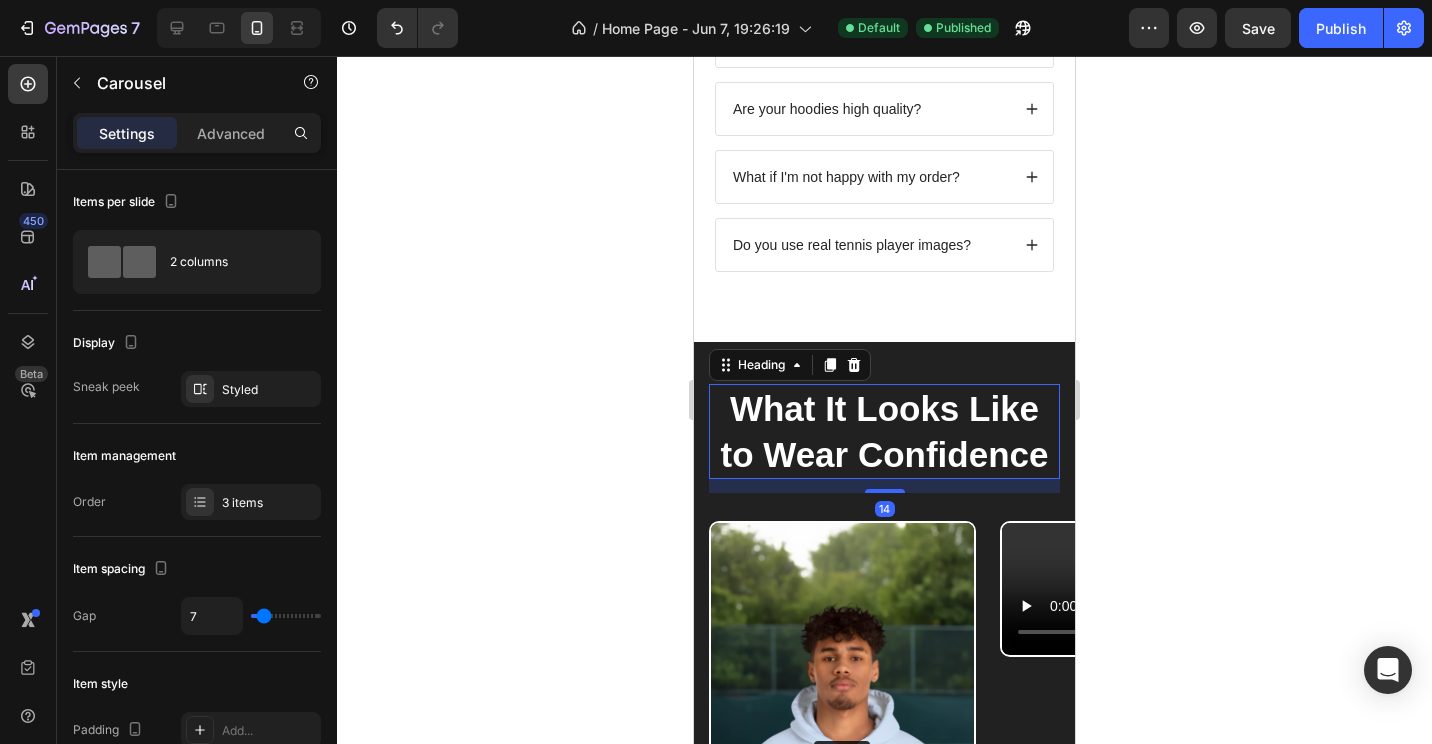 click on "What It Looks Like to Wear Confidence" at bounding box center [884, 431] 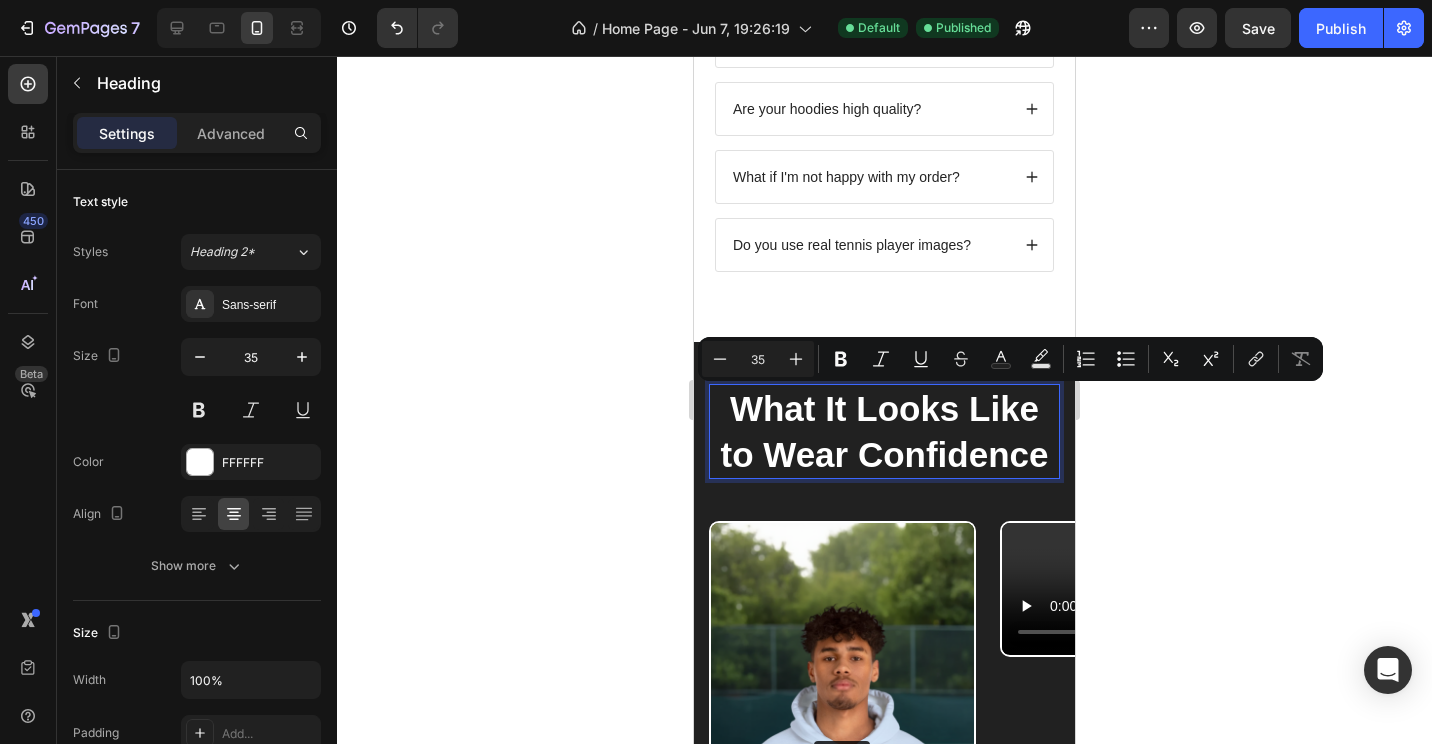 click on "What It Looks Like to Wear Confidence" at bounding box center [884, 431] 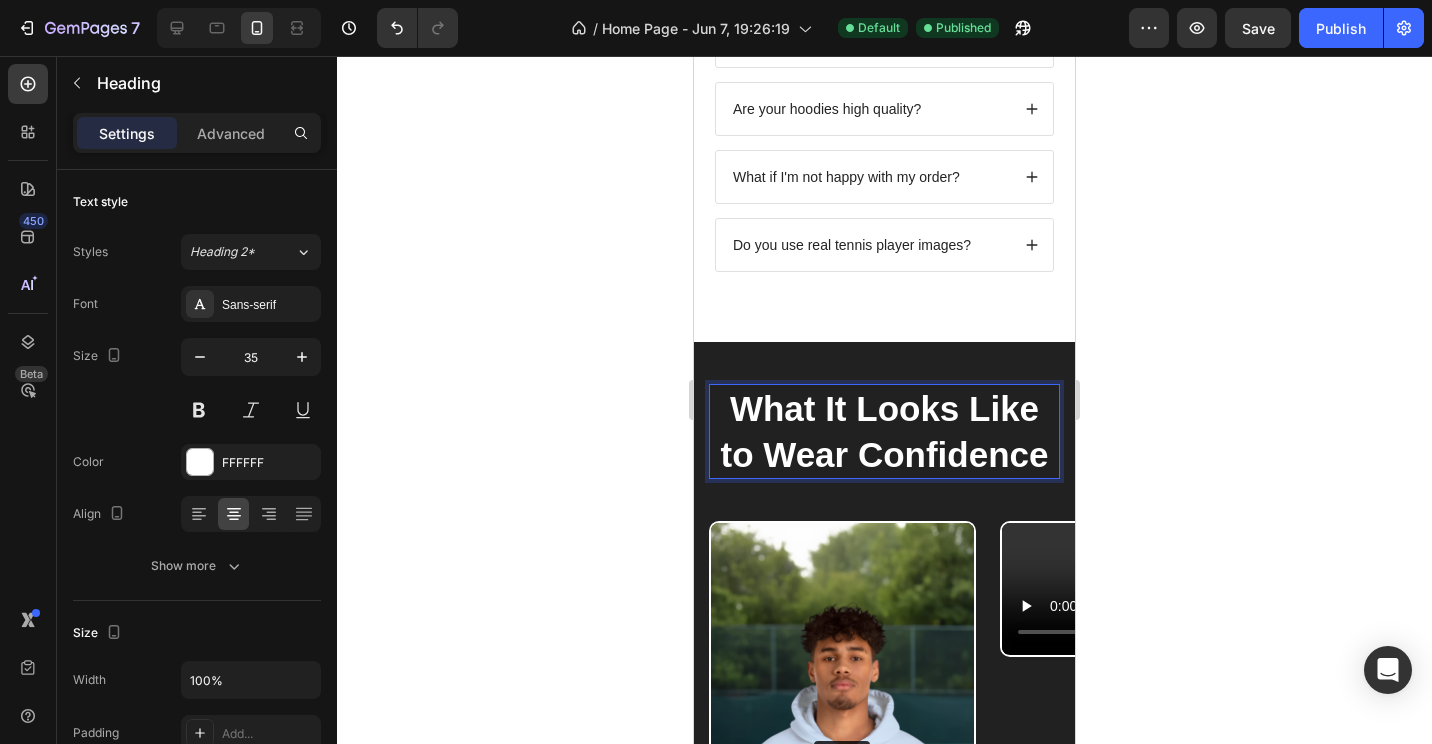 click on "What It Looks Like to Wear Confidence" at bounding box center [884, 431] 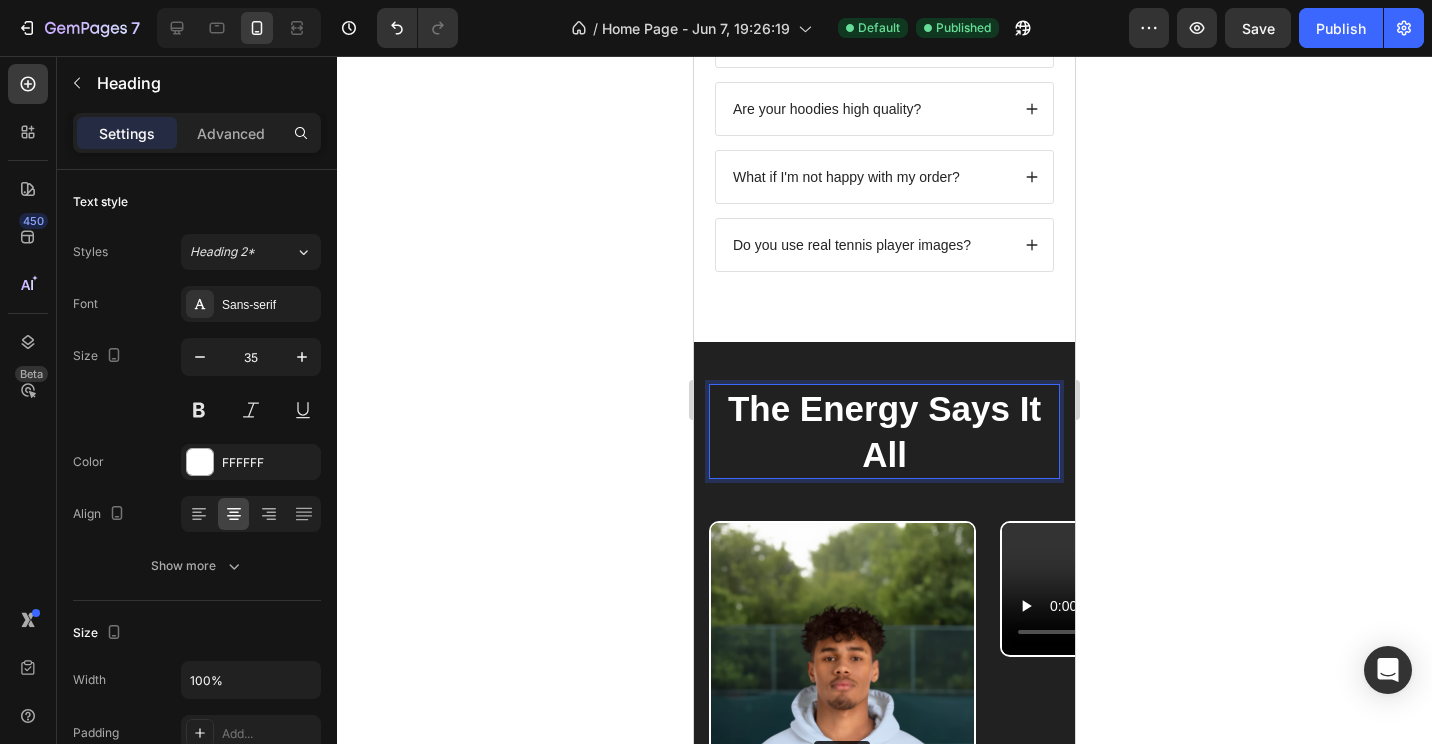 click 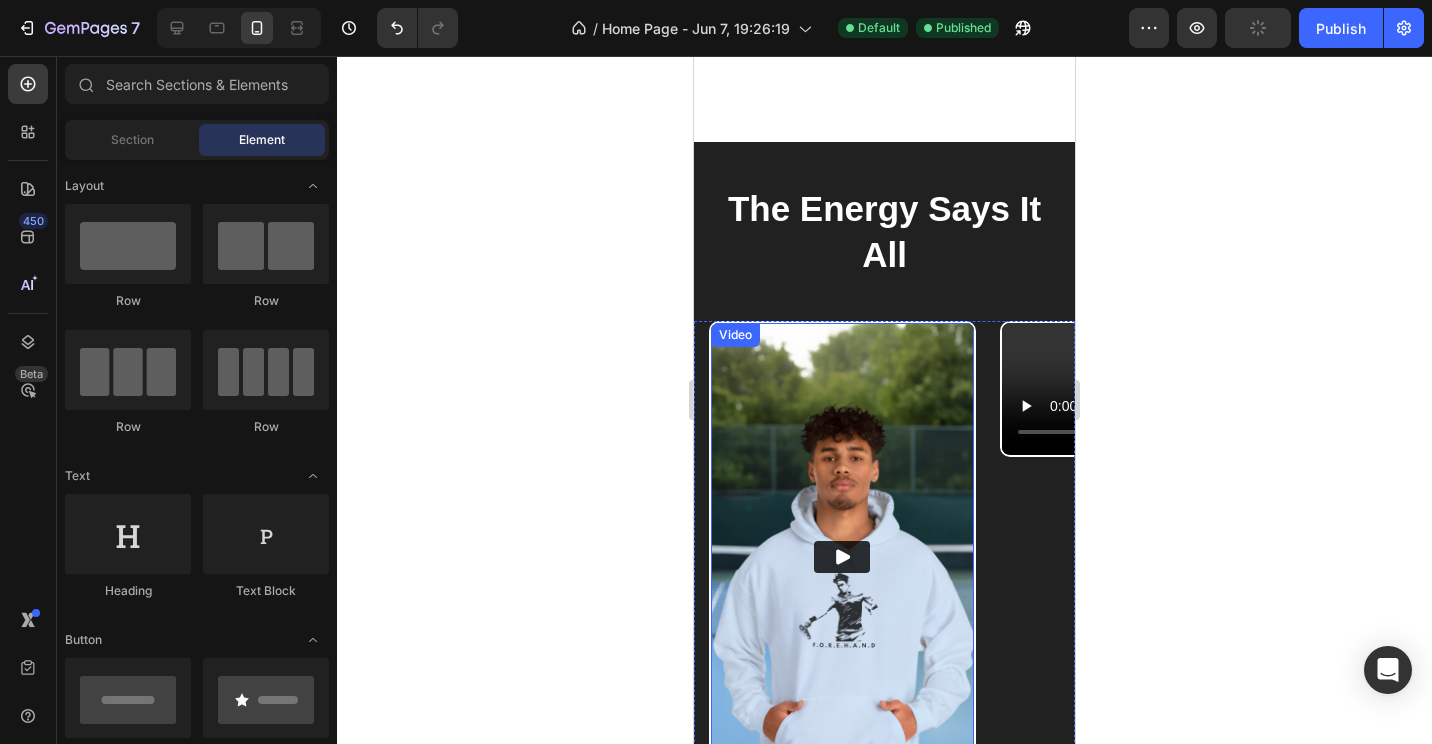 scroll, scrollTop: 4645, scrollLeft: 0, axis: vertical 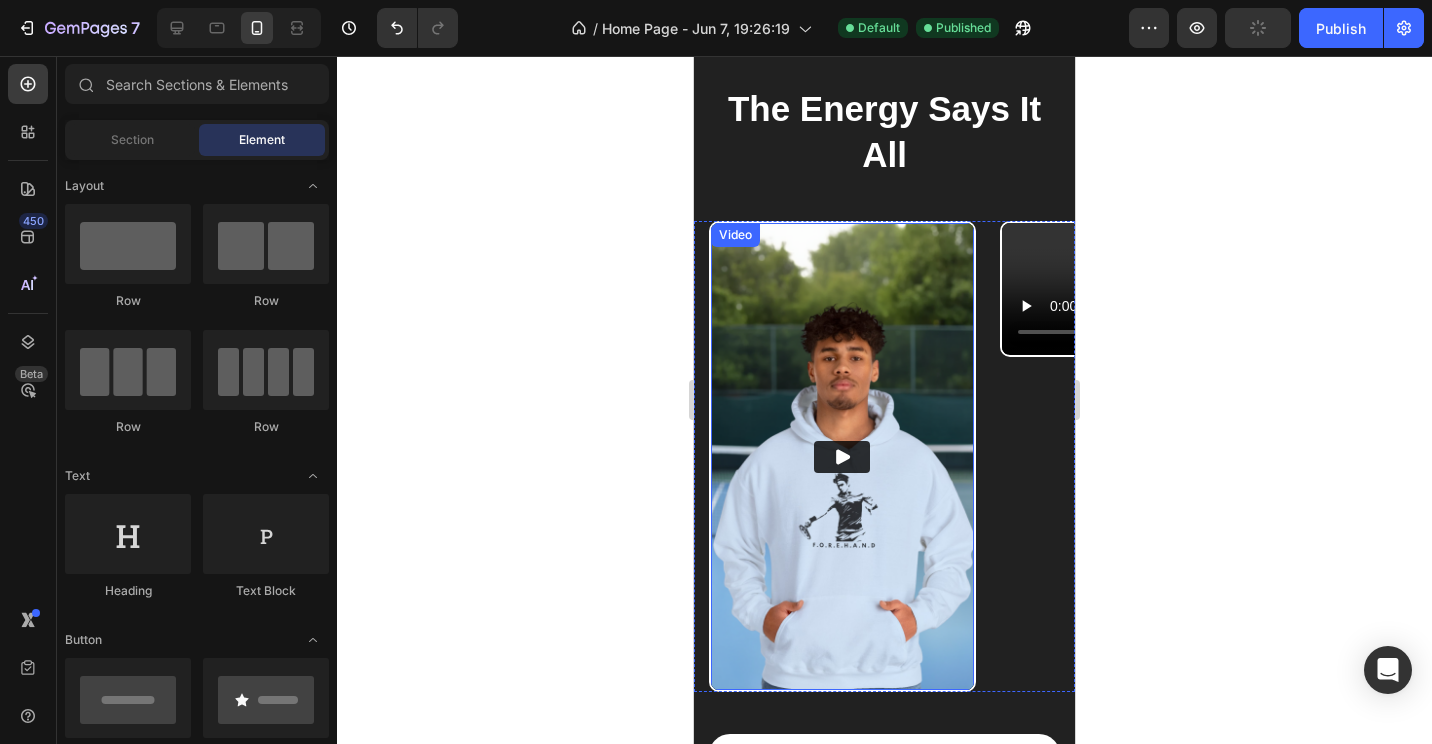 click 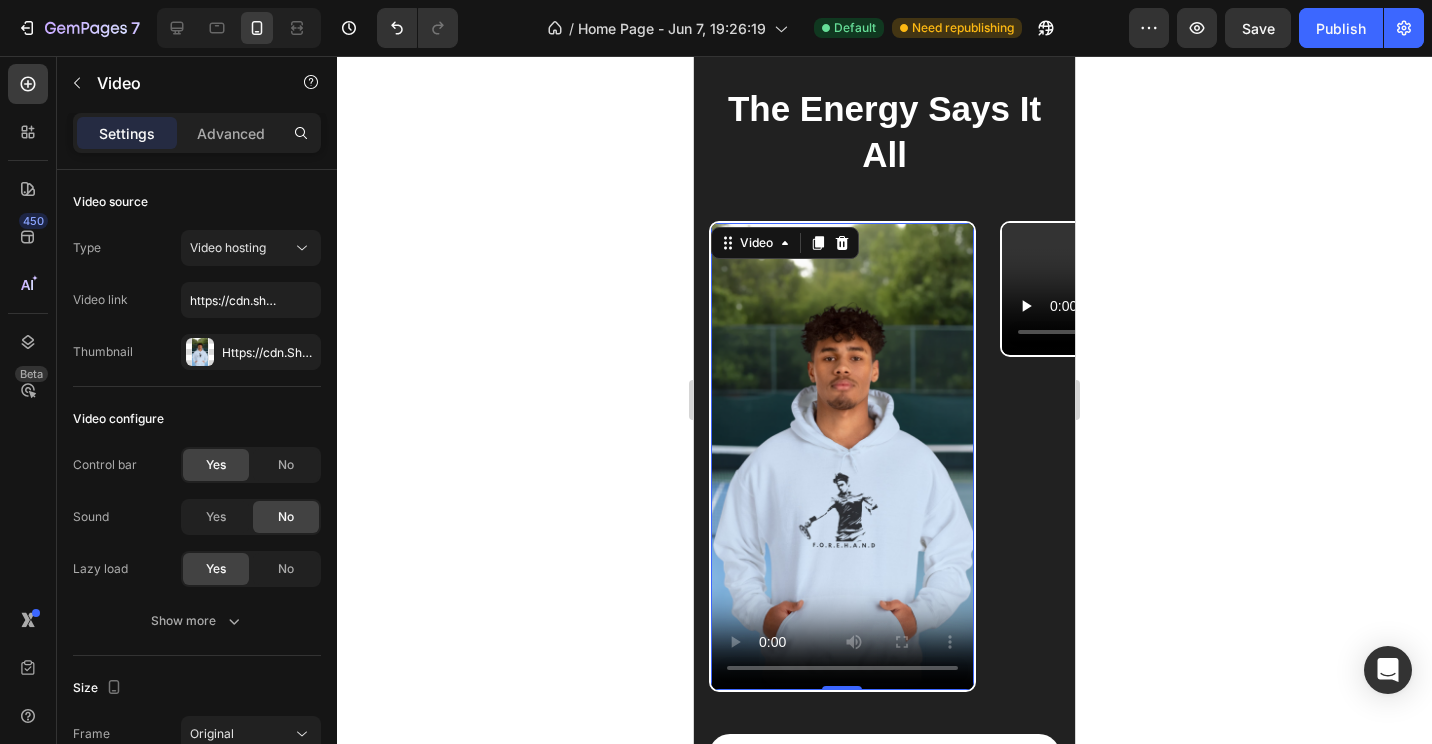 click 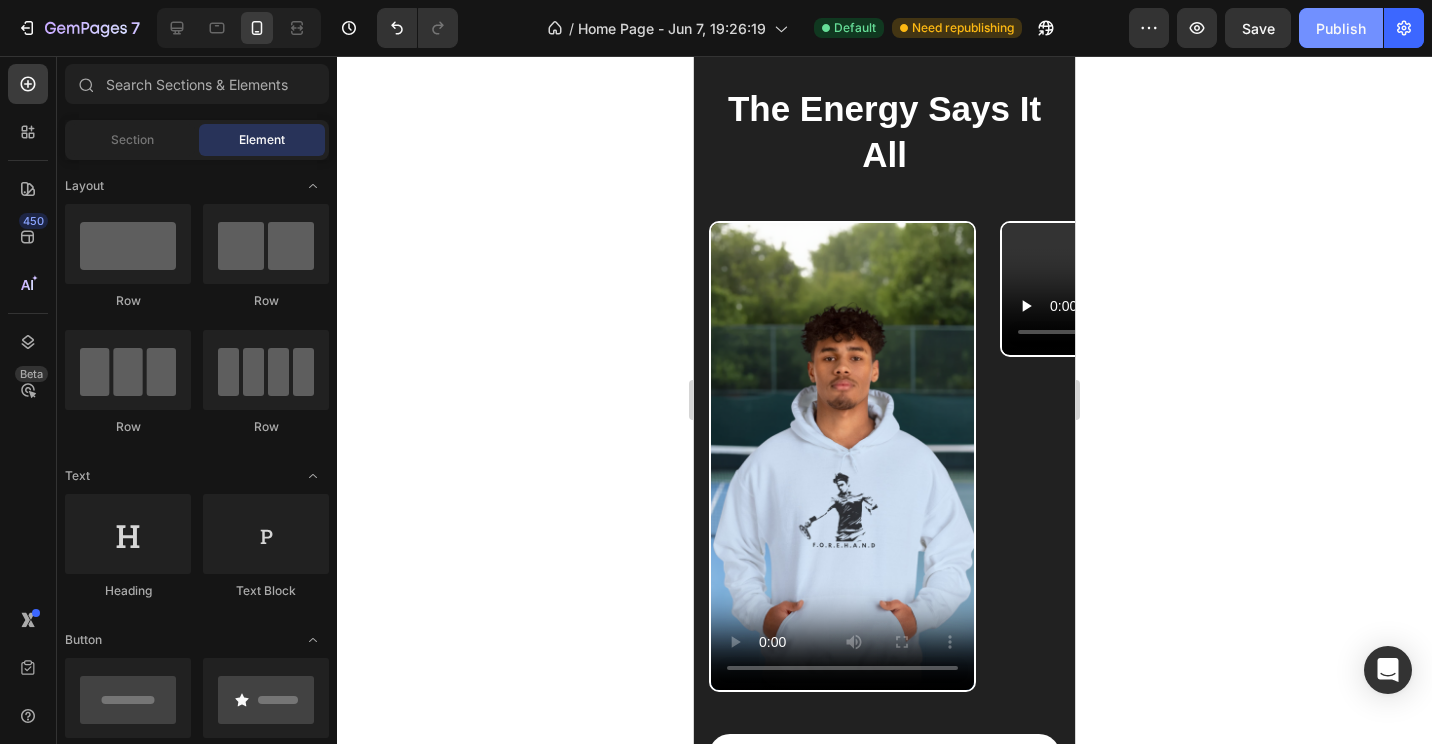click on "Publish" at bounding box center [1341, 28] 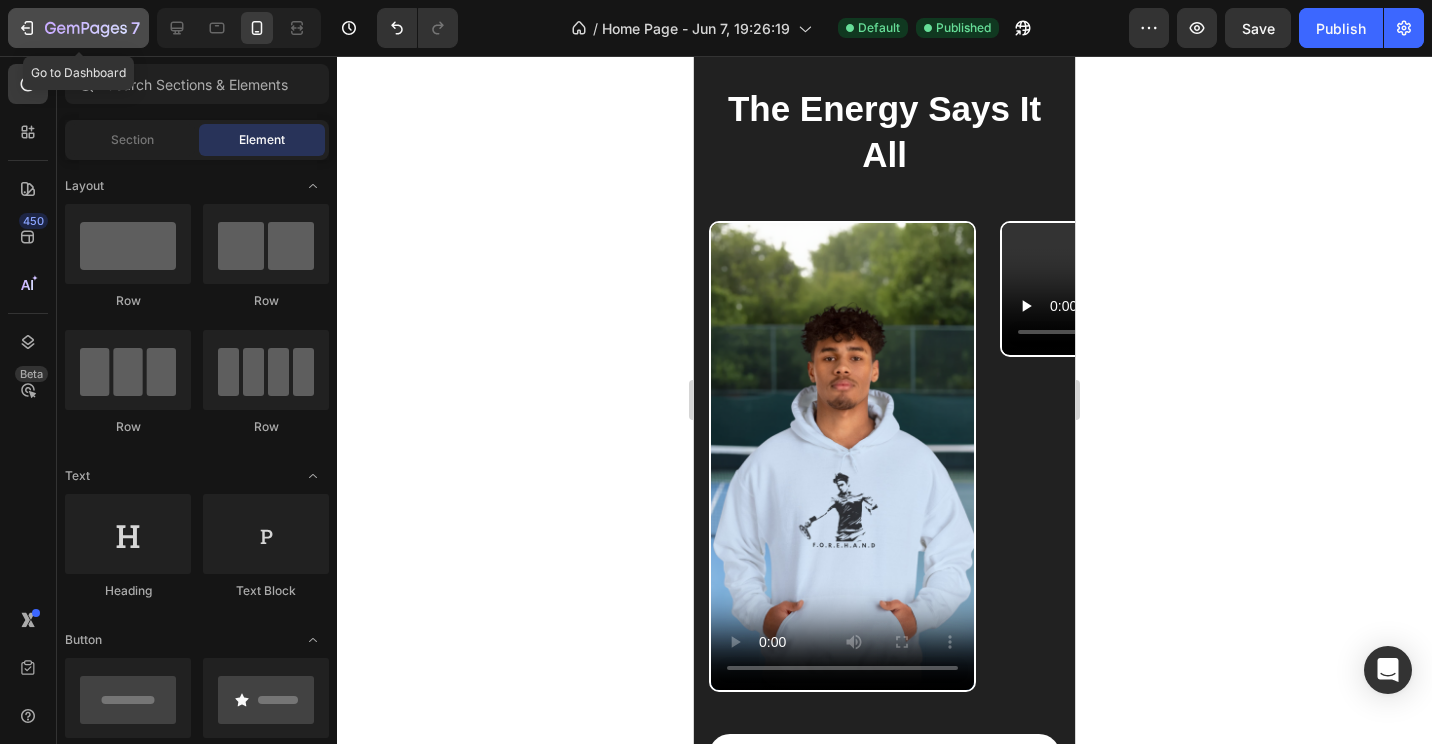 click 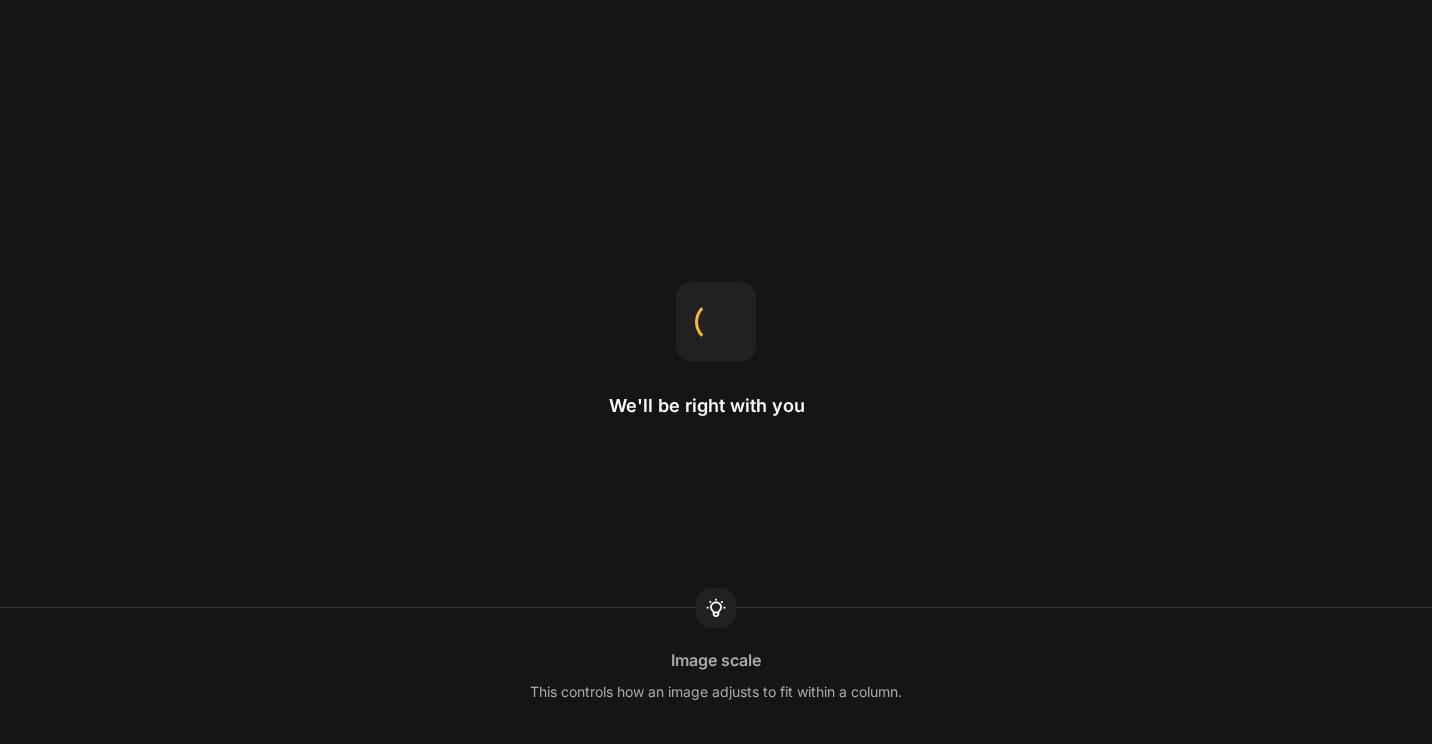 scroll, scrollTop: 0, scrollLeft: 0, axis: both 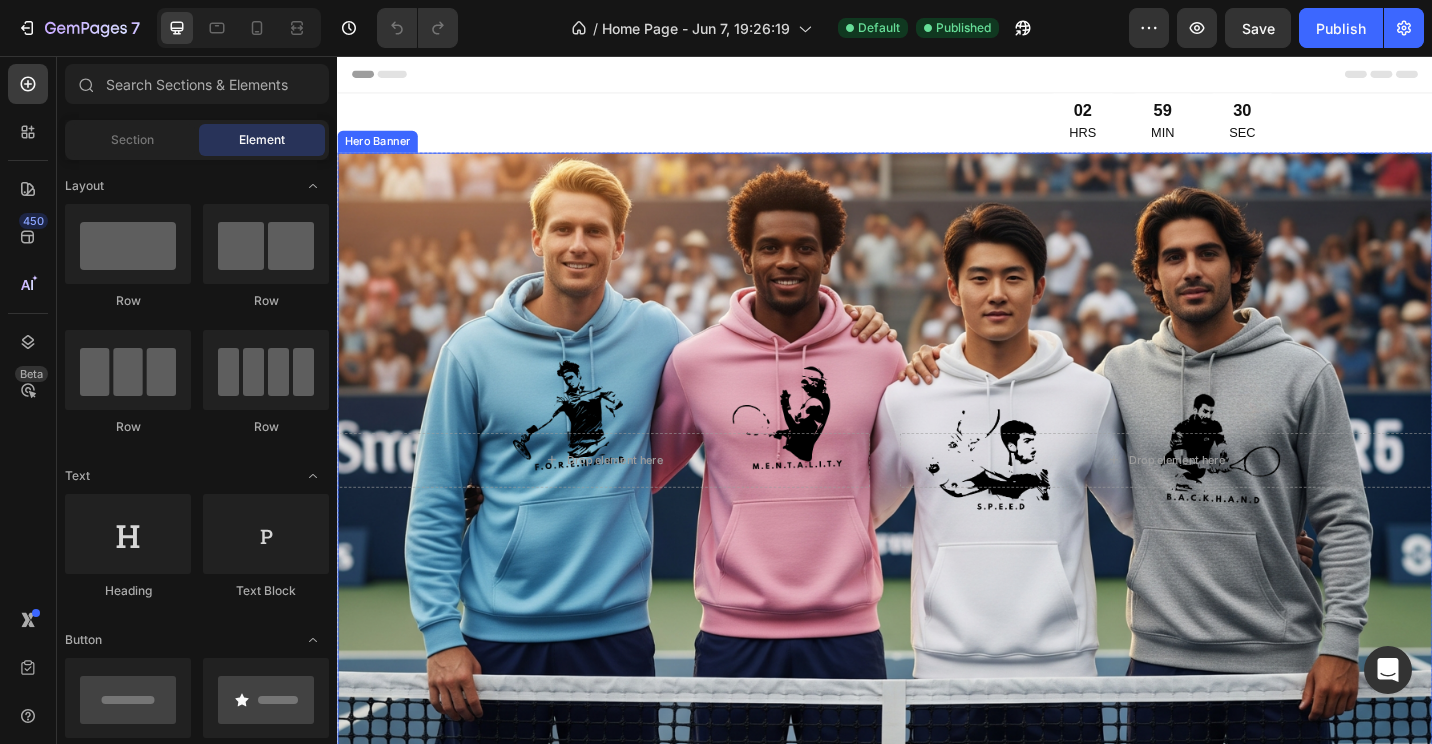 click at bounding box center [937, 499] 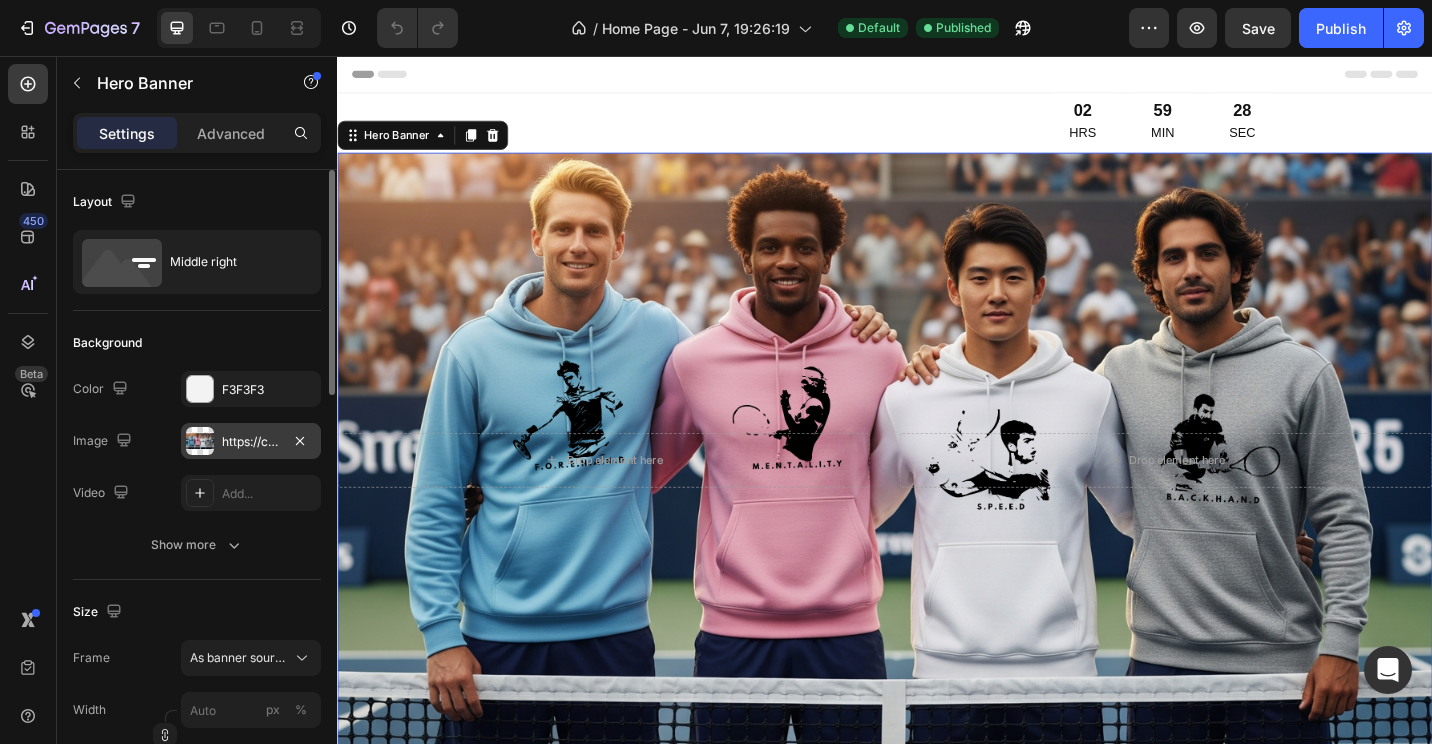 click on "https://cdn.shopify.com/s/files/1/0709/0765/8408/files/gempages_570020413275374816-ee77442e-deb4-4cae-a91d-4ca0420f8a4a.png" at bounding box center [251, 442] 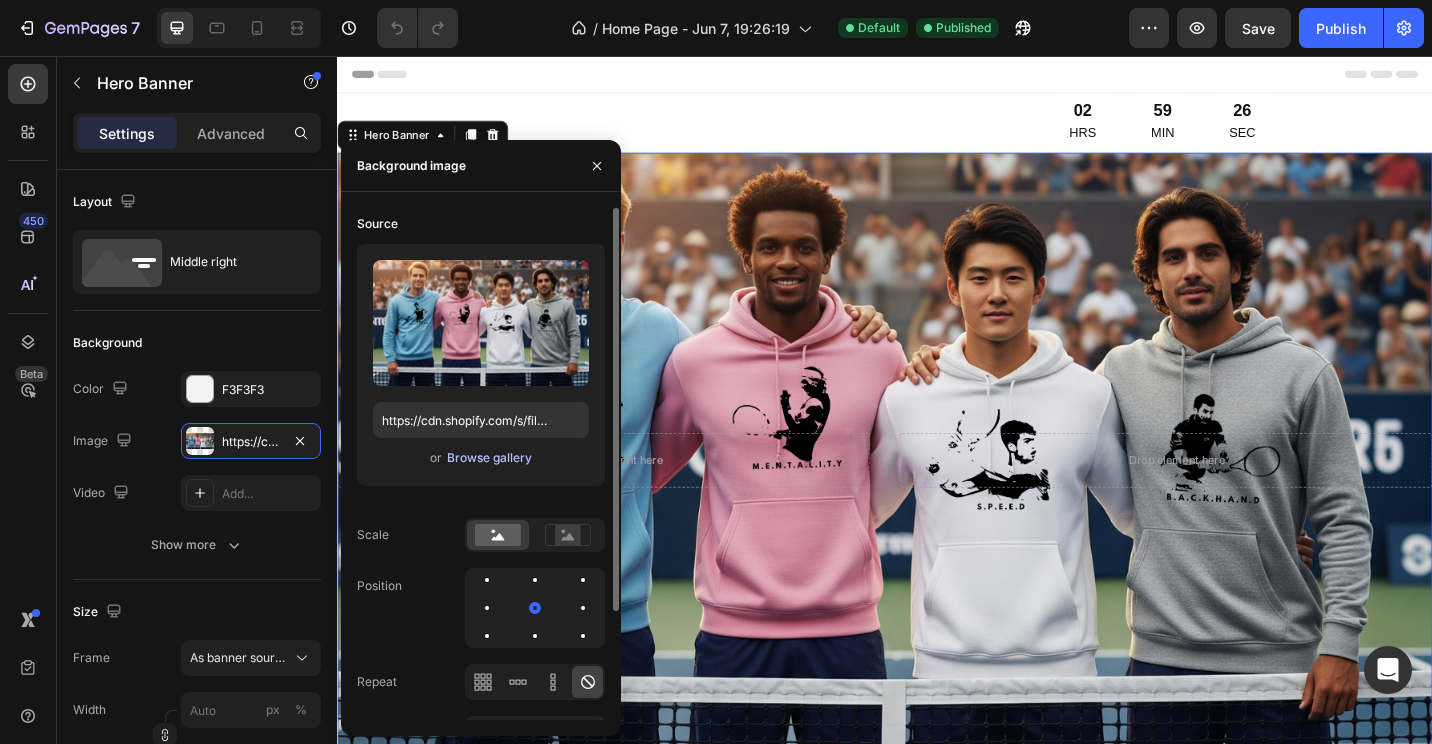 click on "Browse gallery" at bounding box center [489, 458] 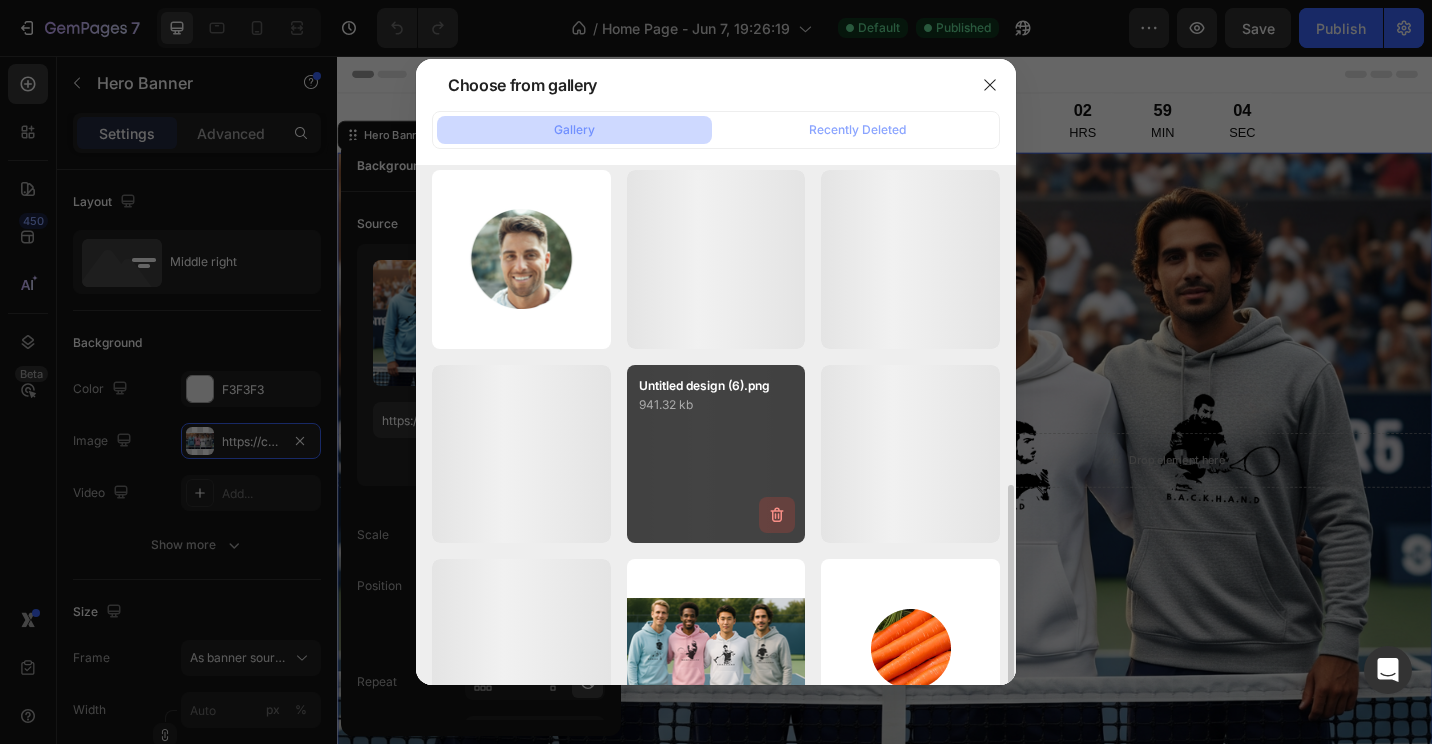 scroll, scrollTop: 500, scrollLeft: 0, axis: vertical 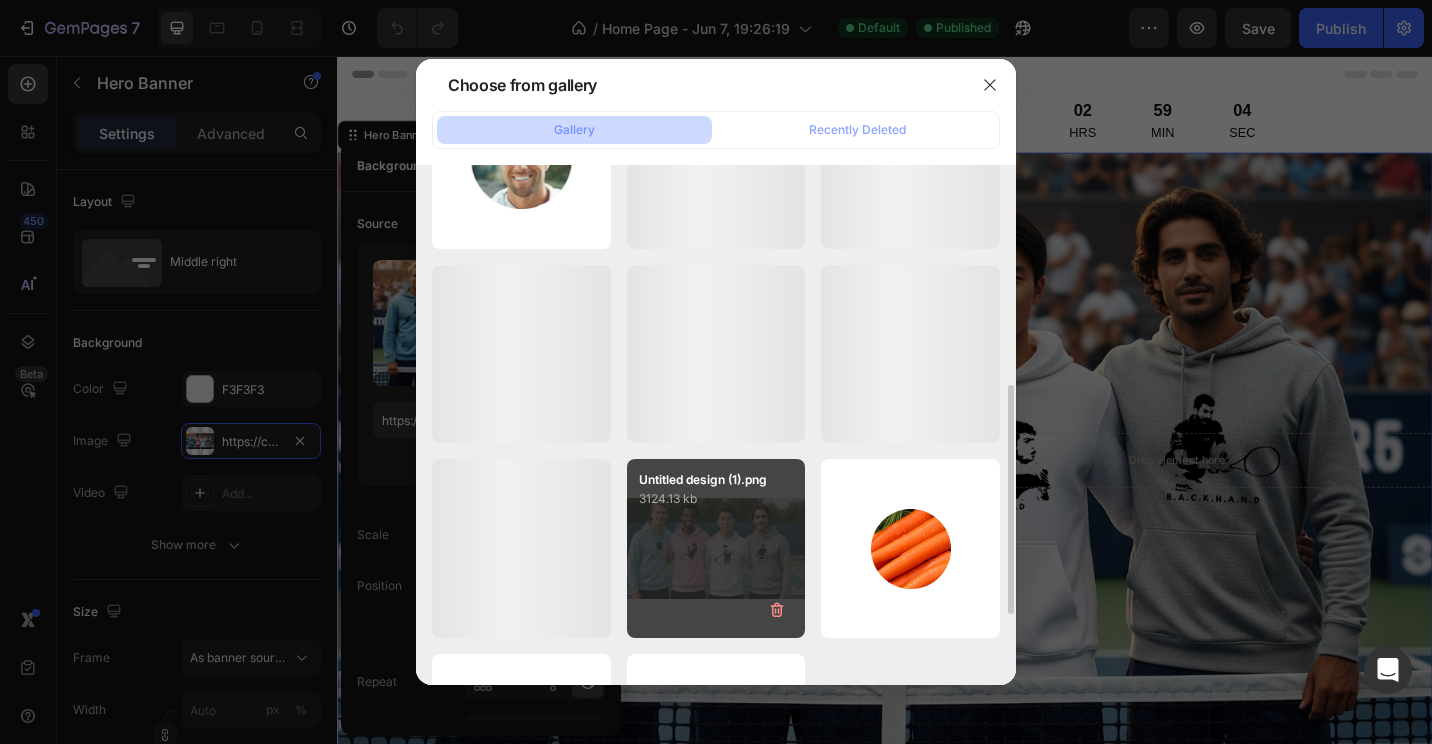 click on "Untitled design (1).png 3124.13 kb" at bounding box center (716, 548) 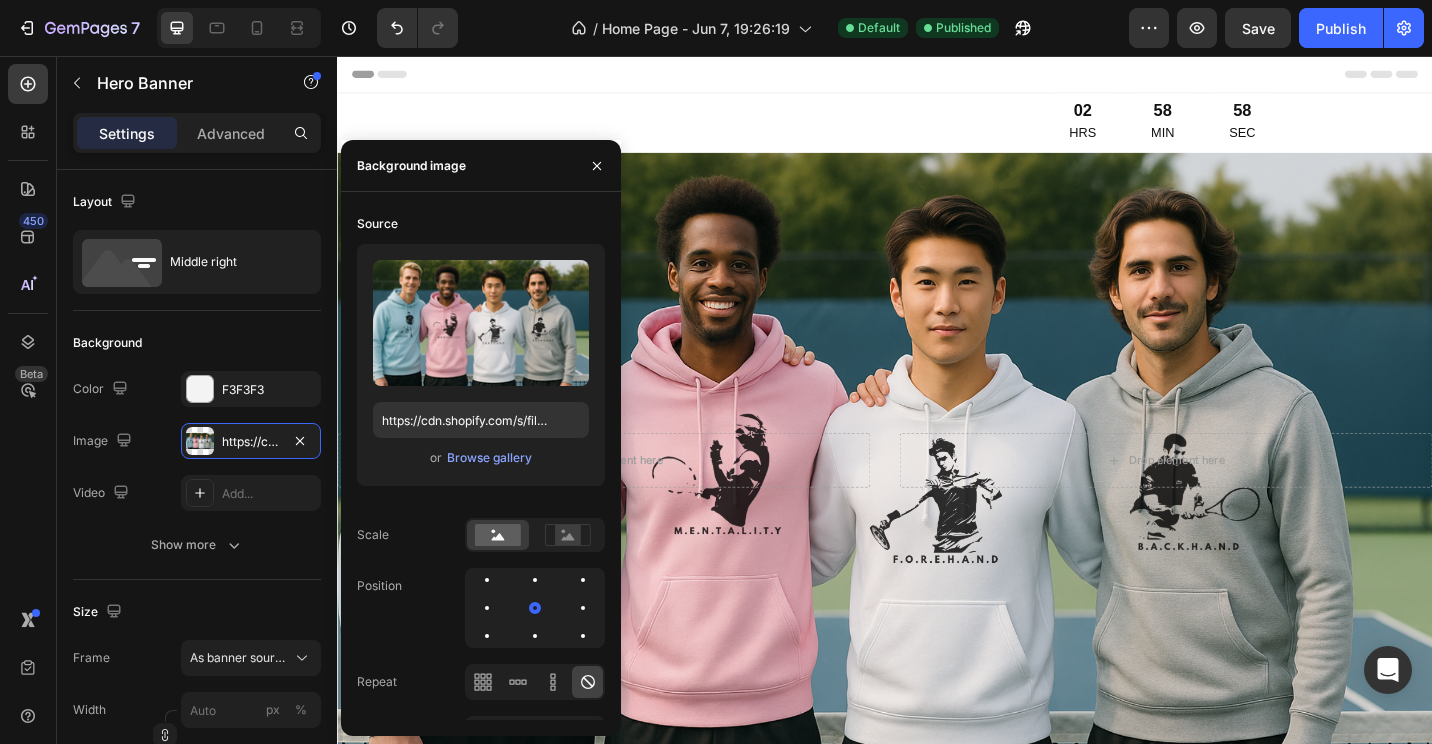 click on "Header" at bounding box center (937, 76) 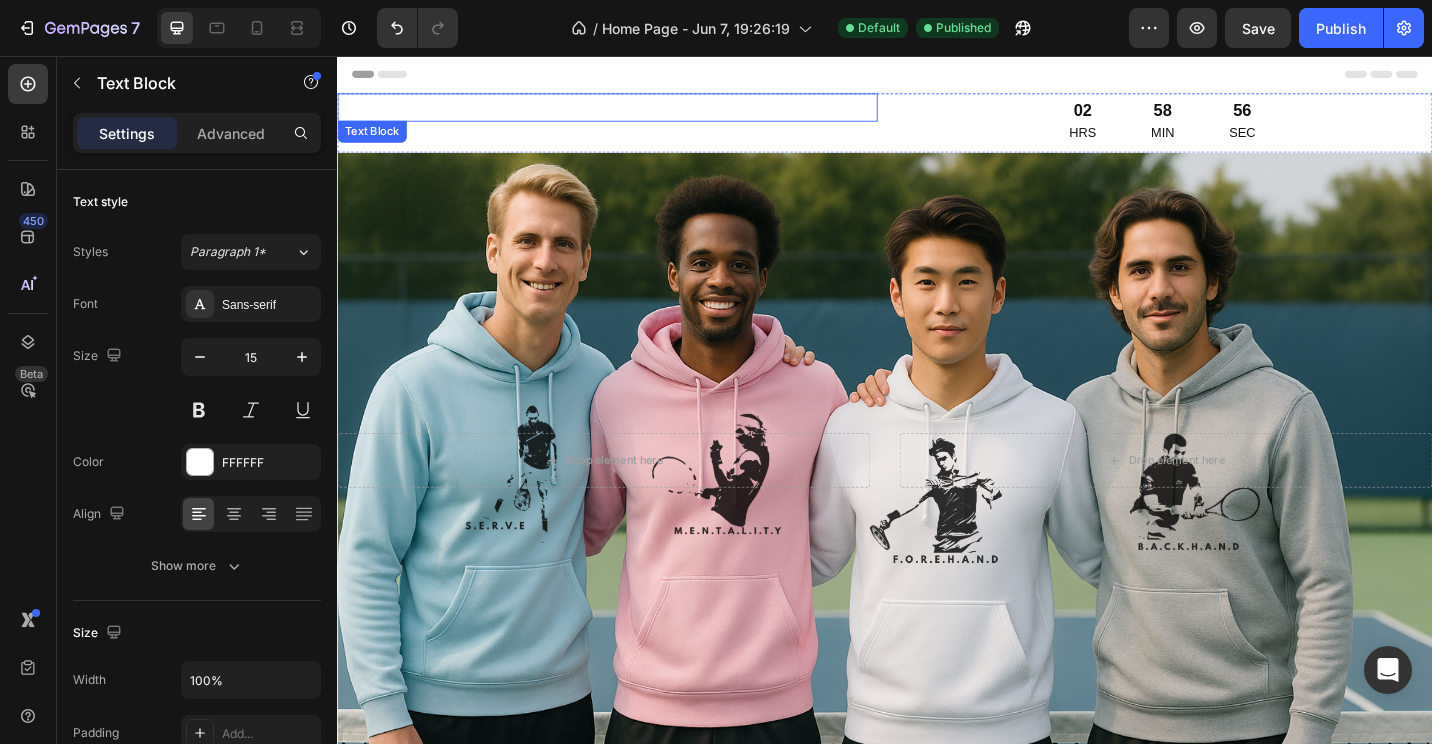 click on "LIMITED DROP- NO RESTOCKS:" at bounding box center [633, 112] 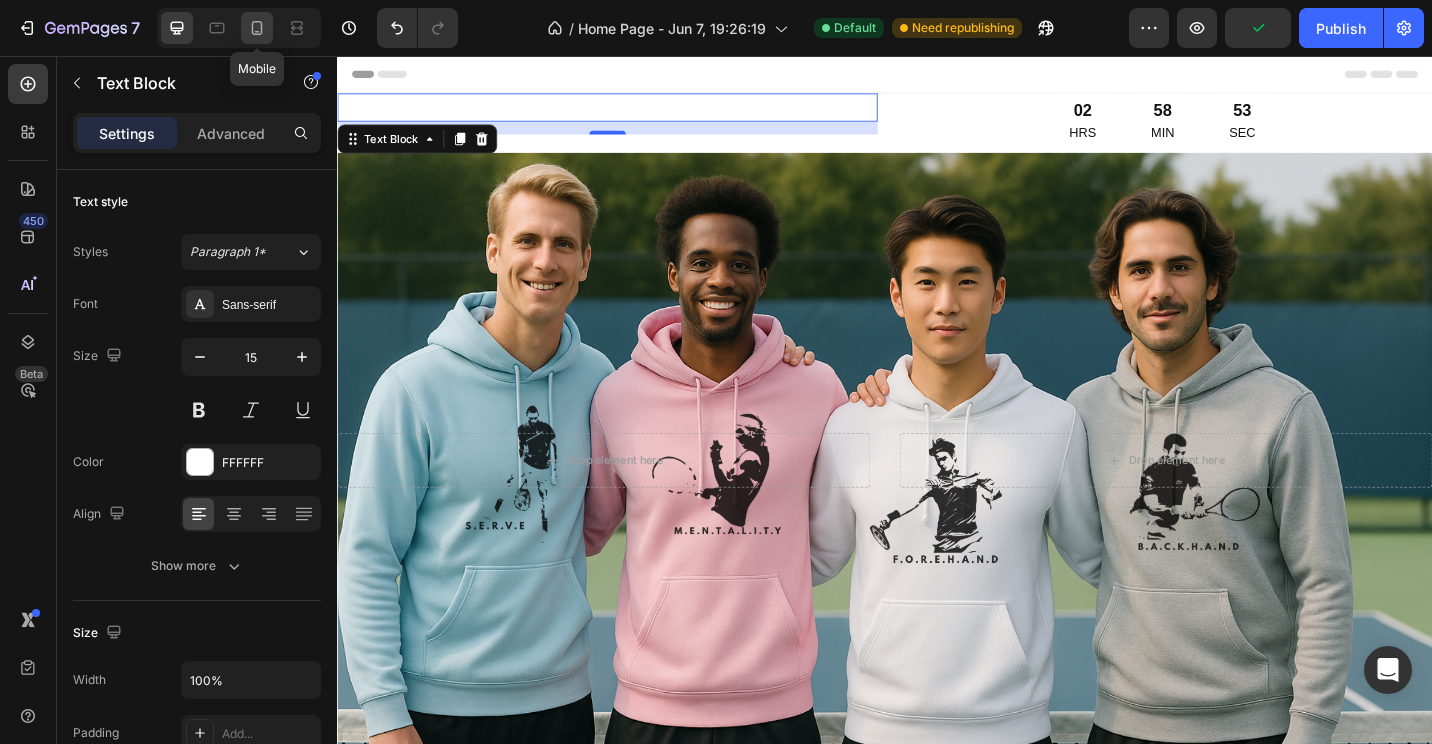 click 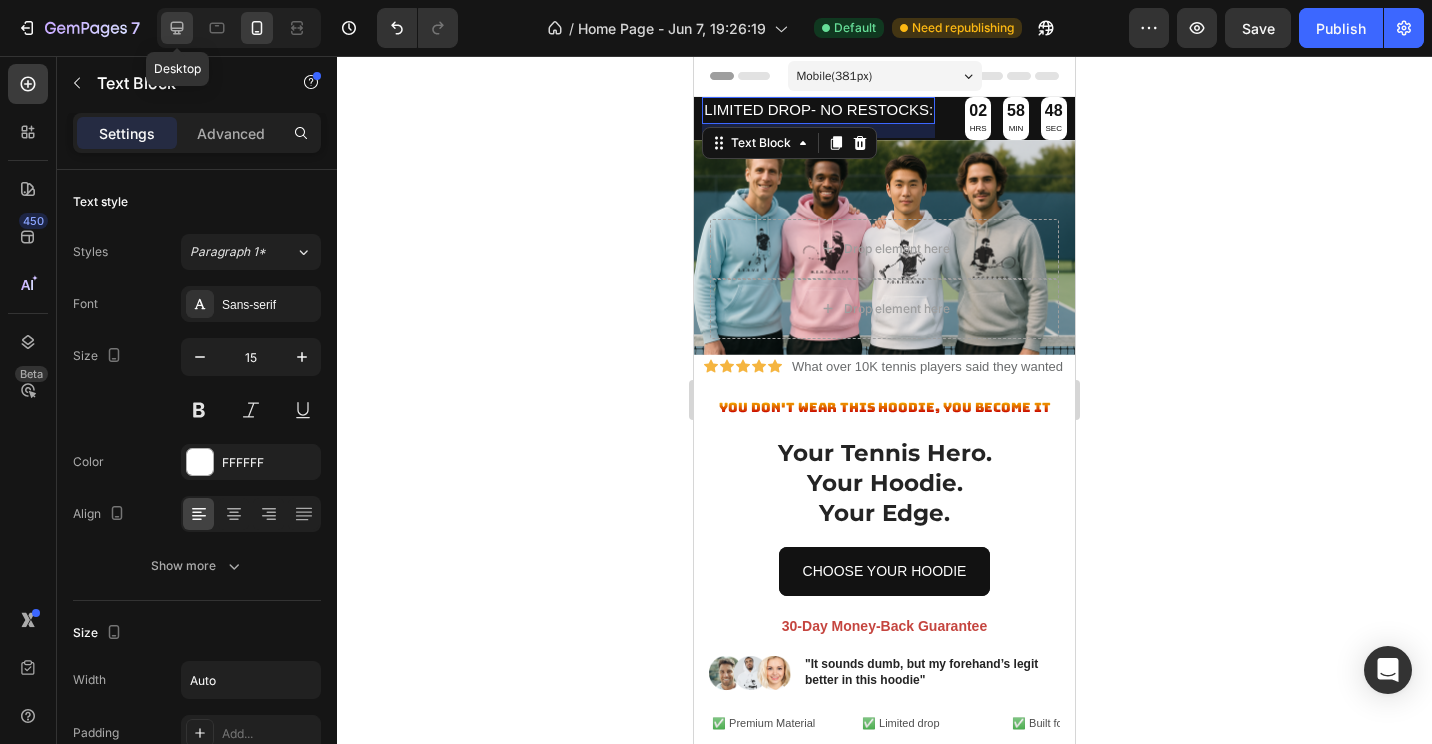 click 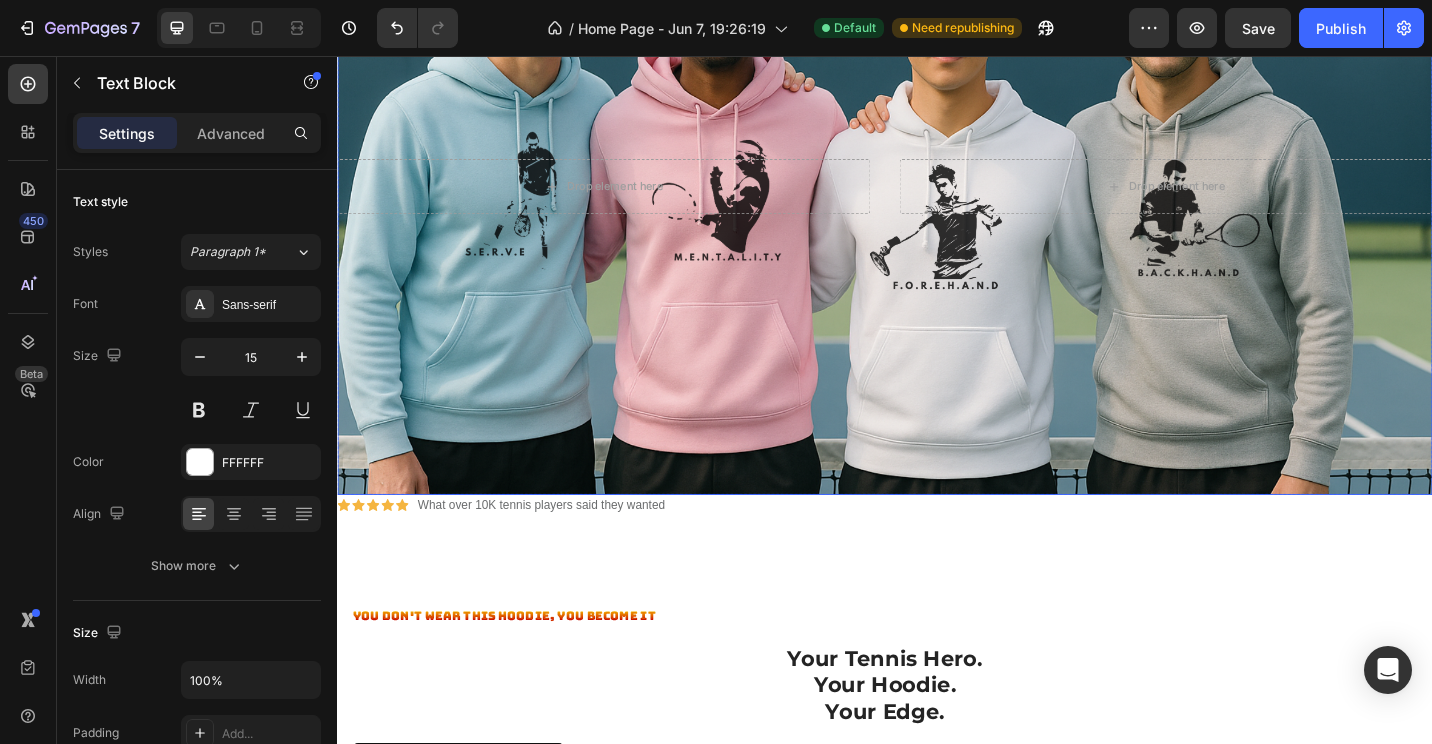 scroll, scrollTop: 400, scrollLeft: 0, axis: vertical 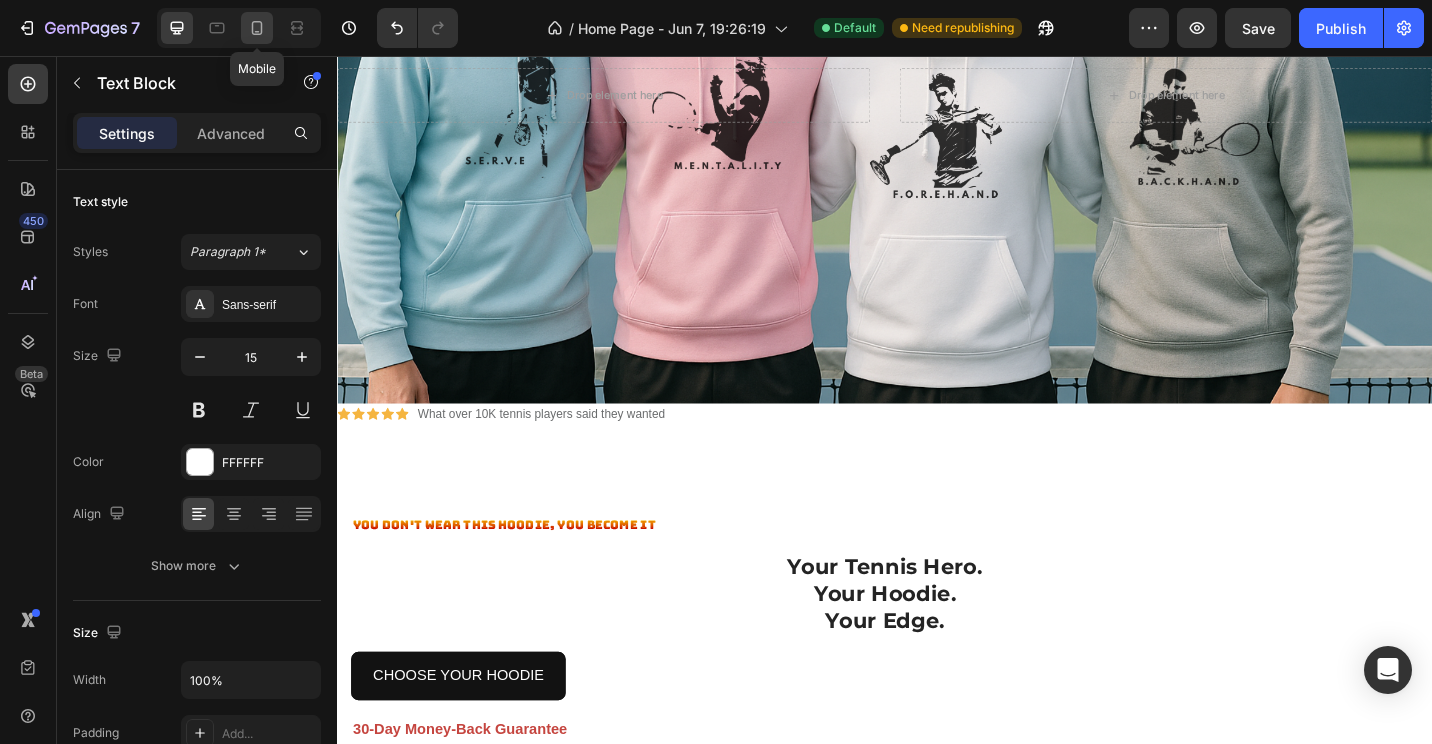 click 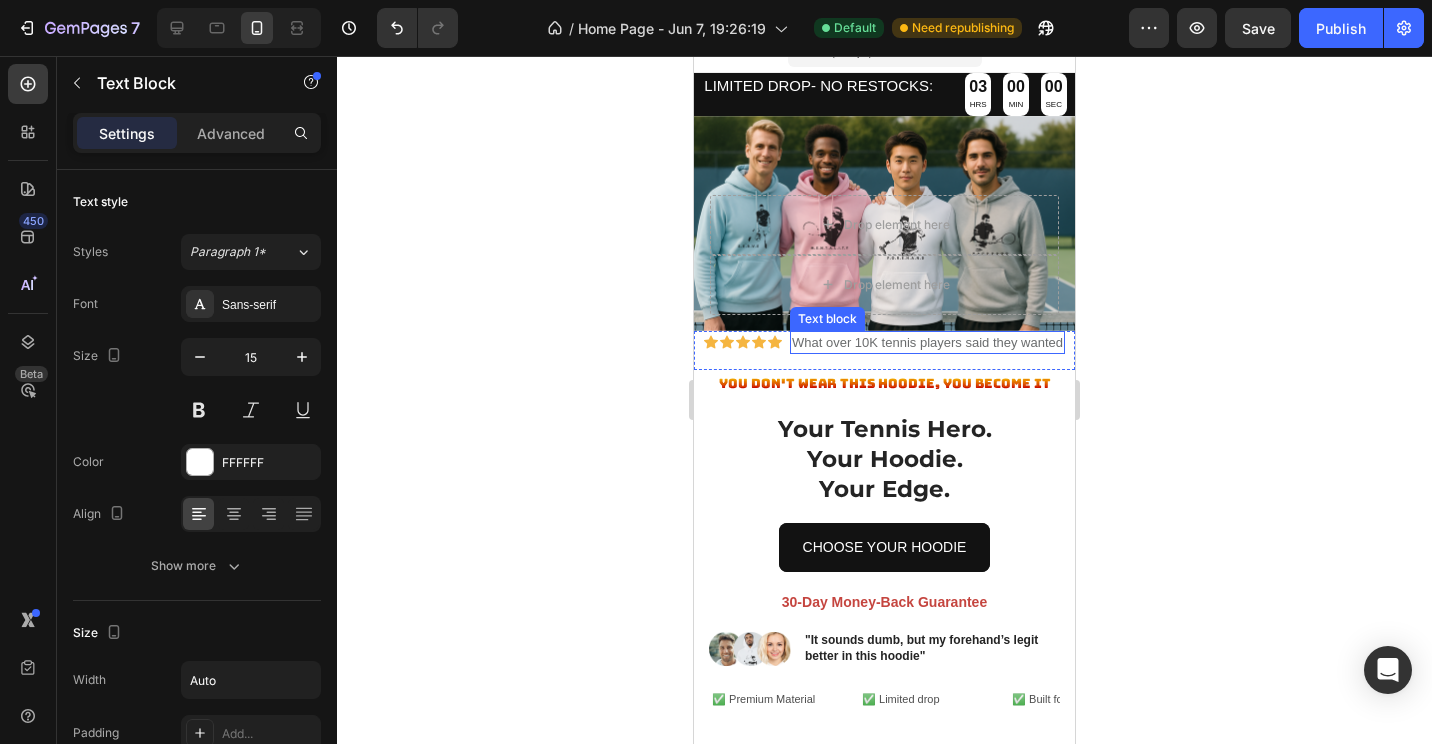 scroll, scrollTop: 0, scrollLeft: 0, axis: both 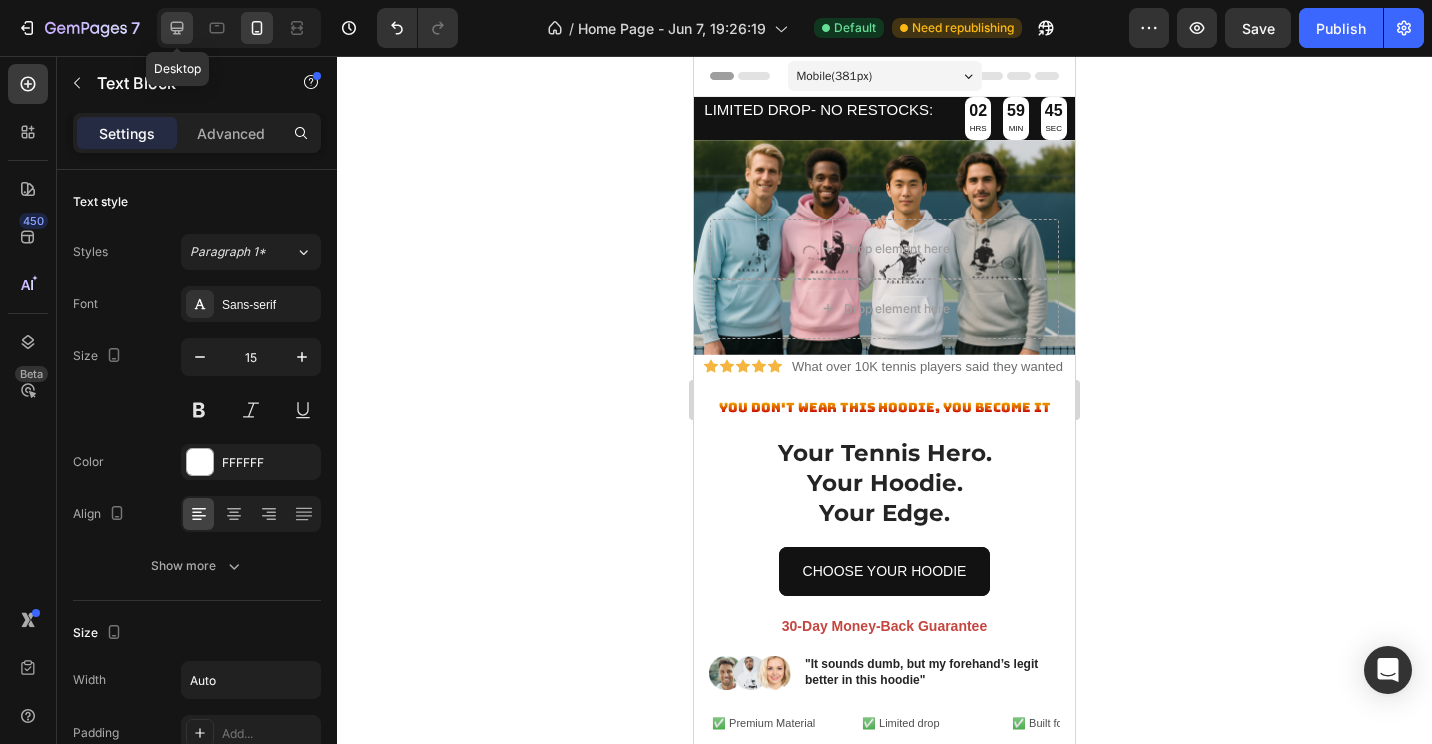 click 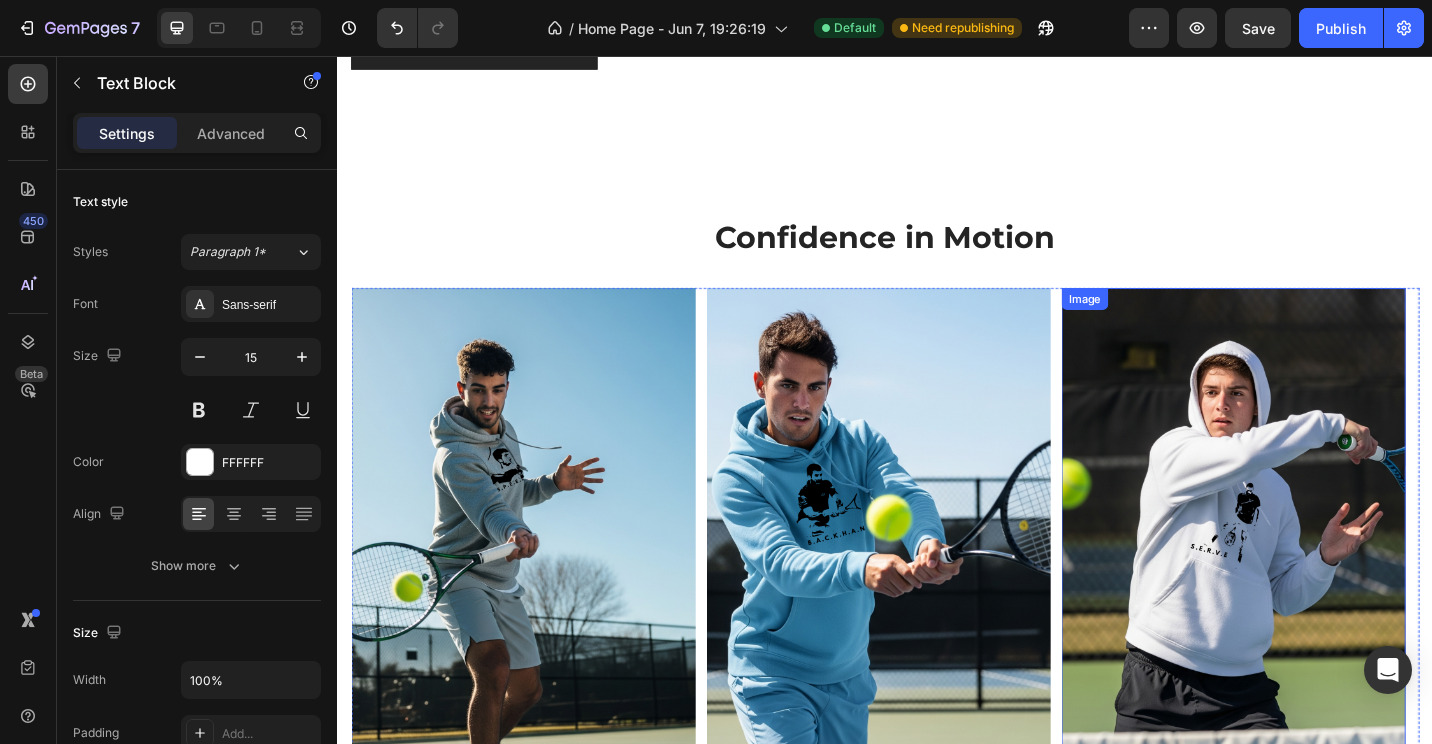 scroll, scrollTop: 2300, scrollLeft: 0, axis: vertical 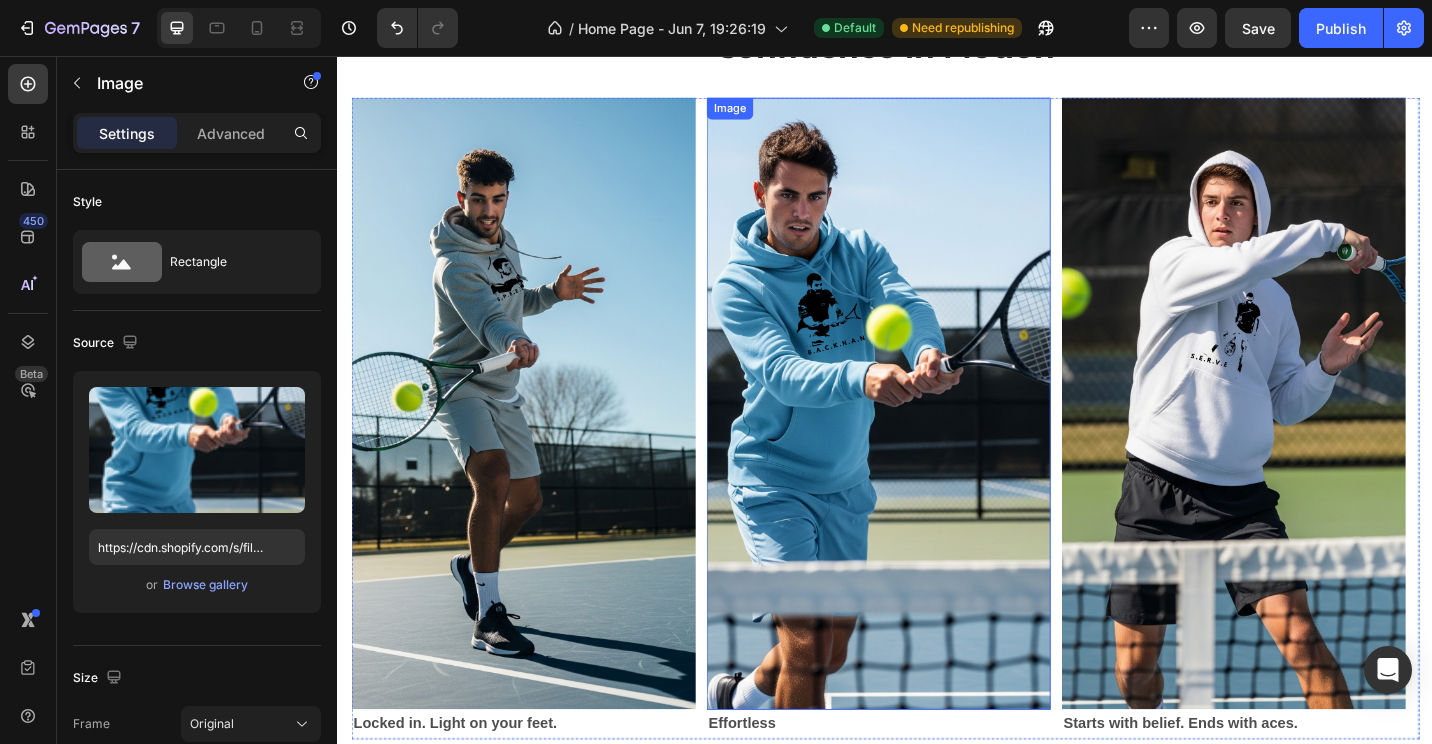 click at bounding box center [929, 437] 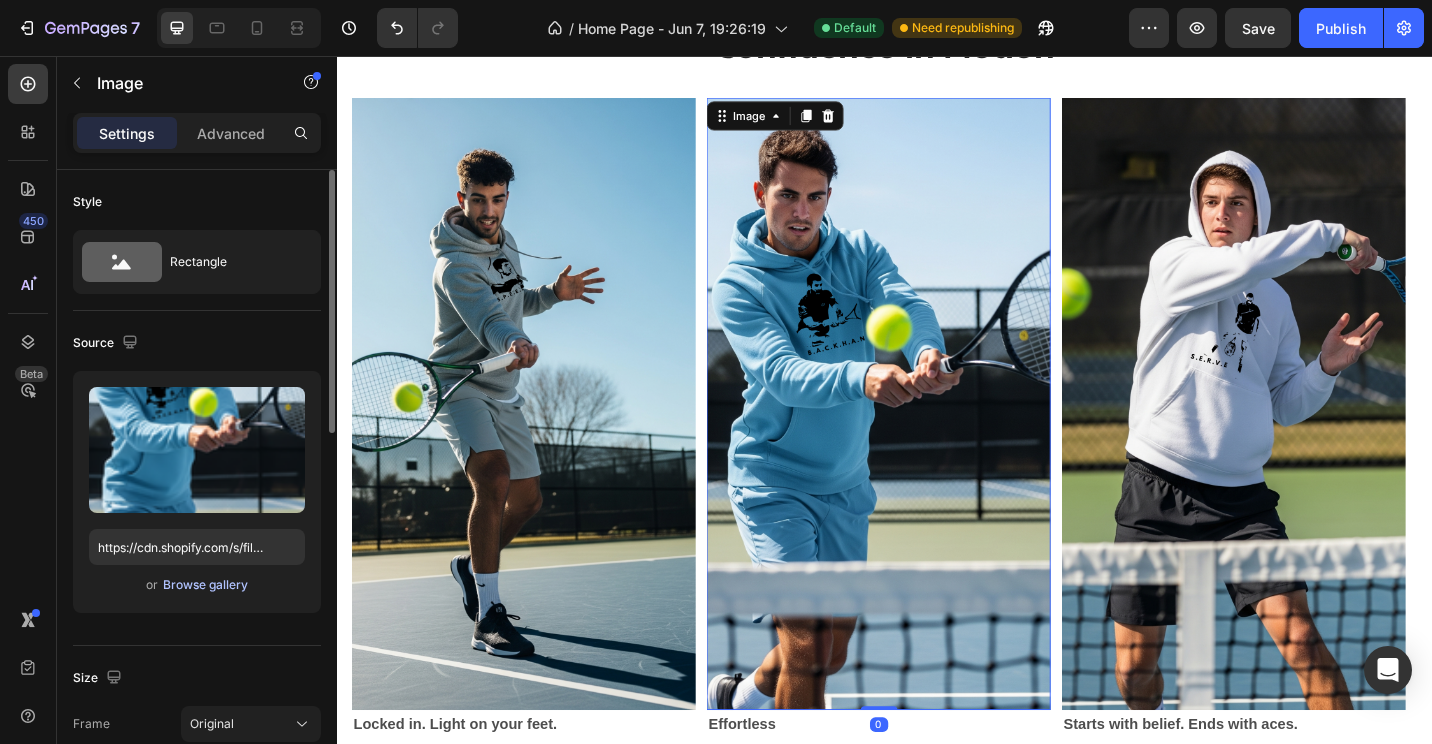 click on "Browse gallery" at bounding box center [205, 585] 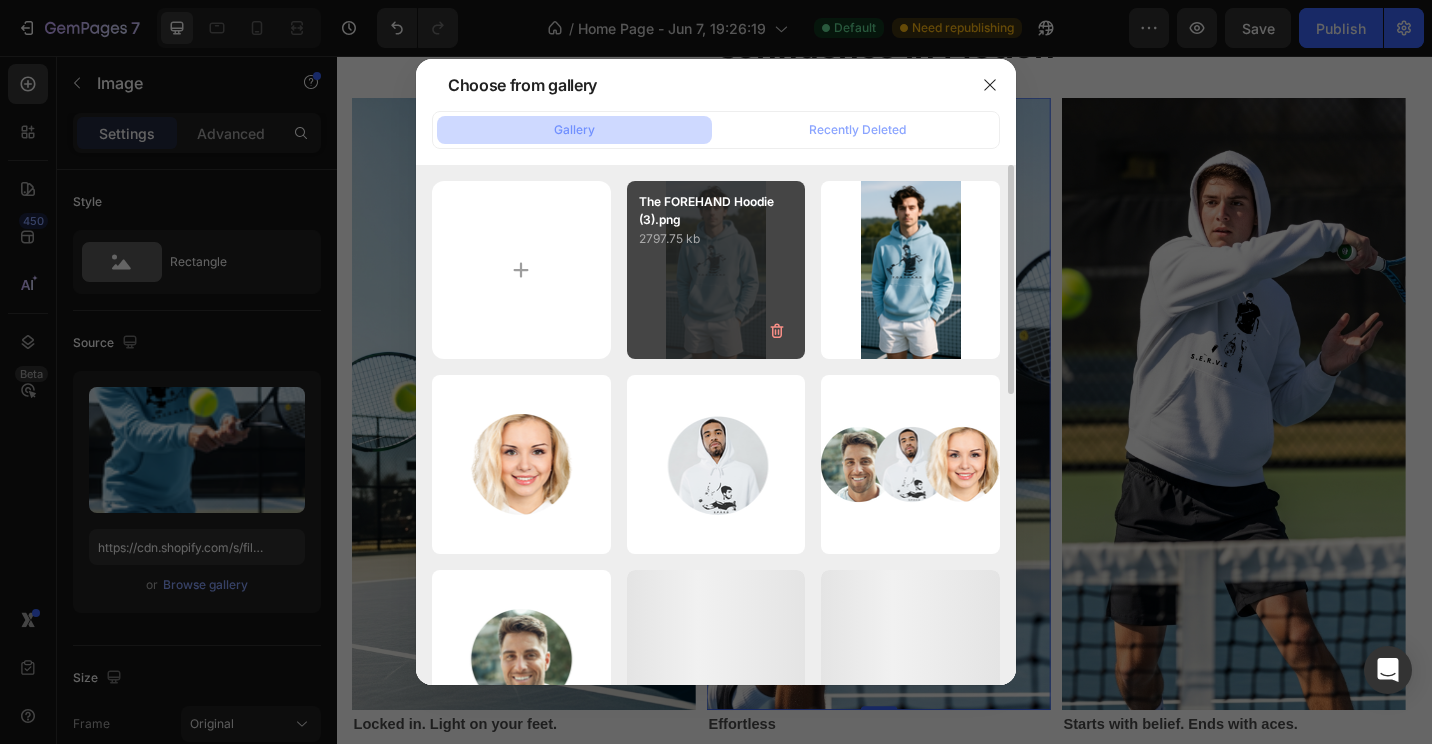 click on "The FOREHAND Hoodie (3).png 2797.75 kb" at bounding box center (716, 270) 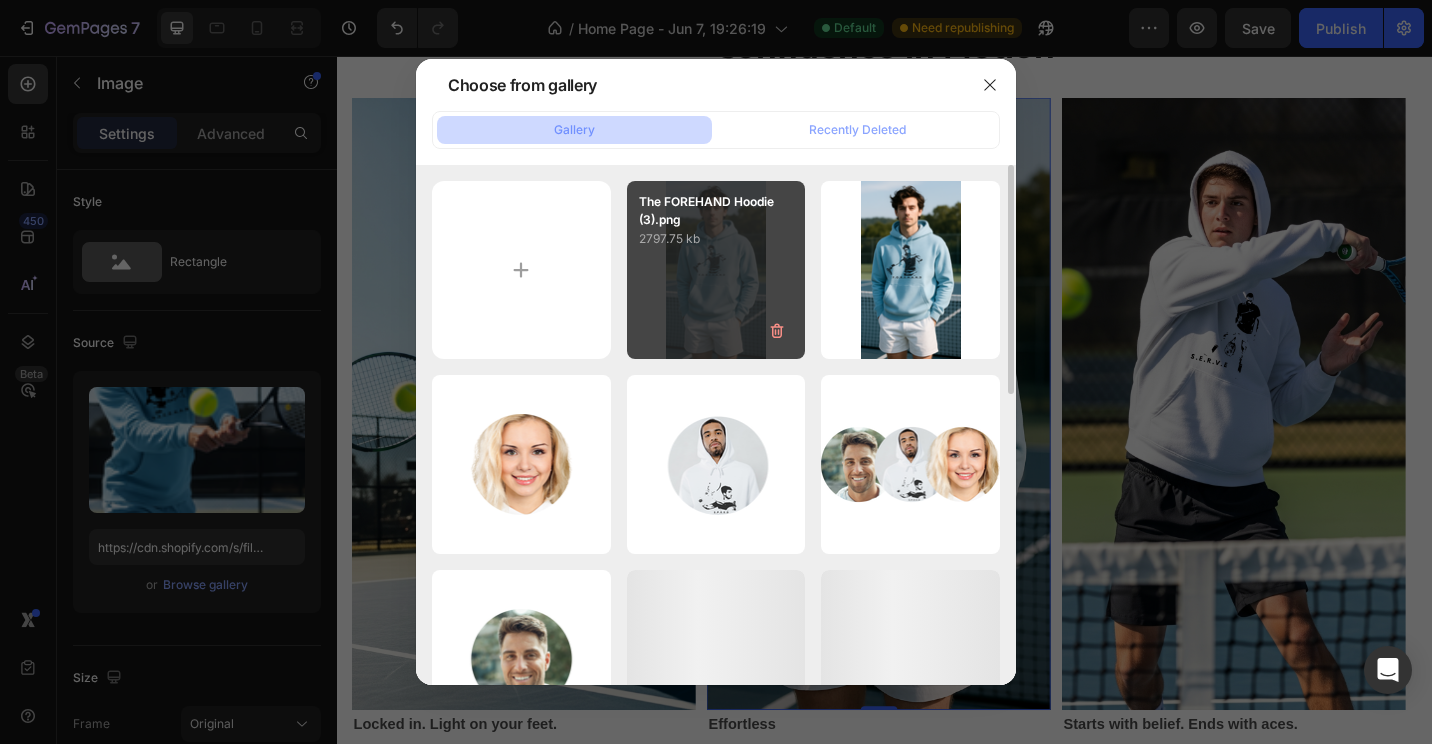 type on "https://cdn.shopify.com/s/files/1/0709/0765/8408/files/gempages_570020413275374816-859ade95-ead1-4131-bedd-48a41dcf47b3.png" 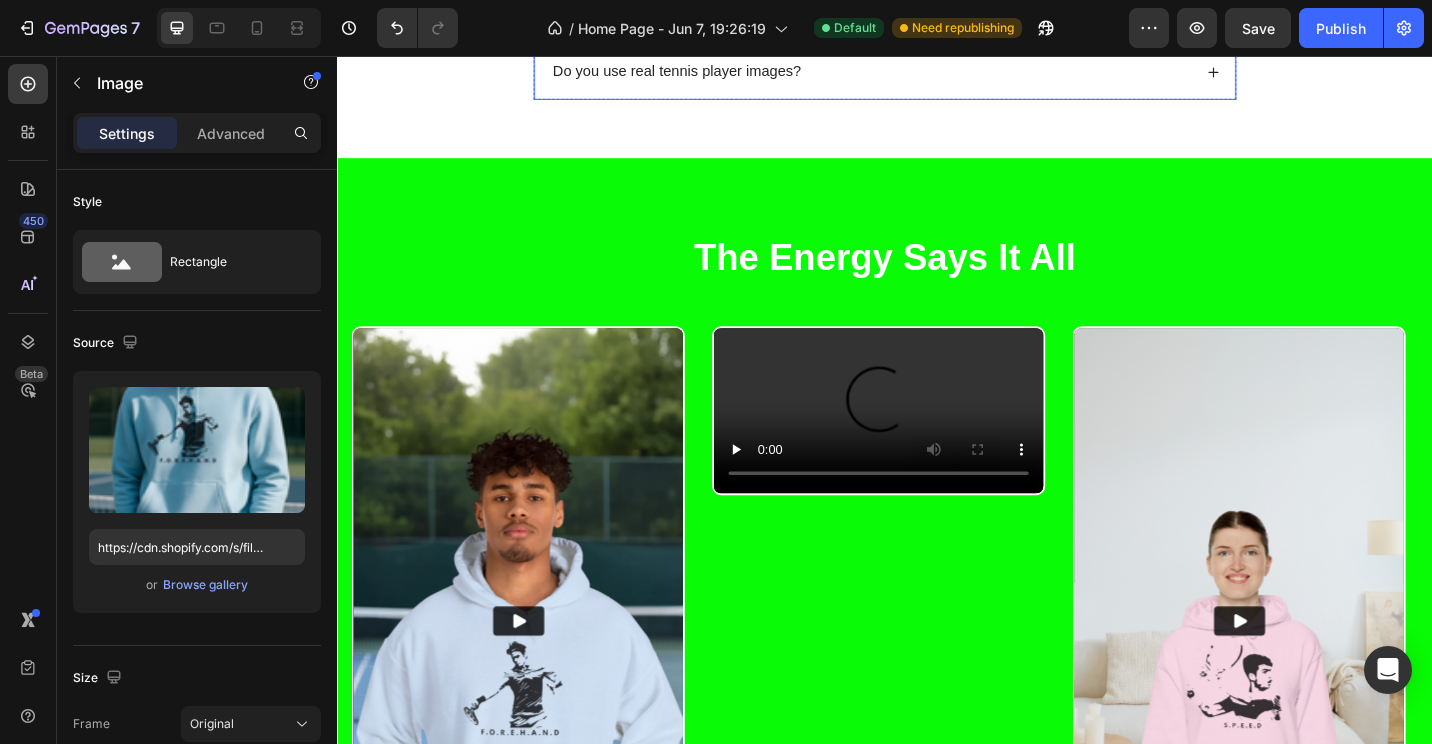 scroll, scrollTop: 3800, scrollLeft: 0, axis: vertical 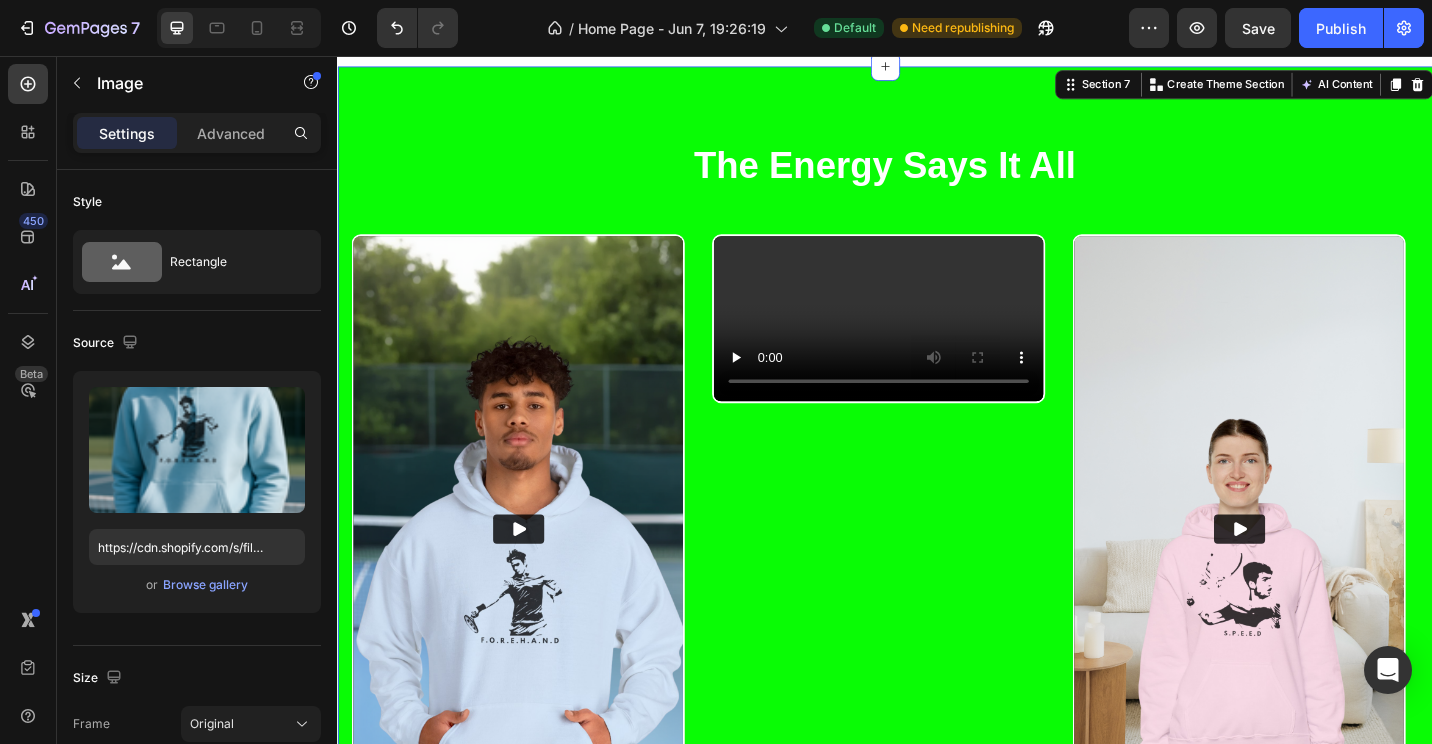 click on "The Energy Says It All Heading Row Video Video Video Carousel
SHOP NOW Button Row Section 7   You can create reusable sections Create Theme Section AI Content Write with GemAI What would you like to describe here? Tone and Voice Persuasive Product Getting products... Show more Generate" at bounding box center [937, 564] 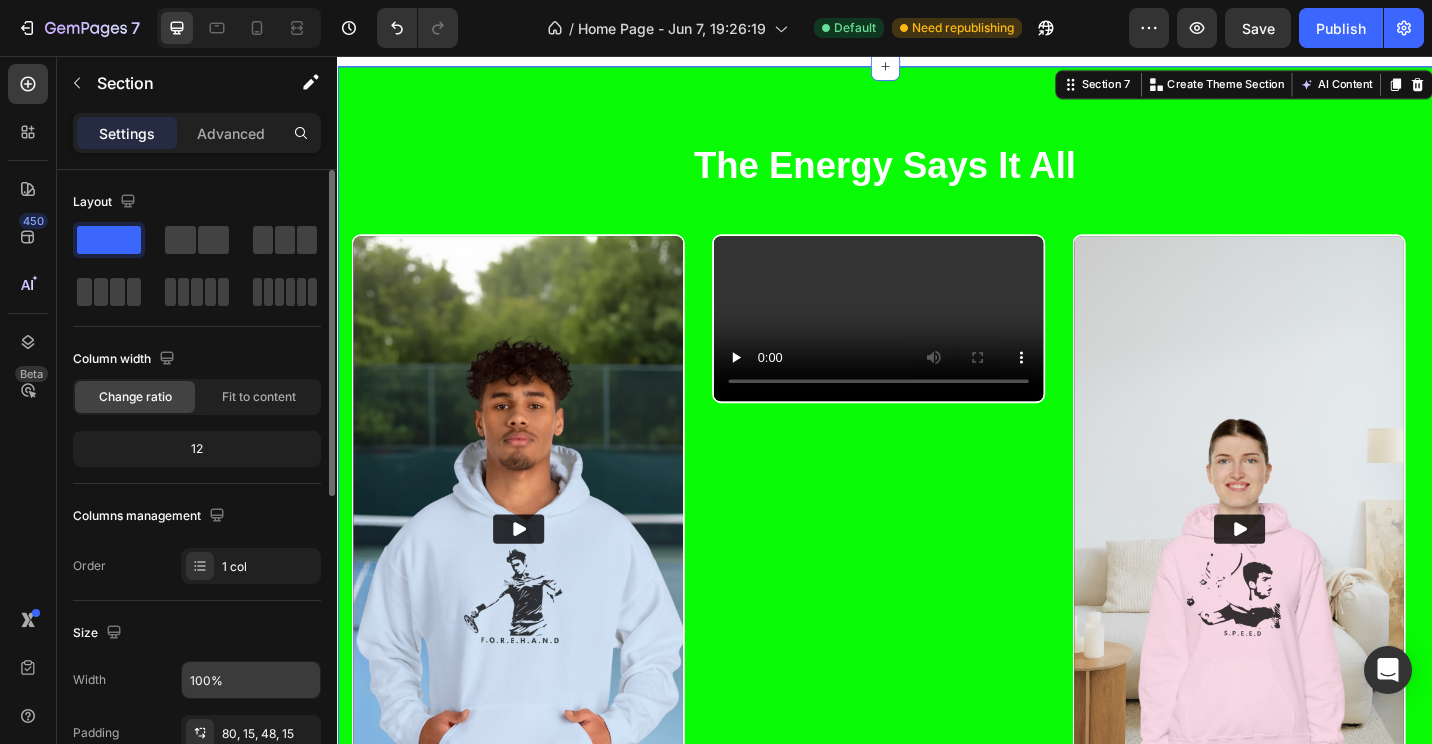 scroll, scrollTop: 300, scrollLeft: 0, axis: vertical 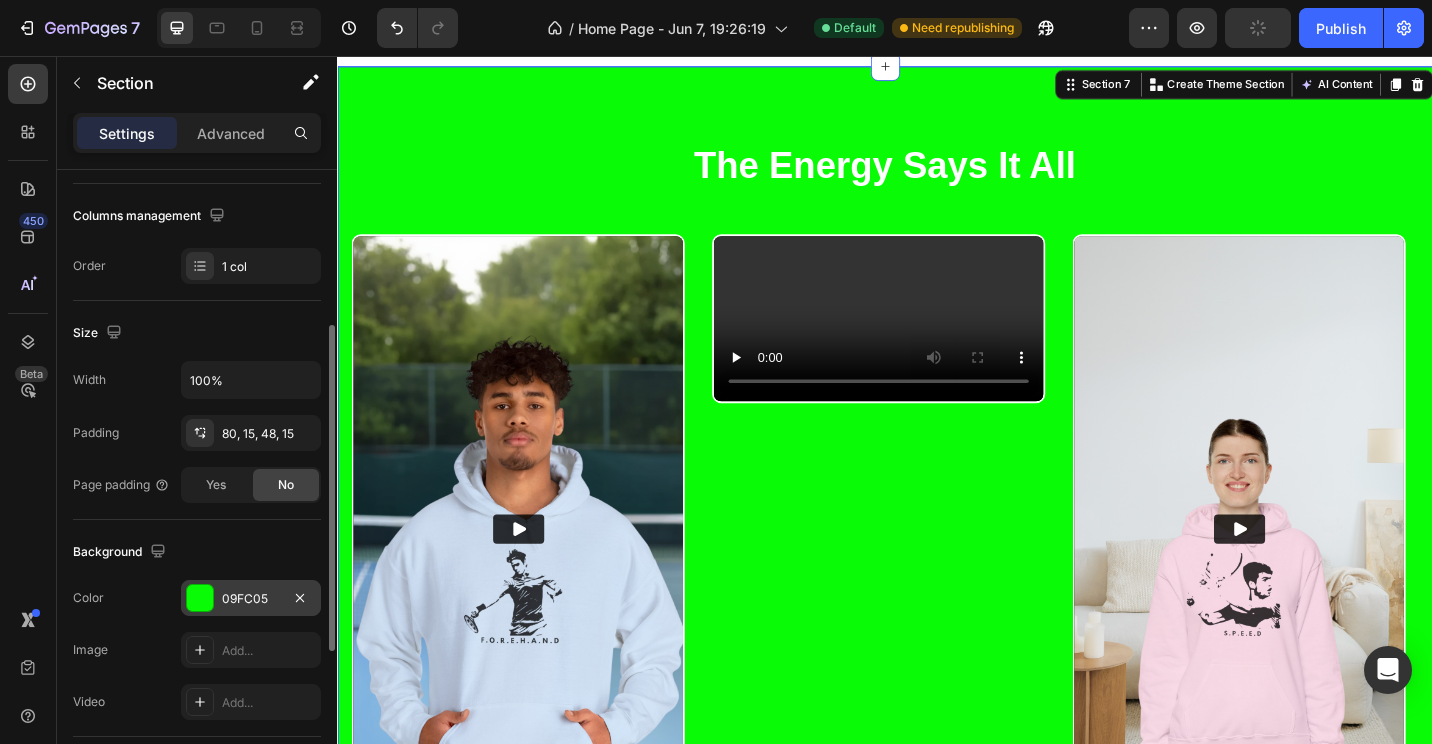 click at bounding box center [200, 598] 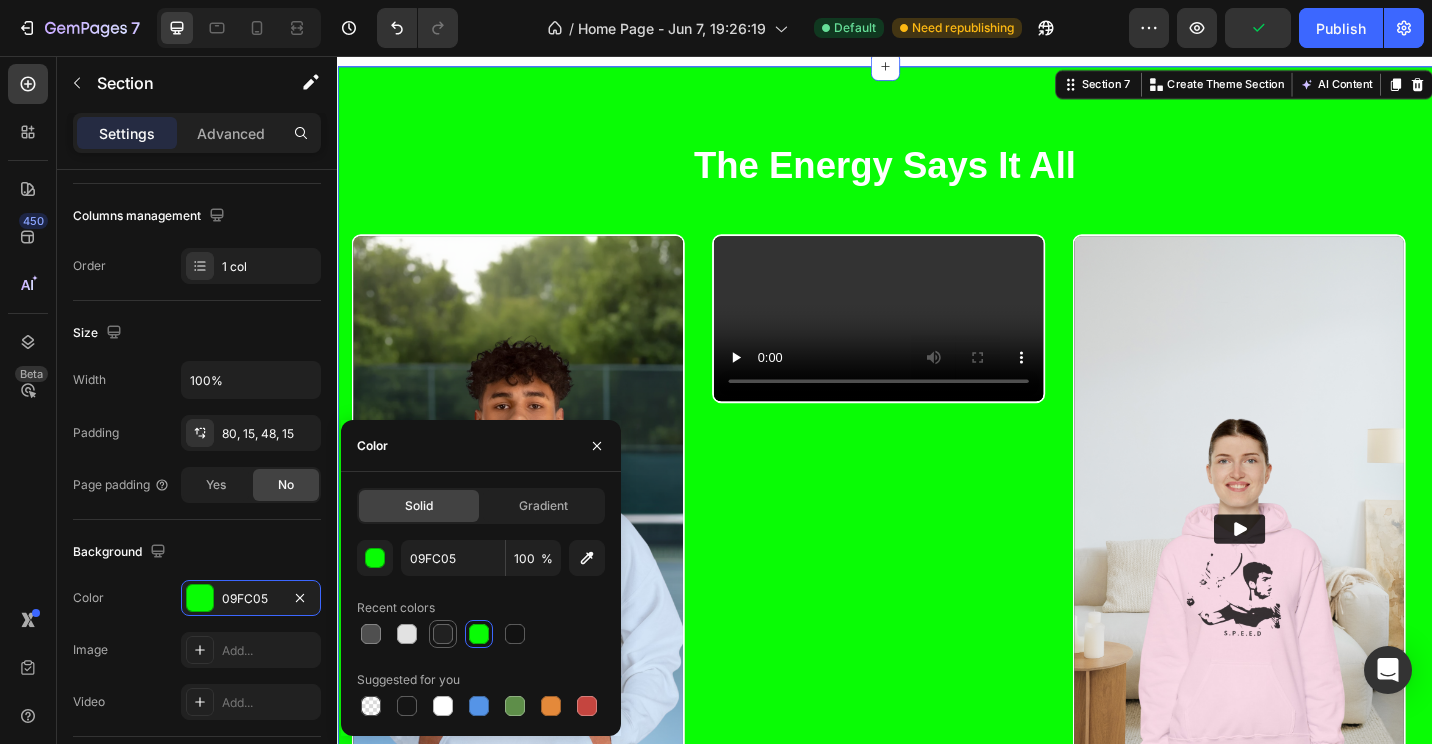 click at bounding box center (443, 634) 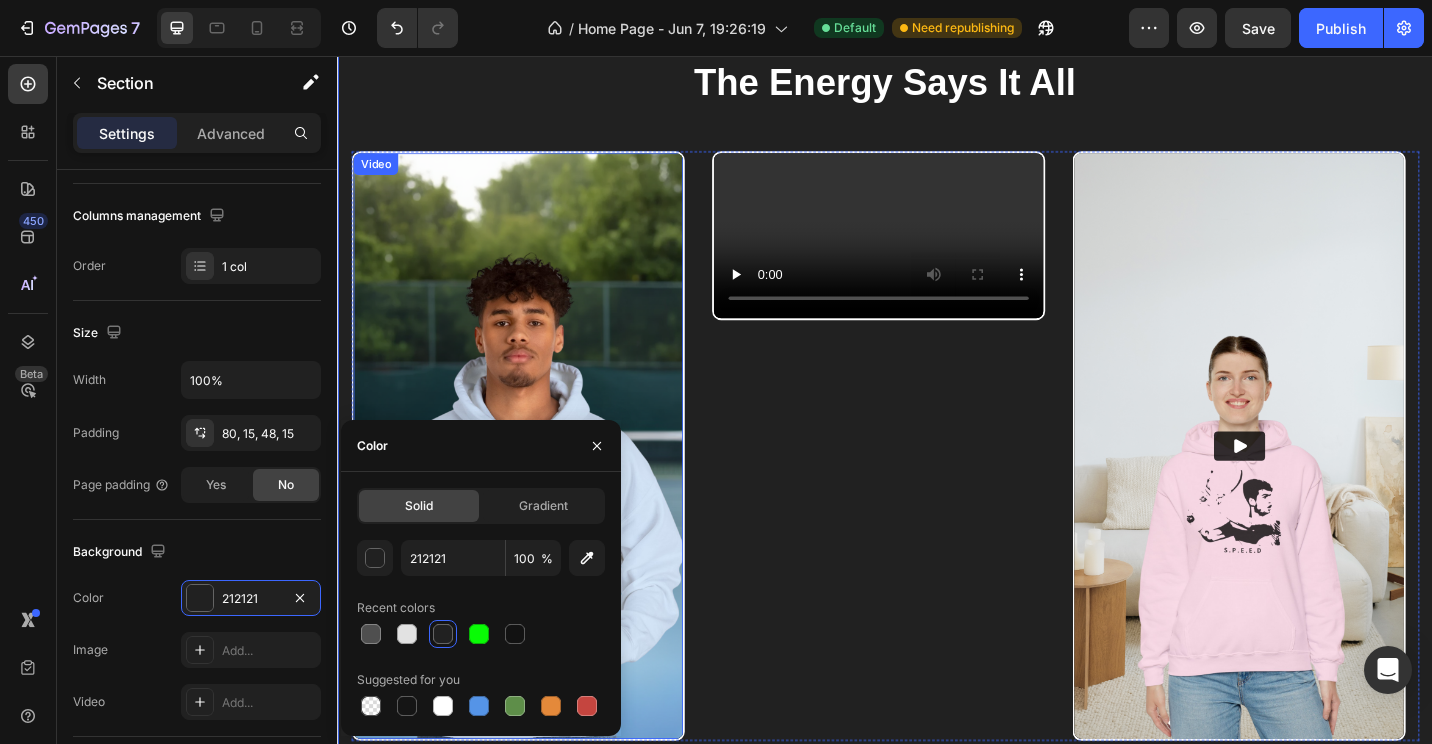 scroll, scrollTop: 3800, scrollLeft: 0, axis: vertical 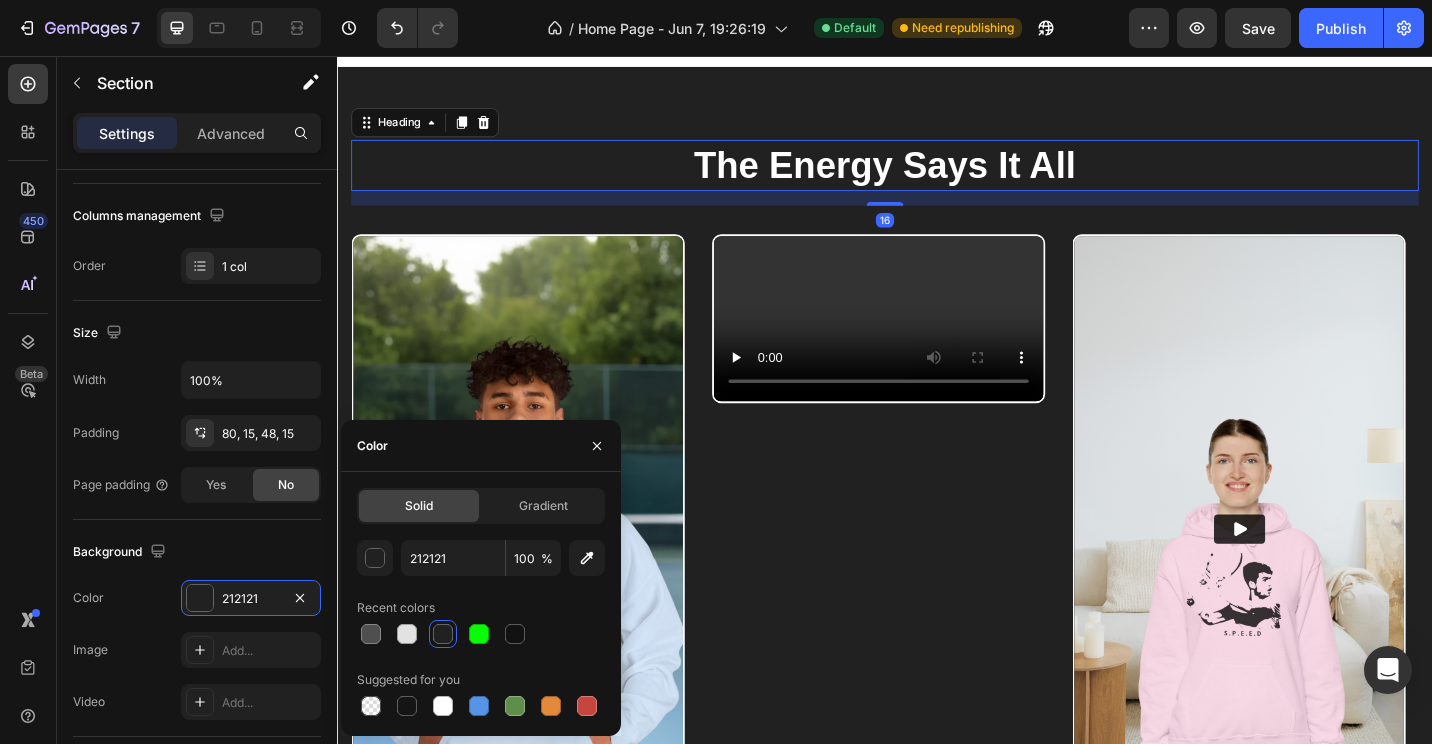 click on "The Energy Says It All" at bounding box center (937, 176) 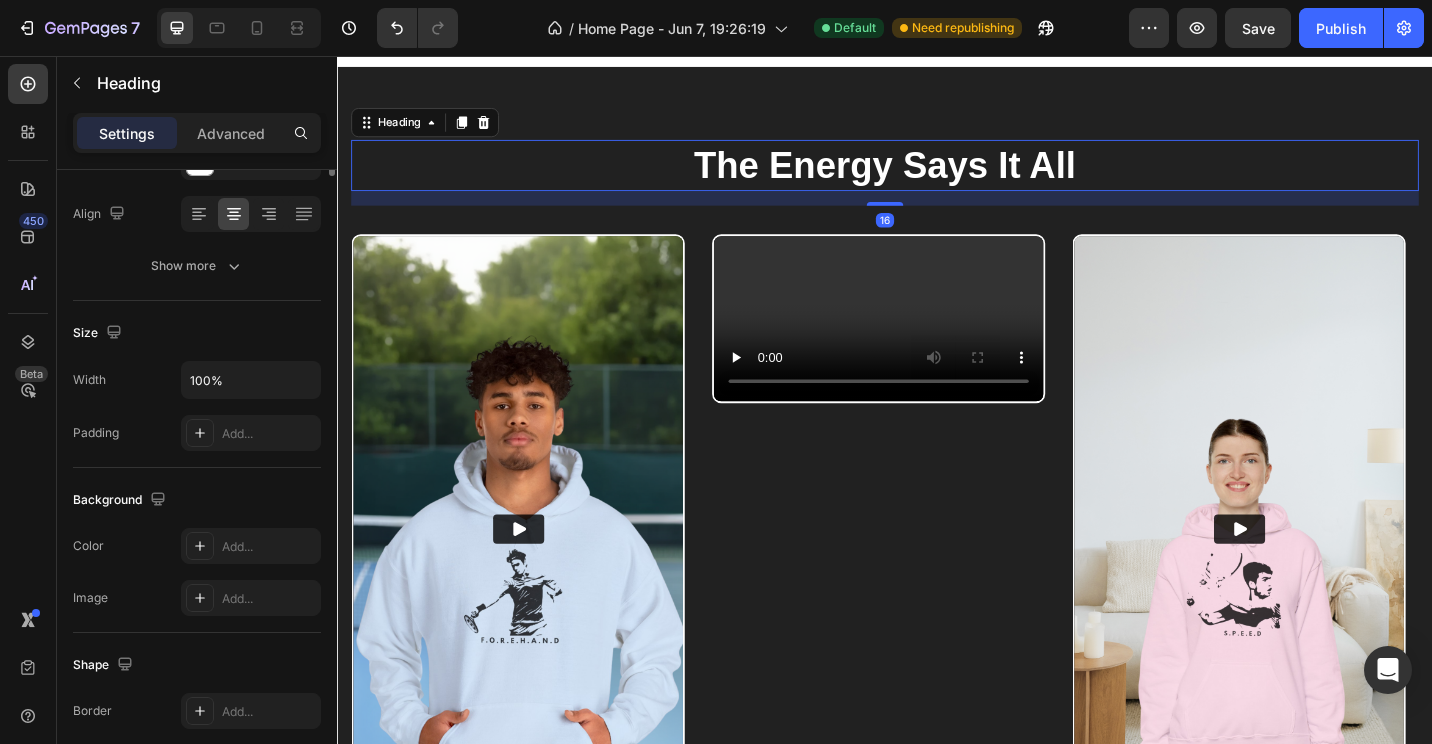 scroll, scrollTop: 0, scrollLeft: 0, axis: both 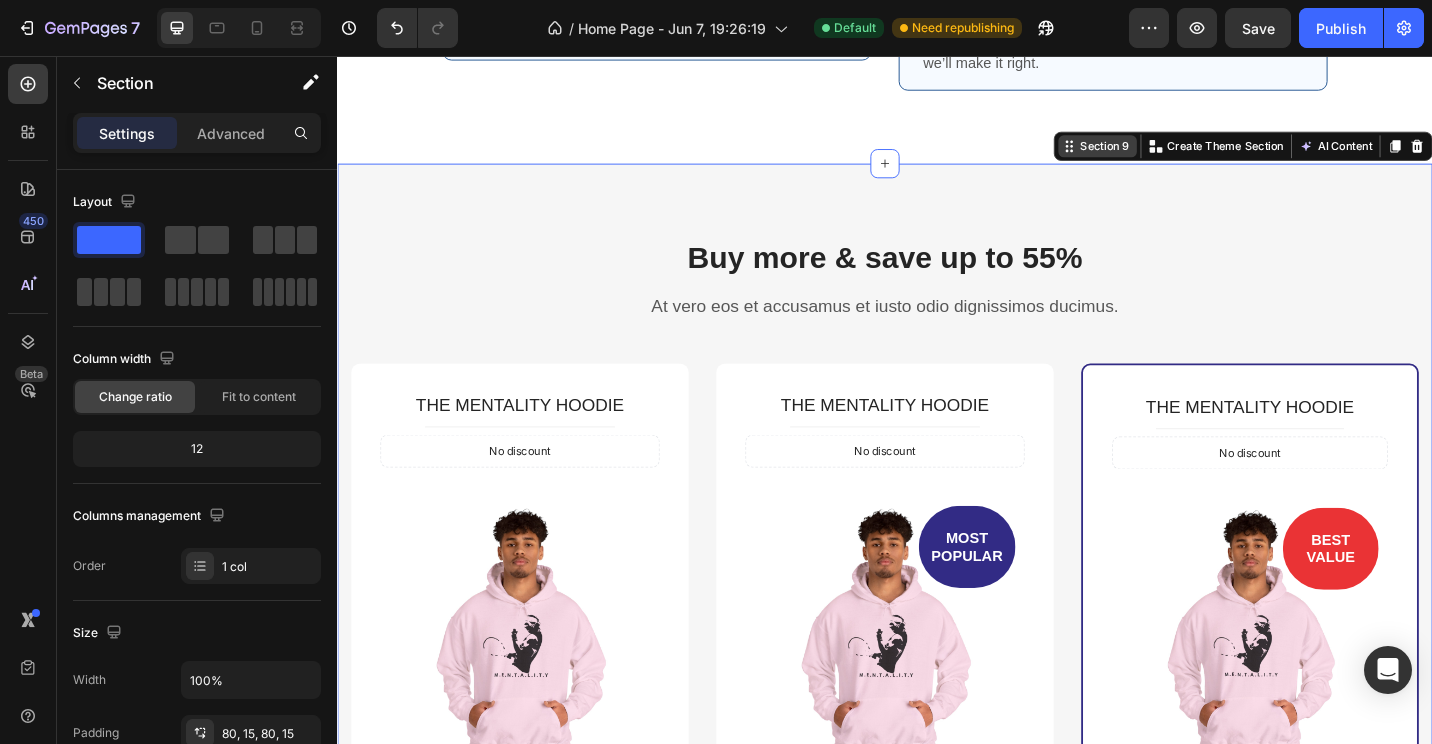 click on "Section 9   You can create reusable sections Create Theme Section AI Content Write with GemAI What would you like to describe here? Tone and Voice Persuasive Product THE MENTALITY HOODIE Show more Generate" at bounding box center [1329, 155] 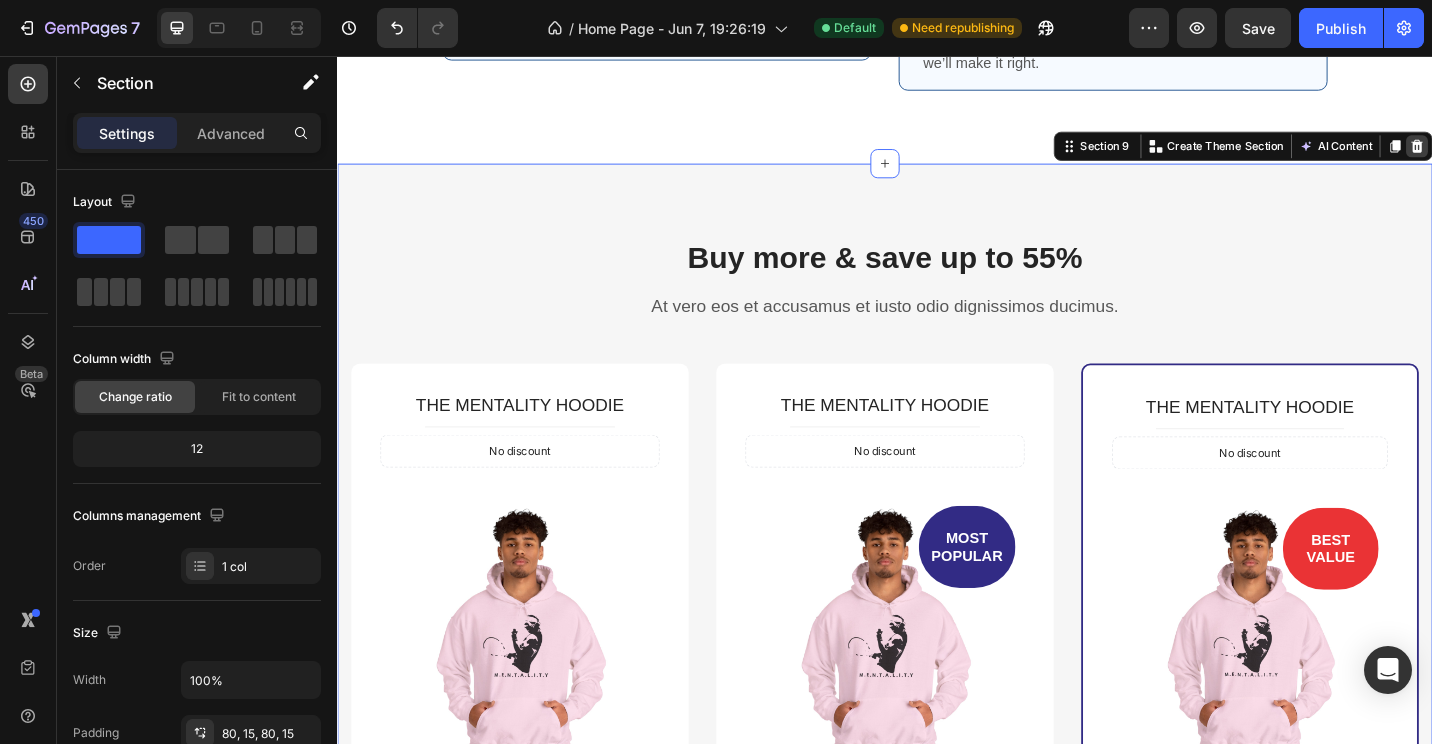 click 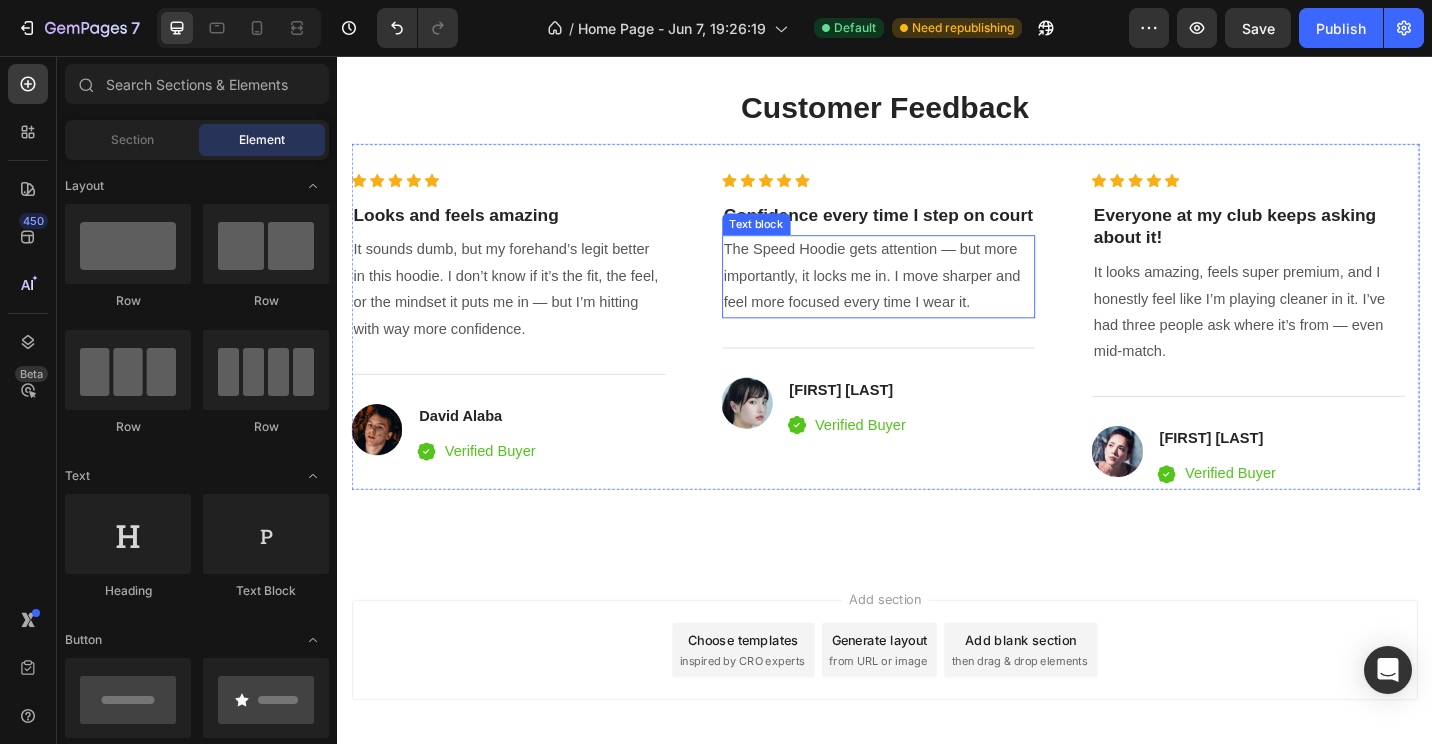 scroll, scrollTop: 5489, scrollLeft: 0, axis: vertical 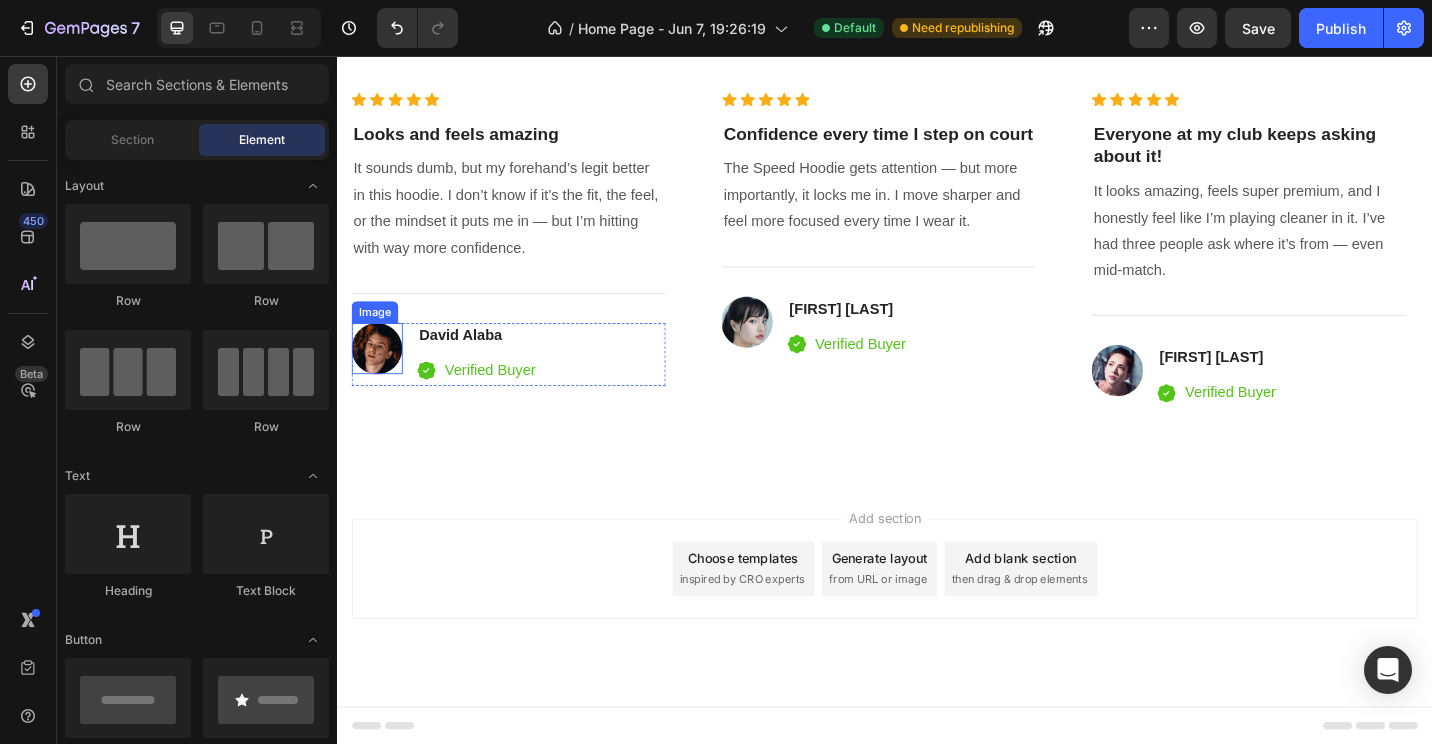 click at bounding box center (380, 377) 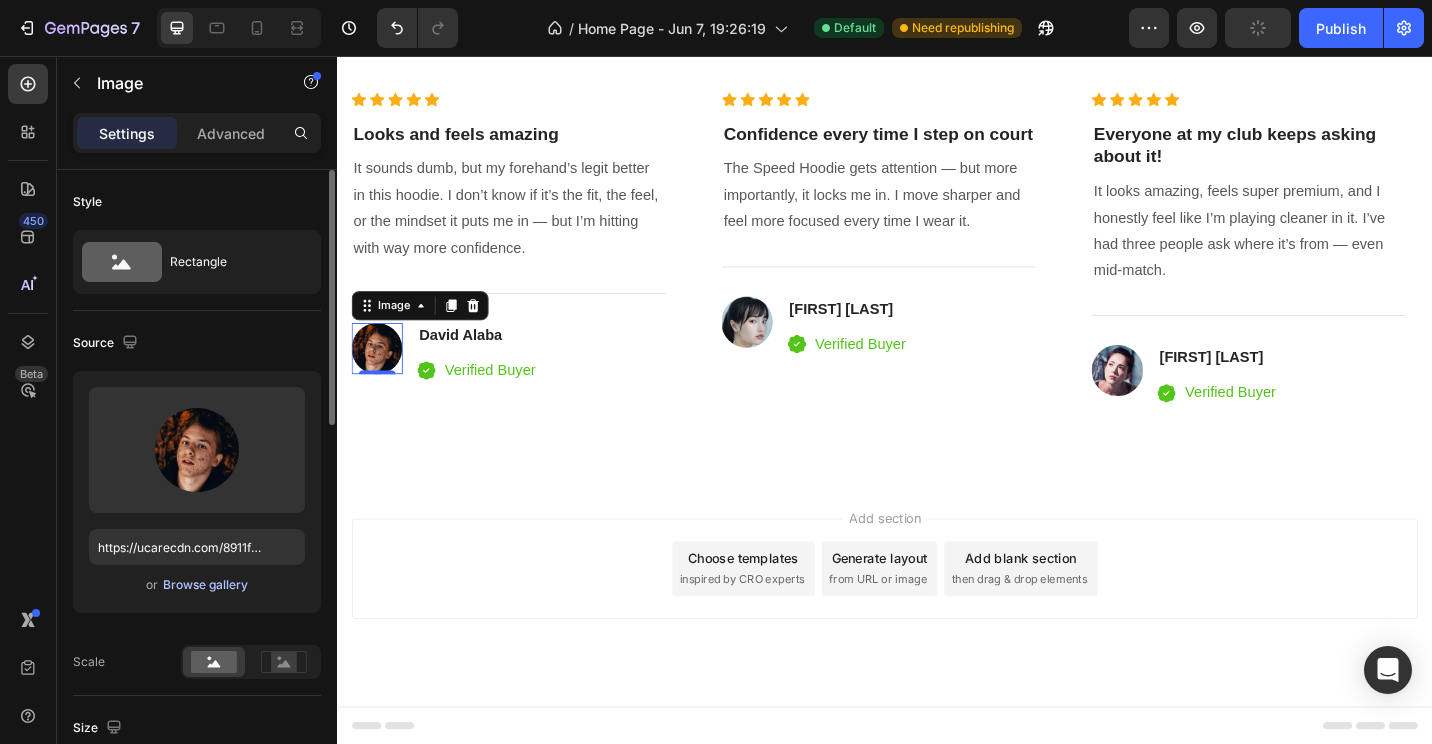 click on "Browse gallery" at bounding box center (205, 585) 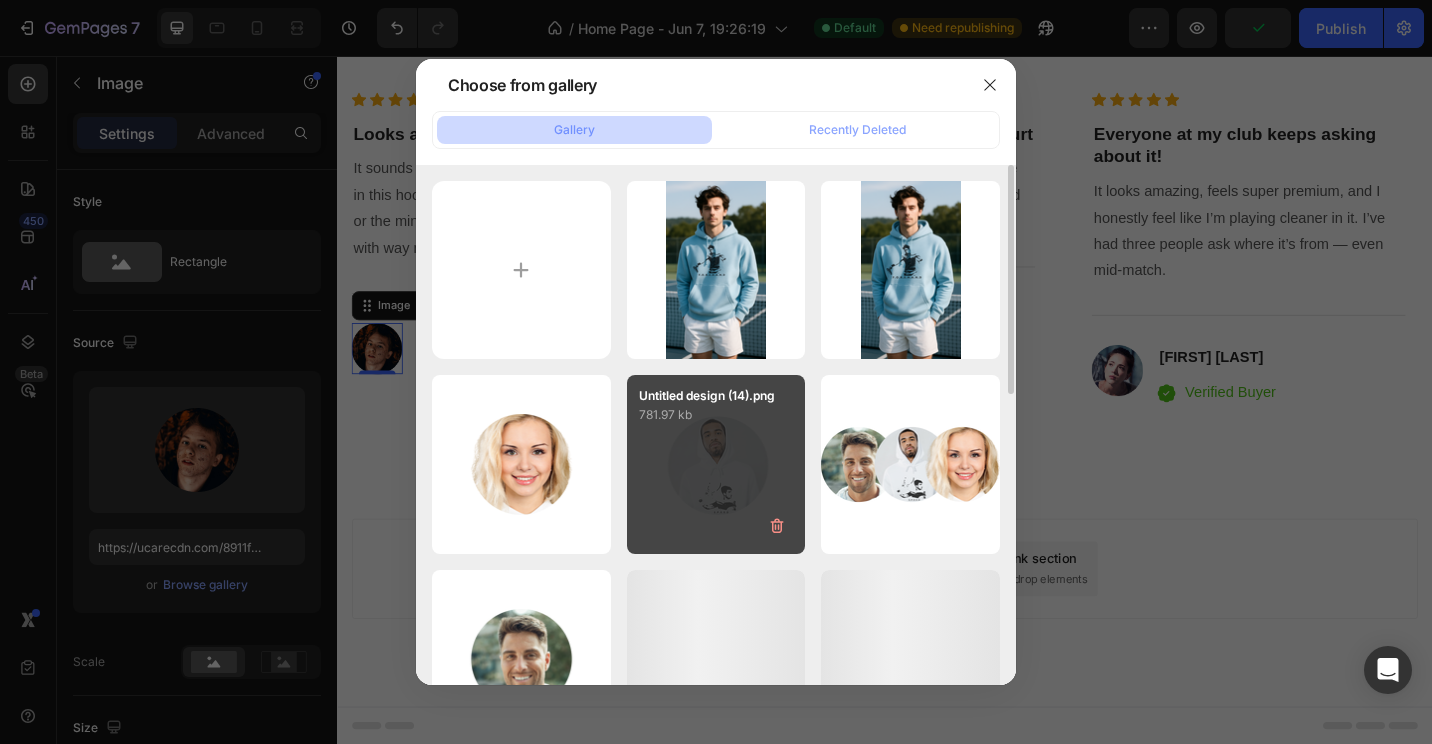 scroll, scrollTop: 100, scrollLeft: 0, axis: vertical 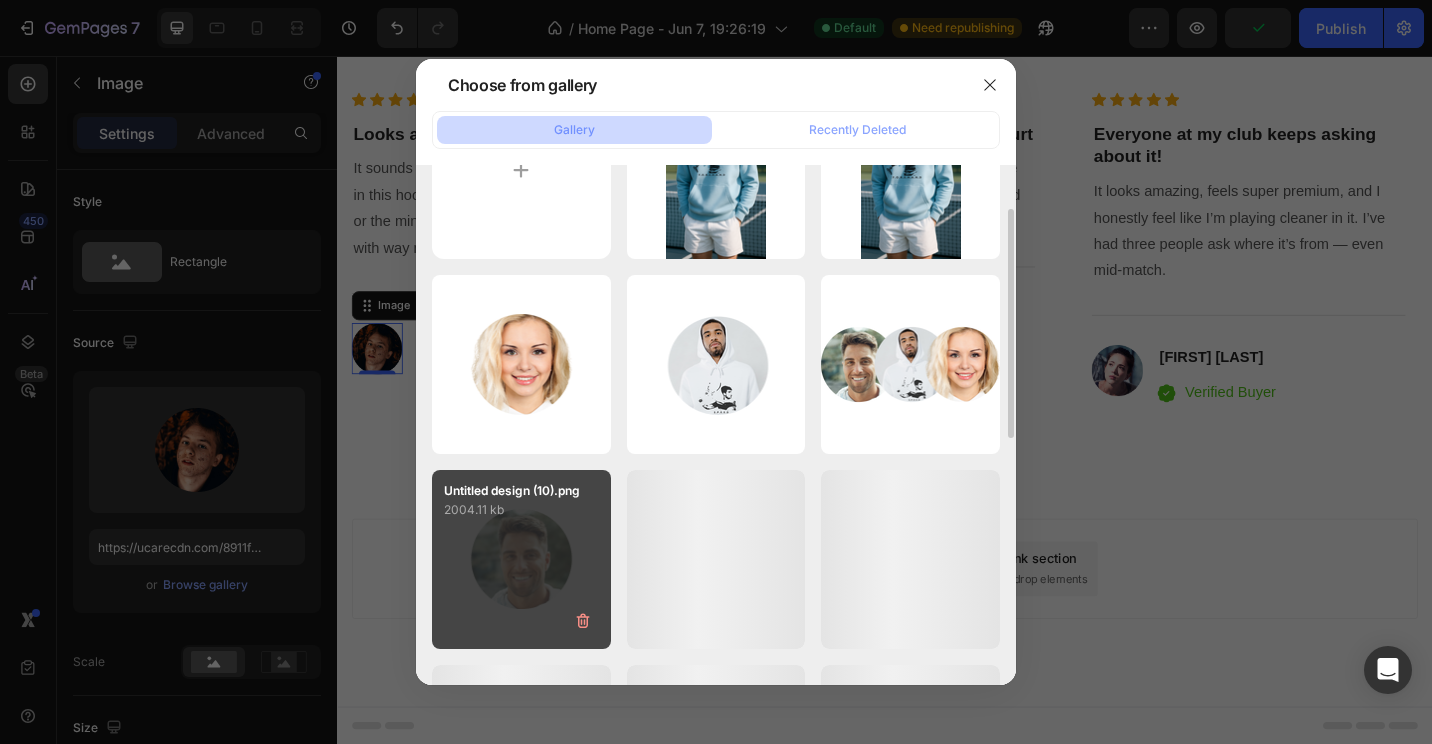 click on "Untitled design (10).png 2004.11 kb" at bounding box center [521, 559] 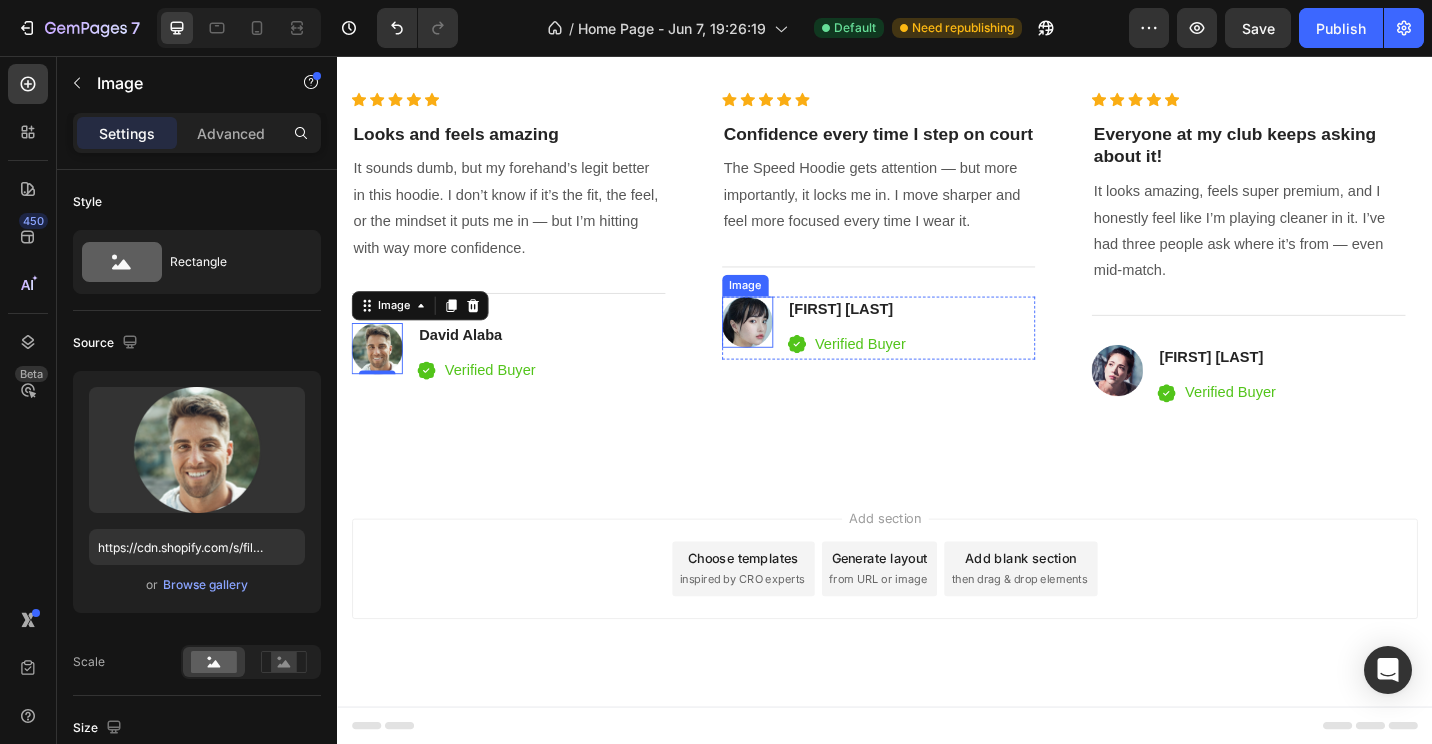 click at bounding box center [786, 348] 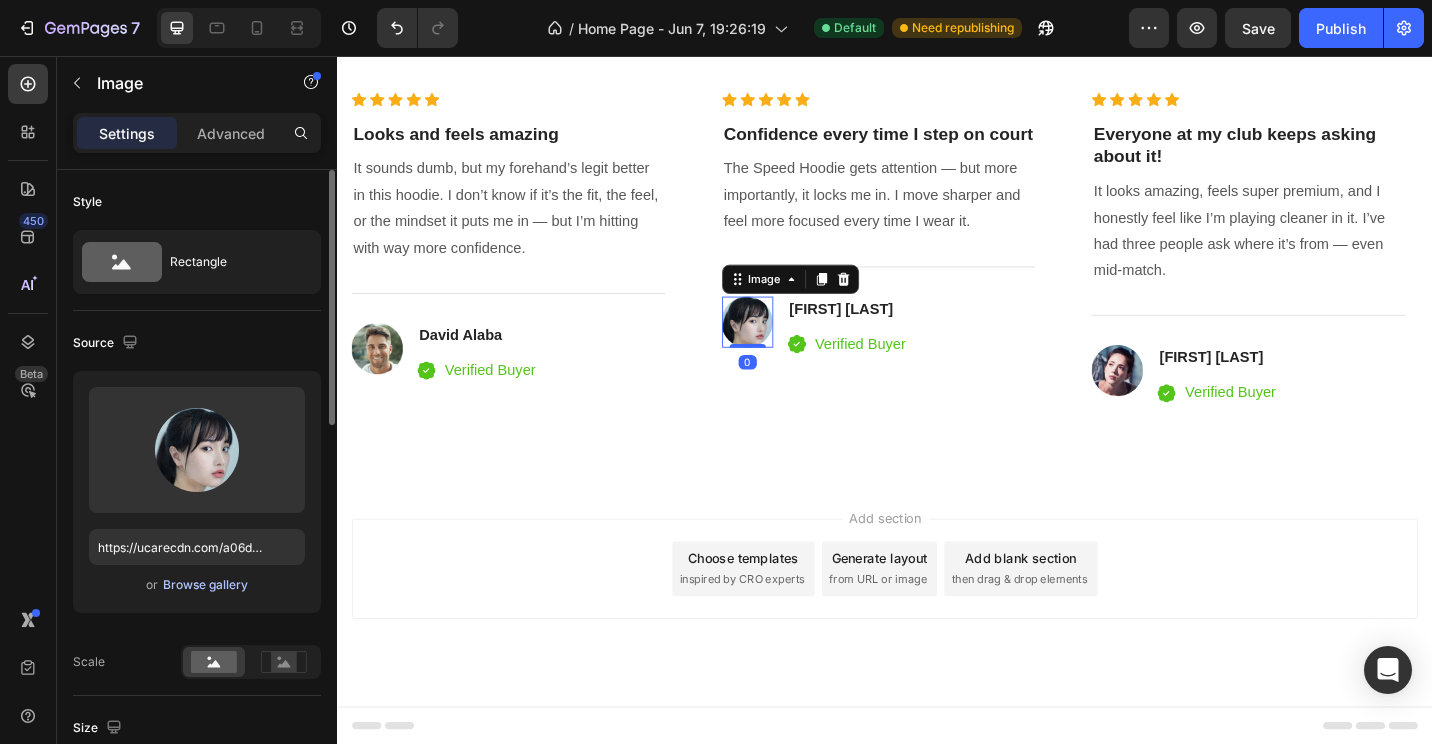click on "Browse gallery" at bounding box center [205, 585] 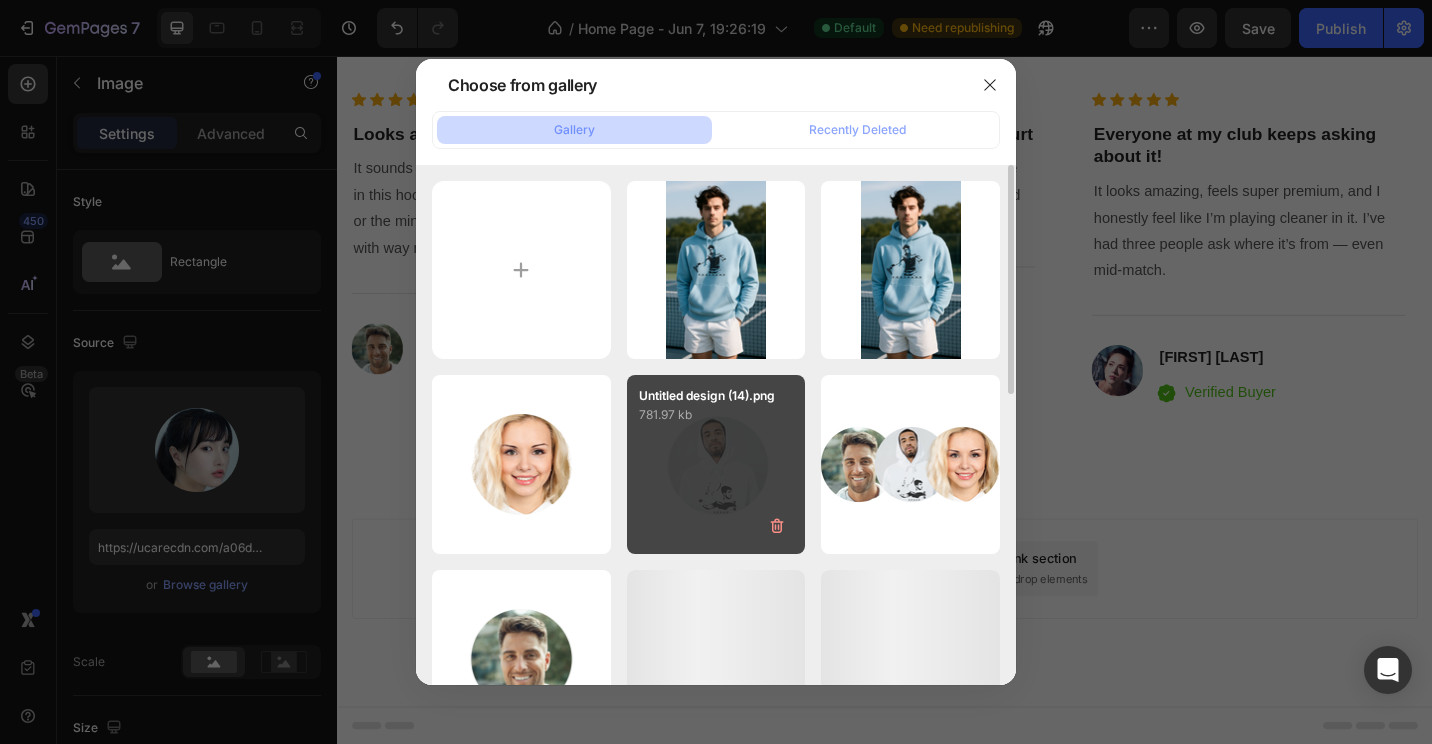 click on "Untitled design (14).png 781.97 kb" at bounding box center [716, 464] 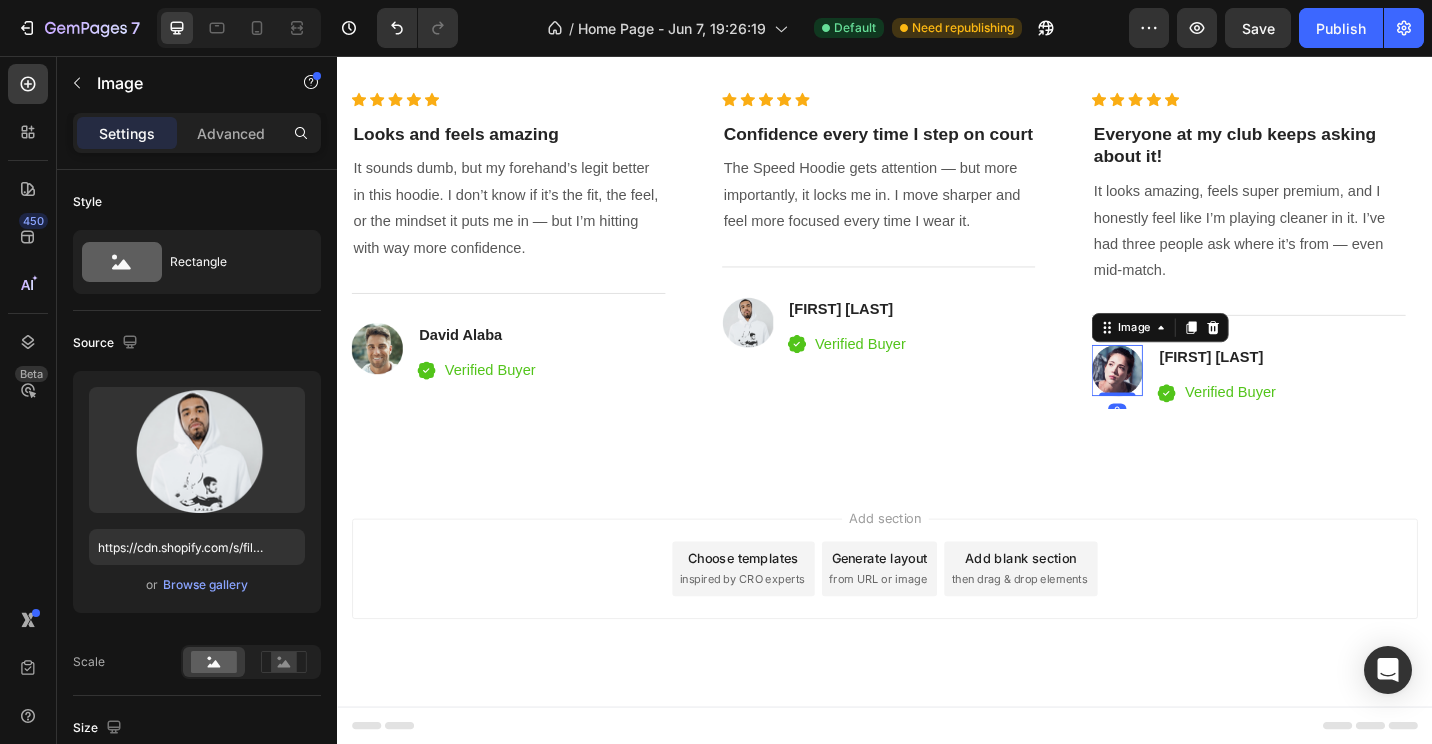 click at bounding box center (1191, 401) 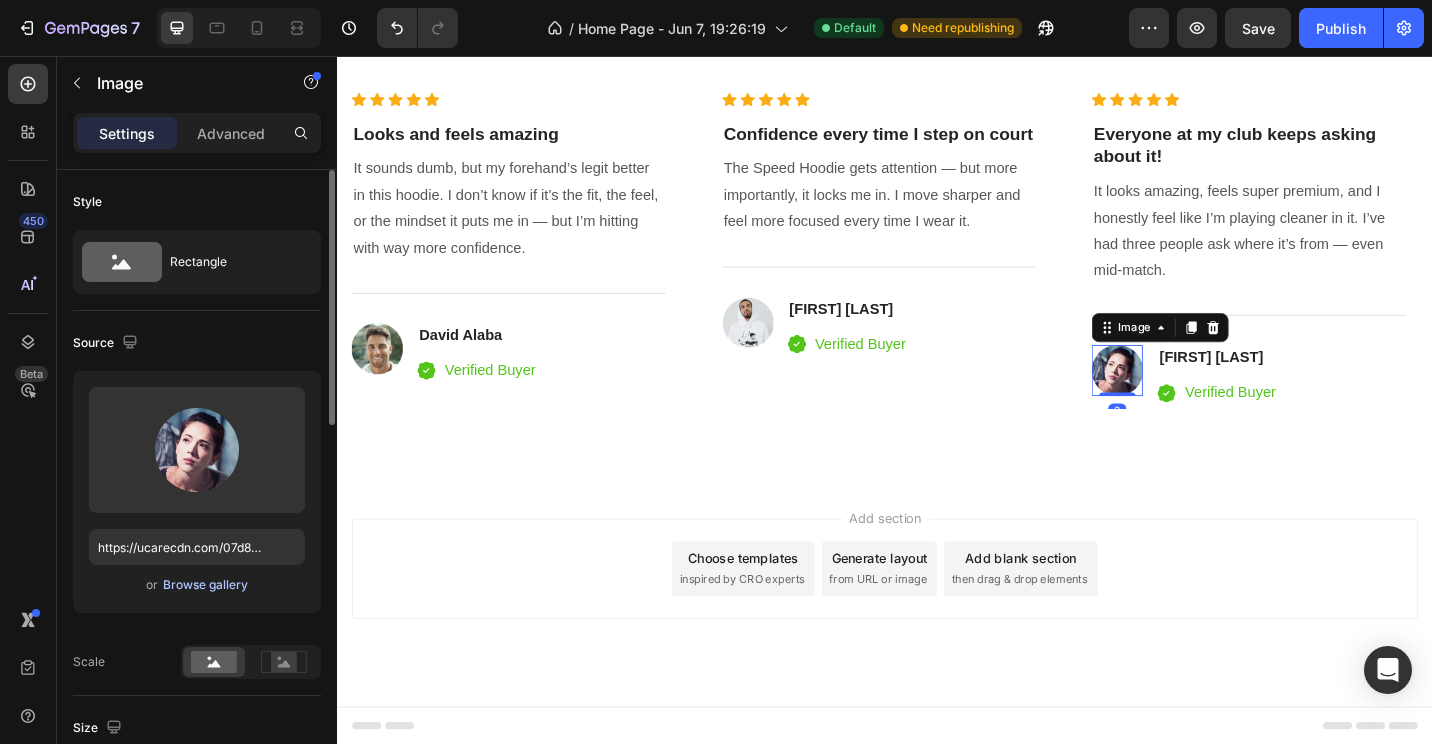 click on "Browse gallery" at bounding box center [205, 585] 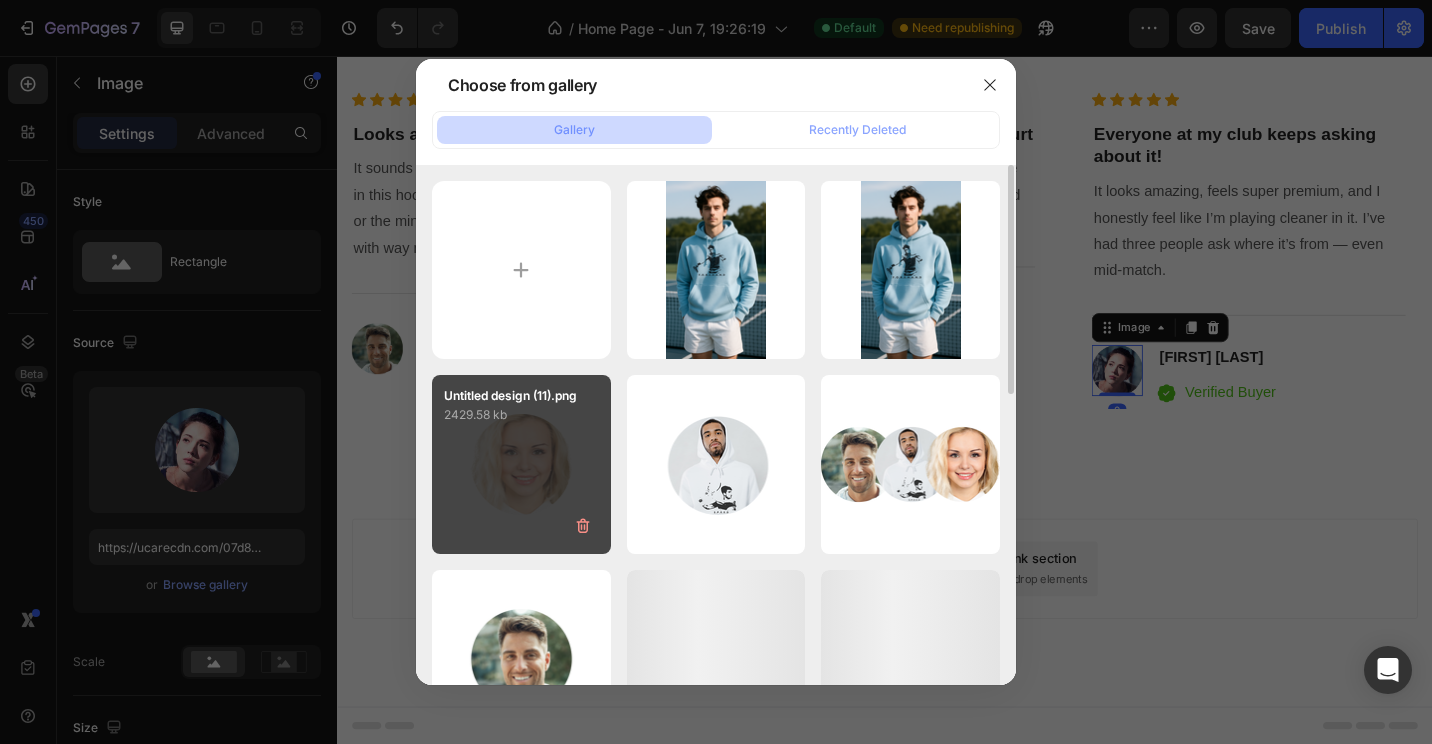 click on "Untitled design (11).png 2429.58 kb" at bounding box center [521, 464] 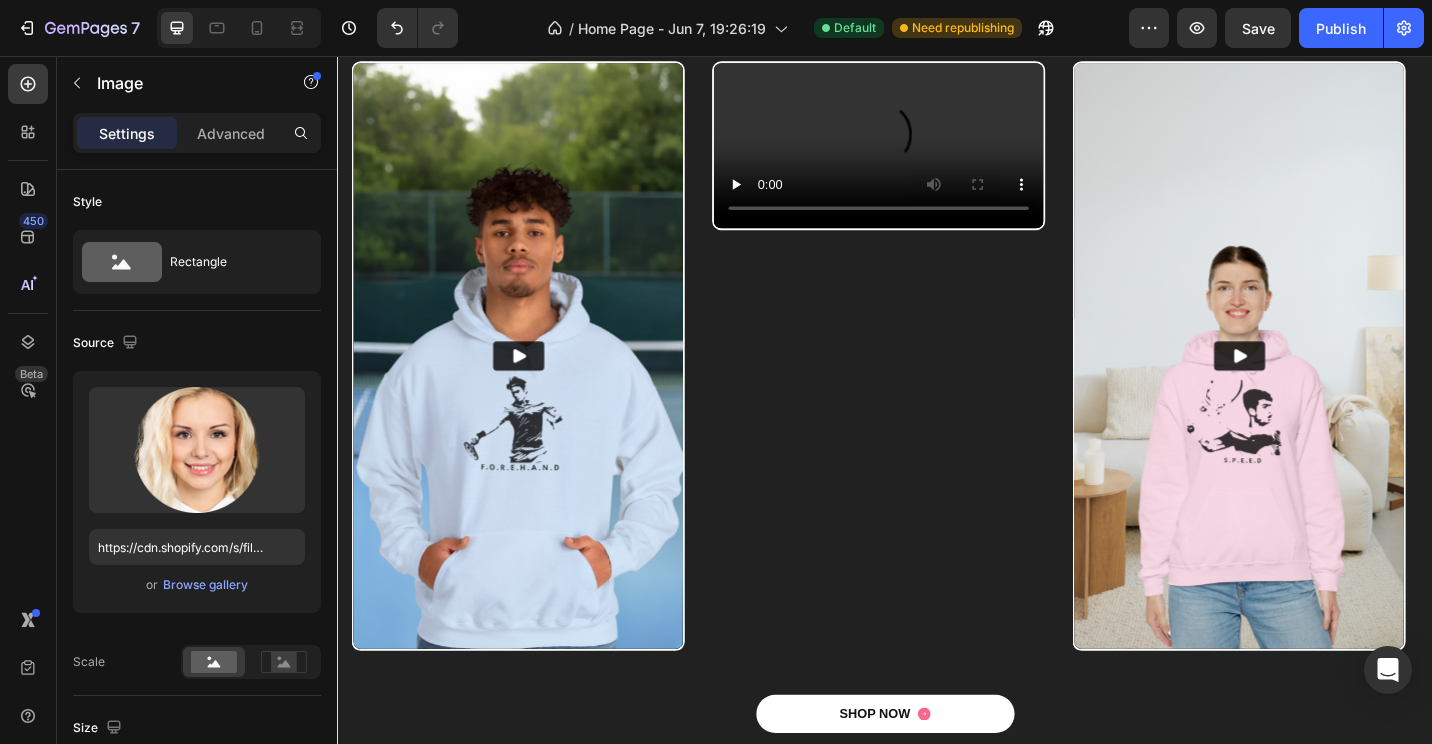 scroll, scrollTop: 3950, scrollLeft: 0, axis: vertical 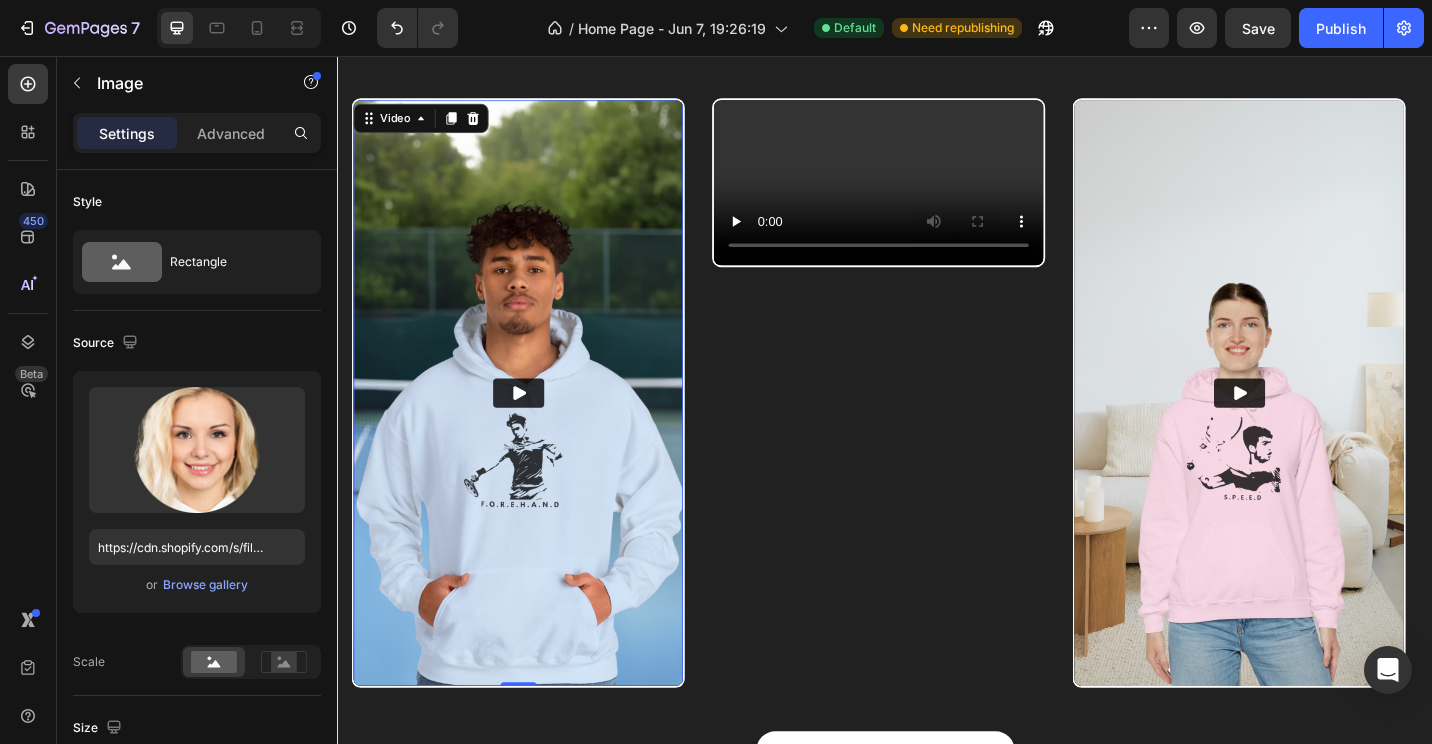 click at bounding box center [534, 425] 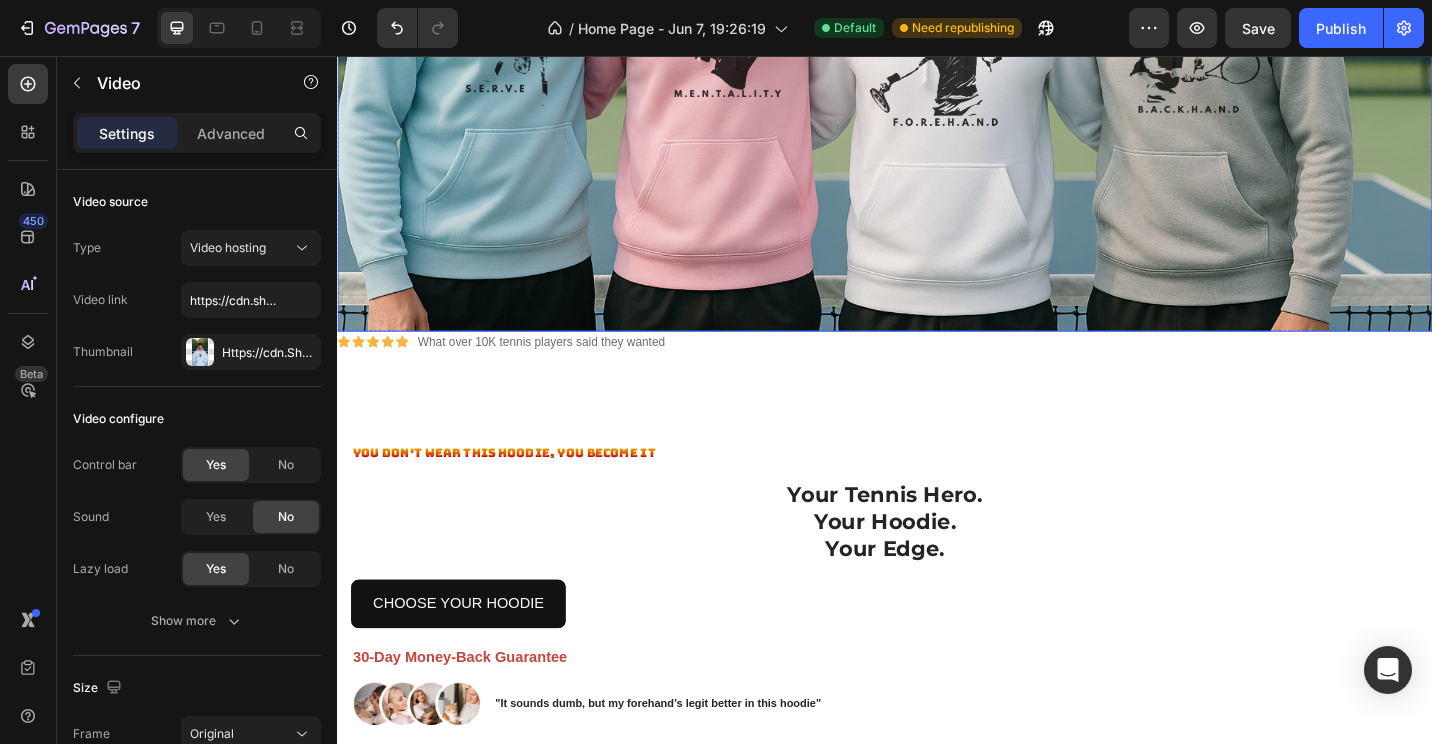 scroll, scrollTop: 417, scrollLeft: 0, axis: vertical 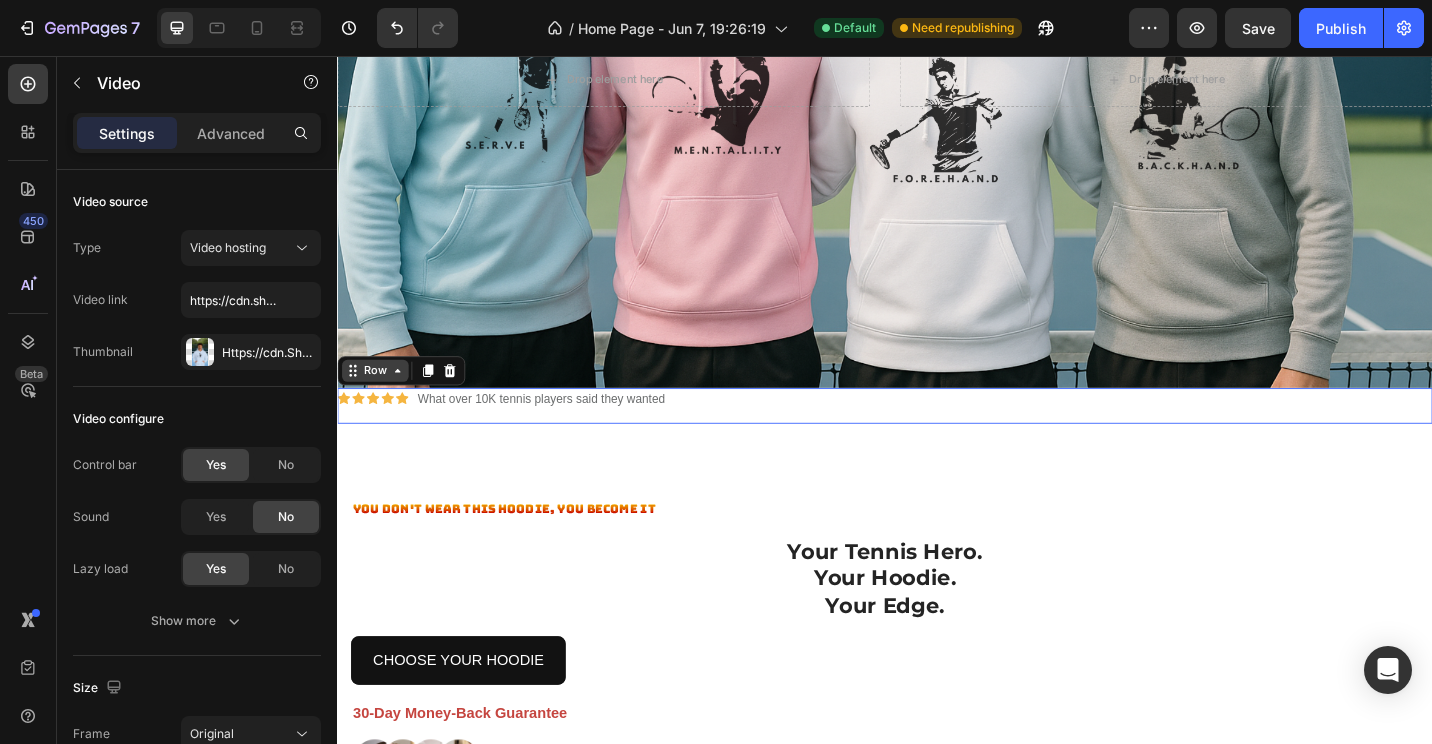 click on "Row" at bounding box center (378, 401) 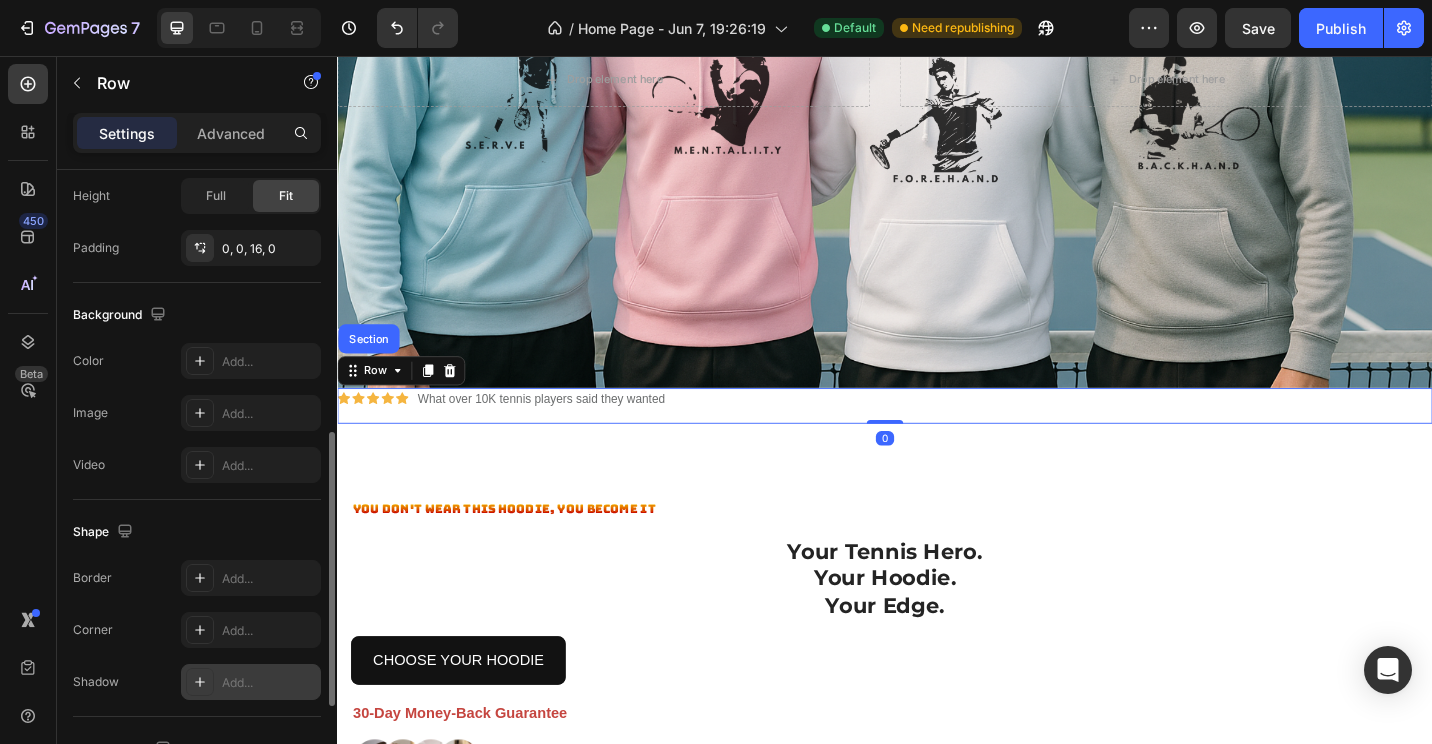 scroll, scrollTop: 817, scrollLeft: 0, axis: vertical 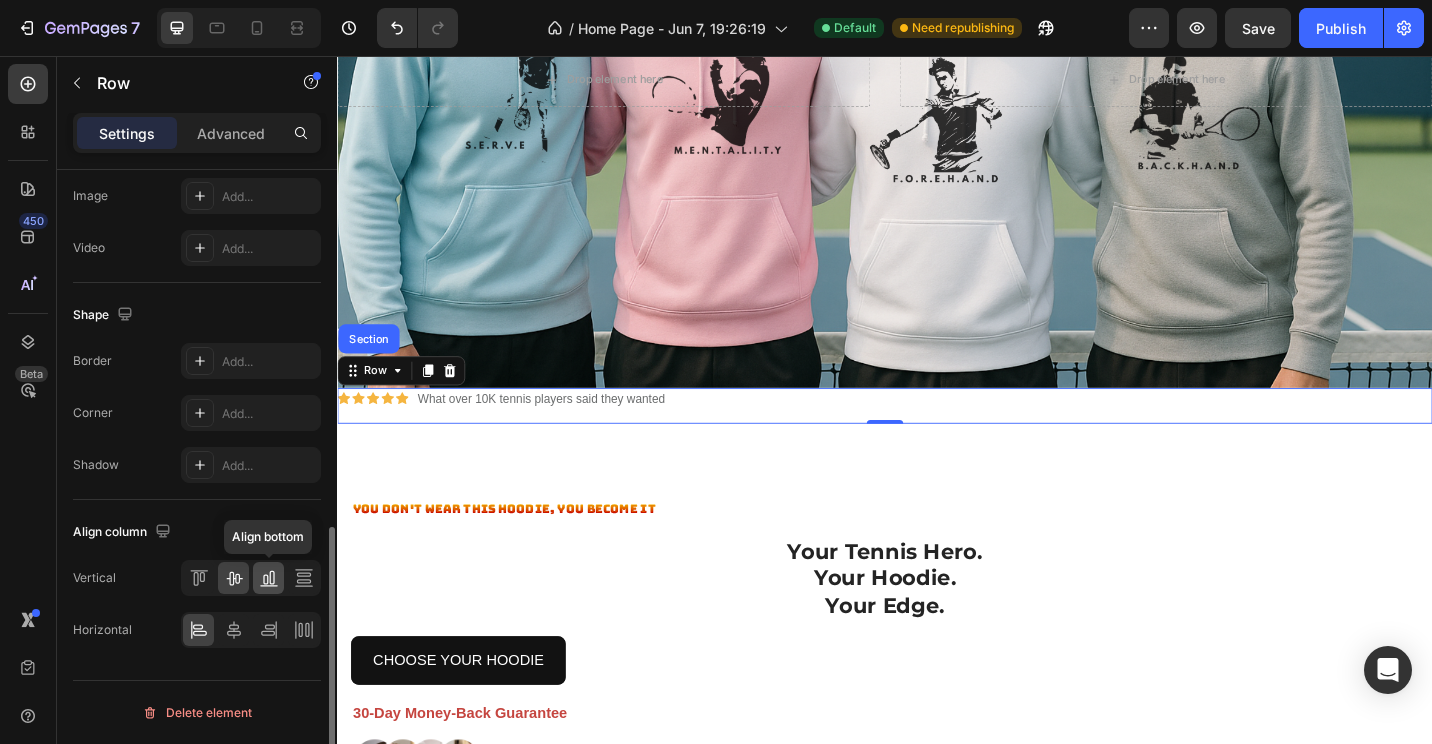 click 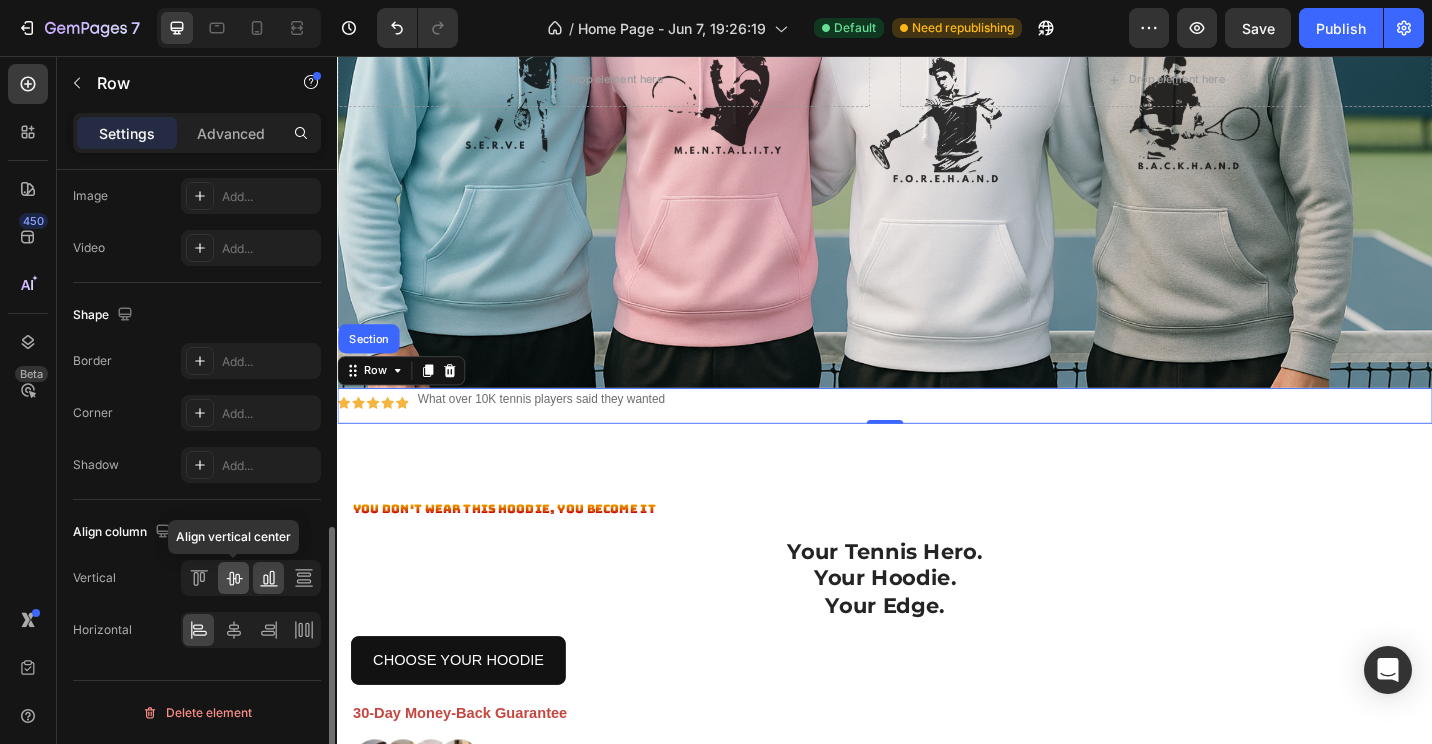 click 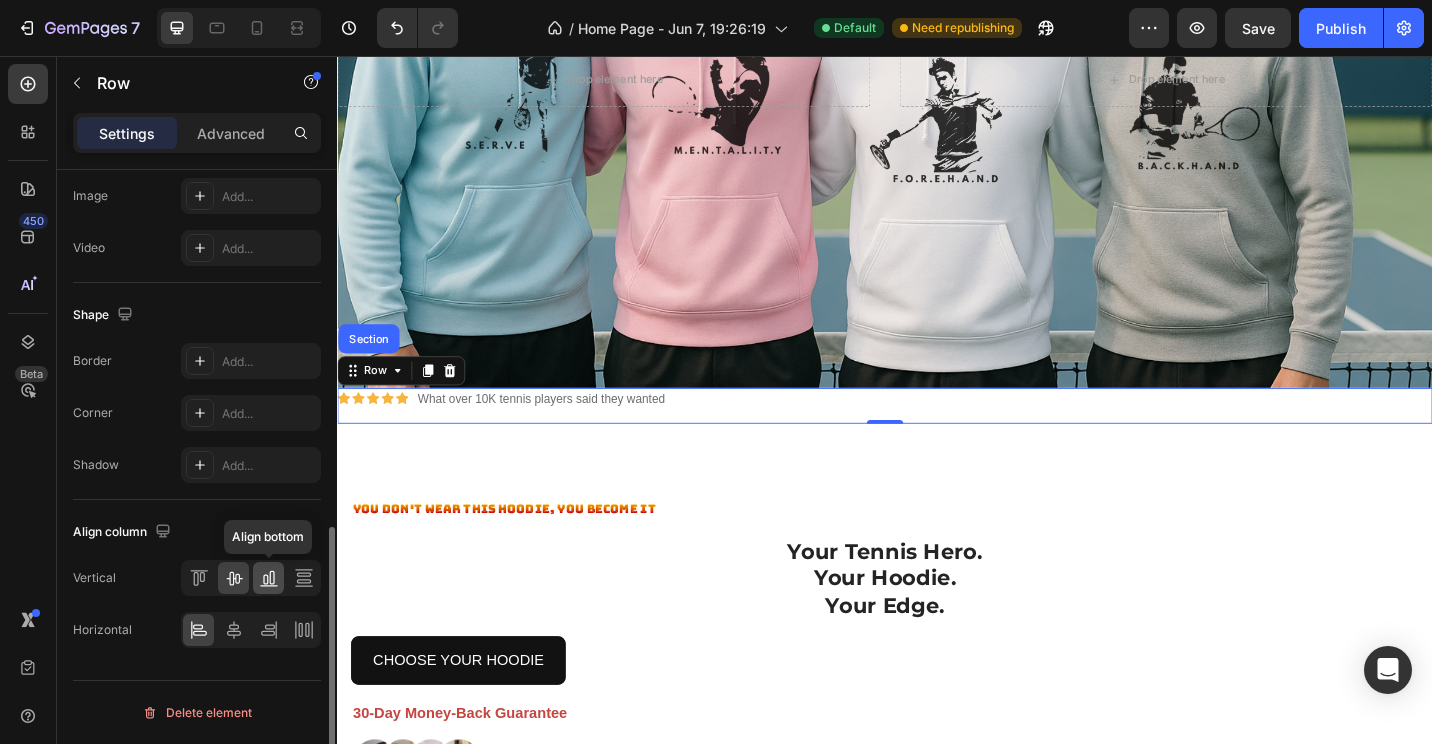 click 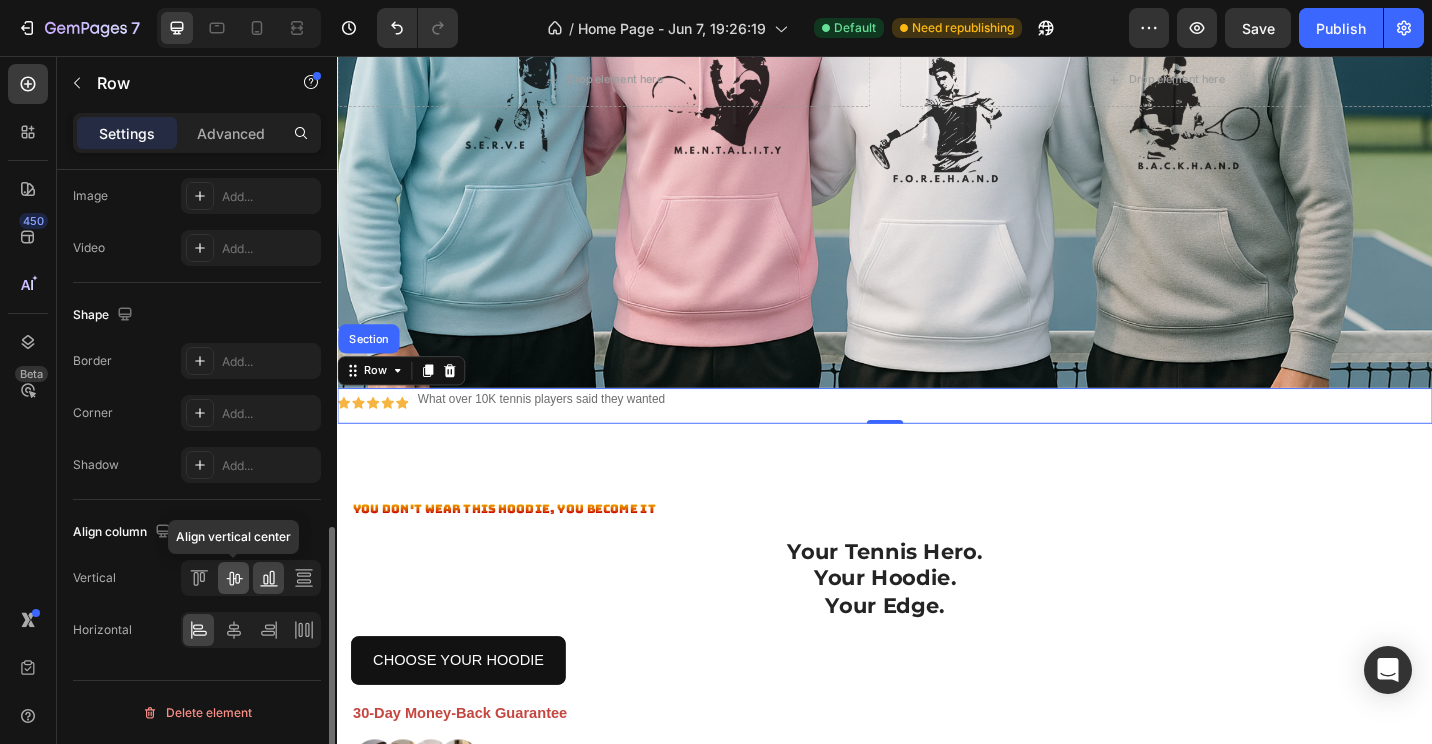 click 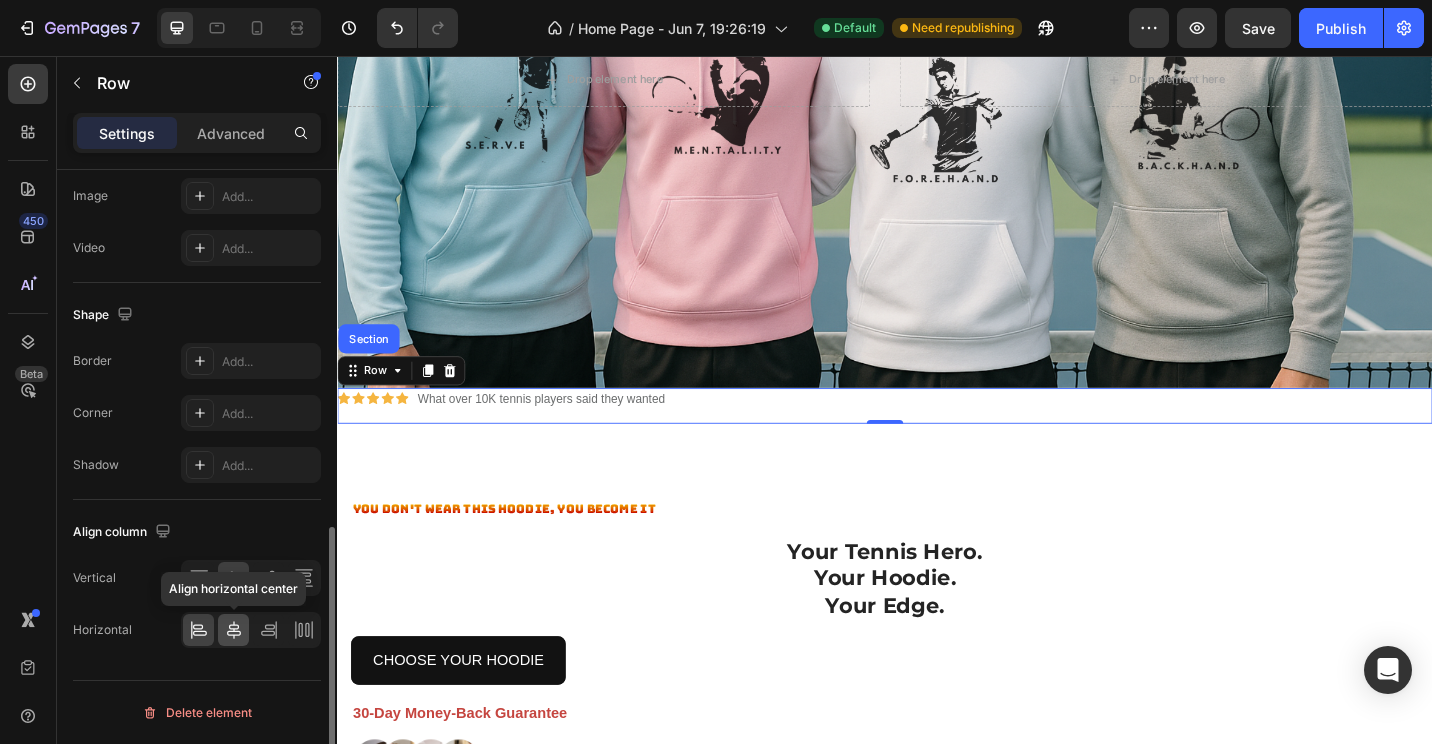 click 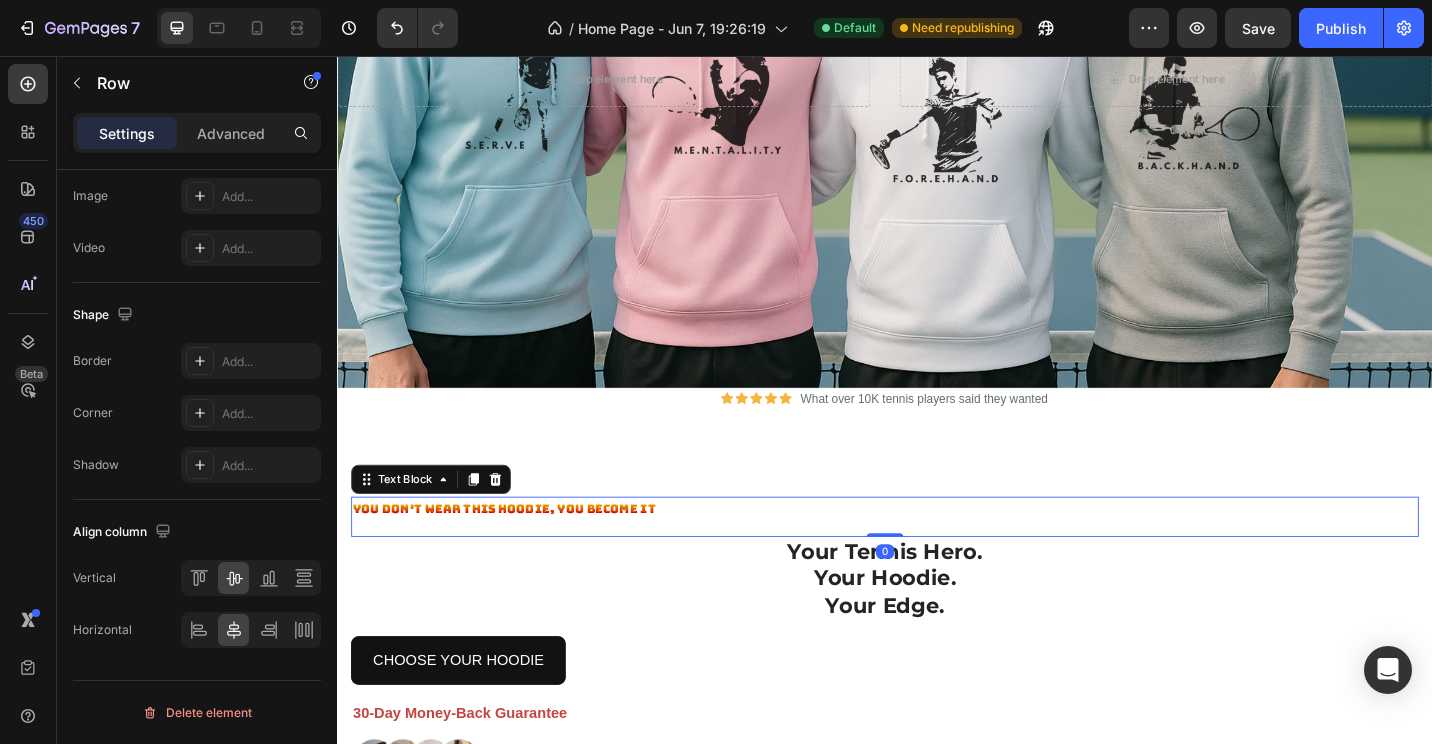 click on "YOU DON'T WEAR THIS HOODIE, YOU BECOME IT" at bounding box center (937, 552) 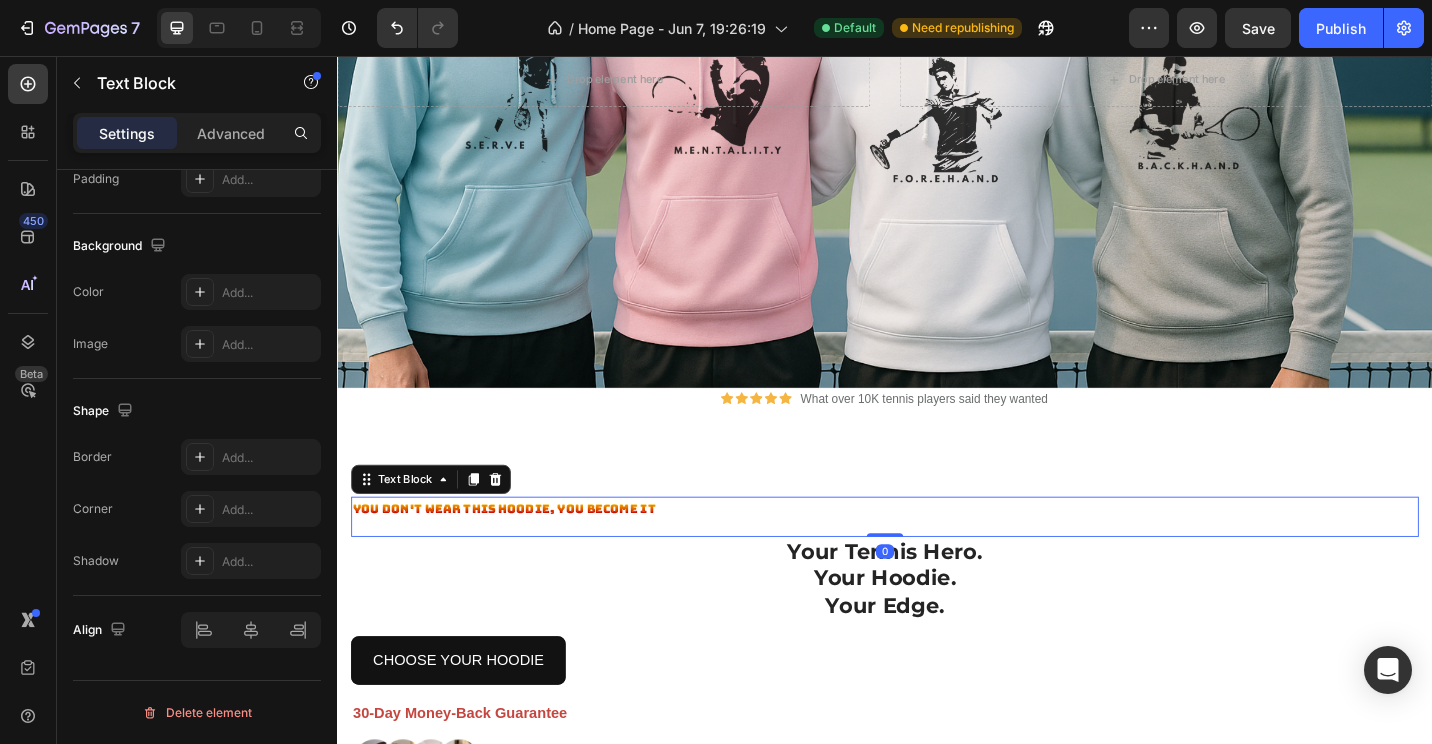 scroll, scrollTop: 0, scrollLeft: 0, axis: both 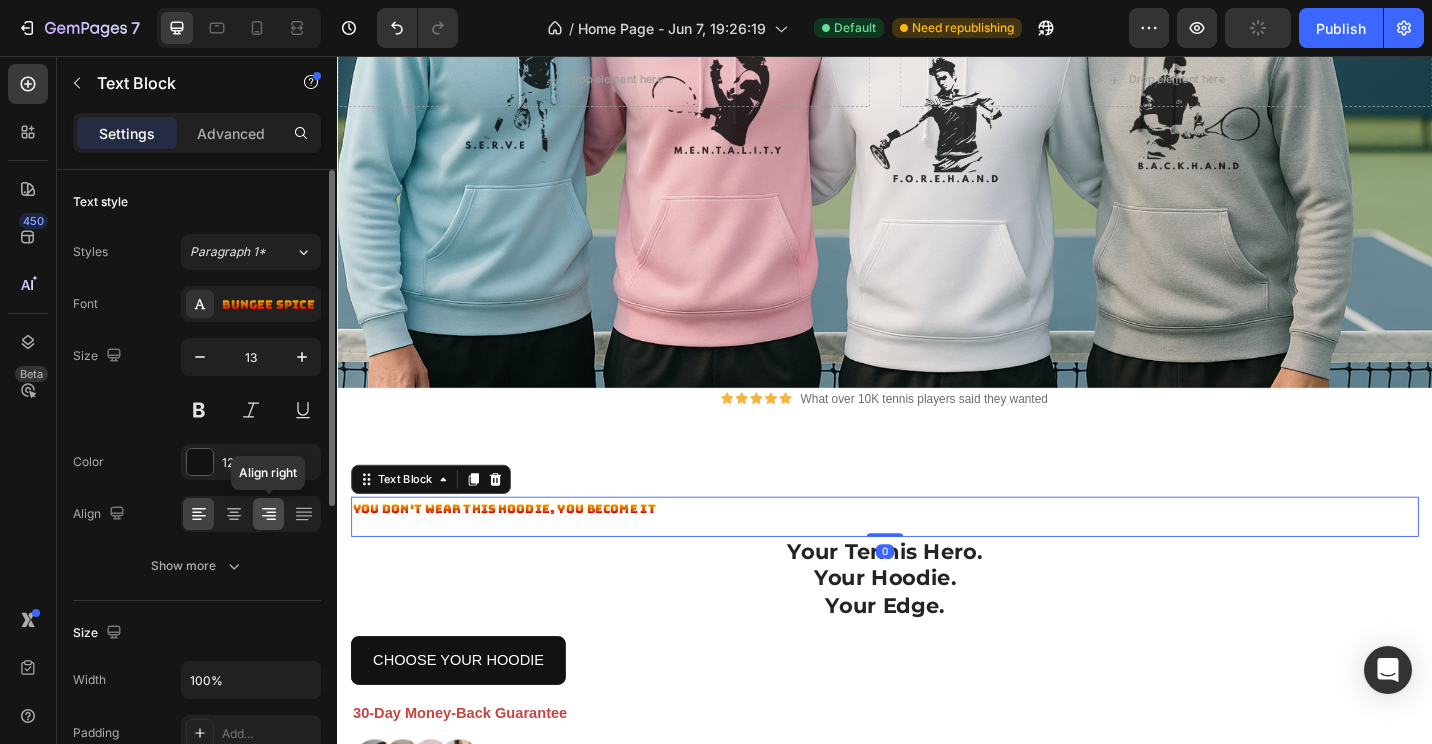 click 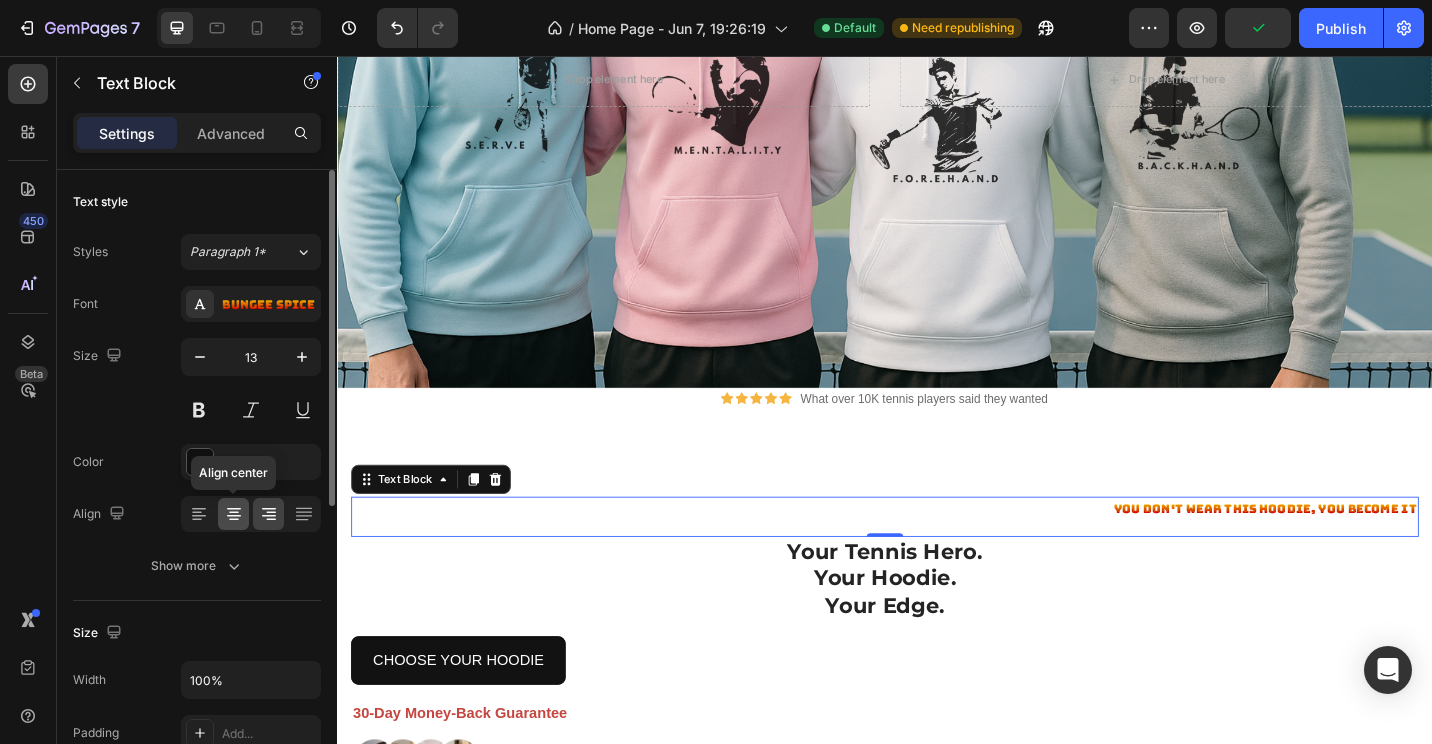 click 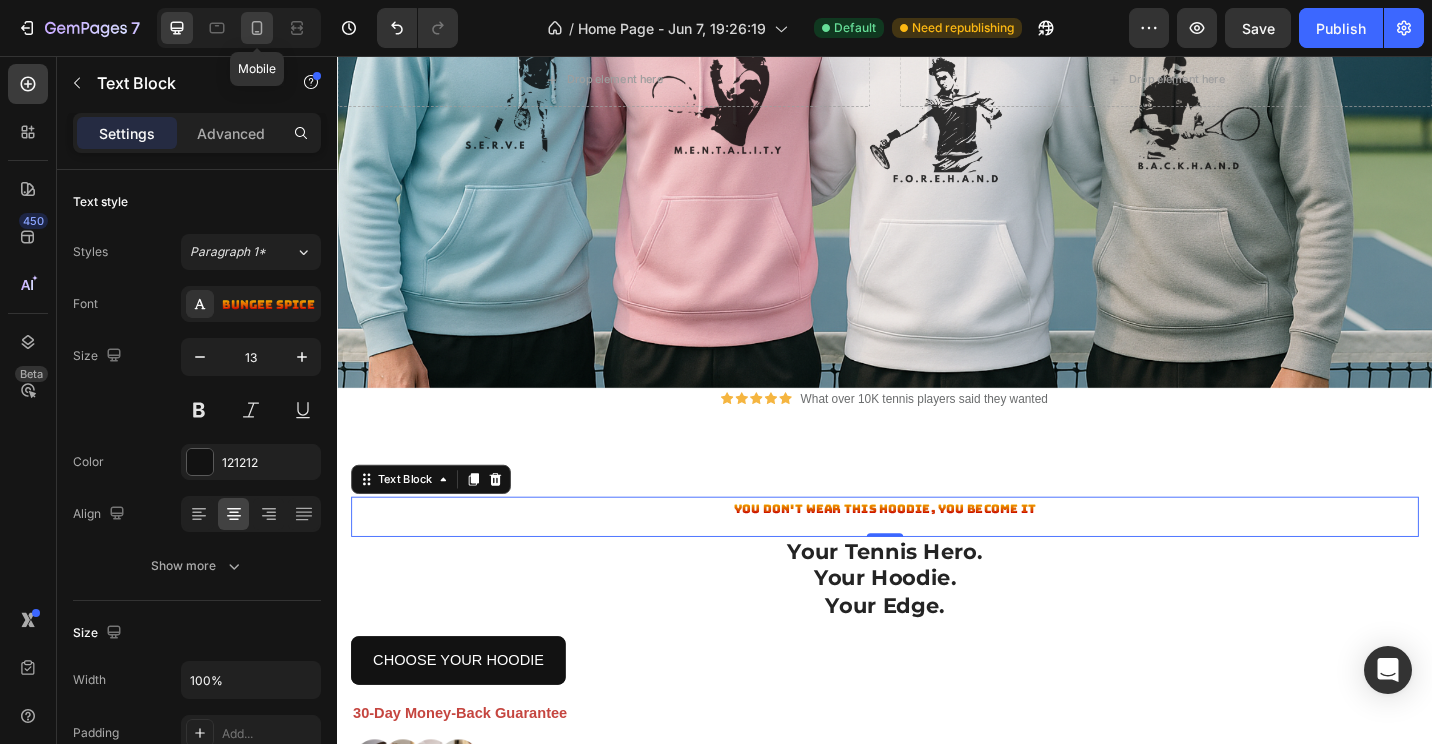 click 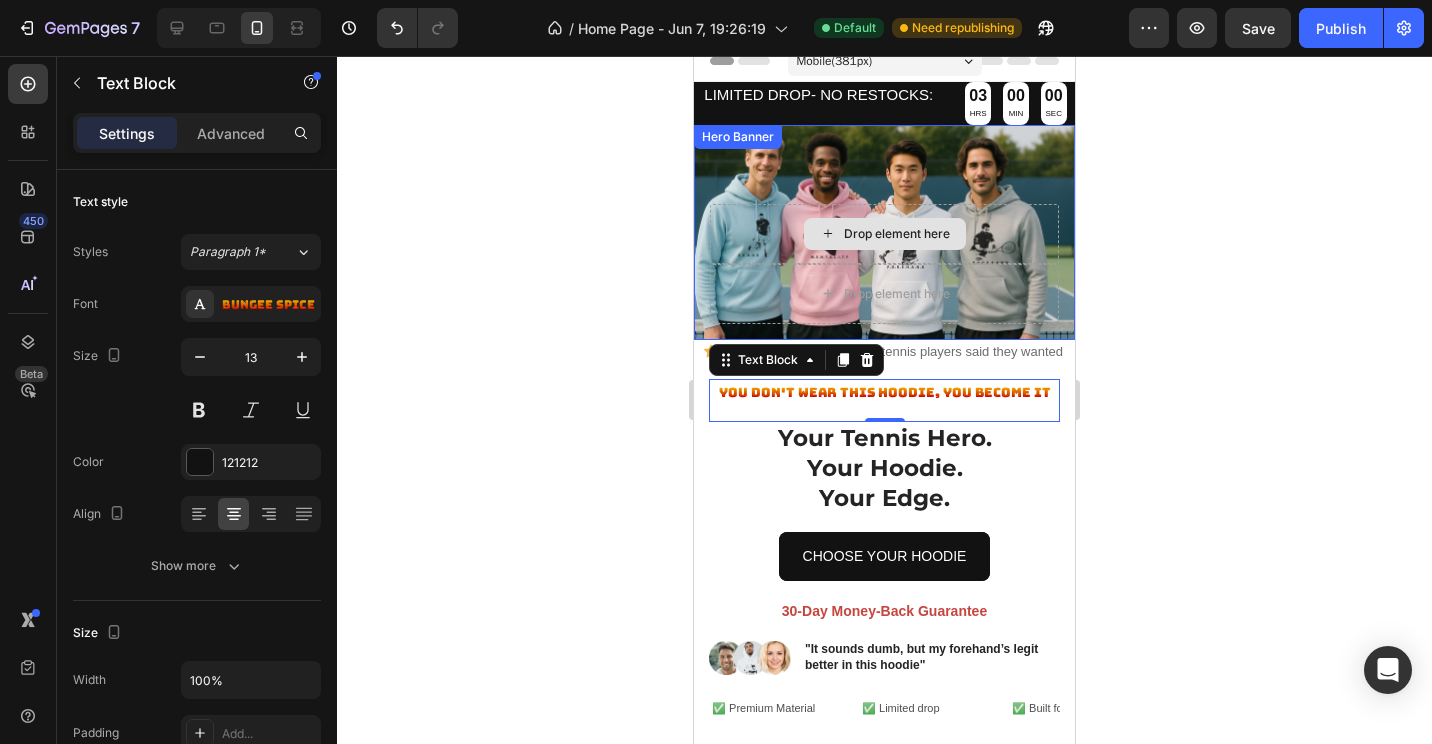 scroll, scrollTop: 0, scrollLeft: 0, axis: both 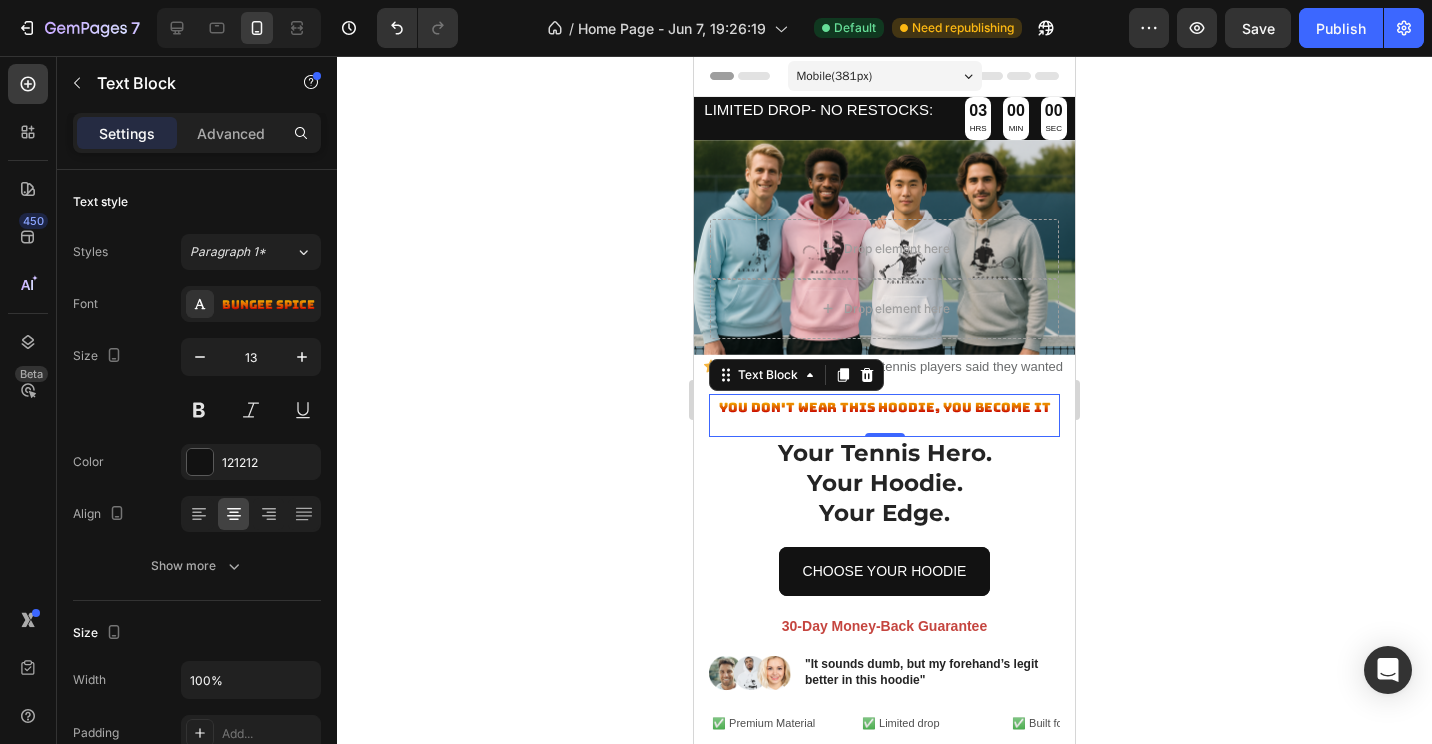 click 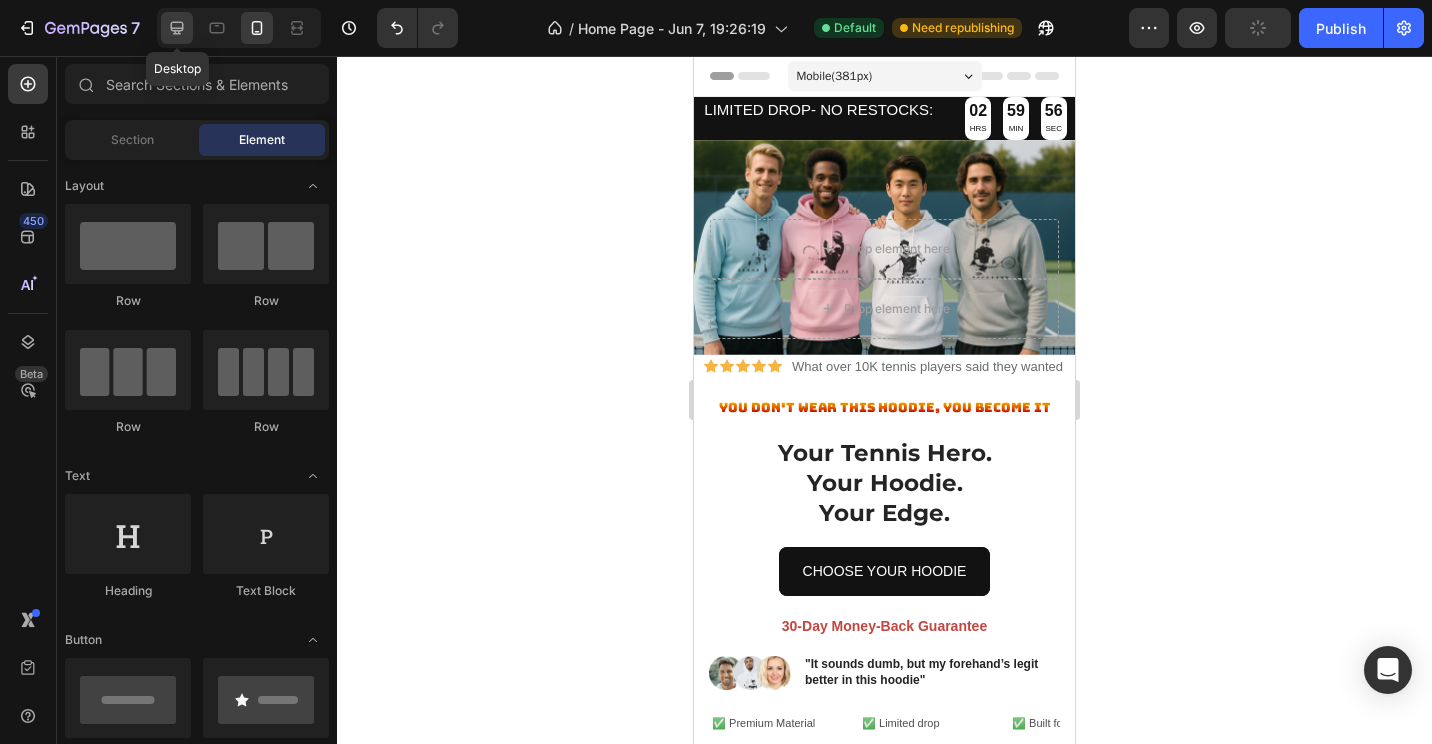 click 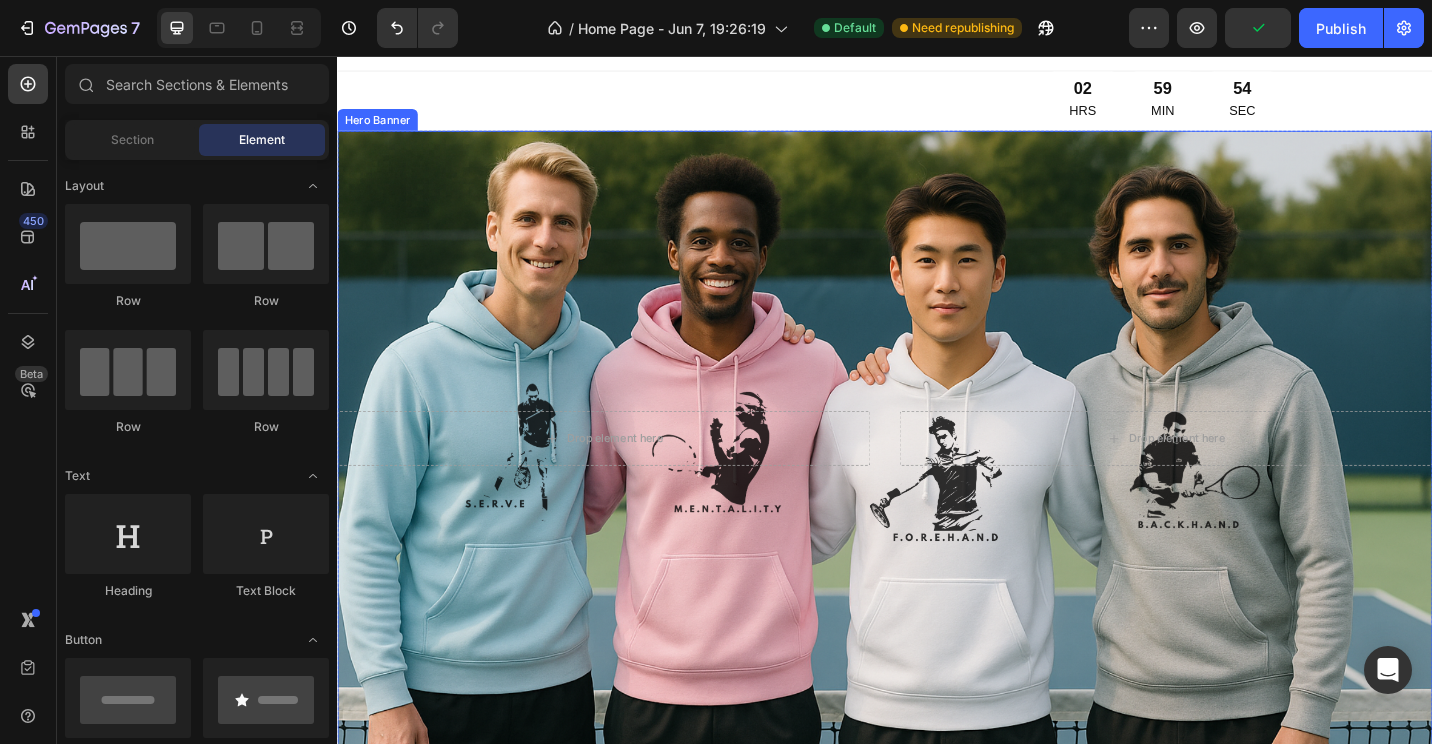 scroll, scrollTop: 0, scrollLeft: 0, axis: both 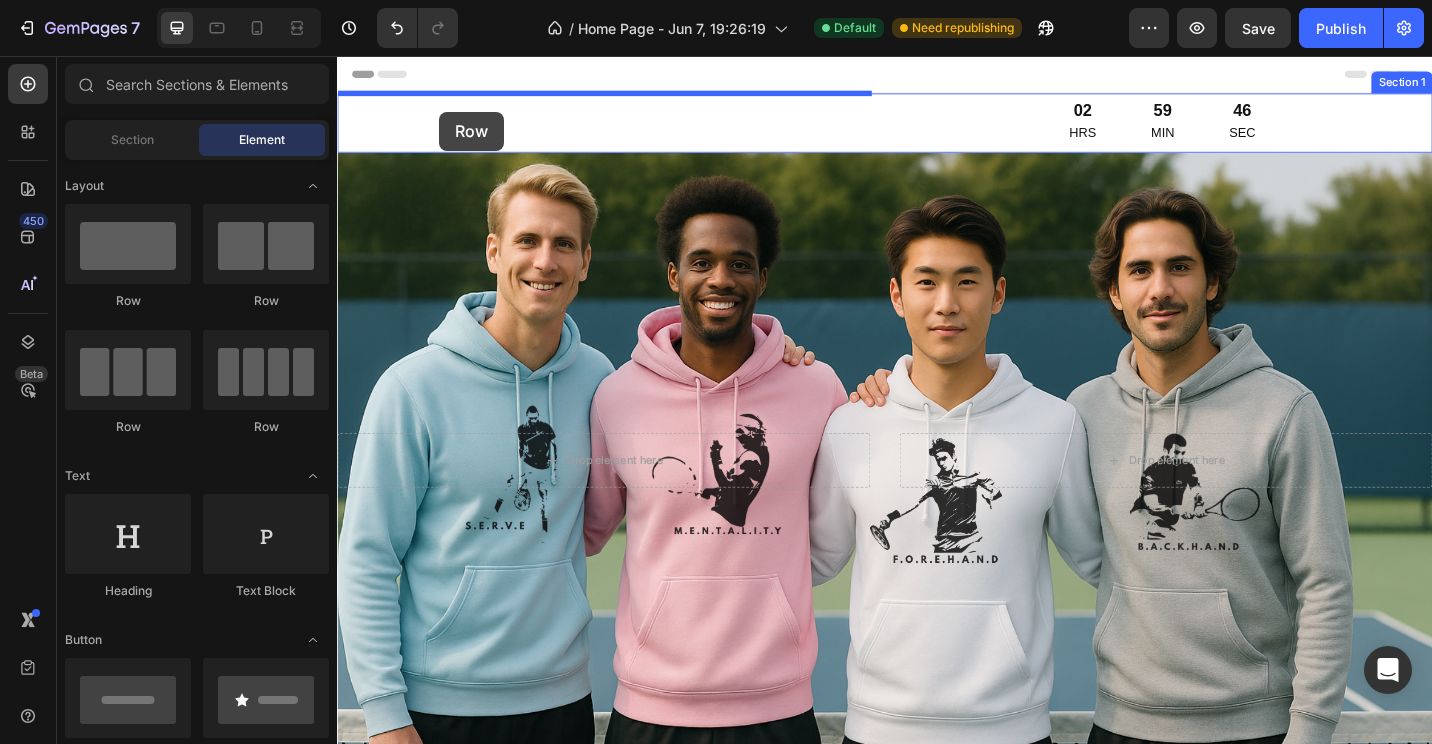 drag, startPoint x: 475, startPoint y: 304, endPoint x: 449, endPoint y: 117, distance: 188.79883 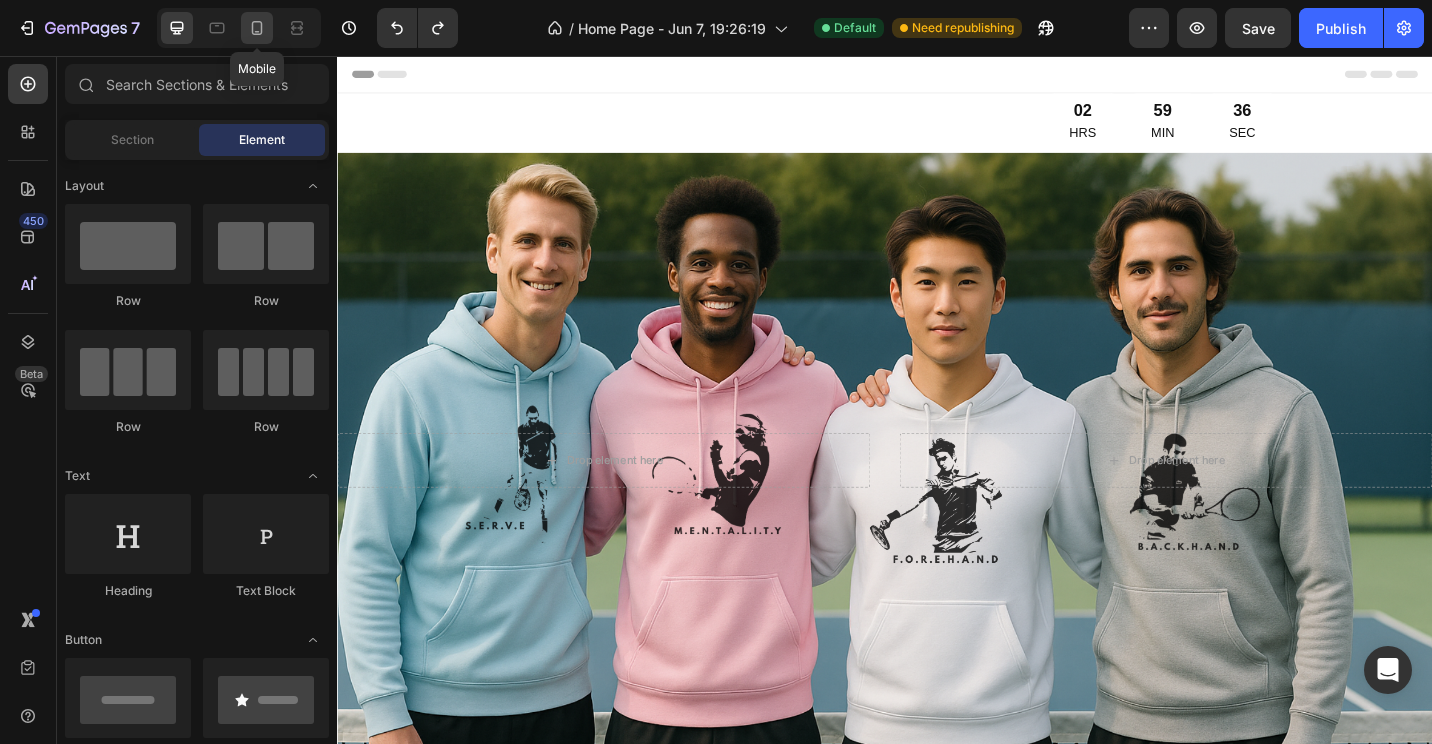 click 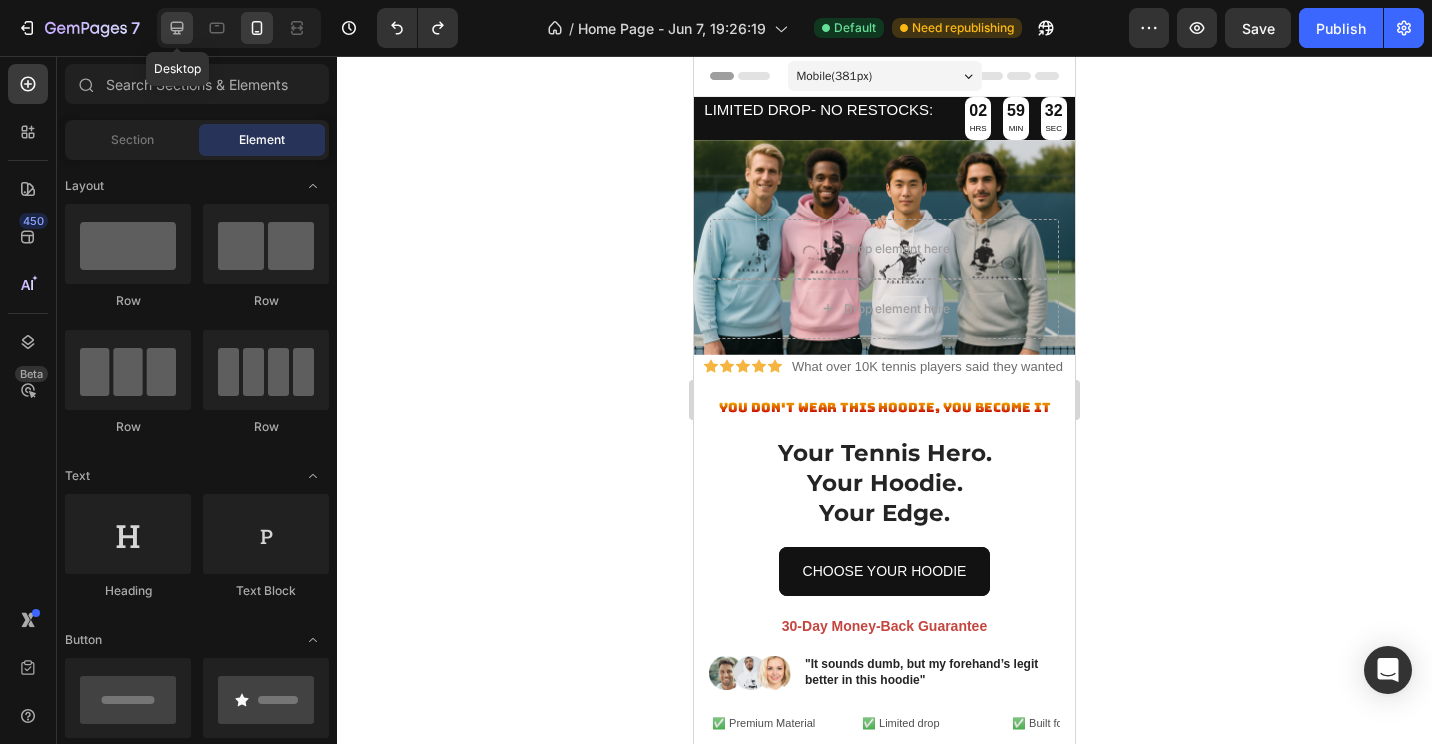 click 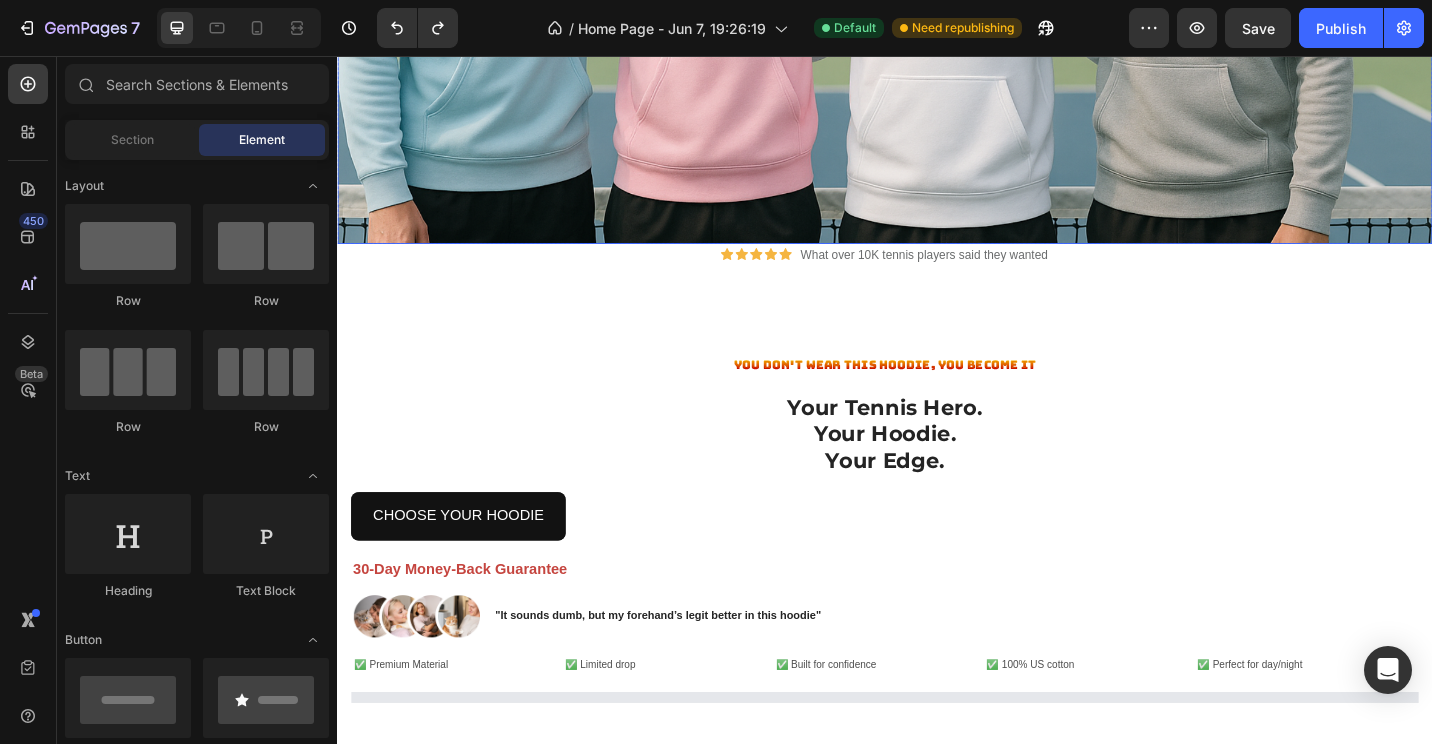 scroll, scrollTop: 600, scrollLeft: 0, axis: vertical 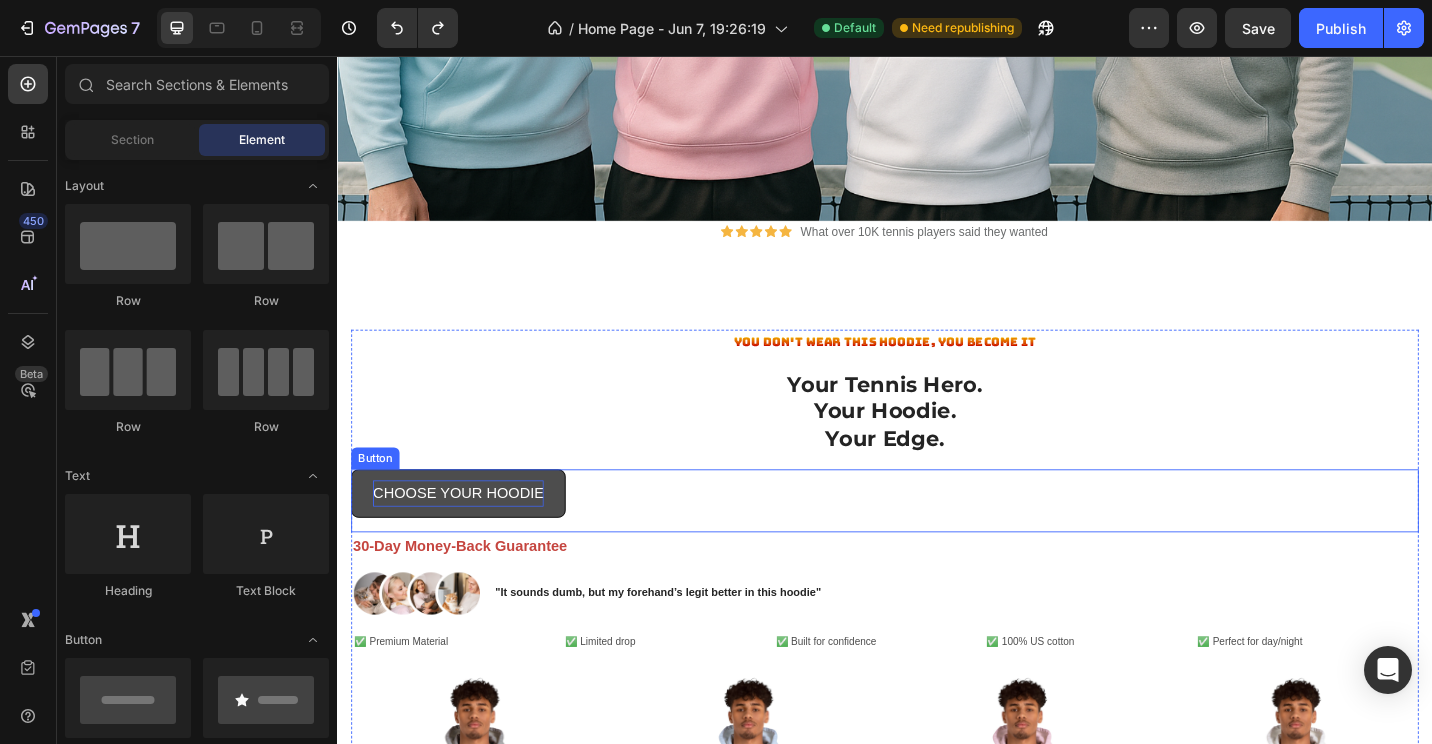 click on "CHOOSE YOUR HOODIE" at bounding box center (469, 535) 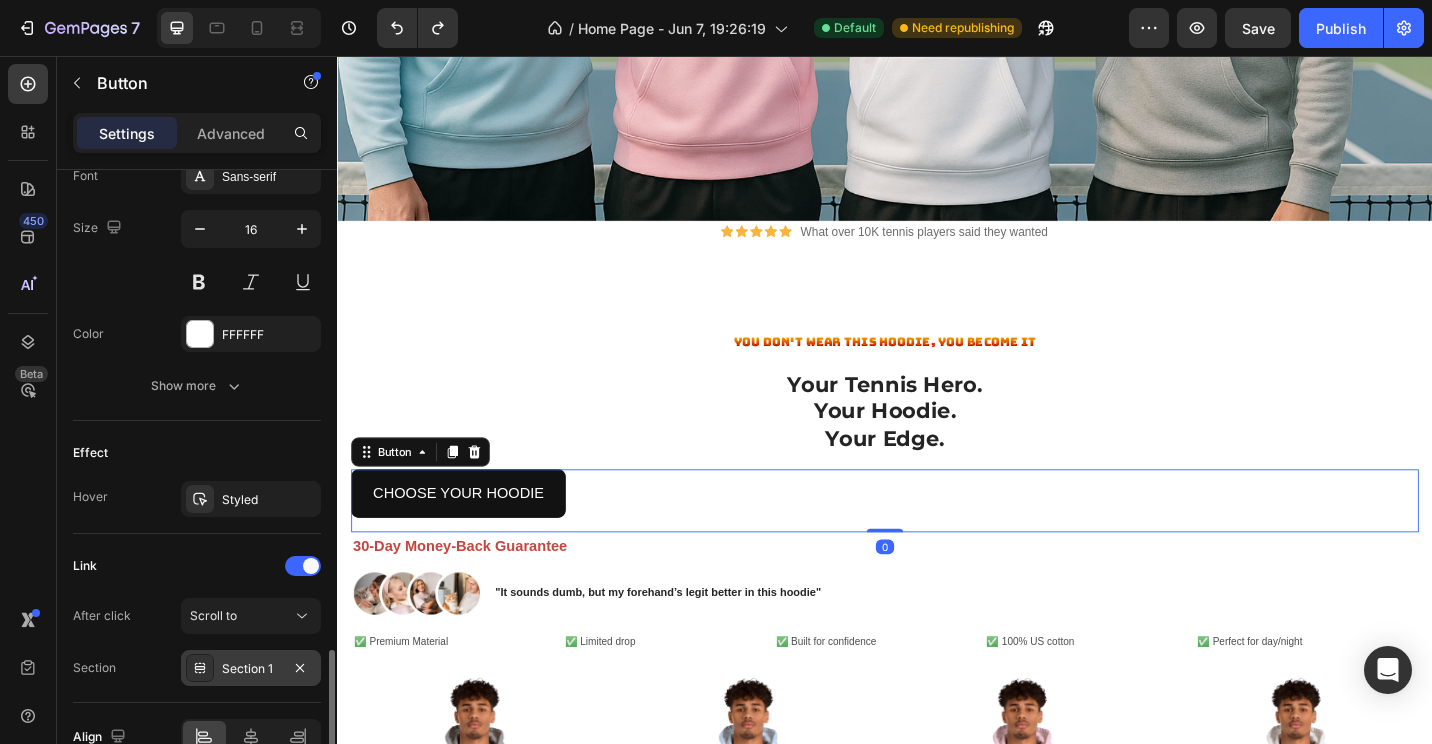 scroll, scrollTop: 907, scrollLeft: 0, axis: vertical 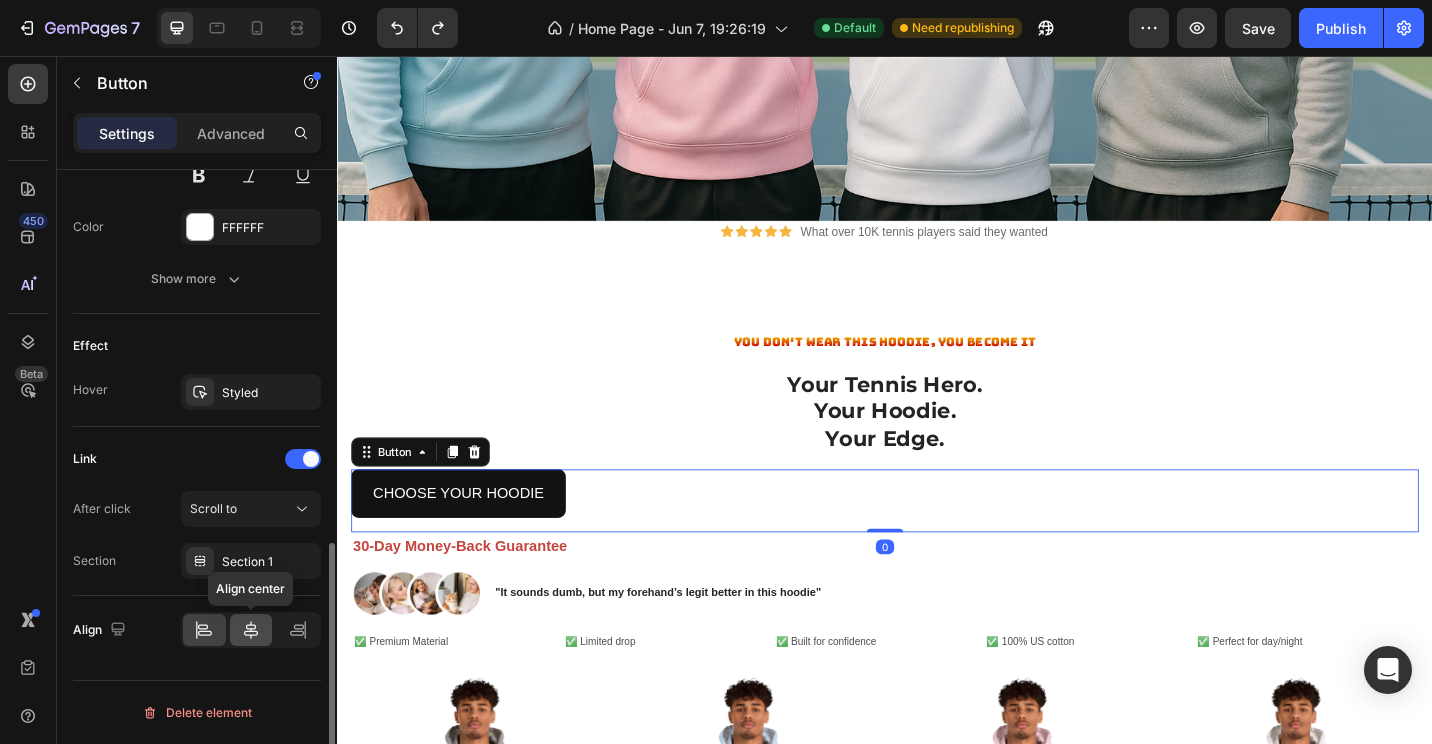 click 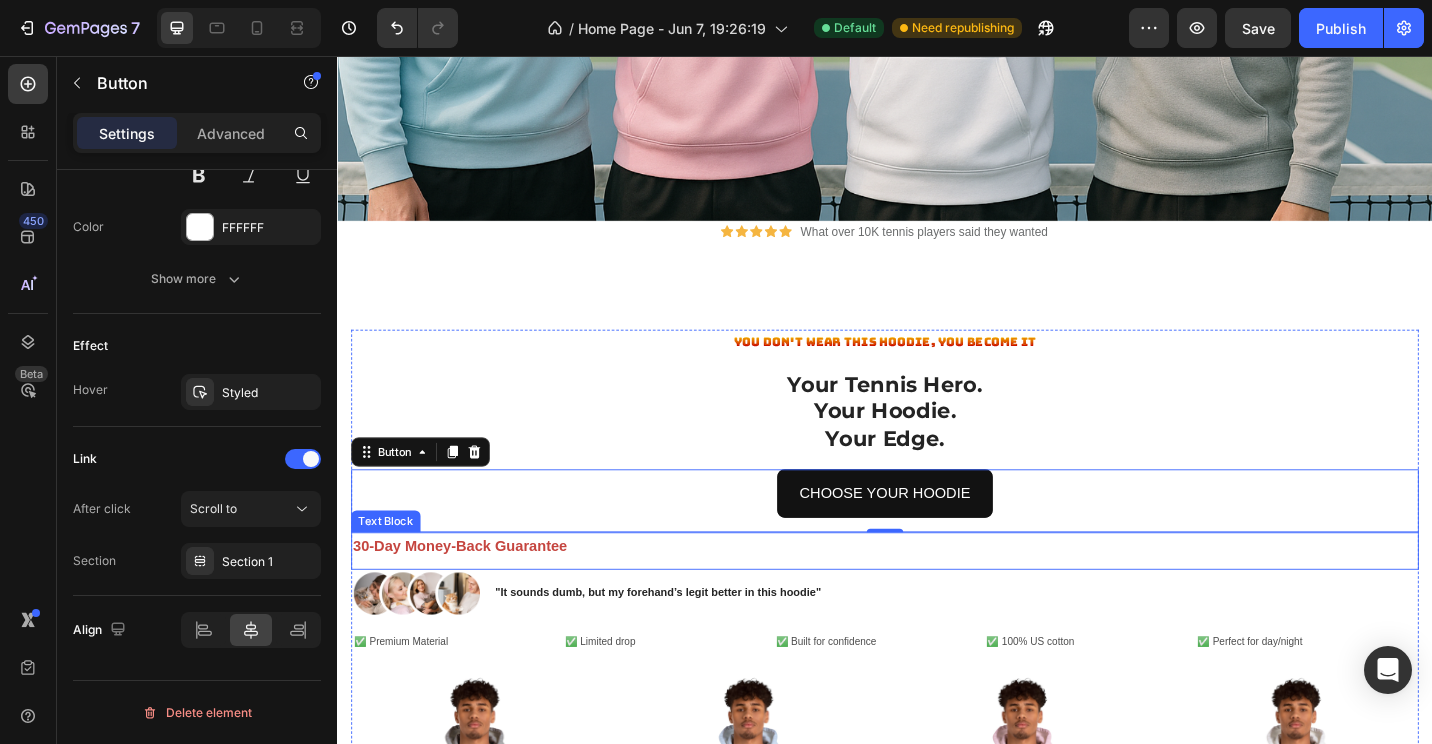 click on "30-Day Money-Back Guarantee" at bounding box center [937, 594] 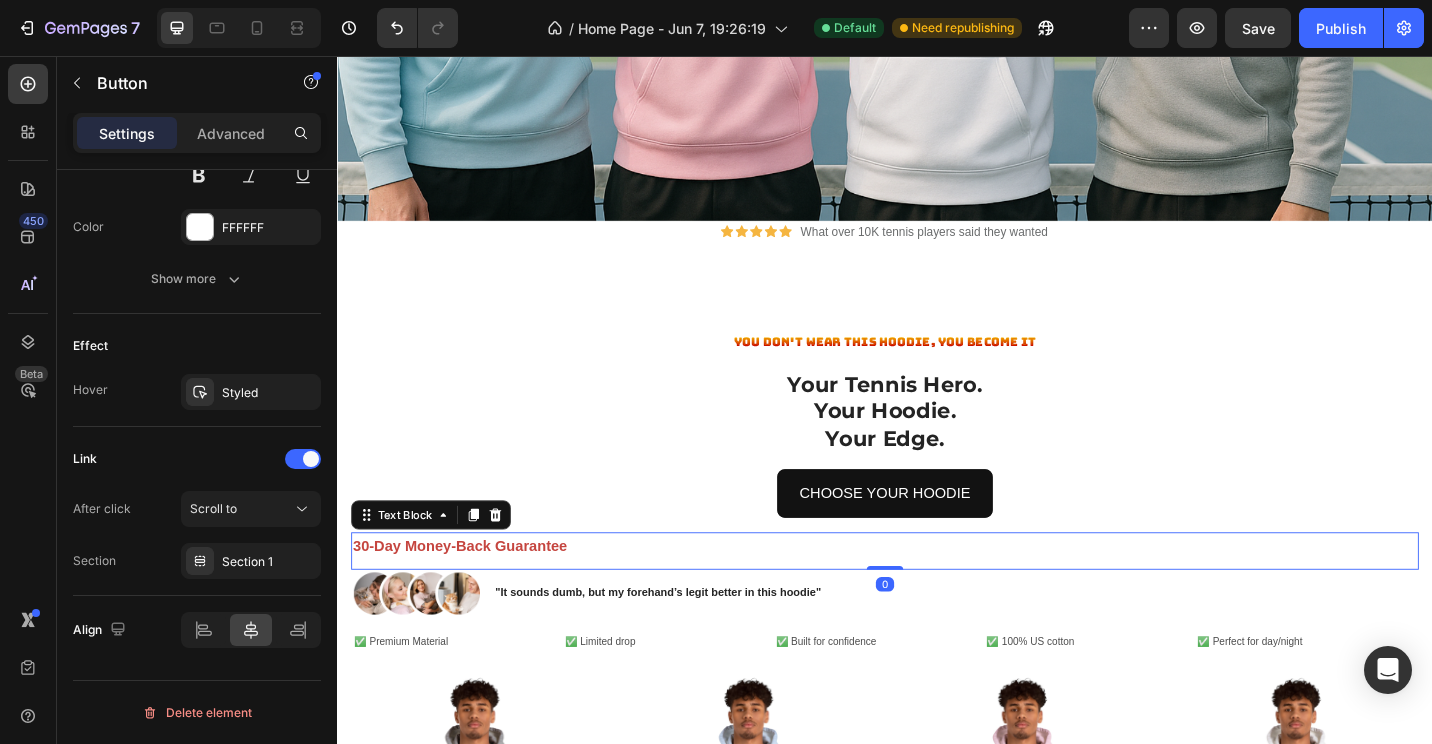 scroll, scrollTop: 0, scrollLeft: 0, axis: both 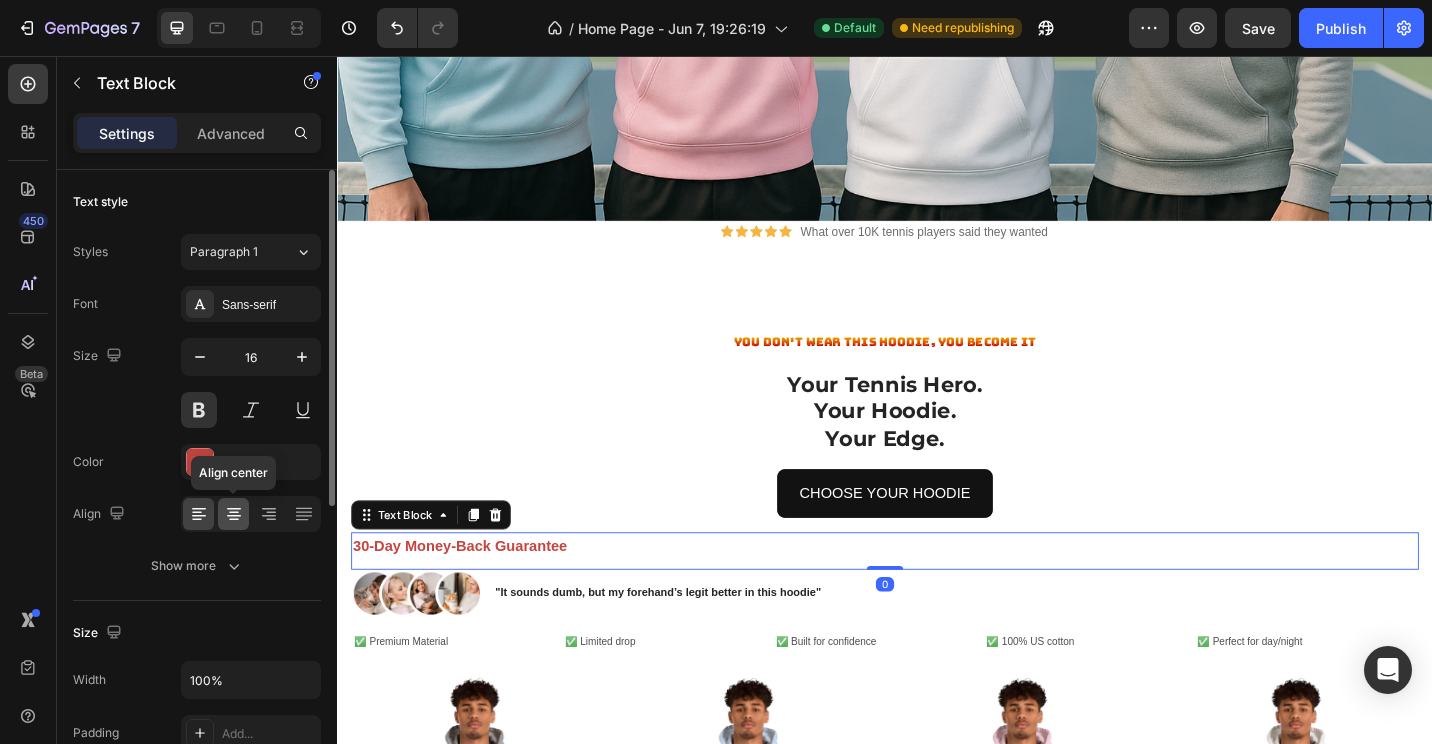 click 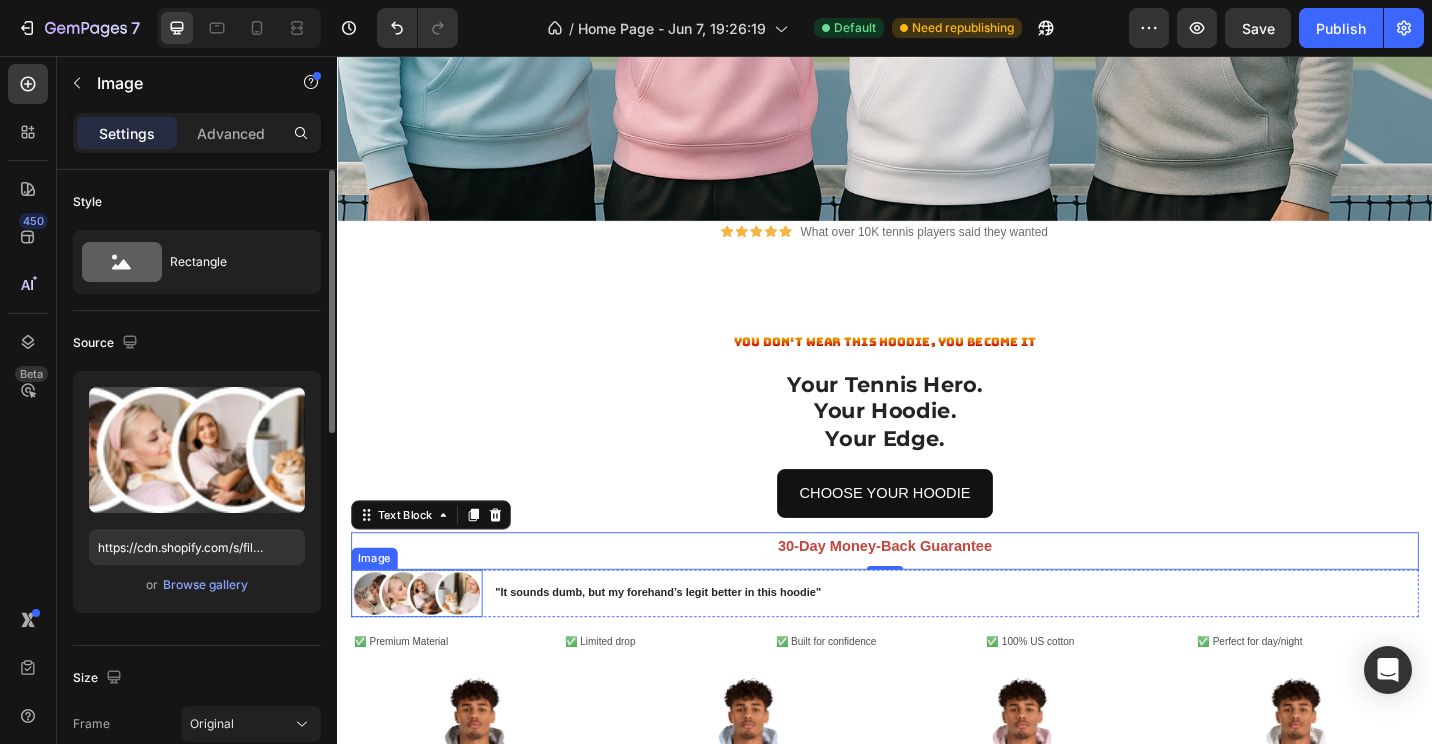 click on "Image" at bounding box center (377, 607) 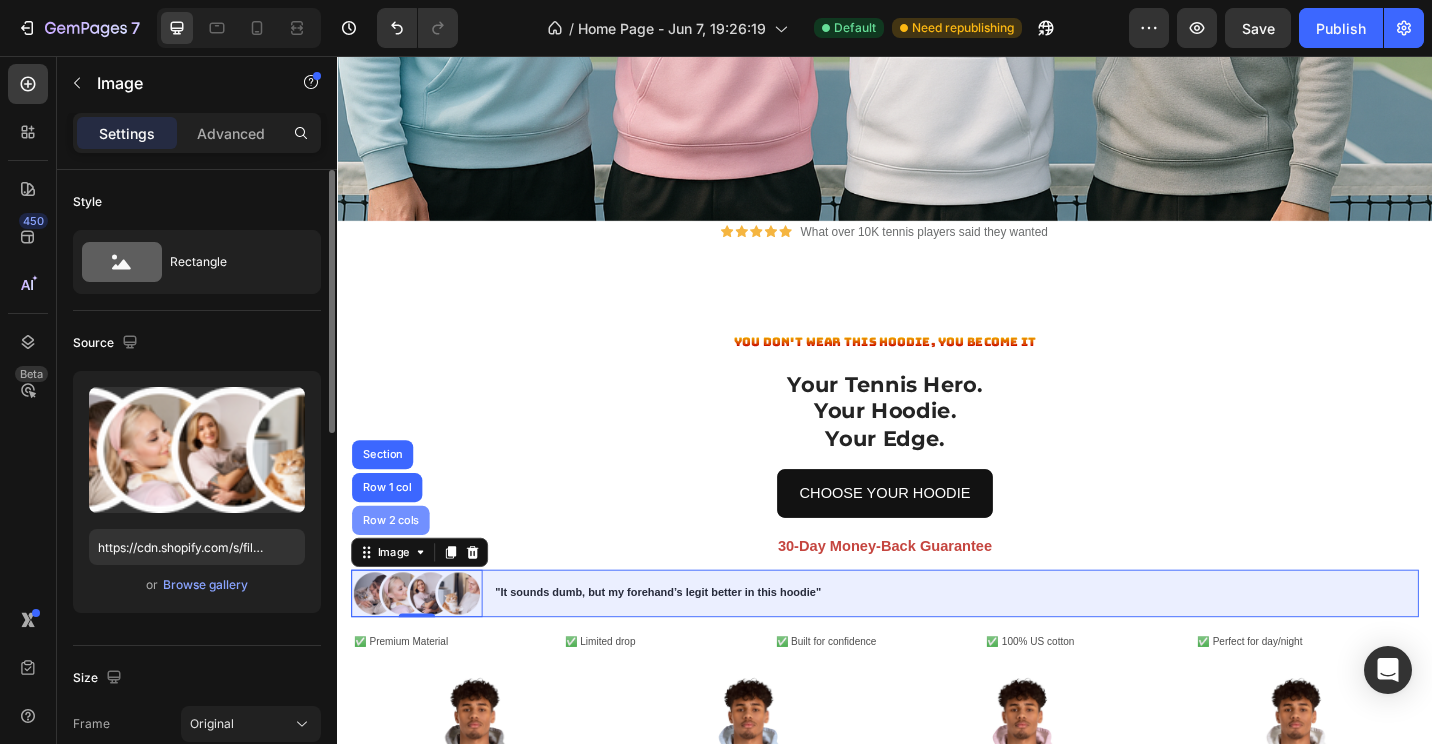 click on "Row 2 cols" at bounding box center [395, 565] 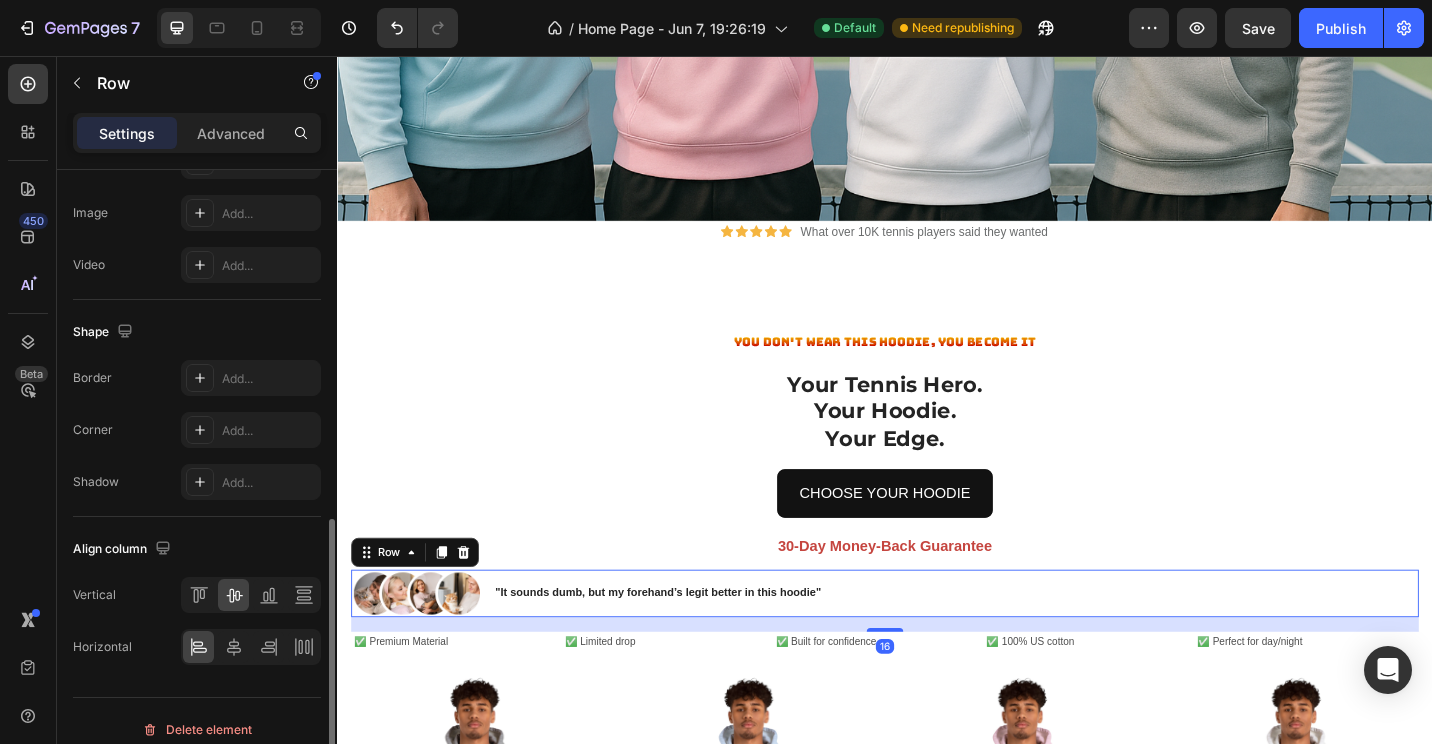scroll, scrollTop: 817, scrollLeft: 0, axis: vertical 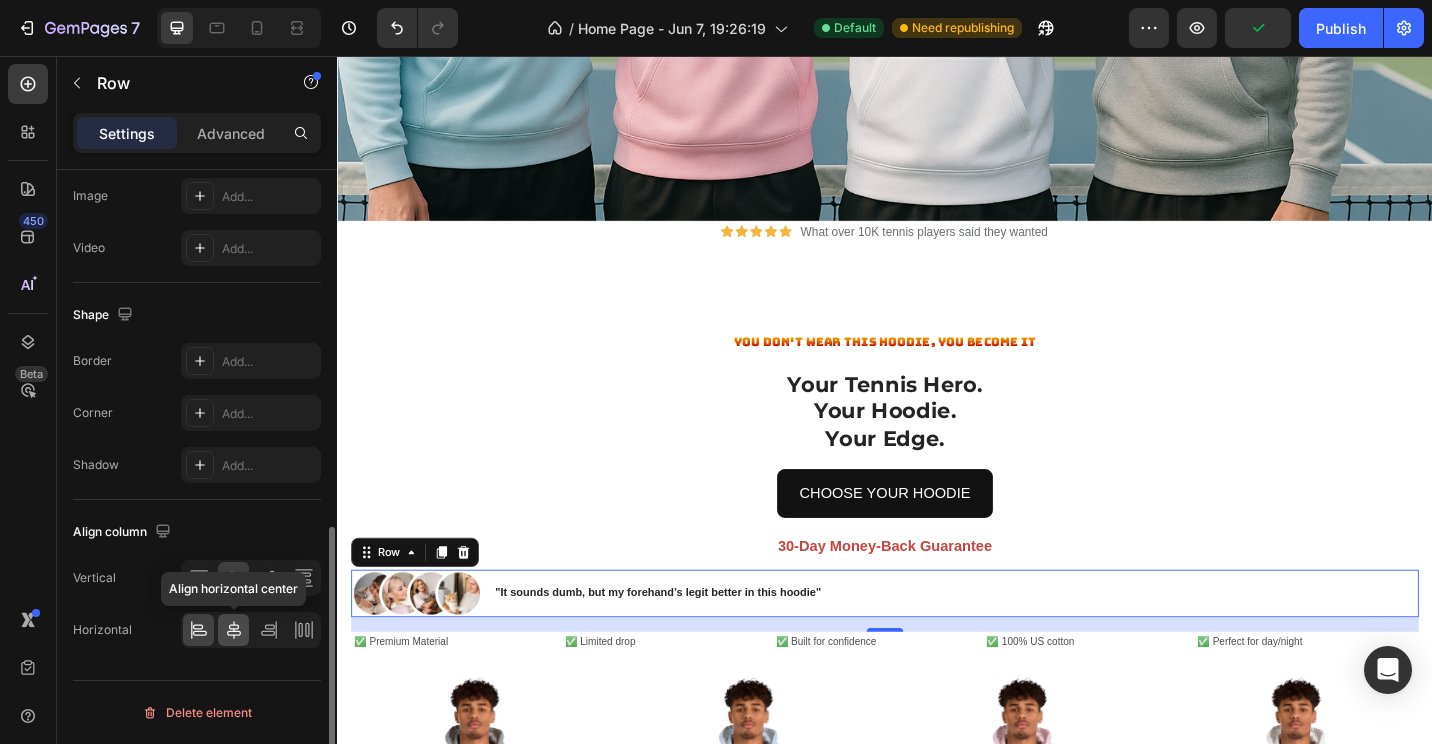 click 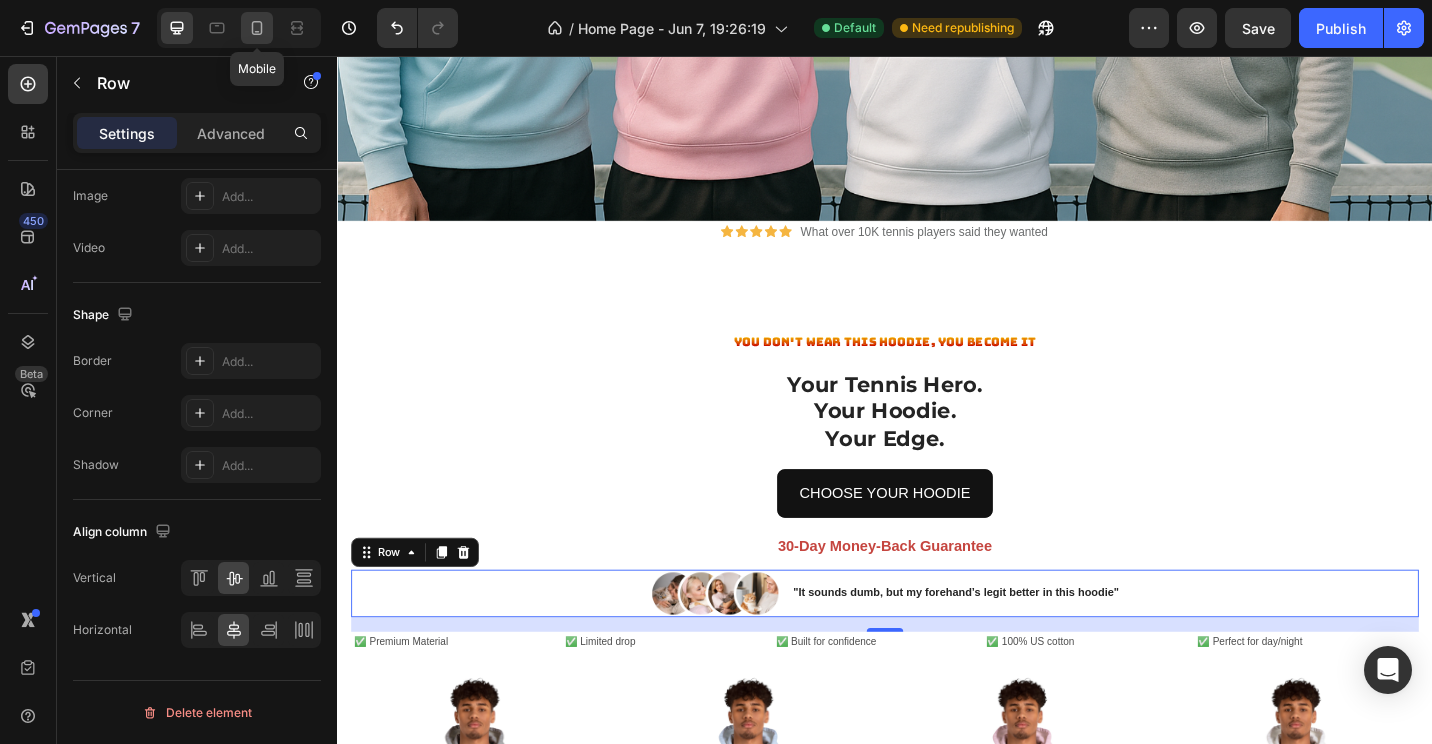 click 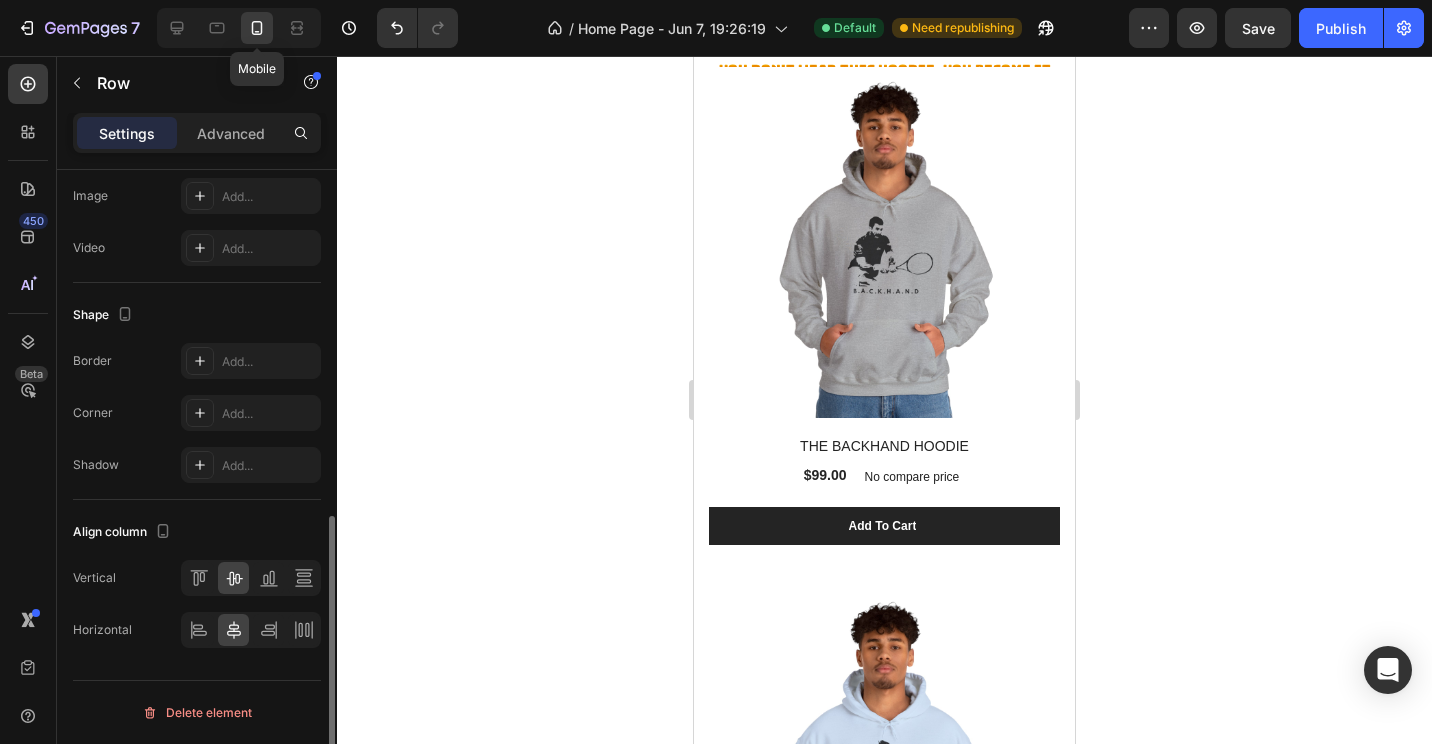 scroll, scrollTop: 765, scrollLeft: 0, axis: vertical 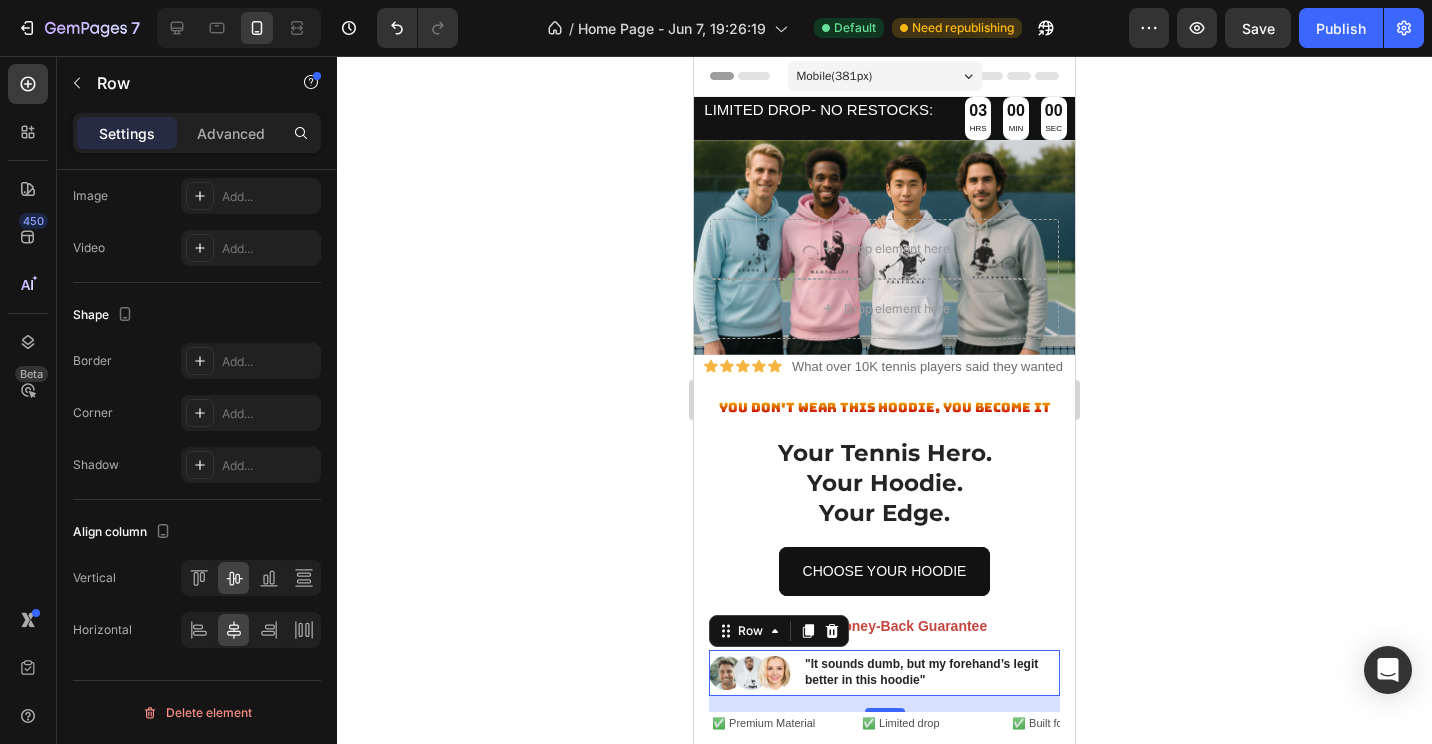 click 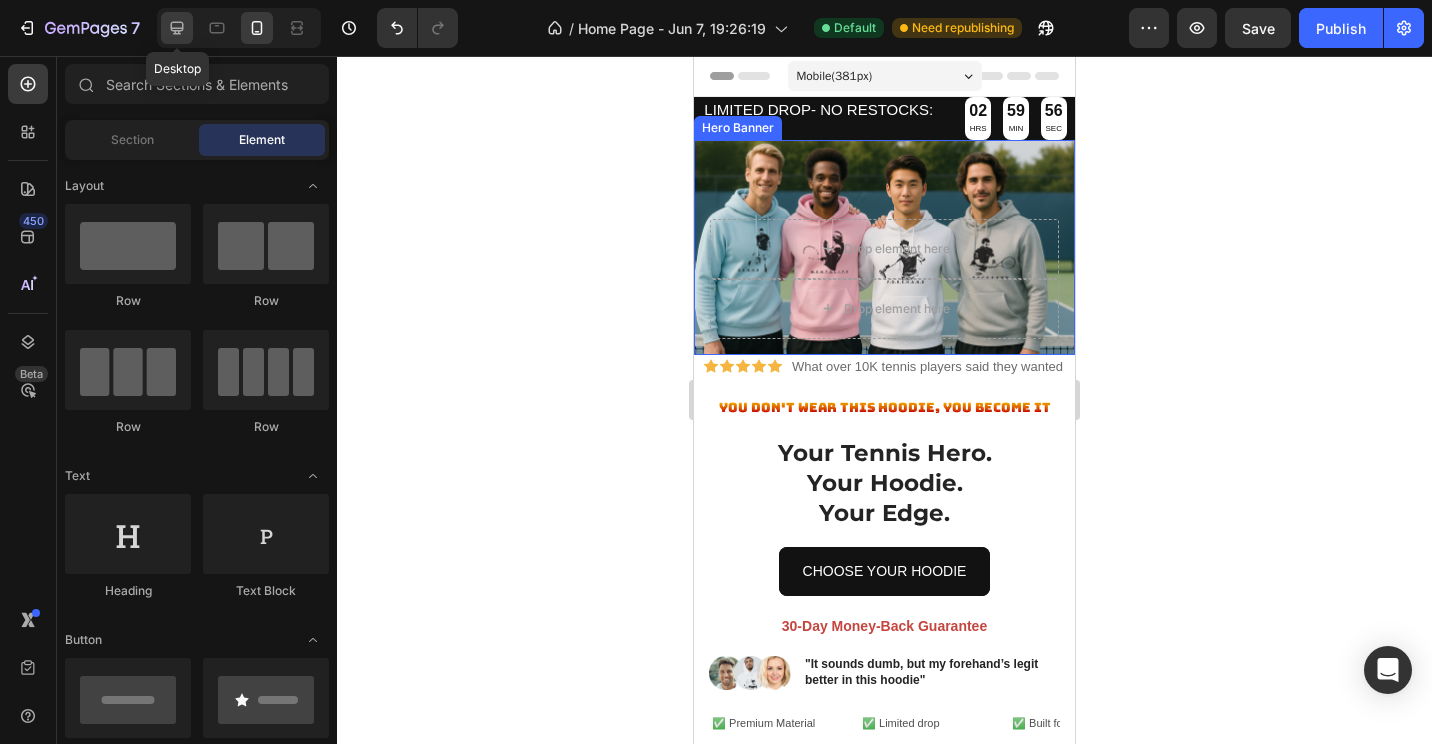 click 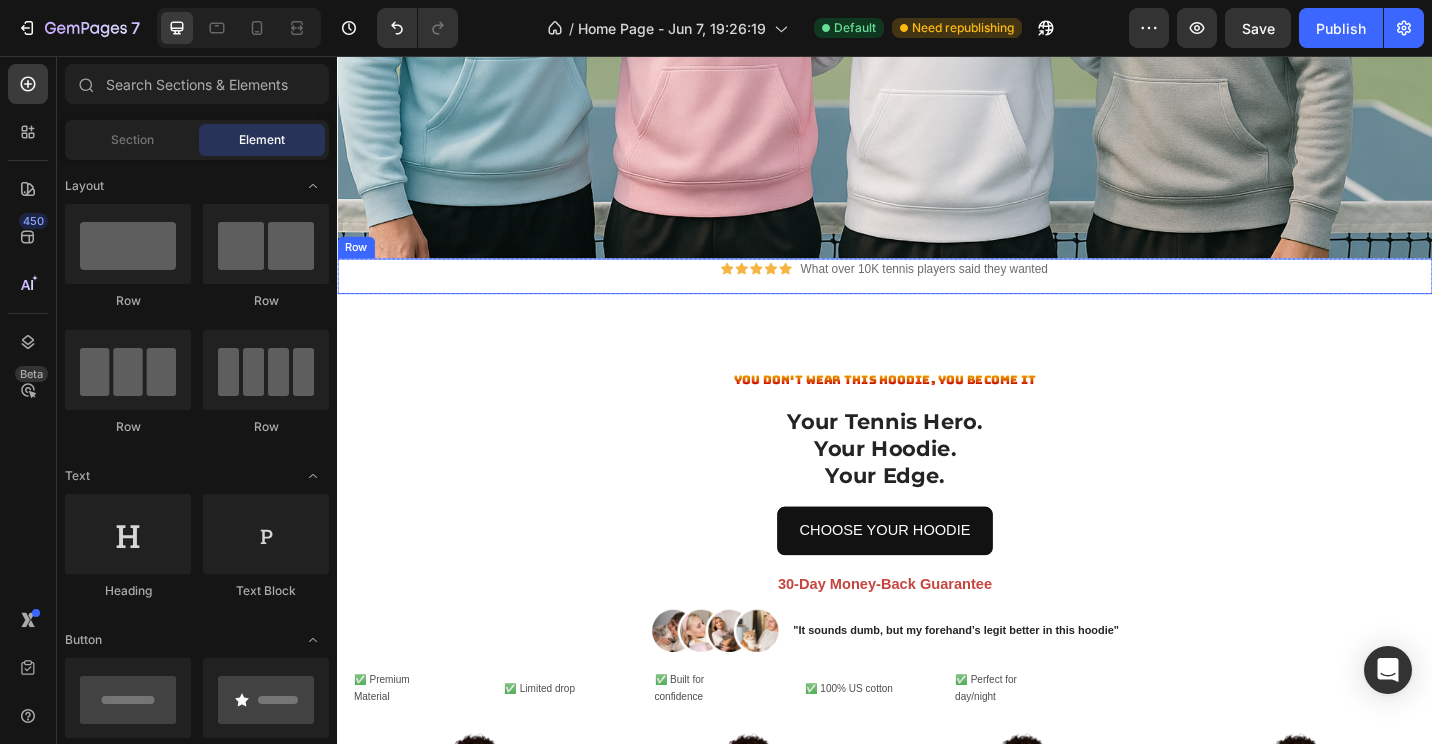 scroll, scrollTop: 700, scrollLeft: 0, axis: vertical 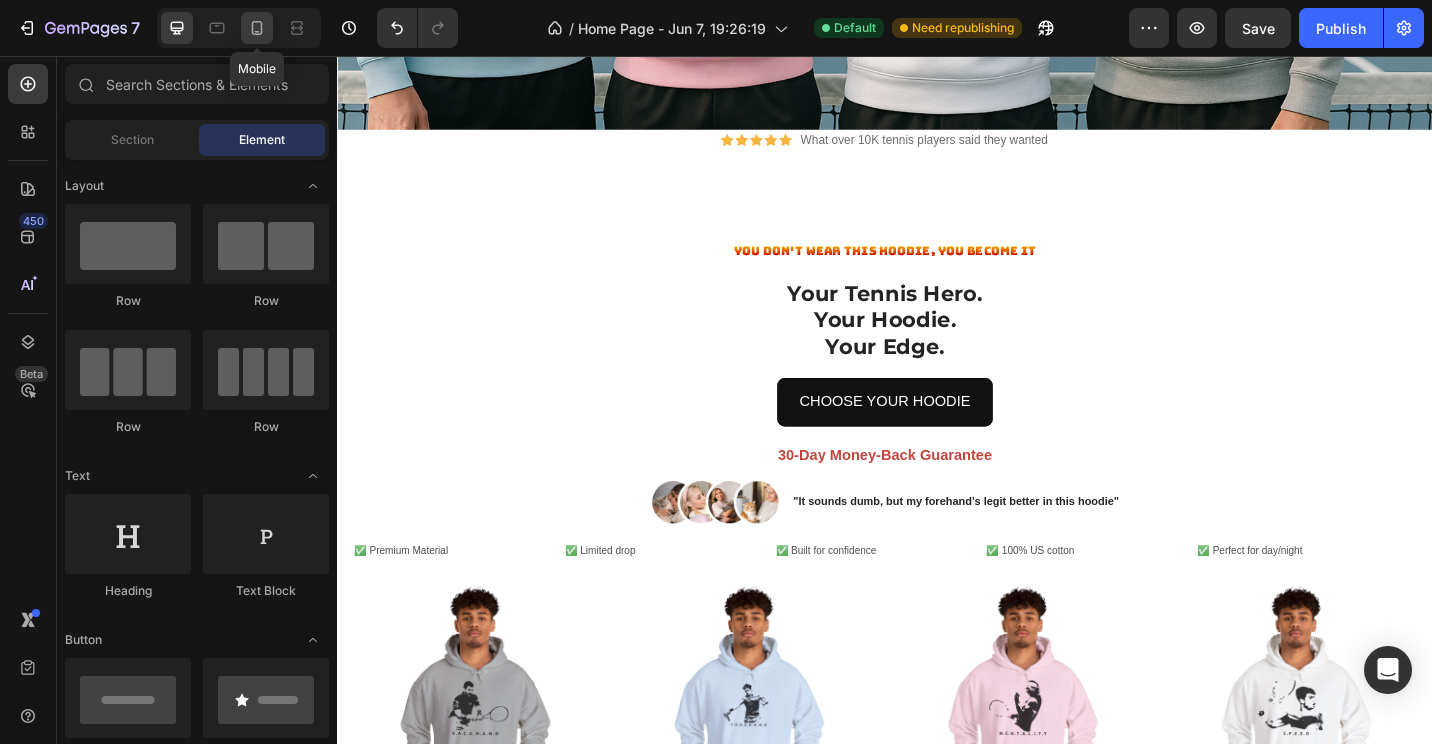click 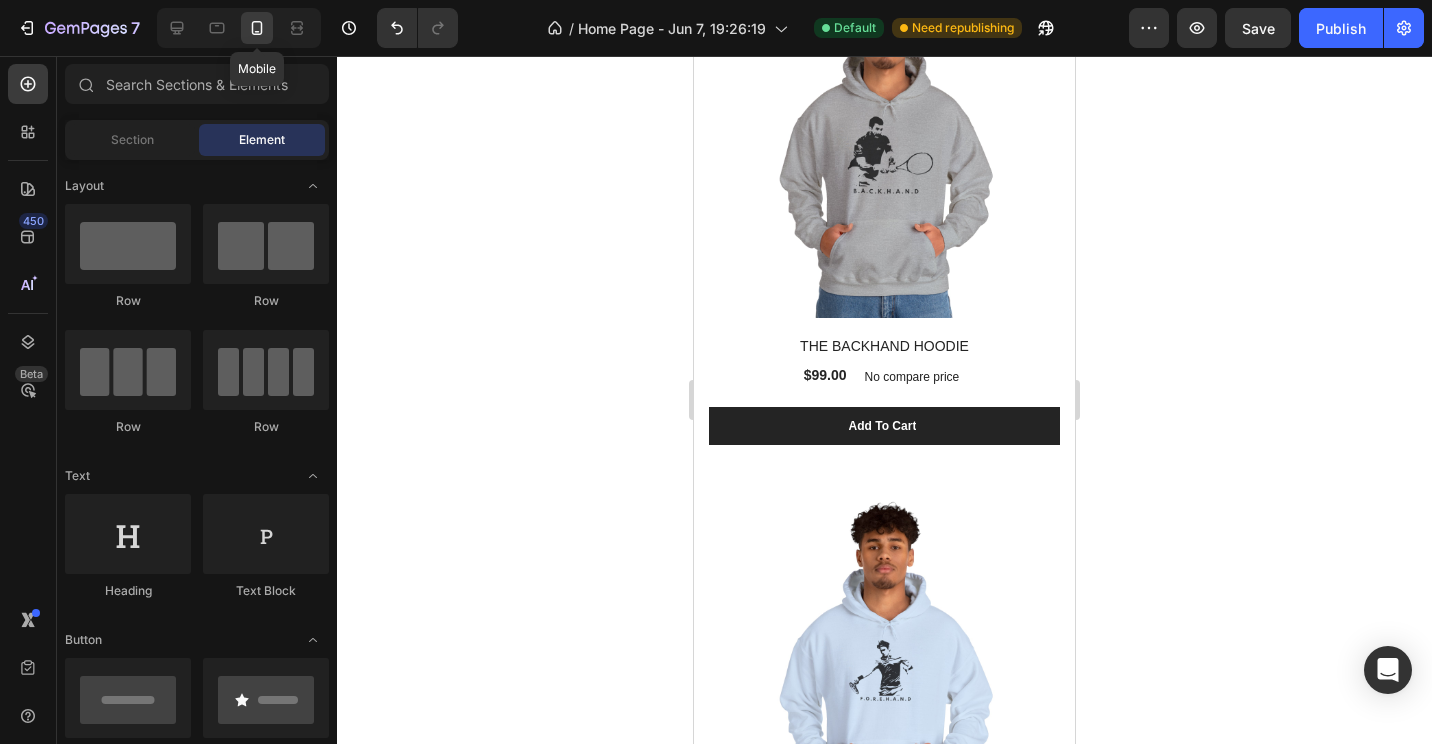 scroll, scrollTop: 657, scrollLeft: 0, axis: vertical 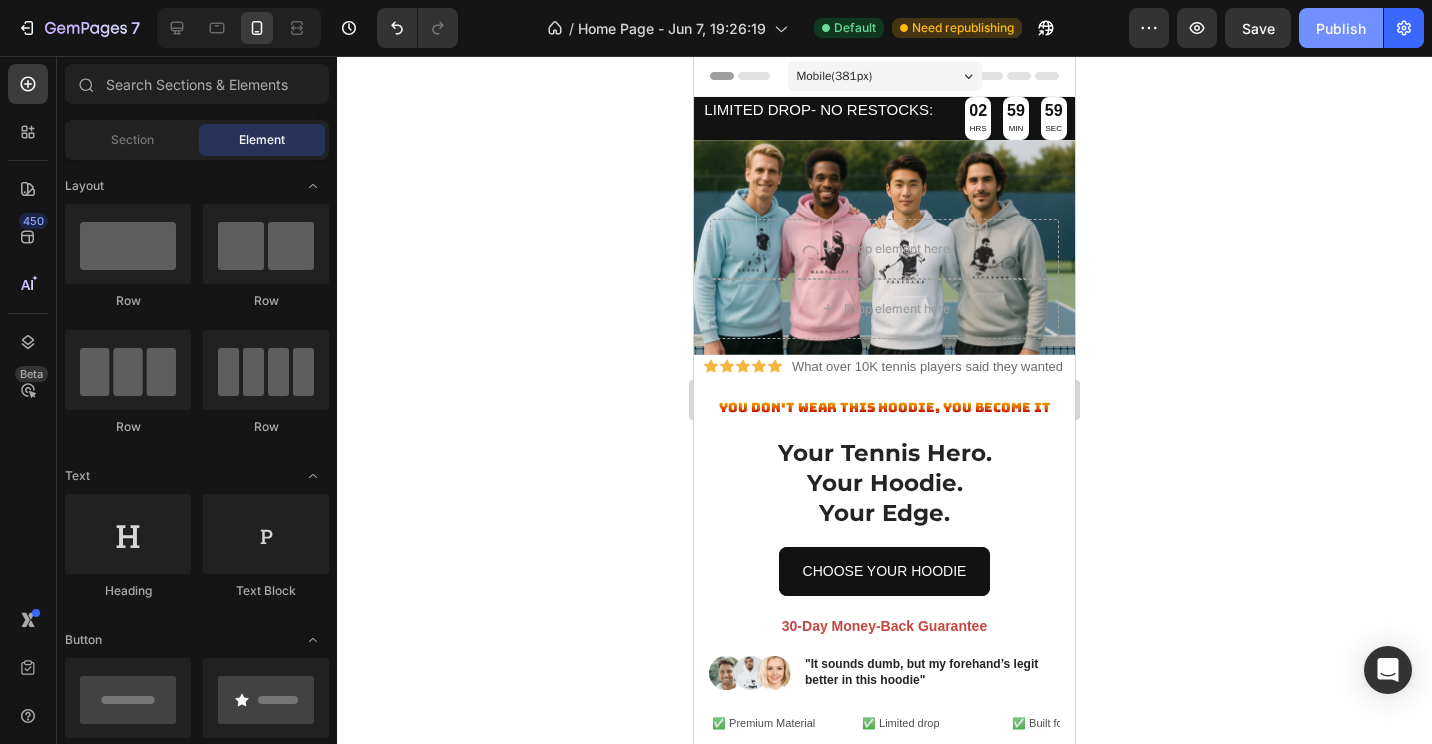 click on "Publish" at bounding box center [1341, 28] 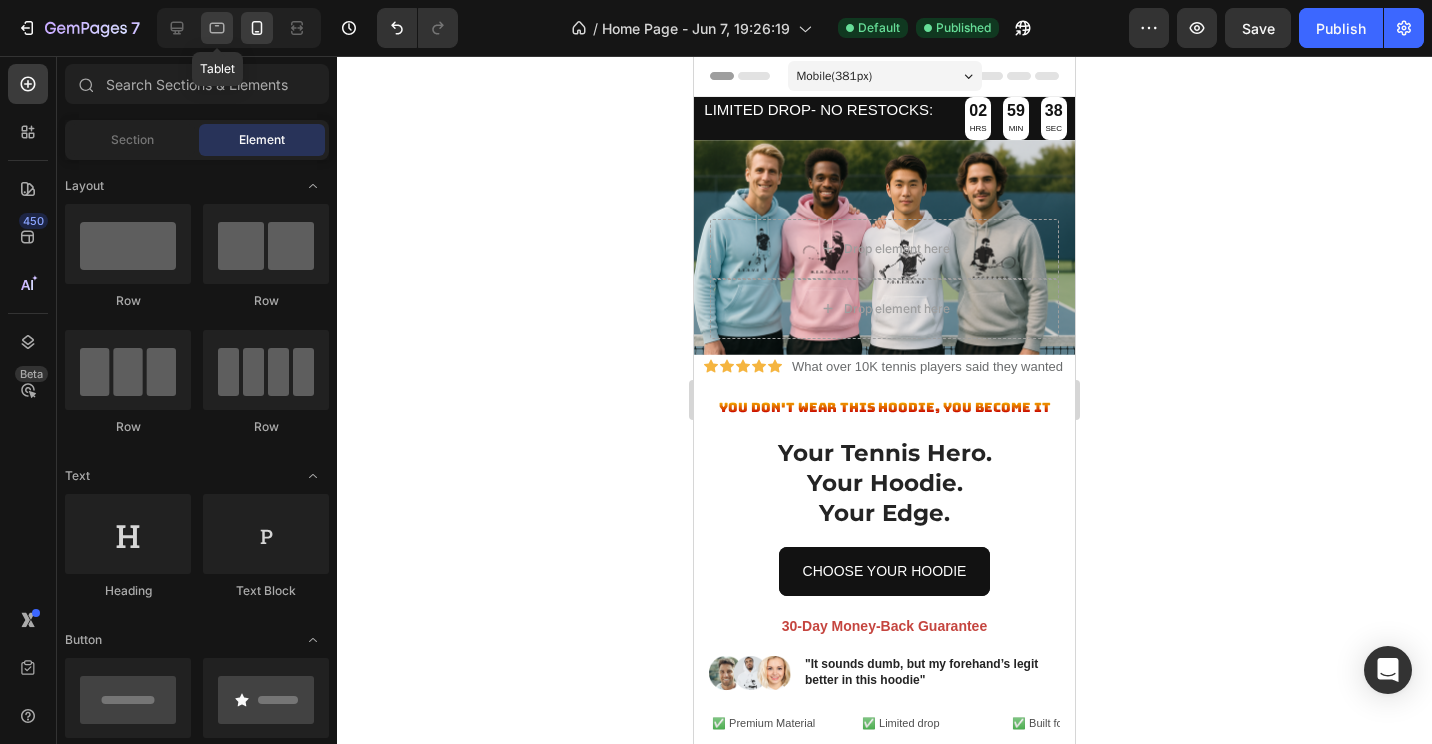 click 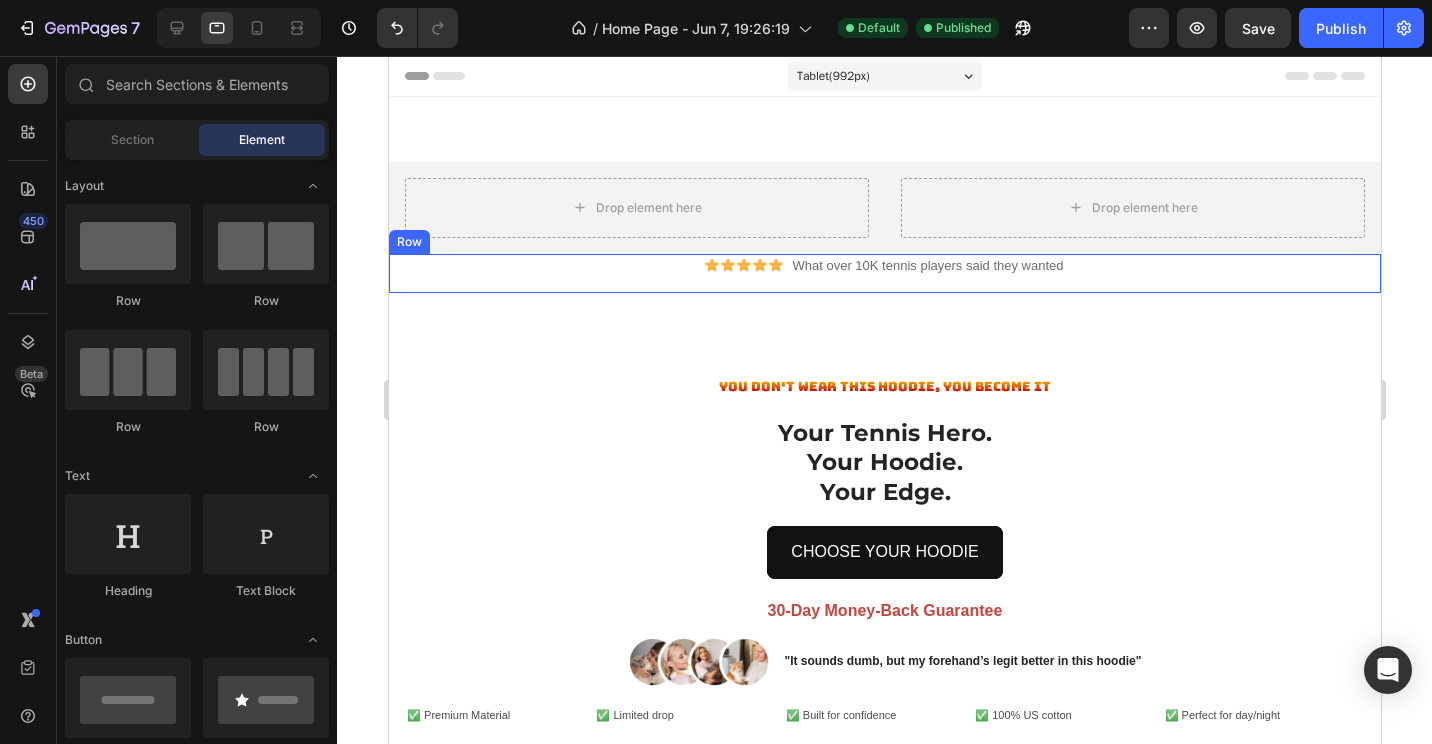 scroll, scrollTop: 300, scrollLeft: 0, axis: vertical 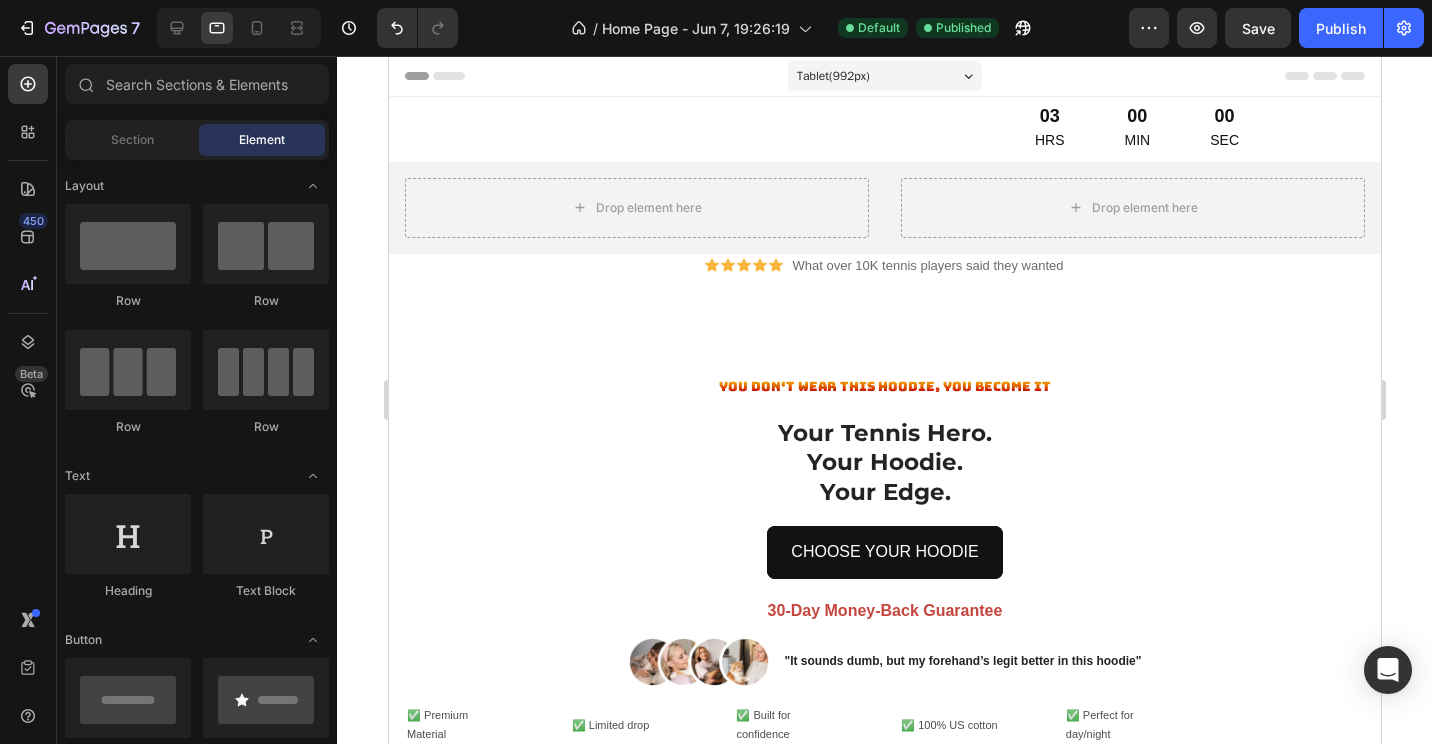 drag, startPoint x: 1375, startPoint y: 449, endPoint x: 1795, endPoint y: 115, distance: 536.6153 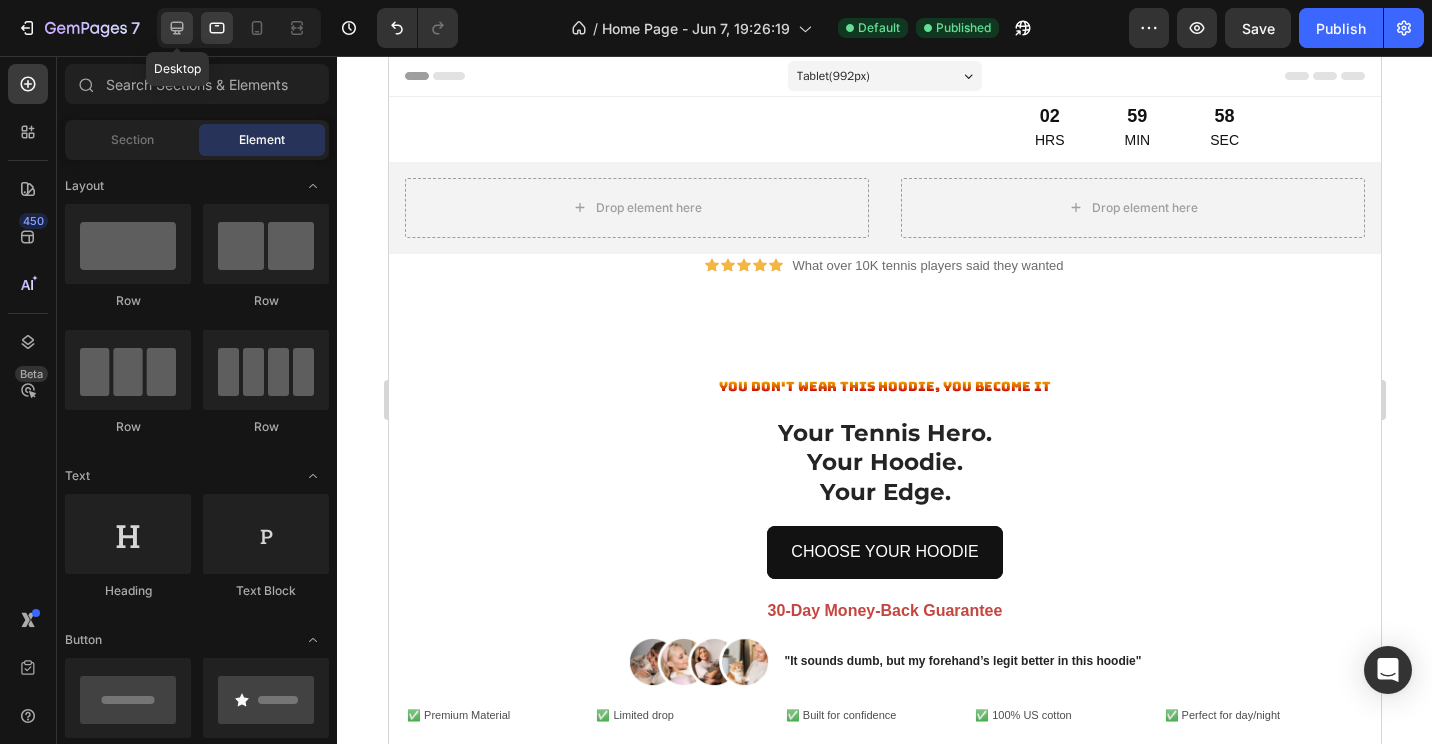 click 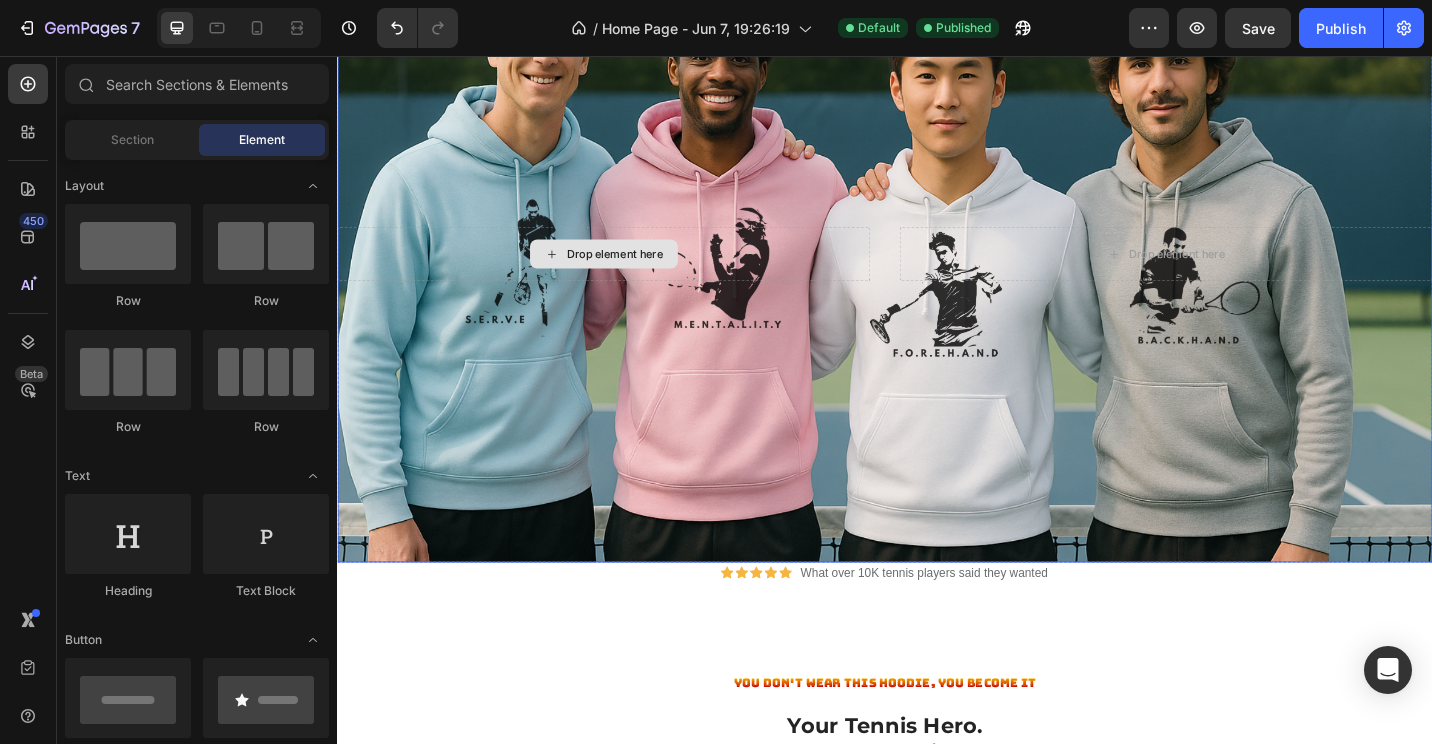 scroll, scrollTop: 400, scrollLeft: 0, axis: vertical 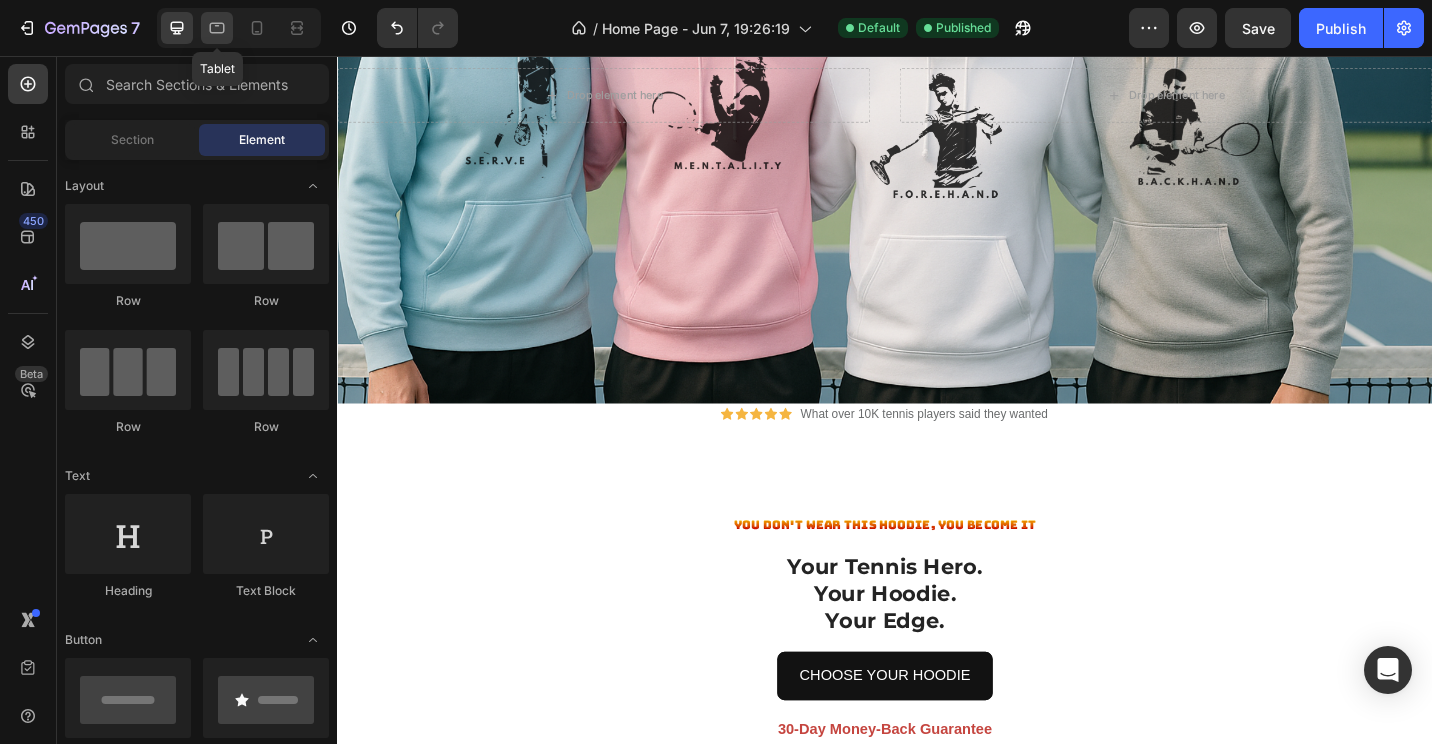 click 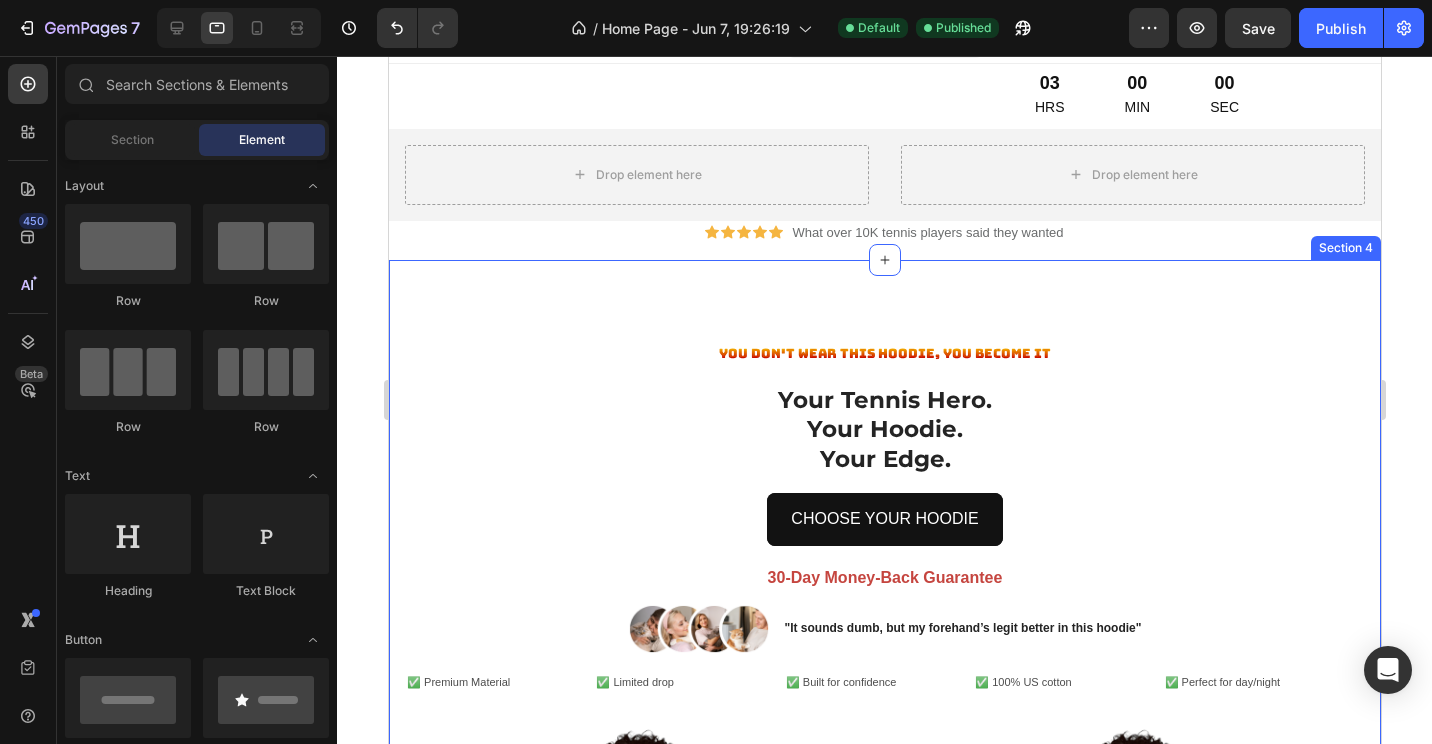 scroll, scrollTop: 0, scrollLeft: 0, axis: both 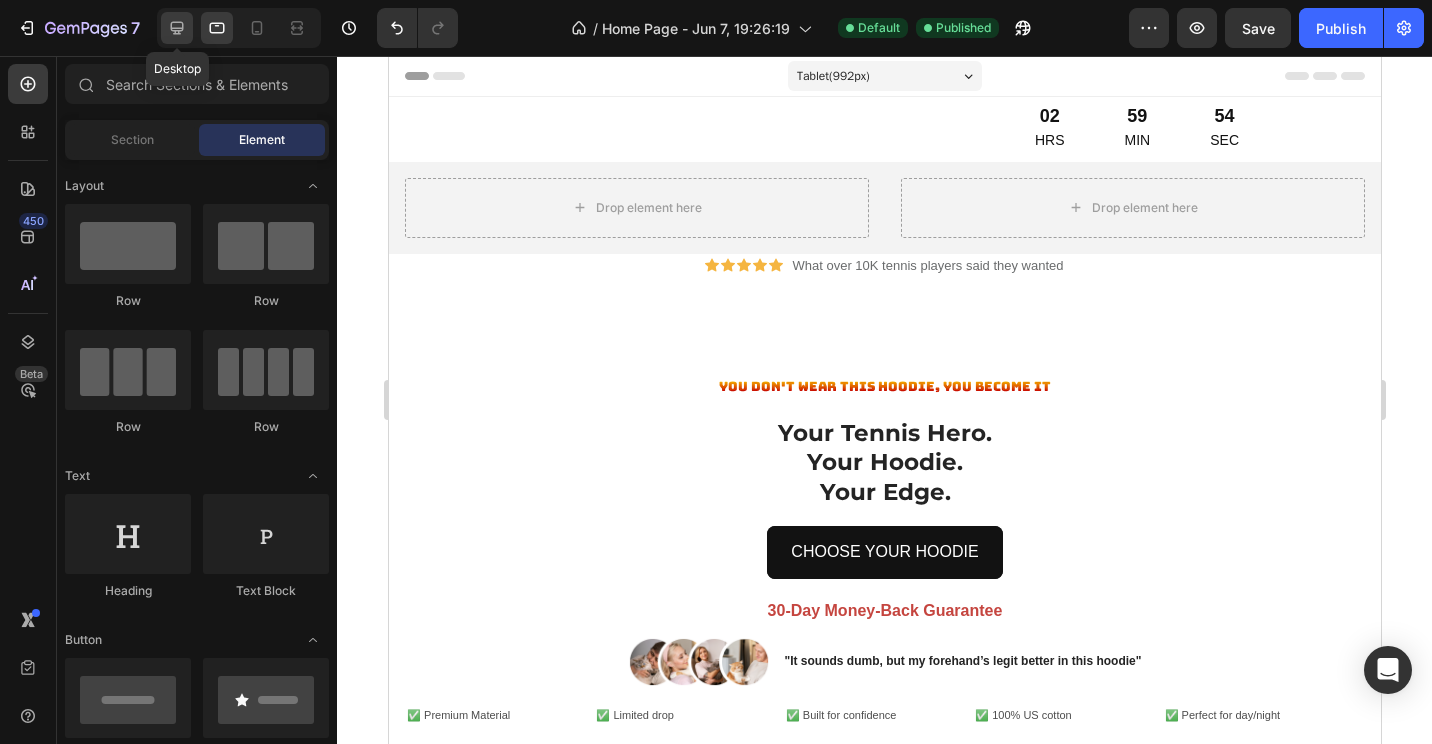 click 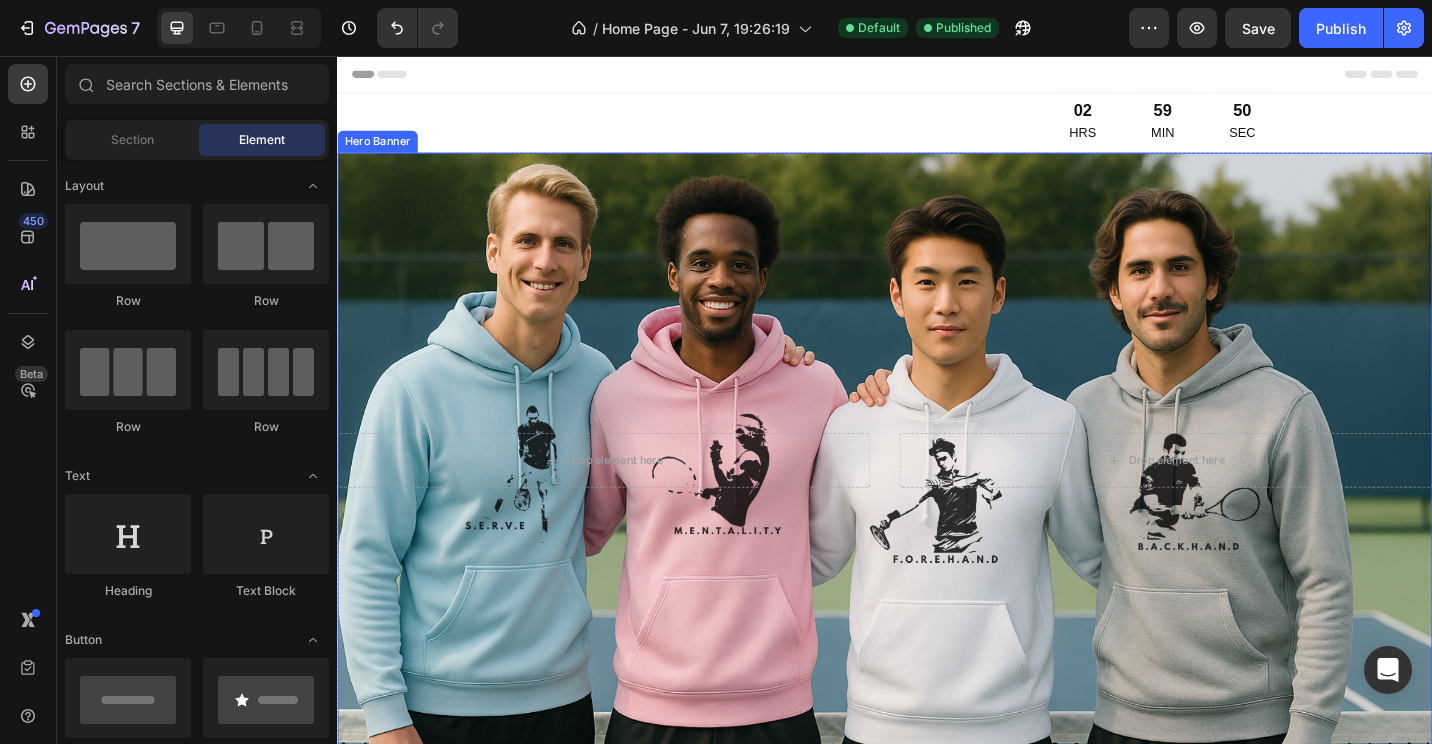 click at bounding box center [937, 499] 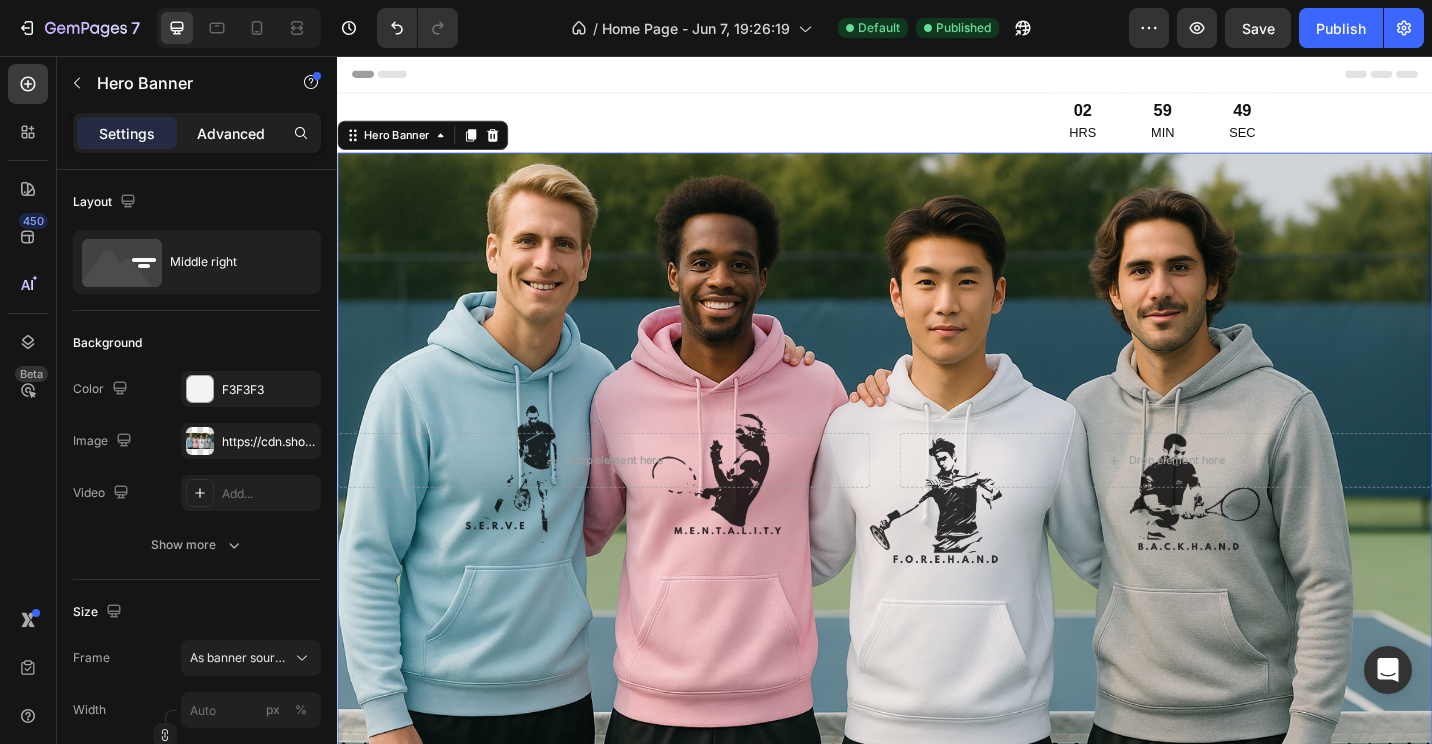 click on "Advanced" at bounding box center [231, 133] 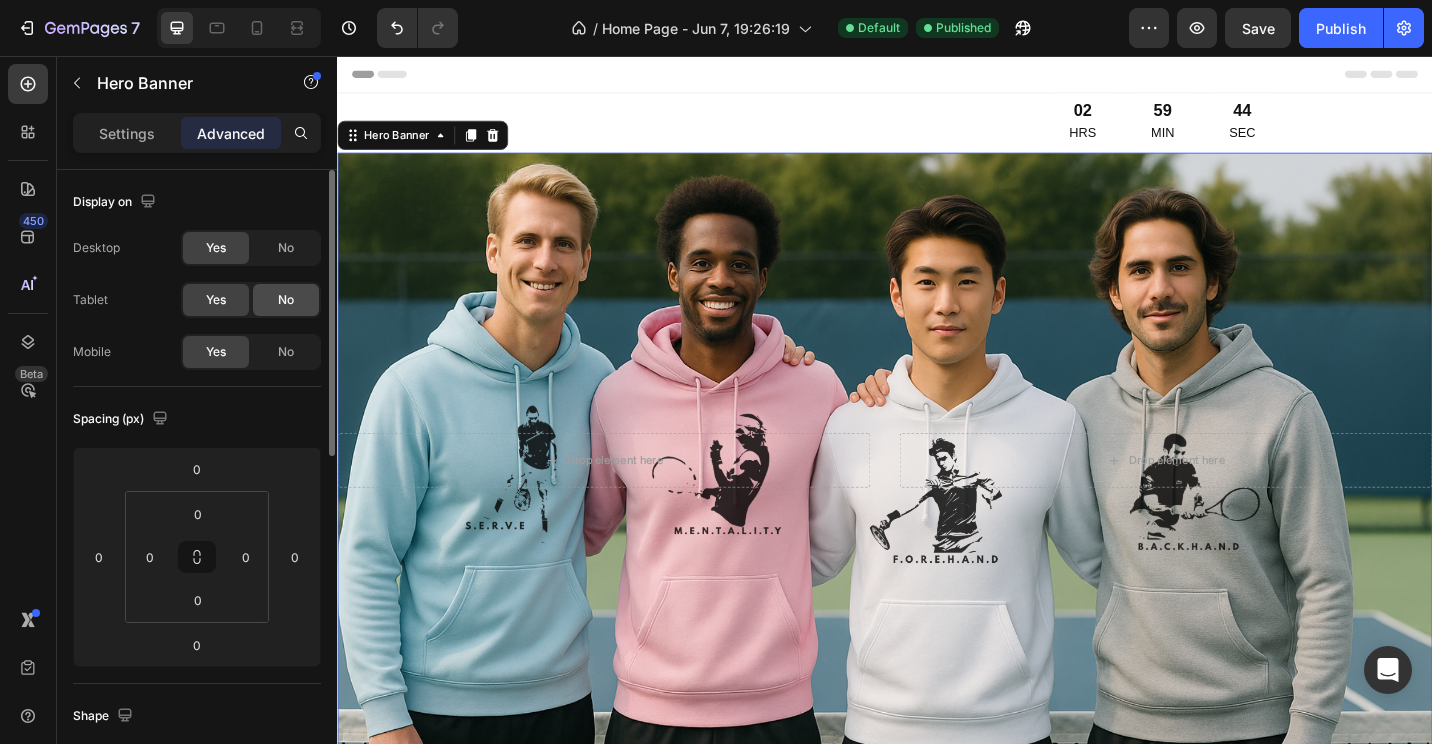 click on "No" 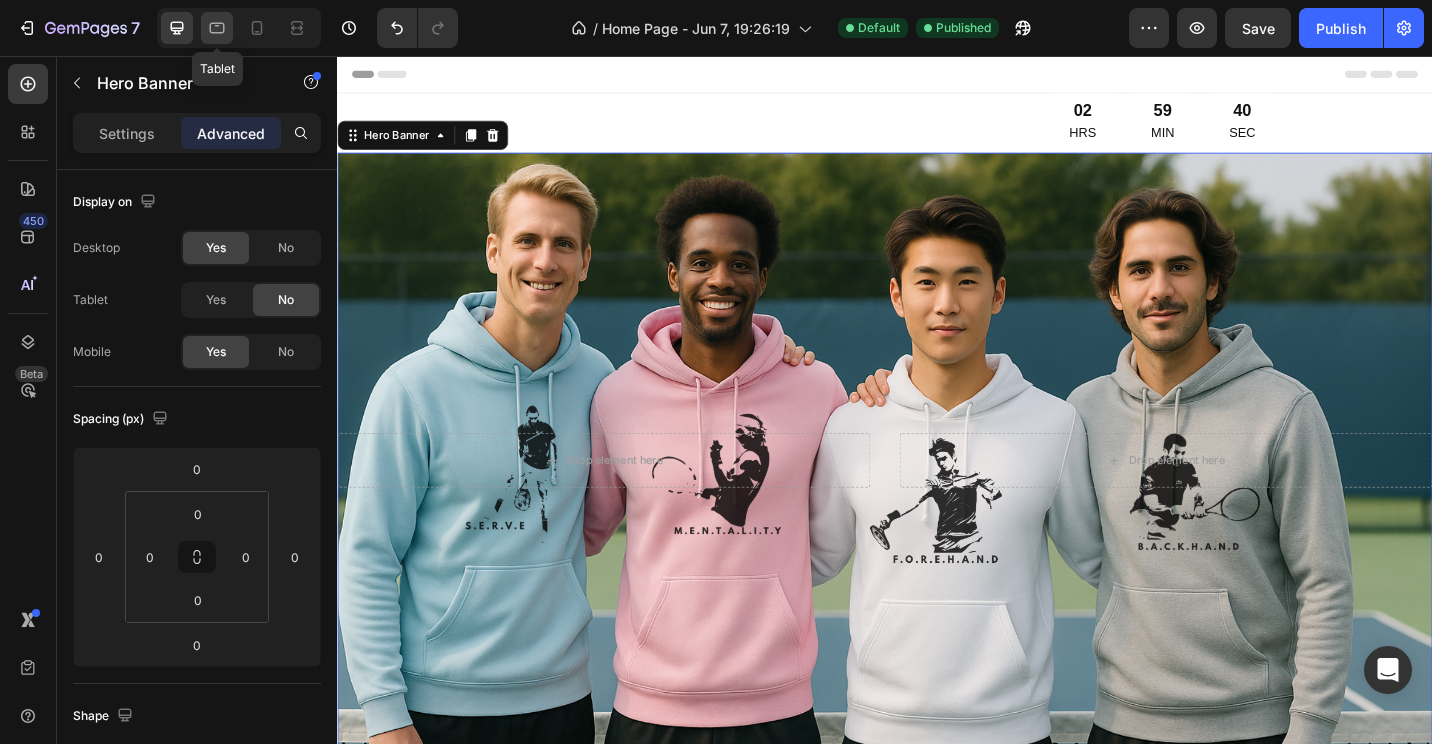 click 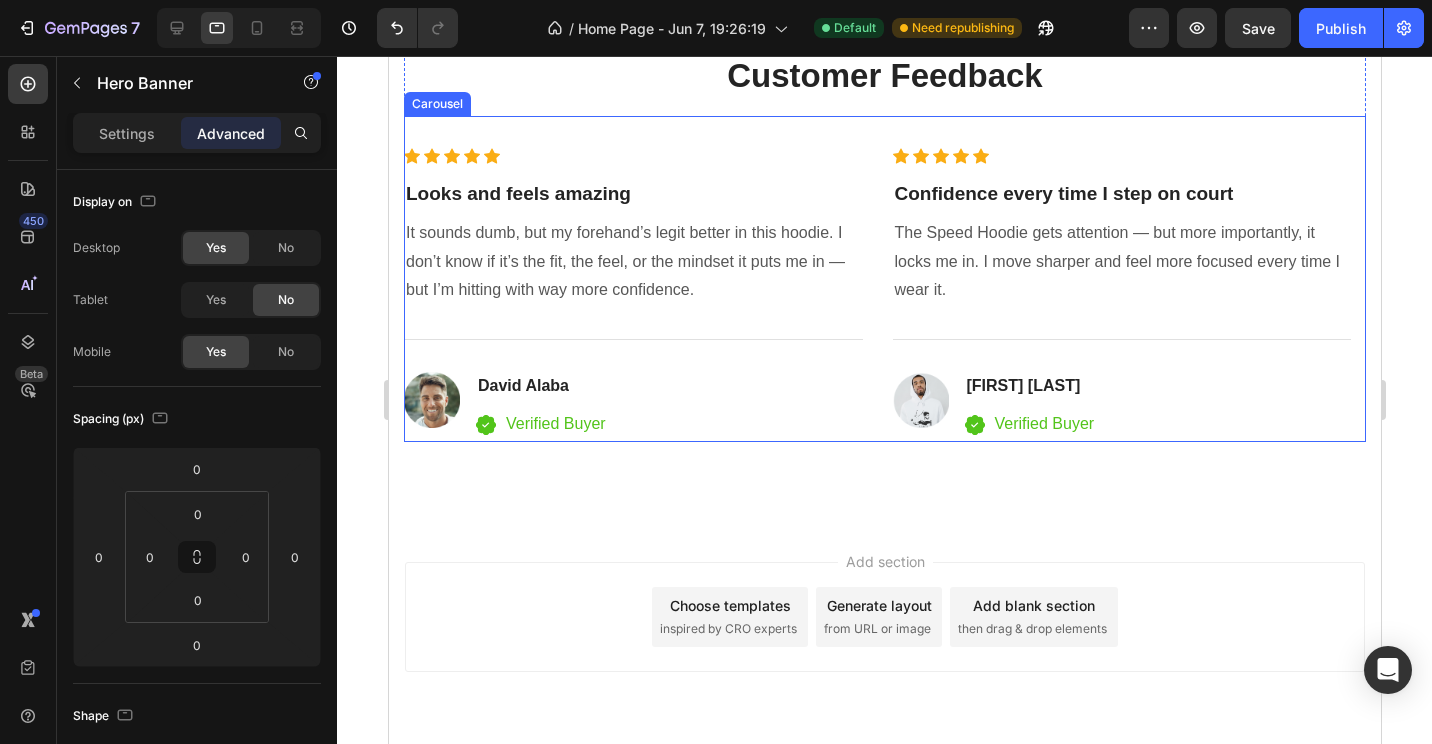 scroll, scrollTop: 5595, scrollLeft: 0, axis: vertical 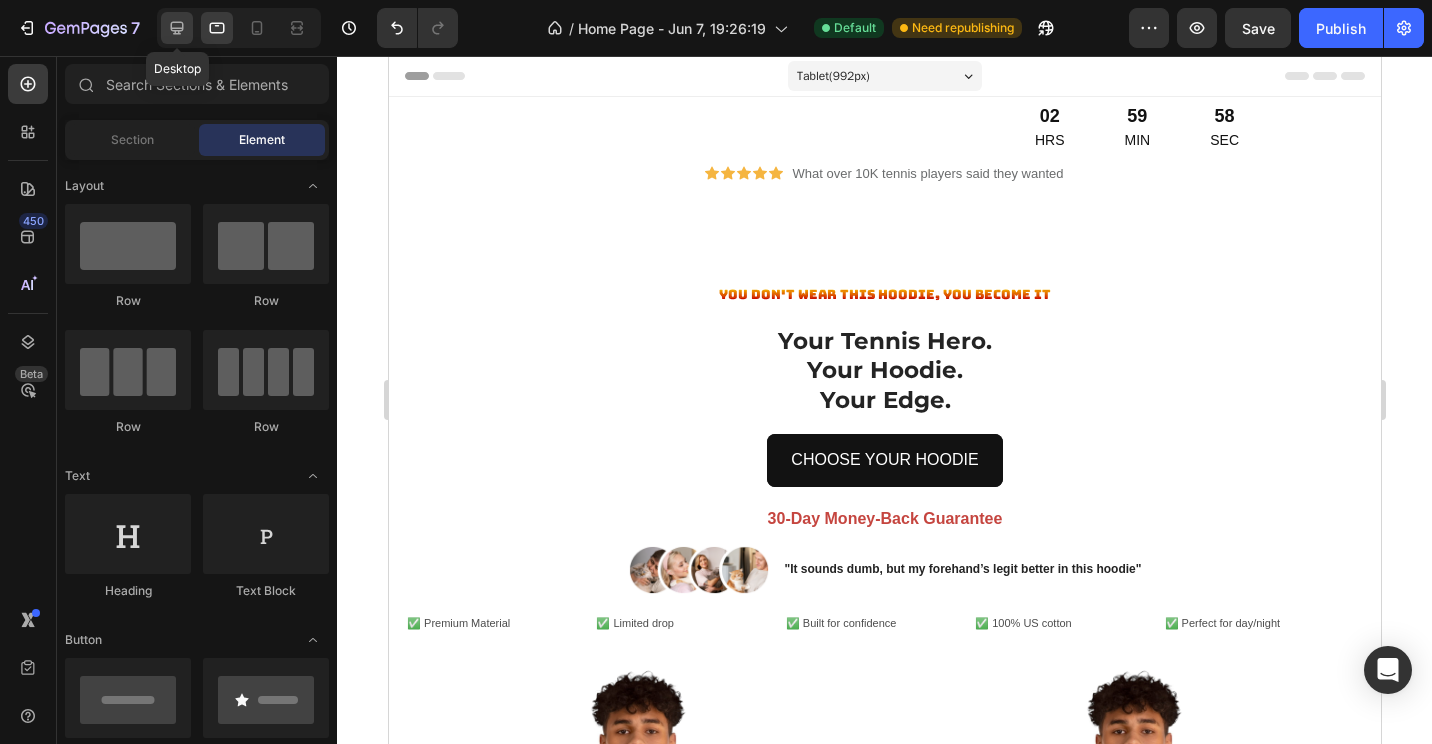 click 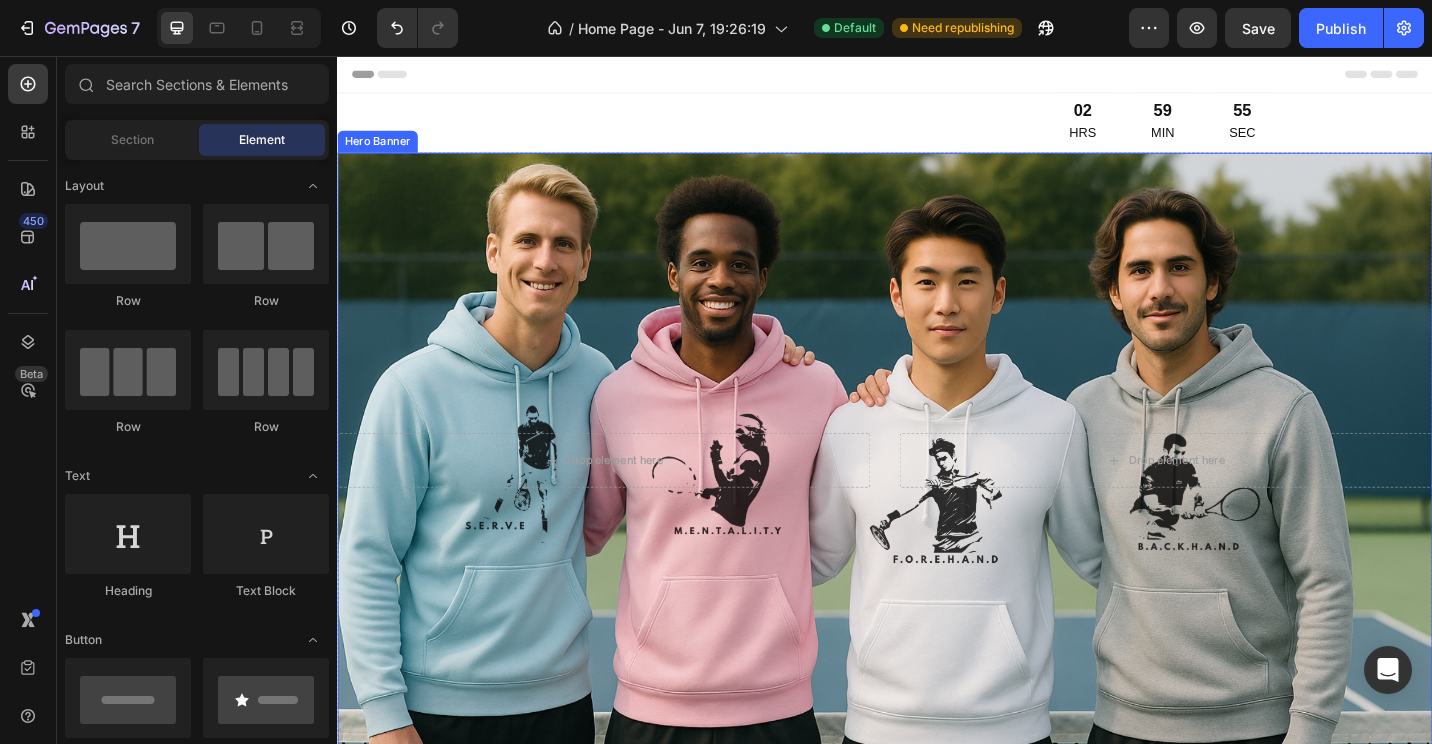 click at bounding box center [937, 499] 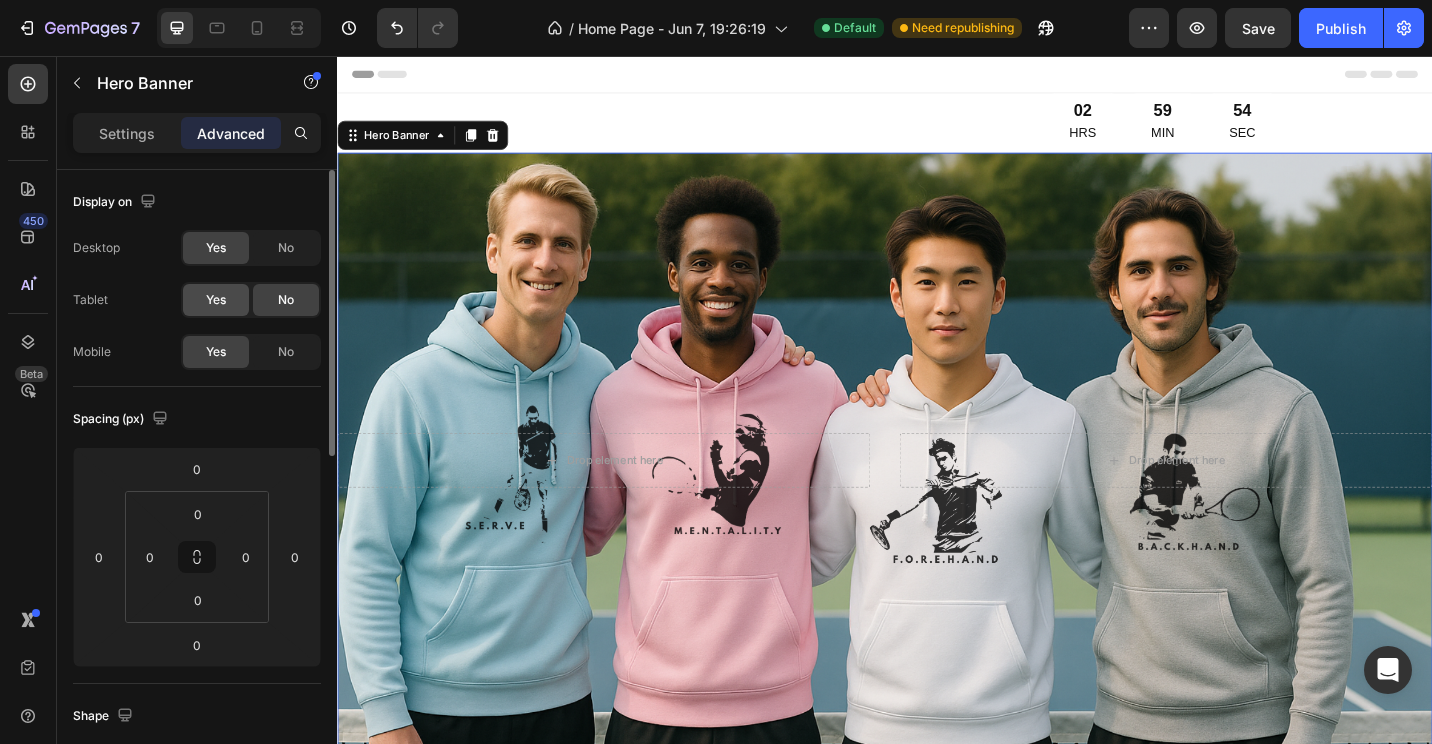 click on "Yes" 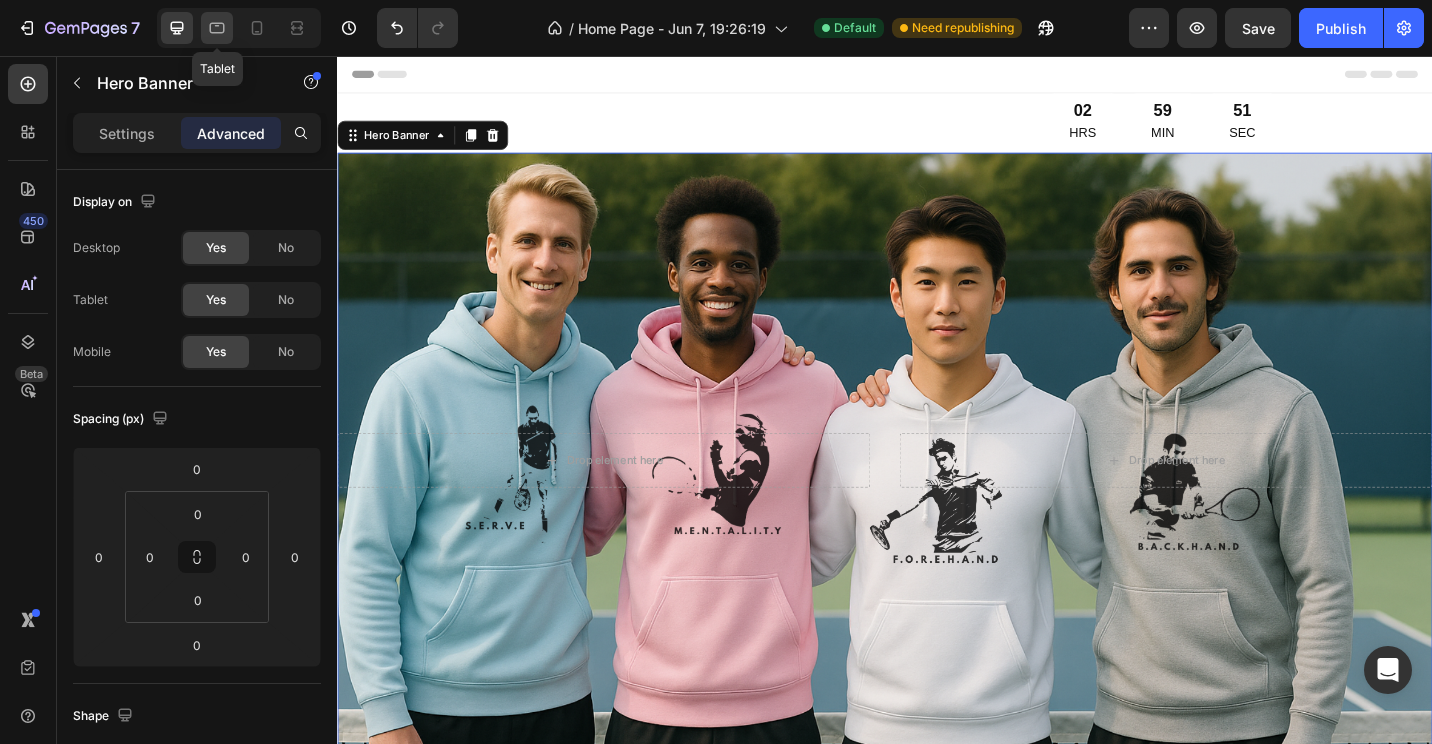 click 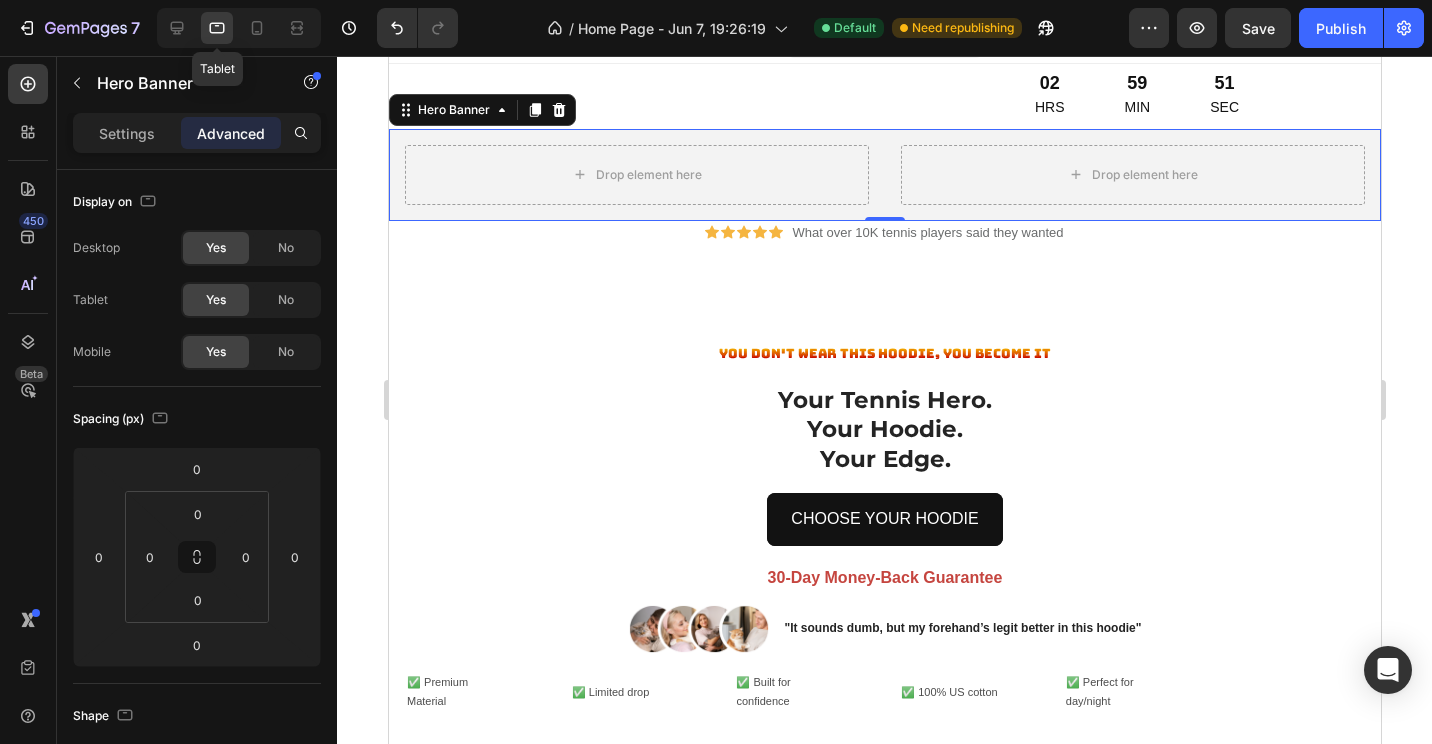 scroll, scrollTop: 35, scrollLeft: 0, axis: vertical 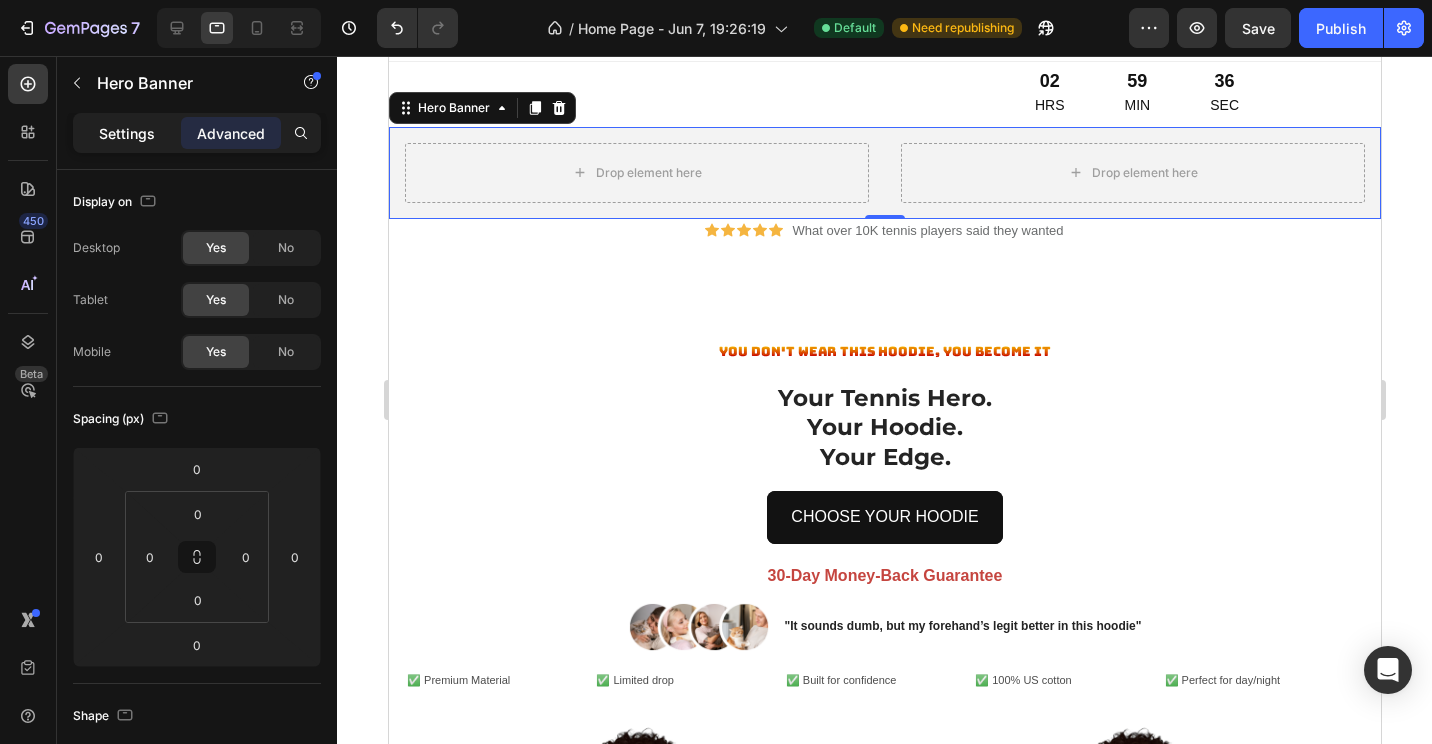 click on "Settings" 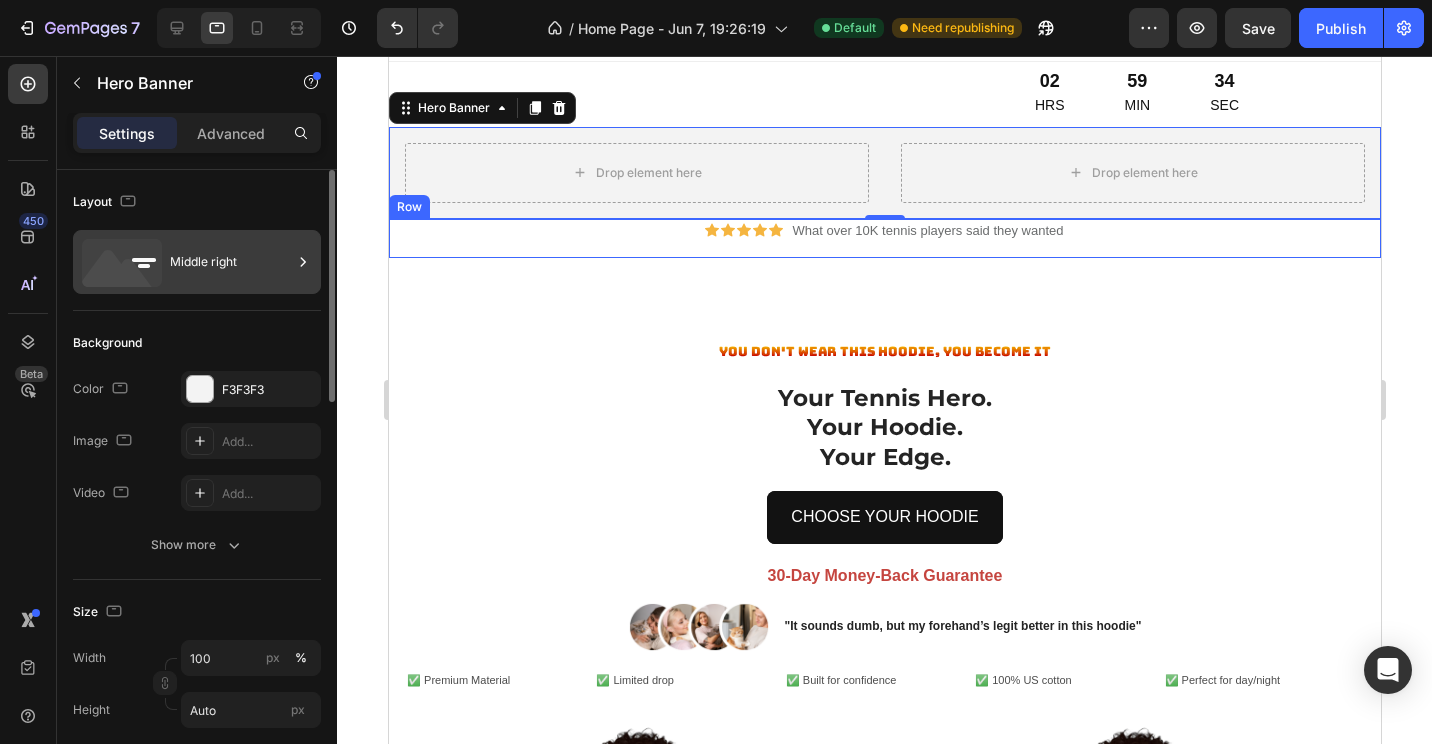 click at bounding box center (303, 262) 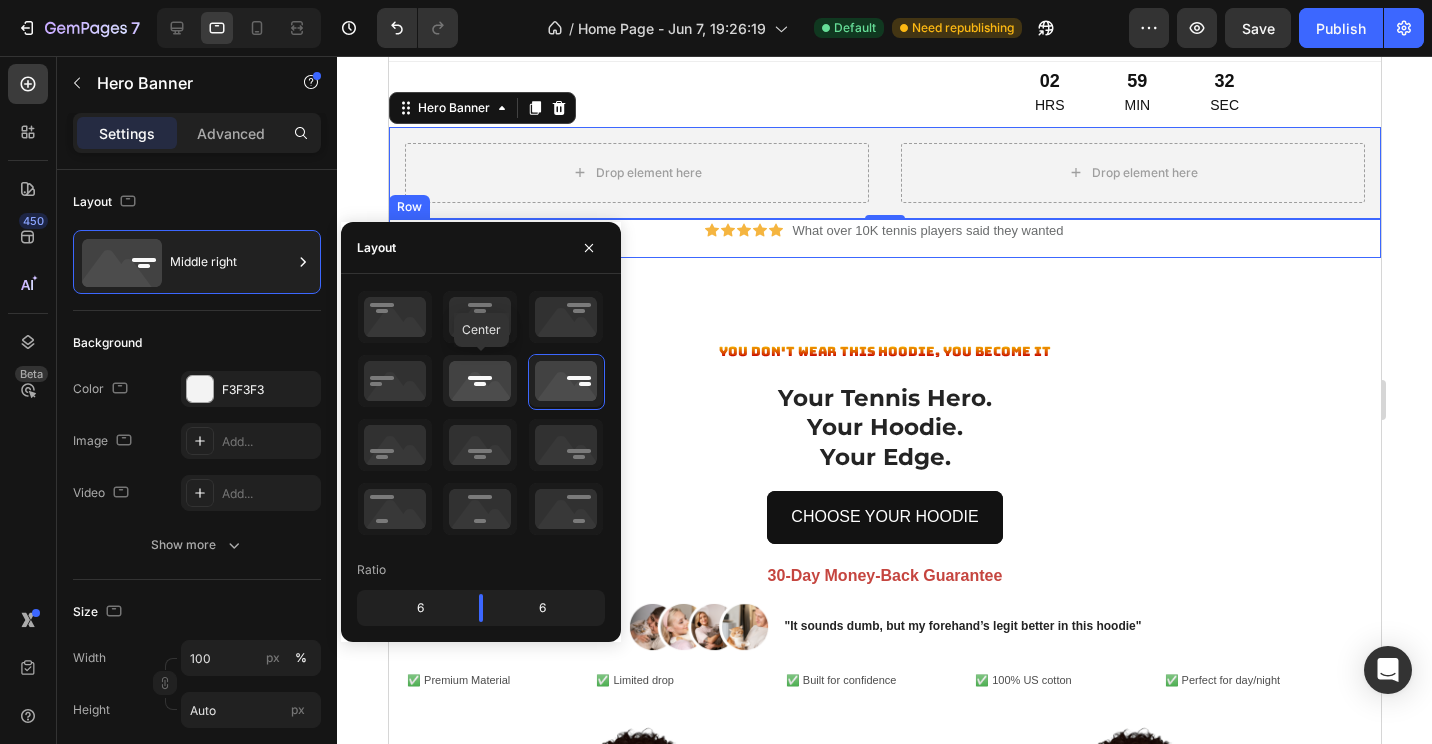 click 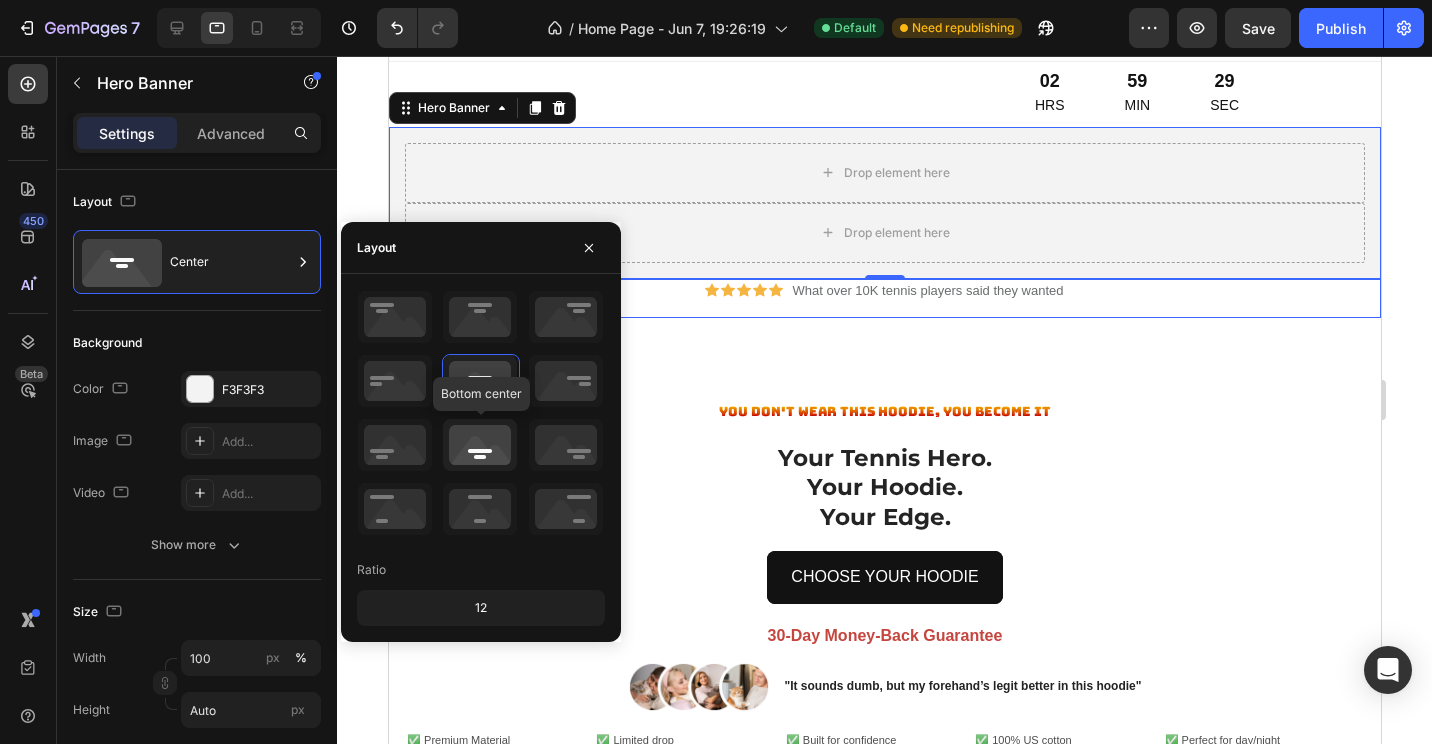 click 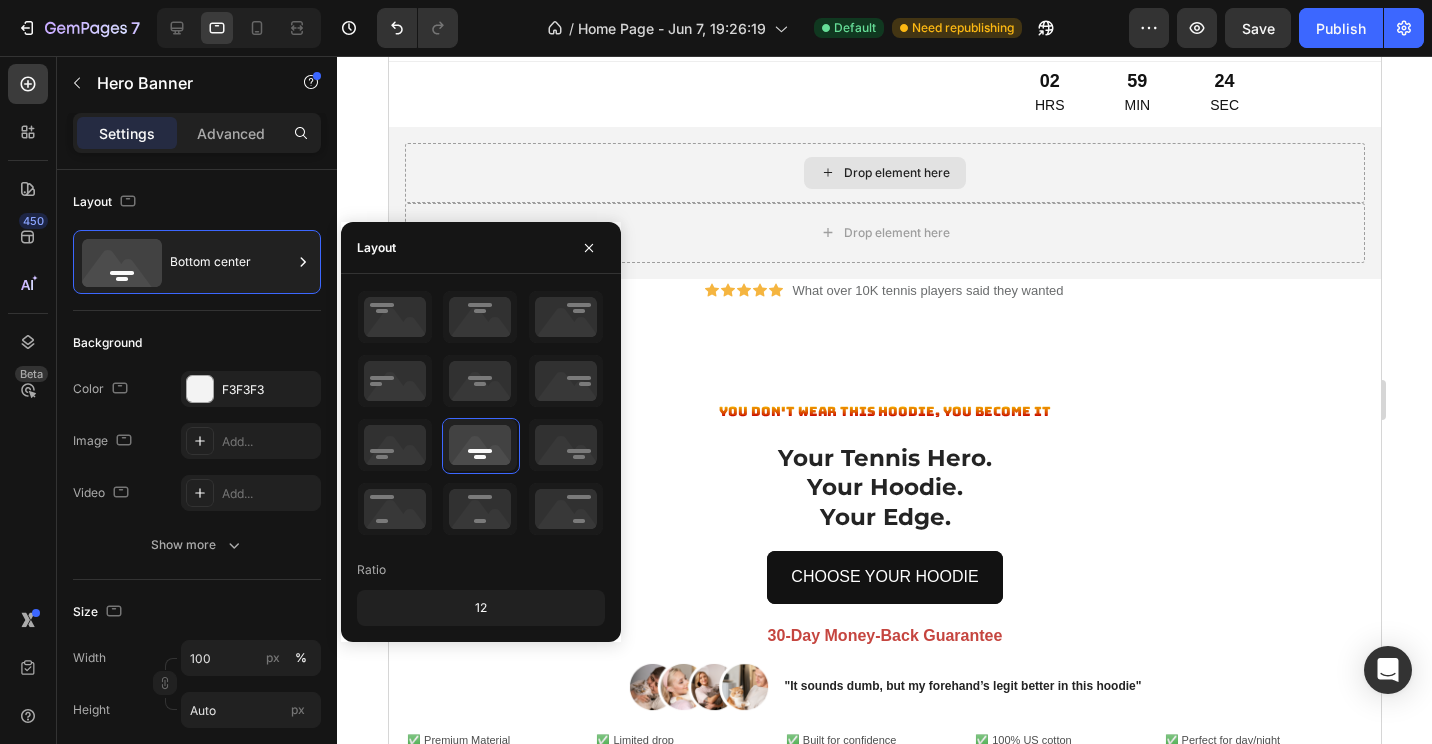 click on "Drop element here" at bounding box center (896, 173) 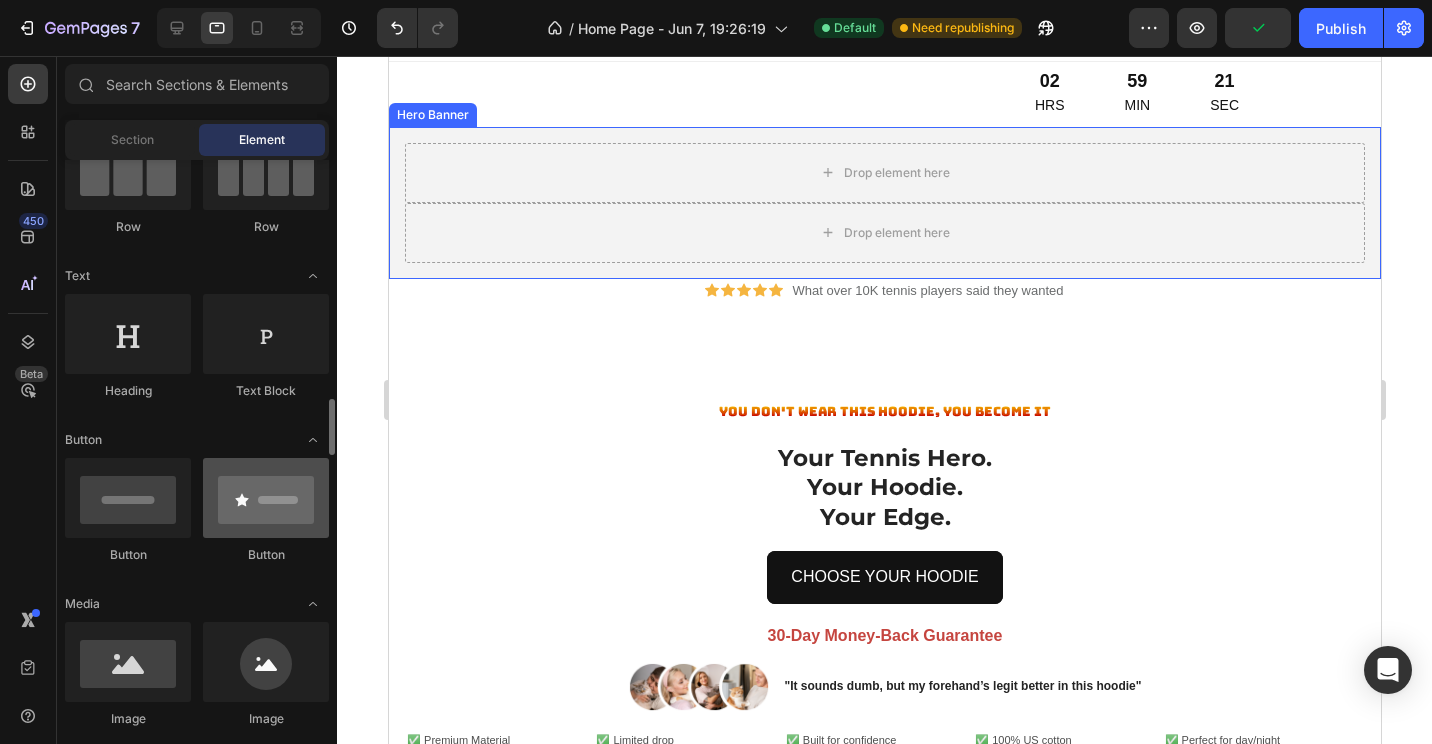 scroll, scrollTop: 400, scrollLeft: 0, axis: vertical 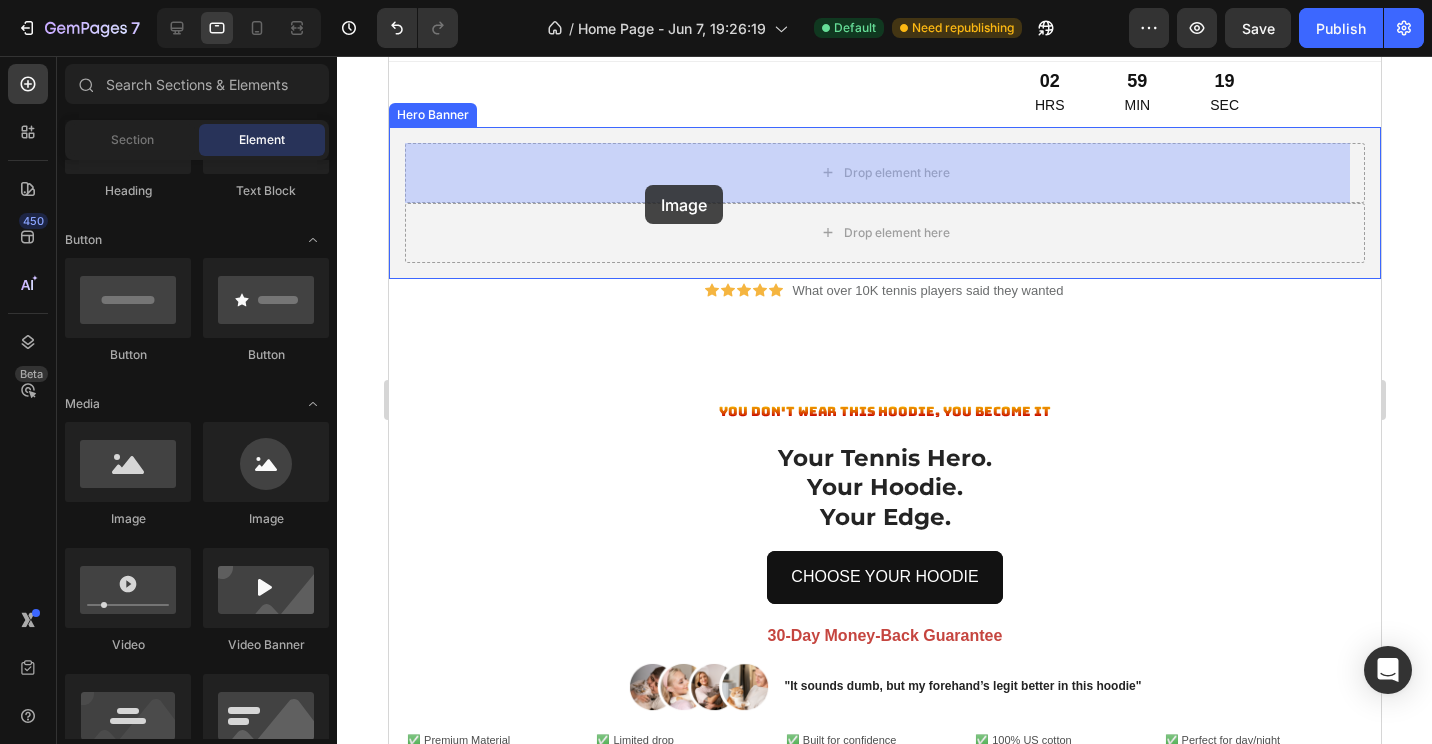 drag, startPoint x: 546, startPoint y: 493, endPoint x: 625, endPoint y: 196, distance: 307.32718 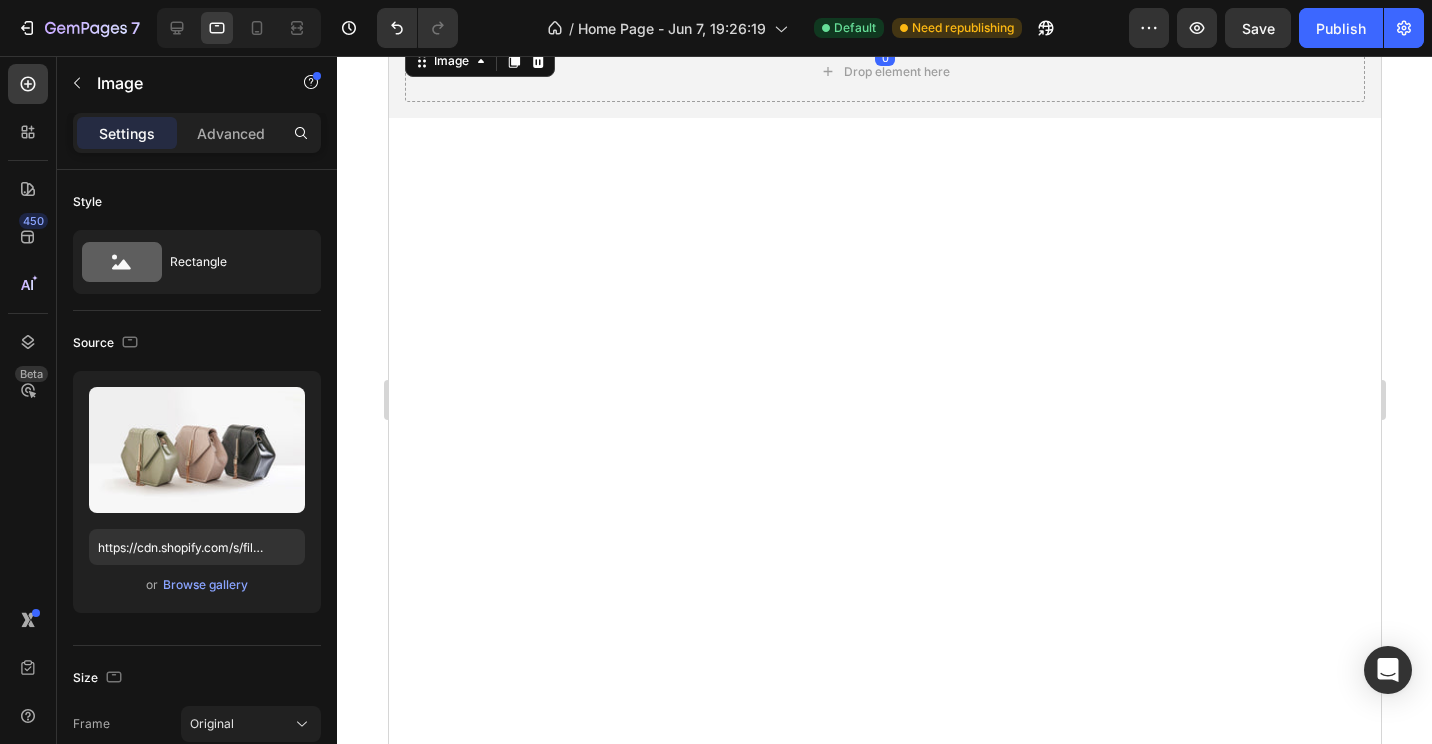 scroll, scrollTop: 235, scrollLeft: 0, axis: vertical 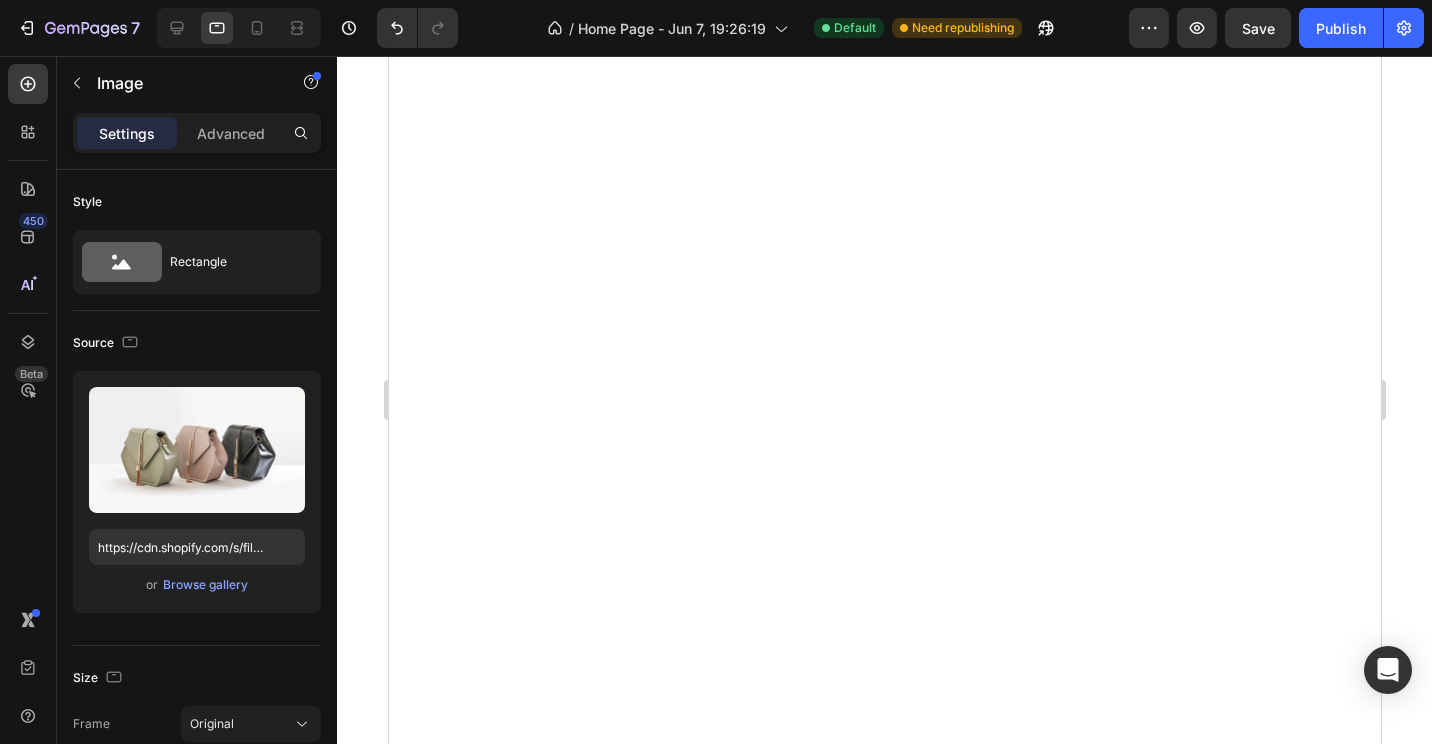 click at bounding box center [884, -57] 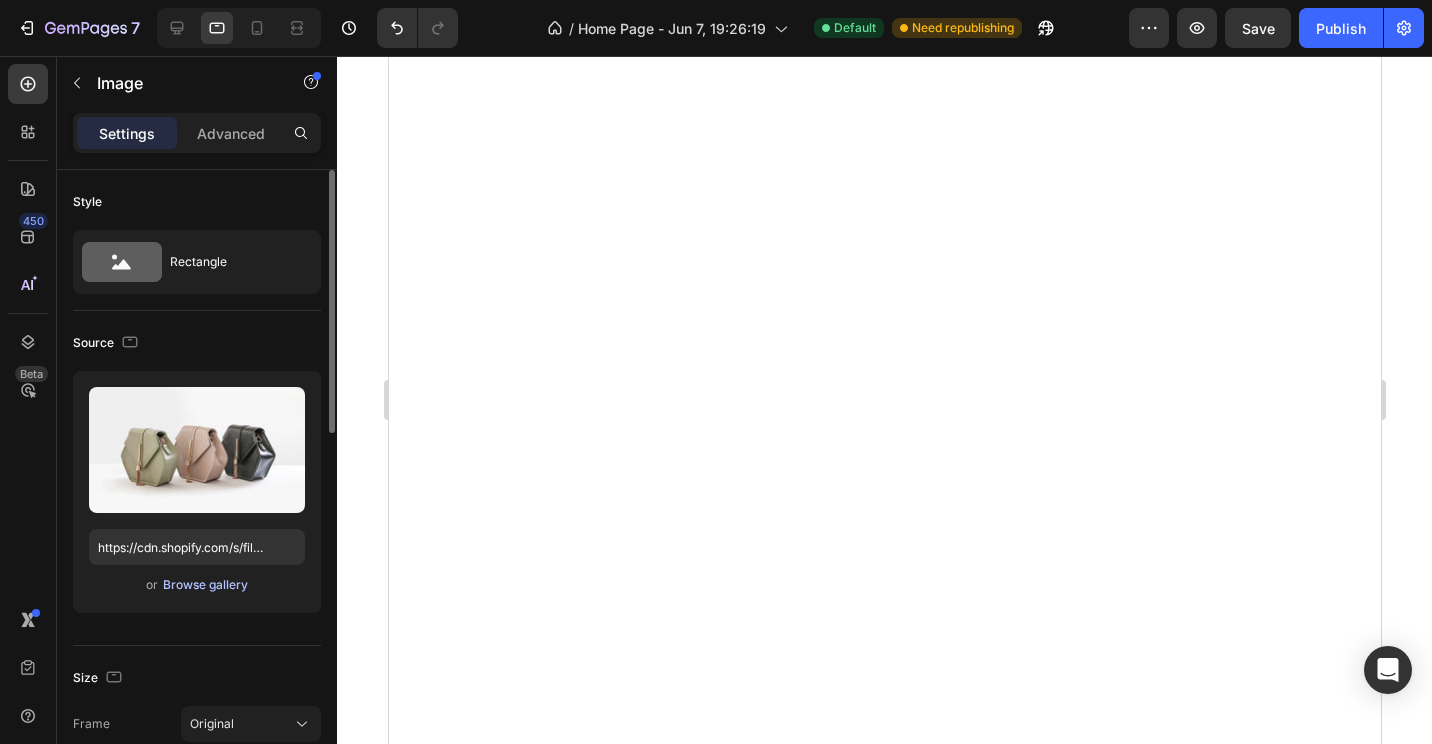 click on "Browse gallery" at bounding box center [205, 585] 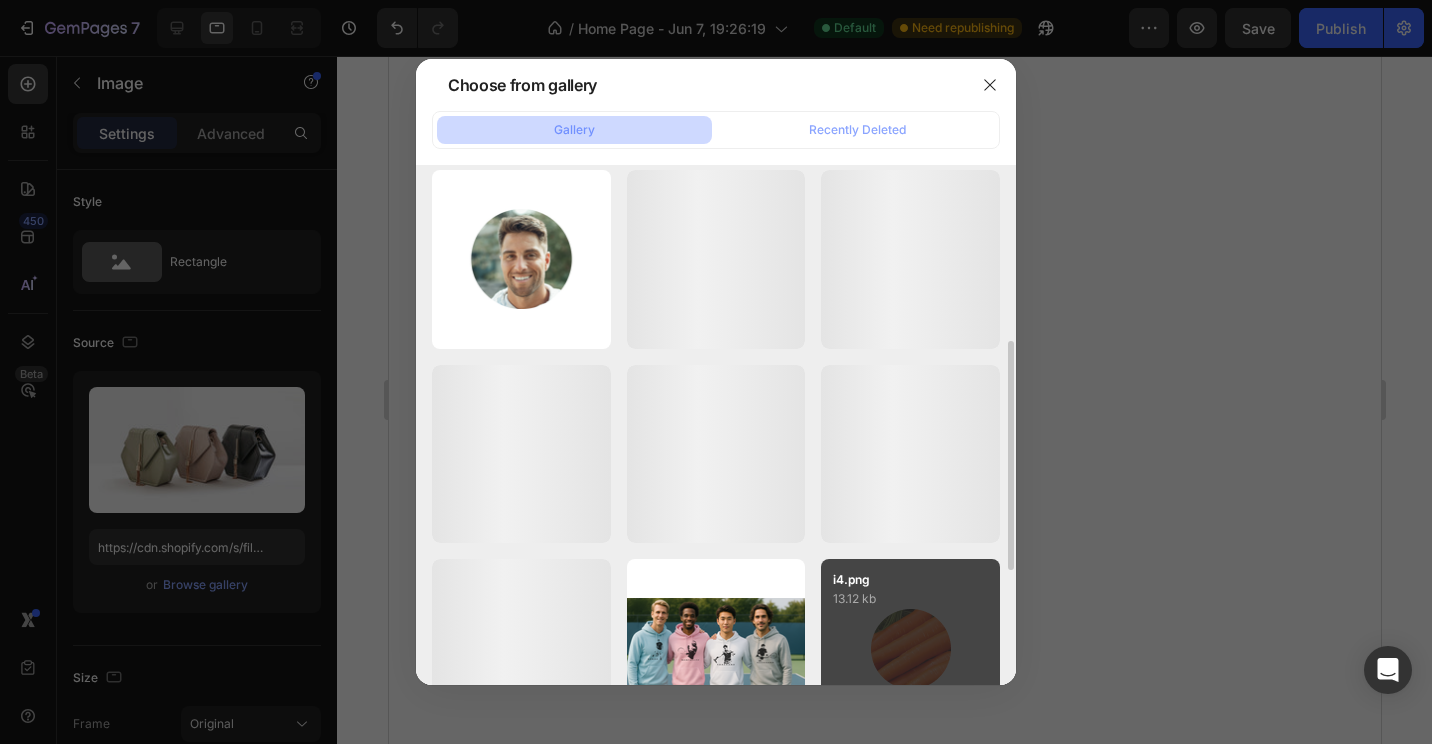 scroll, scrollTop: 600, scrollLeft: 0, axis: vertical 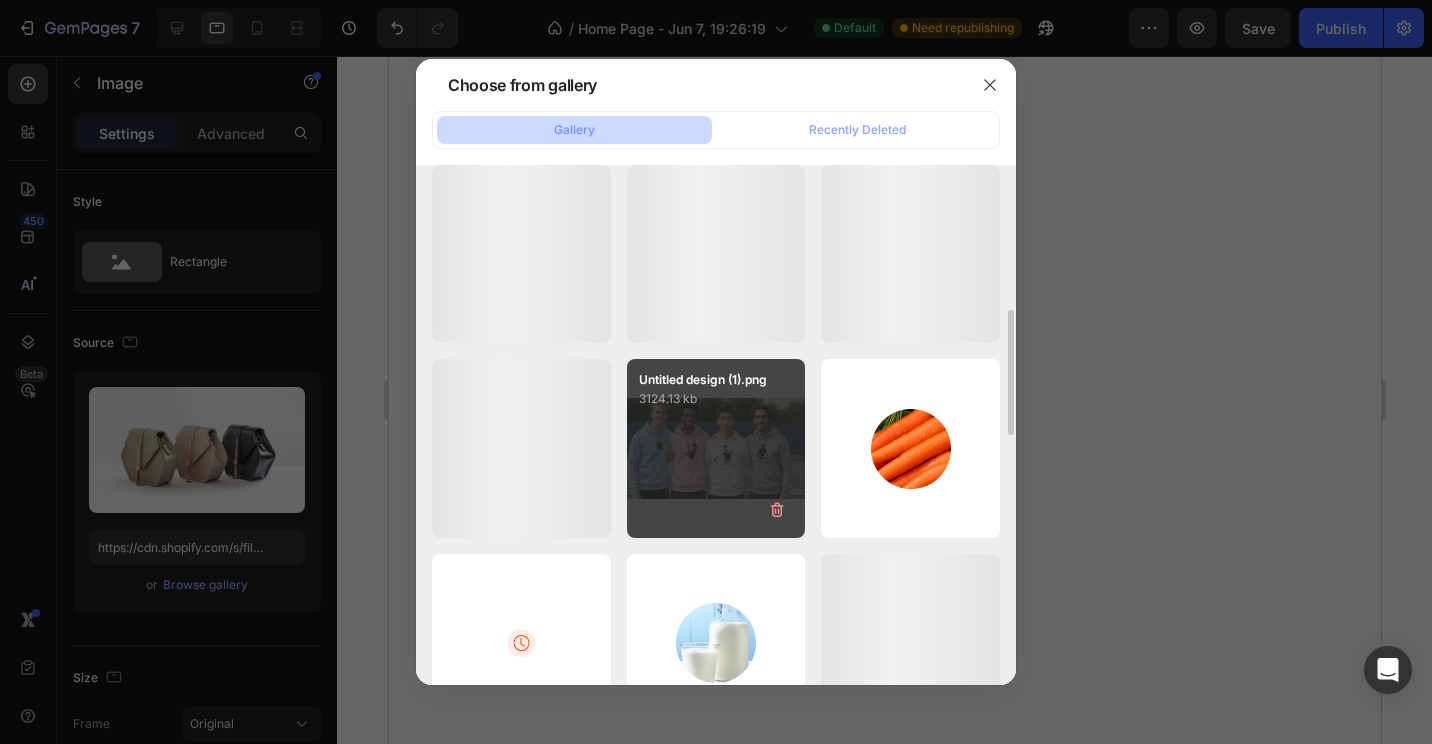 click on "Untitled design (1).png 3124.13 kb" at bounding box center [716, 448] 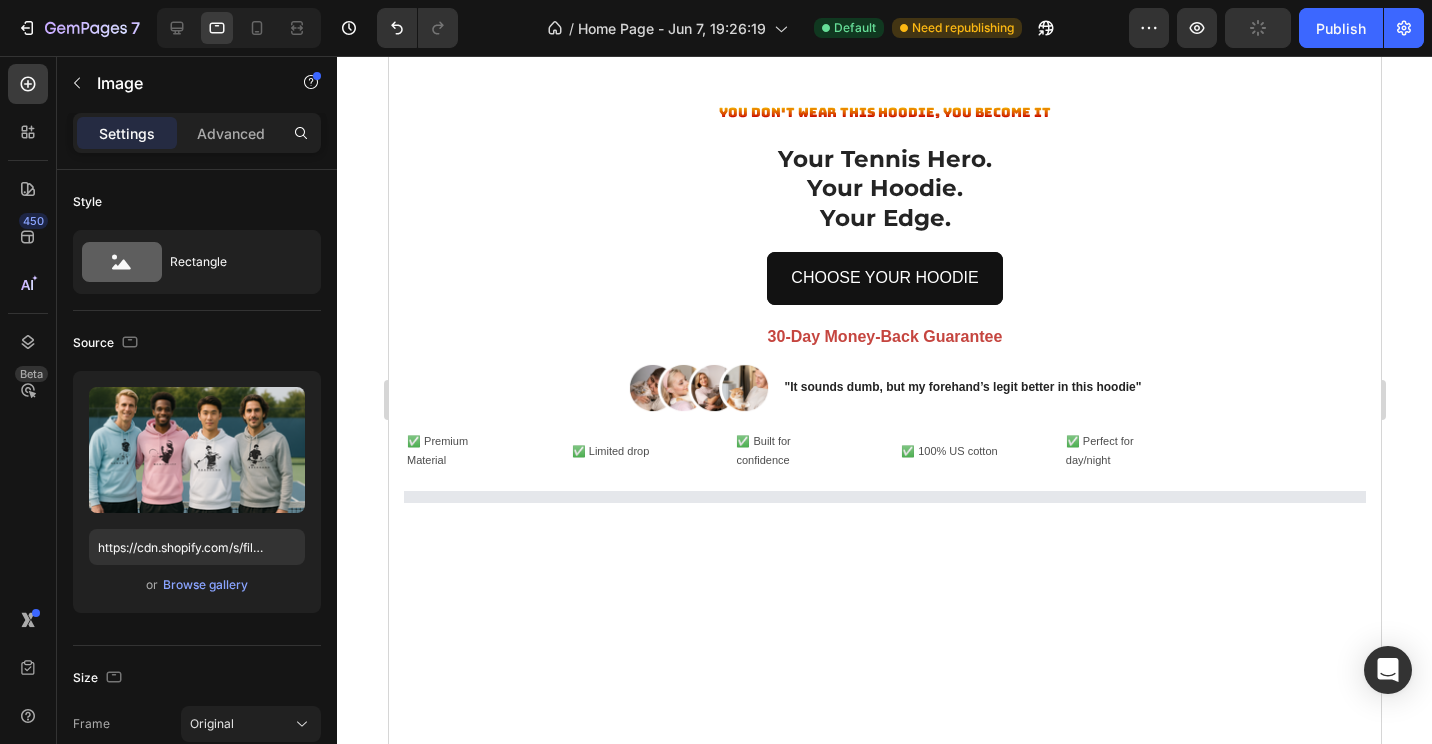 scroll, scrollTop: 335, scrollLeft: 0, axis: vertical 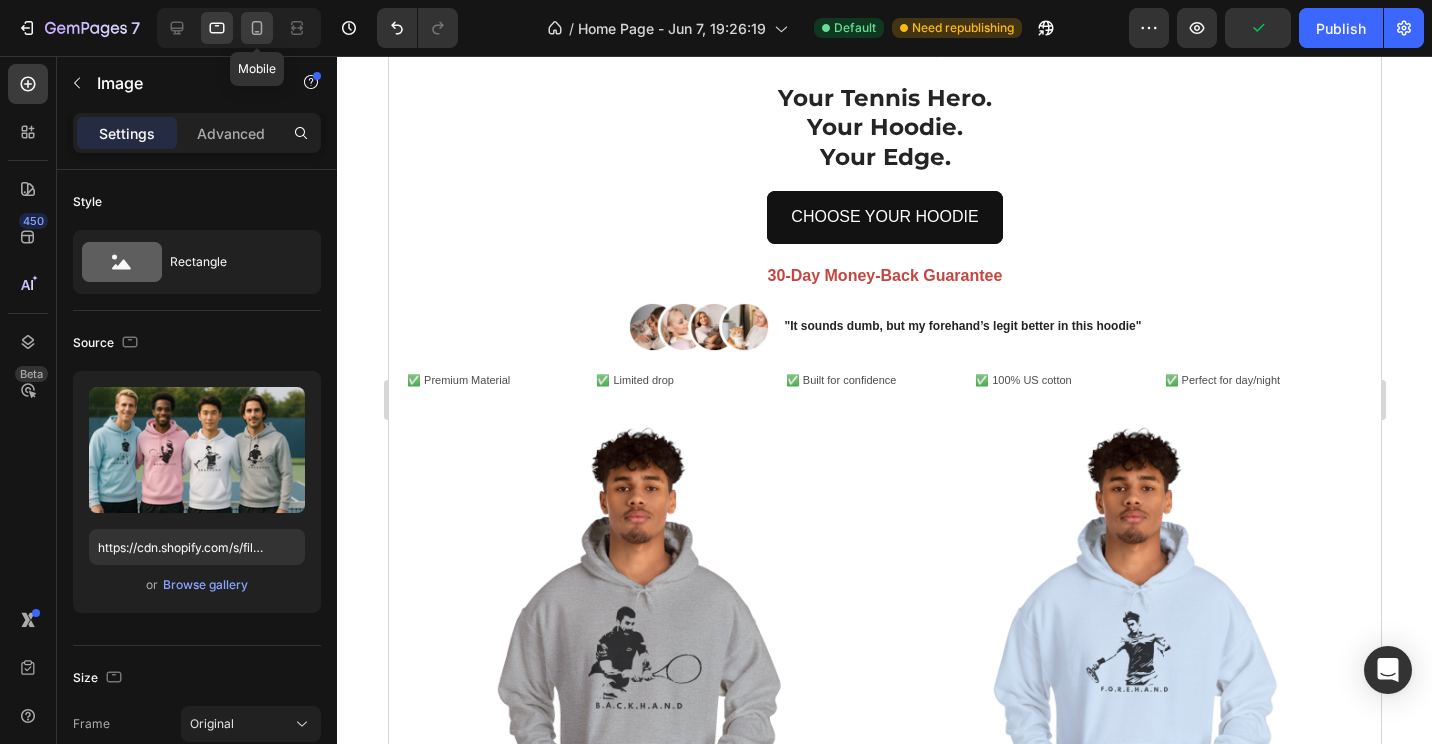 click 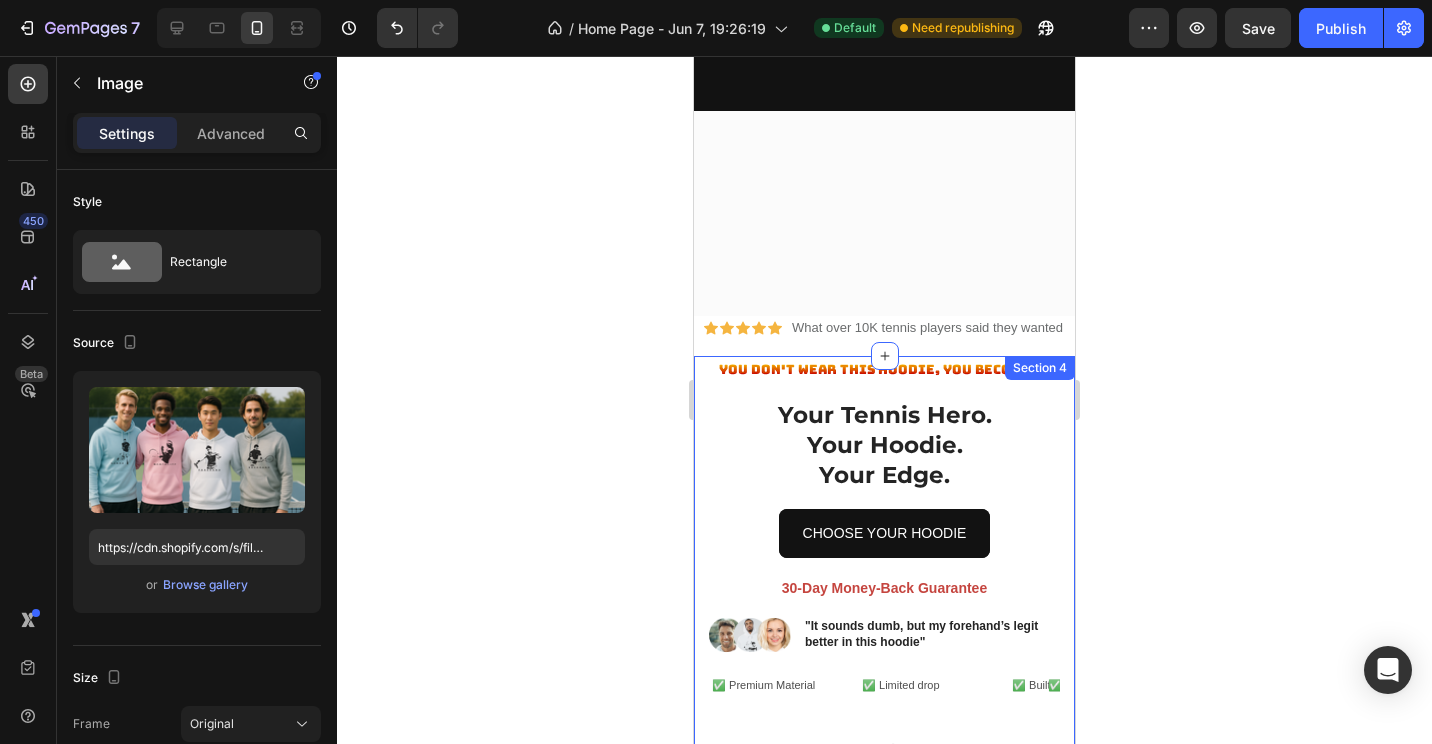scroll, scrollTop: 0, scrollLeft: 0, axis: both 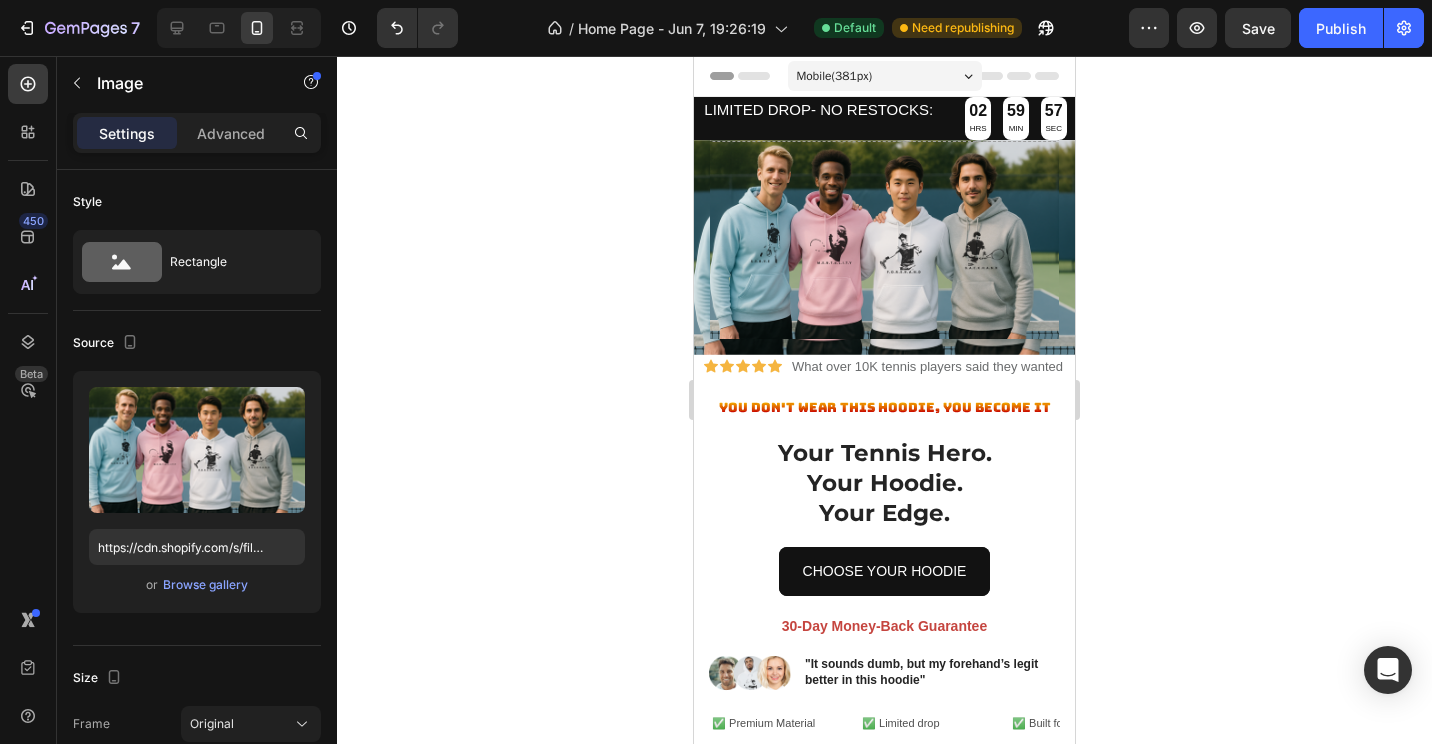 type on "https://cdn.shopify.com/s/files/1/2005/9307/files/image_demo.jpg" 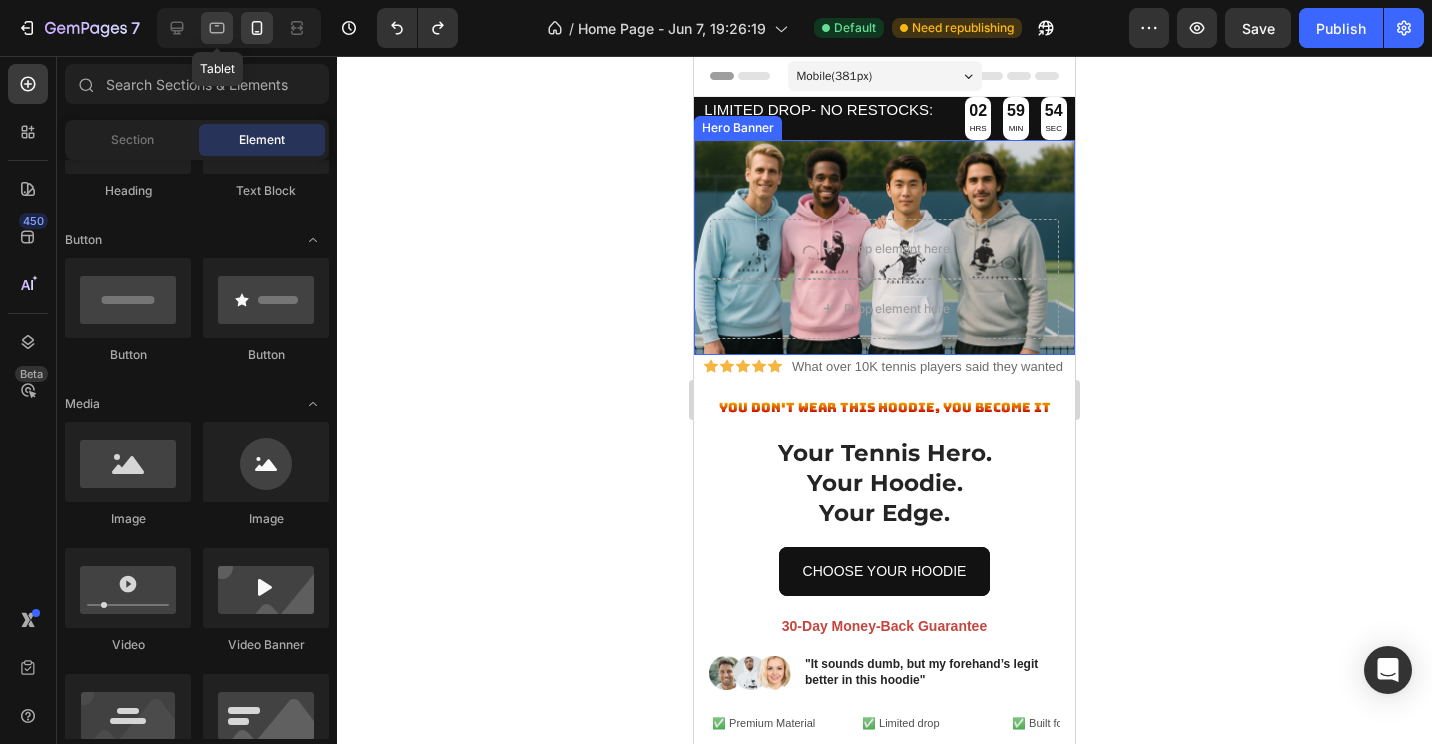 click 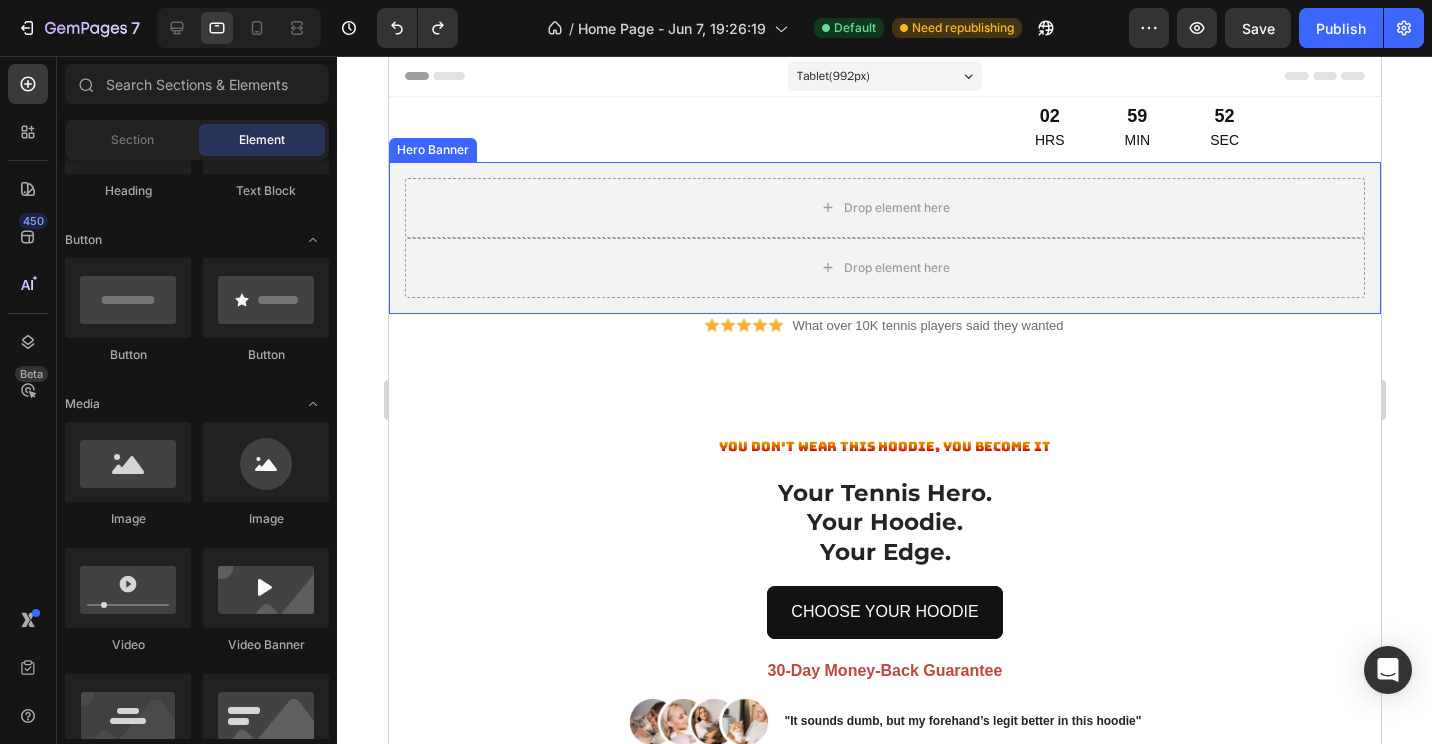 click on "Hero Banner" at bounding box center (432, 150) 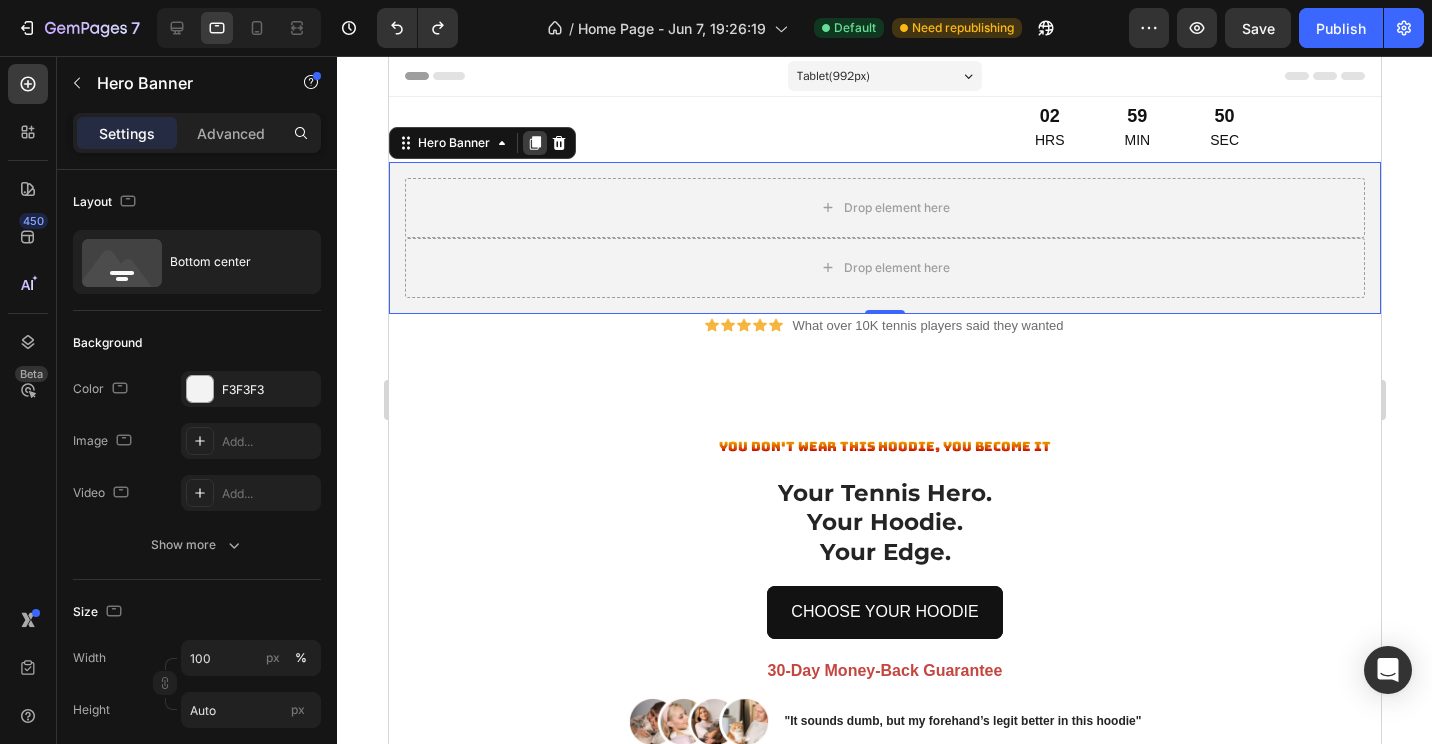 click 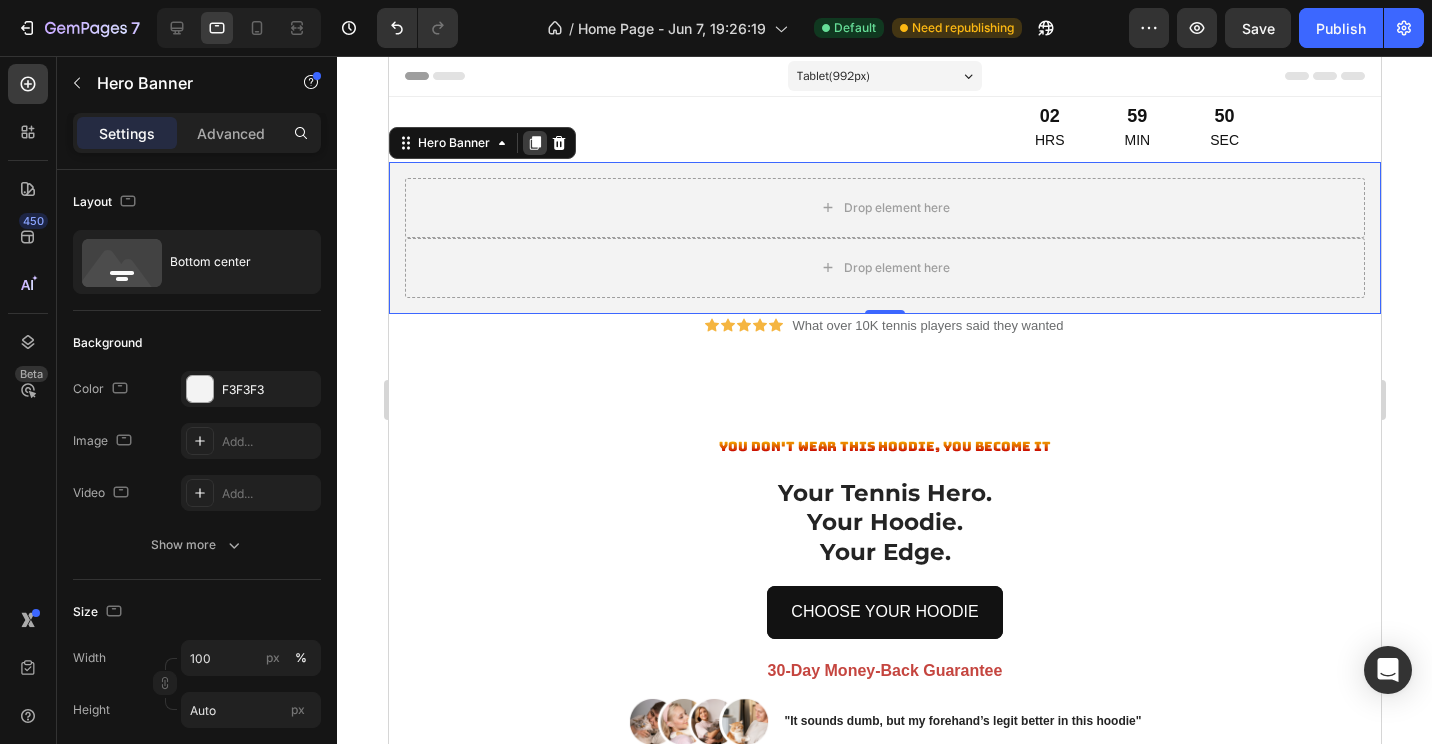scroll, scrollTop: 765, scrollLeft: 0, axis: vertical 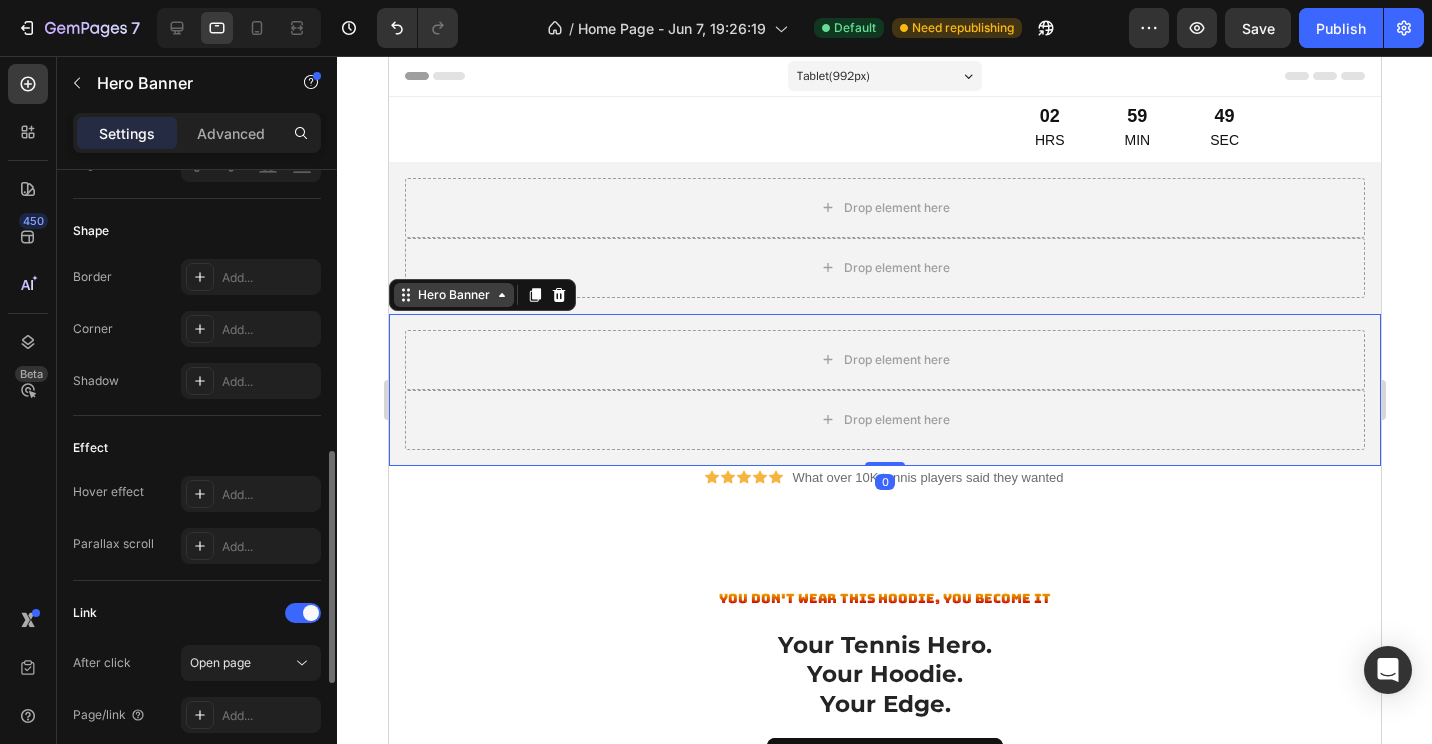 click on "Hero Banner" at bounding box center [453, 295] 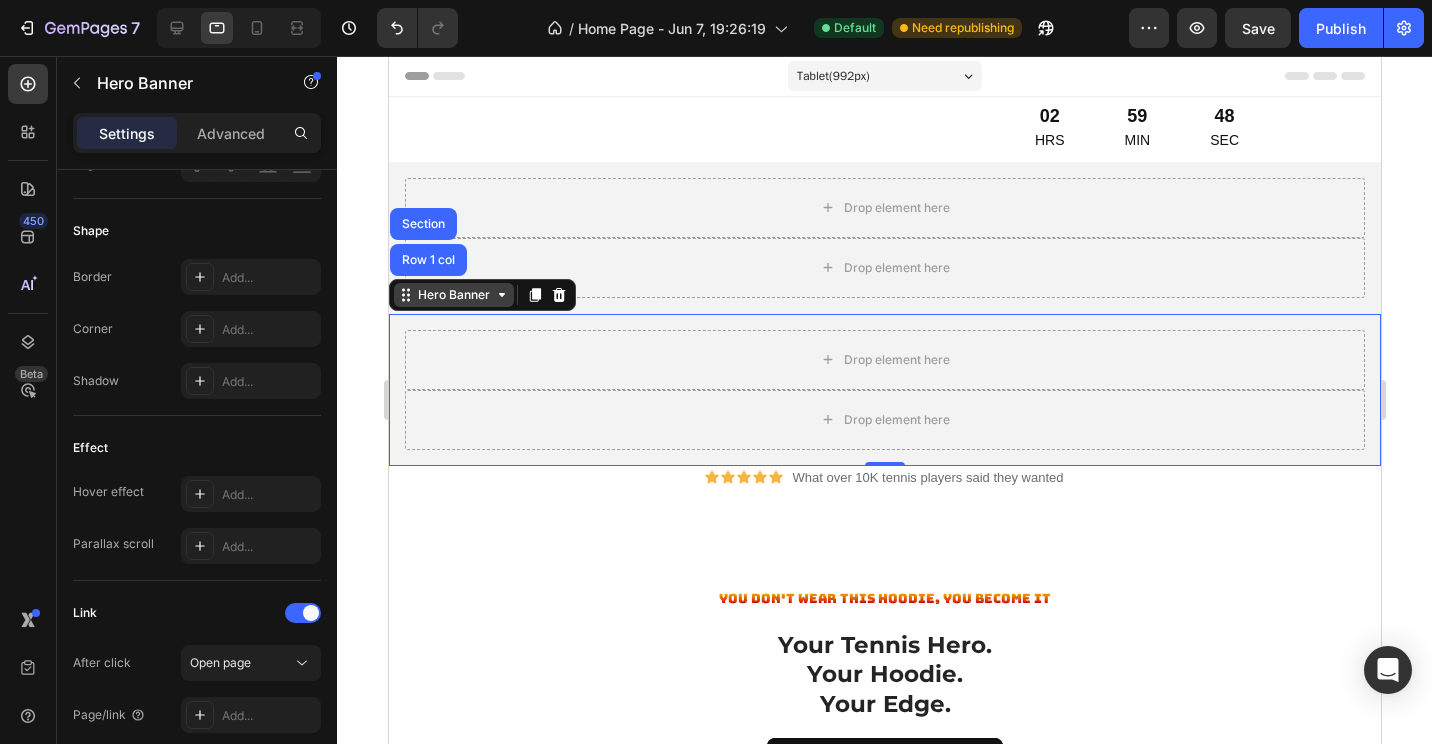 click on "Hero Banner" at bounding box center (453, 295) 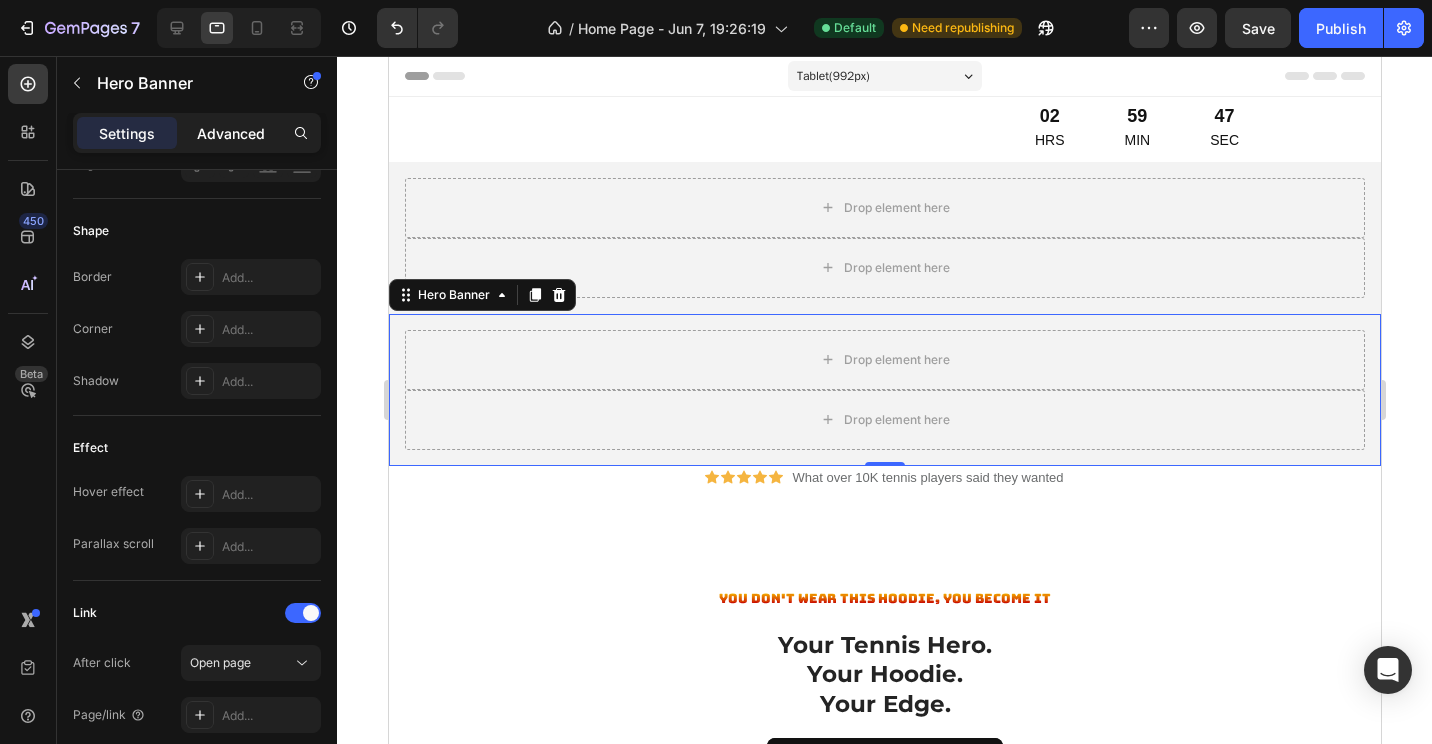 click on "Advanced" at bounding box center (231, 133) 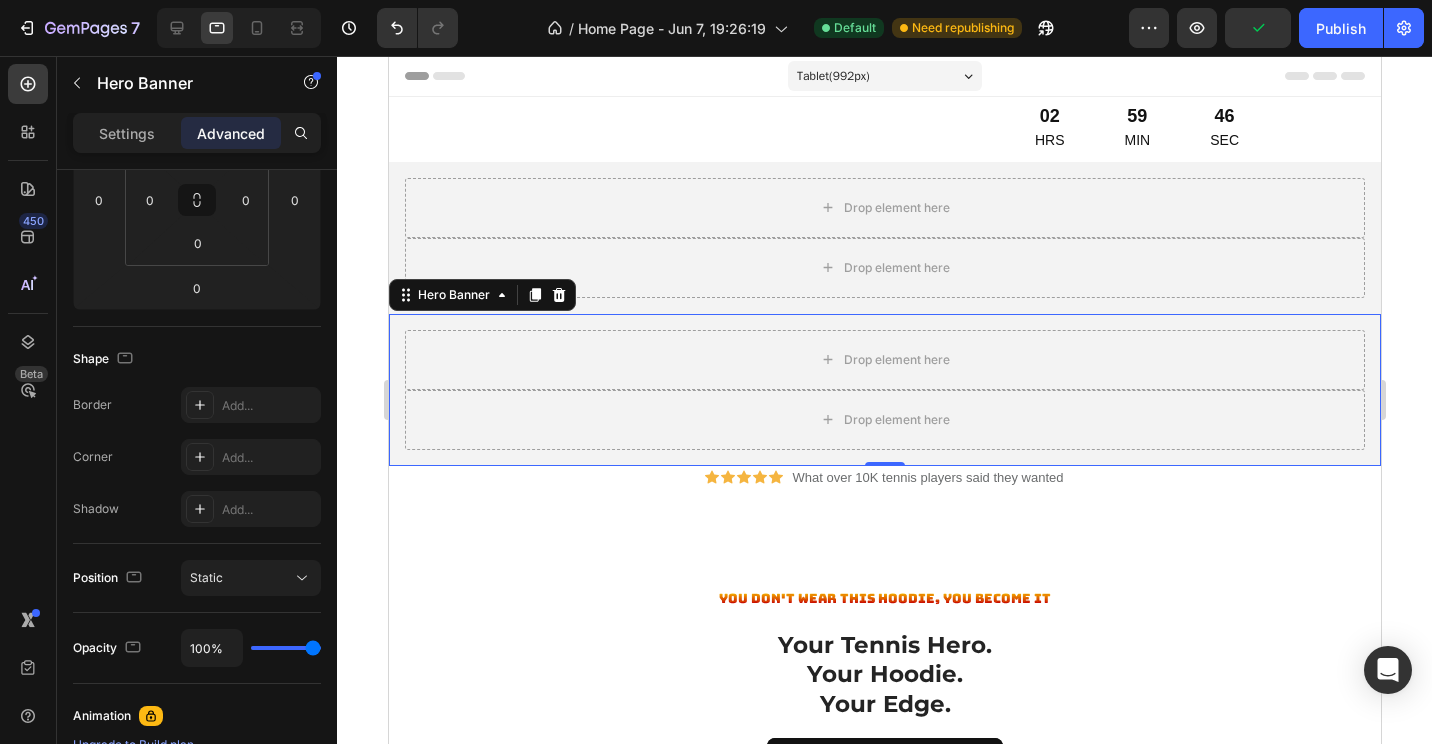 scroll, scrollTop: 0, scrollLeft: 0, axis: both 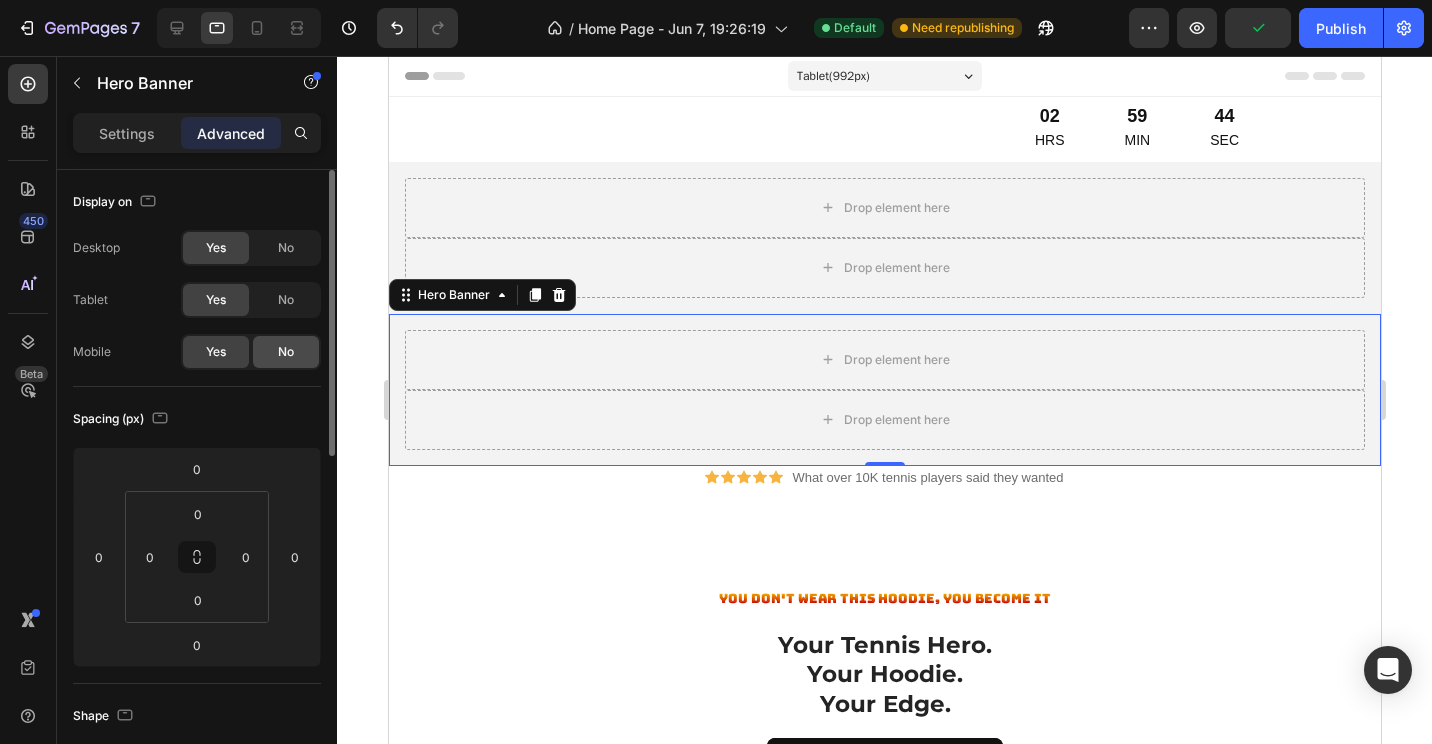 click on "No" 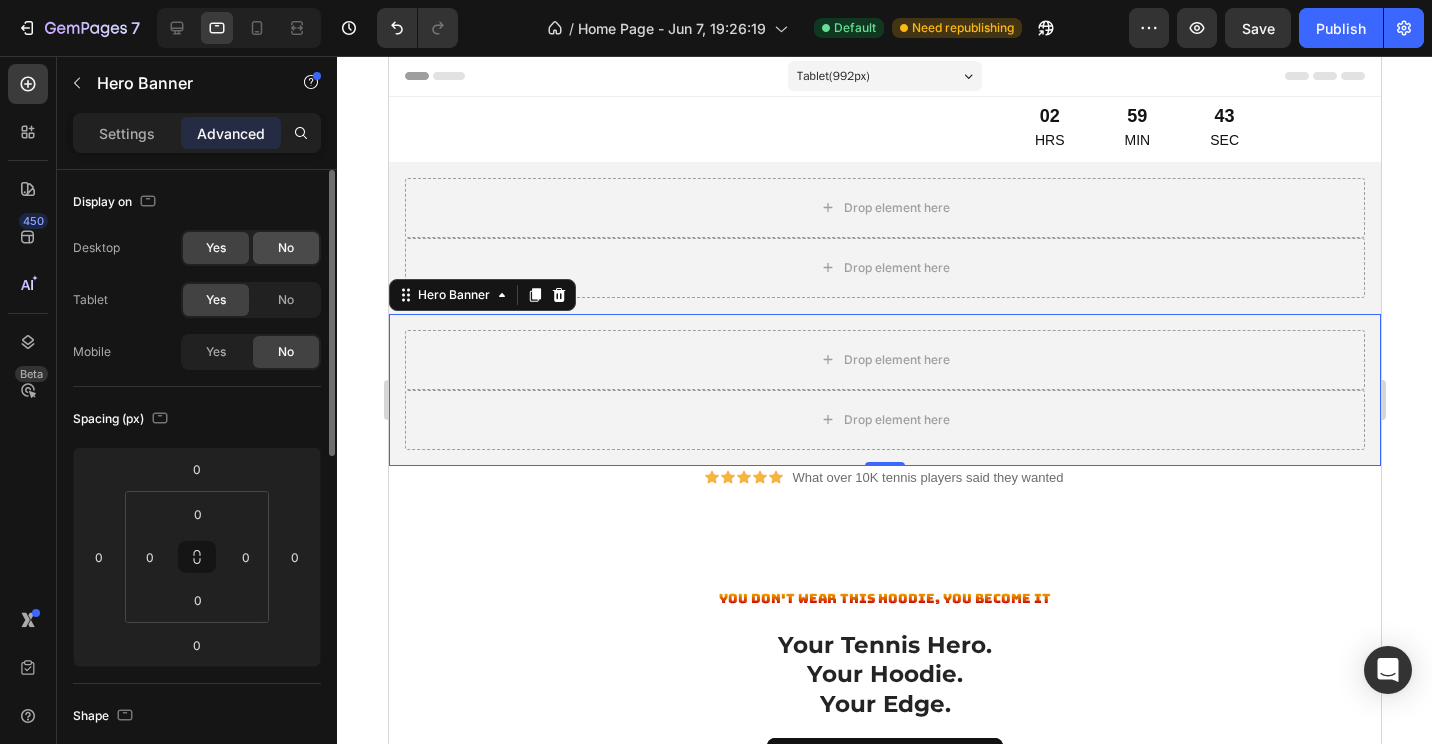 click on "No" 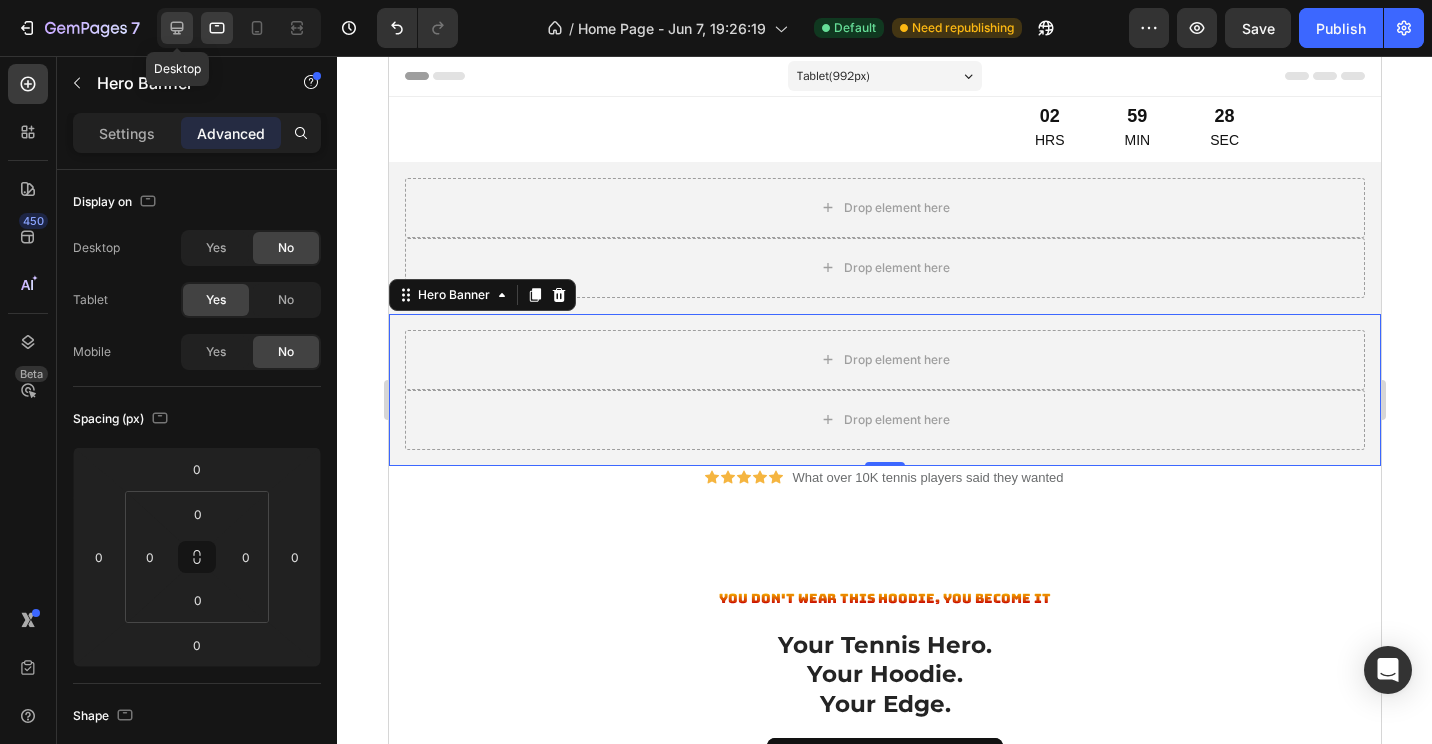 click 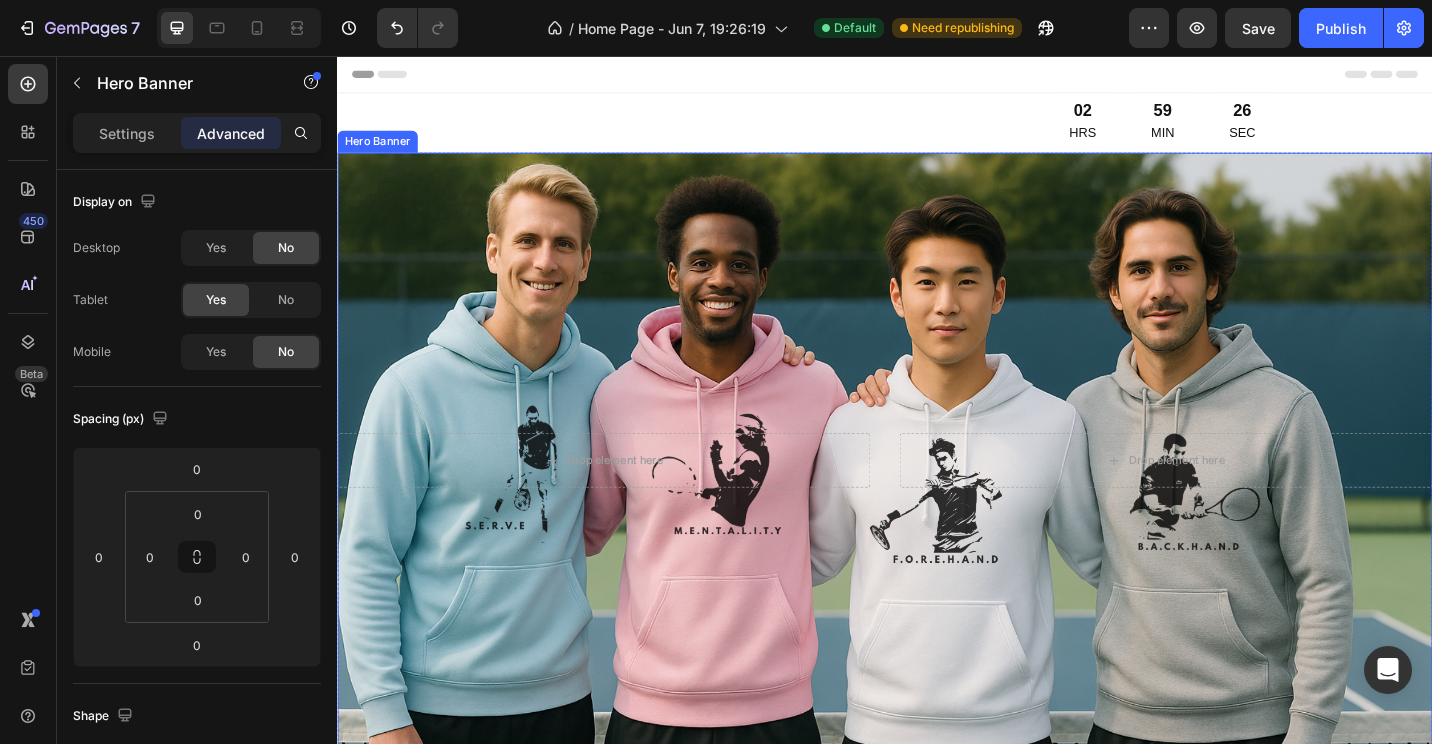 click at bounding box center (937, 499) 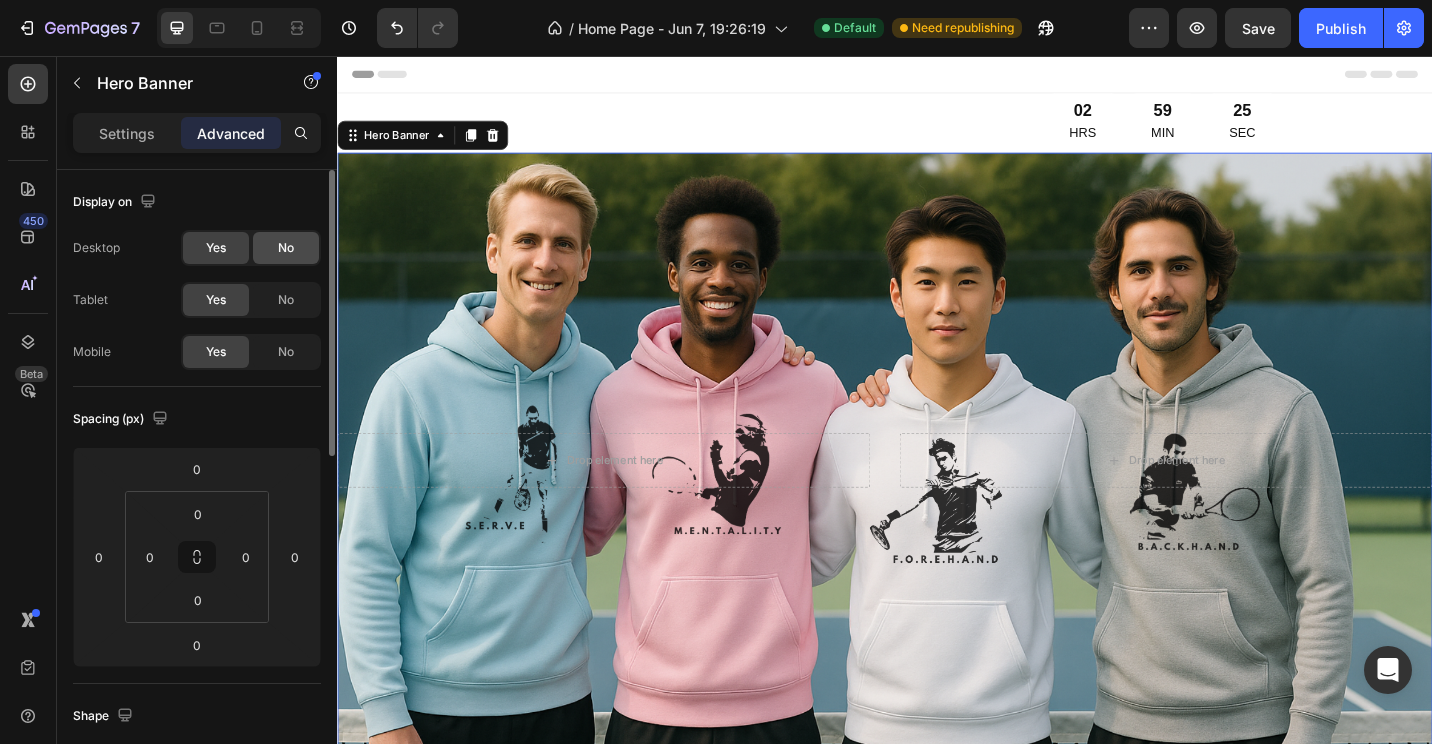 click on "No" 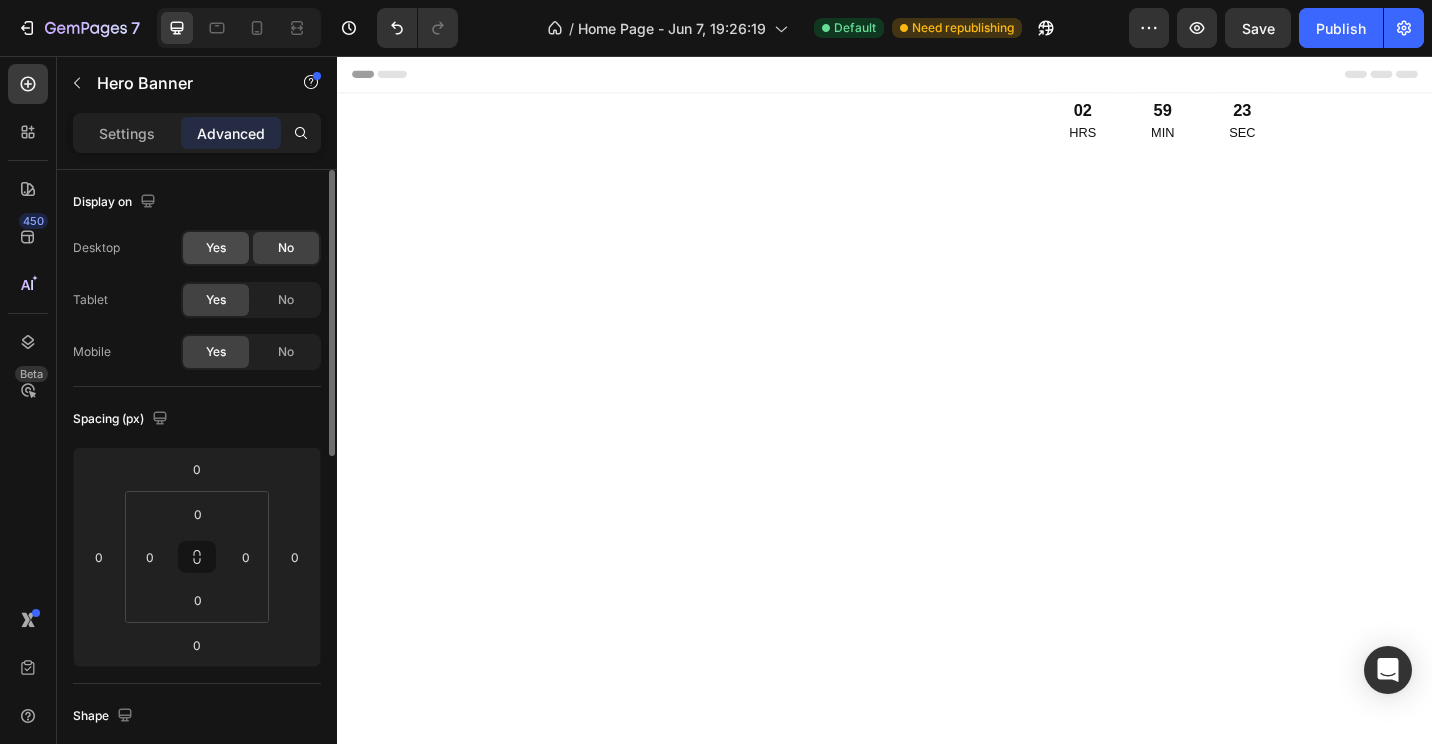 click on "Yes" 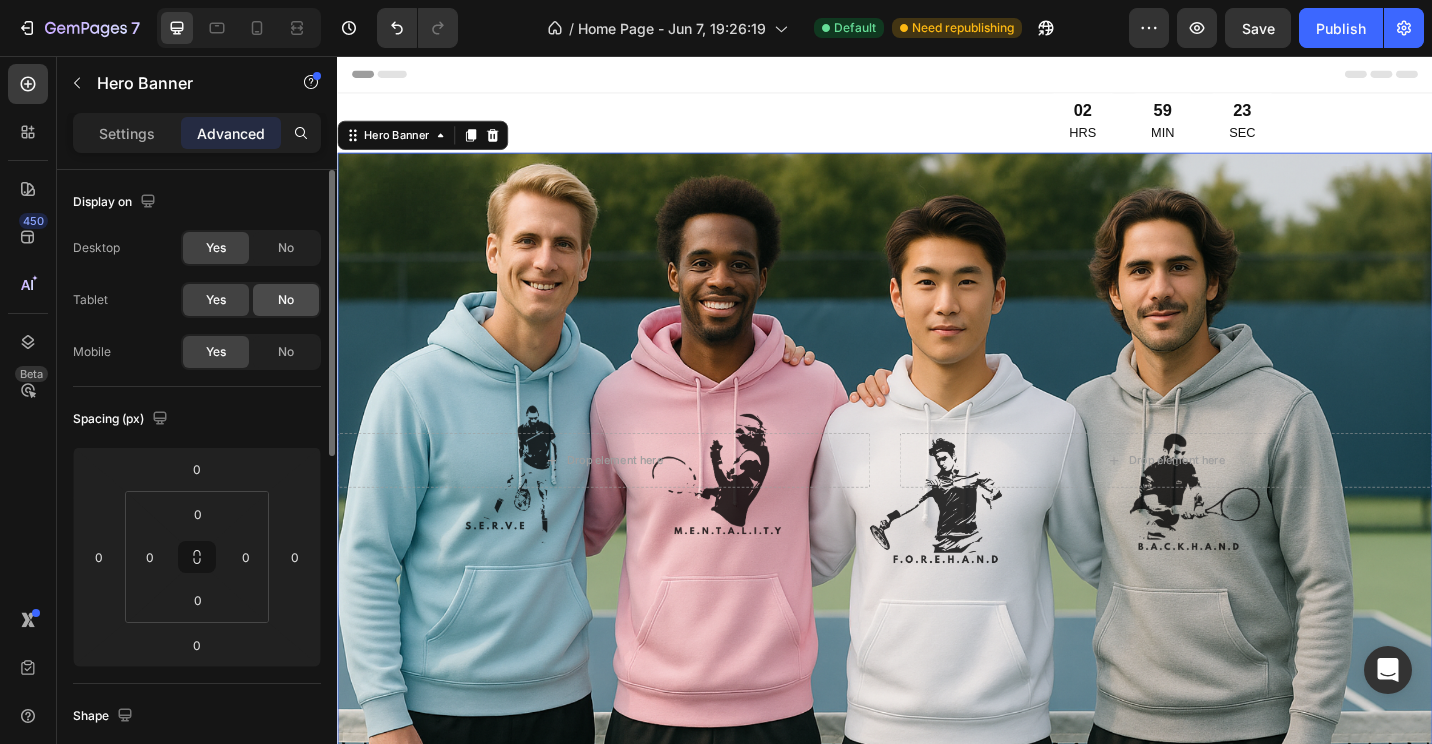 click on "No" 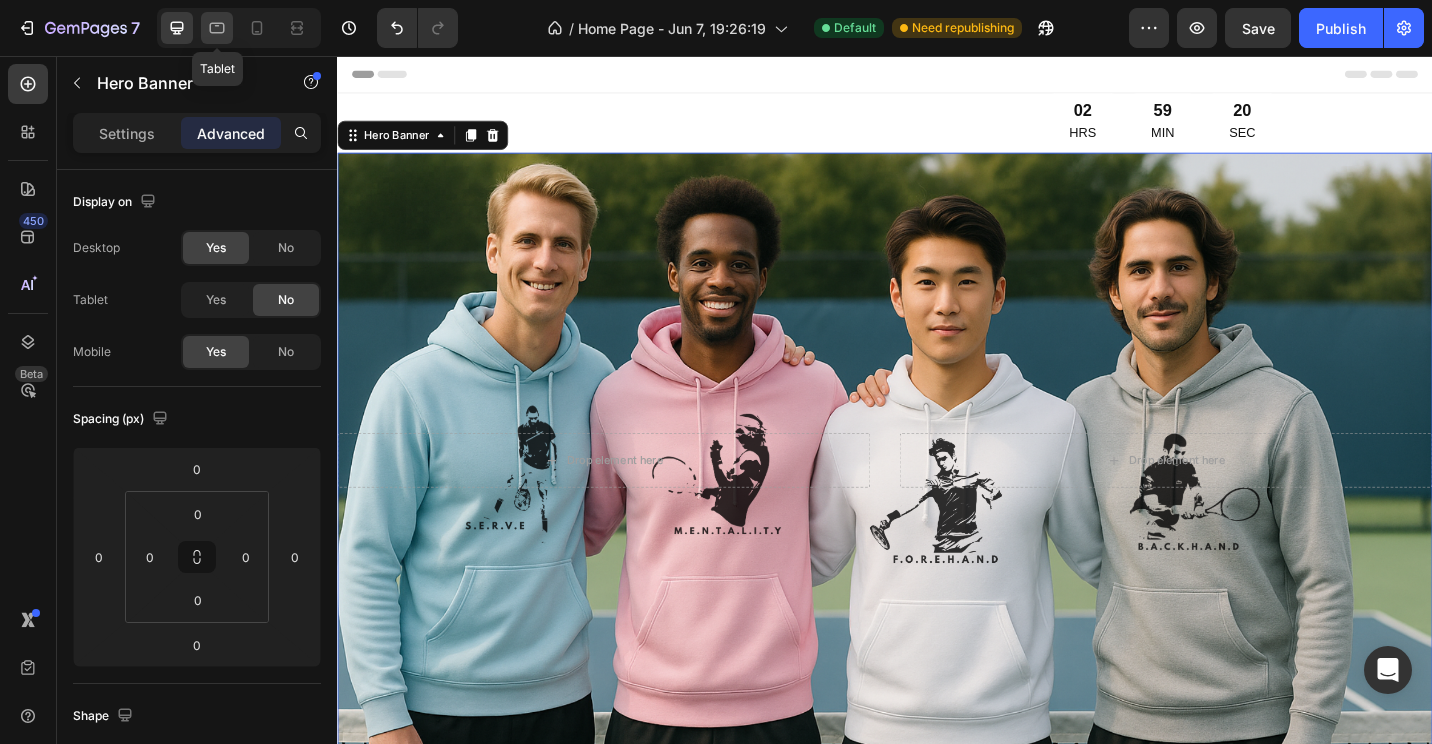 click 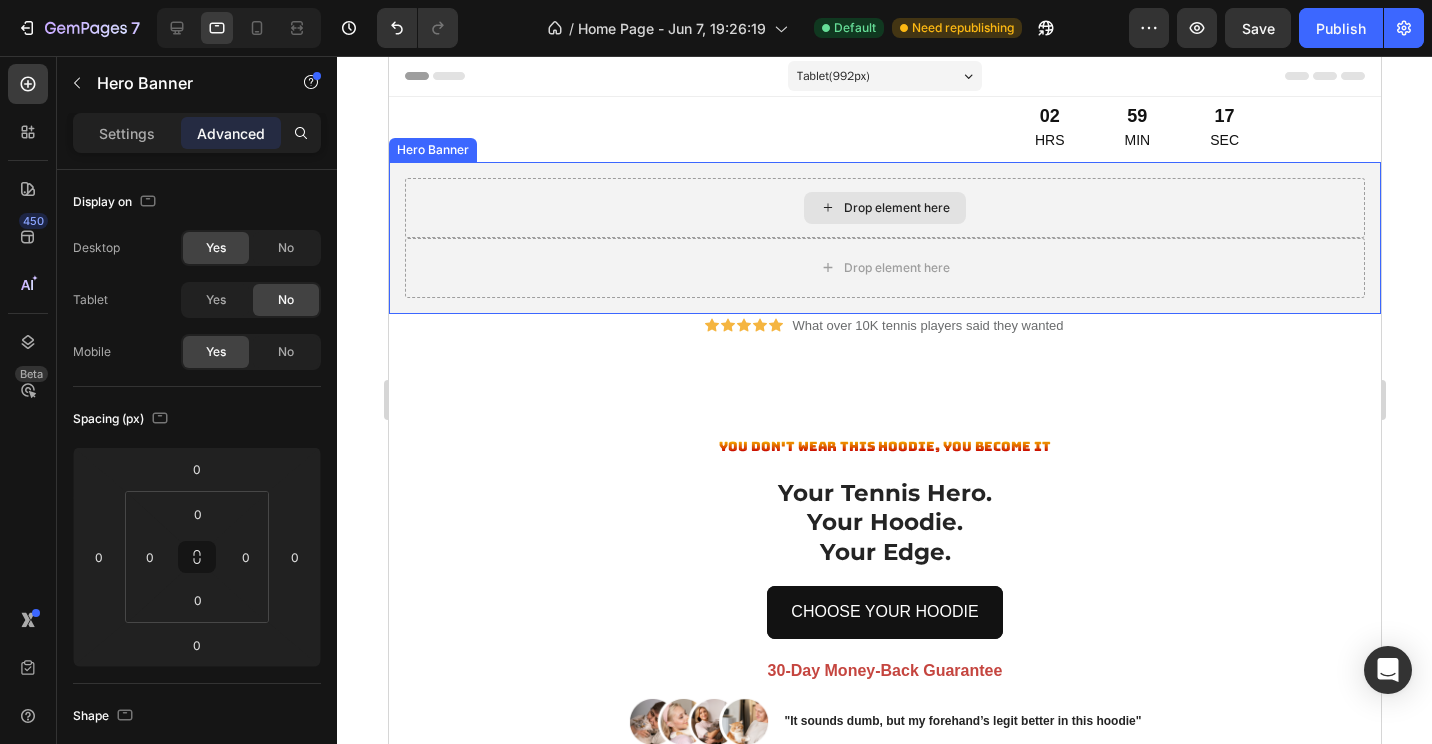 click on "Drop element here" at bounding box center (884, 208) 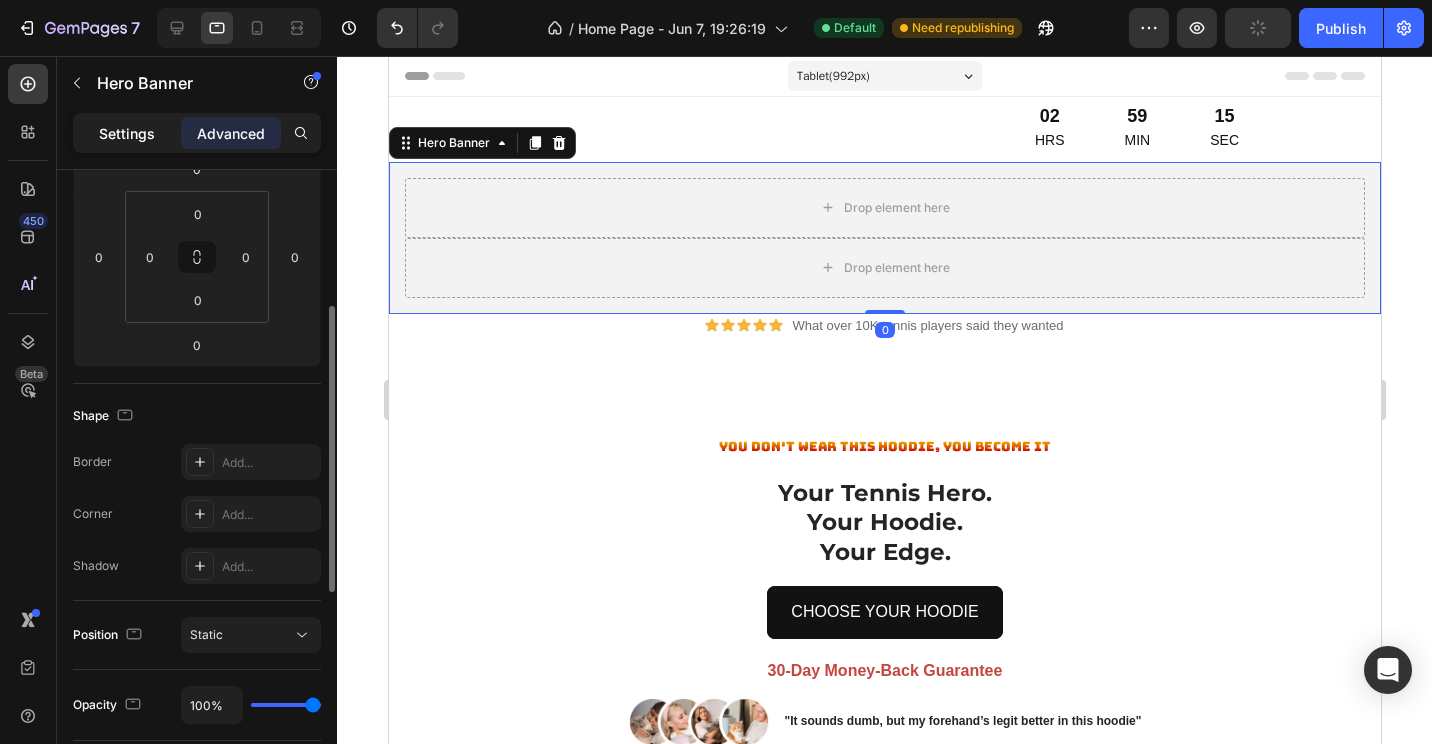 scroll, scrollTop: 0, scrollLeft: 0, axis: both 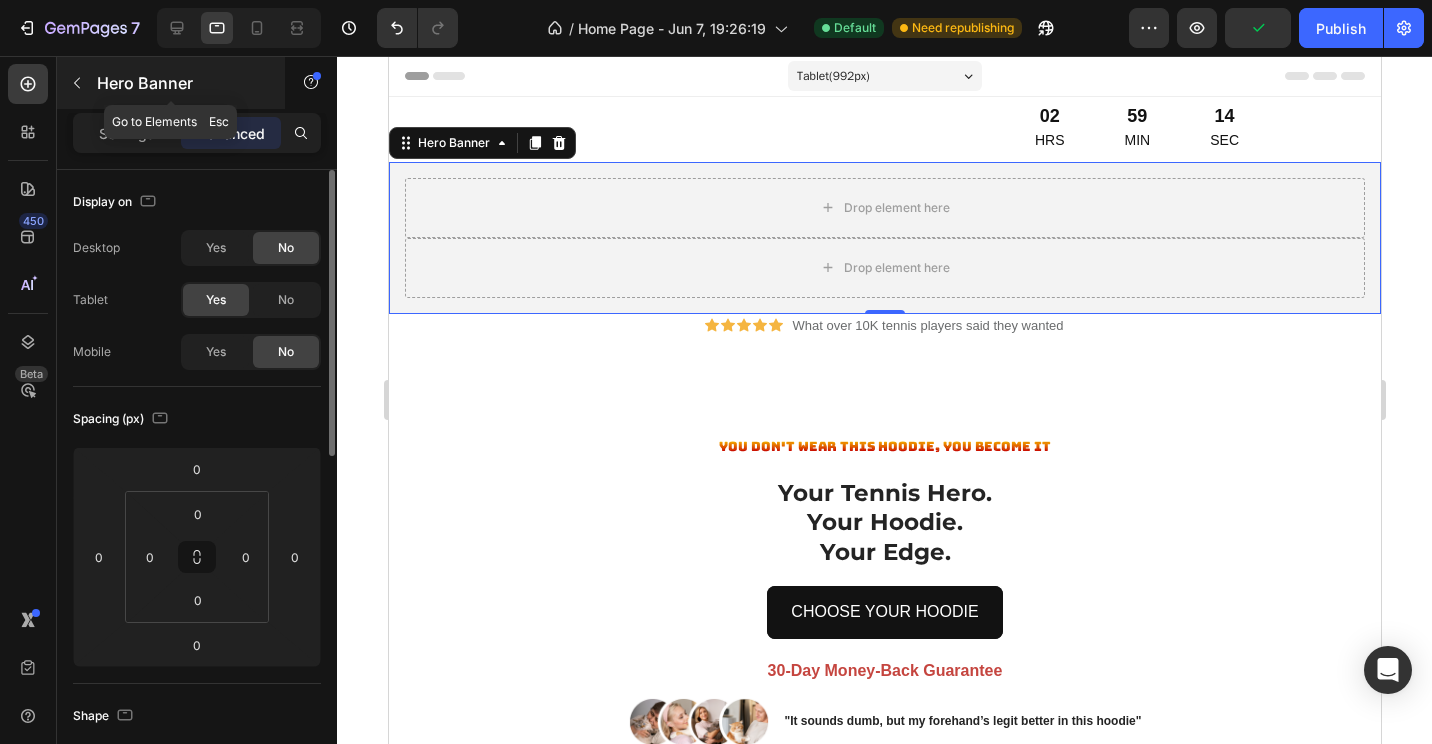 click 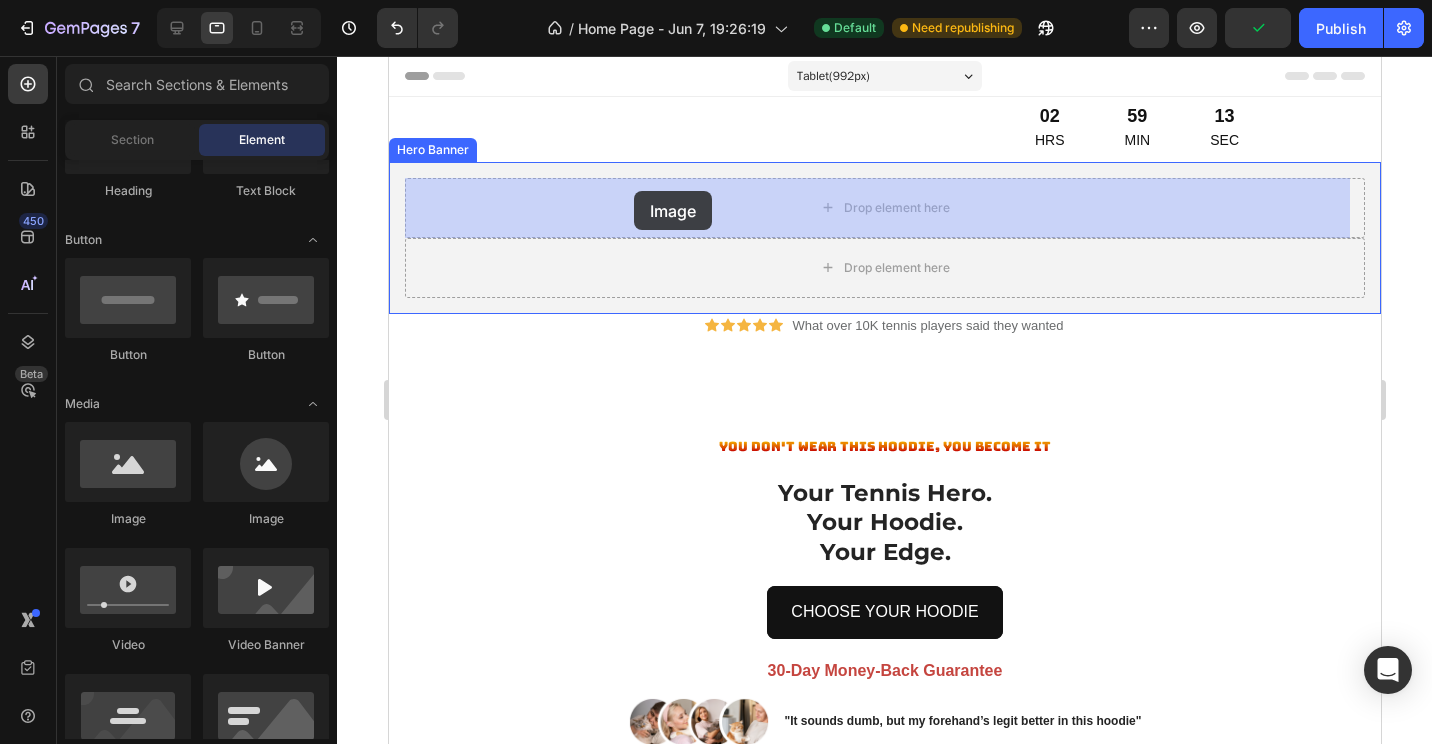 drag, startPoint x: 525, startPoint y: 538, endPoint x: 633, endPoint y: 191, distance: 363.4185 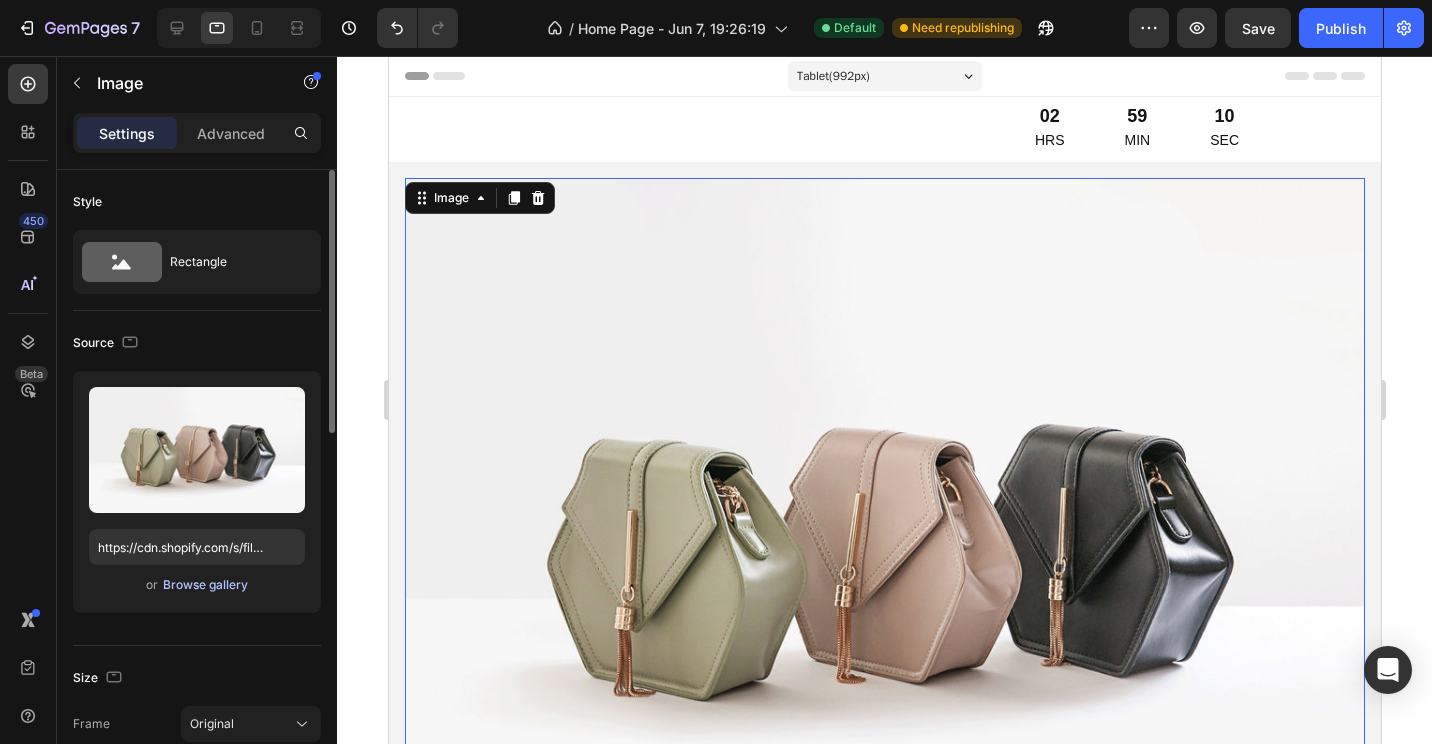 click on "Browse gallery" at bounding box center [205, 585] 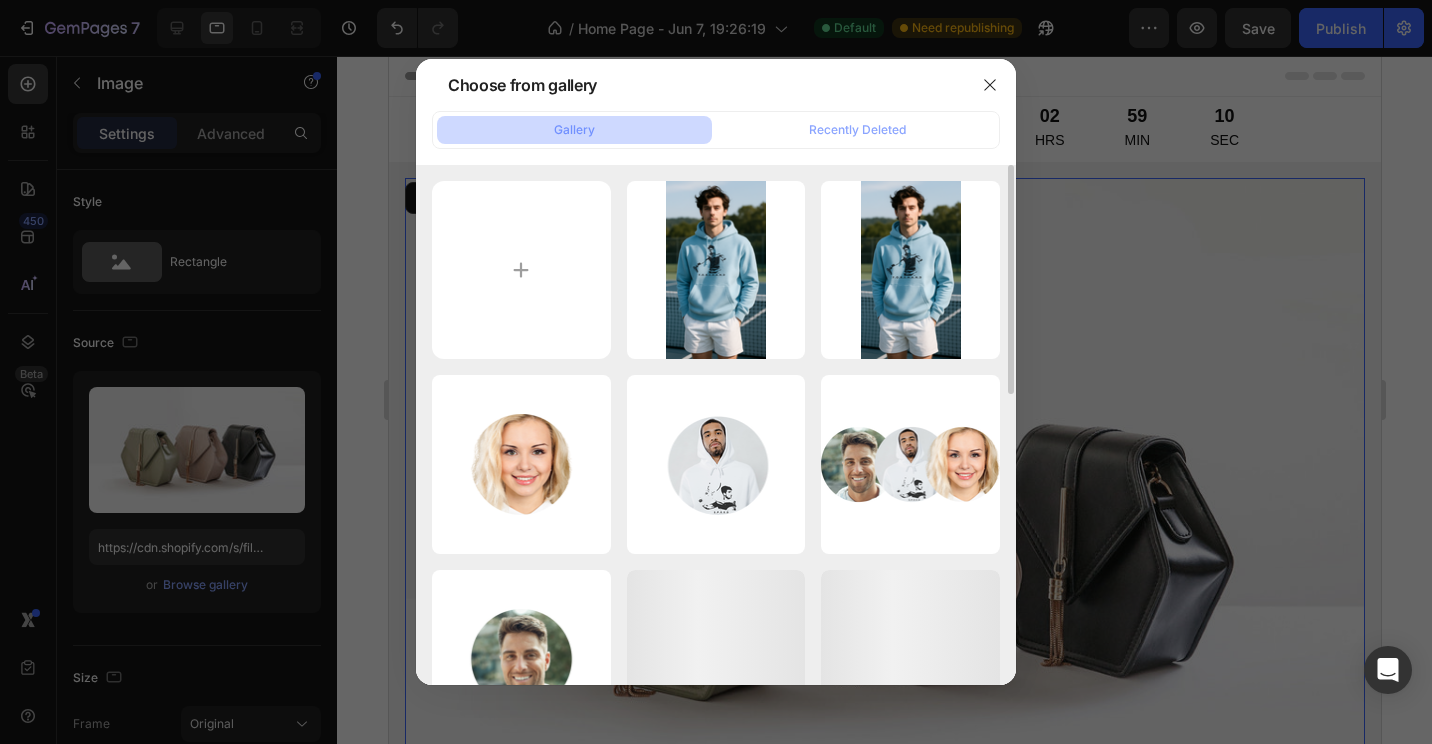 scroll, scrollTop: 400, scrollLeft: 0, axis: vertical 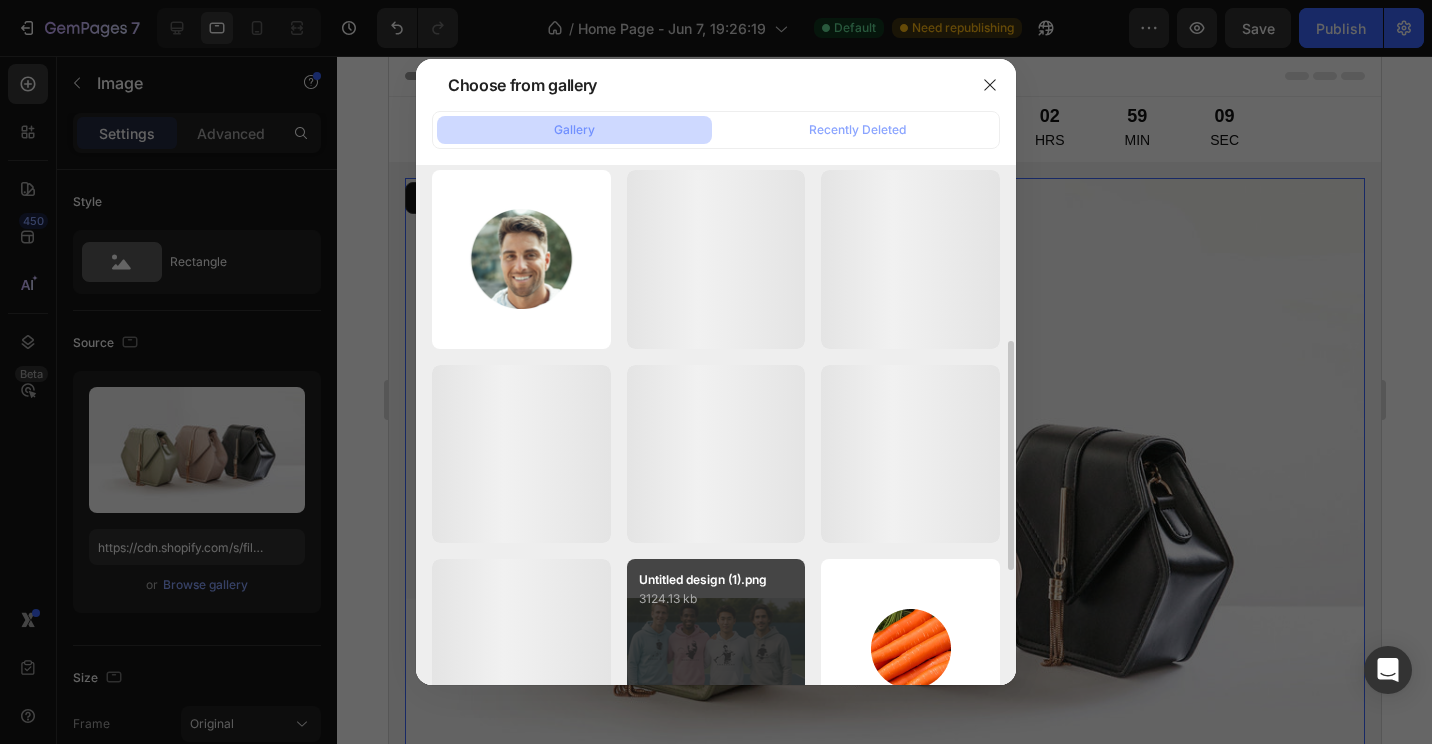 click on "Untitled design (1).png 3124.13 kb" at bounding box center (716, 648) 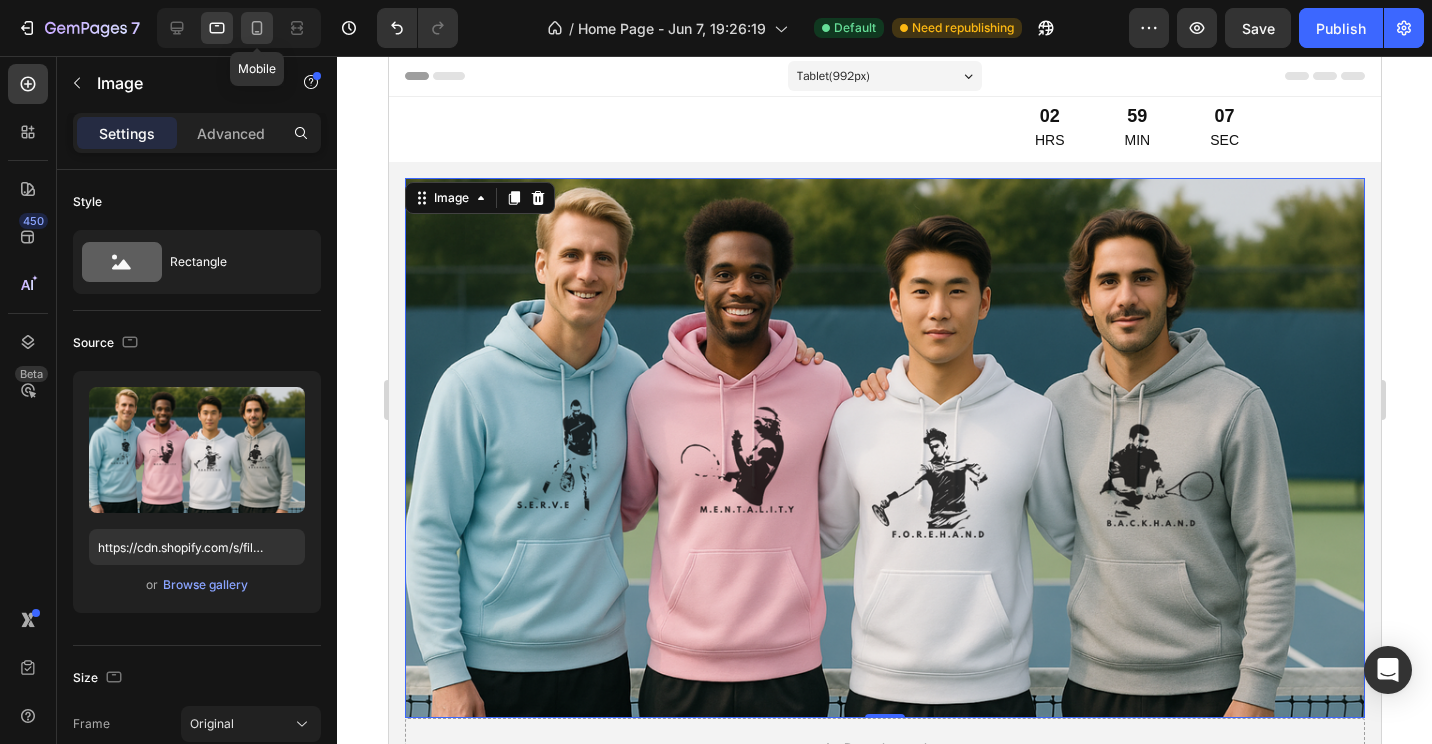 click 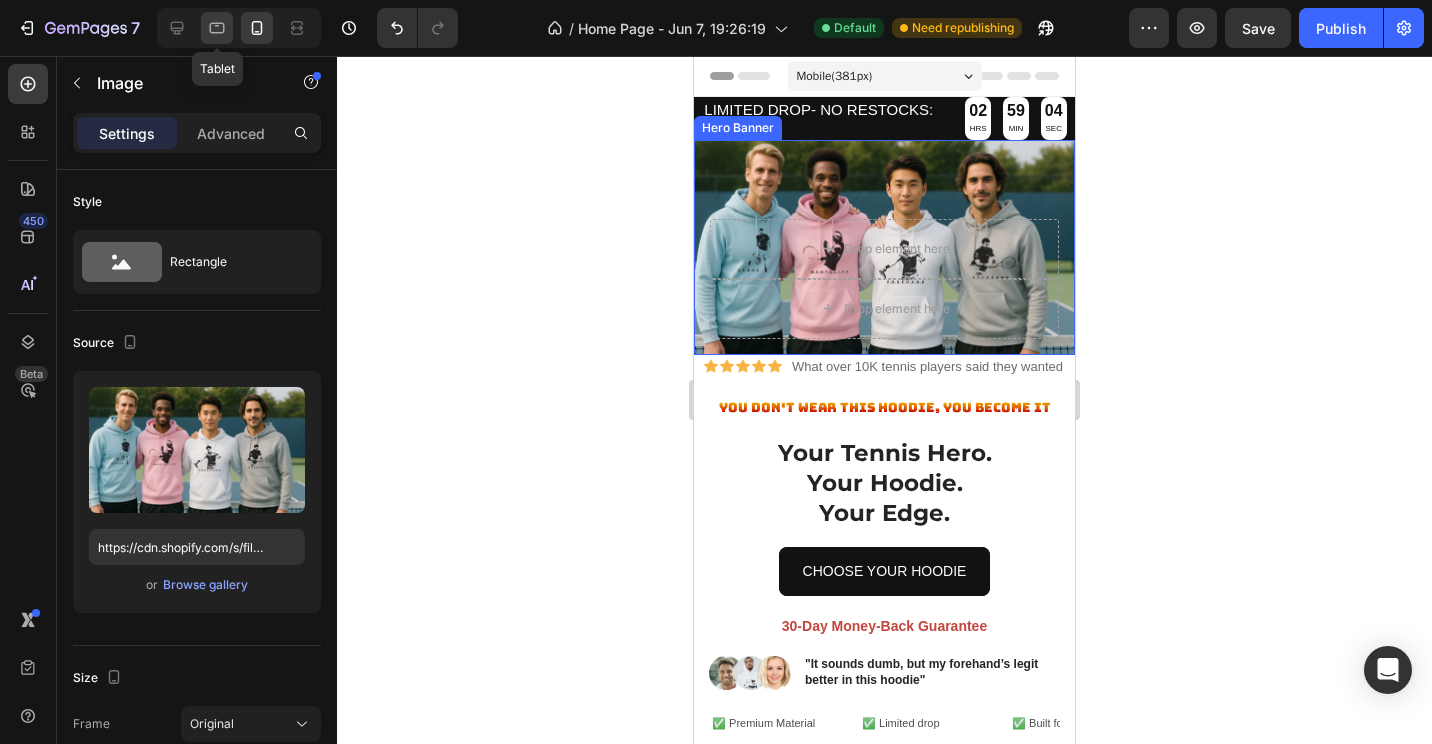 click 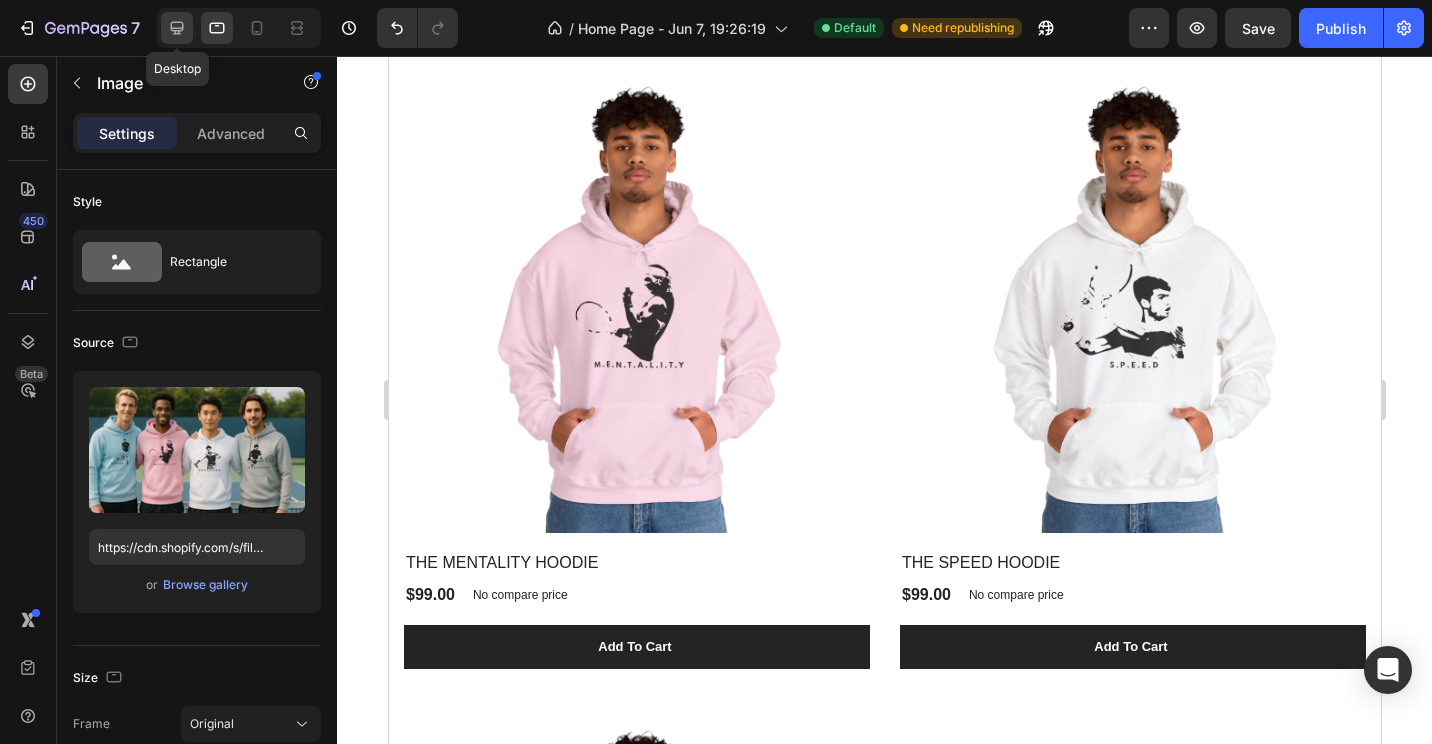 click 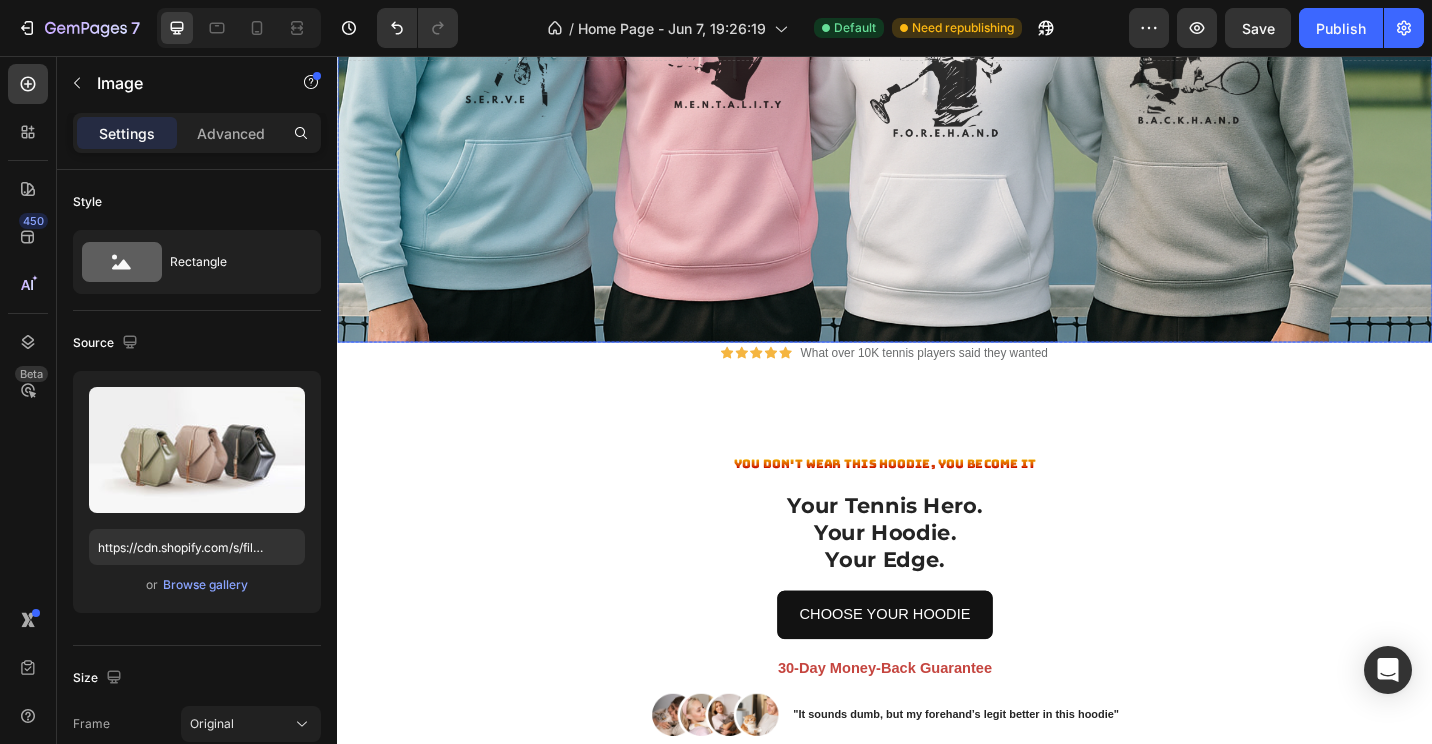 scroll, scrollTop: 500, scrollLeft: 0, axis: vertical 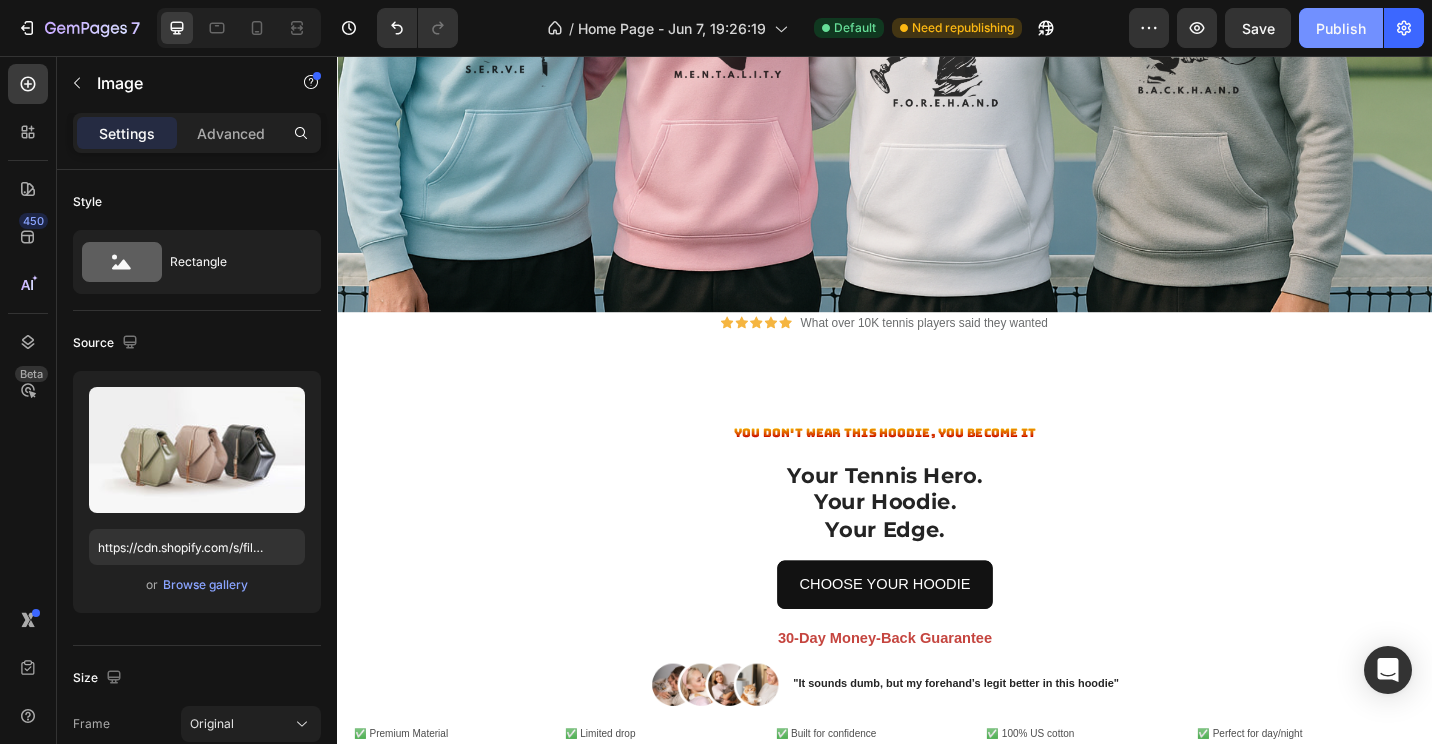 click on "Publish" at bounding box center [1341, 28] 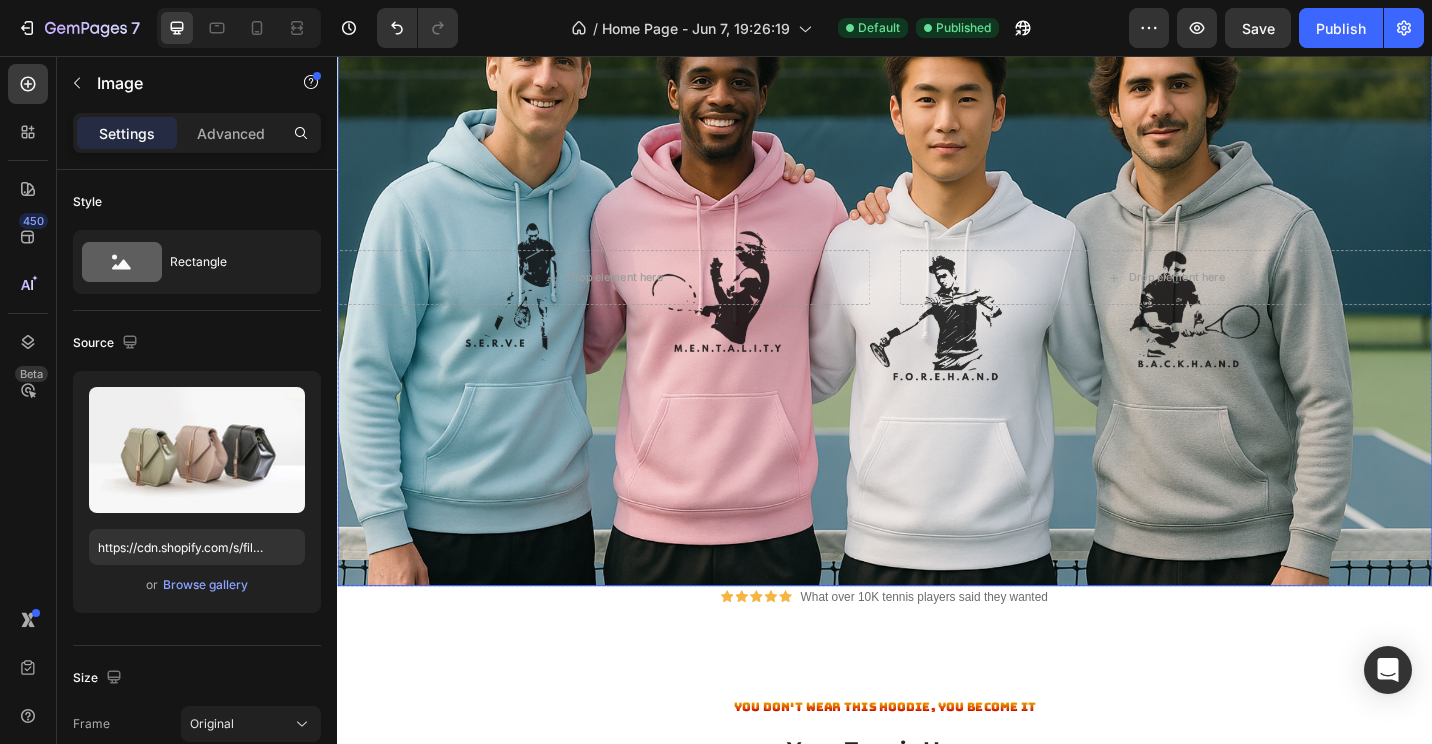 scroll, scrollTop: 0, scrollLeft: 0, axis: both 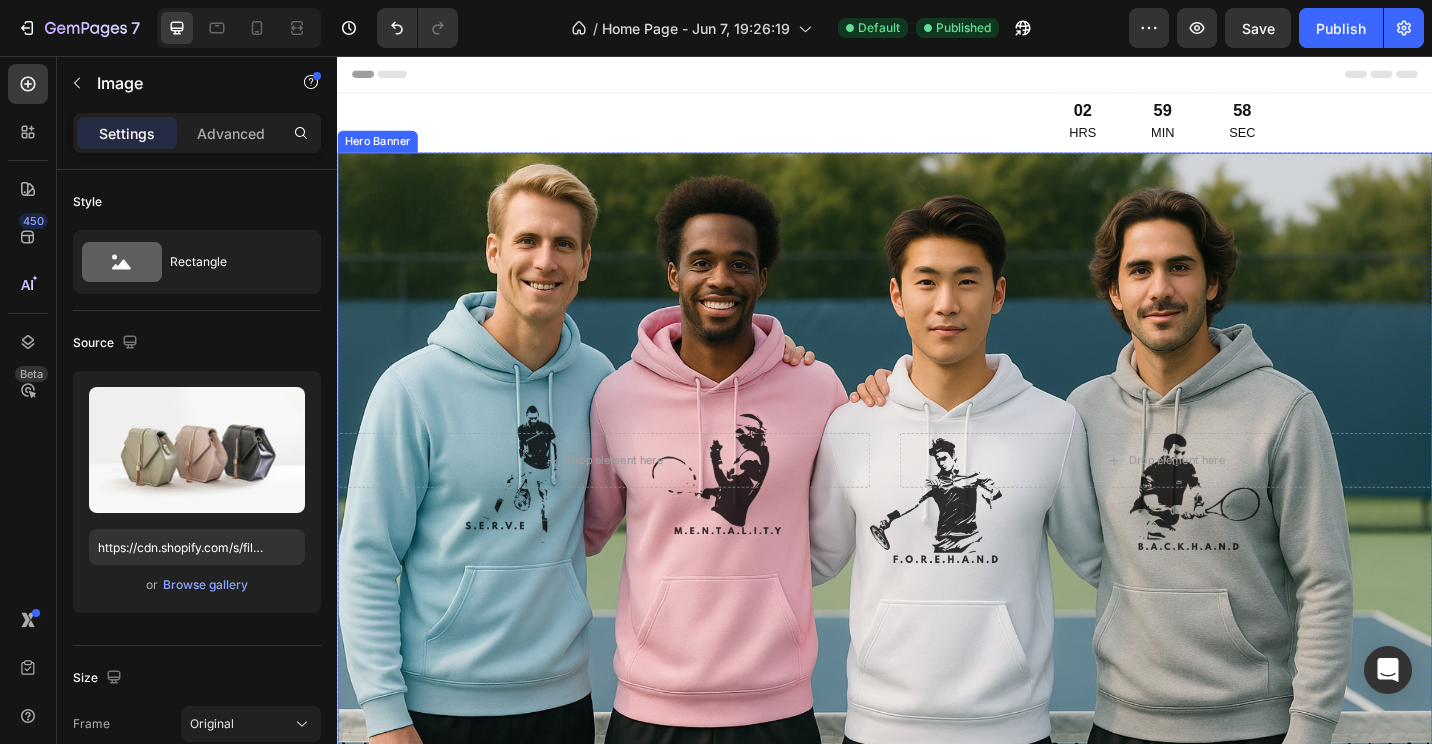 click at bounding box center [937, 499] 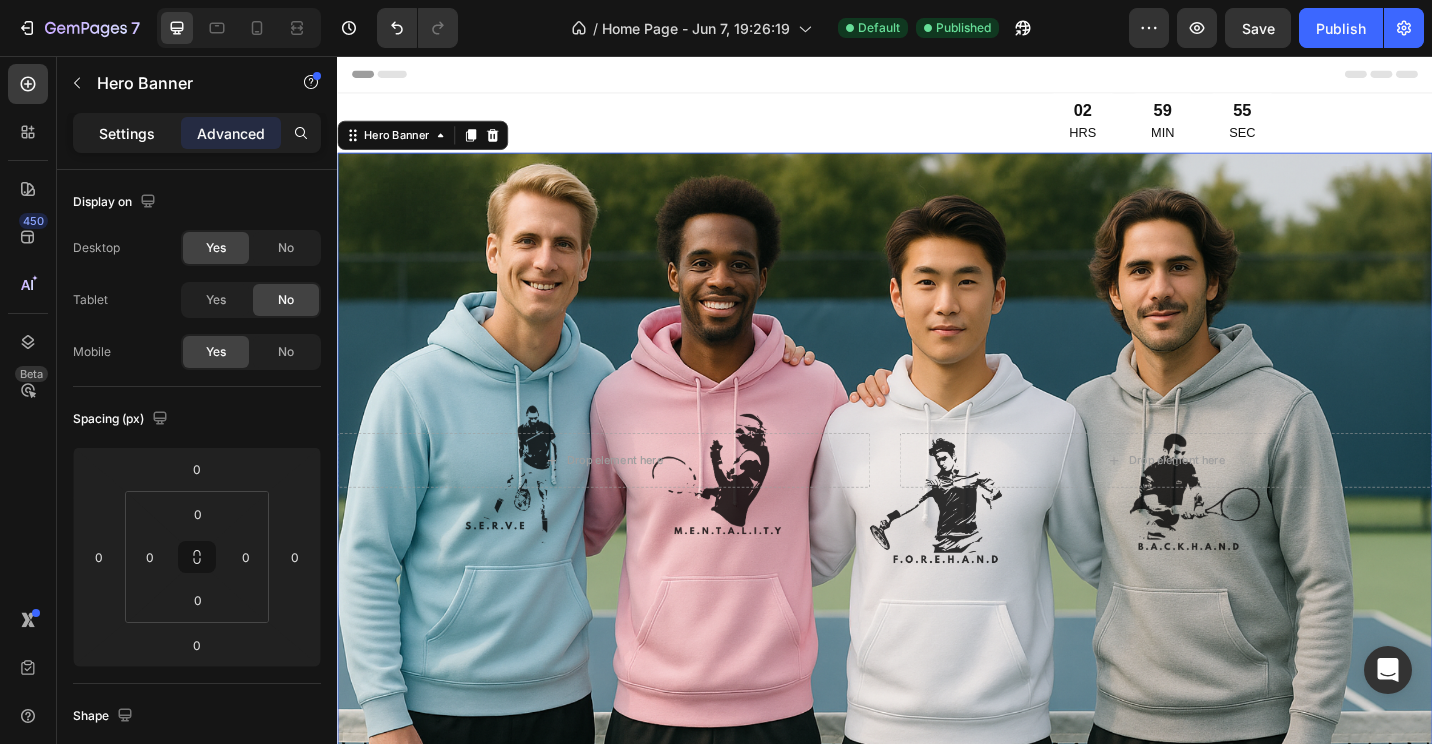 click on "Settings" at bounding box center [127, 133] 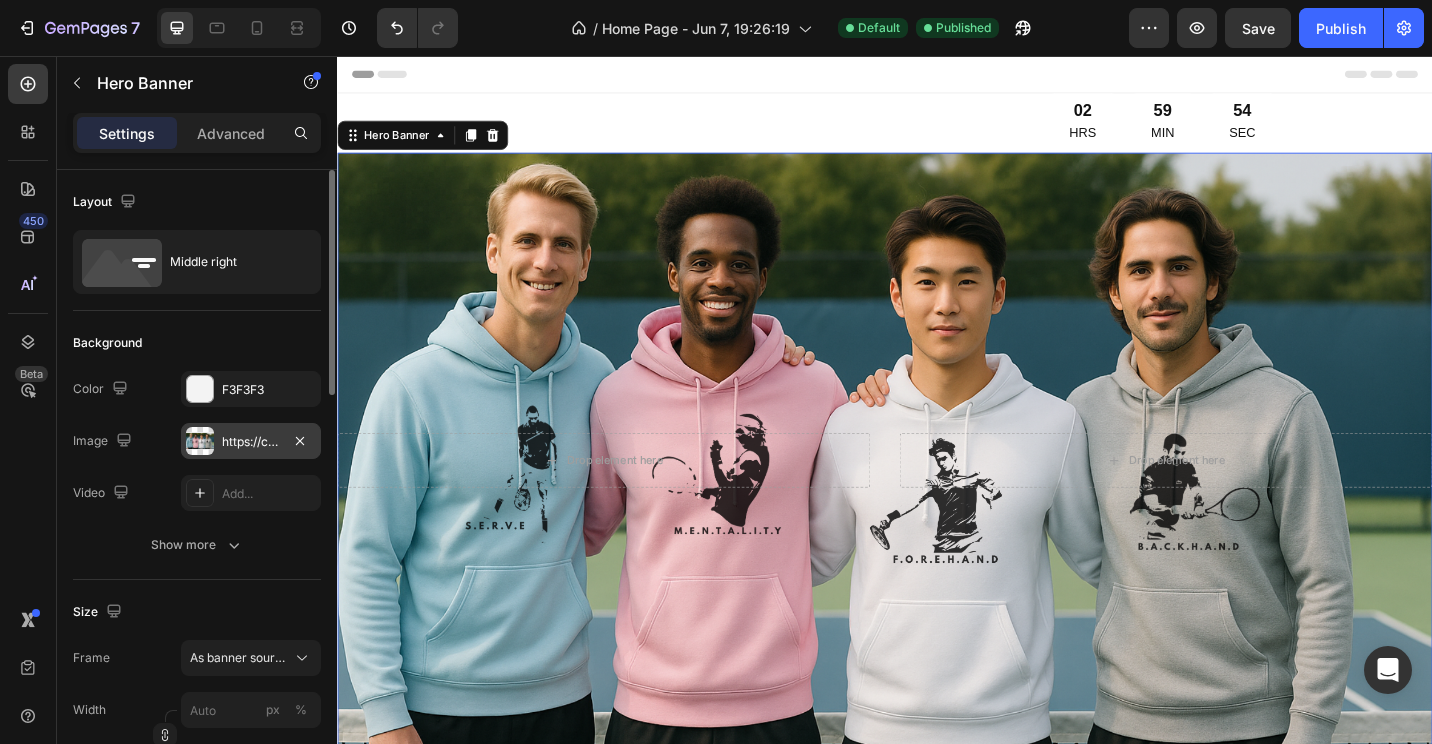 click on "https://cdn.shopify.com/s/files/1/0709/0765/8408/files/gempages_570020413275374816-fe51ce6a-989b-42b9-ad53-e7aadc212494.png" at bounding box center (251, 442) 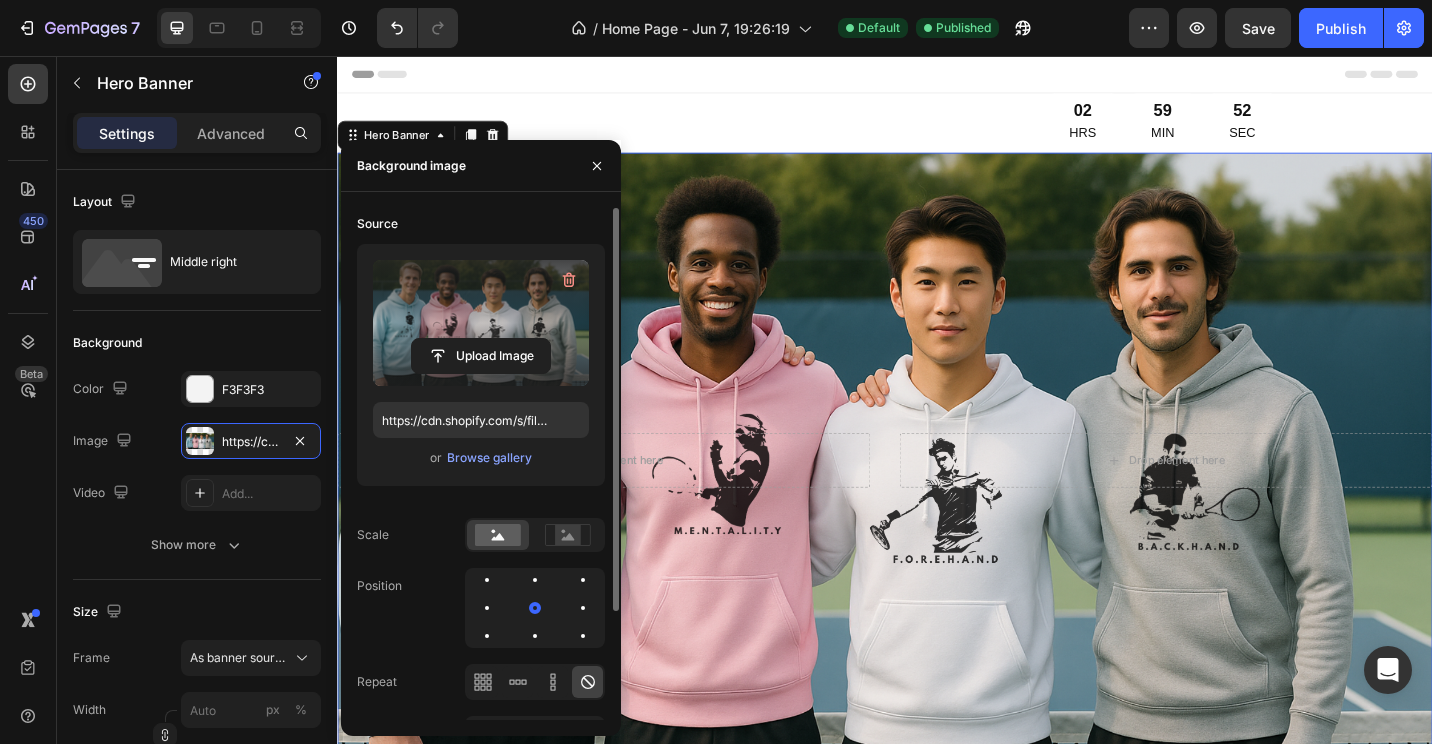 click at bounding box center (481, 323) 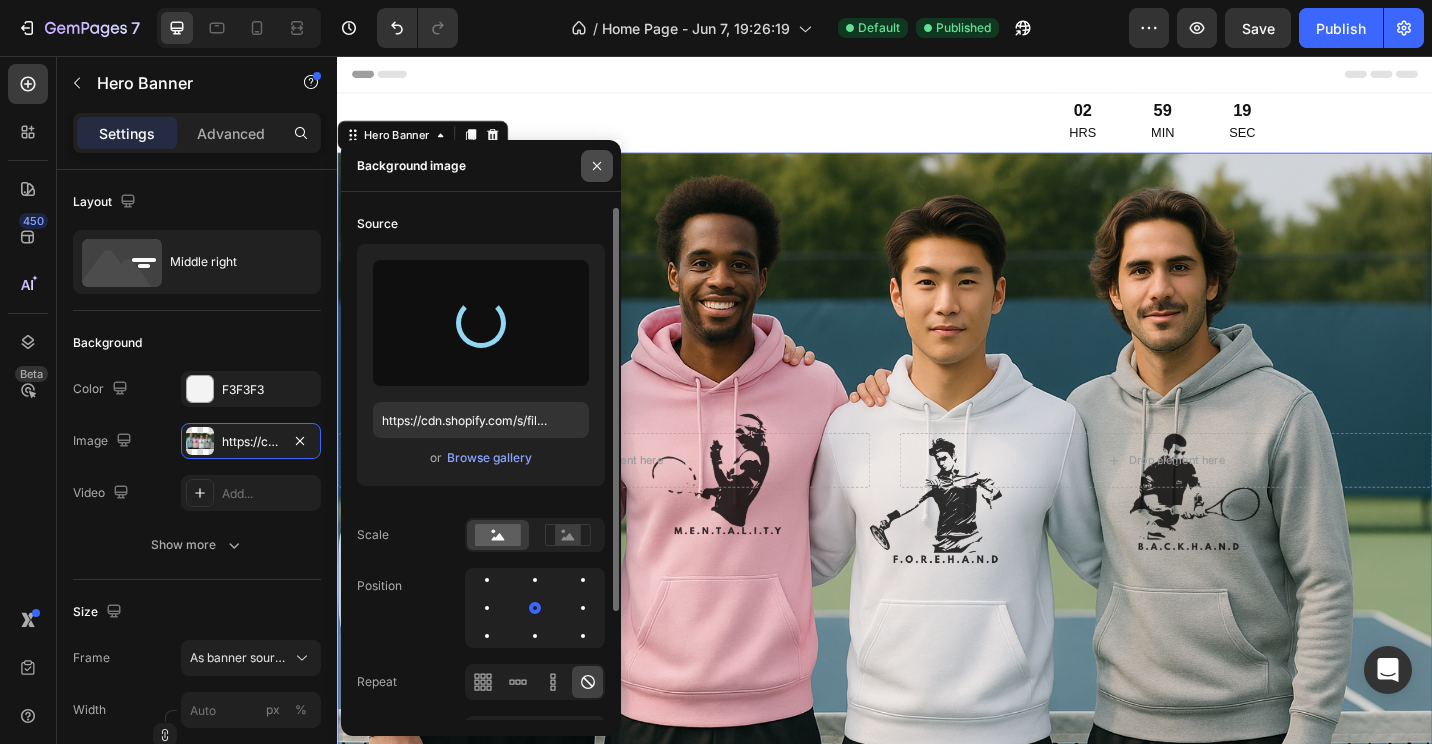 type on "https://cdn.shopify.com/s/files/1/0709/0765/8408/files/gempages_570020413275374816-7fd49c88-1321-42ea-beae-b2ebbe0fa627.png" 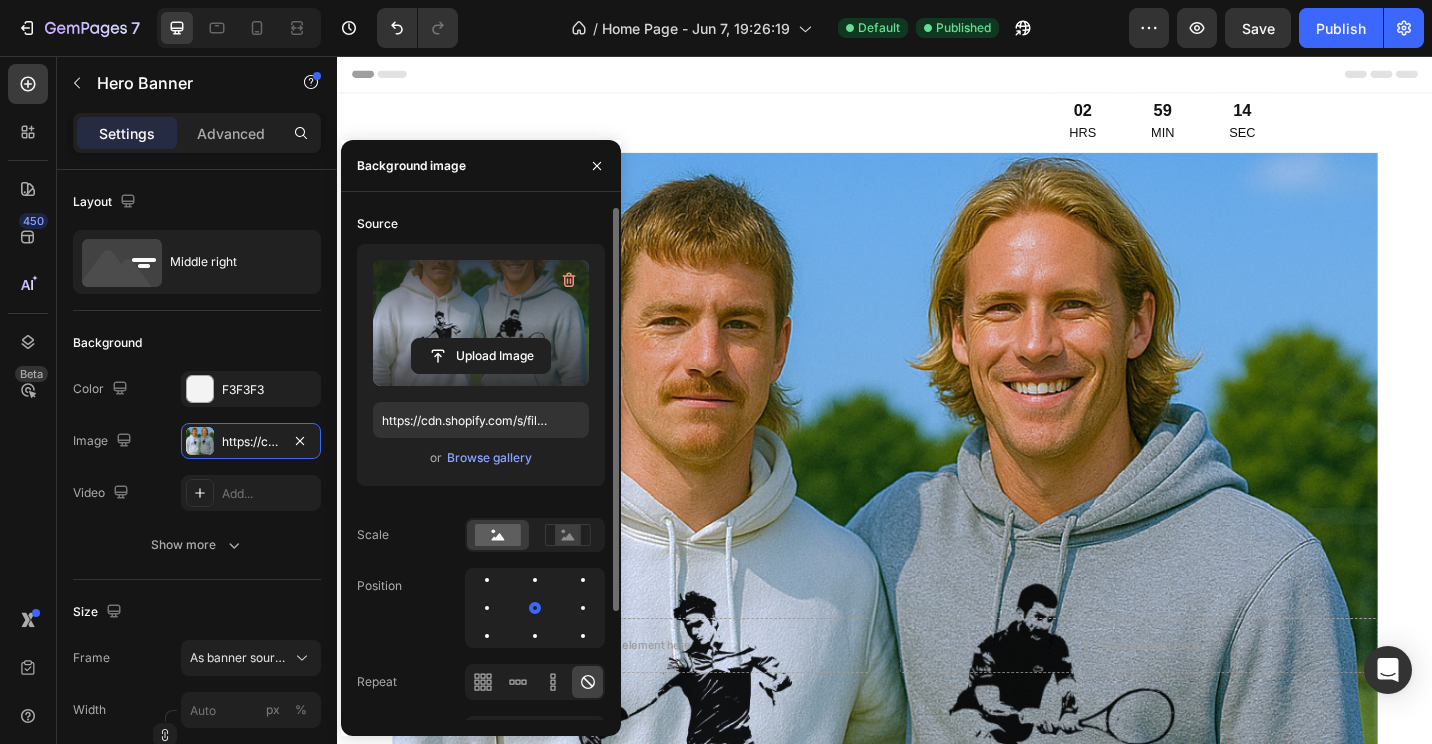 click on "Header" at bounding box center (937, 76) 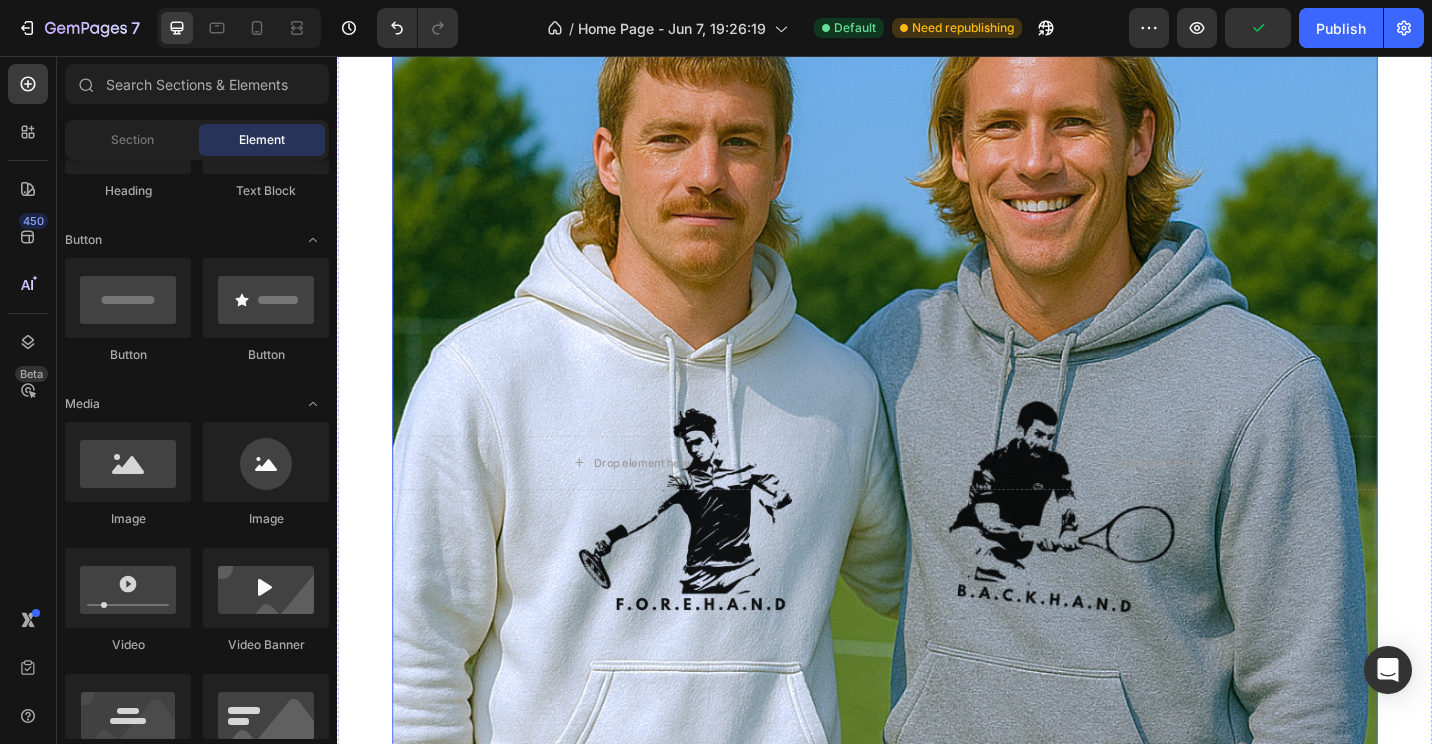 scroll, scrollTop: 0, scrollLeft: 0, axis: both 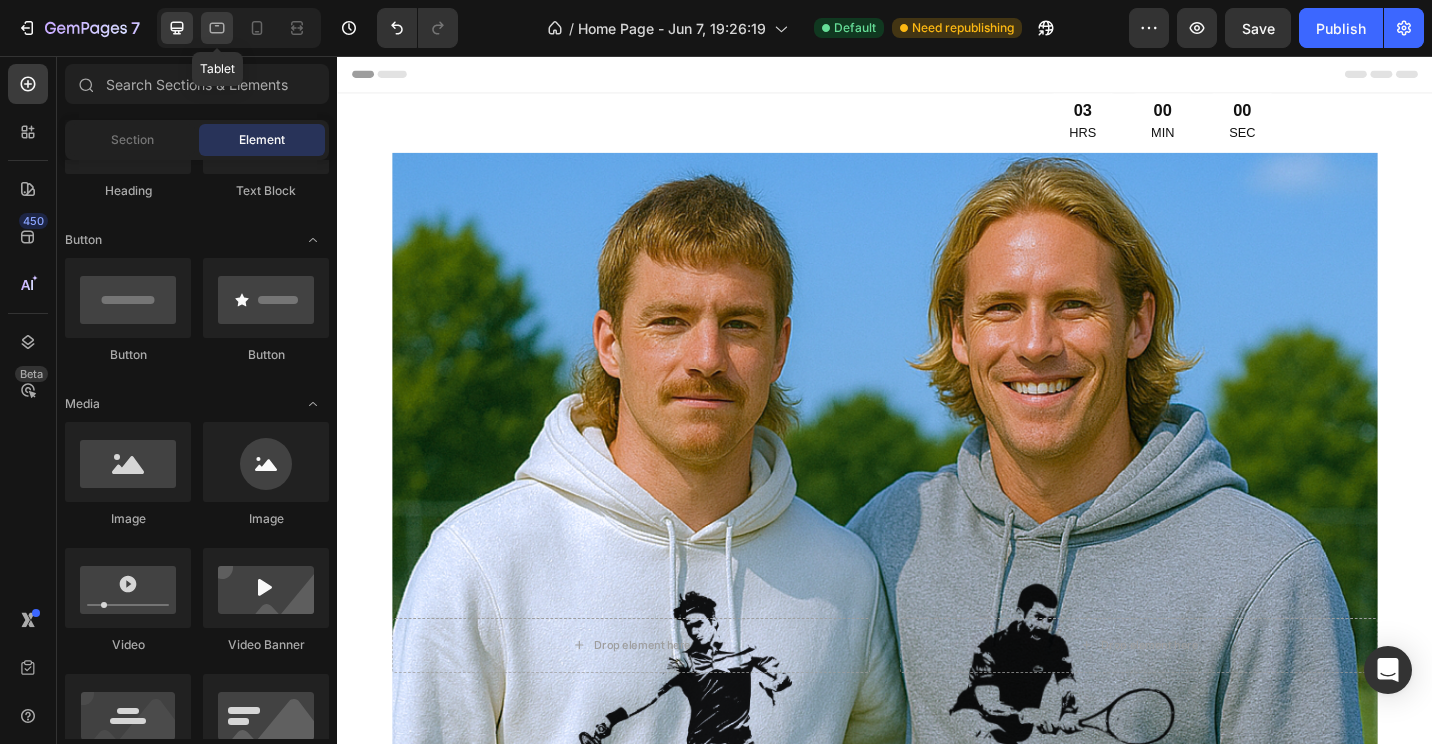click 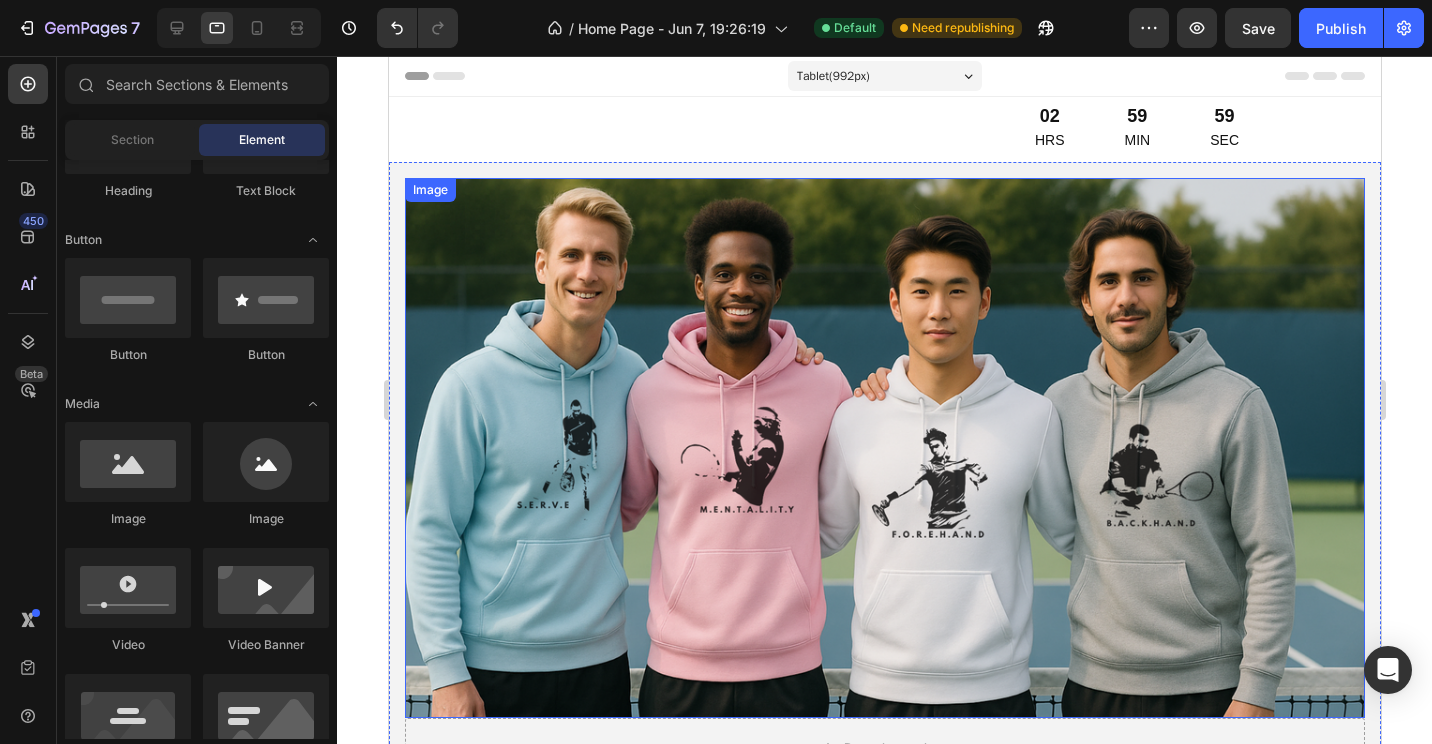 click at bounding box center [884, 448] 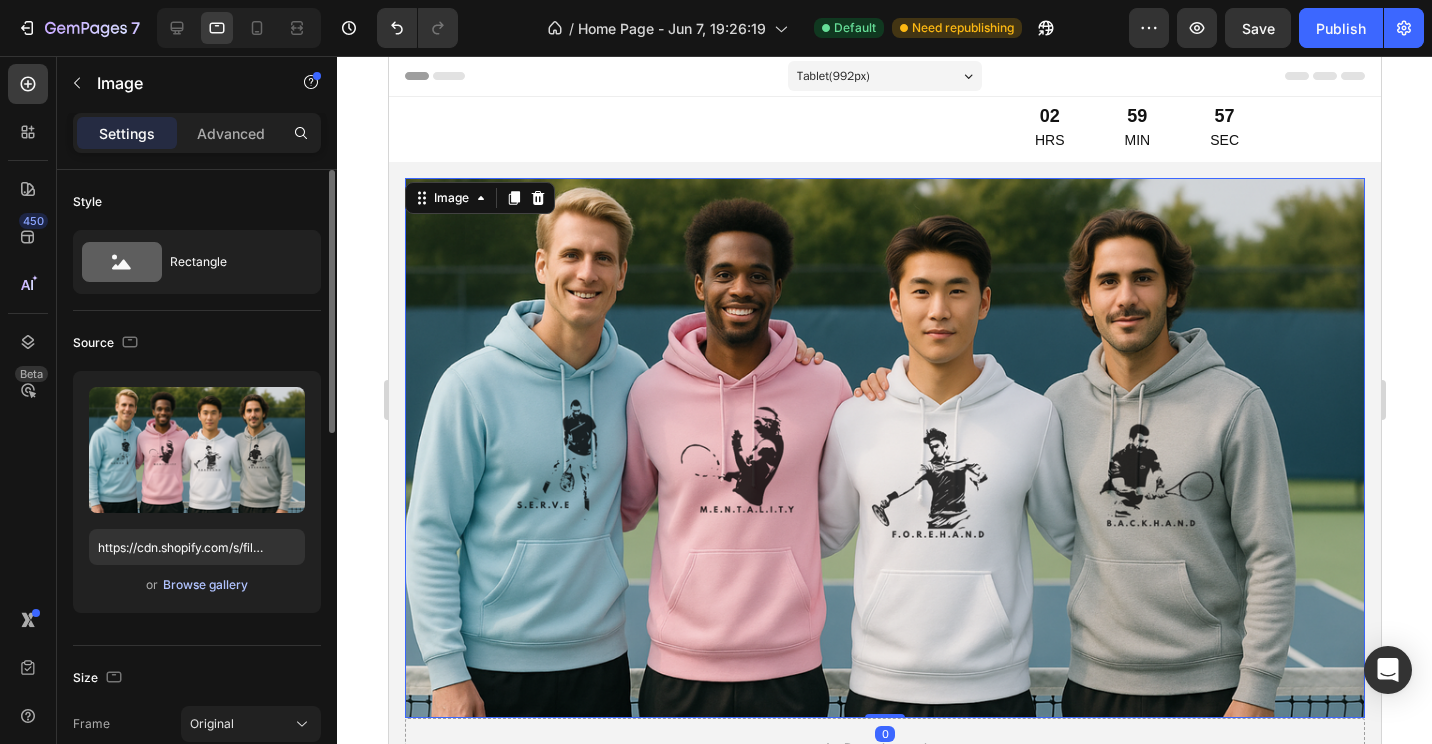 click on "Browse gallery" at bounding box center (205, 585) 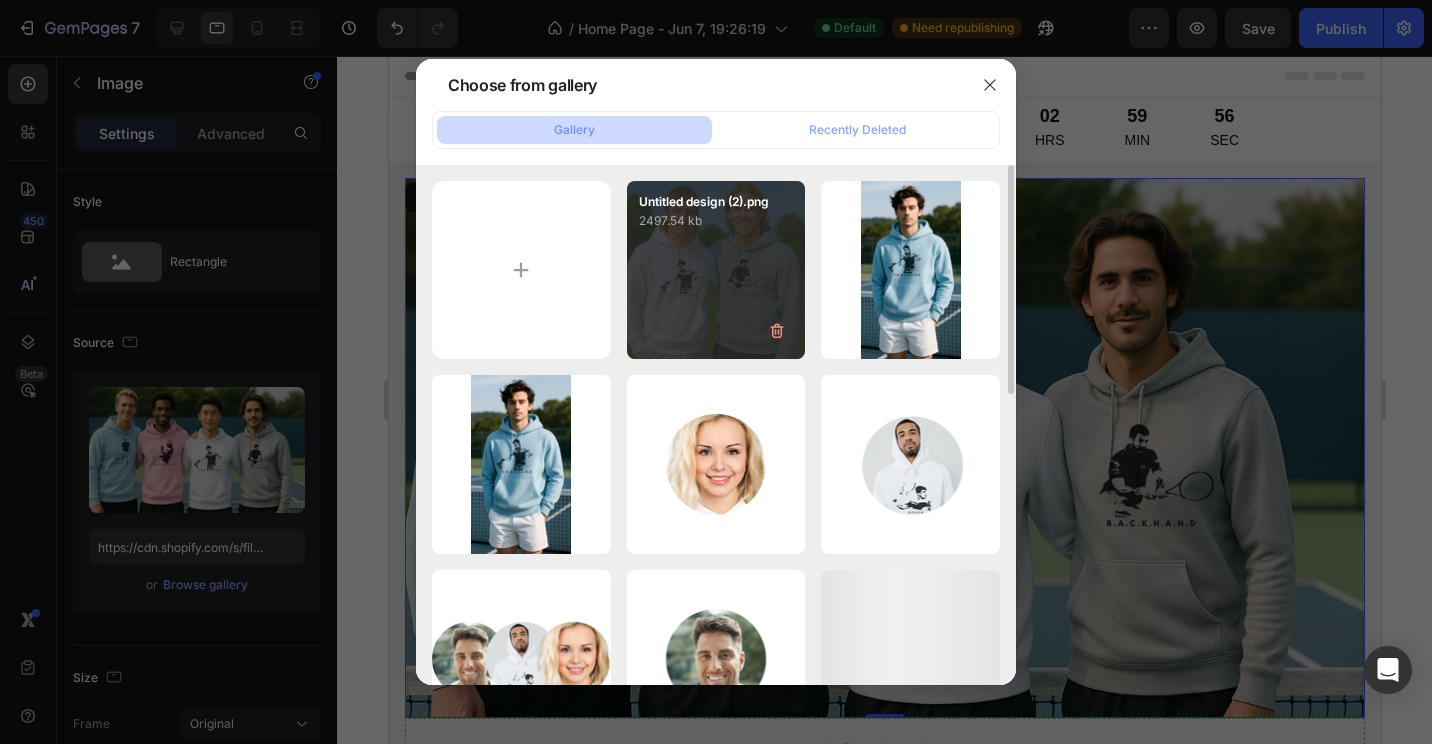 click on "Untitled design (2).png 2497.54 kb" at bounding box center (716, 270) 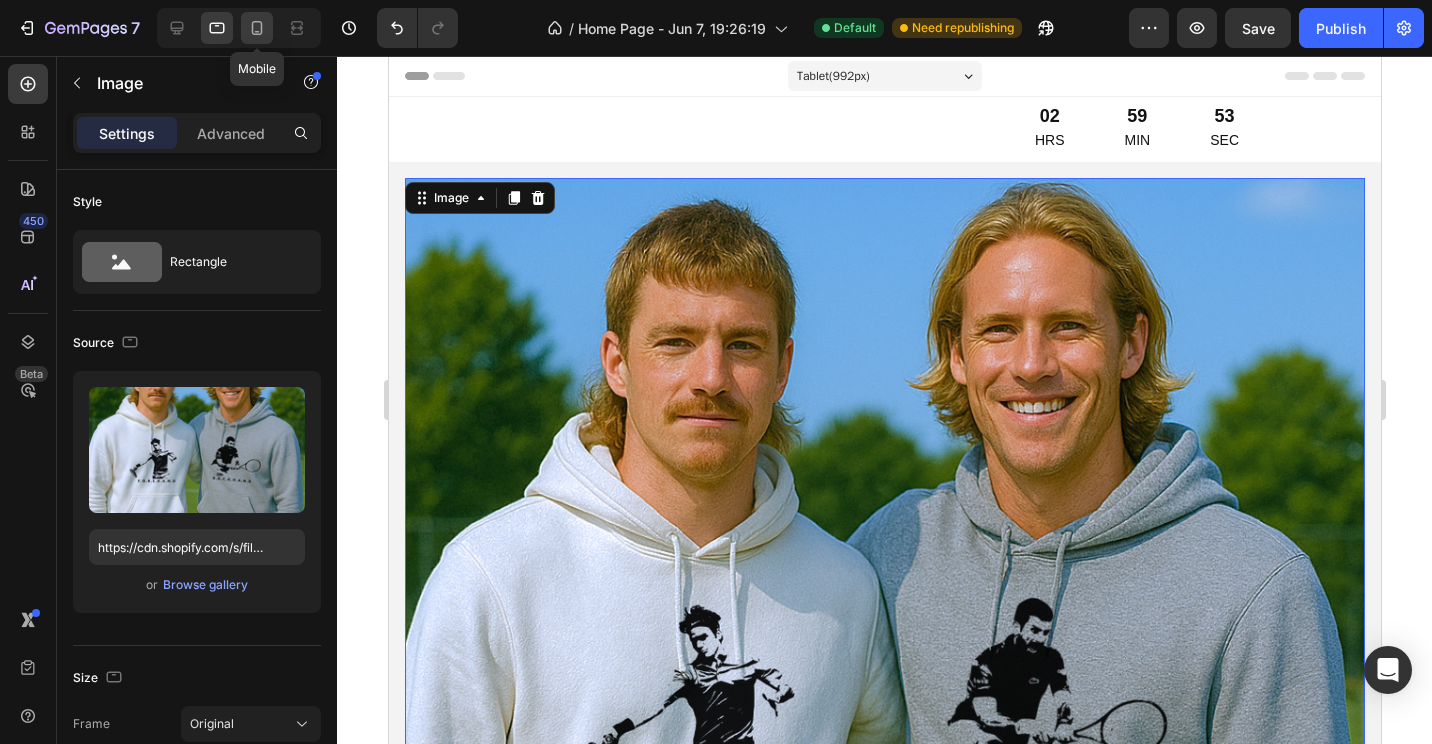 click 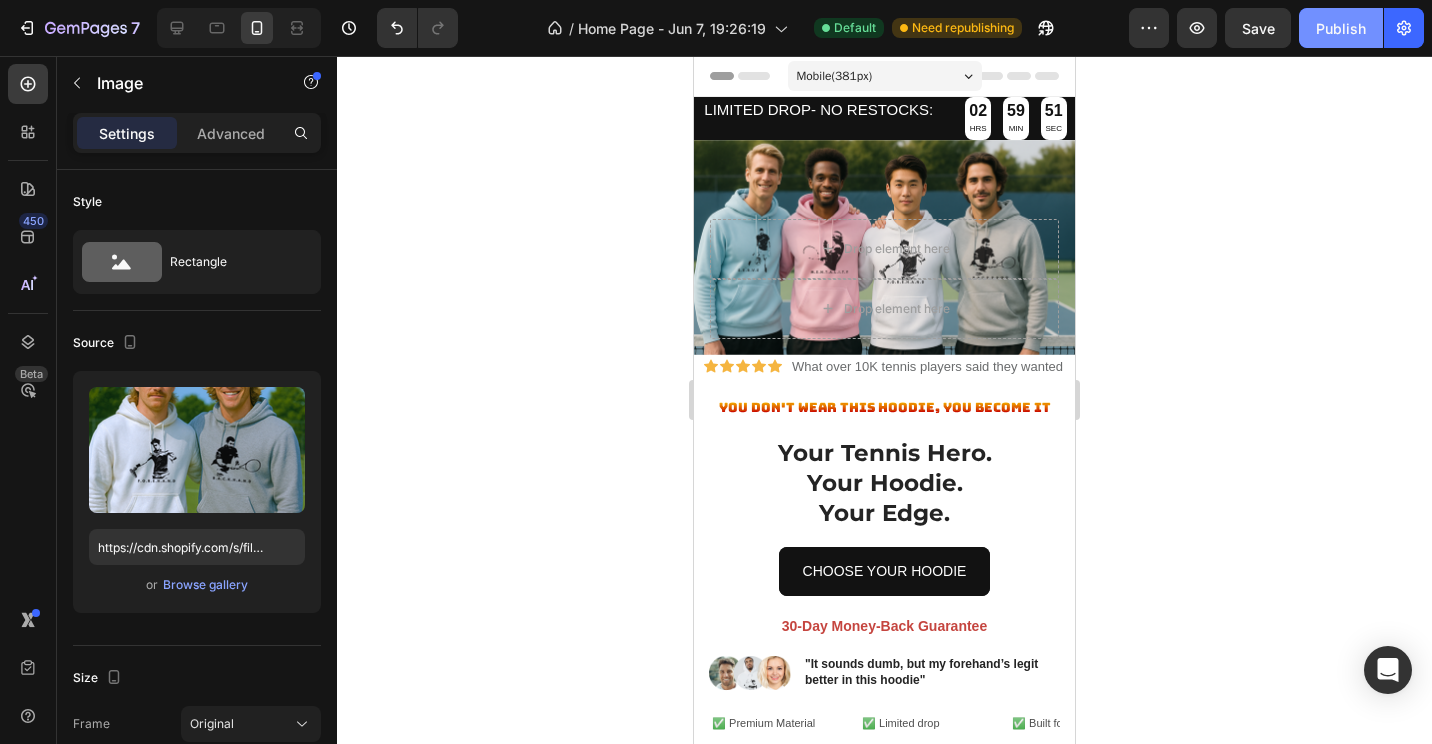 click on "Publish" at bounding box center (1341, 28) 